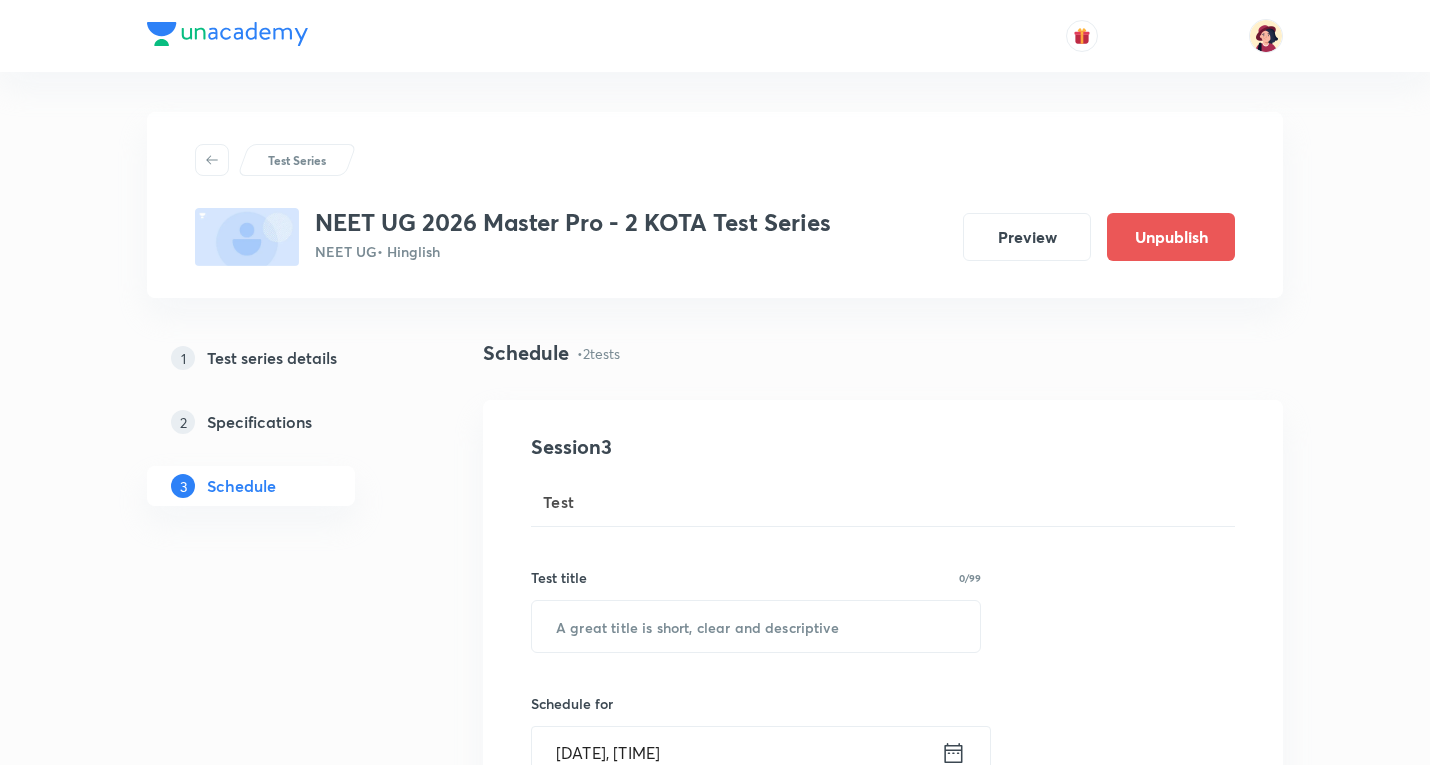 scroll, scrollTop: 0, scrollLeft: 0, axis: both 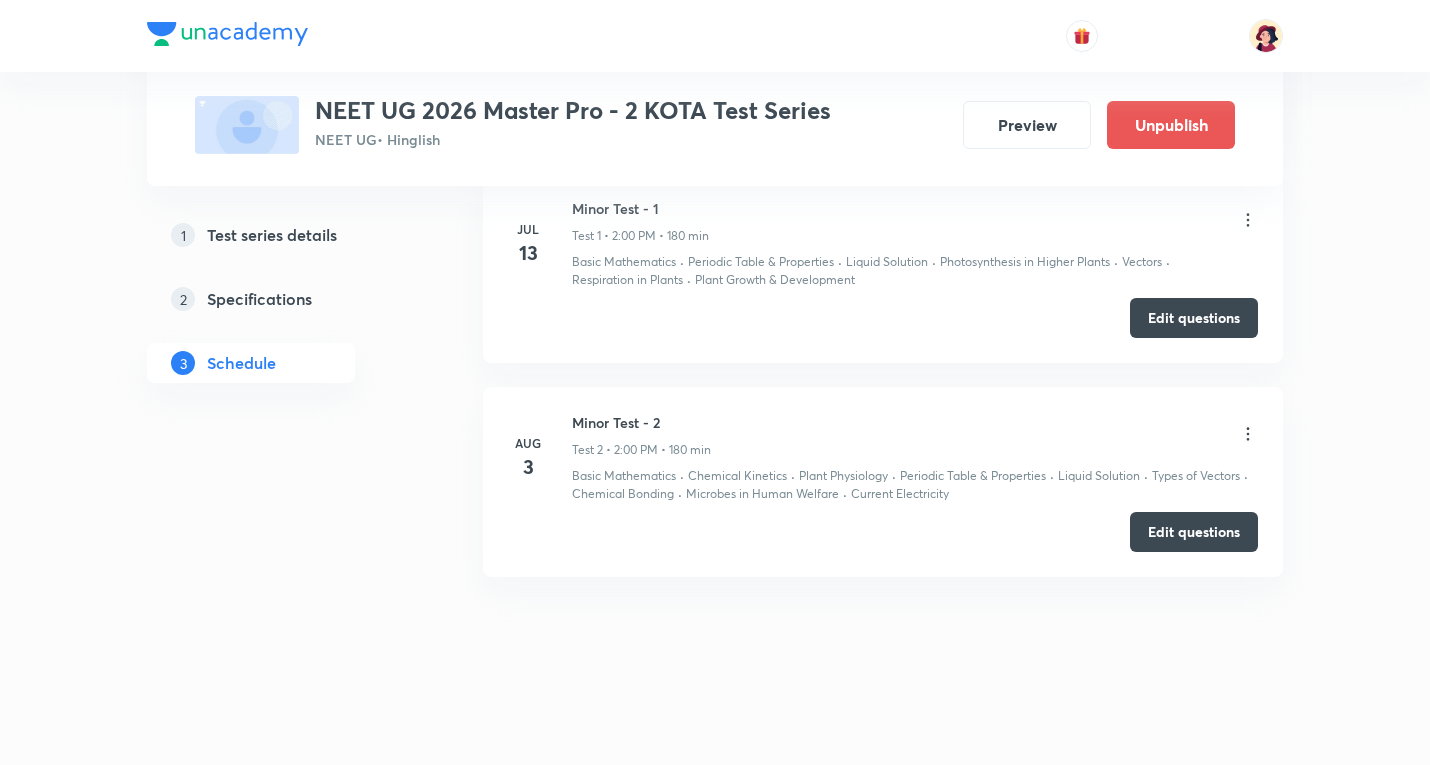 click 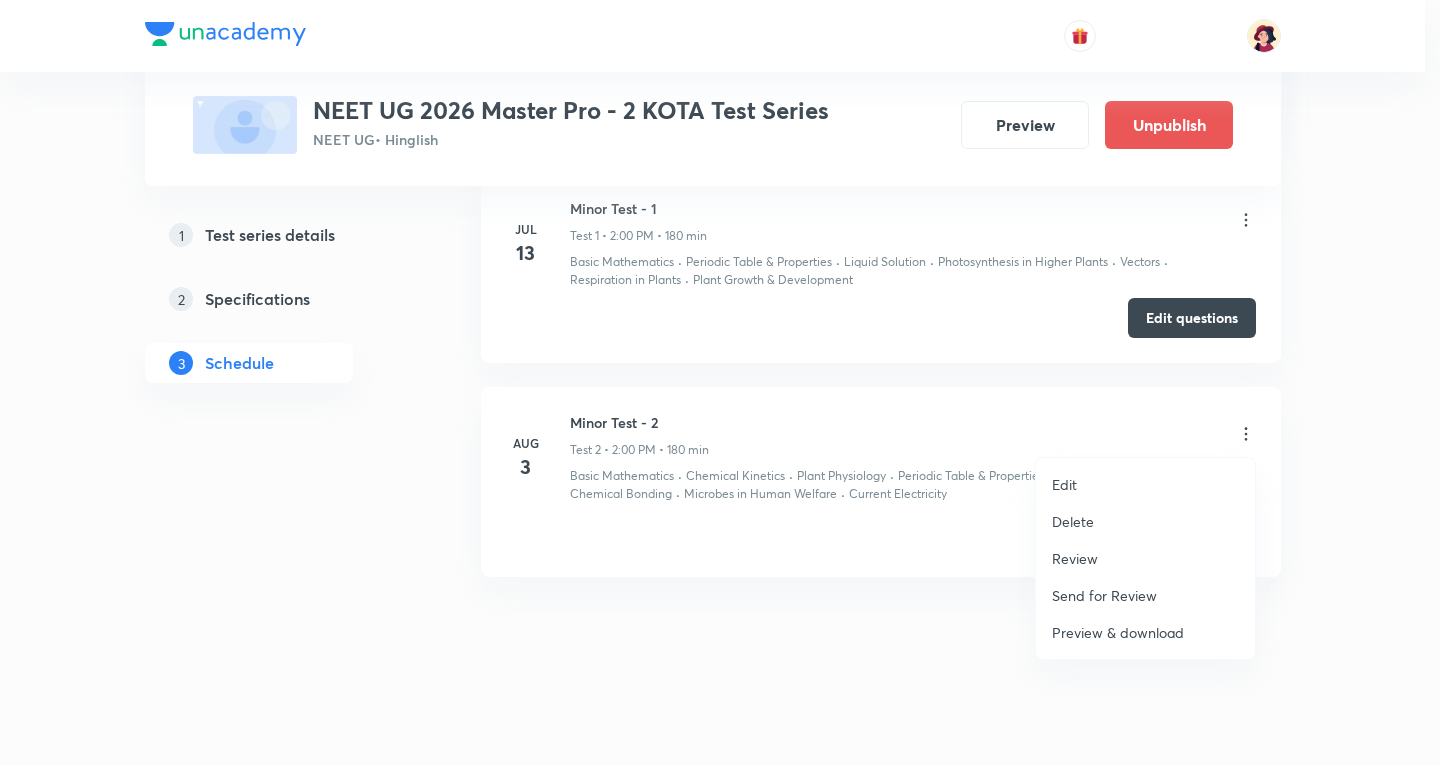 click on "Review" at bounding box center (1075, 558) 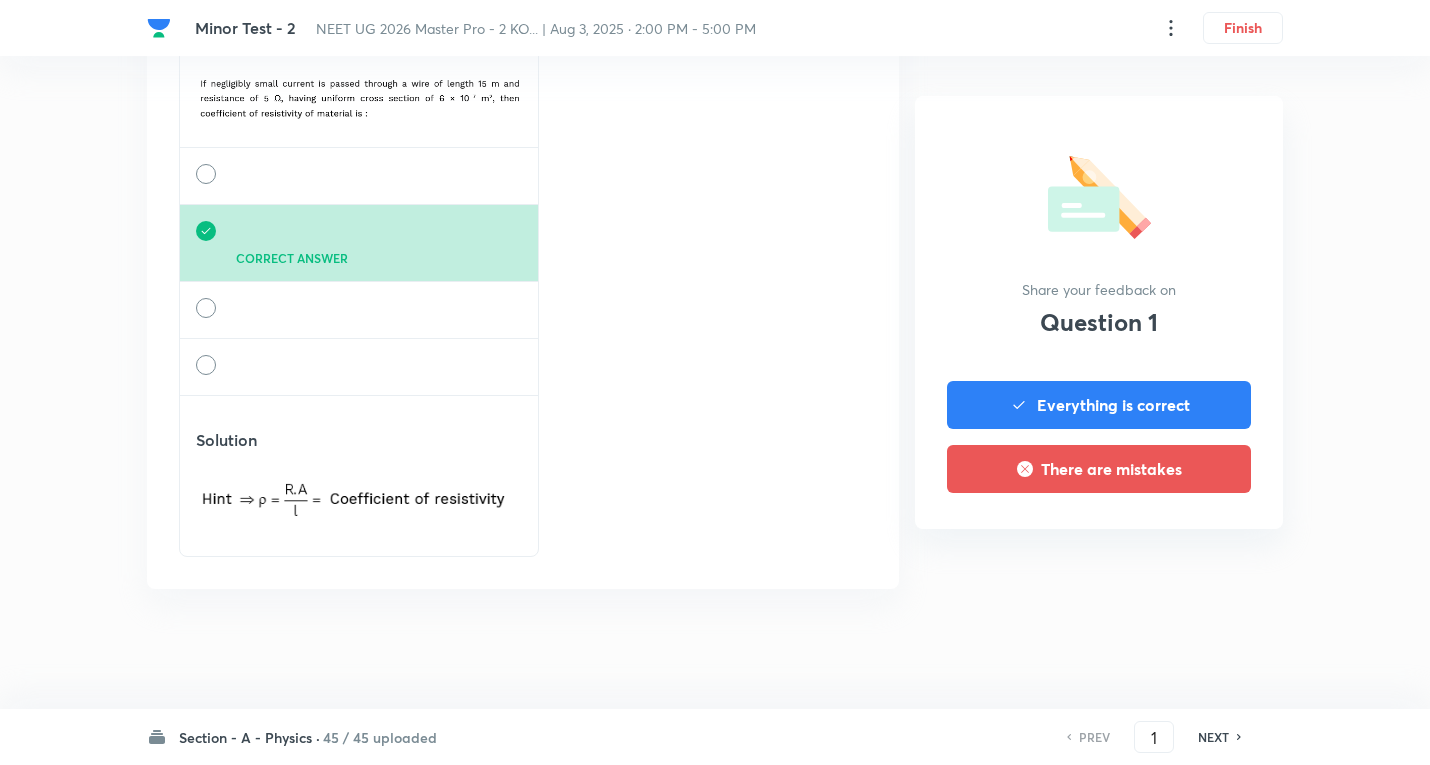 scroll, scrollTop: 0, scrollLeft: 0, axis: both 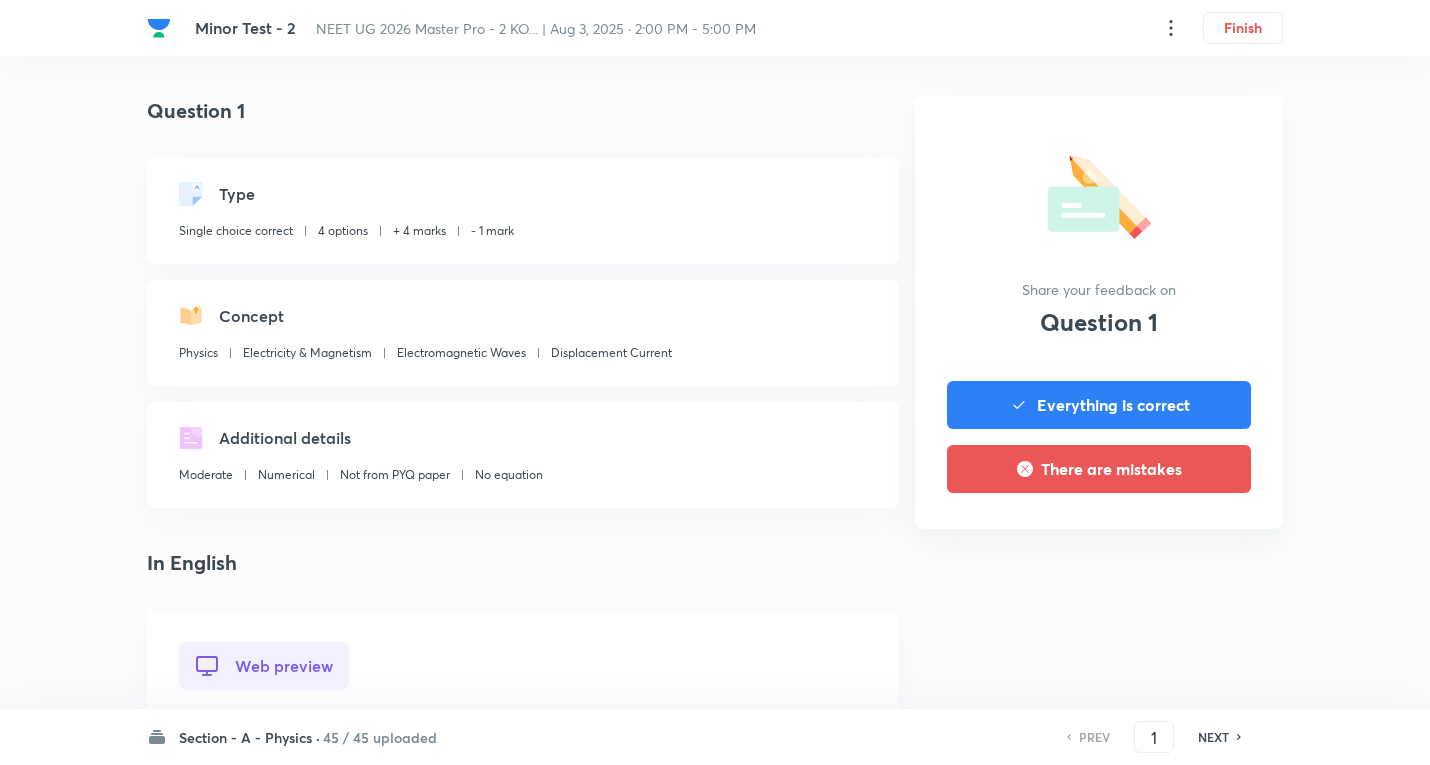click on "Section - A - Physics ·" at bounding box center (249, 737) 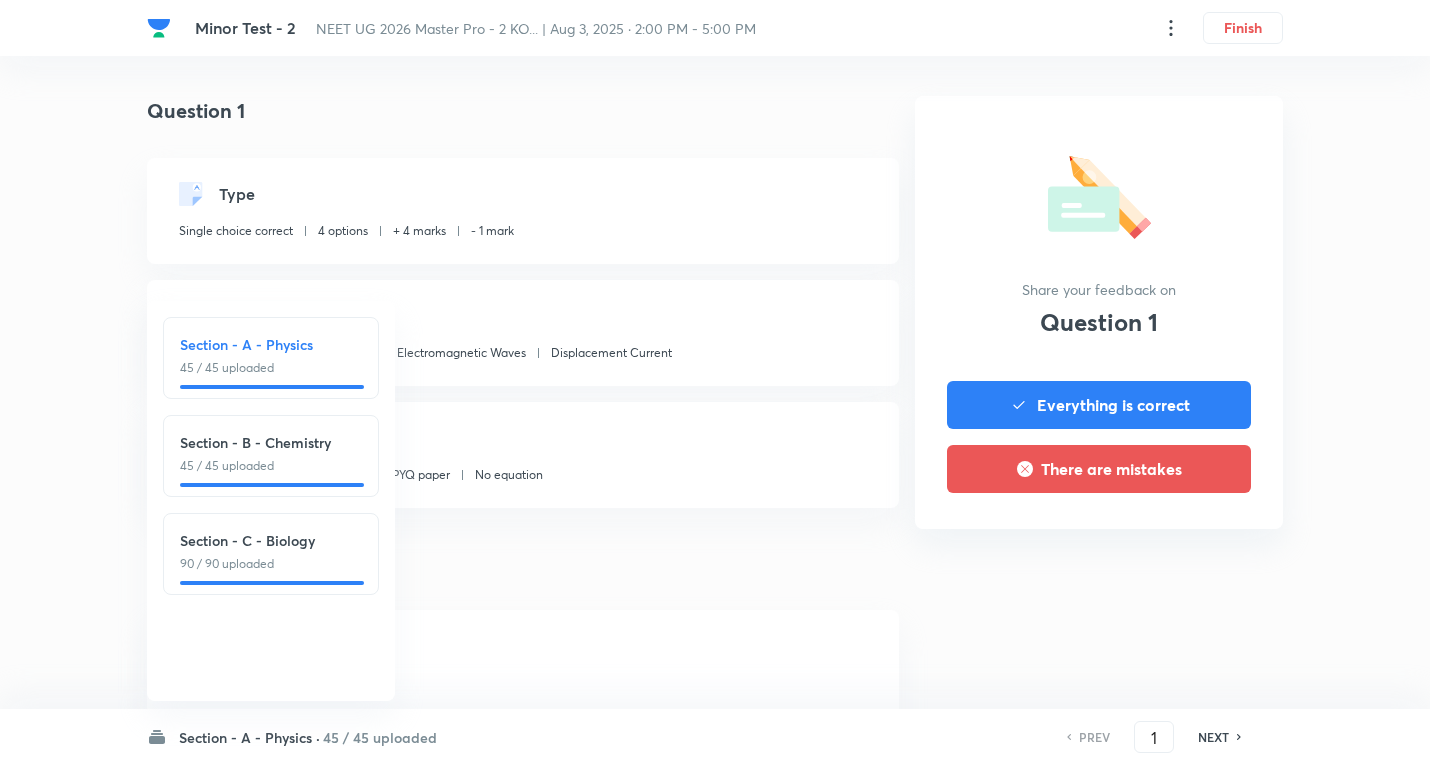 click on "45 / 45 uploaded" at bounding box center [271, 466] 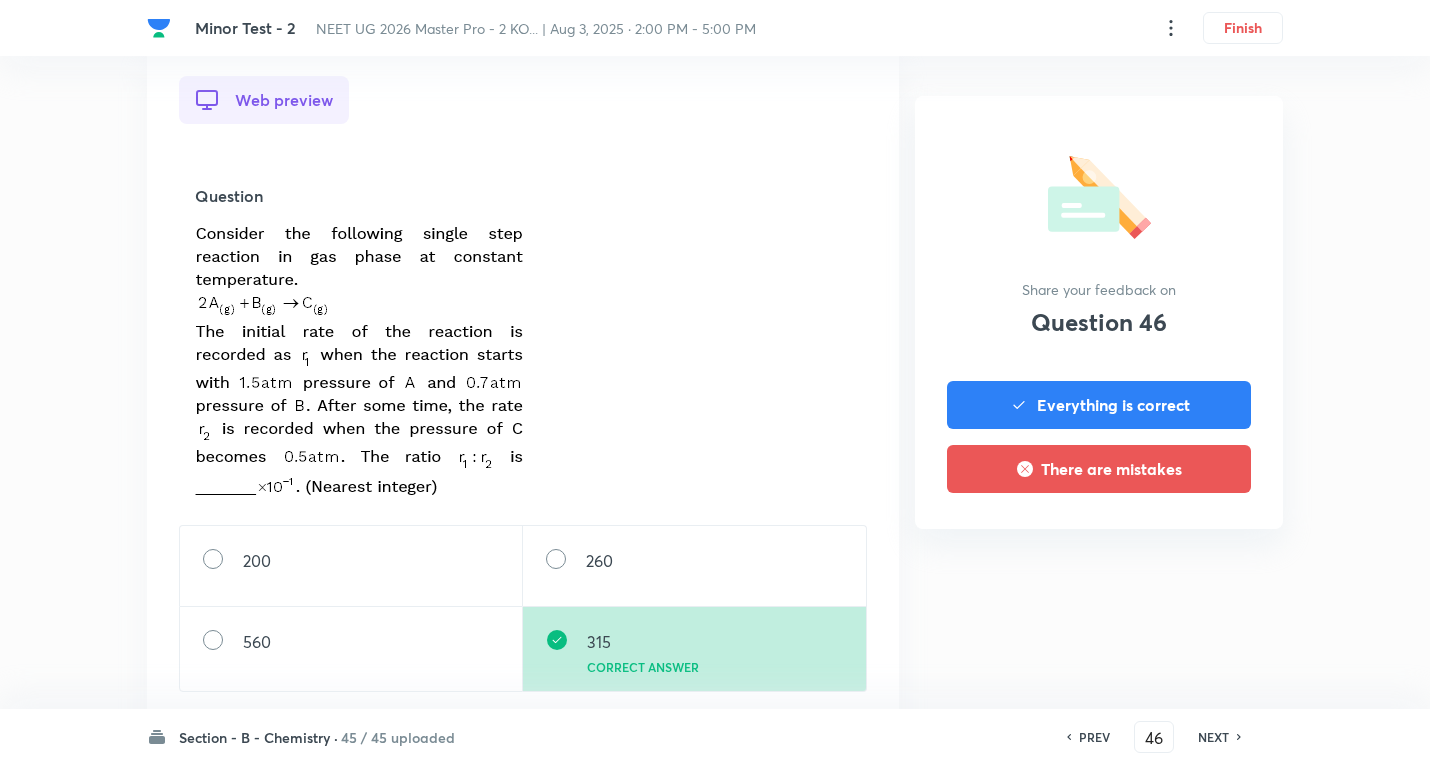 scroll, scrollTop: 600, scrollLeft: 0, axis: vertical 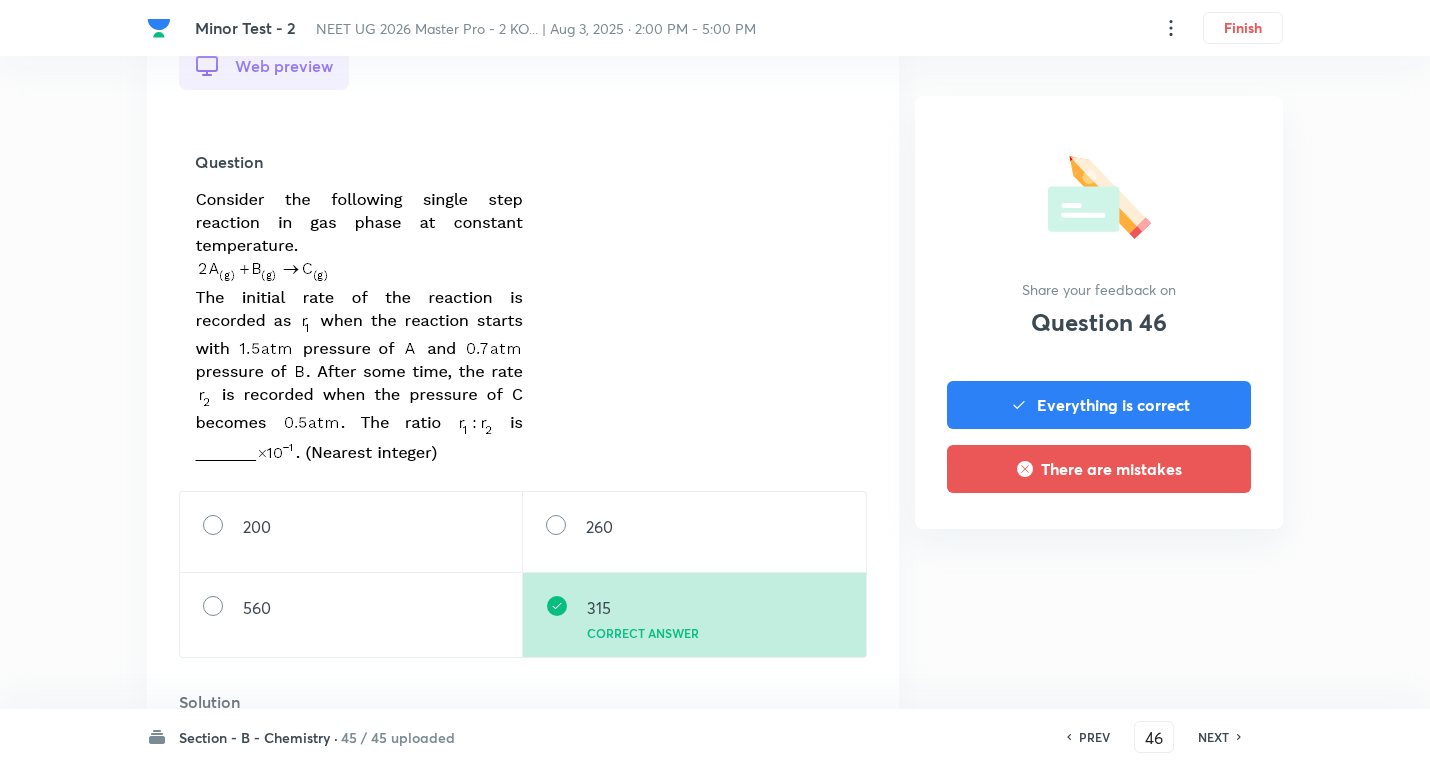 click on "NEXT" at bounding box center (1213, 737) 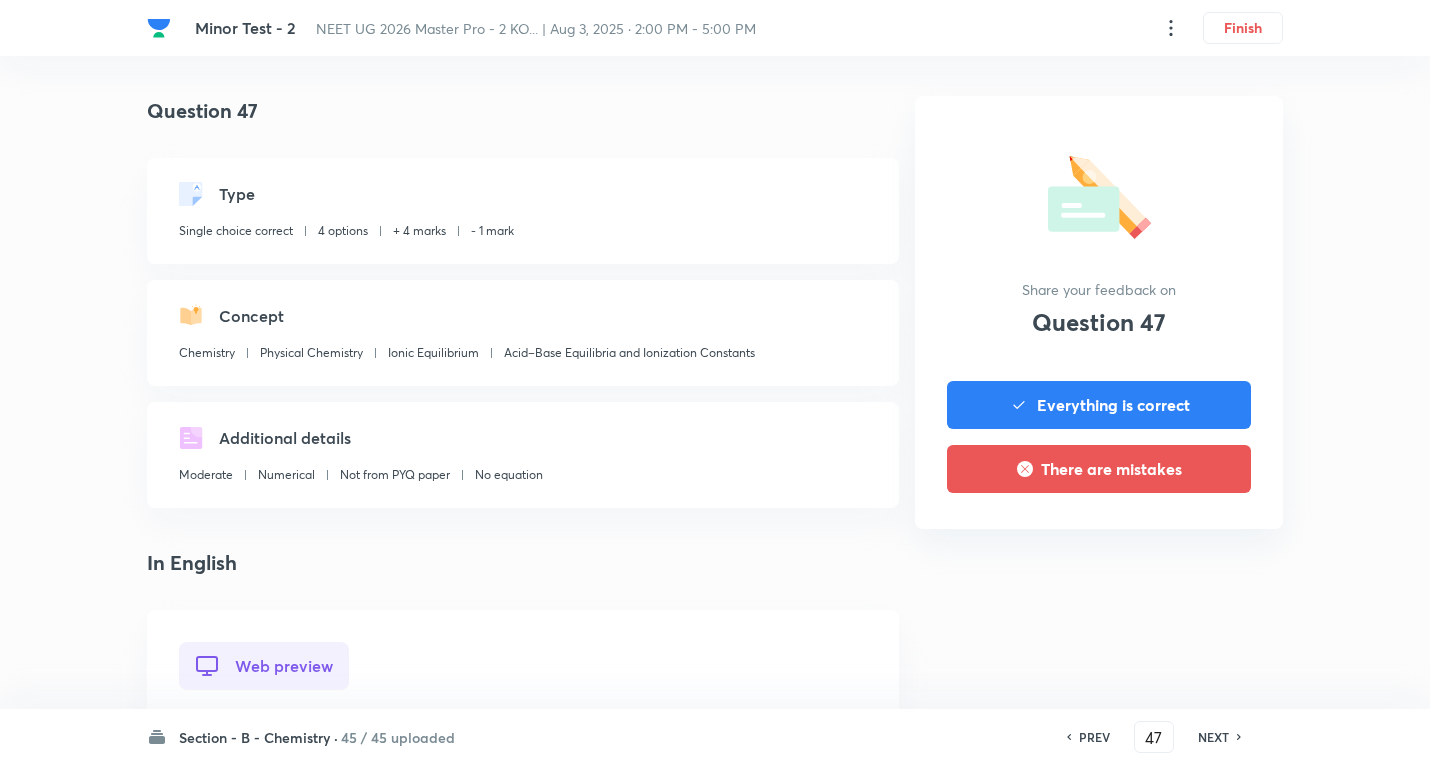 scroll, scrollTop: 600, scrollLeft: 0, axis: vertical 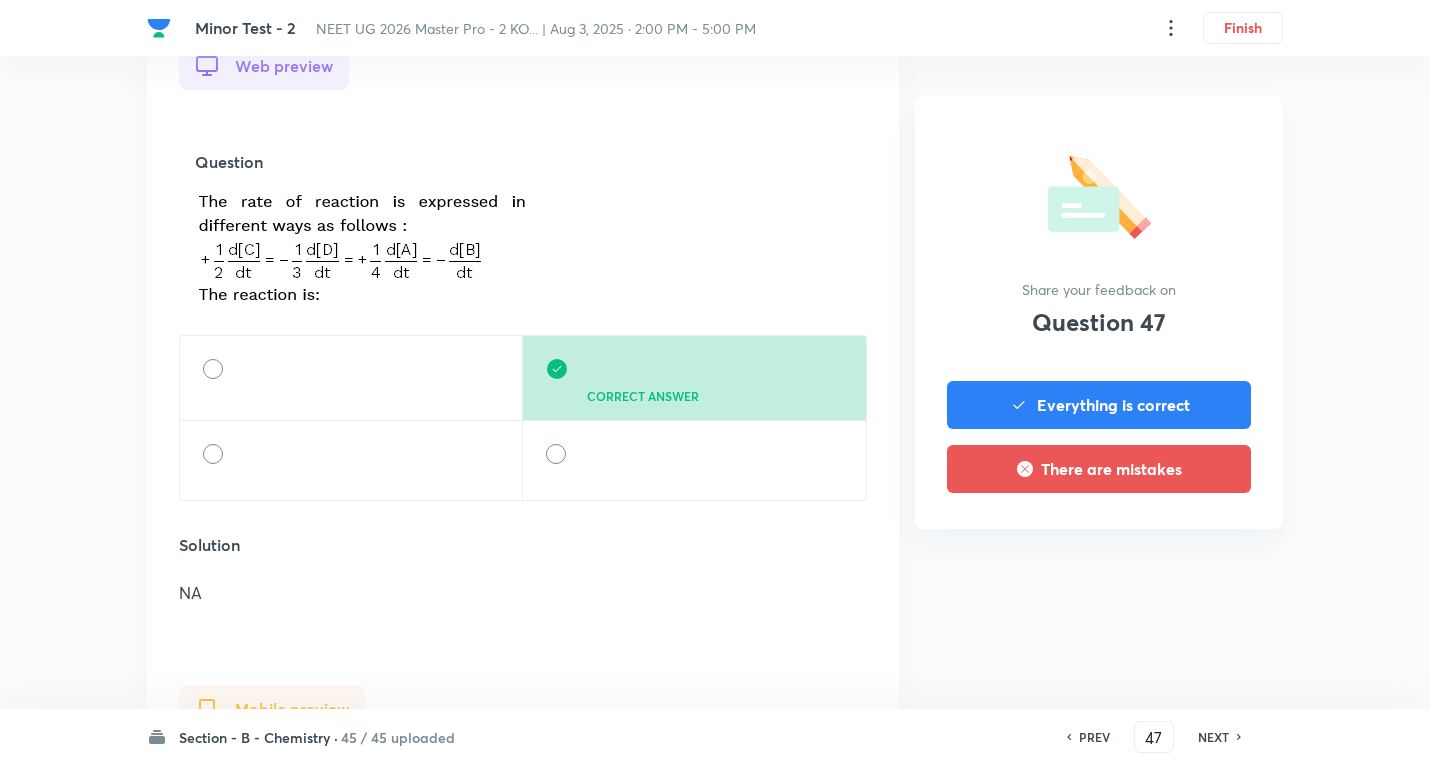 click on "NEXT" at bounding box center (1213, 737) 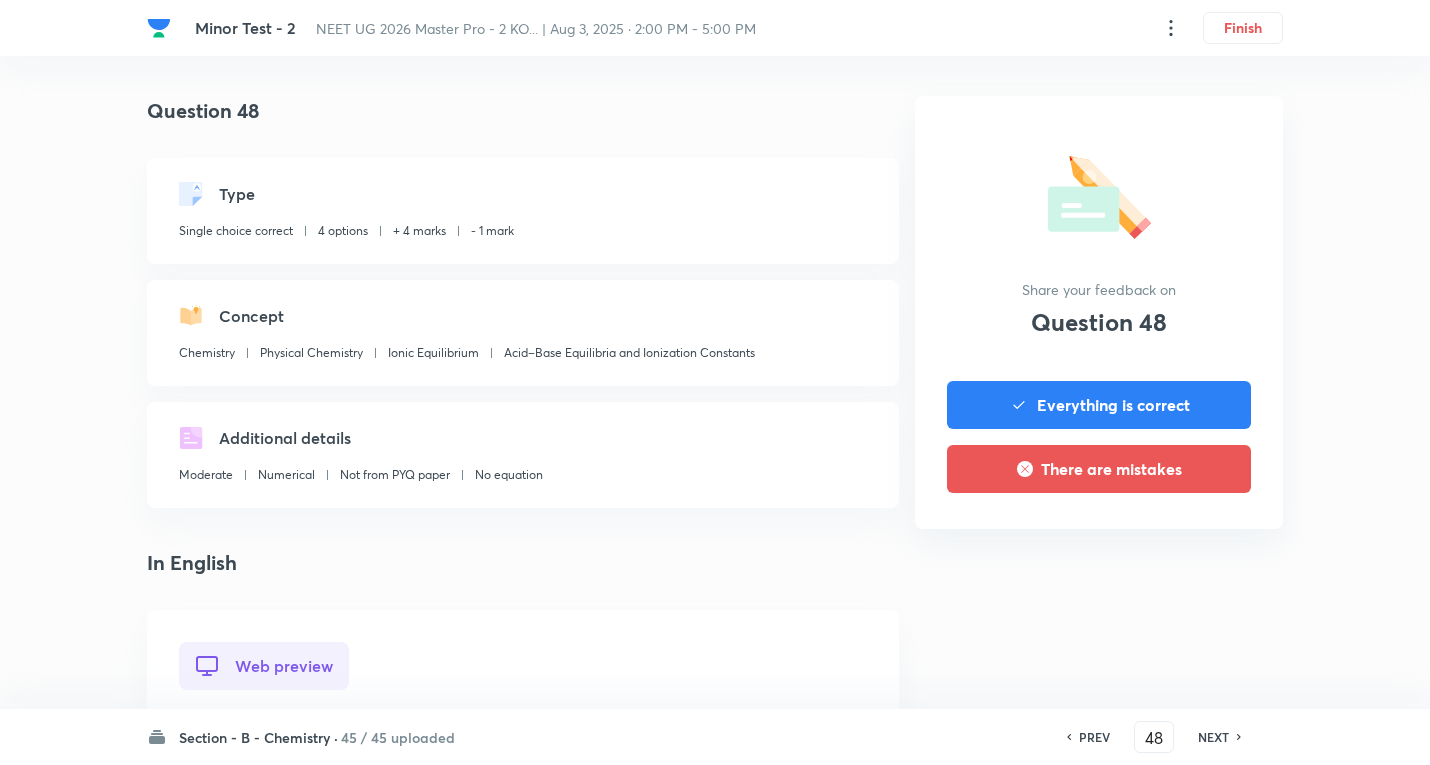 scroll, scrollTop: 600, scrollLeft: 0, axis: vertical 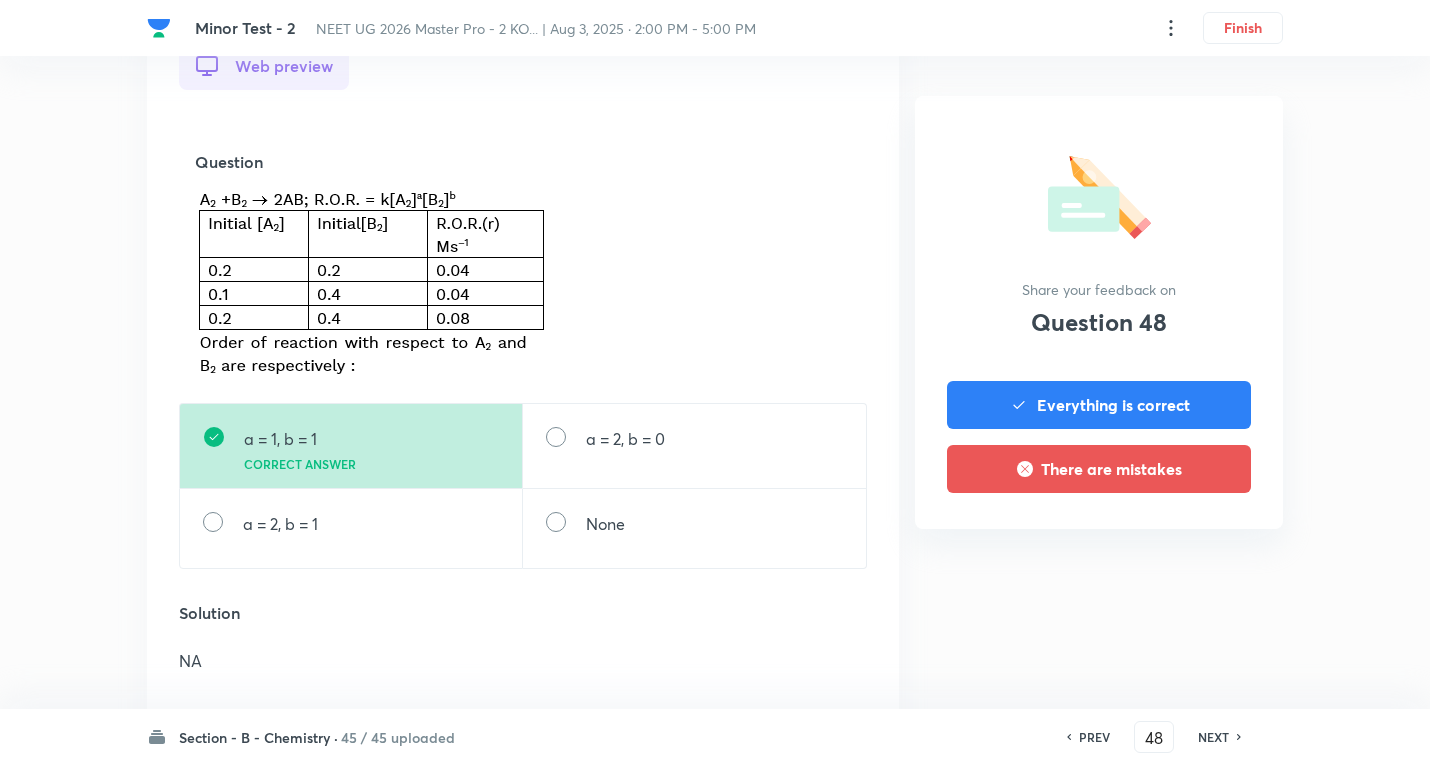 click on "NEXT" at bounding box center [1213, 737] 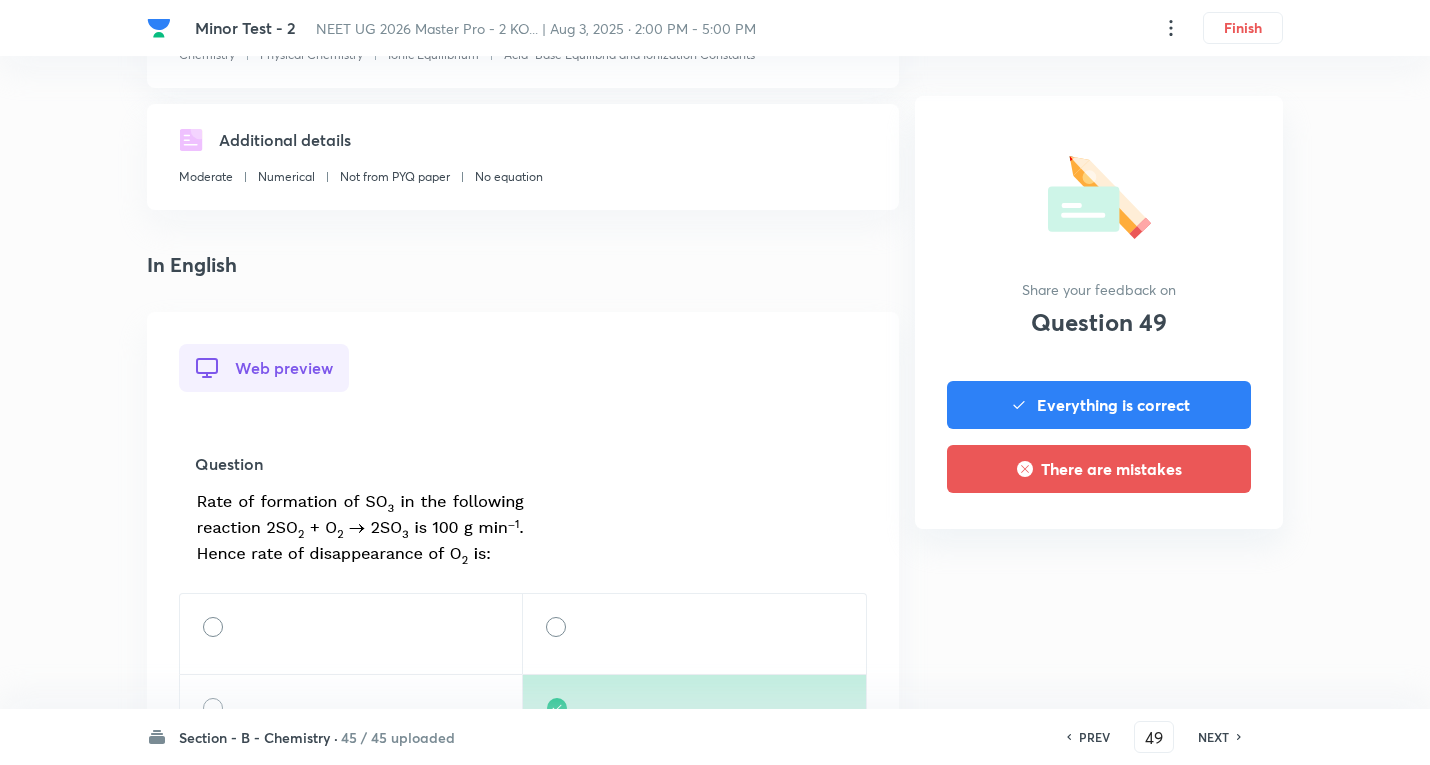 scroll, scrollTop: 600, scrollLeft: 0, axis: vertical 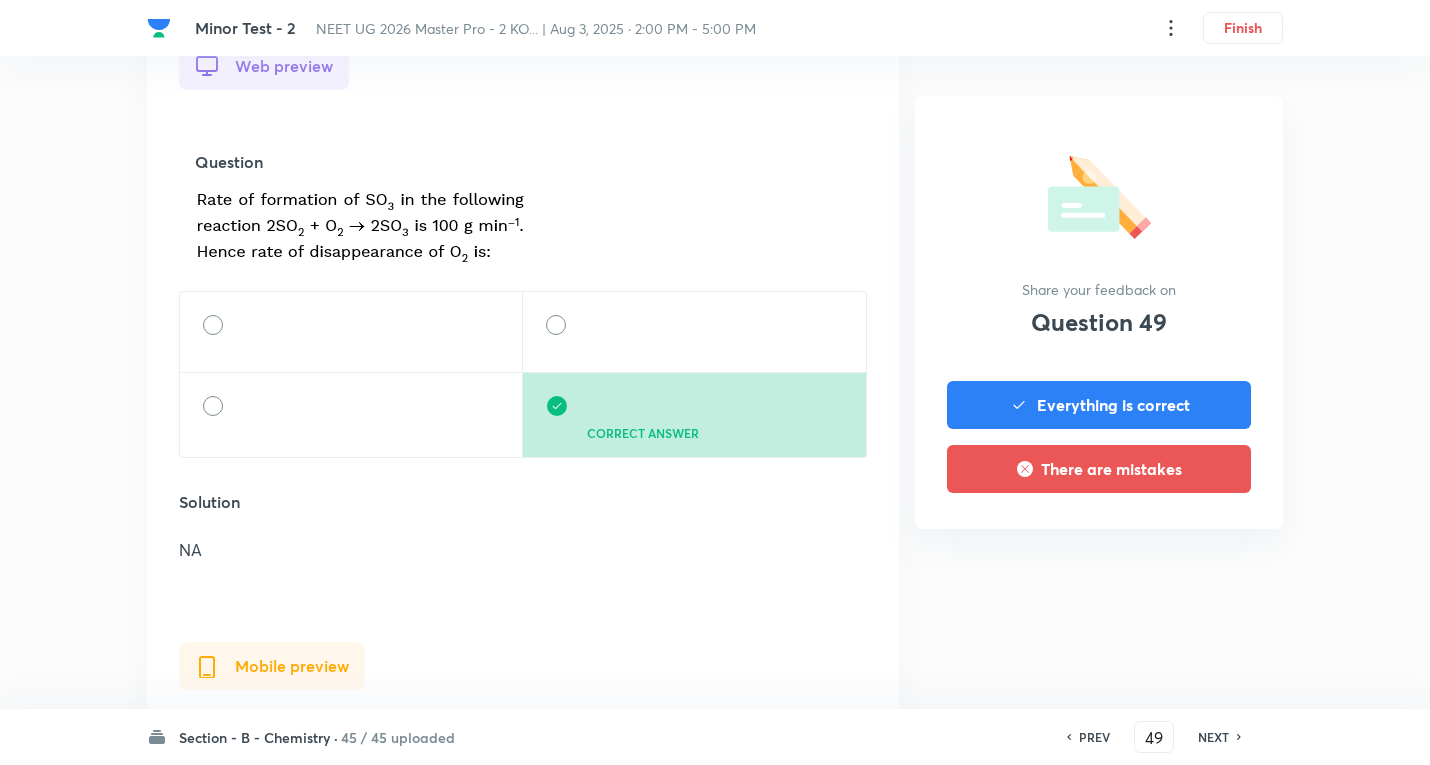 click on "NEXT" at bounding box center (1213, 737) 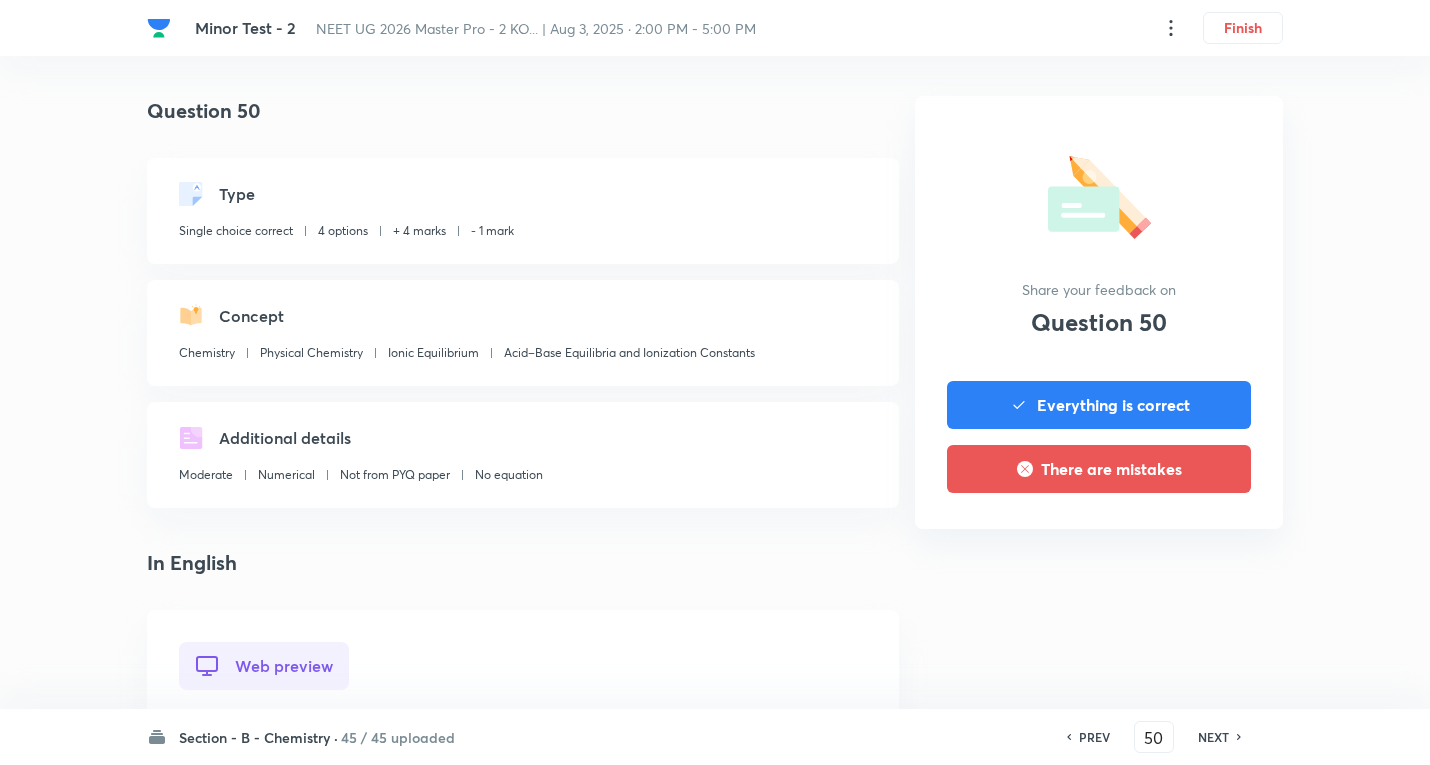 scroll, scrollTop: 800, scrollLeft: 0, axis: vertical 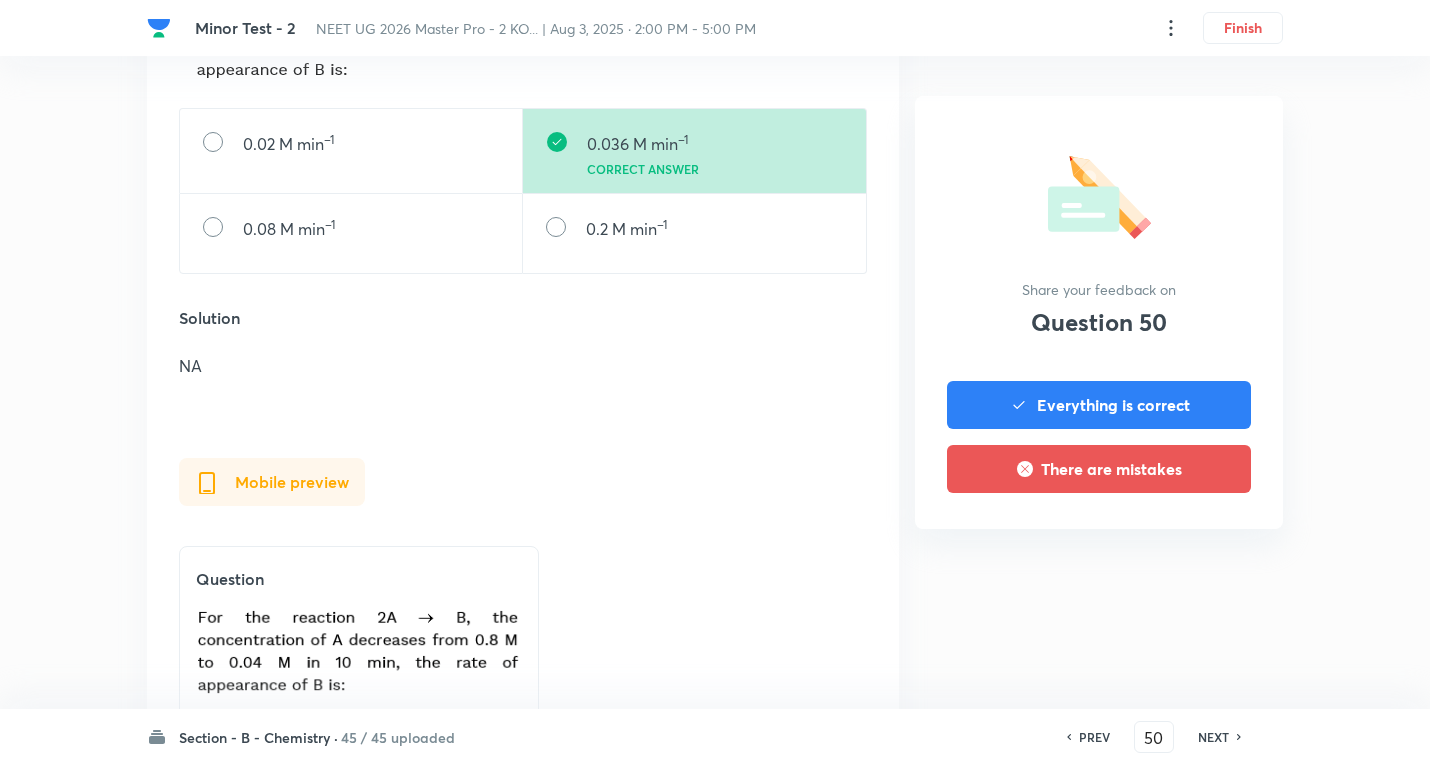 click on "PREV 50 ​ NEXT" at bounding box center [1154, 737] 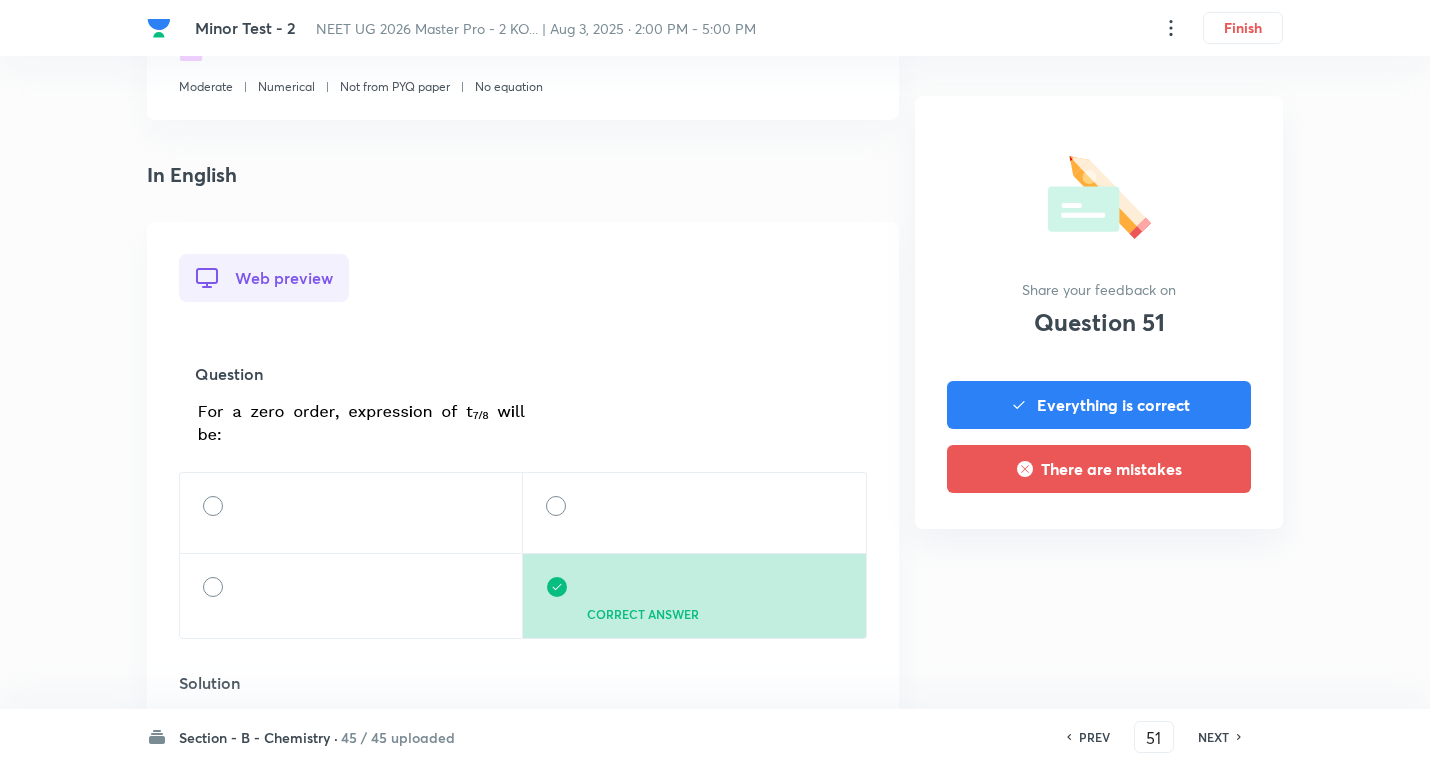 scroll, scrollTop: 600, scrollLeft: 0, axis: vertical 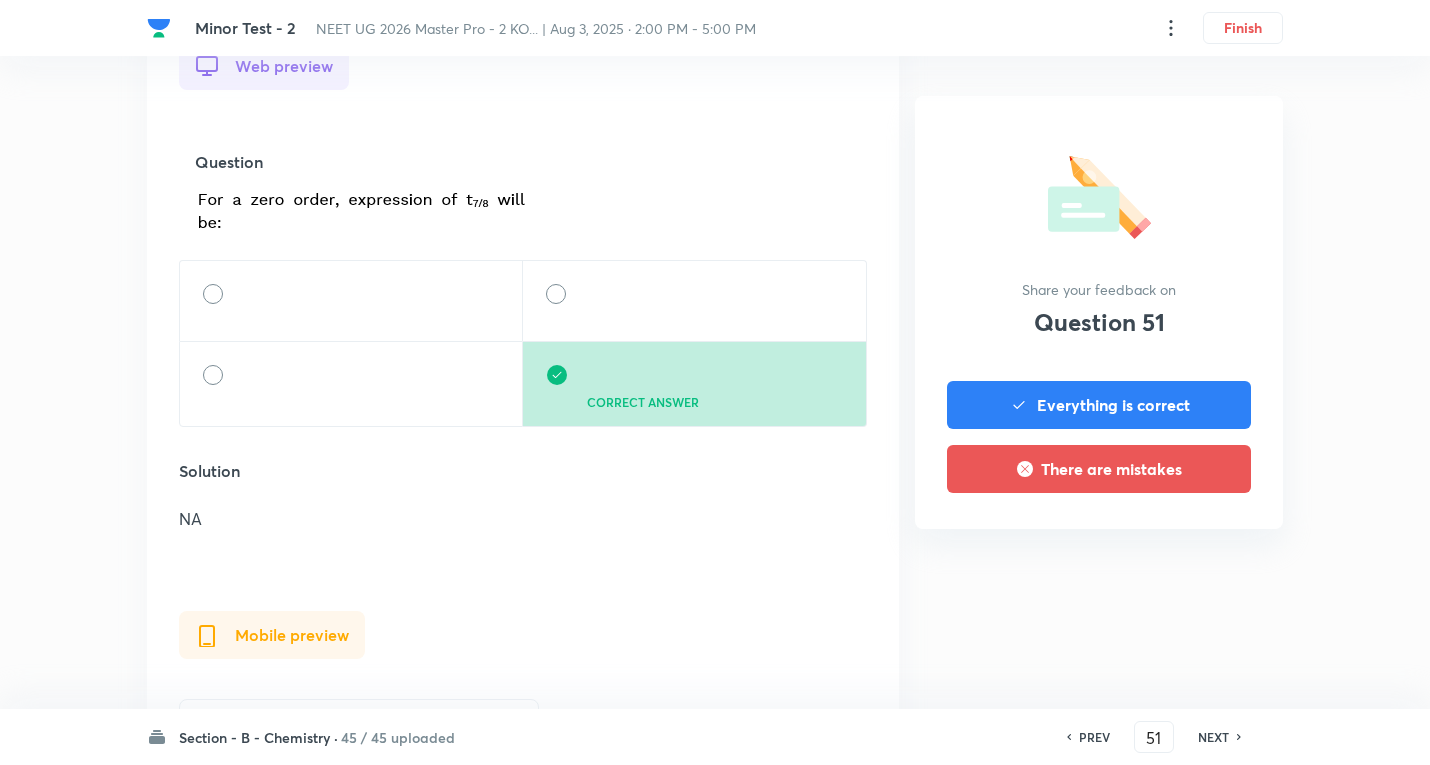 click on "NEXT" at bounding box center [1213, 737] 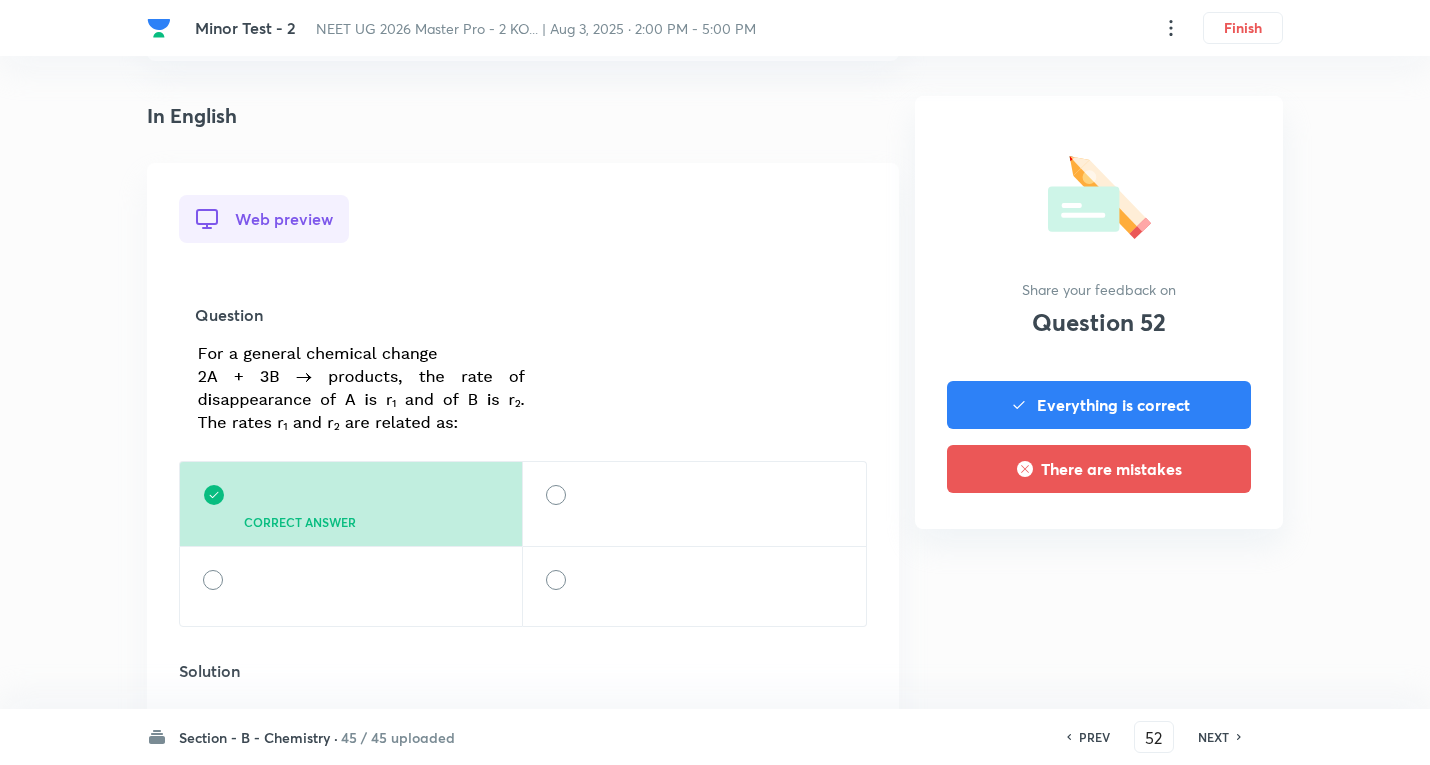 scroll, scrollTop: 800, scrollLeft: 0, axis: vertical 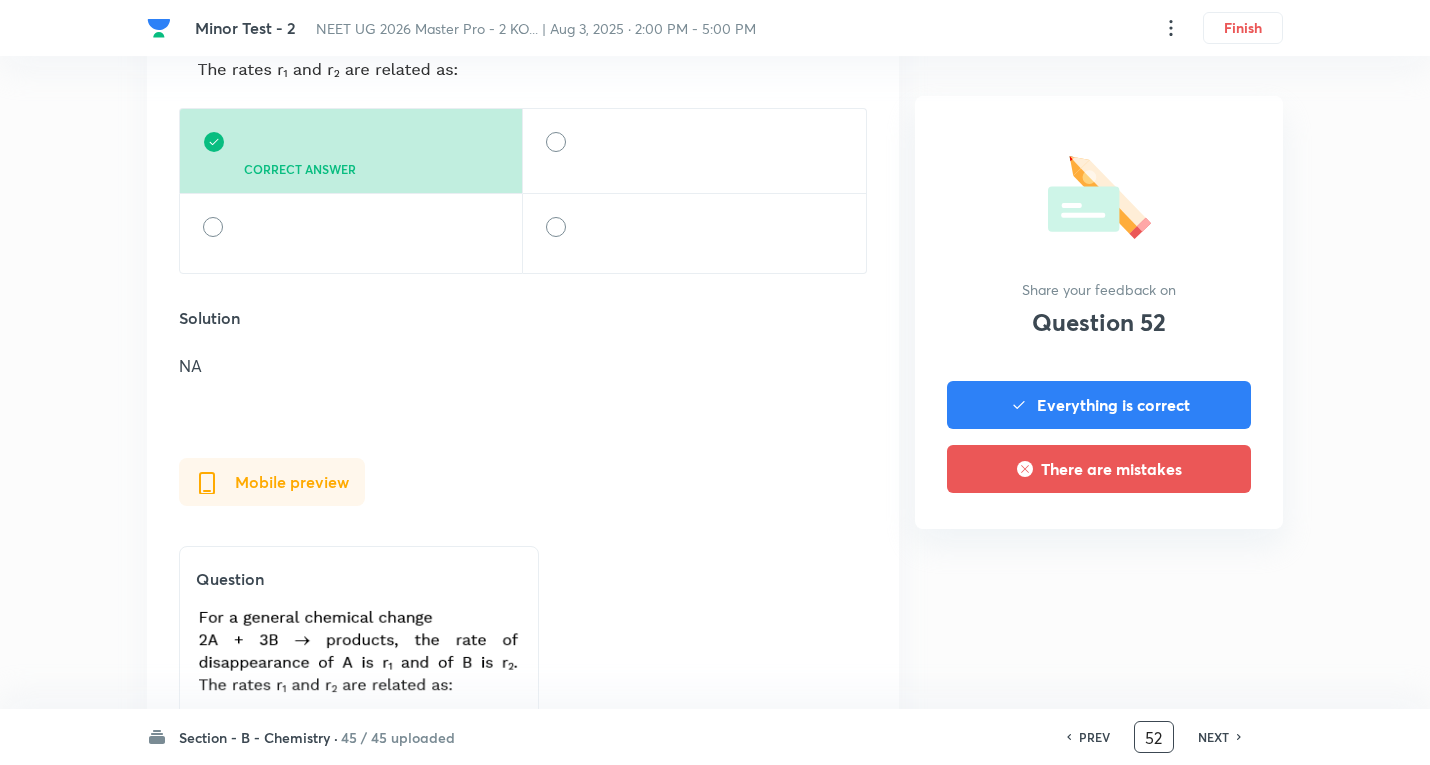 click on "52" at bounding box center [1154, 737] 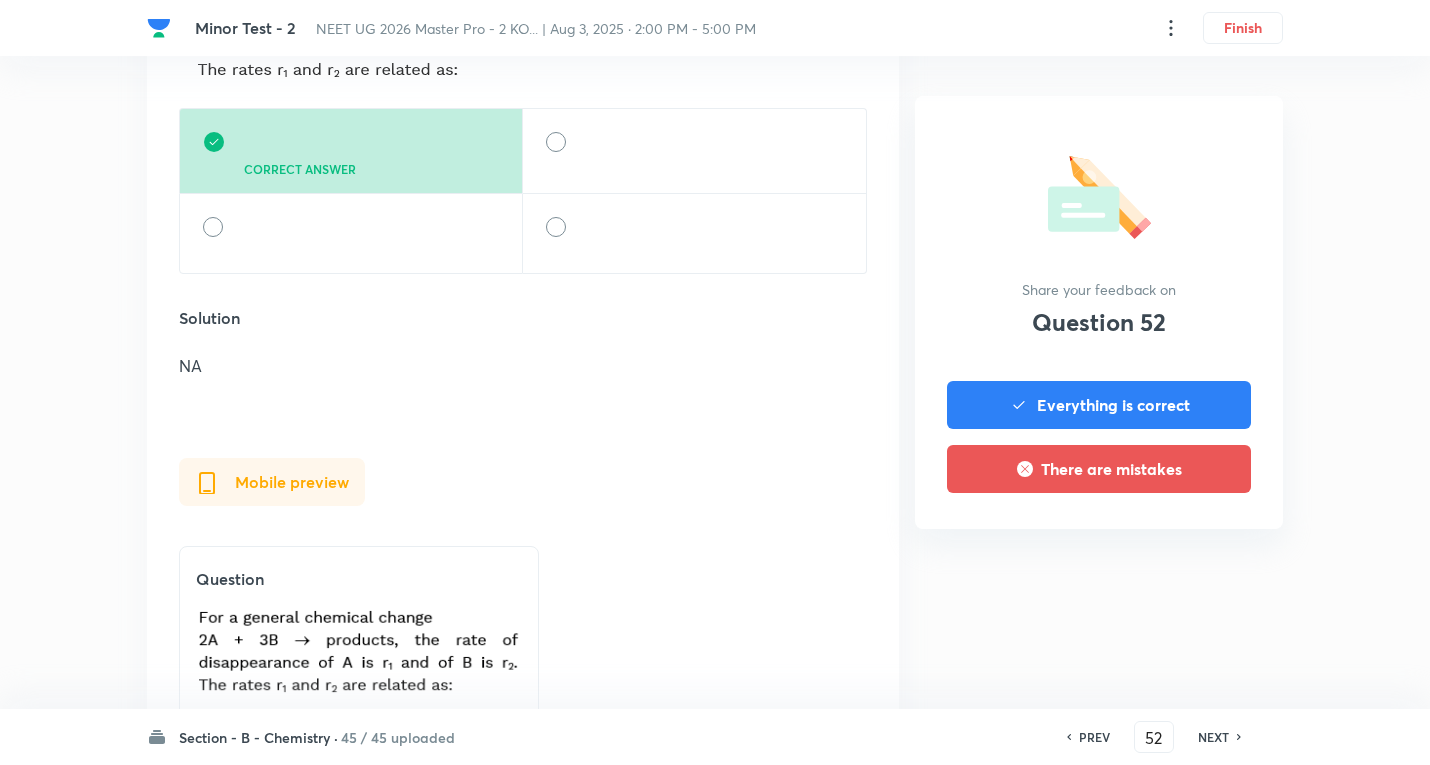 click on "PREV" at bounding box center [1091, 737] 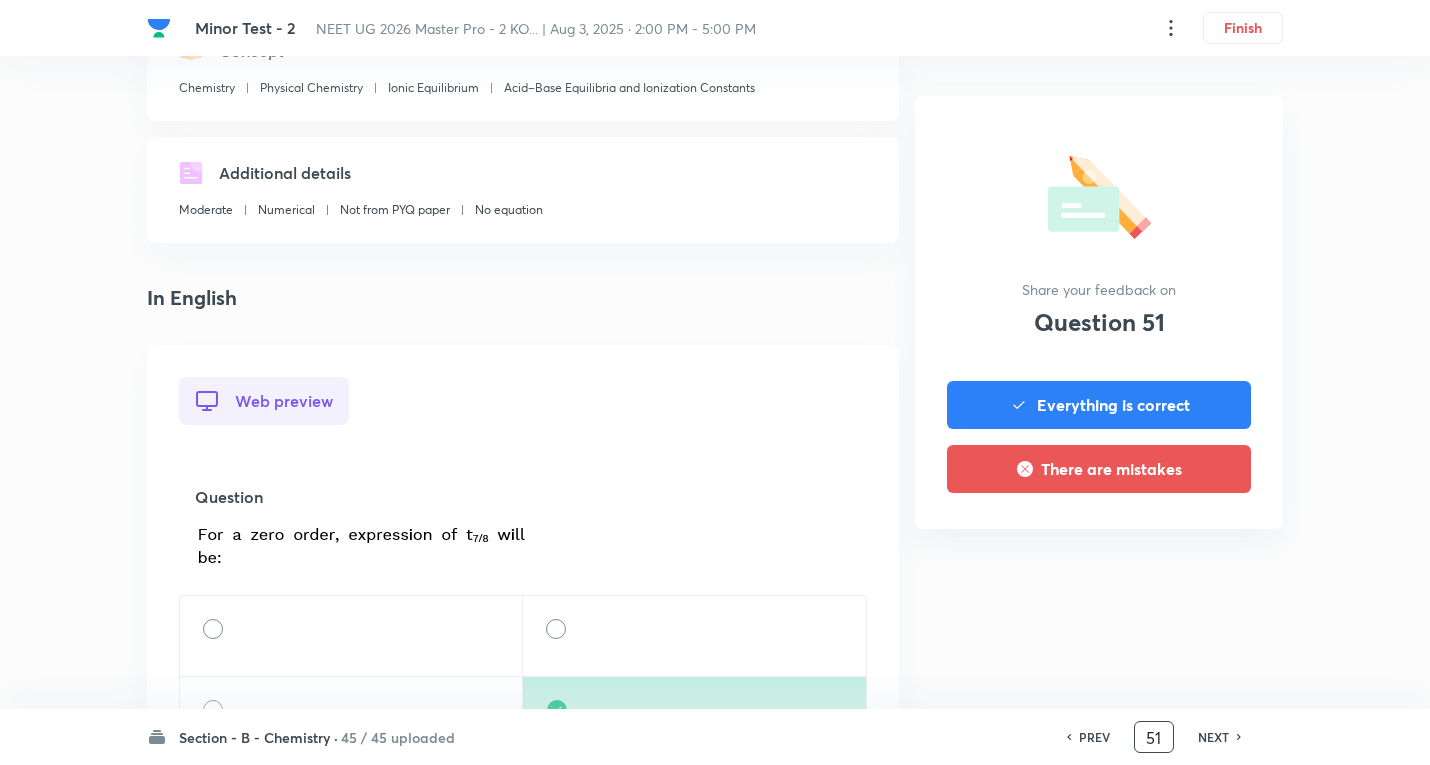 scroll, scrollTop: 600, scrollLeft: 0, axis: vertical 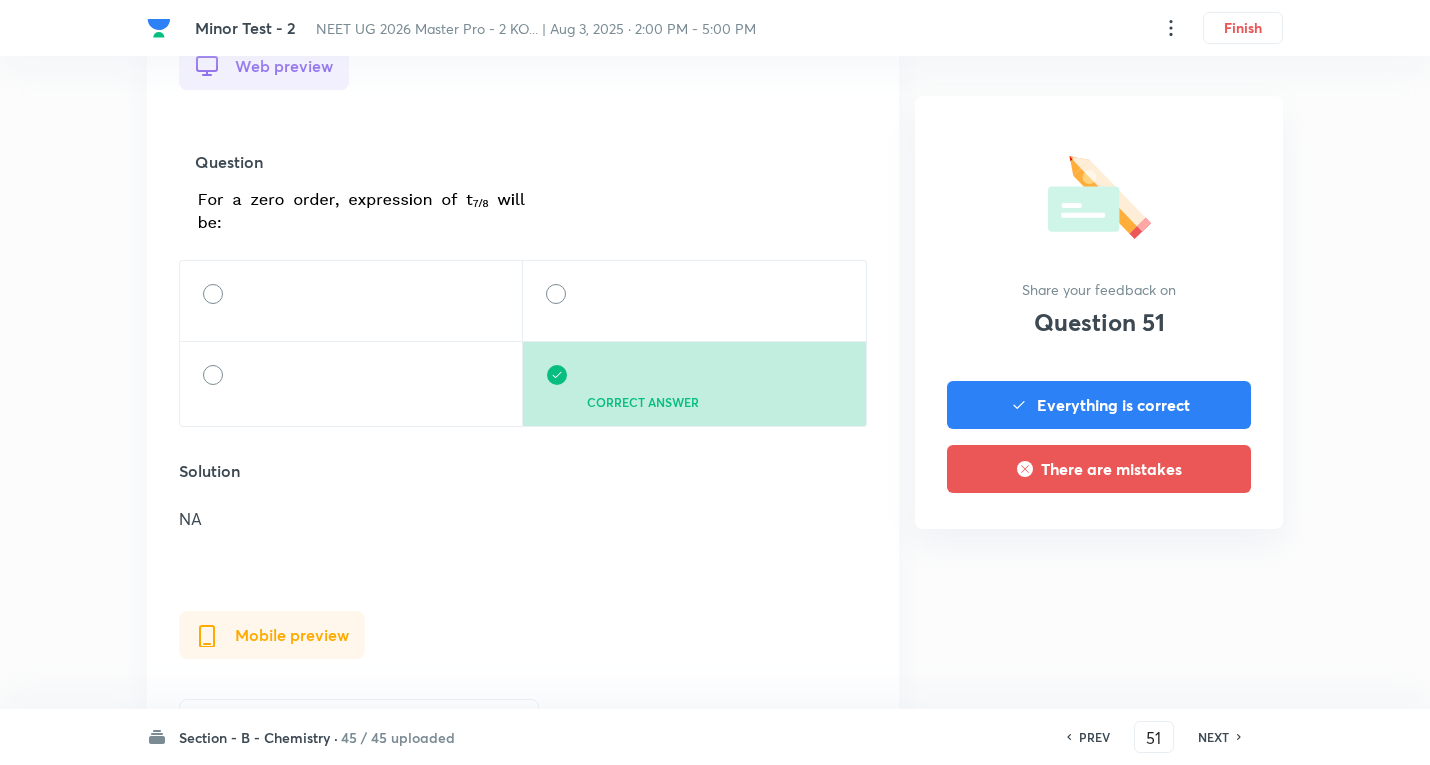 click on "NEXT" at bounding box center (1216, 737) 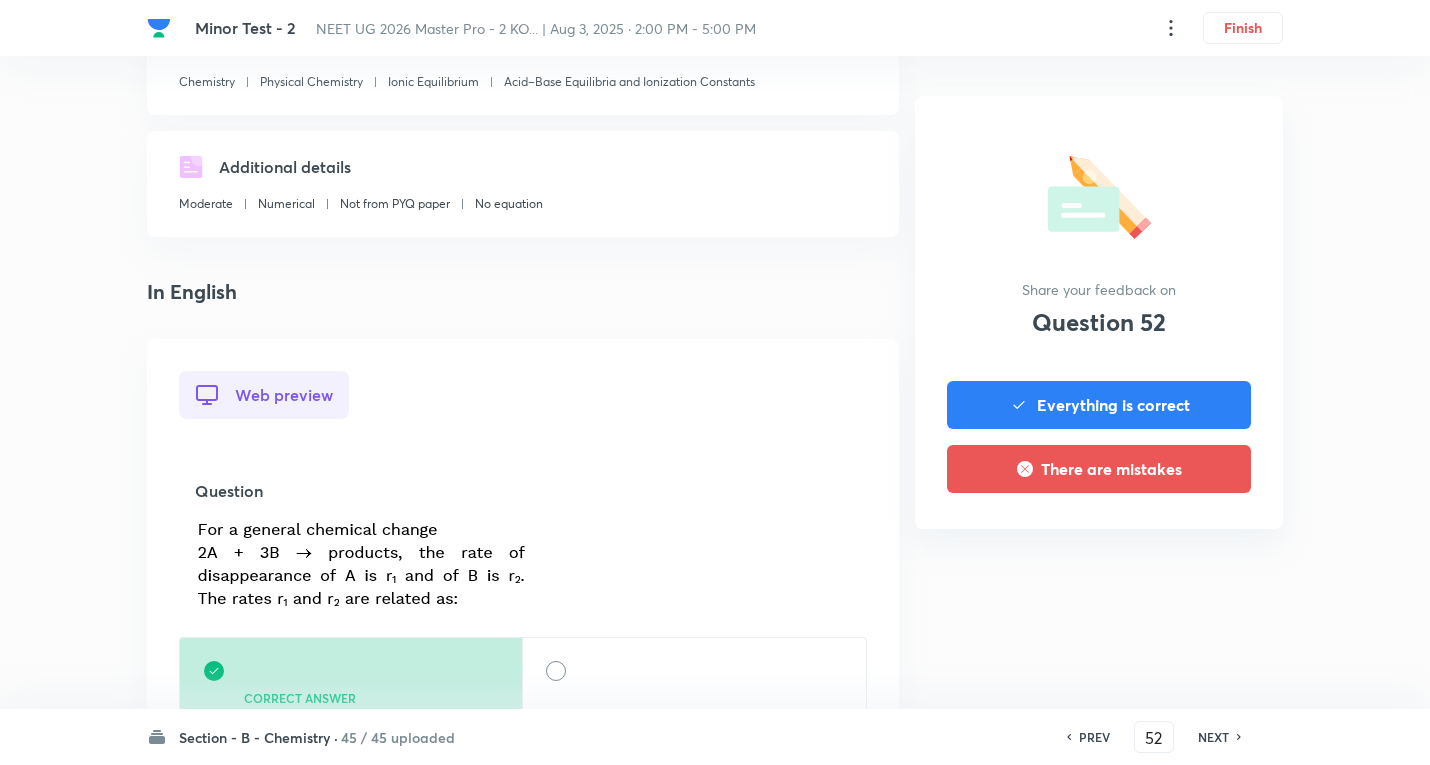 scroll, scrollTop: 600, scrollLeft: 0, axis: vertical 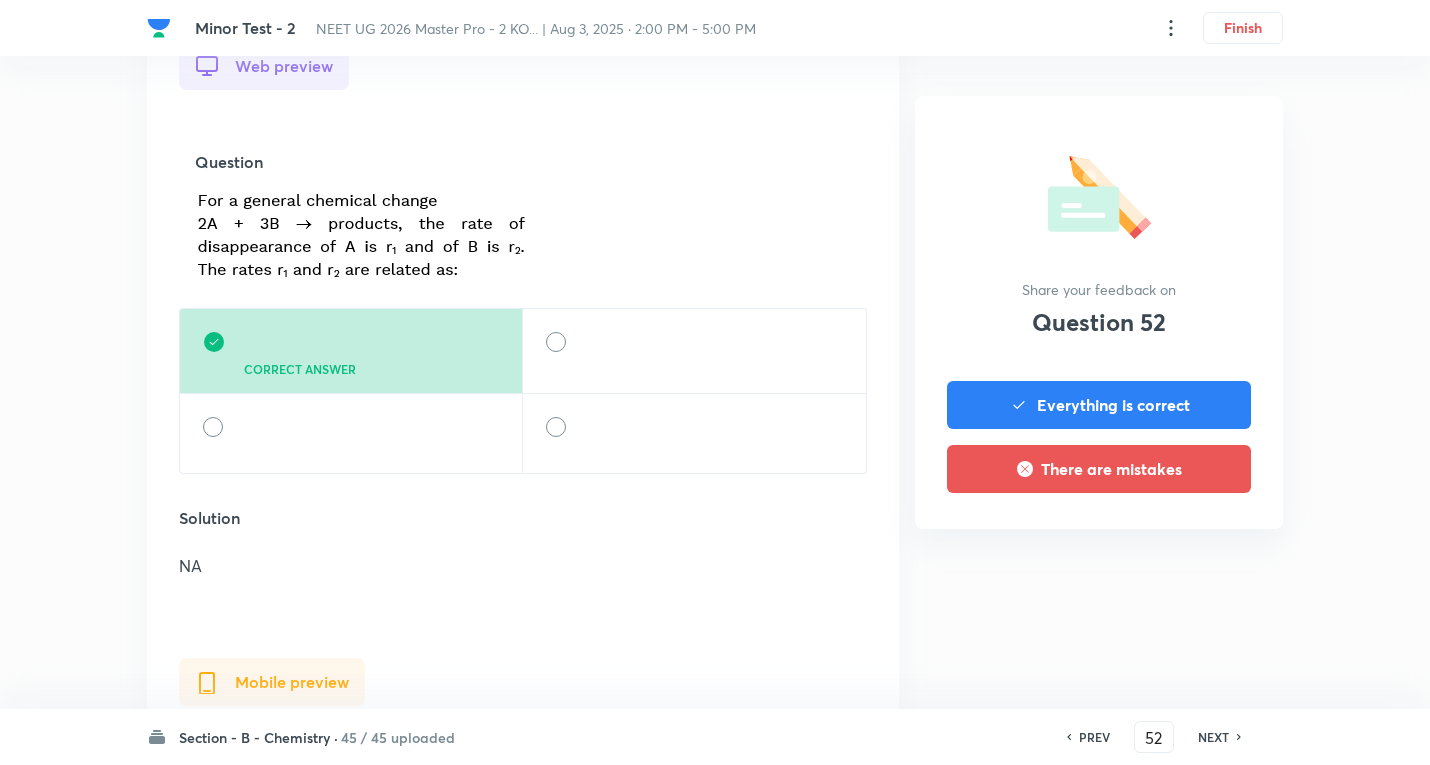 click on "NEXT" at bounding box center (1213, 737) 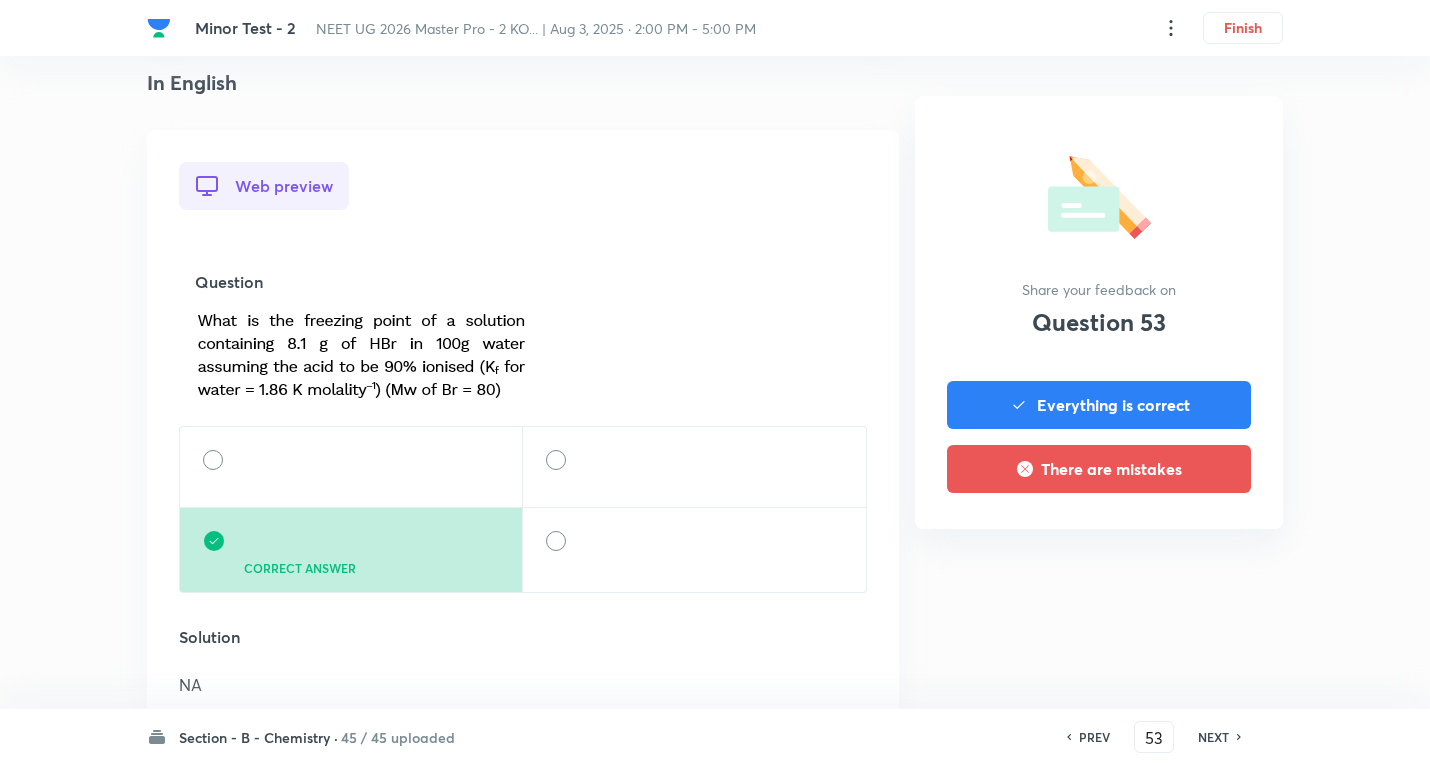 scroll, scrollTop: 700, scrollLeft: 0, axis: vertical 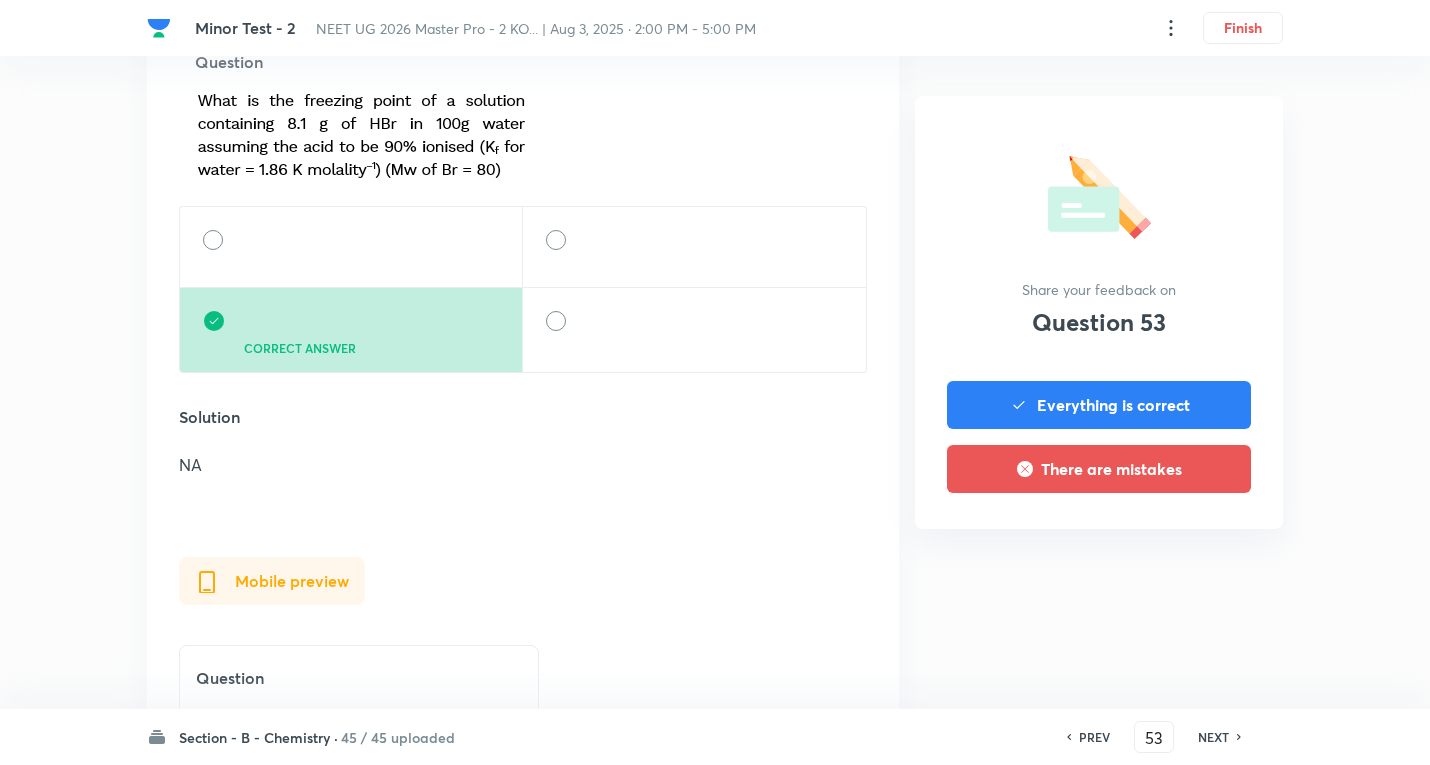 click on "PREV 53 ​ NEXT" at bounding box center [1154, 737] 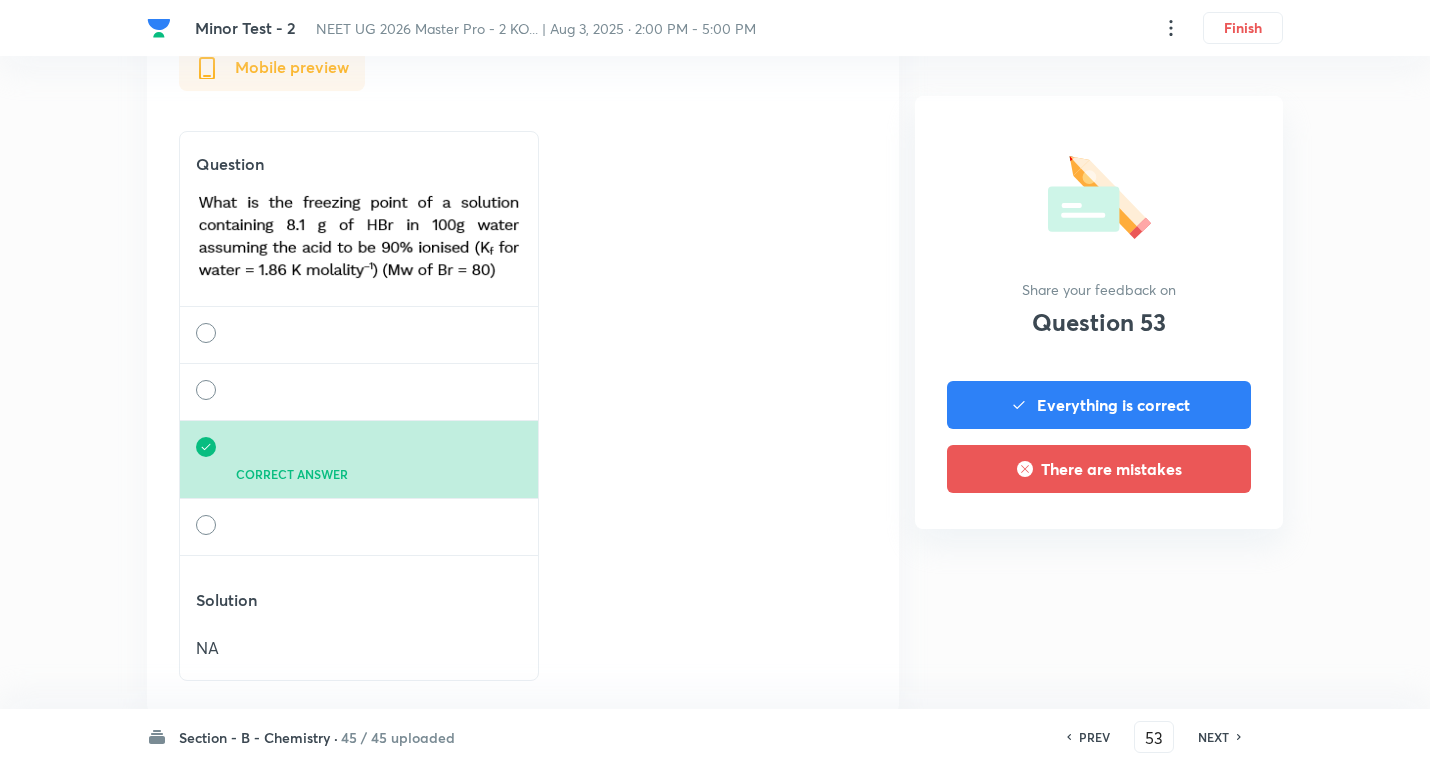 scroll, scrollTop: 1300, scrollLeft: 0, axis: vertical 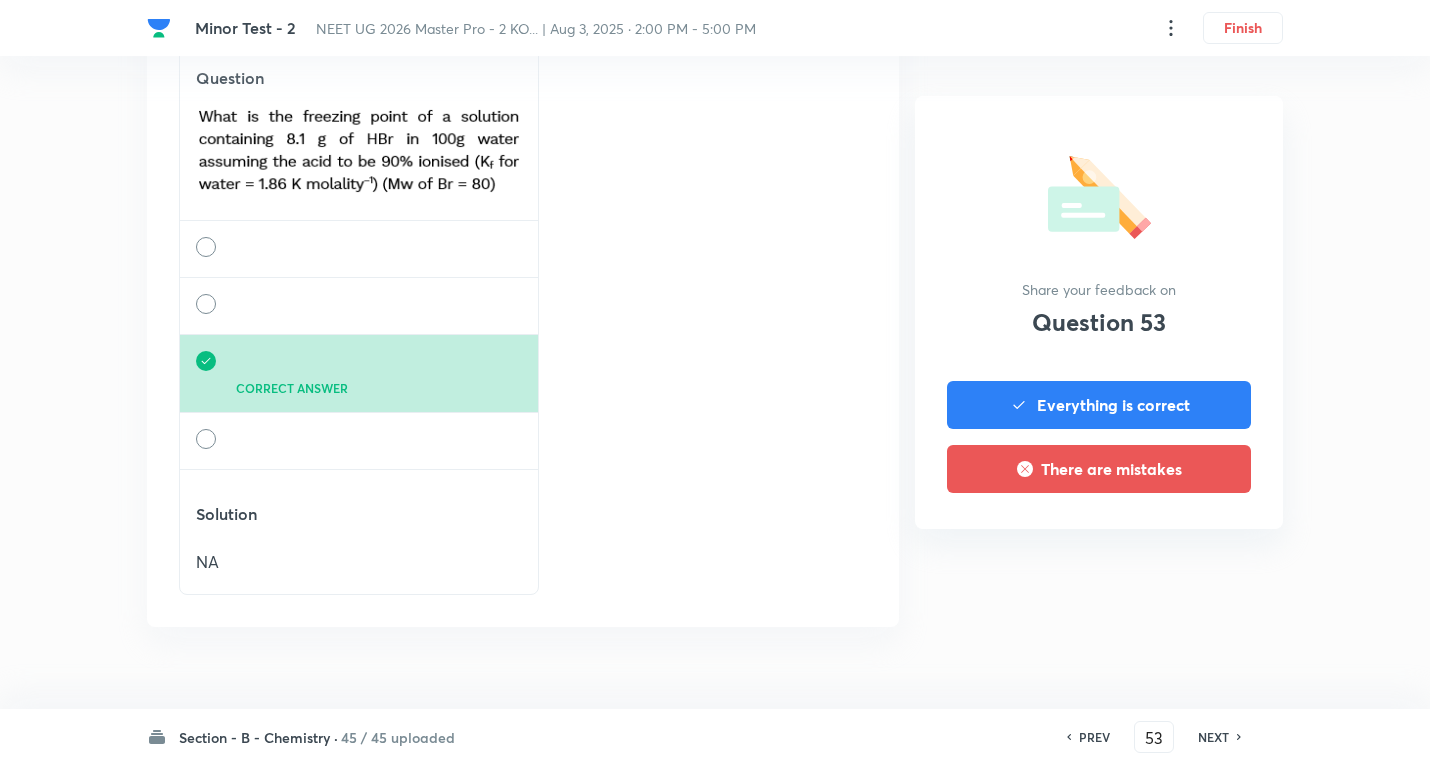 click on "NEXT" at bounding box center [1213, 737] 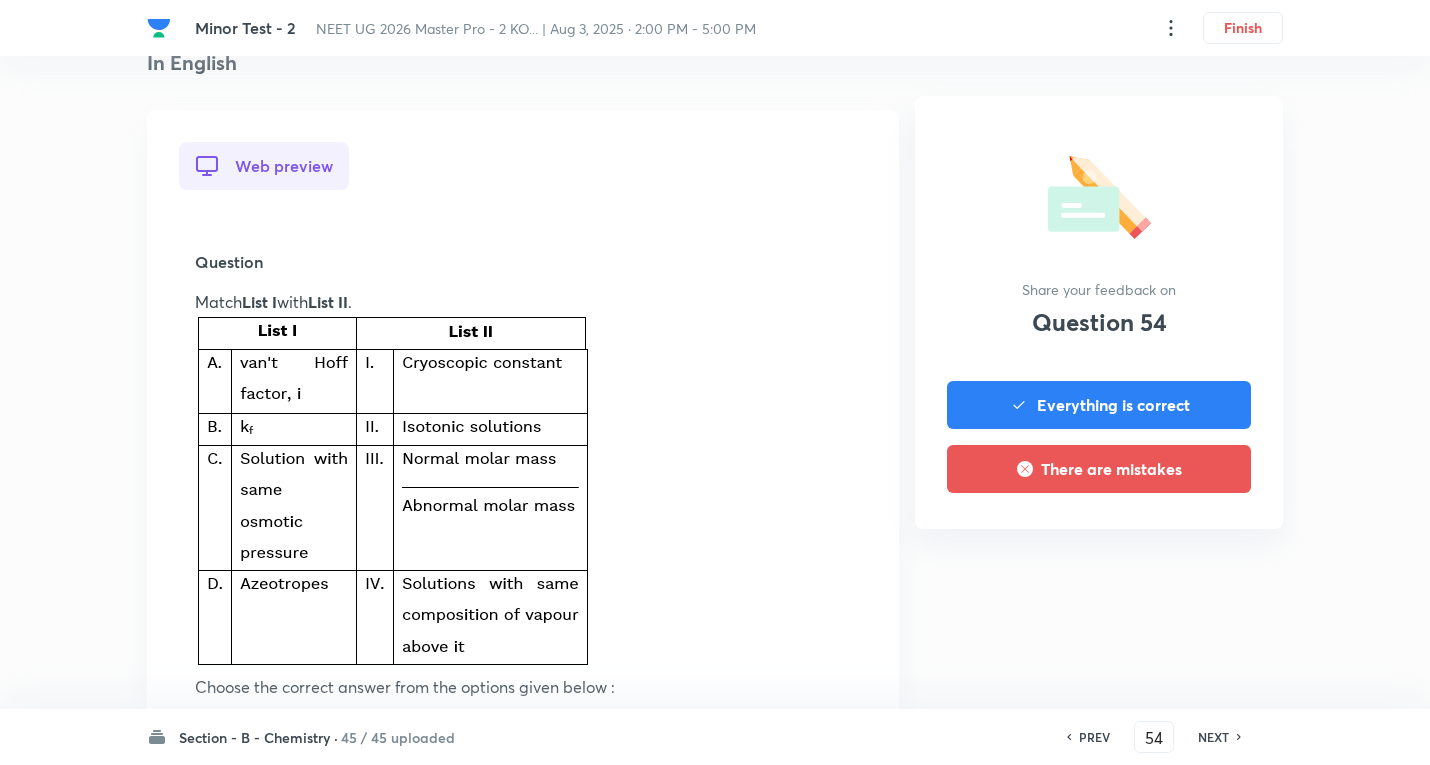 scroll, scrollTop: 1000, scrollLeft: 0, axis: vertical 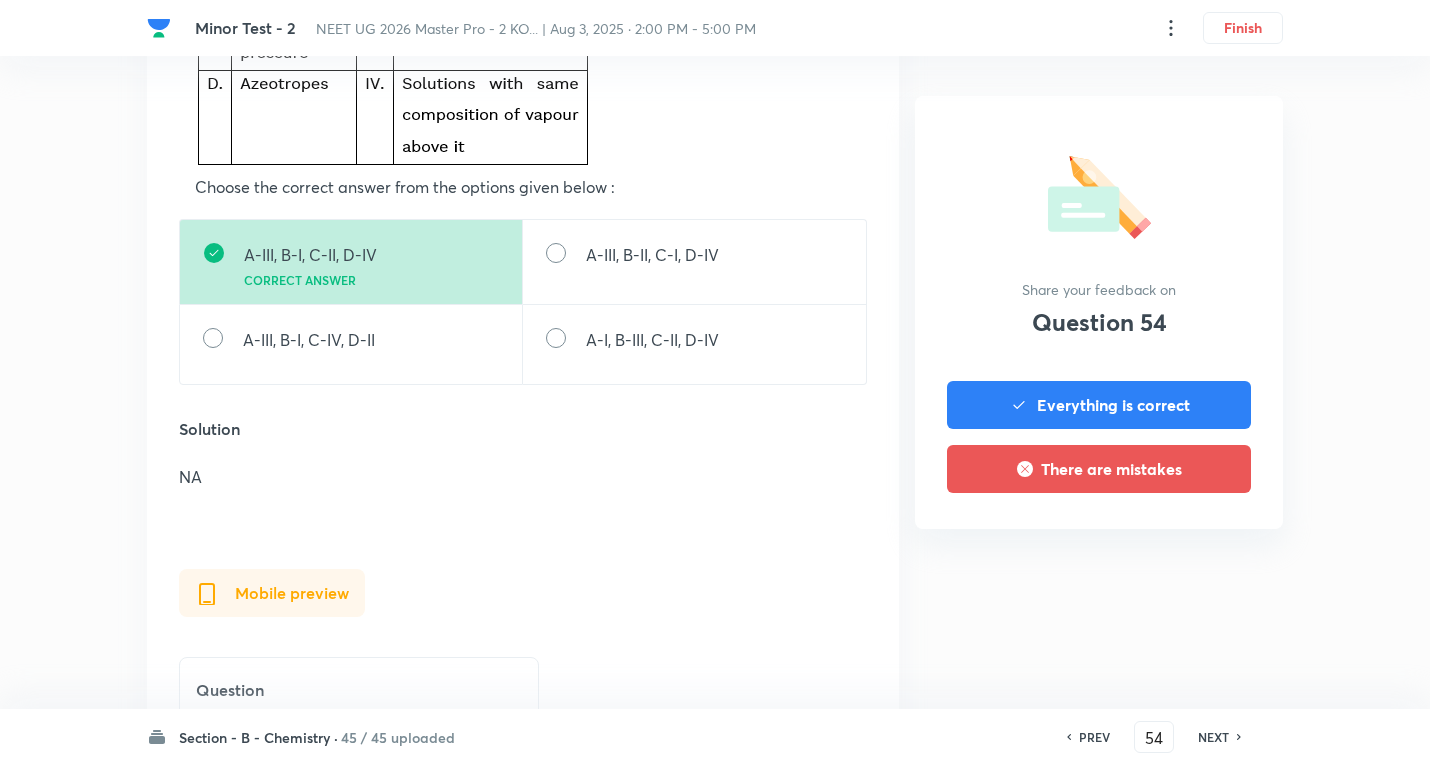 click 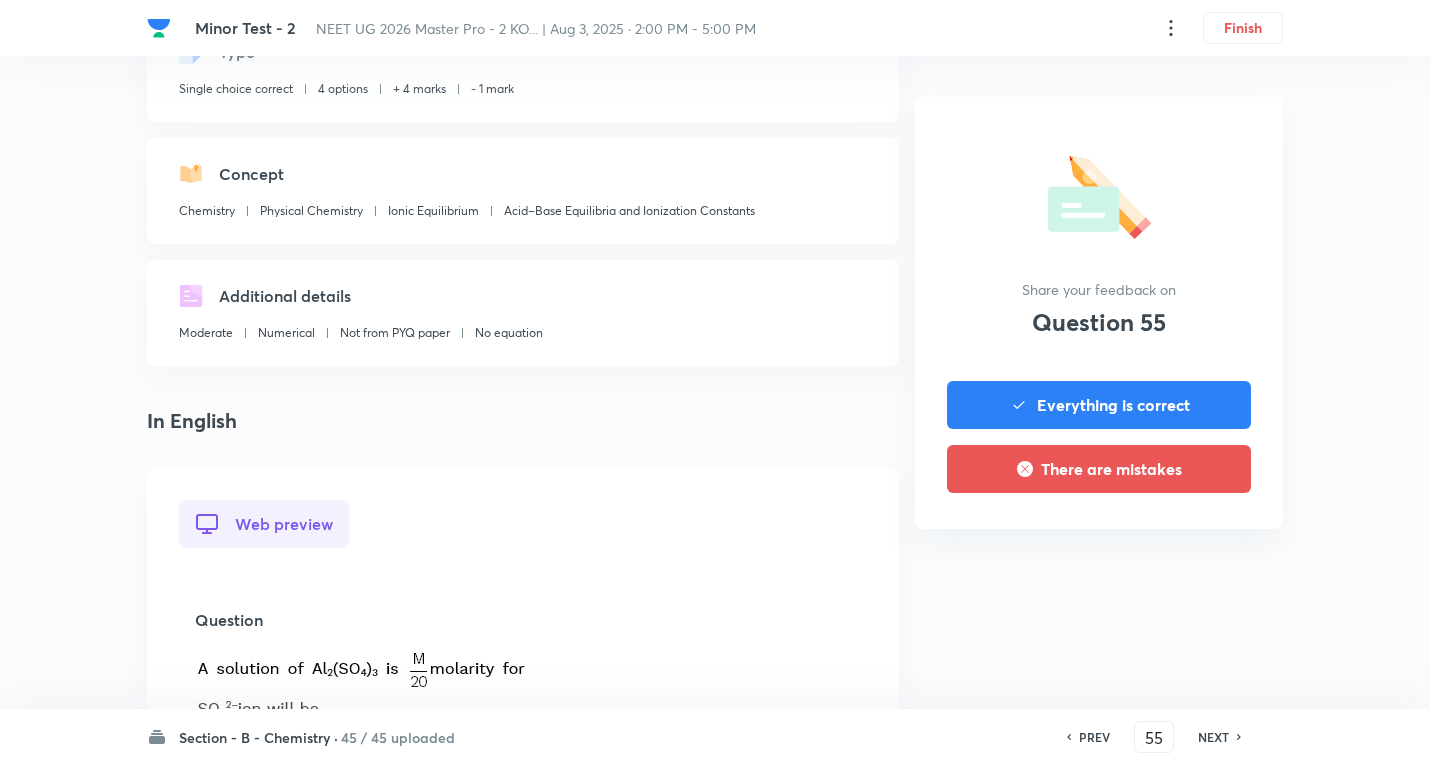 scroll, scrollTop: 500, scrollLeft: 0, axis: vertical 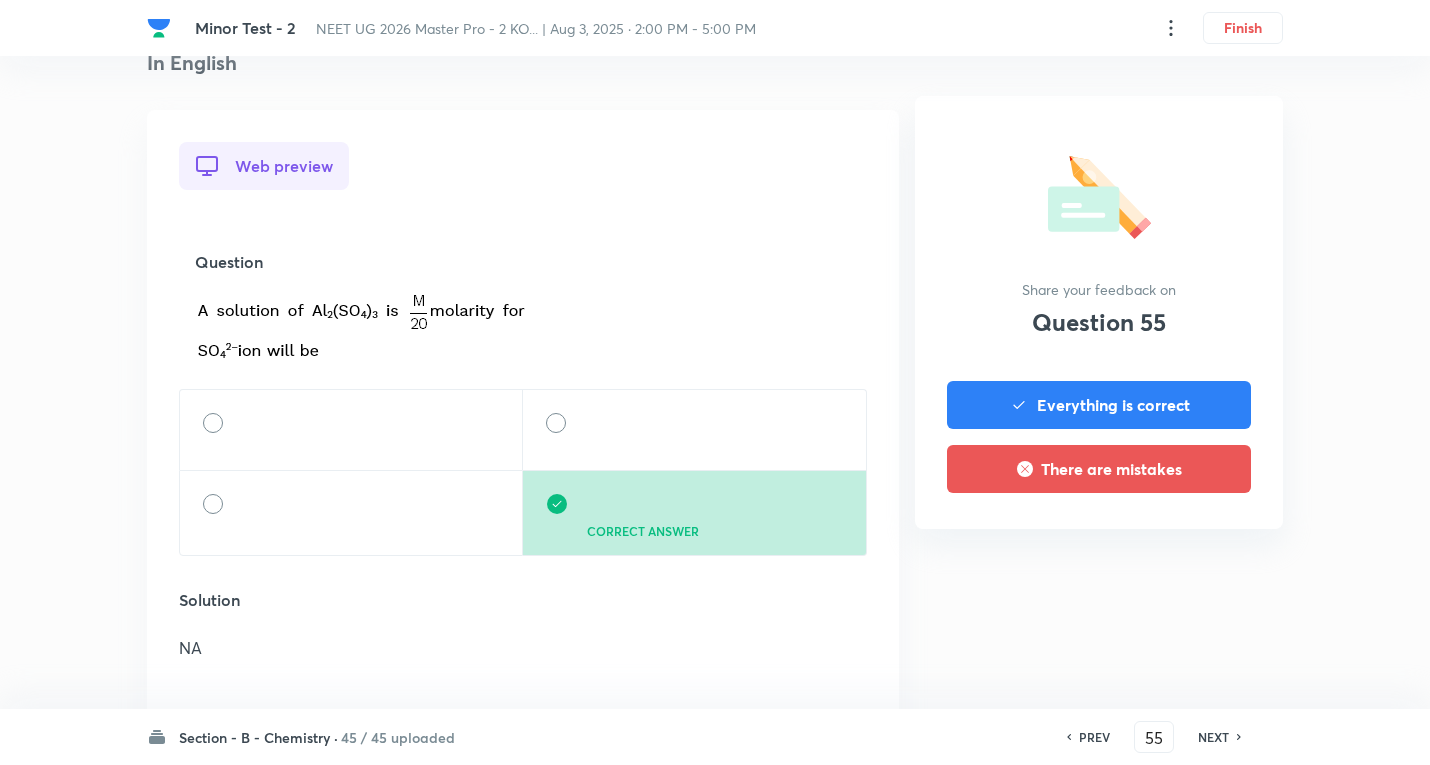 click on "NEXT" at bounding box center [1213, 737] 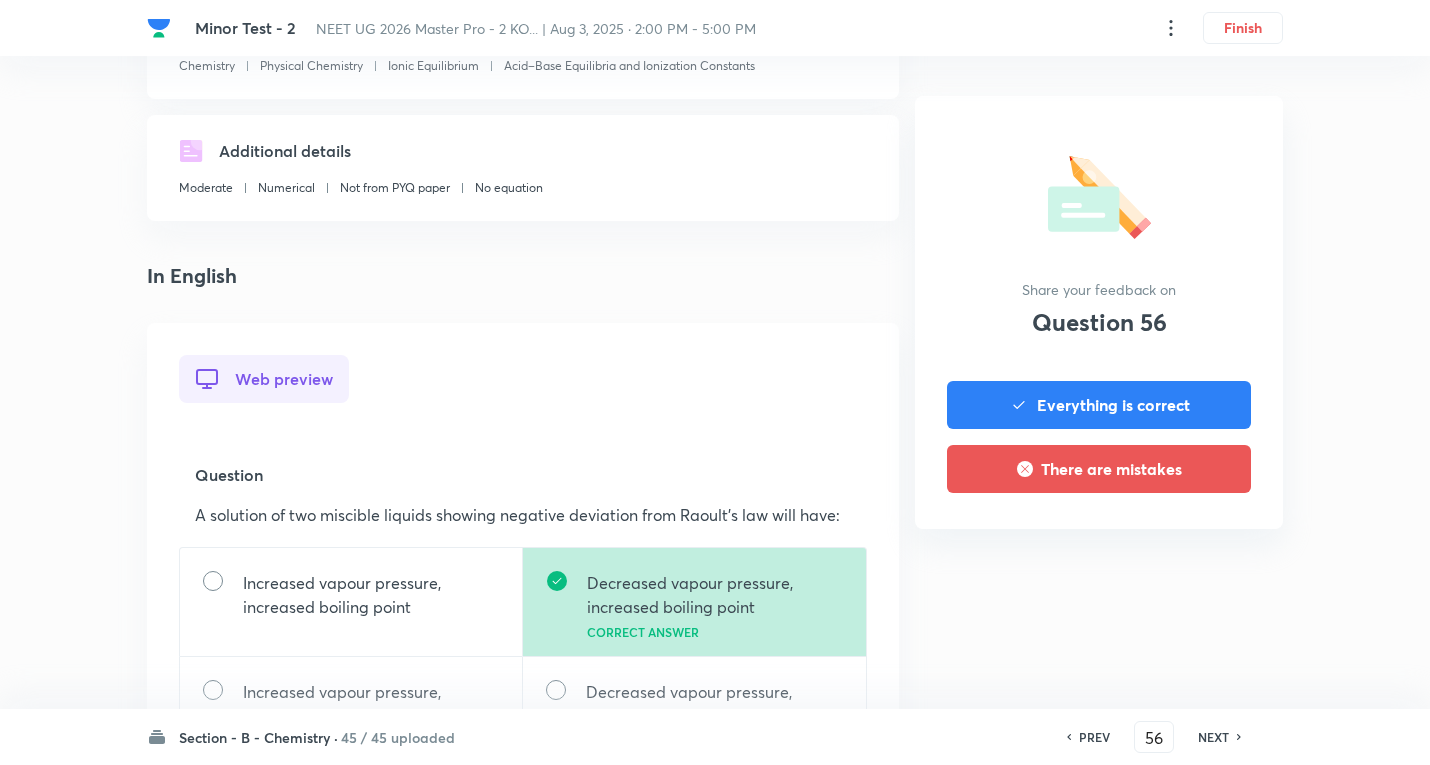 scroll, scrollTop: 600, scrollLeft: 0, axis: vertical 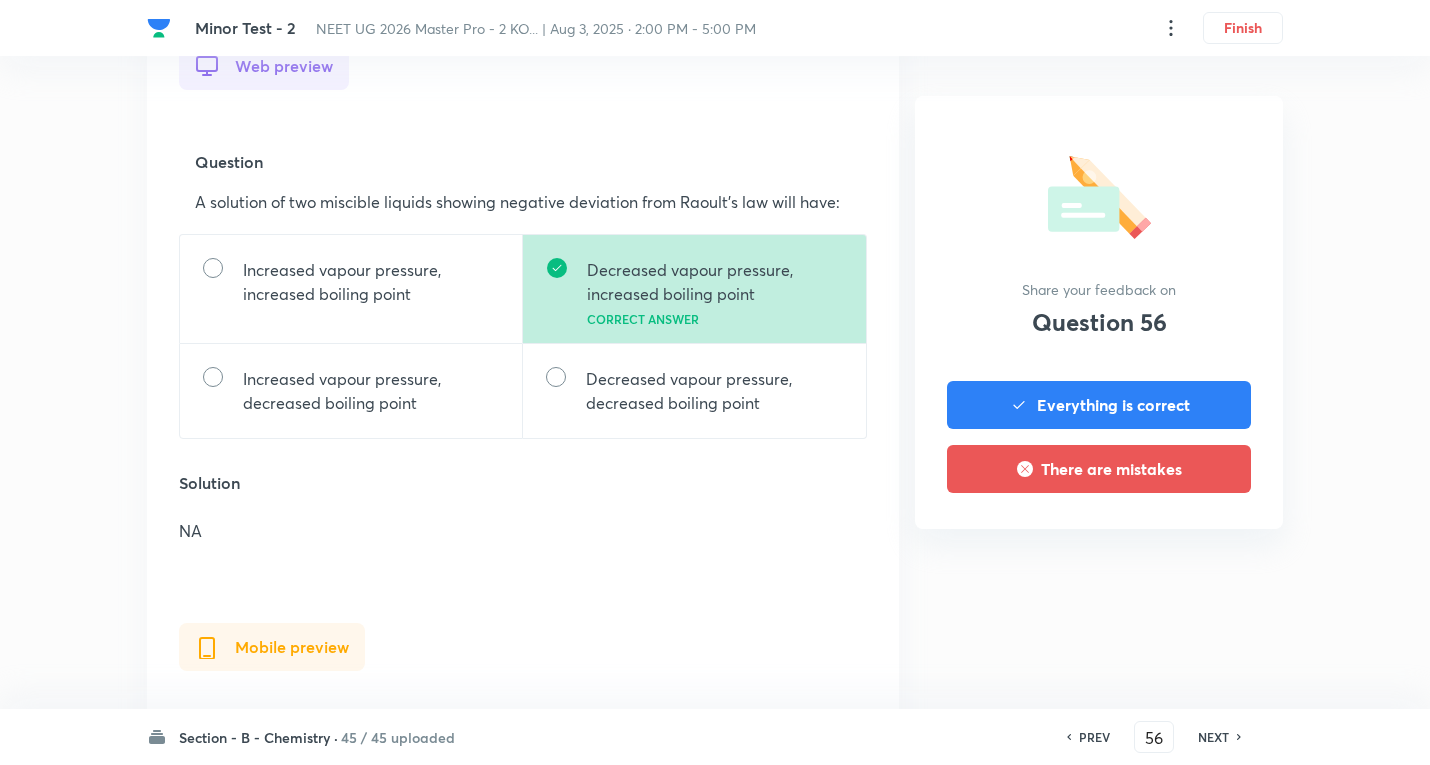 click on "NEXT" at bounding box center (1213, 737) 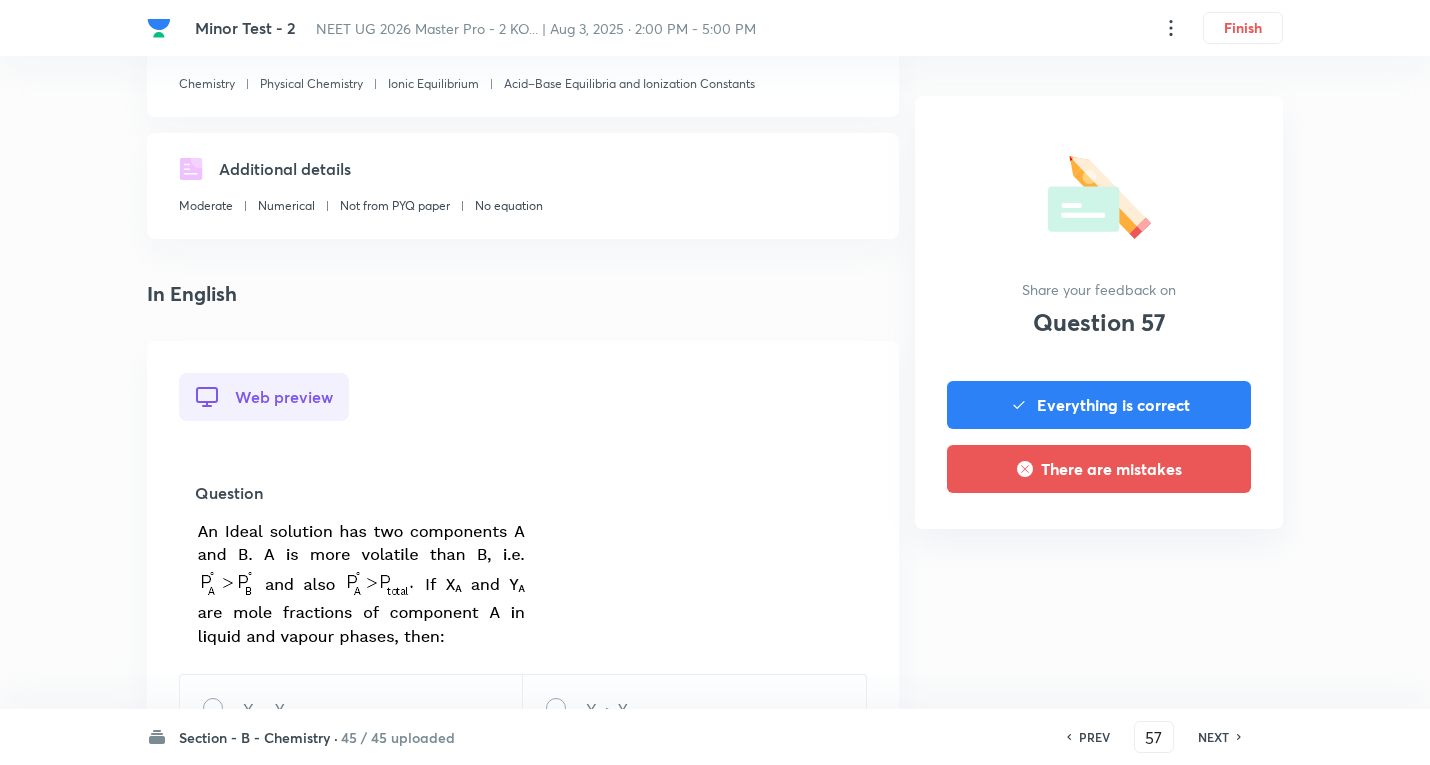 scroll, scrollTop: 600, scrollLeft: 0, axis: vertical 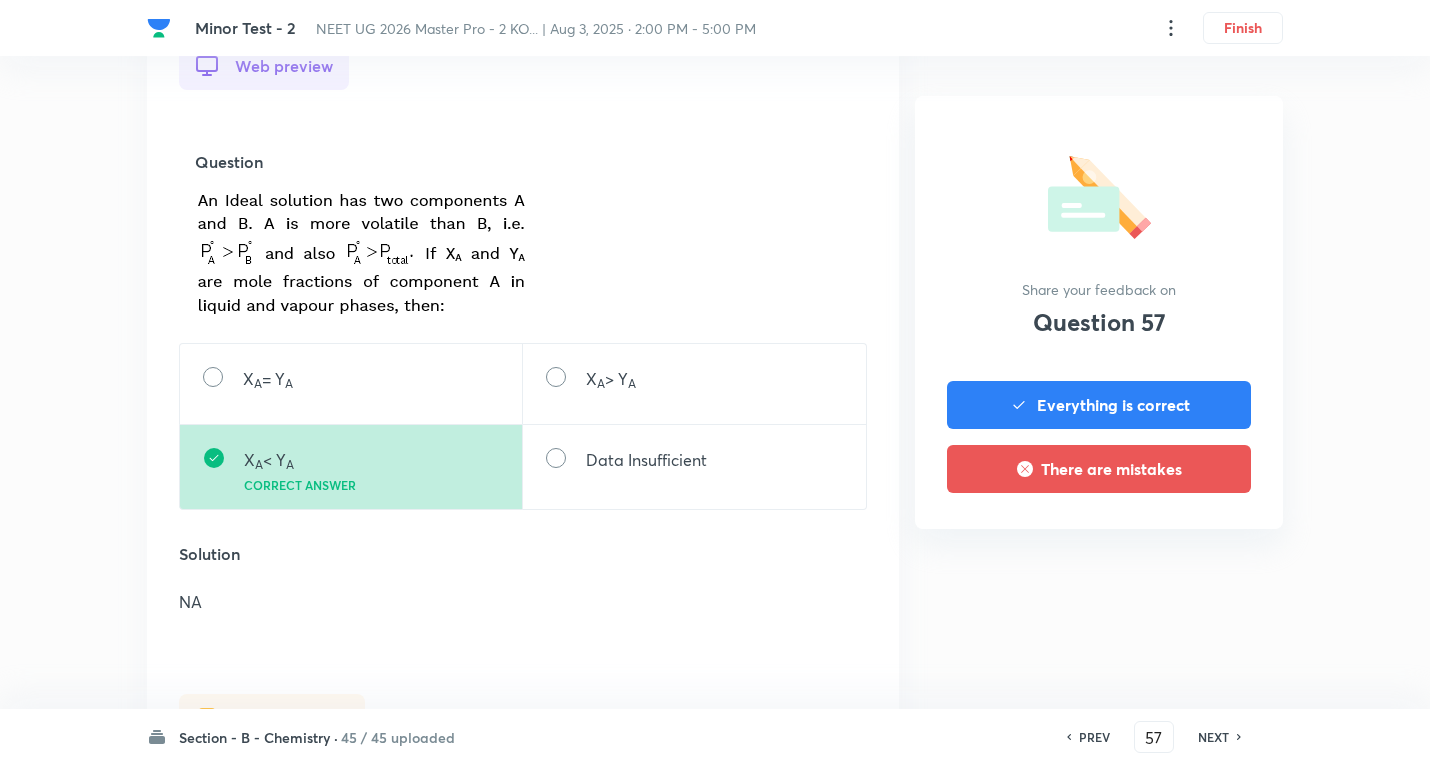 click on "NEXT" at bounding box center [1213, 737] 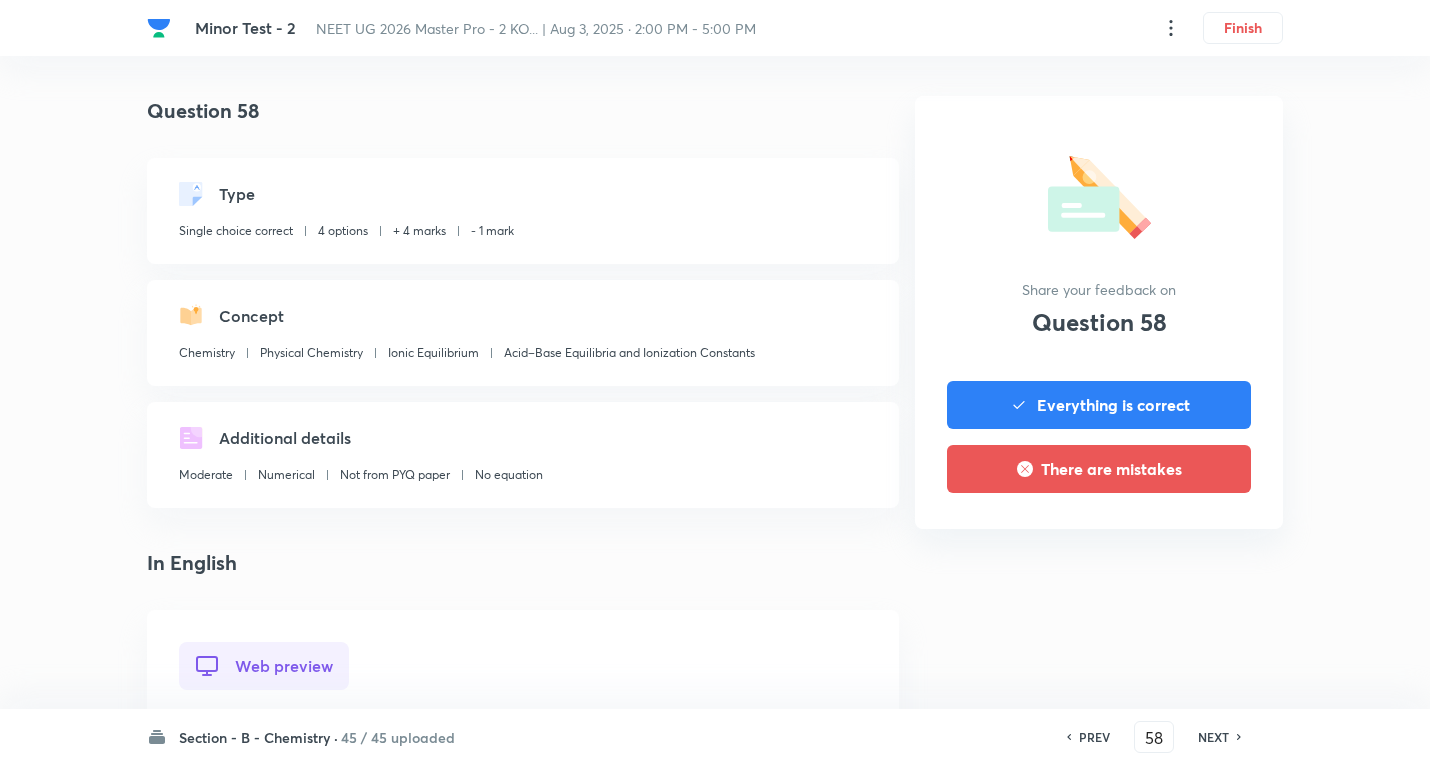 scroll, scrollTop: 600, scrollLeft: 0, axis: vertical 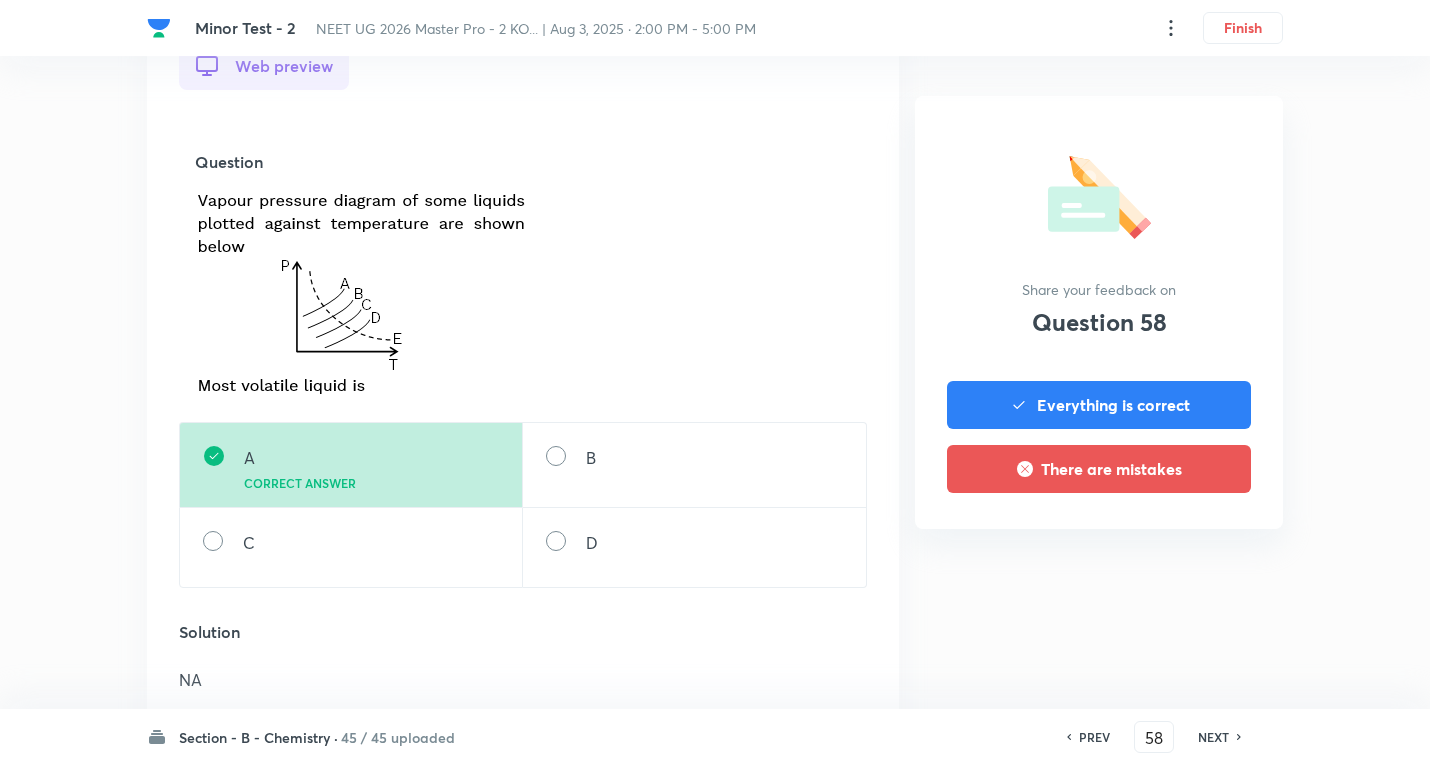 click on "NEXT" at bounding box center (1213, 737) 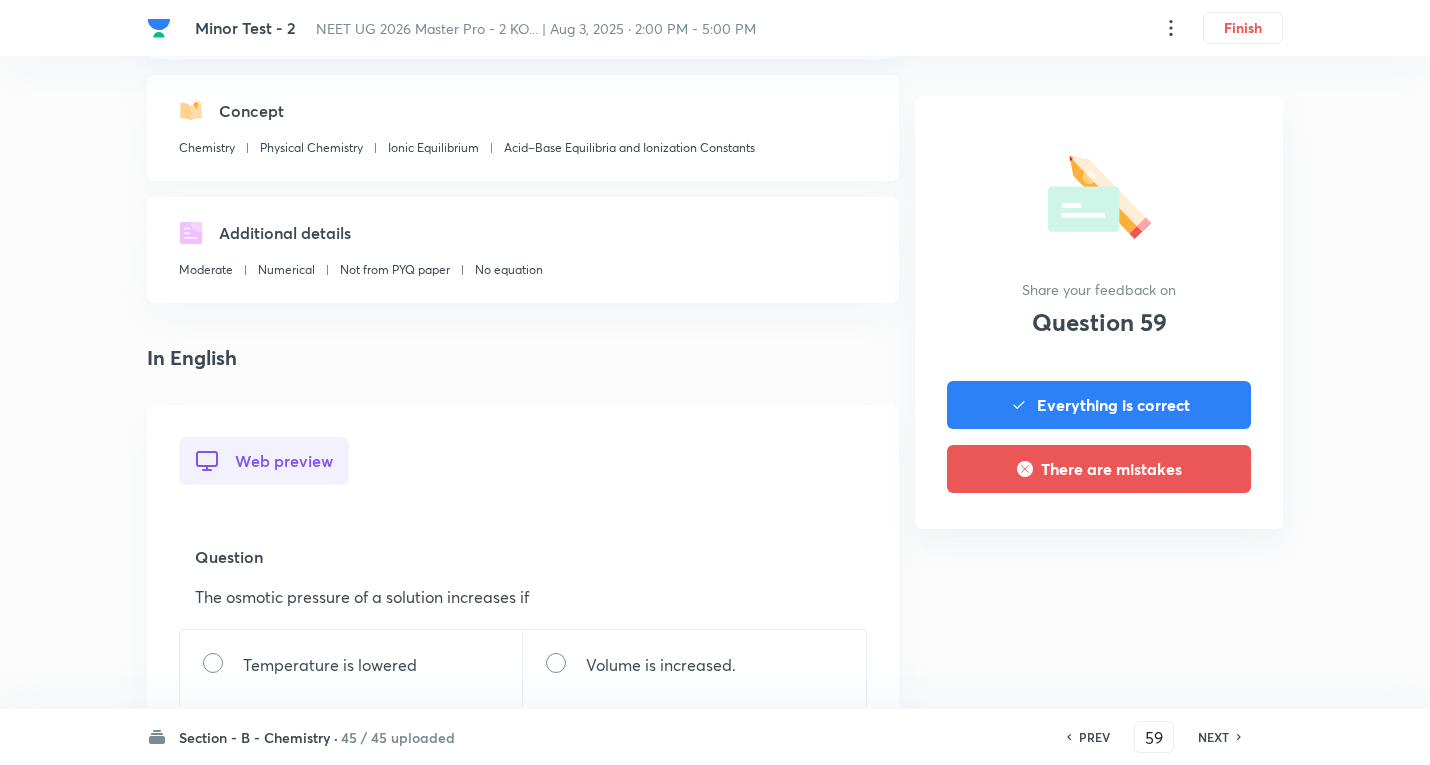 scroll, scrollTop: 500, scrollLeft: 0, axis: vertical 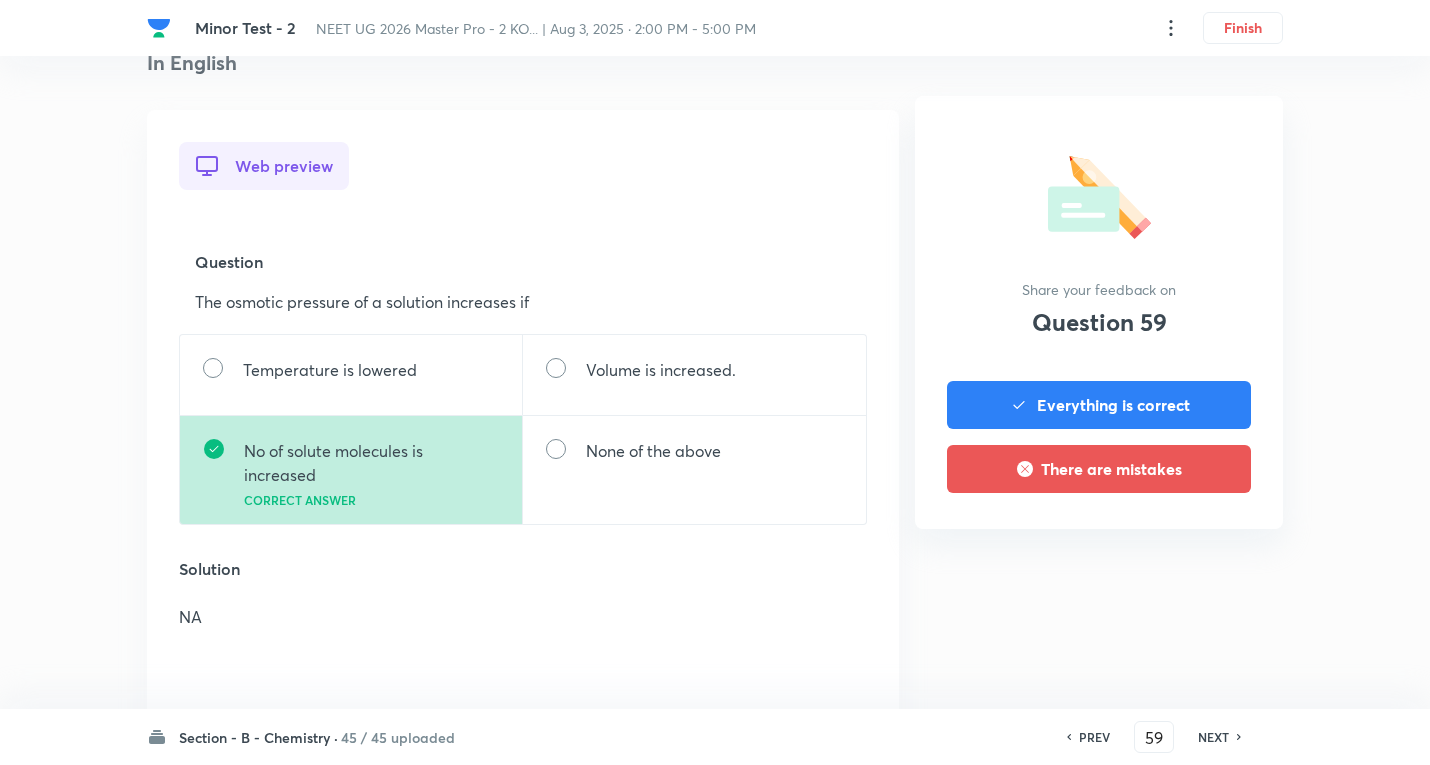 click on "NEXT" at bounding box center (1213, 737) 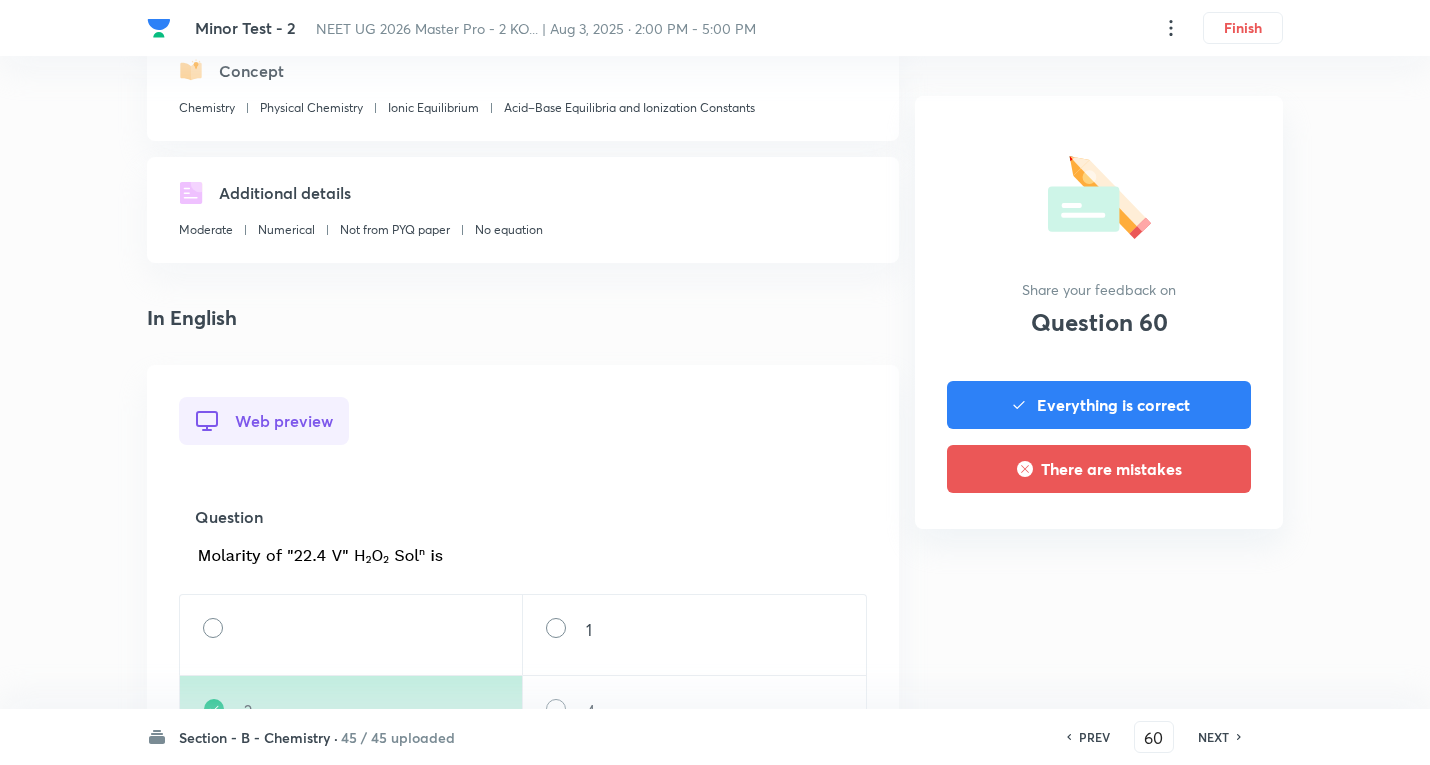 scroll, scrollTop: 600, scrollLeft: 0, axis: vertical 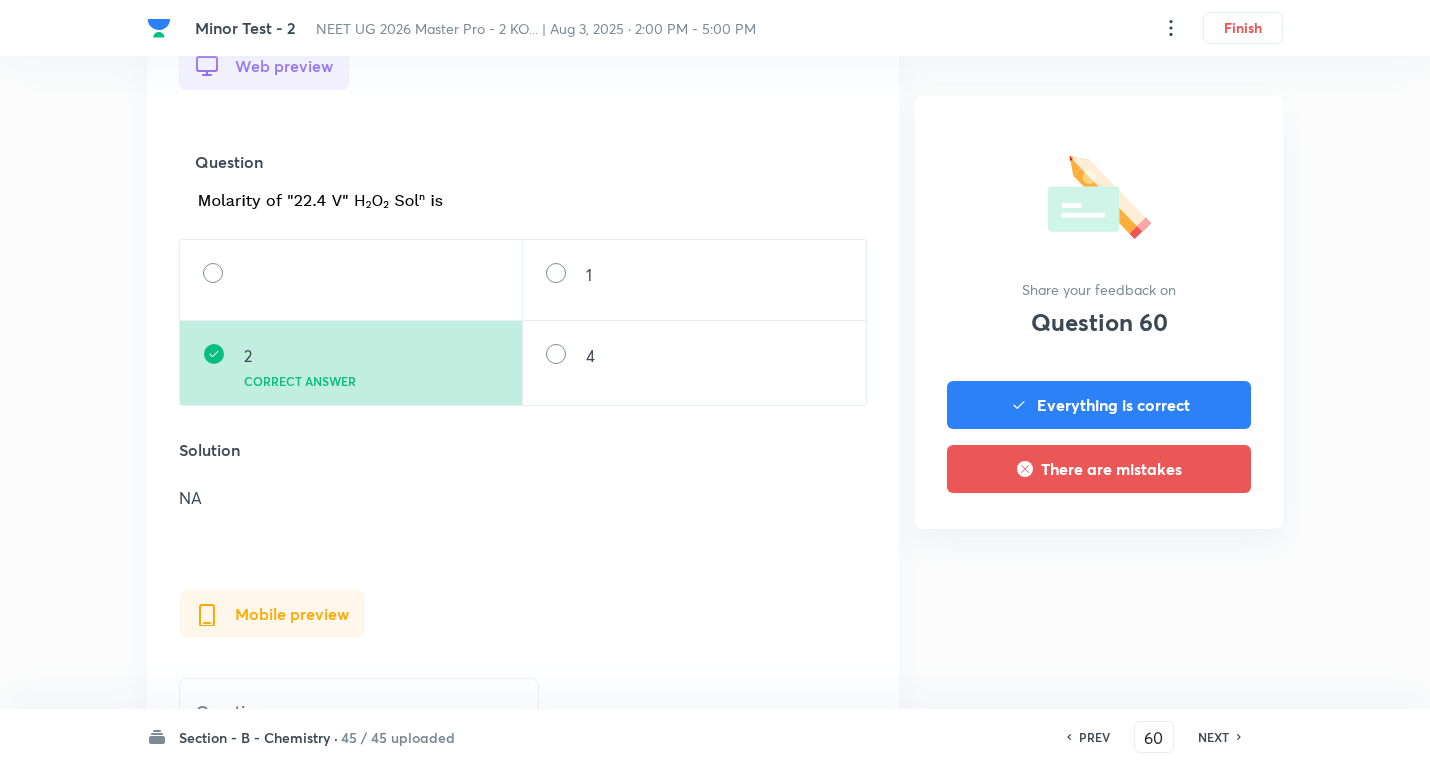 click on "NEXT" at bounding box center [1213, 737] 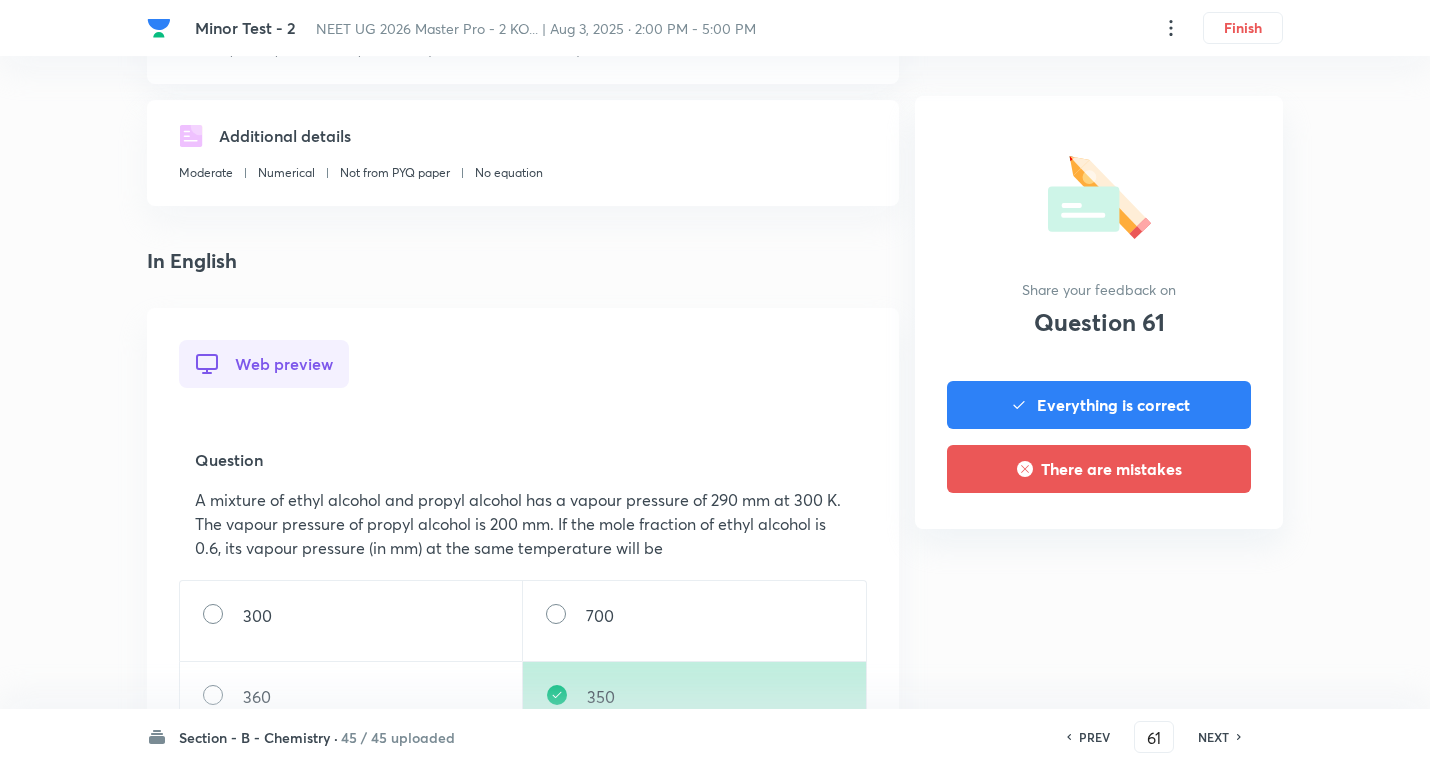 scroll, scrollTop: 700, scrollLeft: 0, axis: vertical 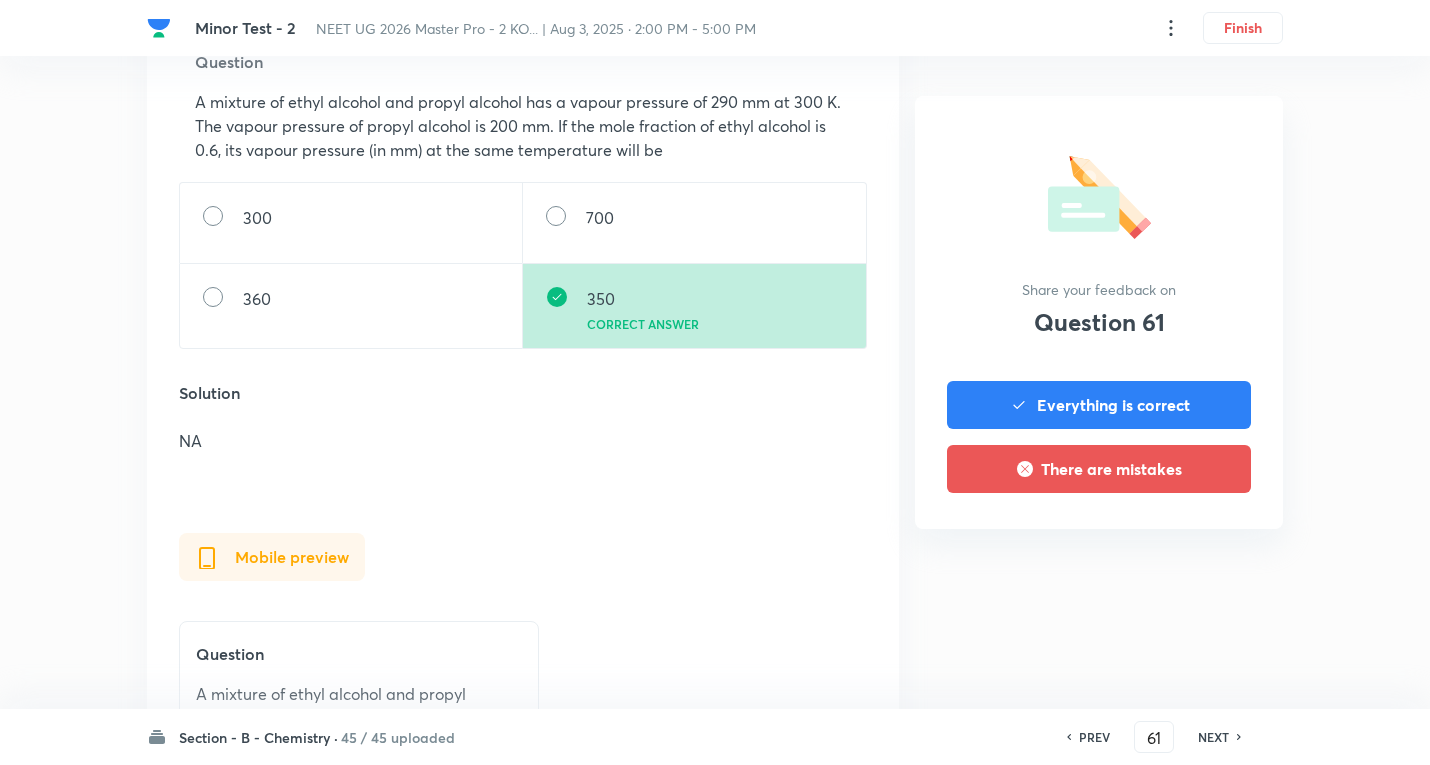 click on "NEXT" at bounding box center (1213, 737) 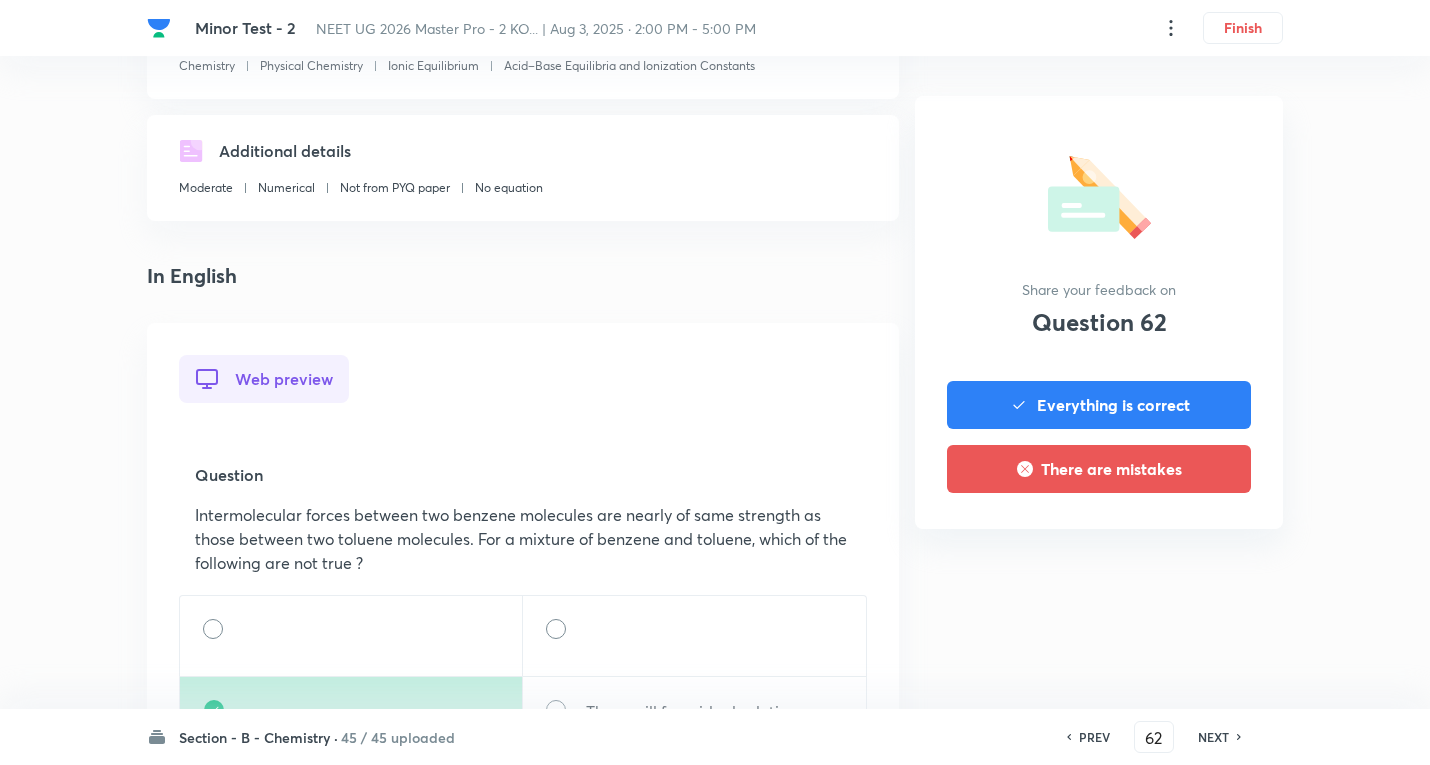scroll, scrollTop: 600, scrollLeft: 0, axis: vertical 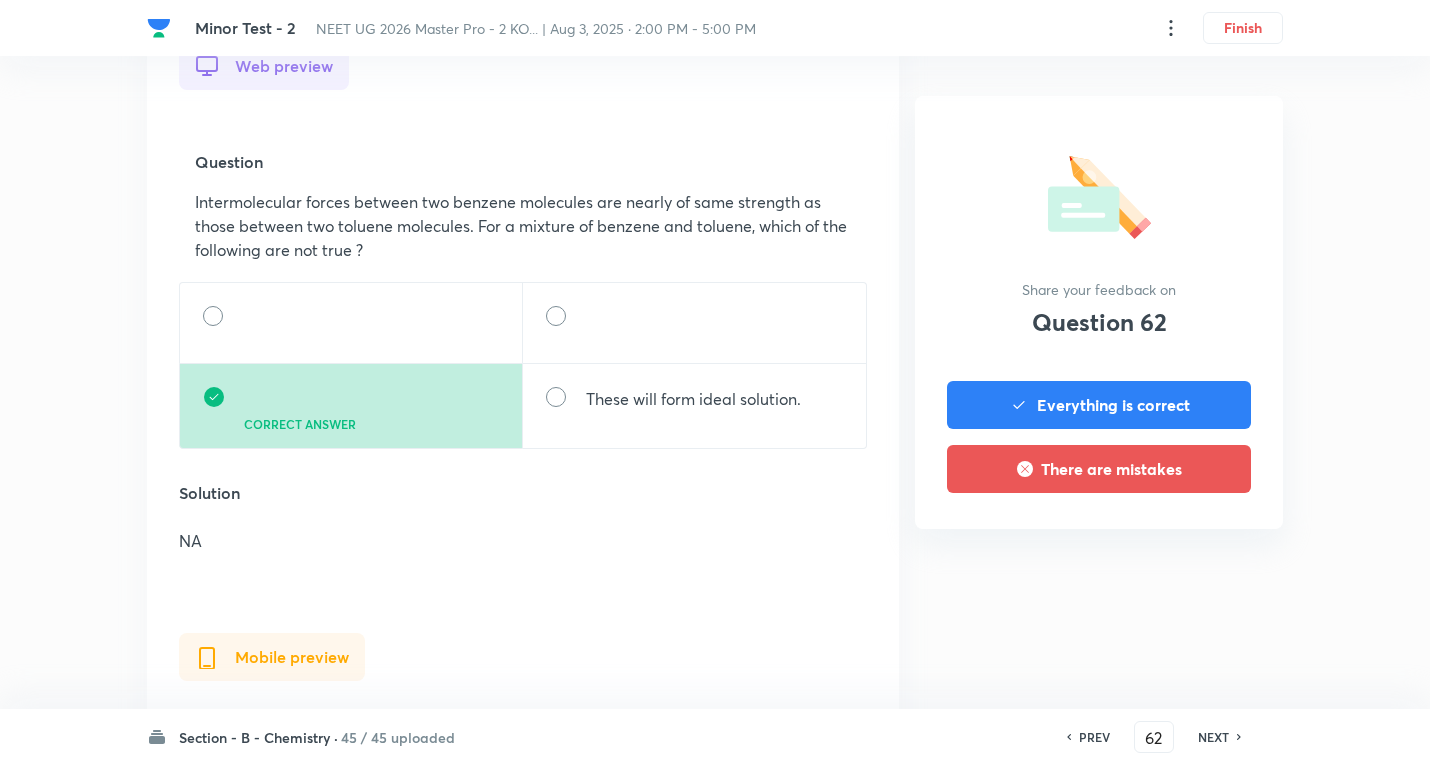 click on "NEXT" at bounding box center (1213, 737) 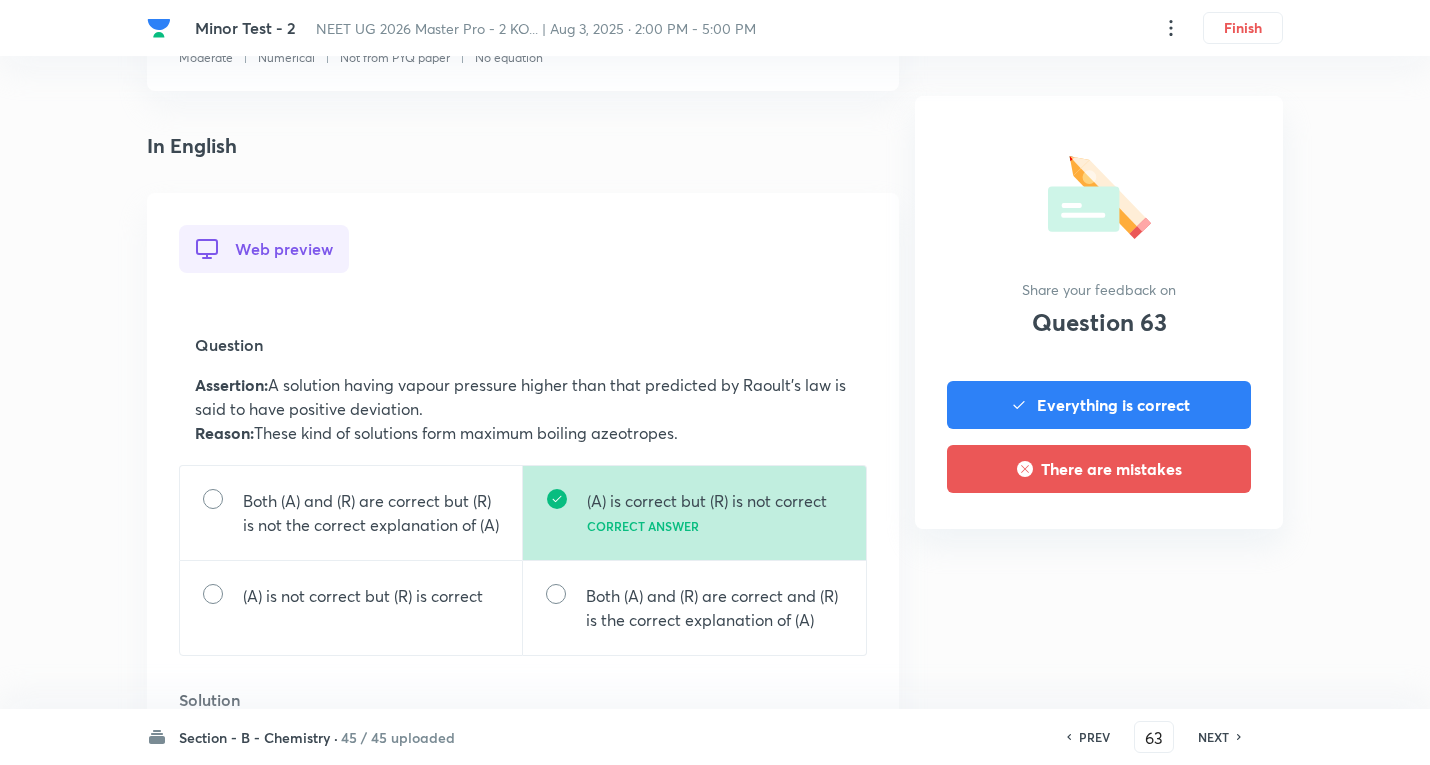 scroll, scrollTop: 700, scrollLeft: 0, axis: vertical 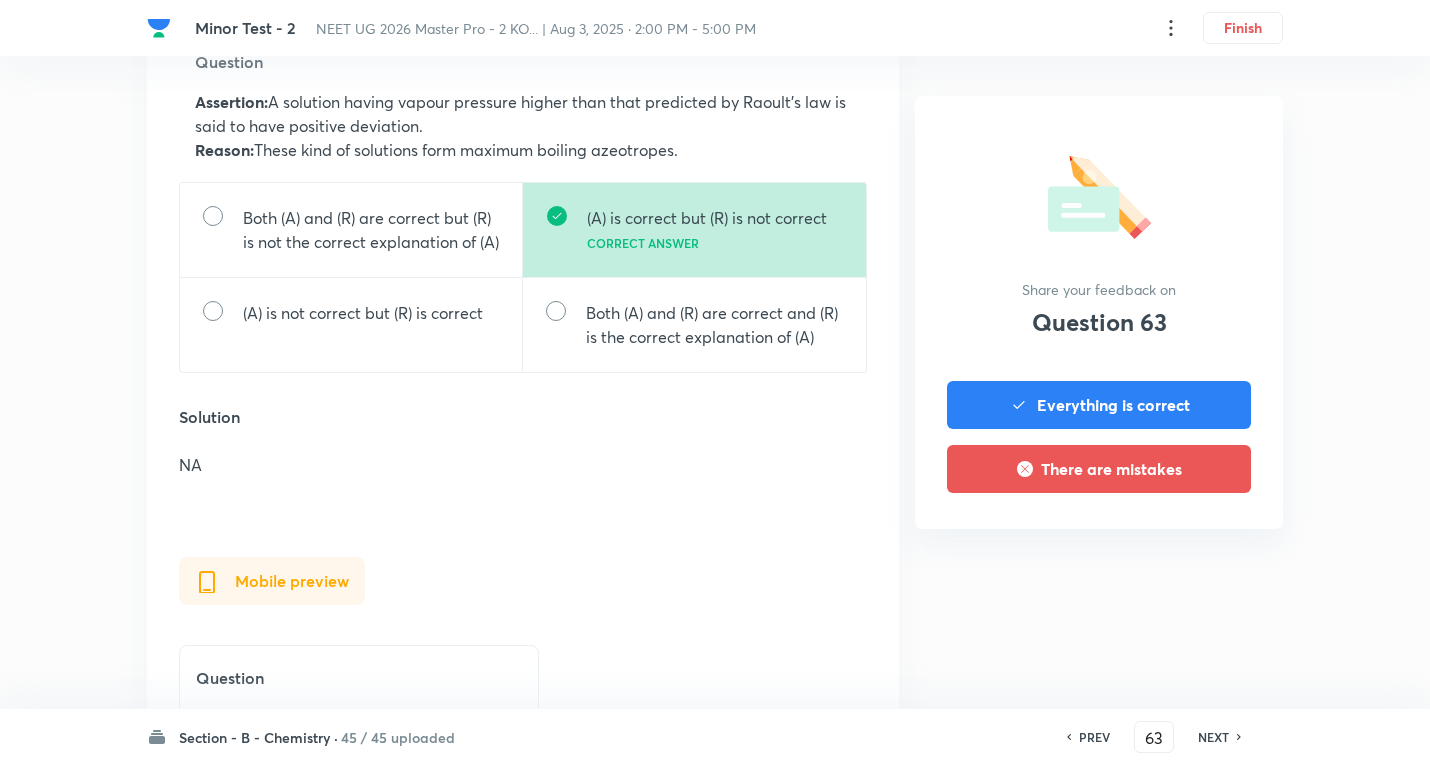 click on "NEXT" at bounding box center (1213, 737) 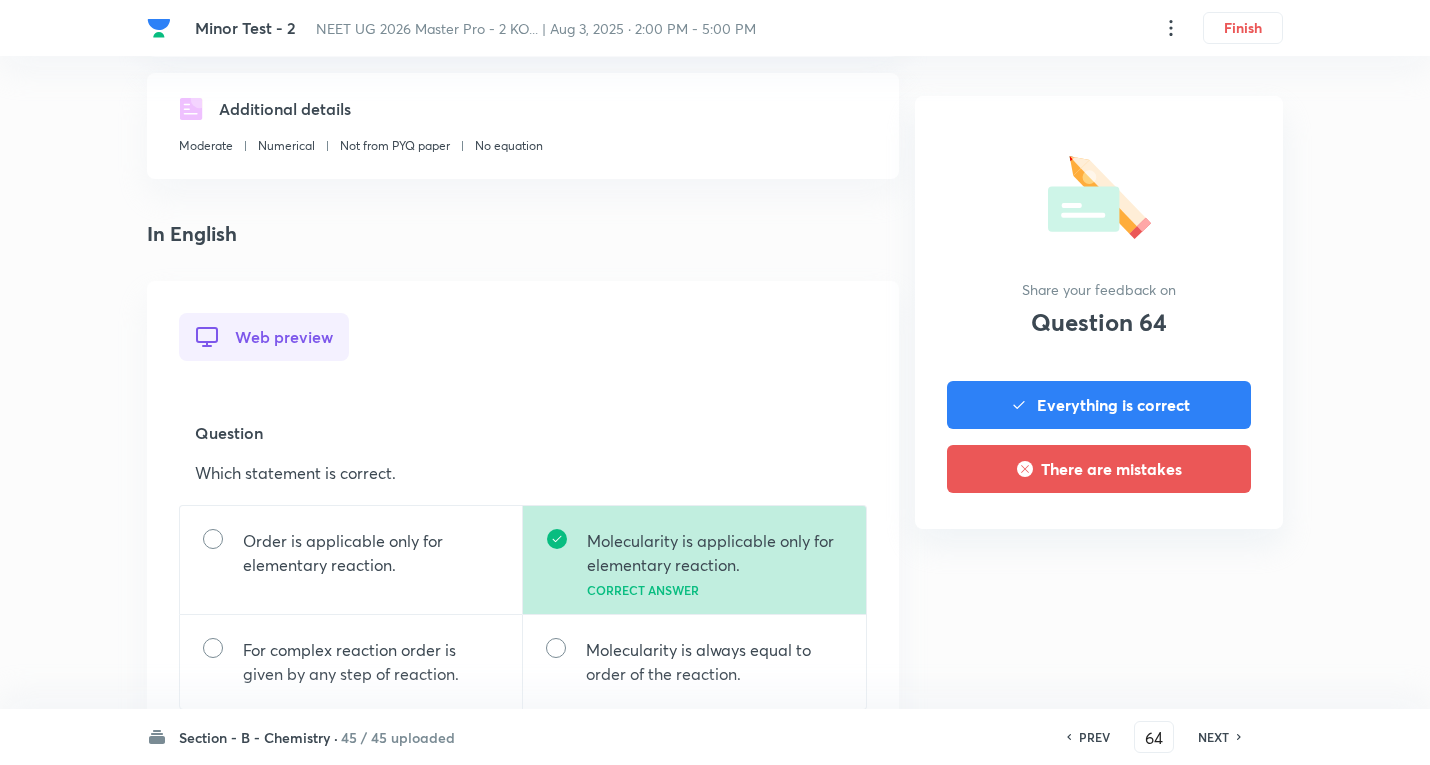 scroll, scrollTop: 600, scrollLeft: 0, axis: vertical 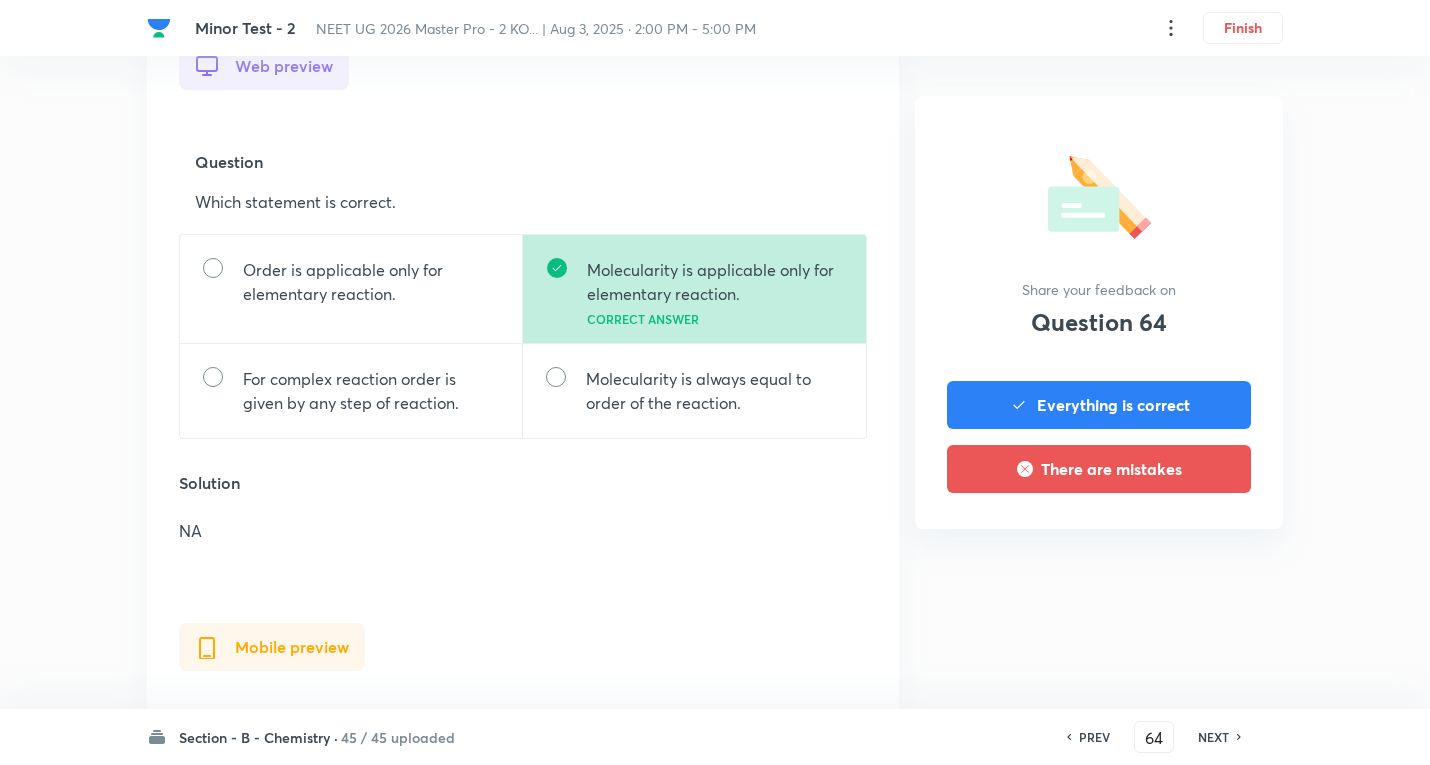 click on "NEXT" at bounding box center (1213, 737) 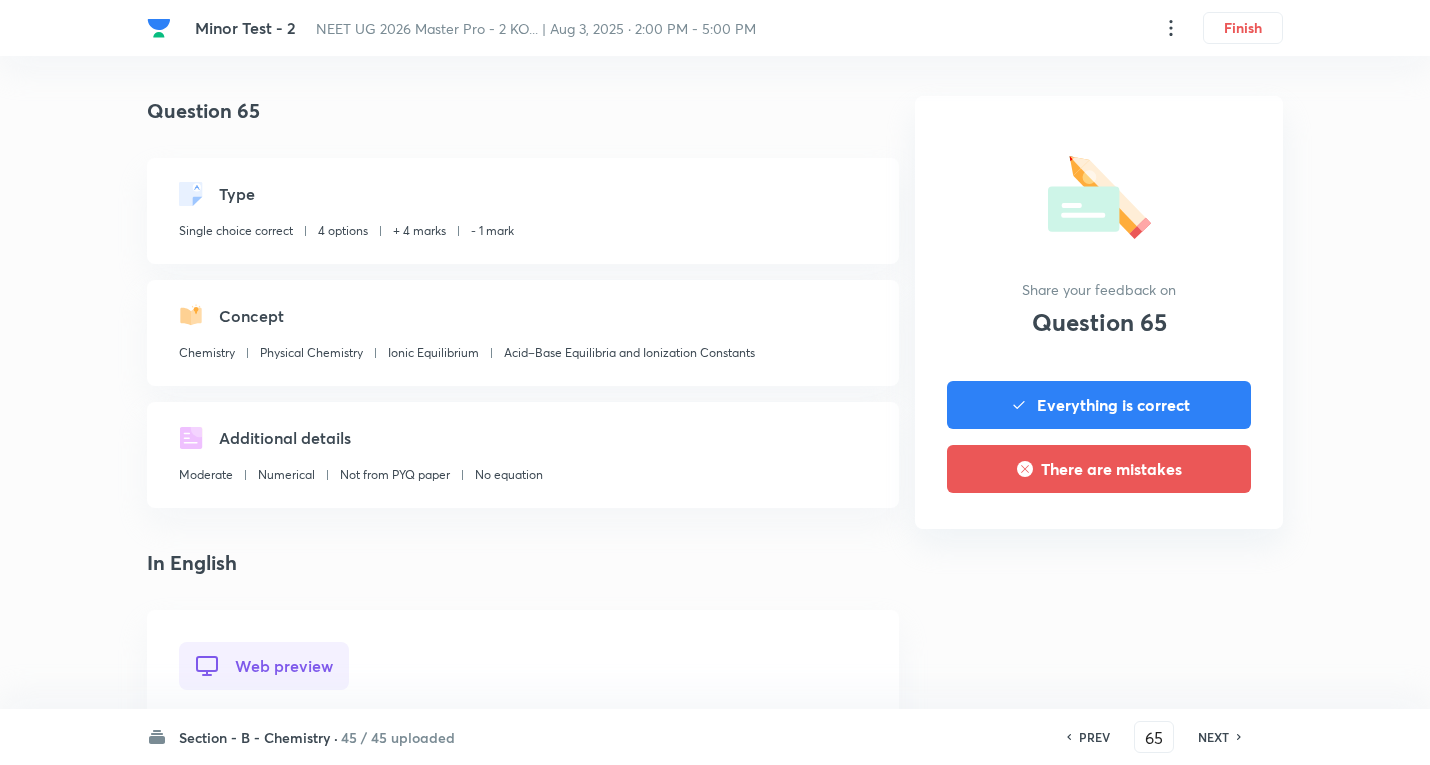 scroll, scrollTop: 700, scrollLeft: 0, axis: vertical 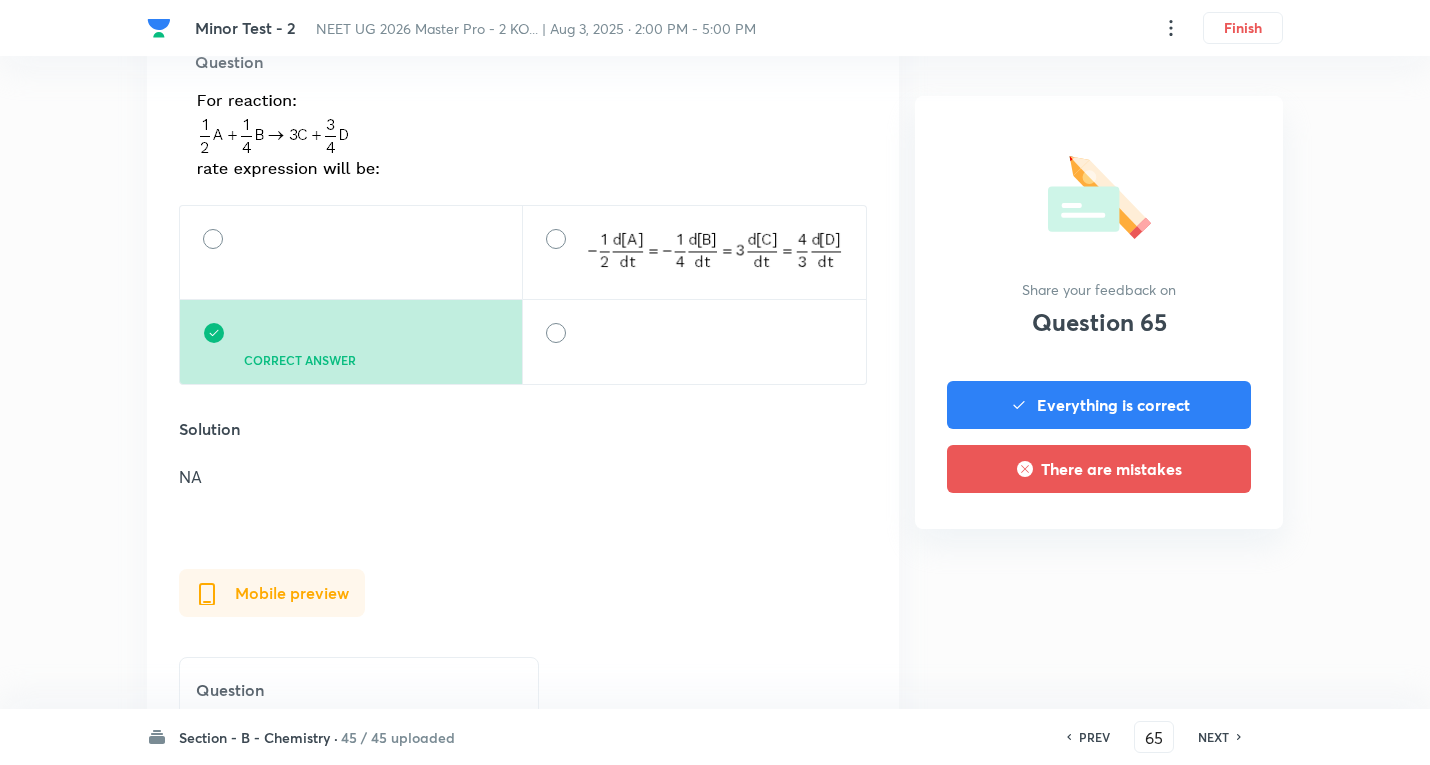 click on "NEXT" at bounding box center (1213, 737) 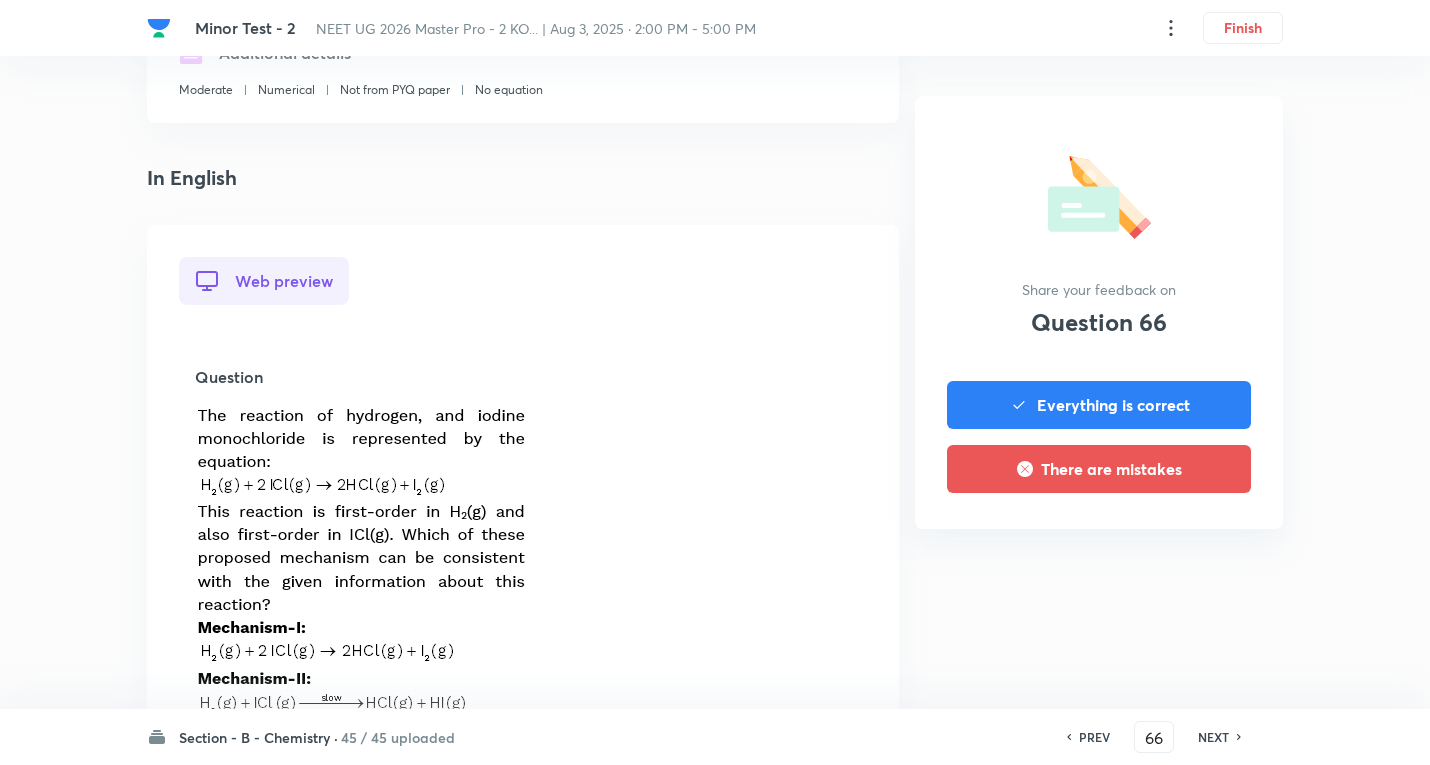 scroll, scrollTop: 600, scrollLeft: 0, axis: vertical 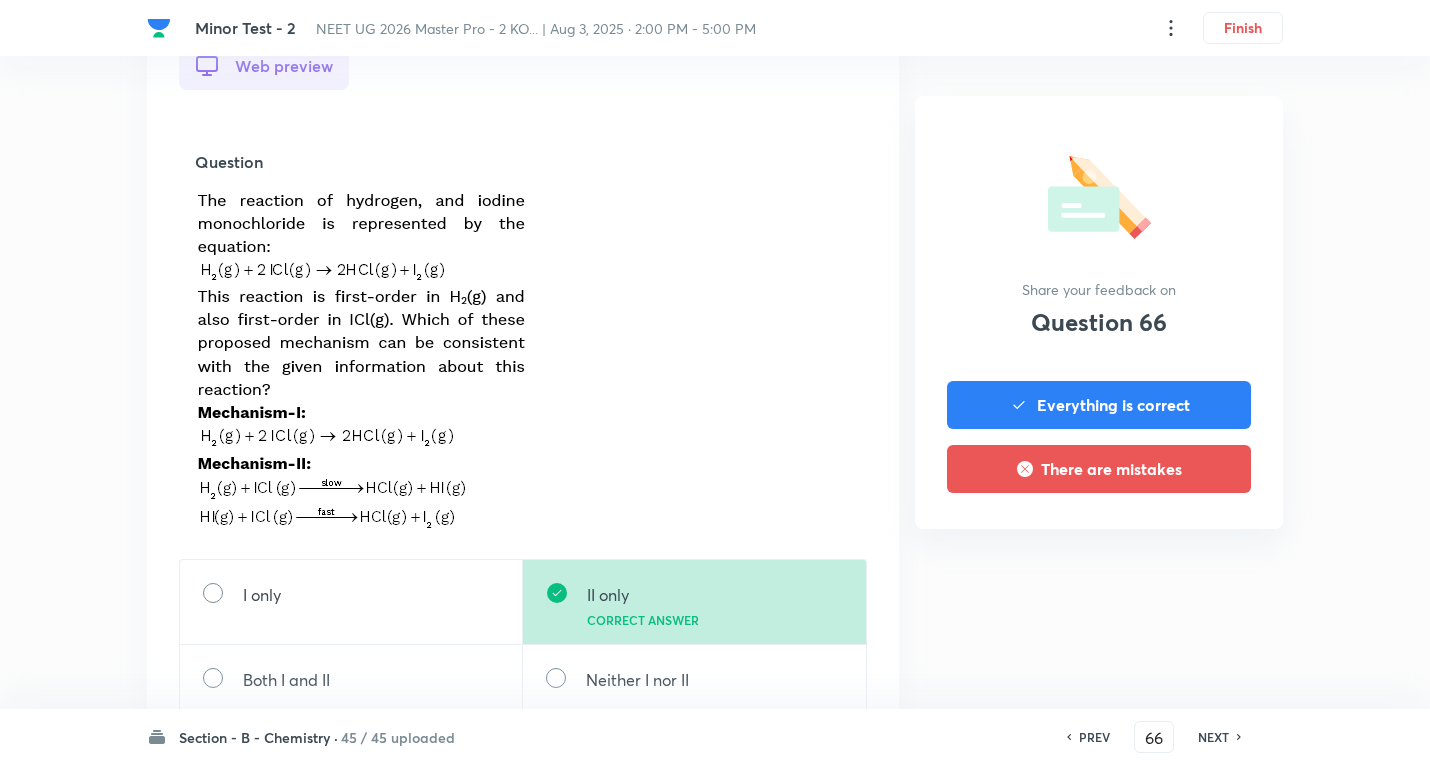 click on "NEXT" at bounding box center [1213, 737] 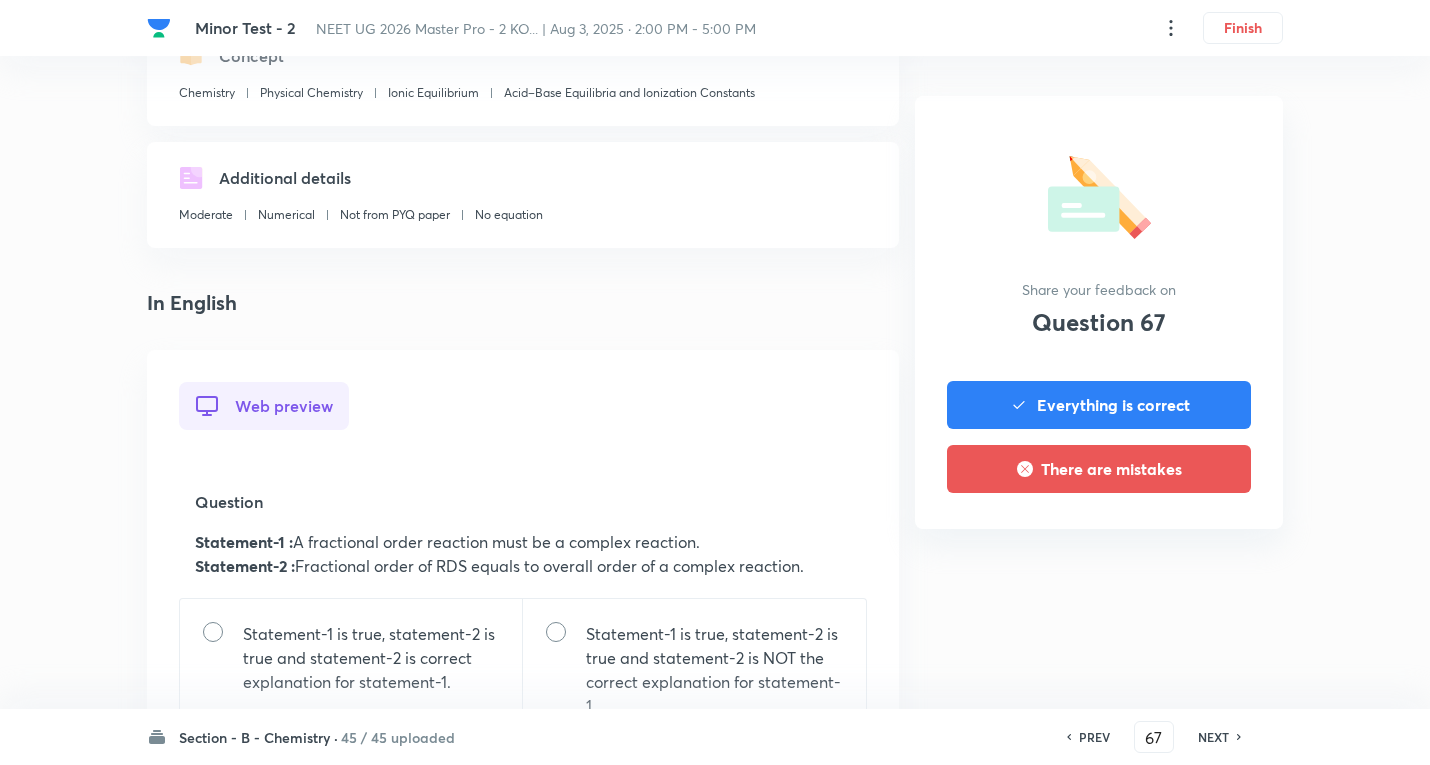 scroll, scrollTop: 600, scrollLeft: 0, axis: vertical 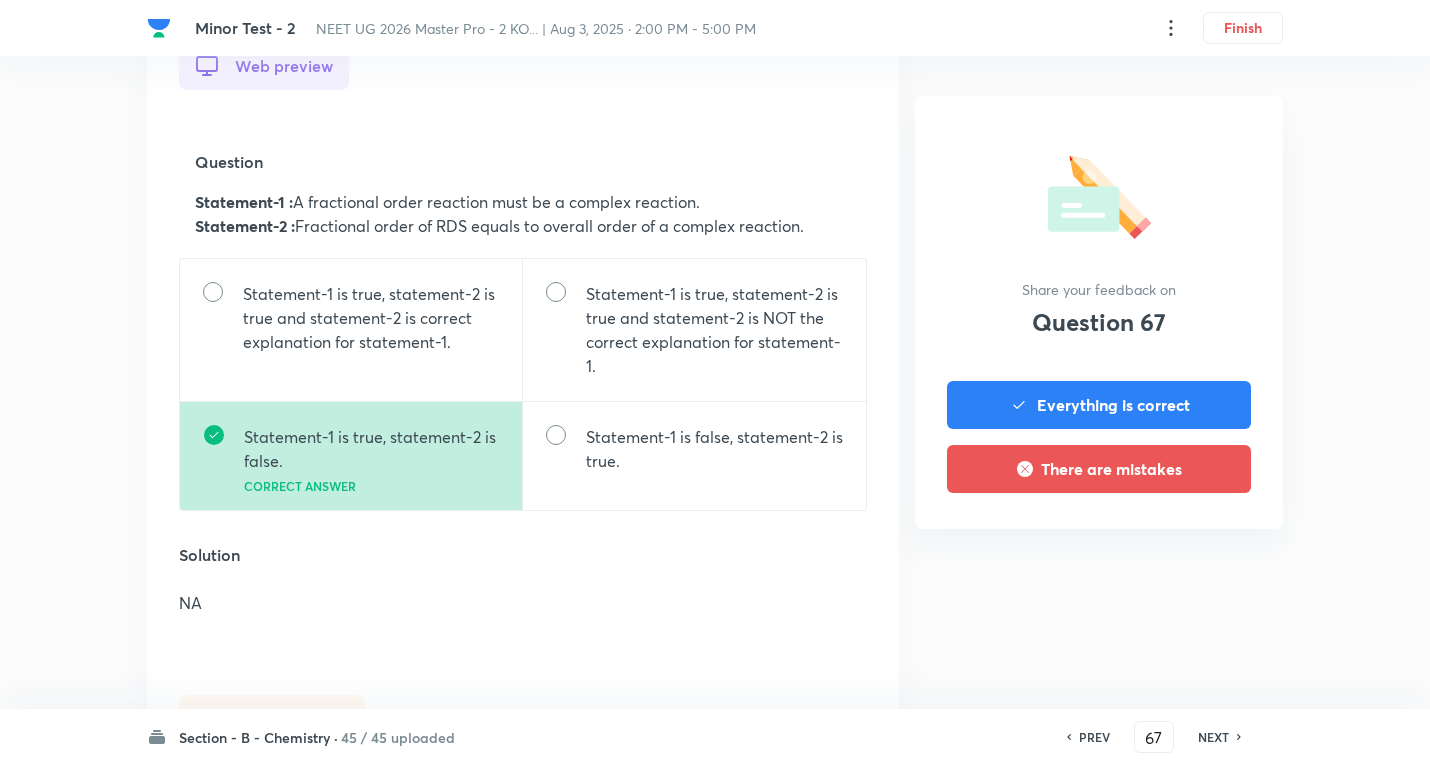 click on "NEXT" at bounding box center (1213, 737) 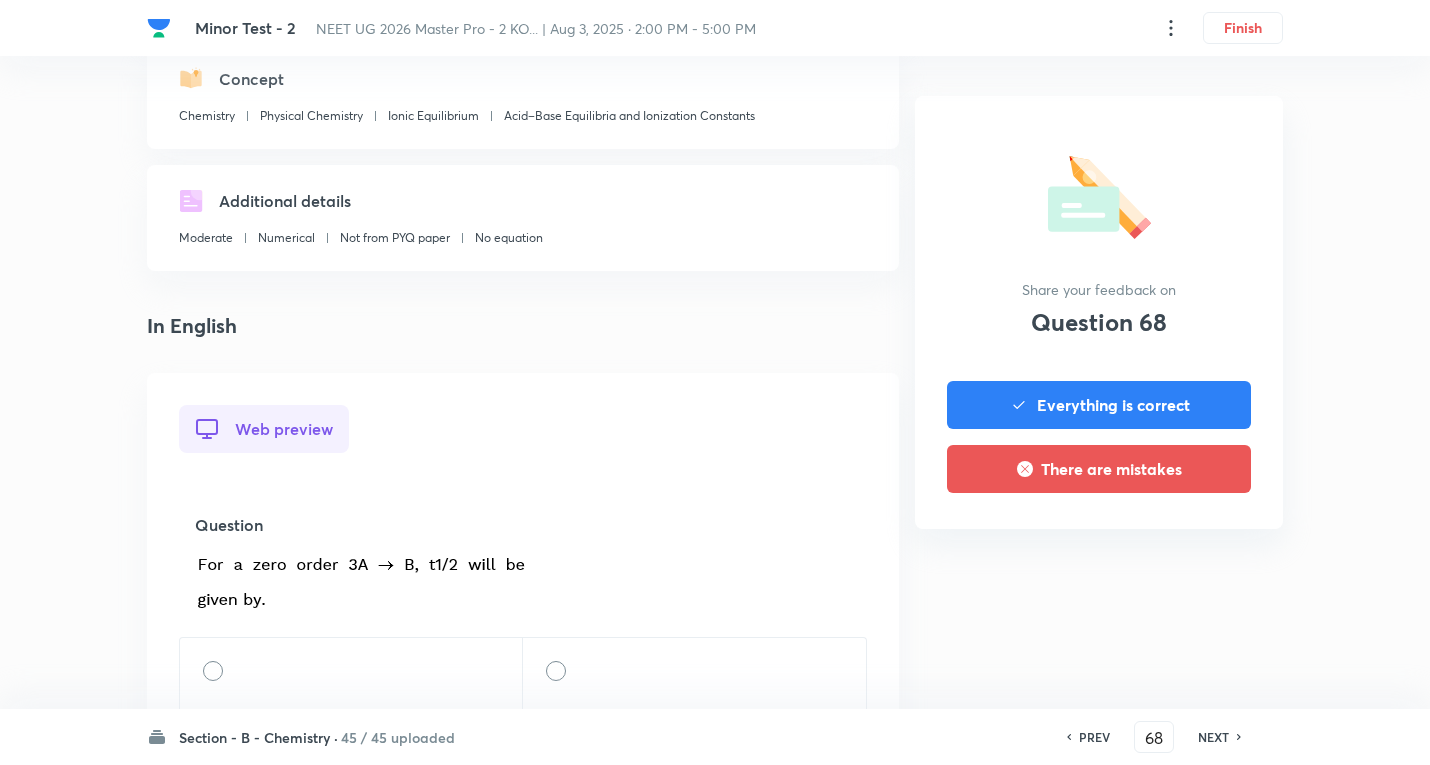scroll, scrollTop: 500, scrollLeft: 0, axis: vertical 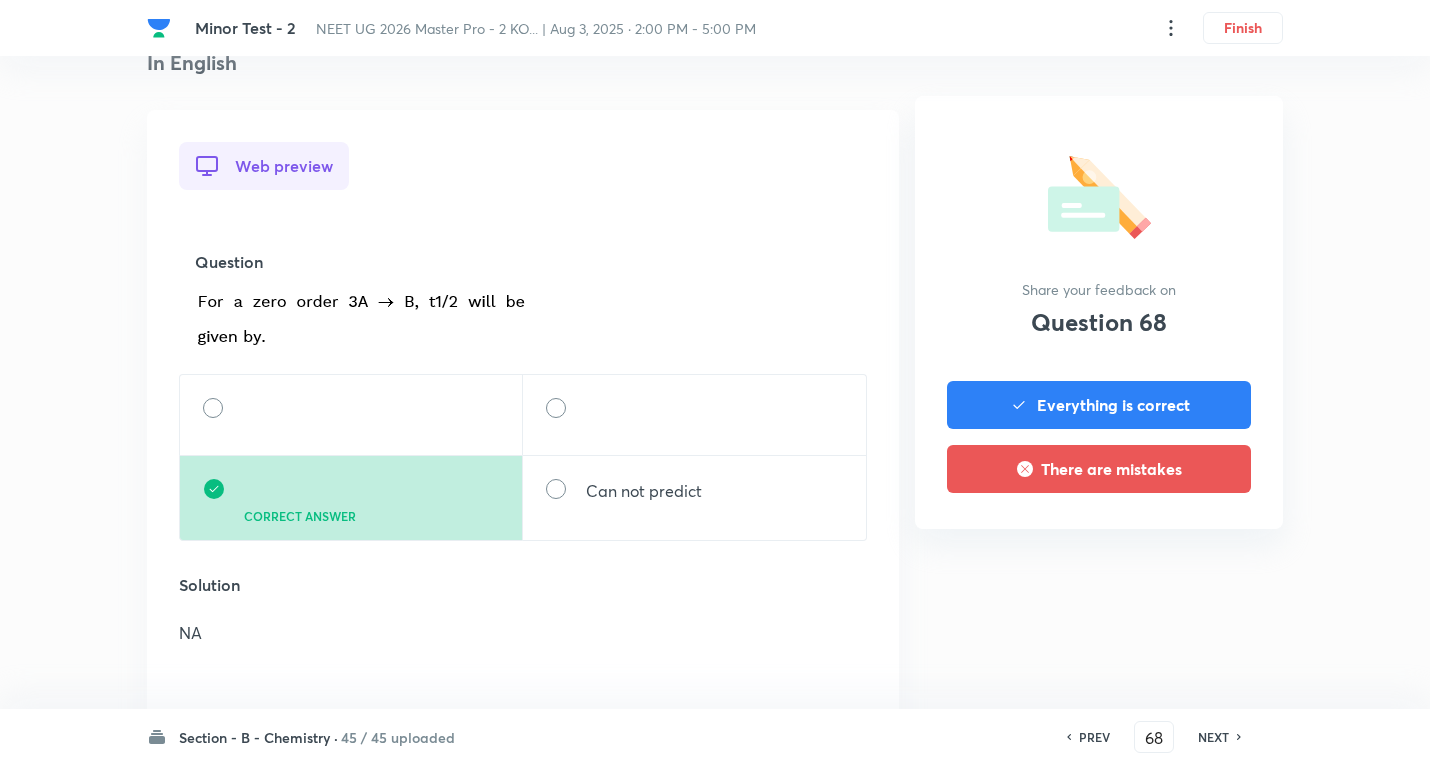 click on "NEXT" at bounding box center [1213, 737] 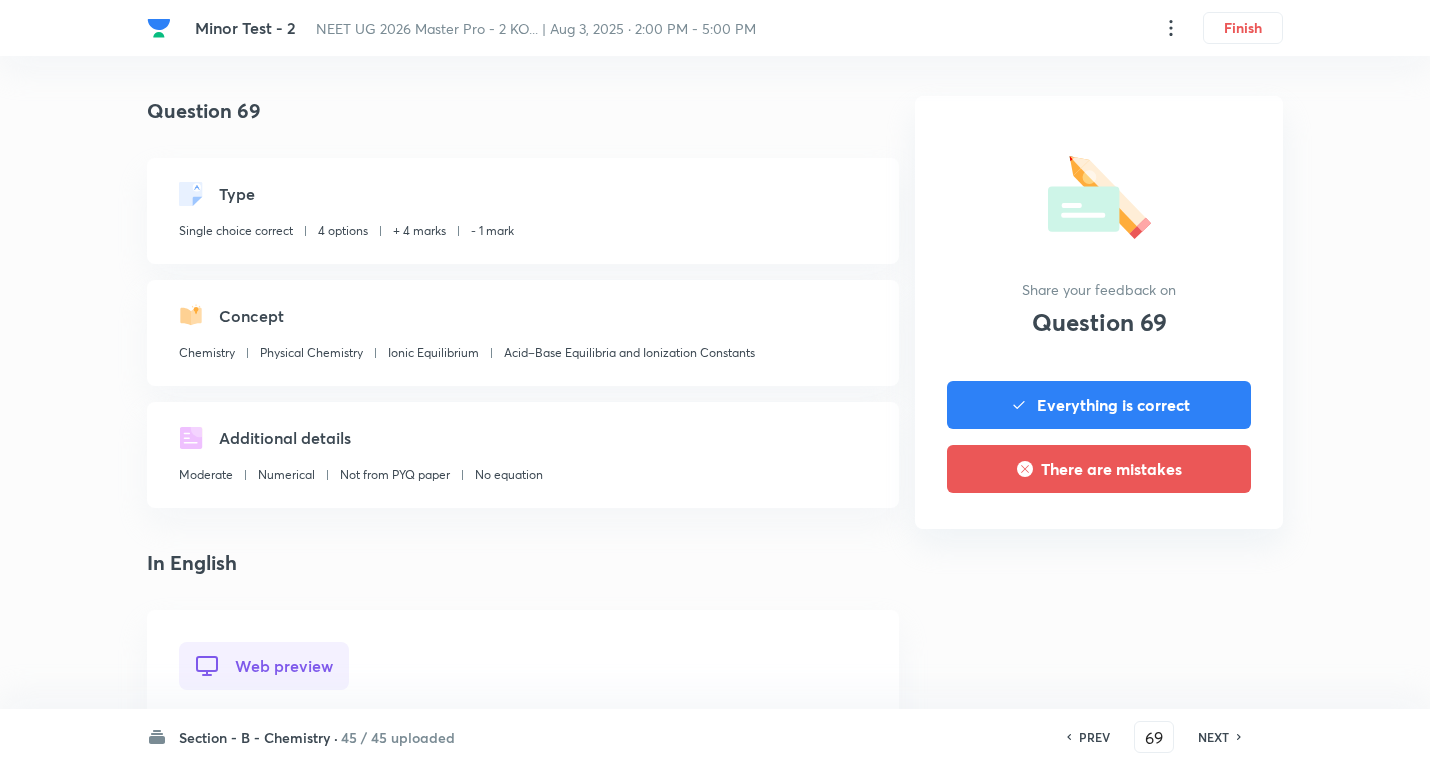 scroll, scrollTop: 700, scrollLeft: 0, axis: vertical 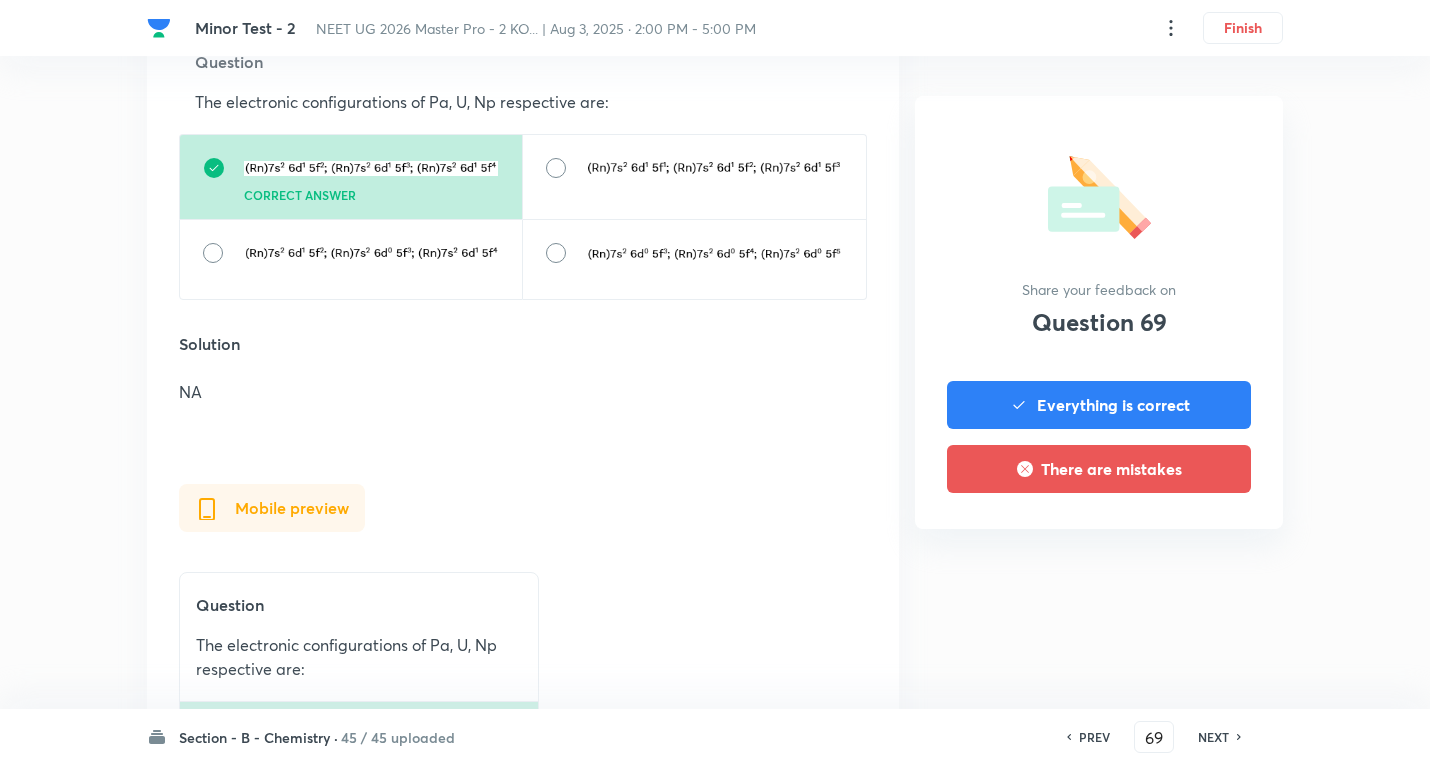 click on "PREV 69 ​ NEXT" at bounding box center (1154, 737) 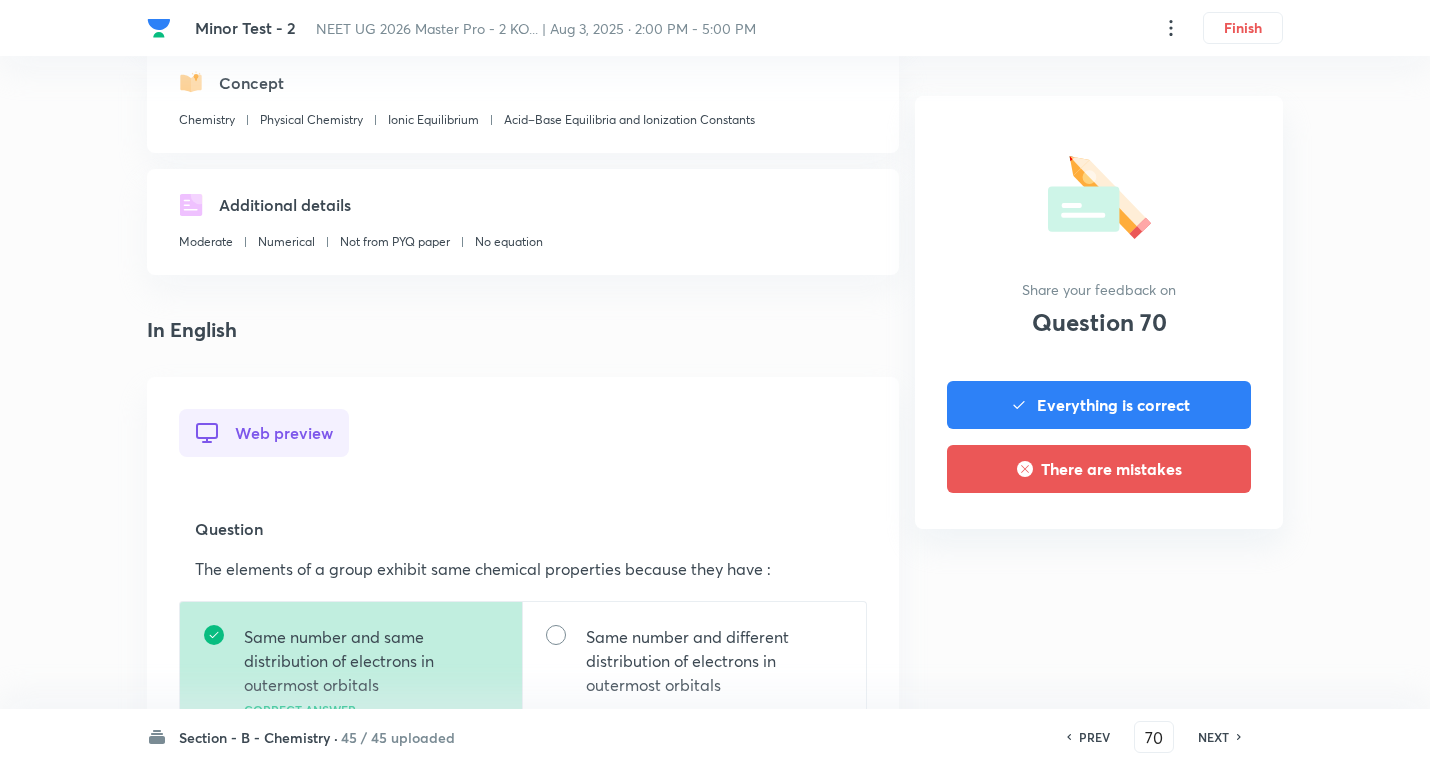 scroll, scrollTop: 600, scrollLeft: 0, axis: vertical 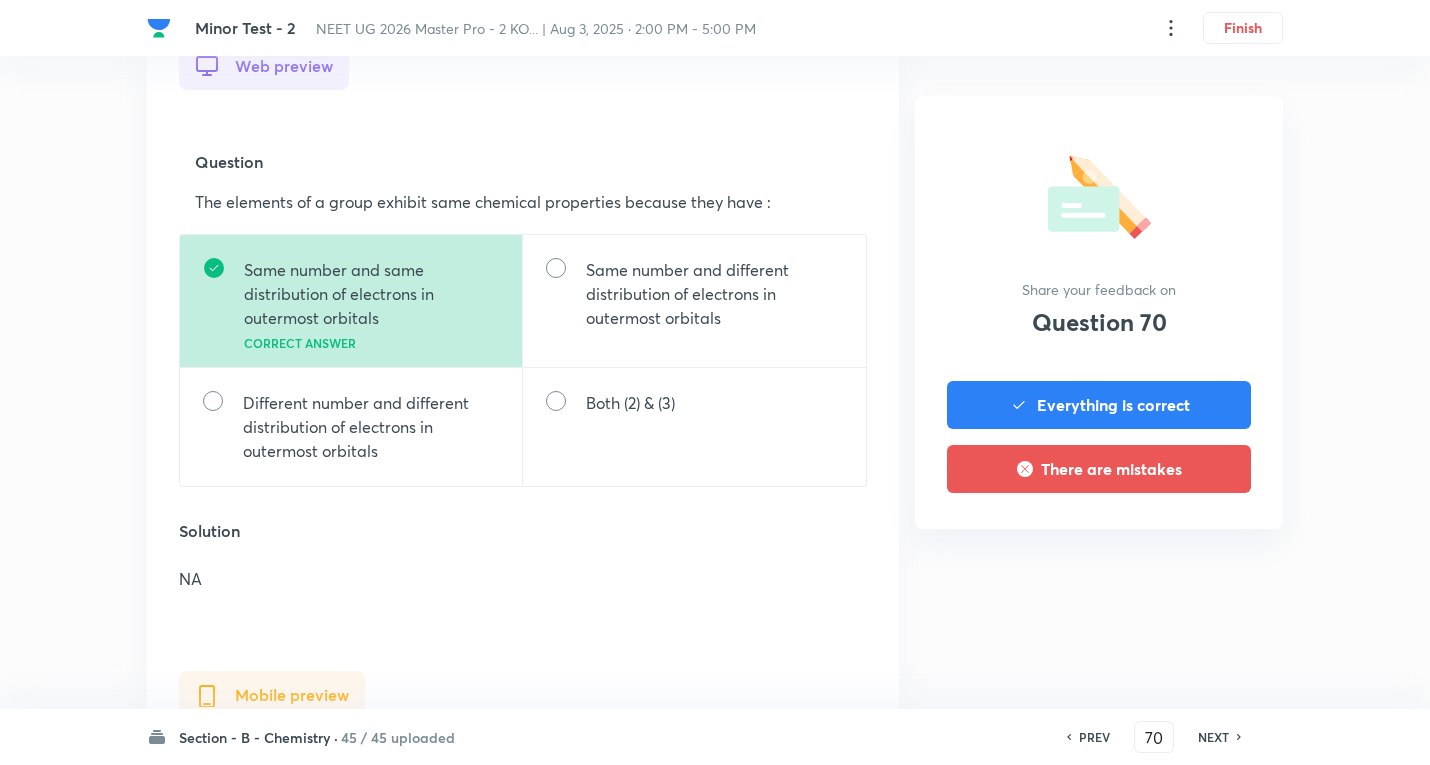 click on "NEXT" at bounding box center (1213, 737) 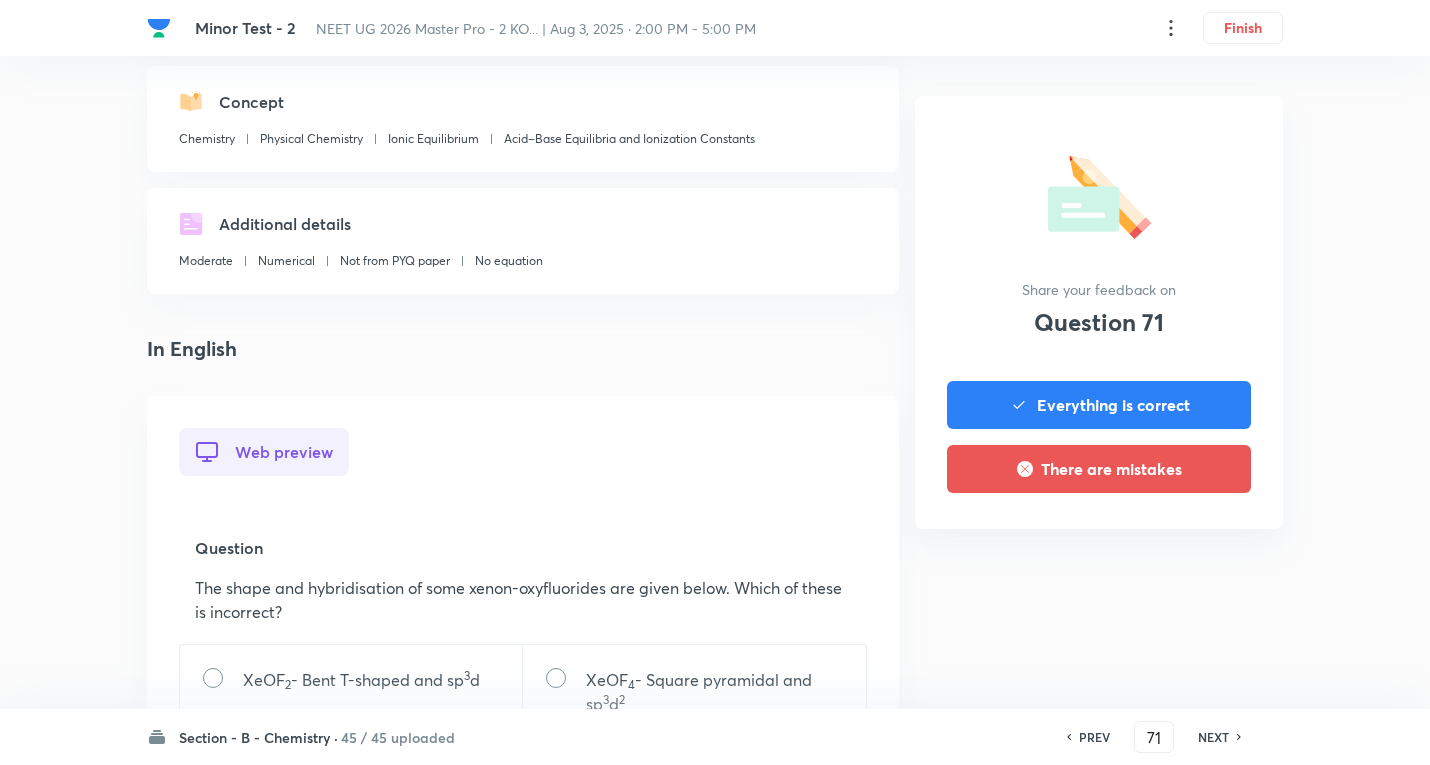 scroll, scrollTop: 600, scrollLeft: 0, axis: vertical 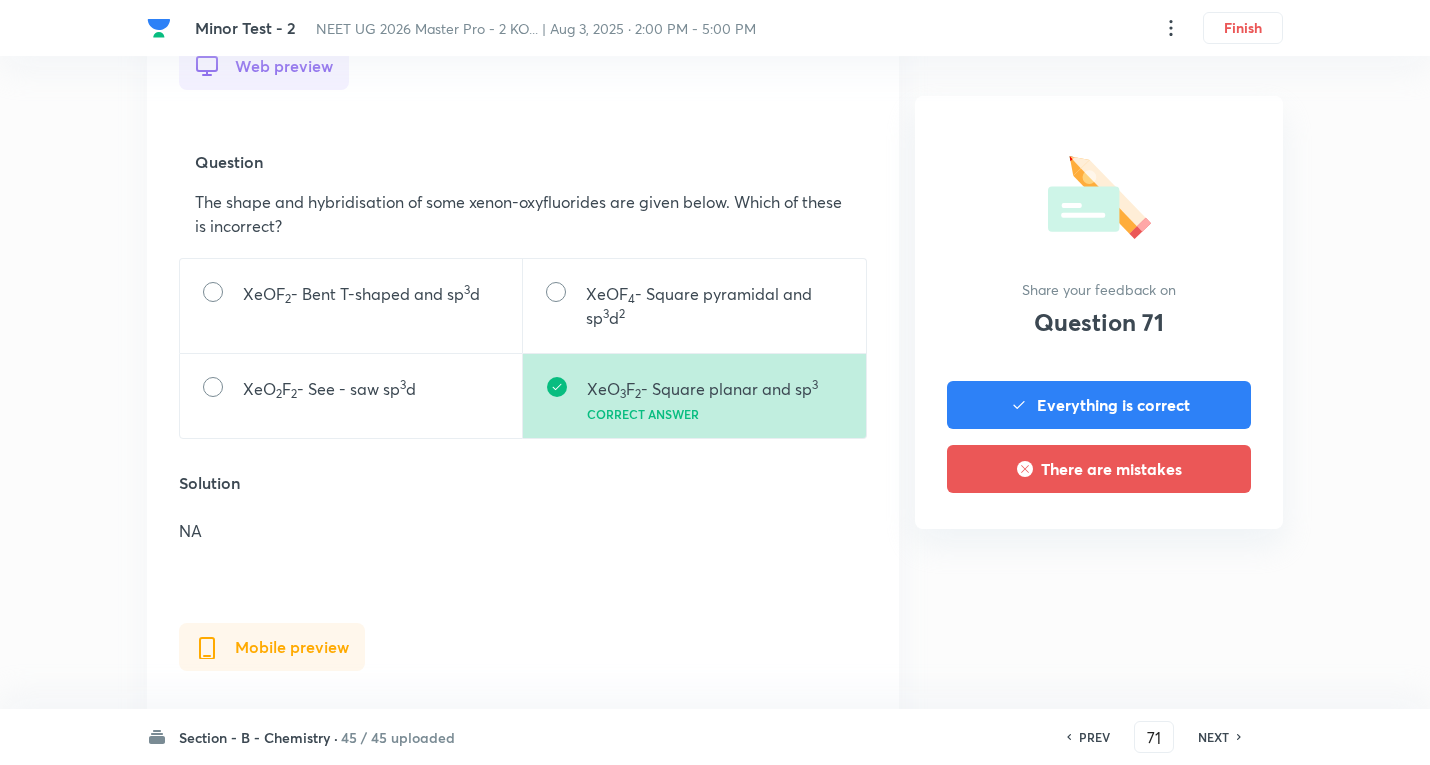 click on "NEXT" at bounding box center (1213, 737) 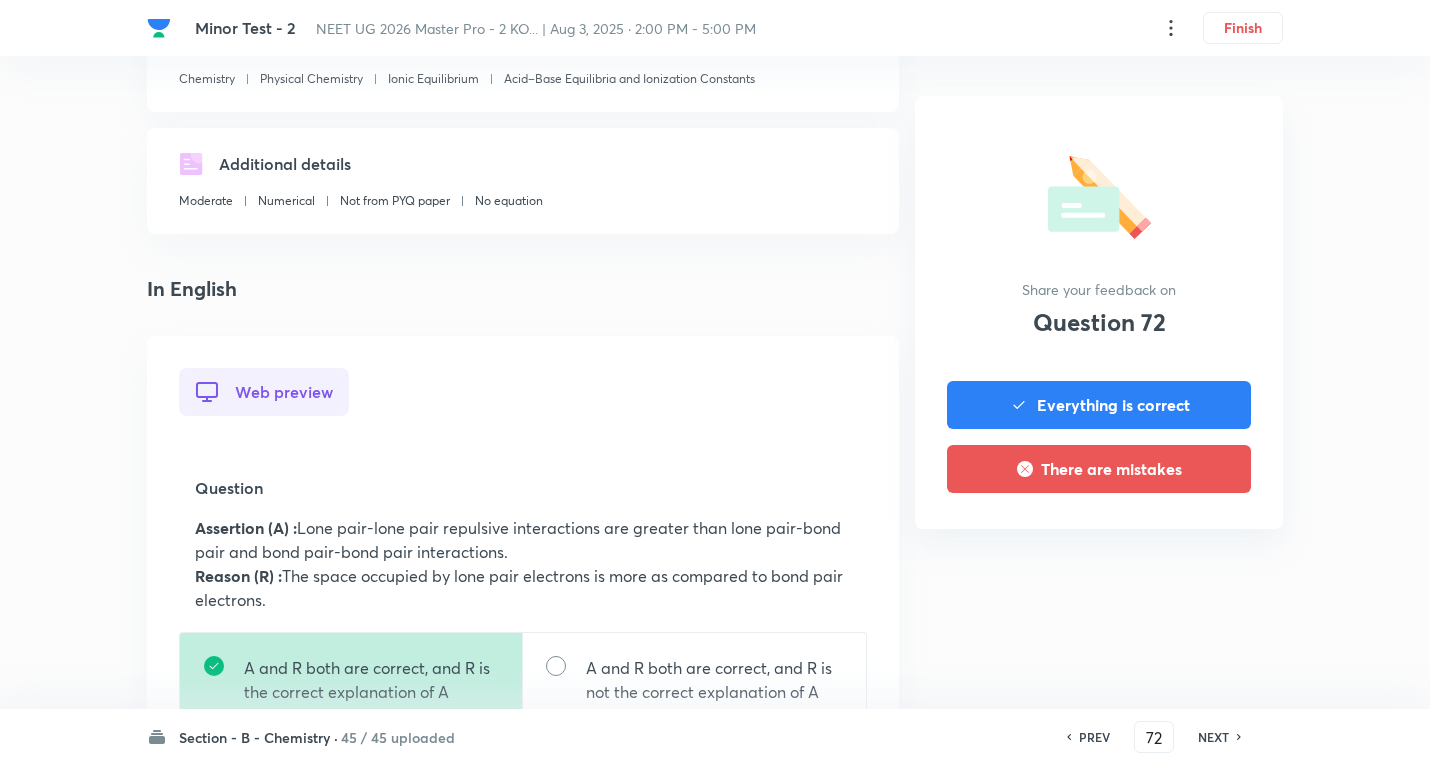 scroll, scrollTop: 600, scrollLeft: 0, axis: vertical 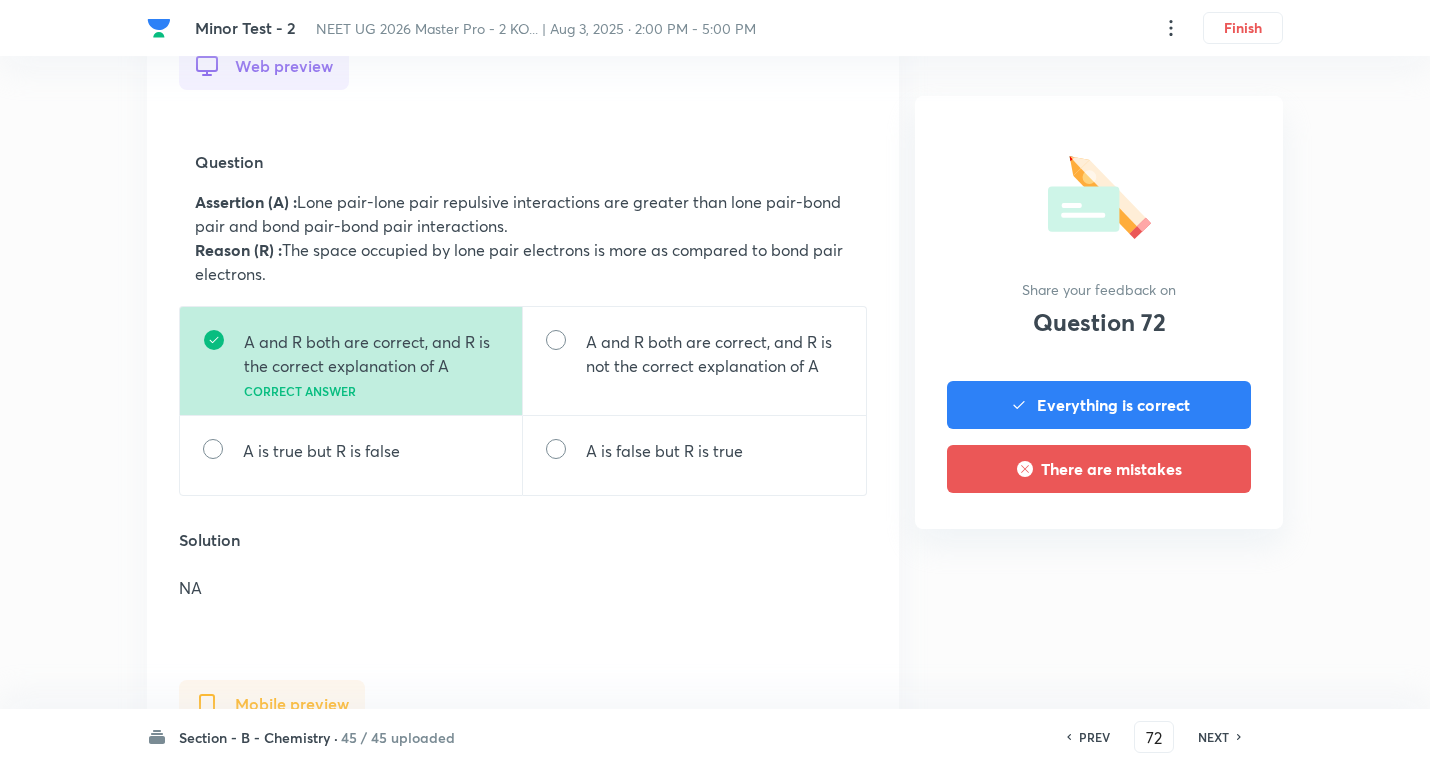 click on "NEXT" at bounding box center [1213, 737] 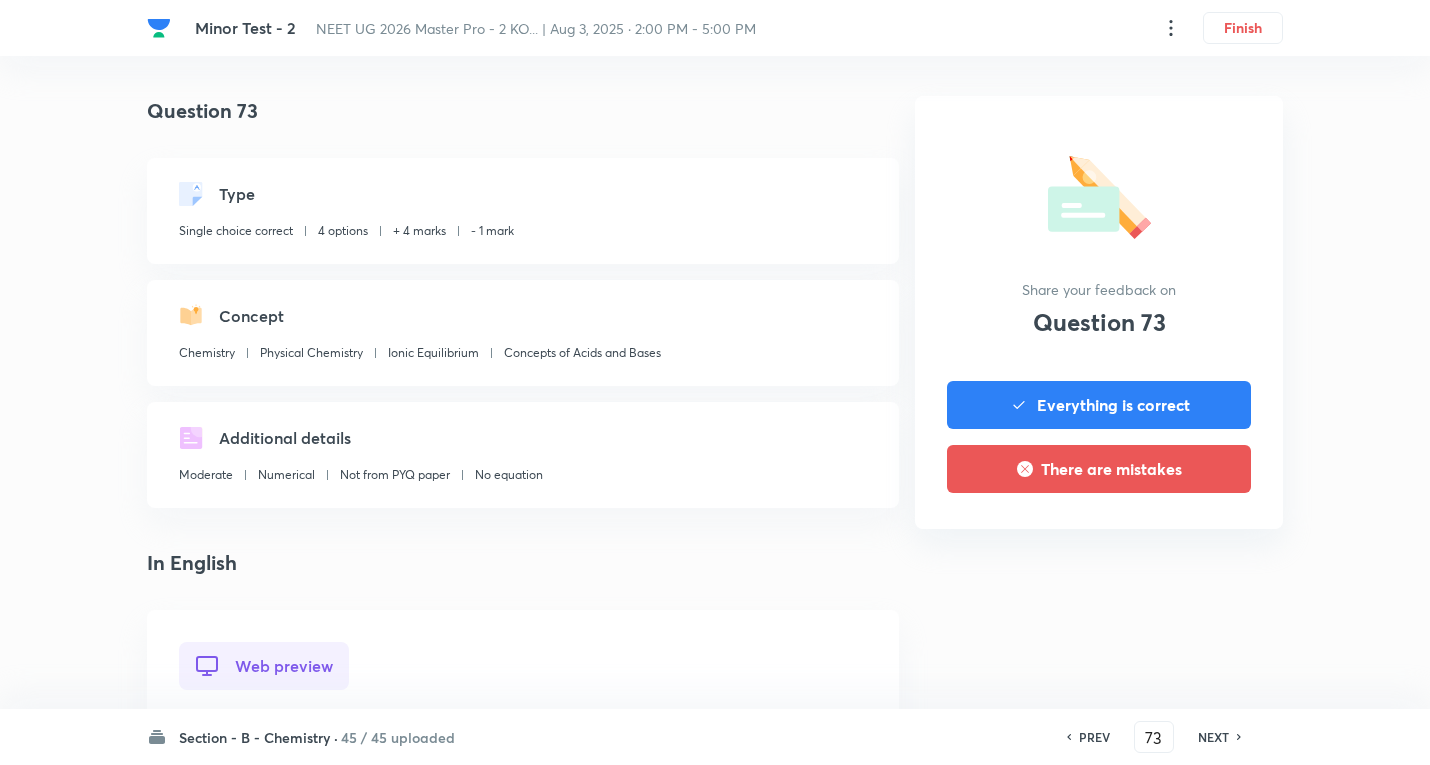 scroll, scrollTop: 600, scrollLeft: 0, axis: vertical 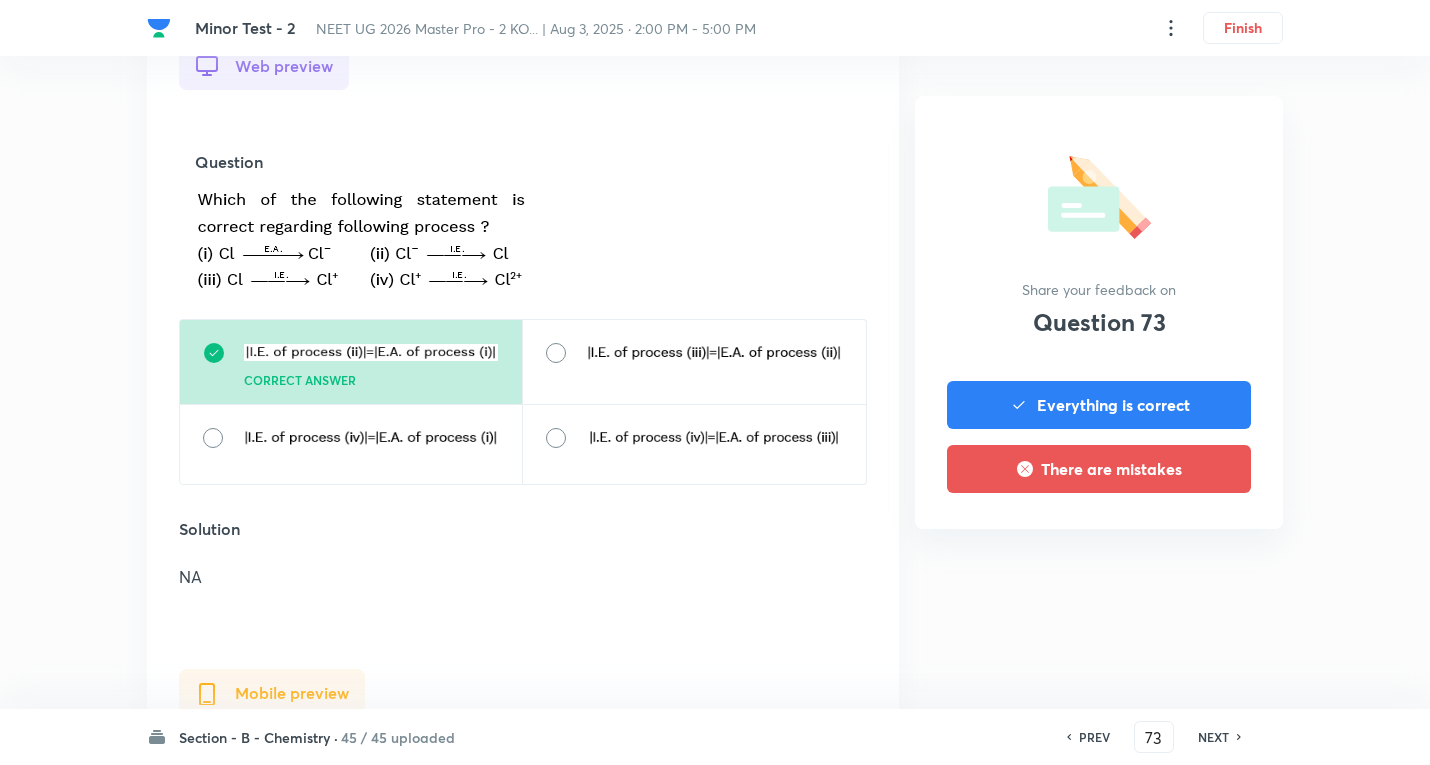 click on "NEXT" at bounding box center [1213, 737] 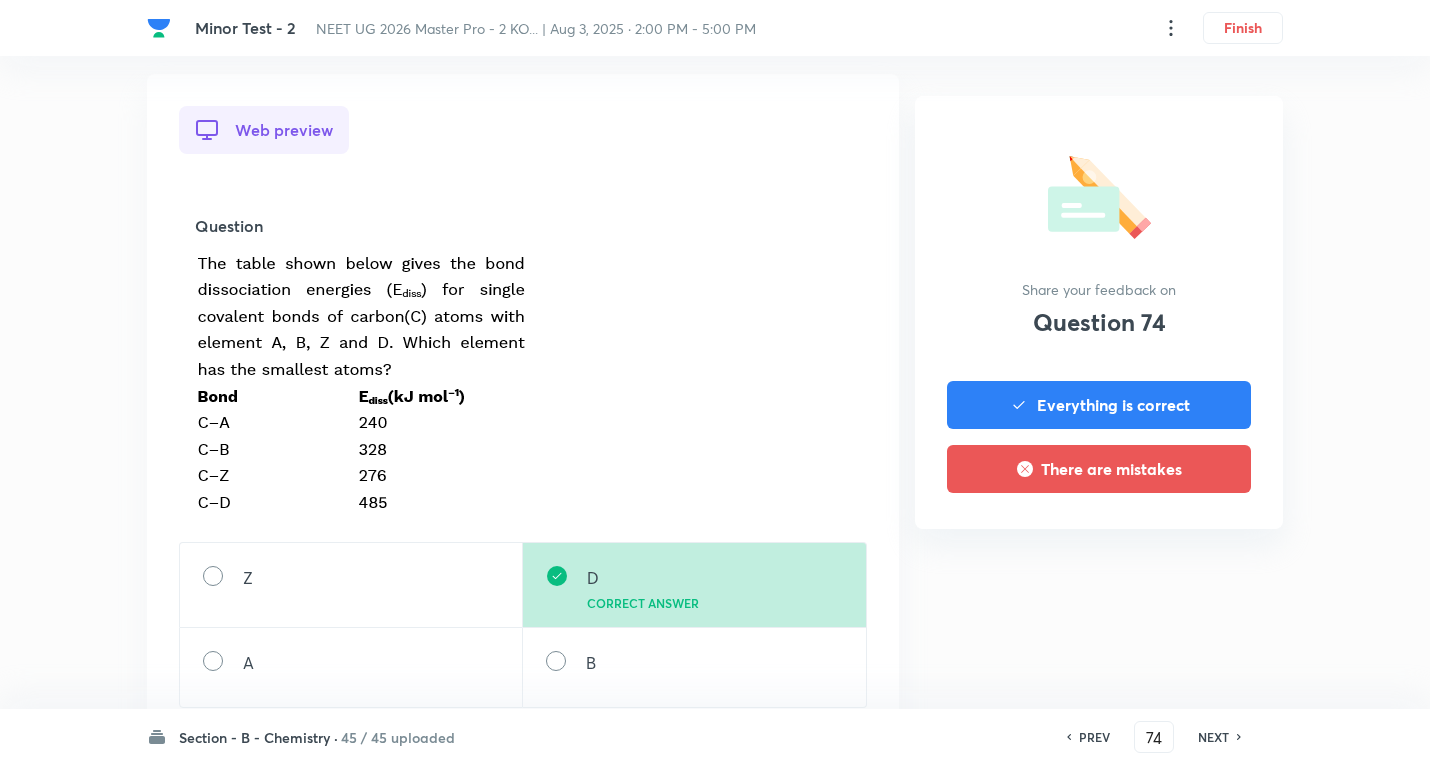 scroll, scrollTop: 600, scrollLeft: 0, axis: vertical 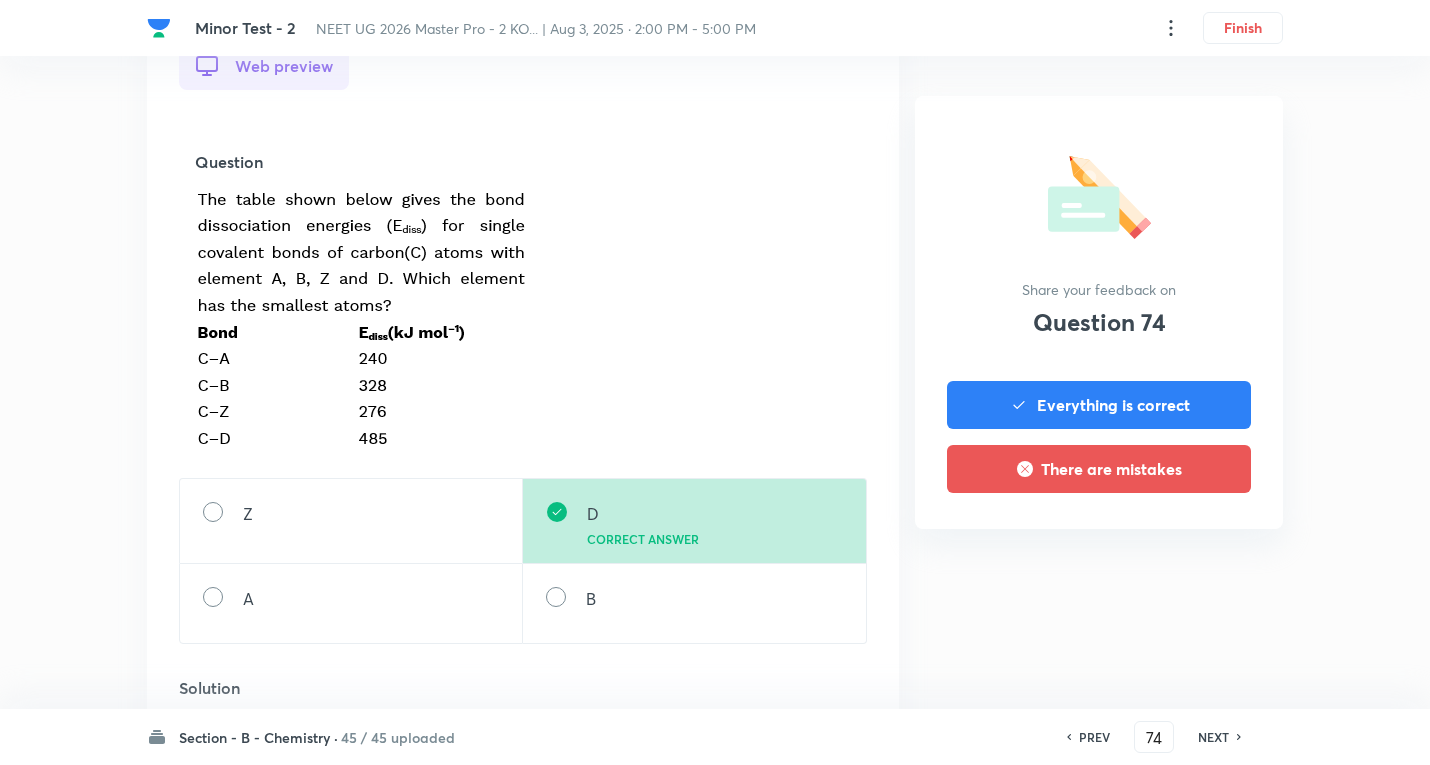click on "NEXT" at bounding box center (1213, 737) 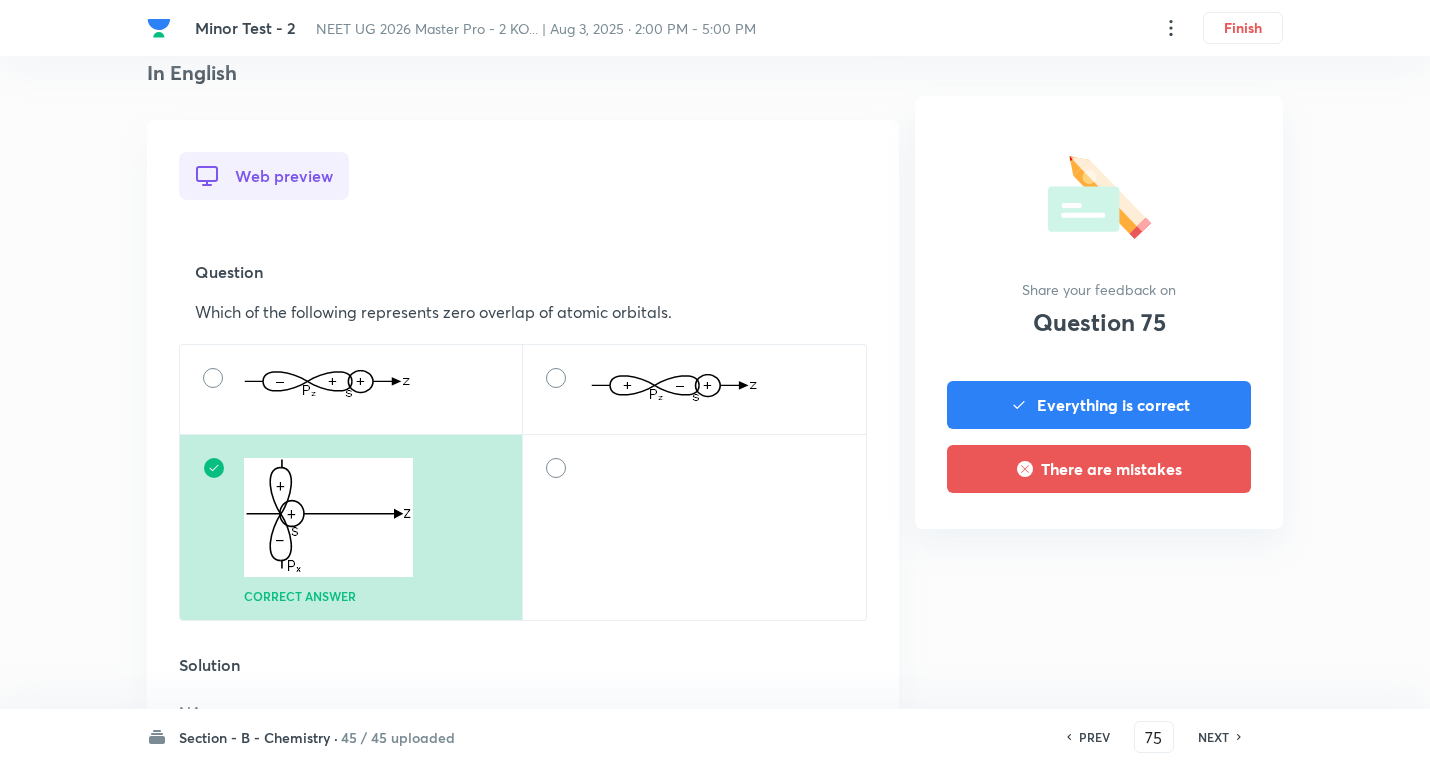 scroll, scrollTop: 600, scrollLeft: 0, axis: vertical 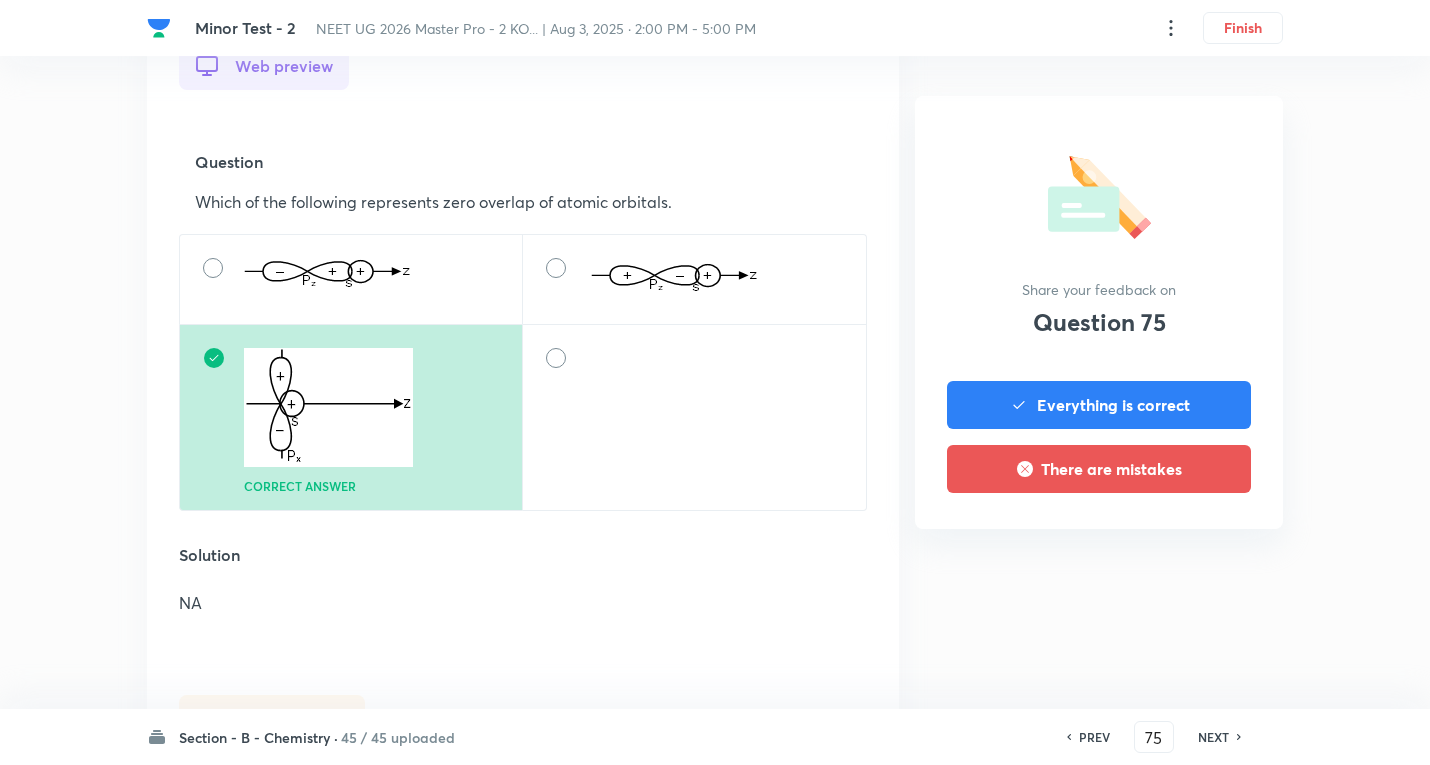 click on "Section - B - Chemistry ·
45 / 45 uploaded
PREV 75 ​ NEXT" at bounding box center (715, 737) 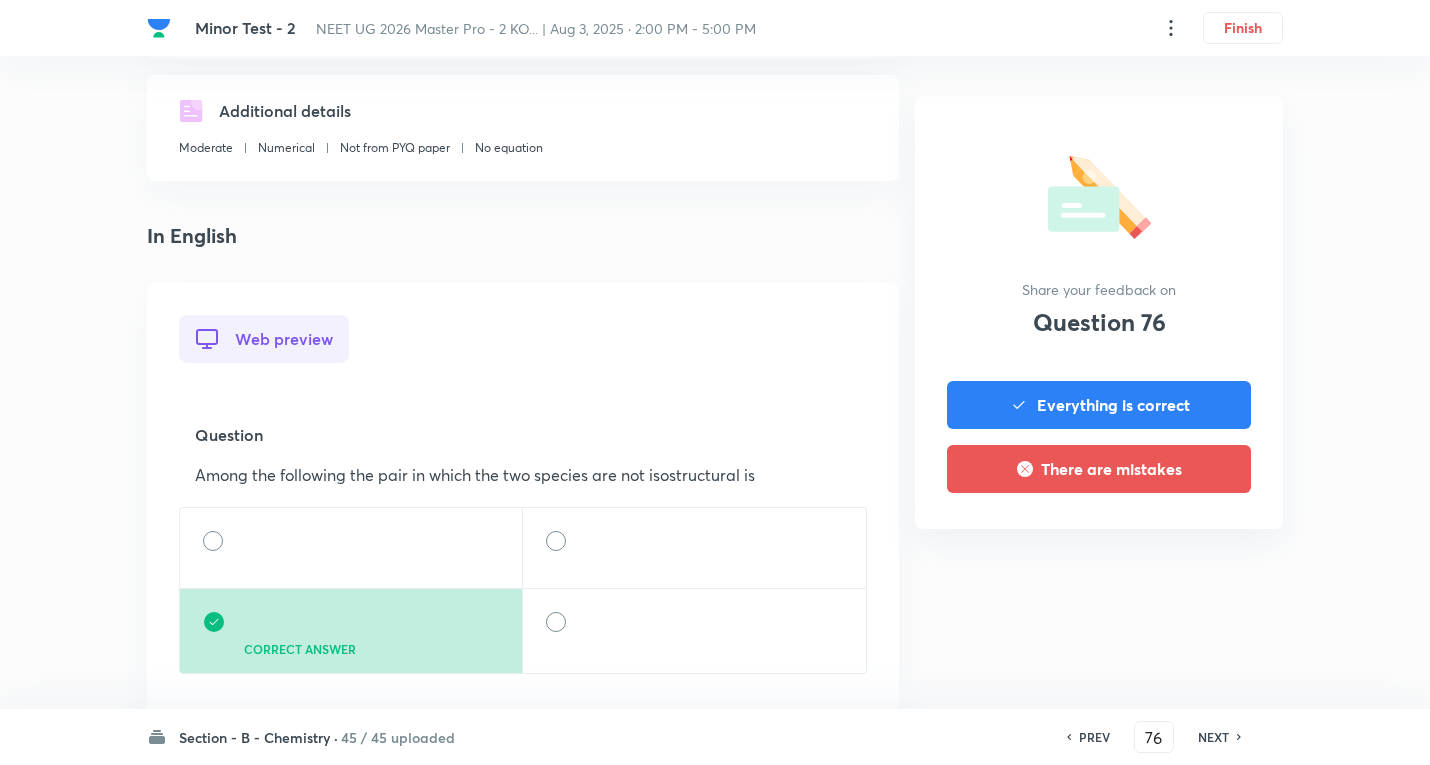 scroll, scrollTop: 600, scrollLeft: 0, axis: vertical 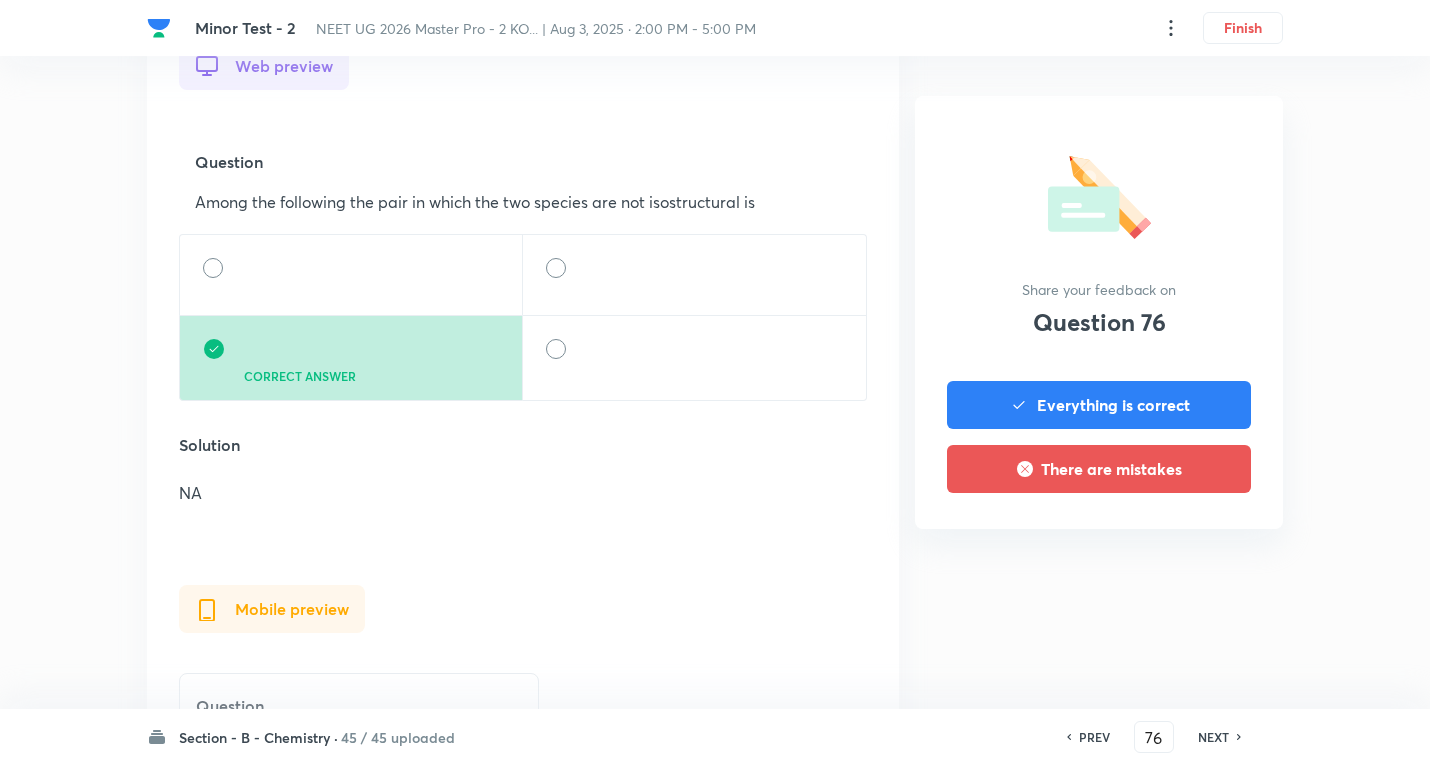 click on "NEXT" at bounding box center (1213, 737) 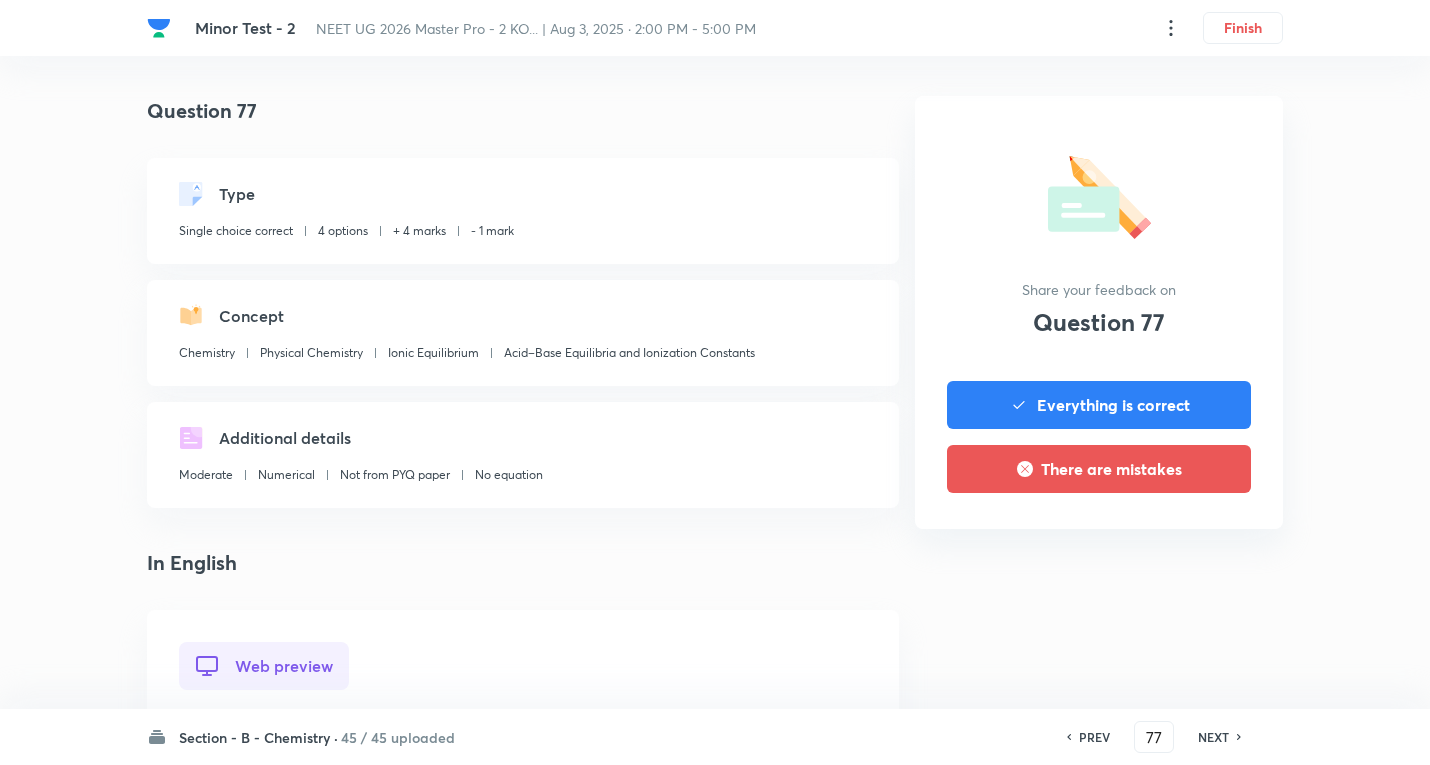 scroll, scrollTop: 700, scrollLeft: 0, axis: vertical 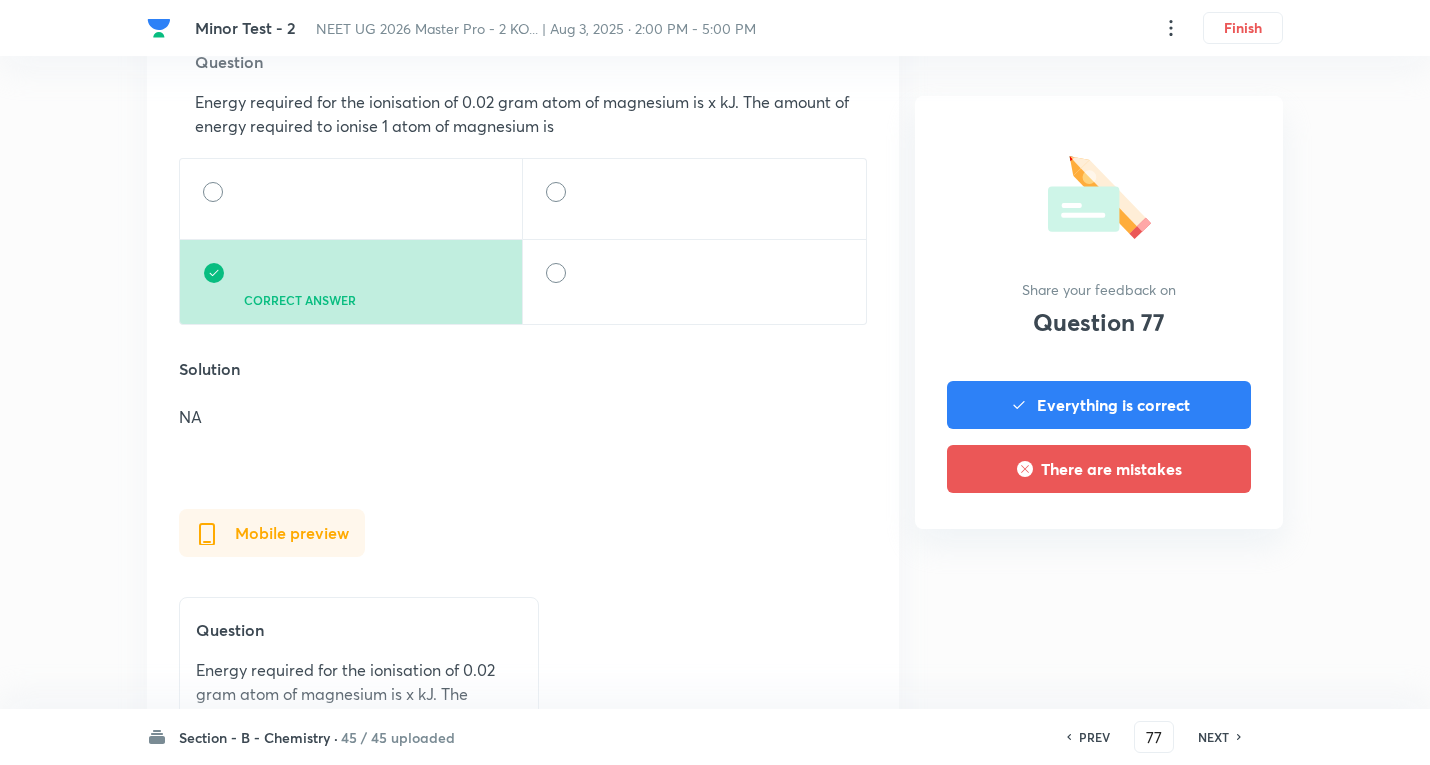 click on "NEXT" at bounding box center (1213, 737) 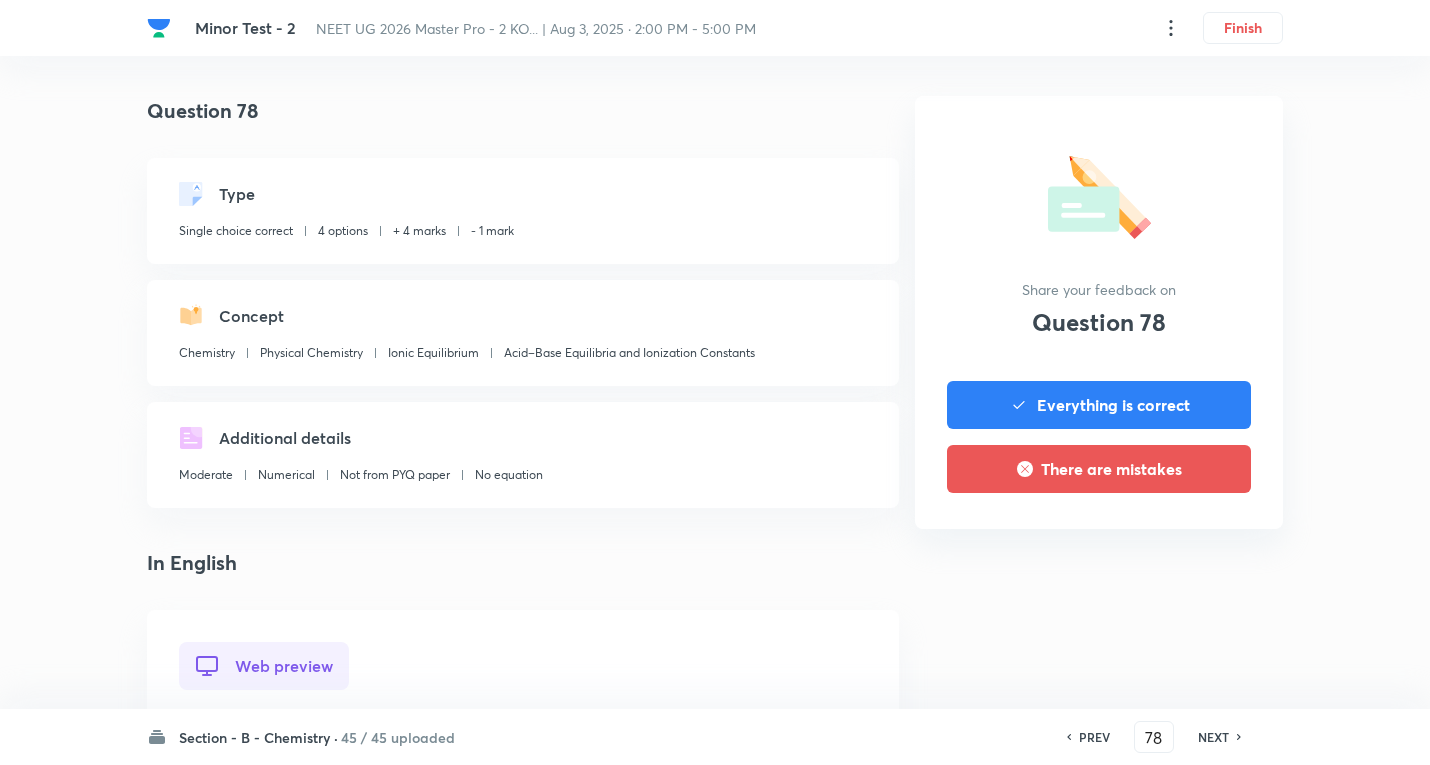 scroll, scrollTop: 600, scrollLeft: 0, axis: vertical 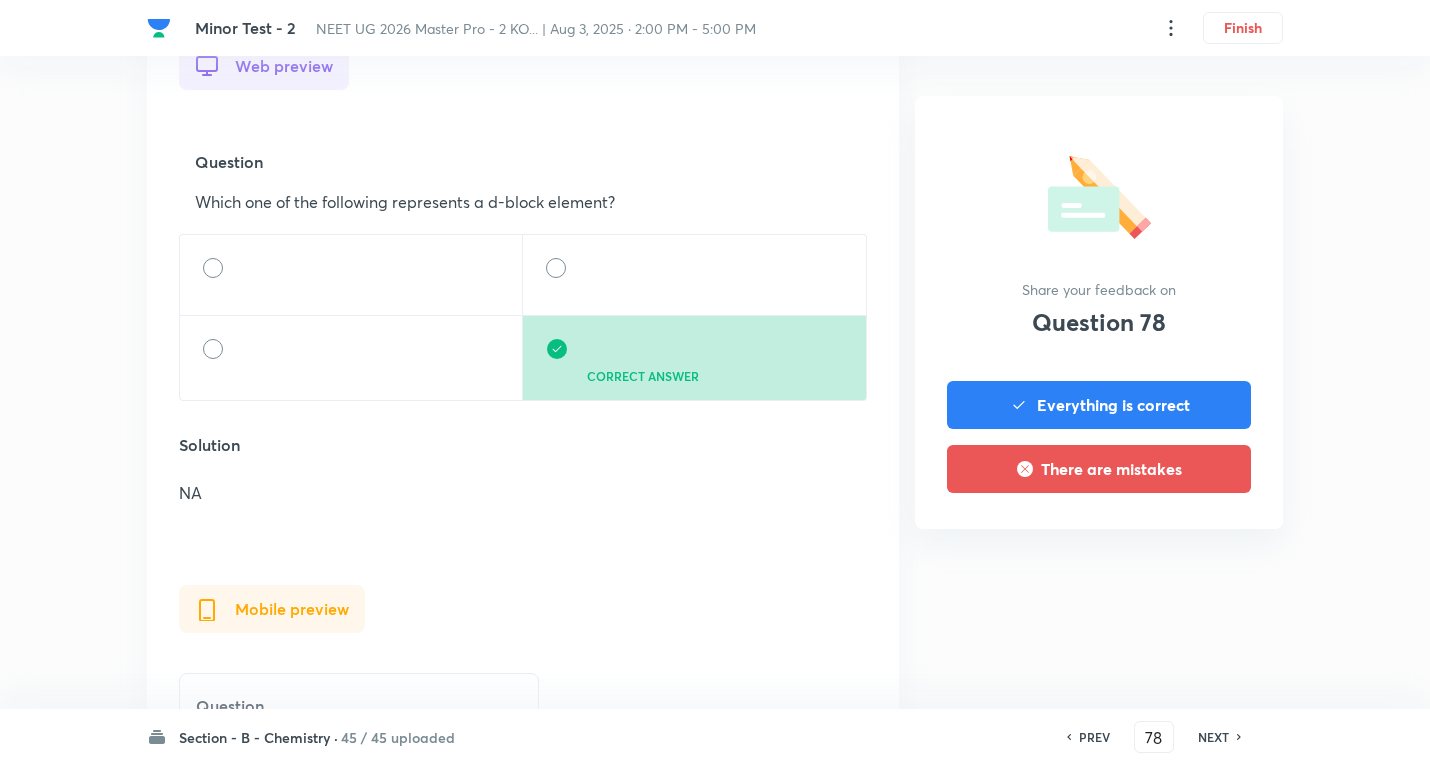 click on "NEXT" at bounding box center [1213, 737] 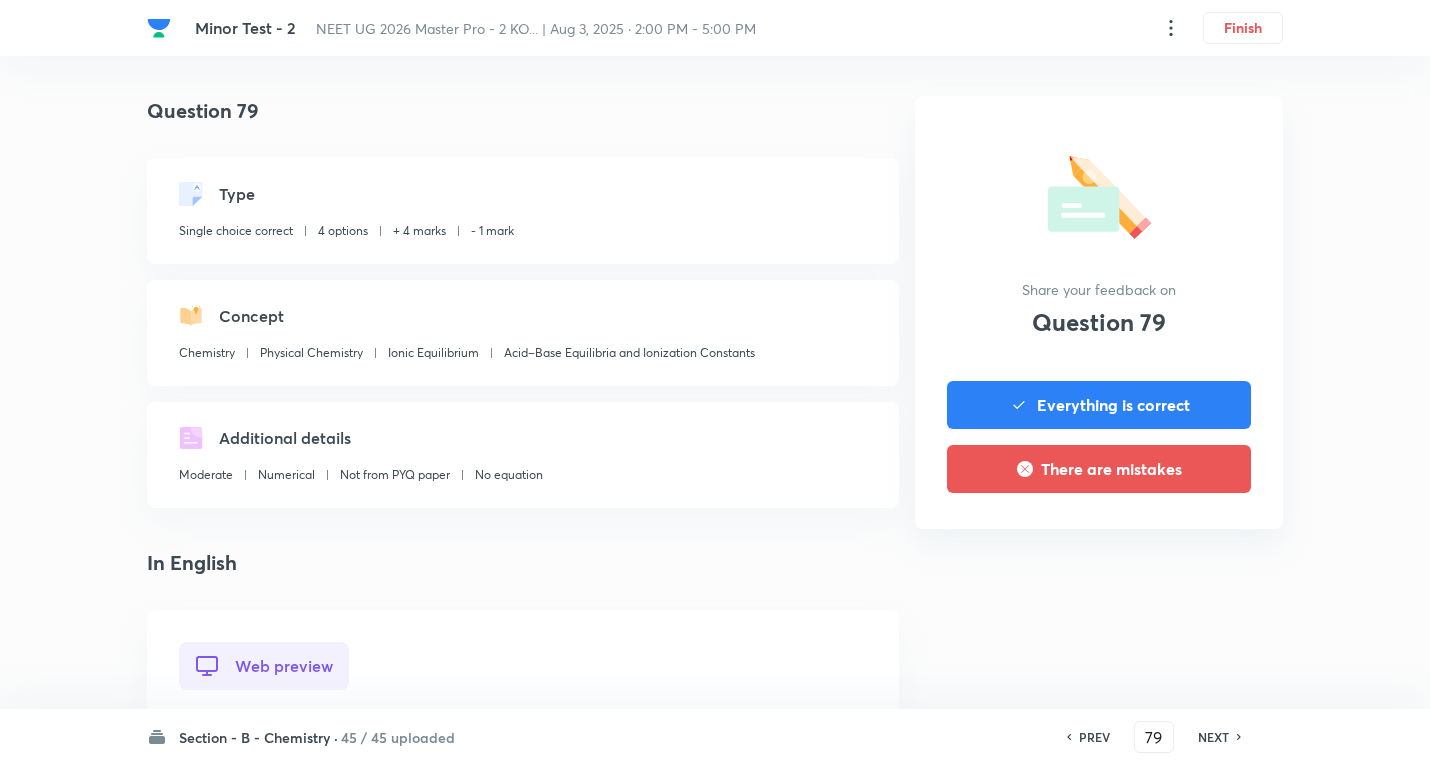 scroll, scrollTop: 600, scrollLeft: 0, axis: vertical 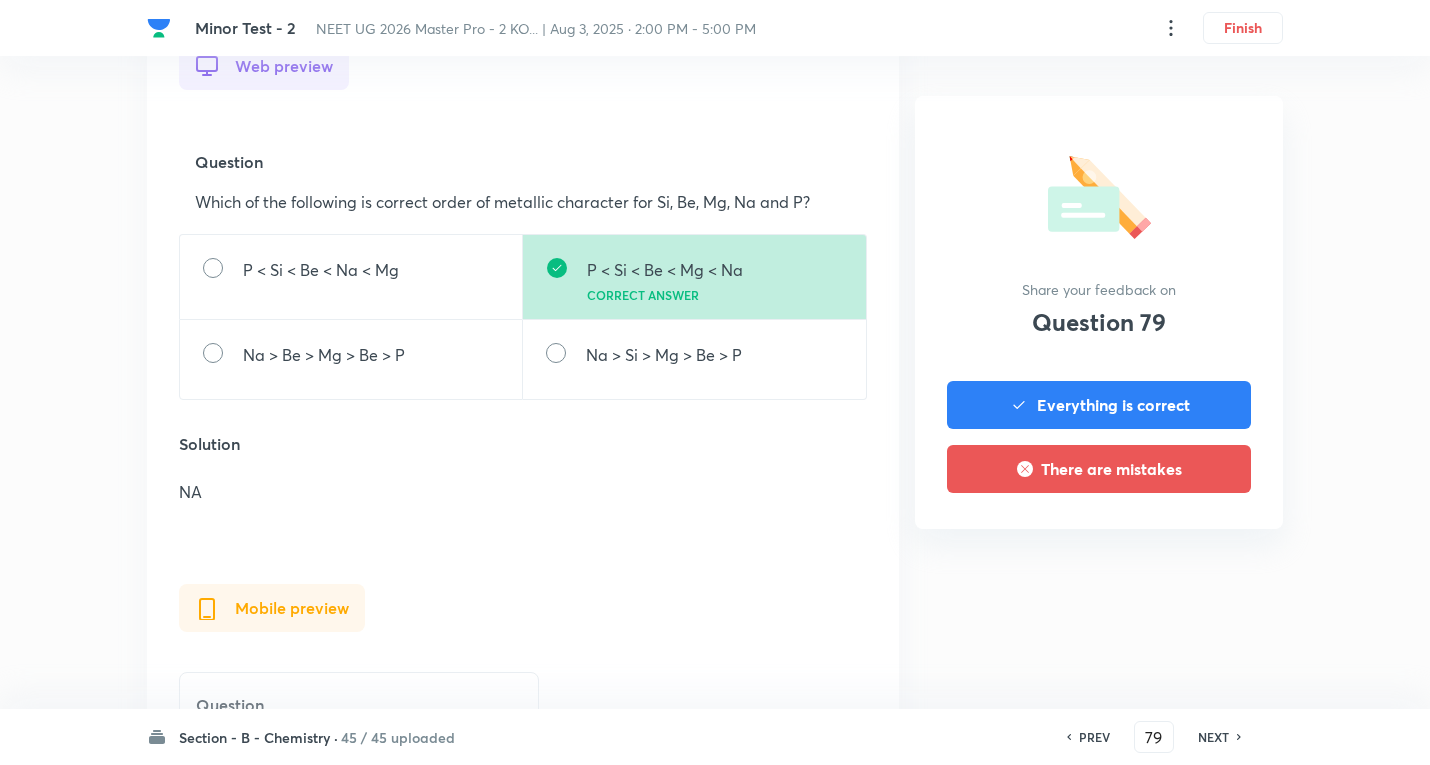 click on "NEXT" at bounding box center [1213, 737] 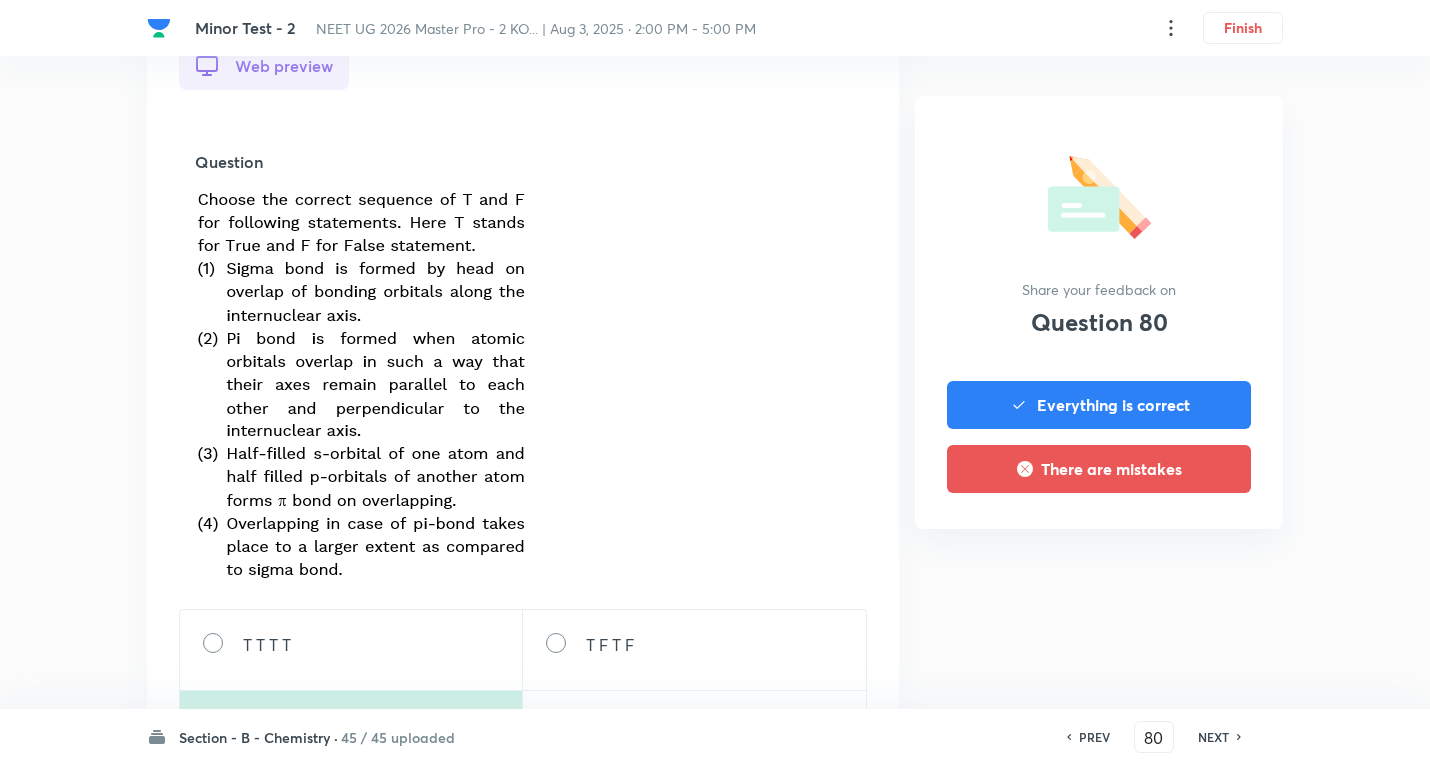 scroll, scrollTop: 0, scrollLeft: 0, axis: both 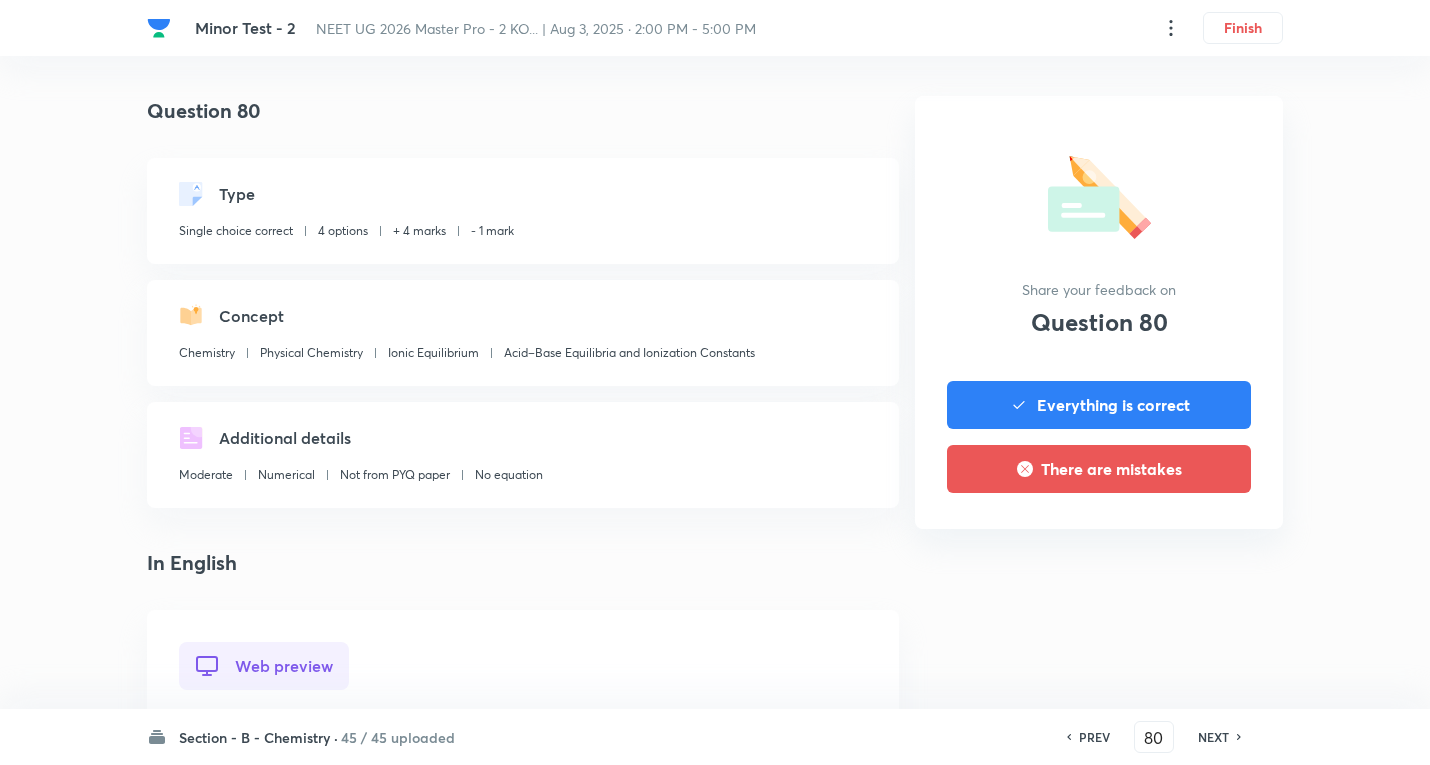 click on "PREV" at bounding box center [1094, 737] 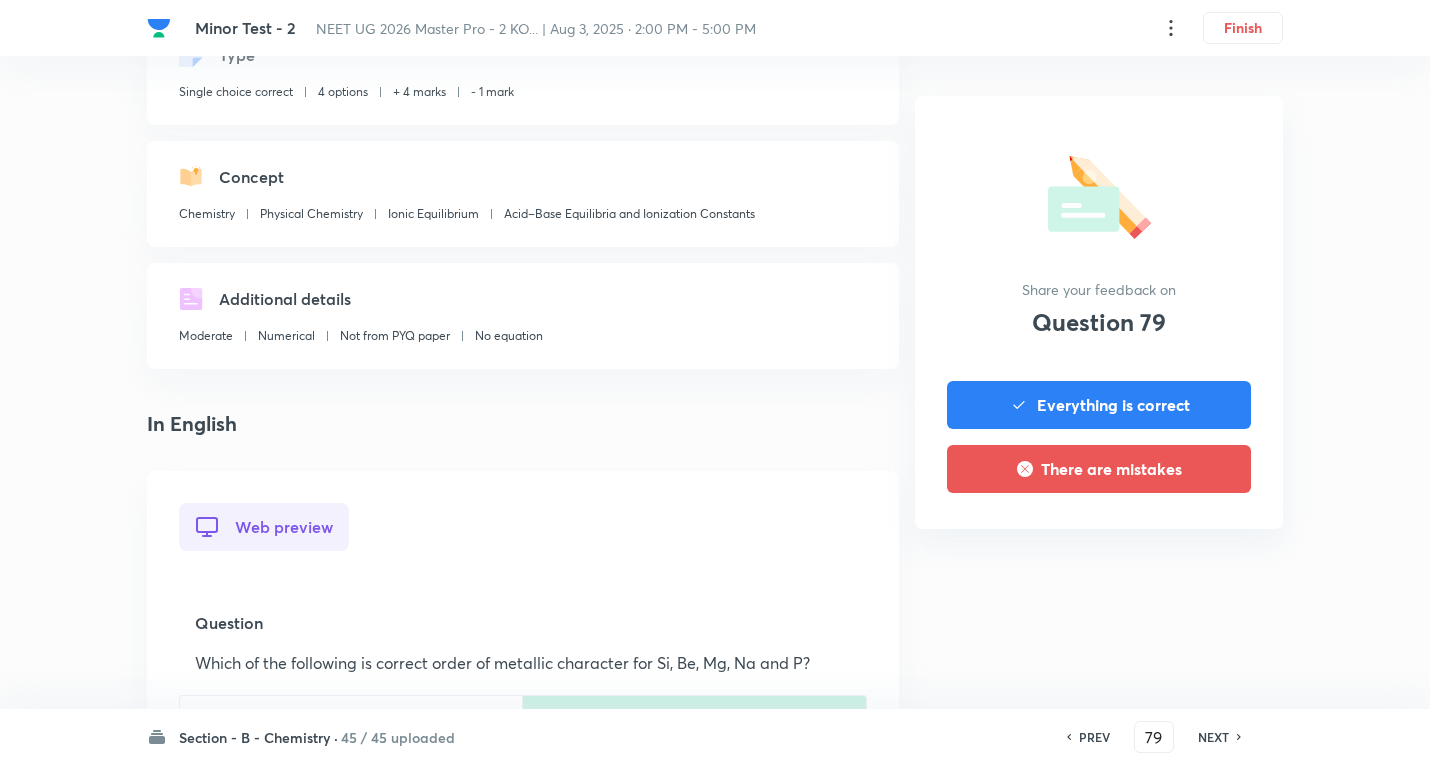 scroll, scrollTop: 500, scrollLeft: 0, axis: vertical 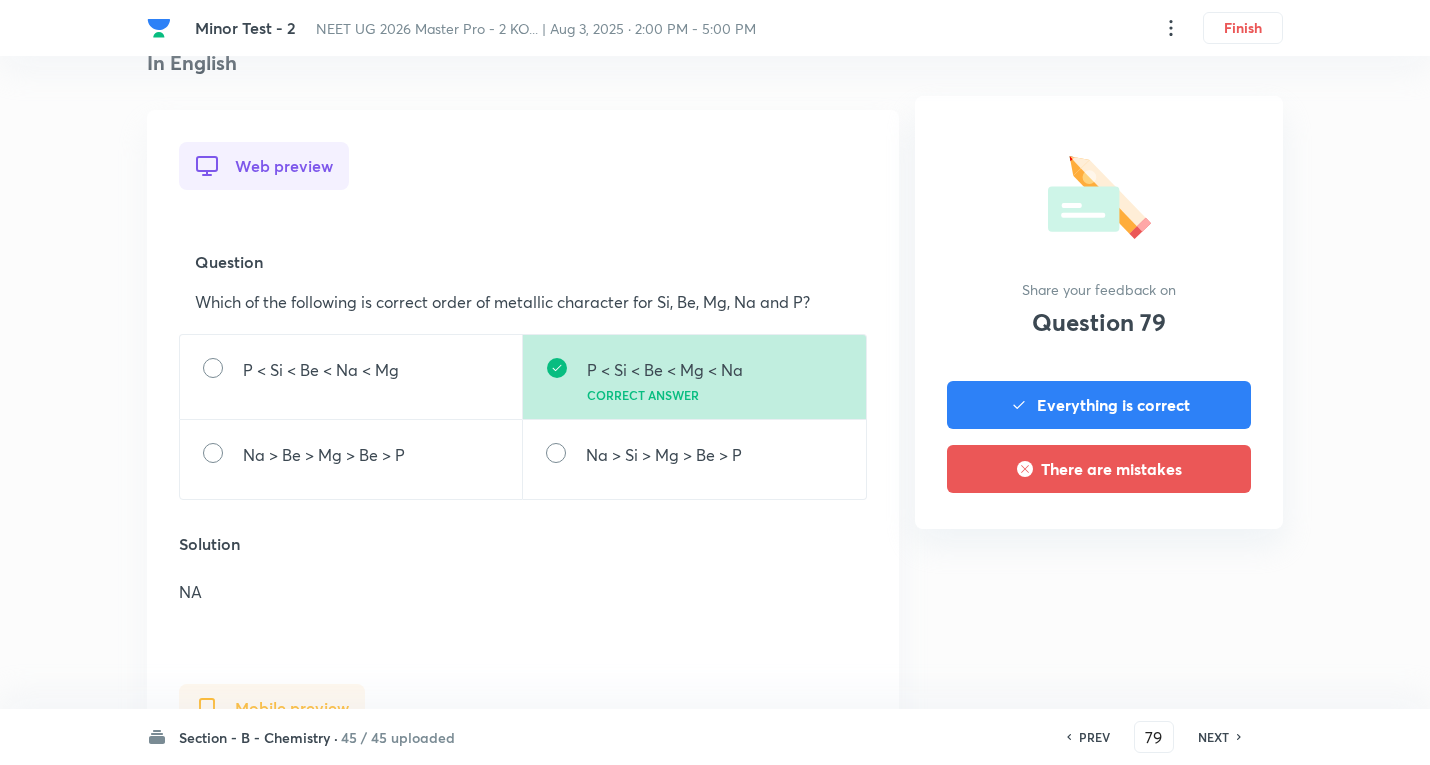 click on "NEXT" at bounding box center [1213, 737] 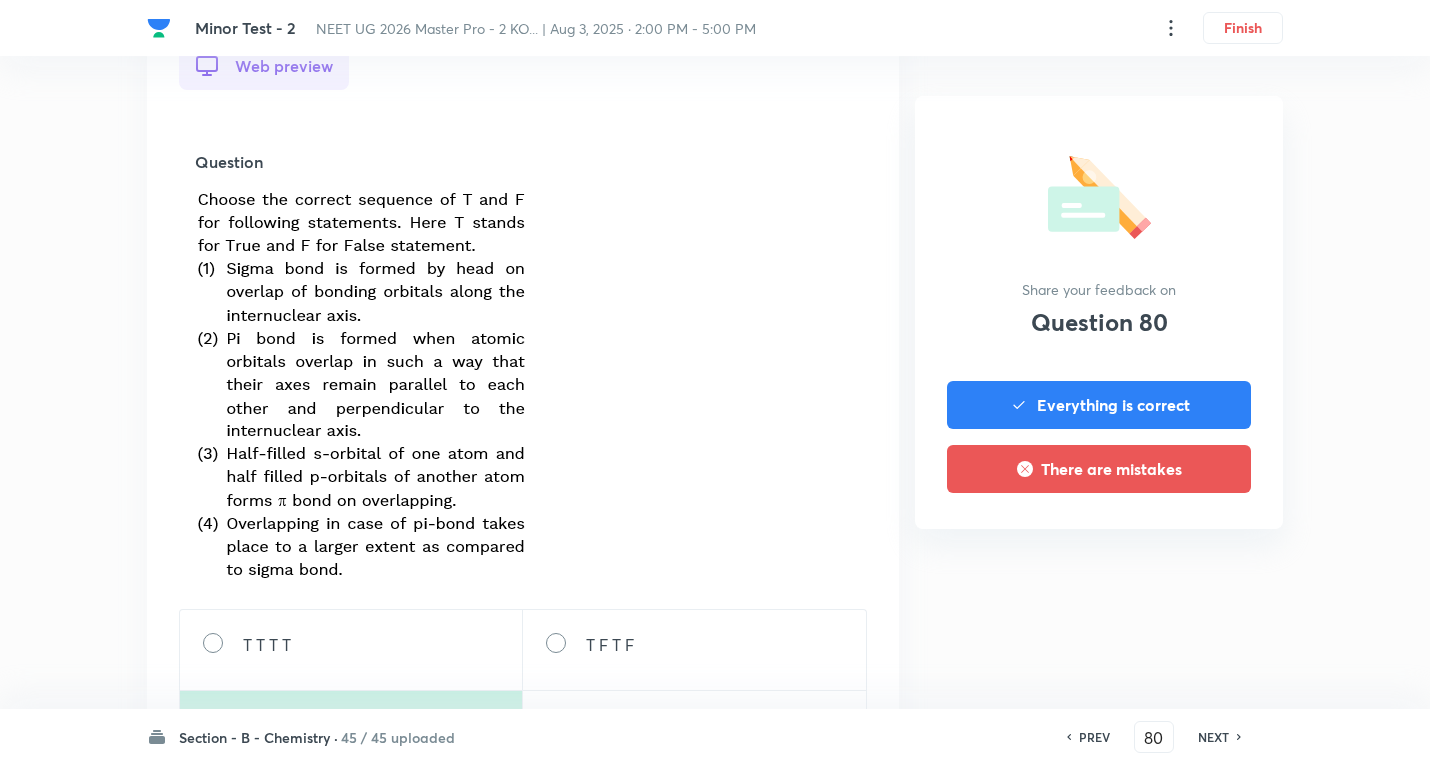 scroll, scrollTop: 1100, scrollLeft: 0, axis: vertical 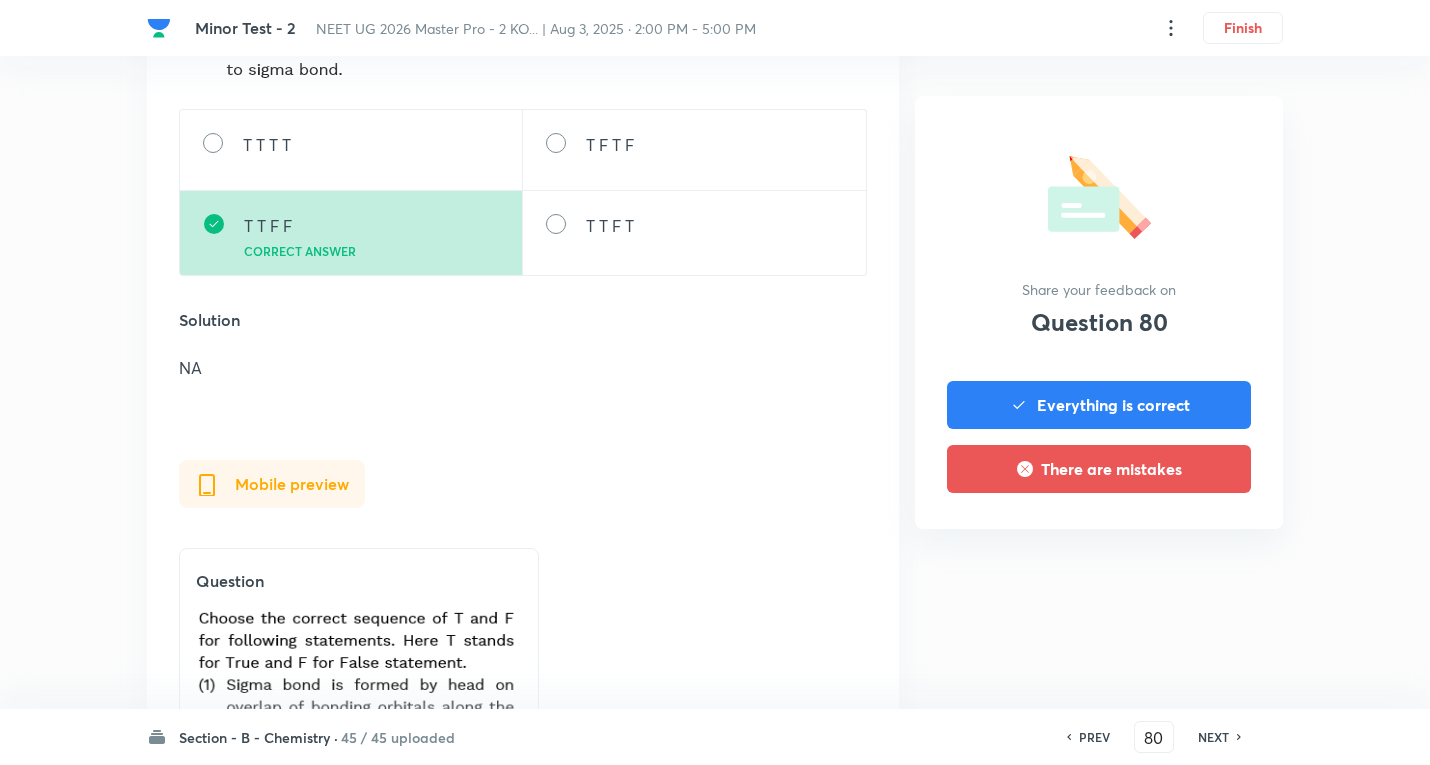 click on "NEXT" at bounding box center [1213, 737] 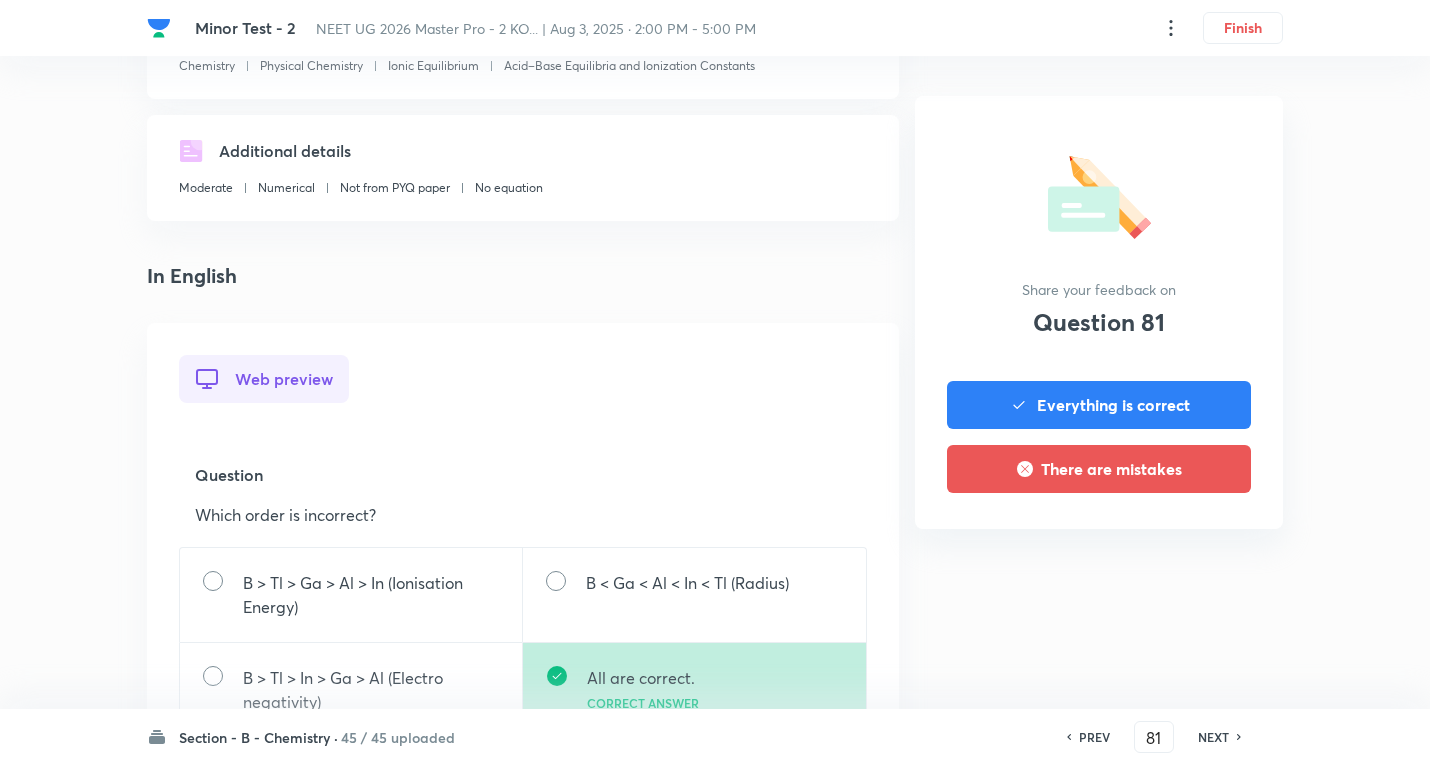 scroll, scrollTop: 600, scrollLeft: 0, axis: vertical 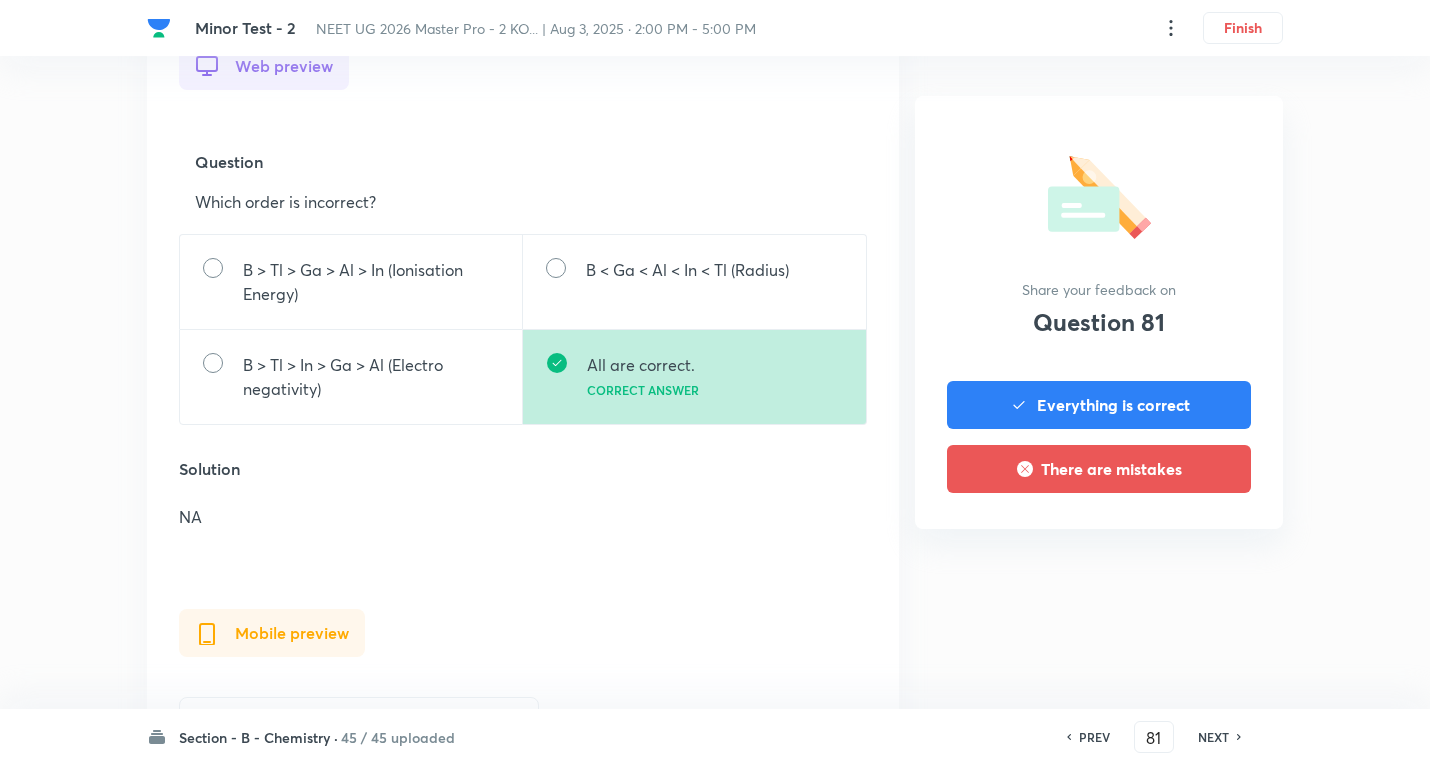click on "NEXT" at bounding box center [1213, 737] 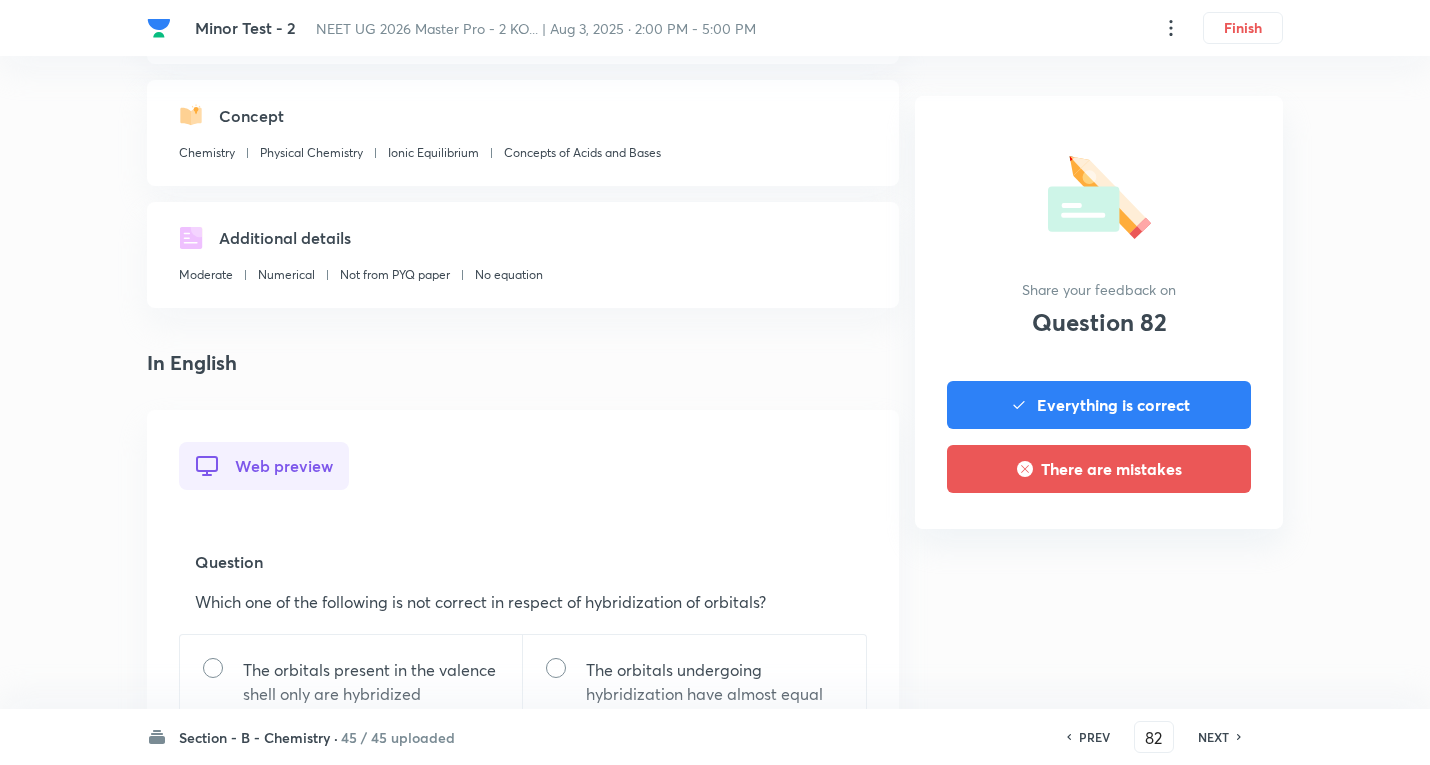 scroll, scrollTop: 500, scrollLeft: 0, axis: vertical 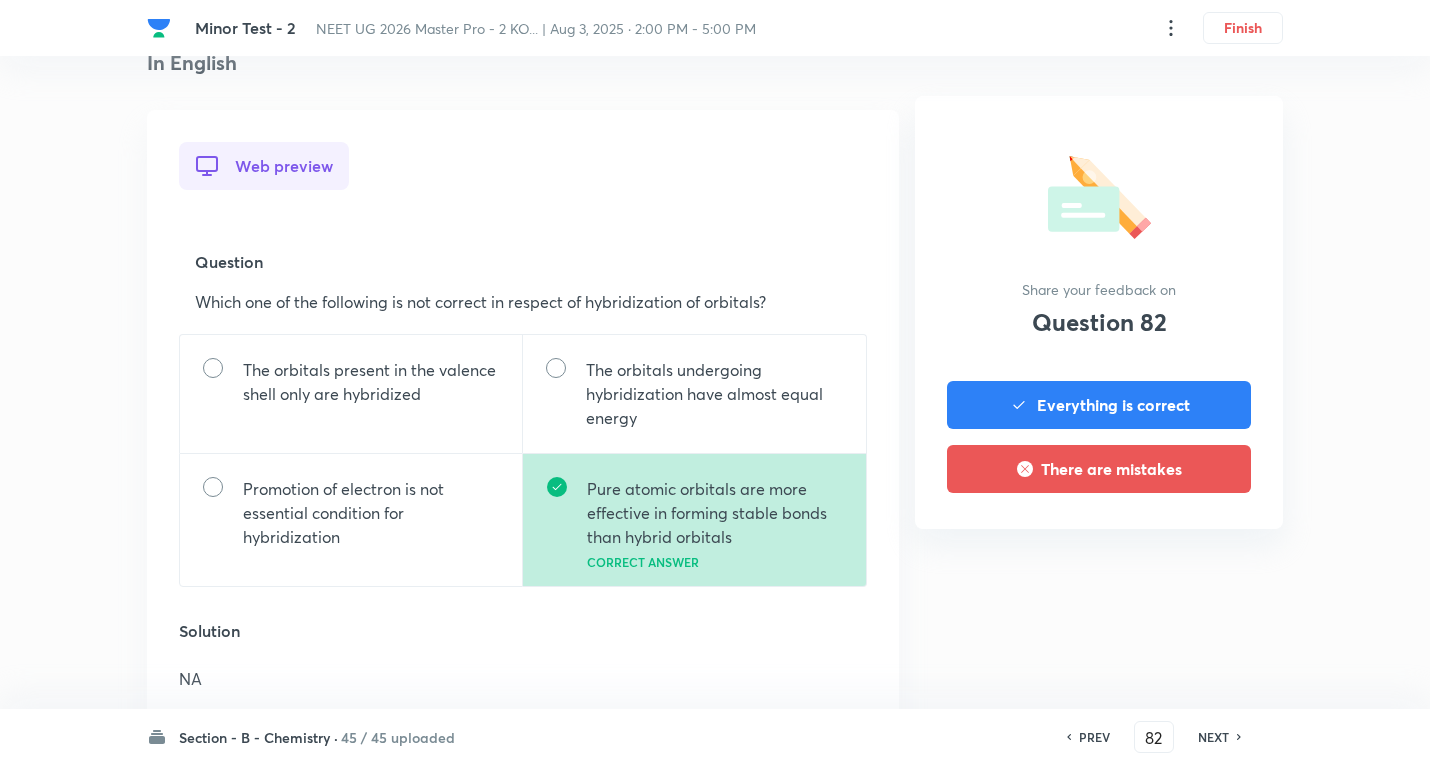 click on "NEXT" at bounding box center [1213, 737] 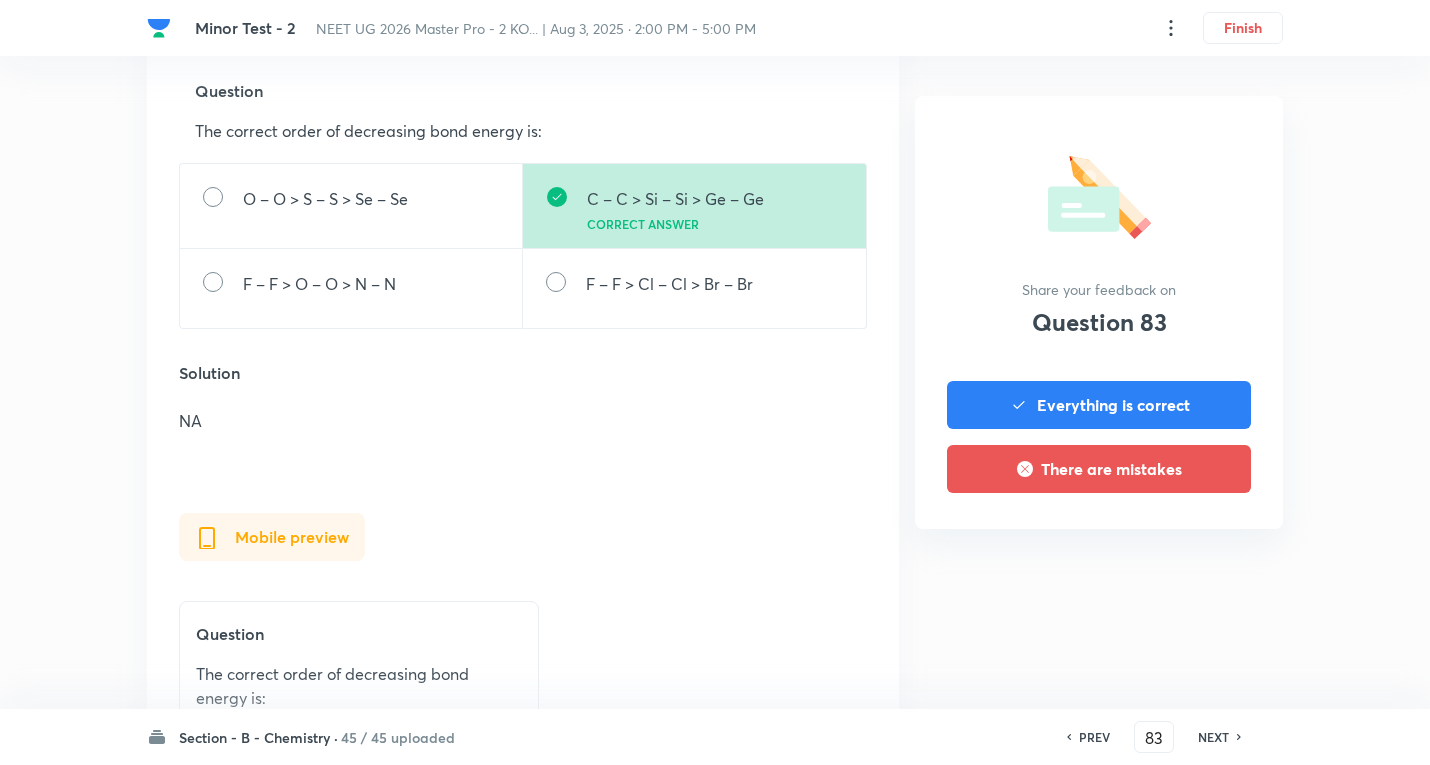 scroll, scrollTop: 700, scrollLeft: 0, axis: vertical 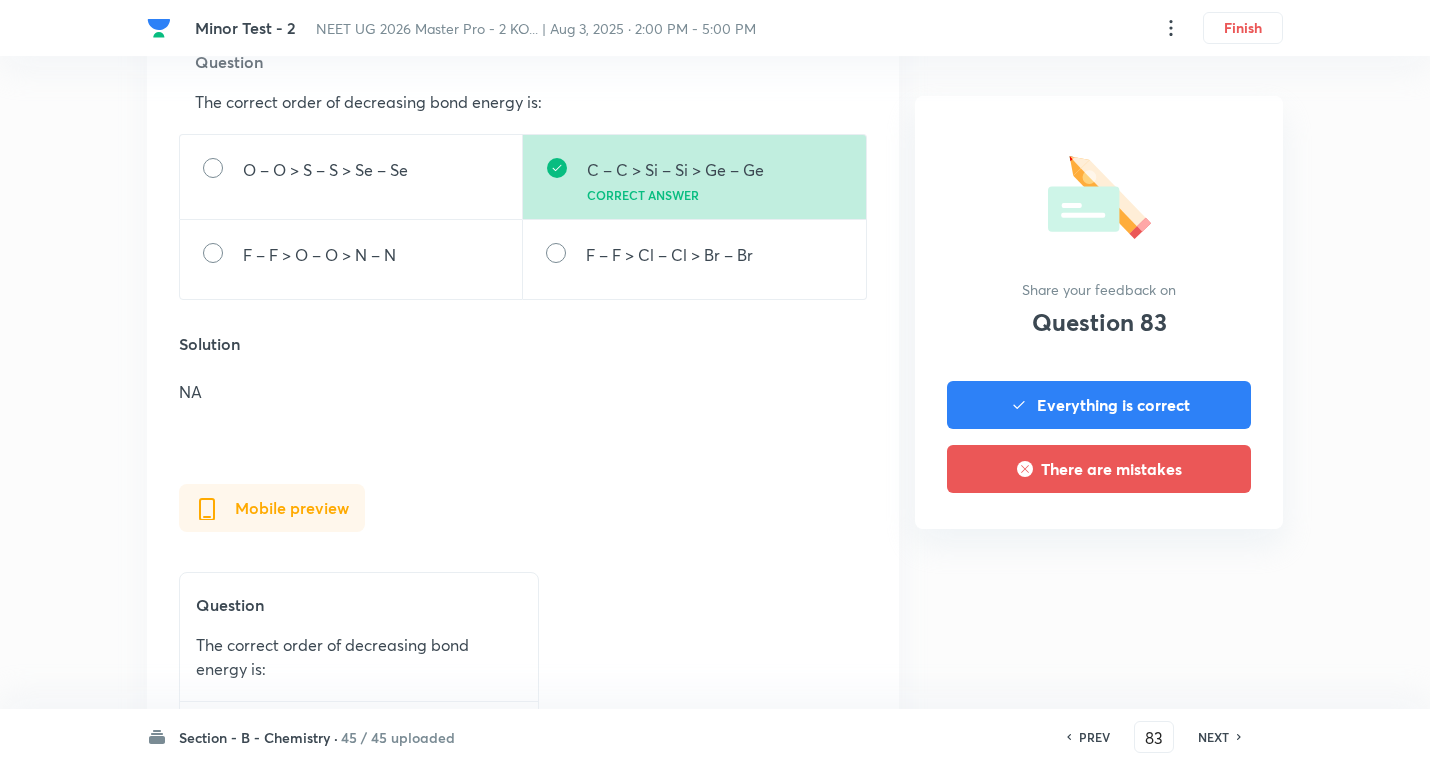 click on "NEXT" at bounding box center (1213, 737) 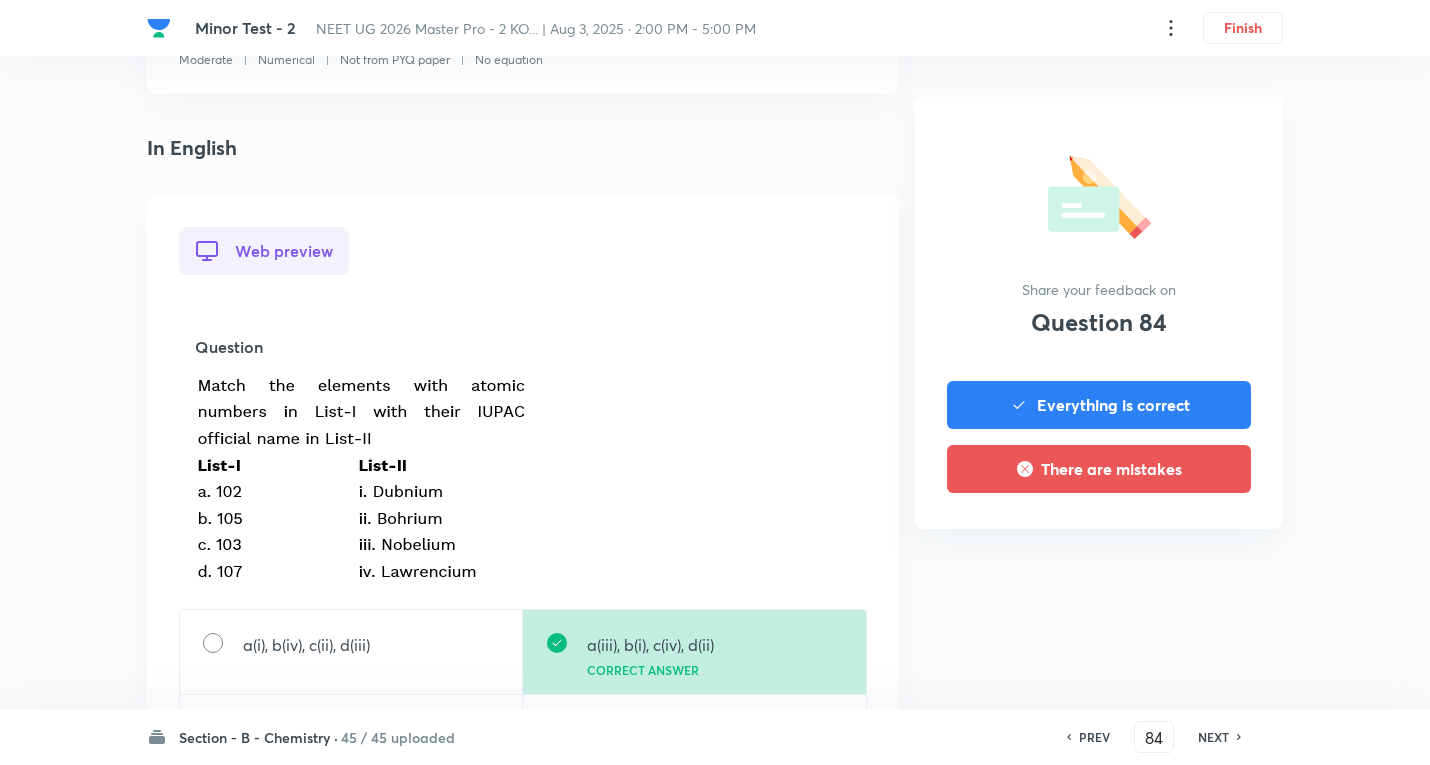 scroll, scrollTop: 600, scrollLeft: 0, axis: vertical 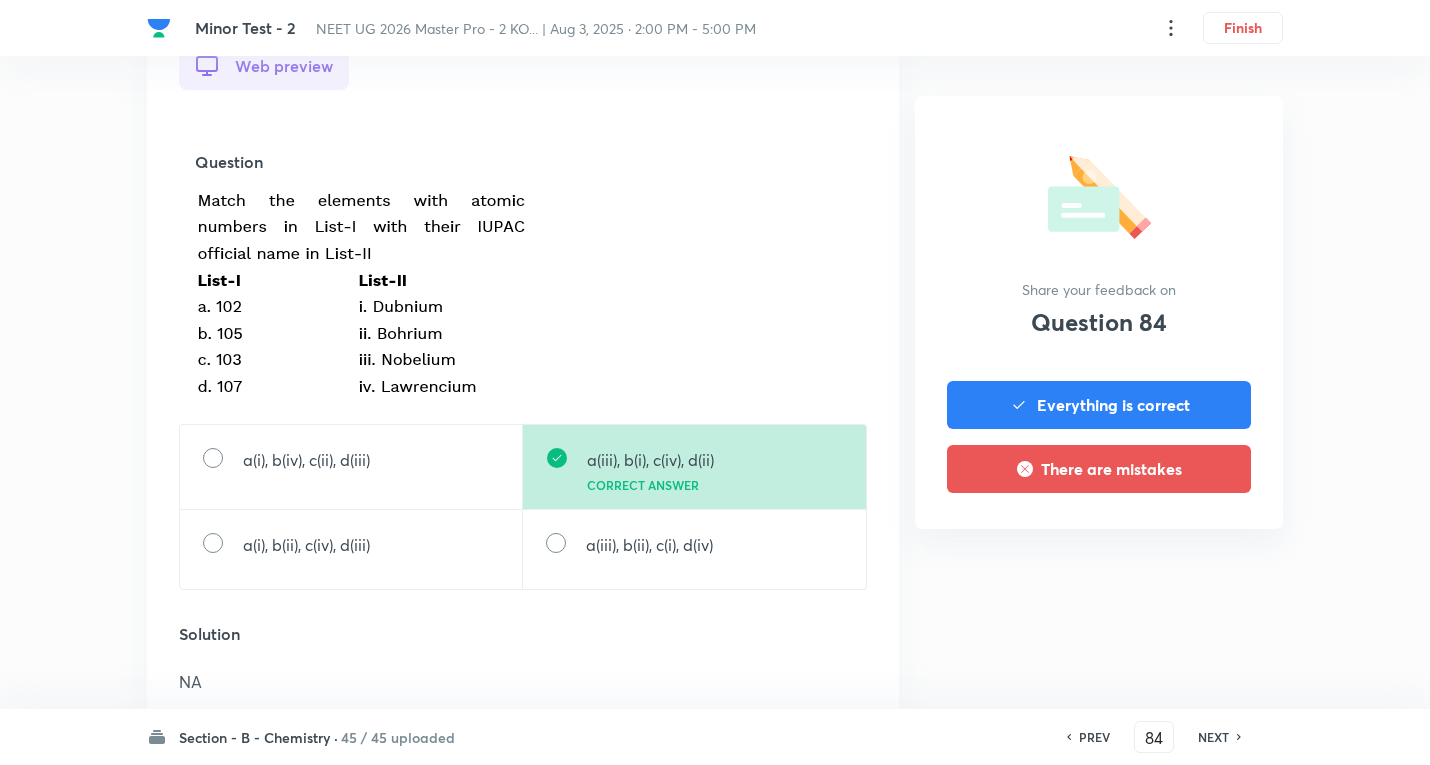 click on "NEXT" at bounding box center [1213, 737] 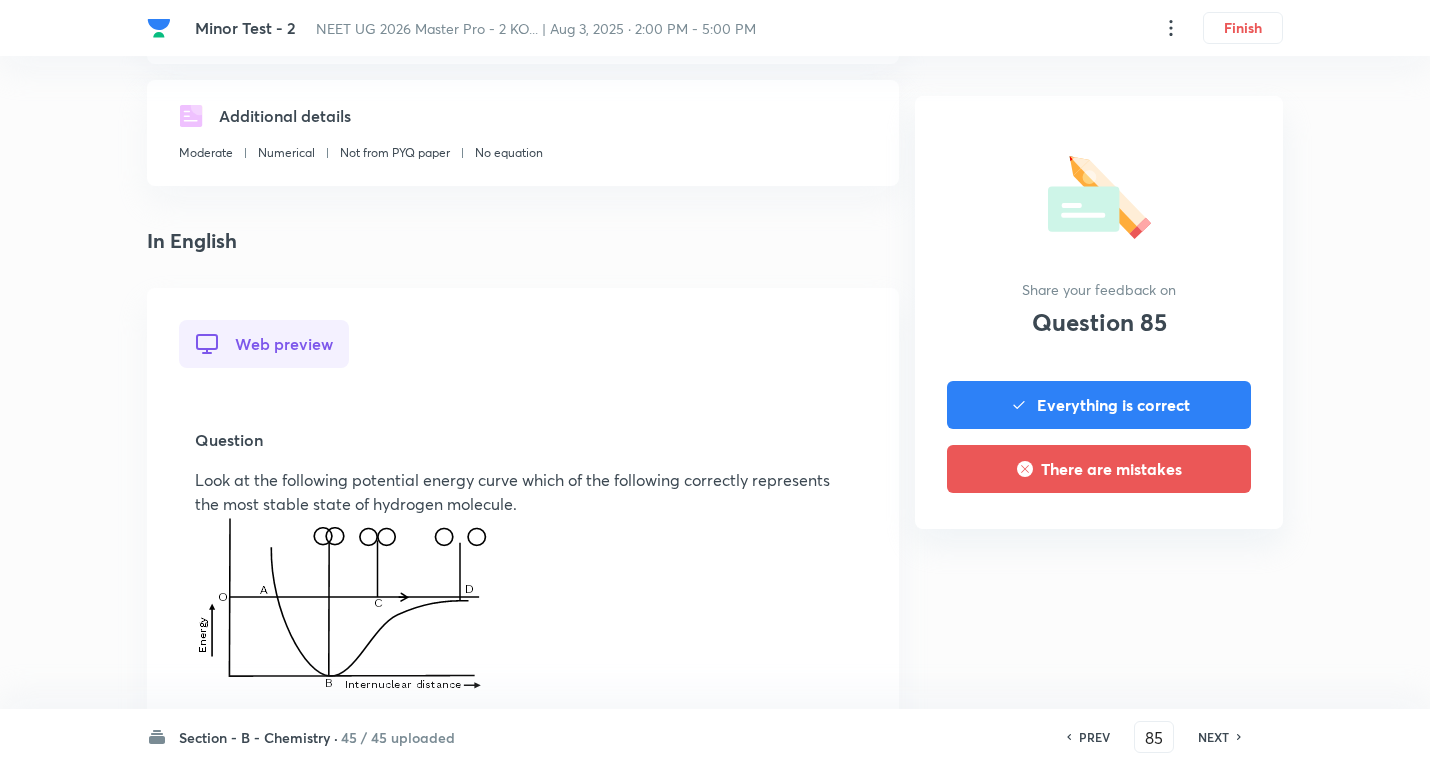 scroll, scrollTop: 600, scrollLeft: 0, axis: vertical 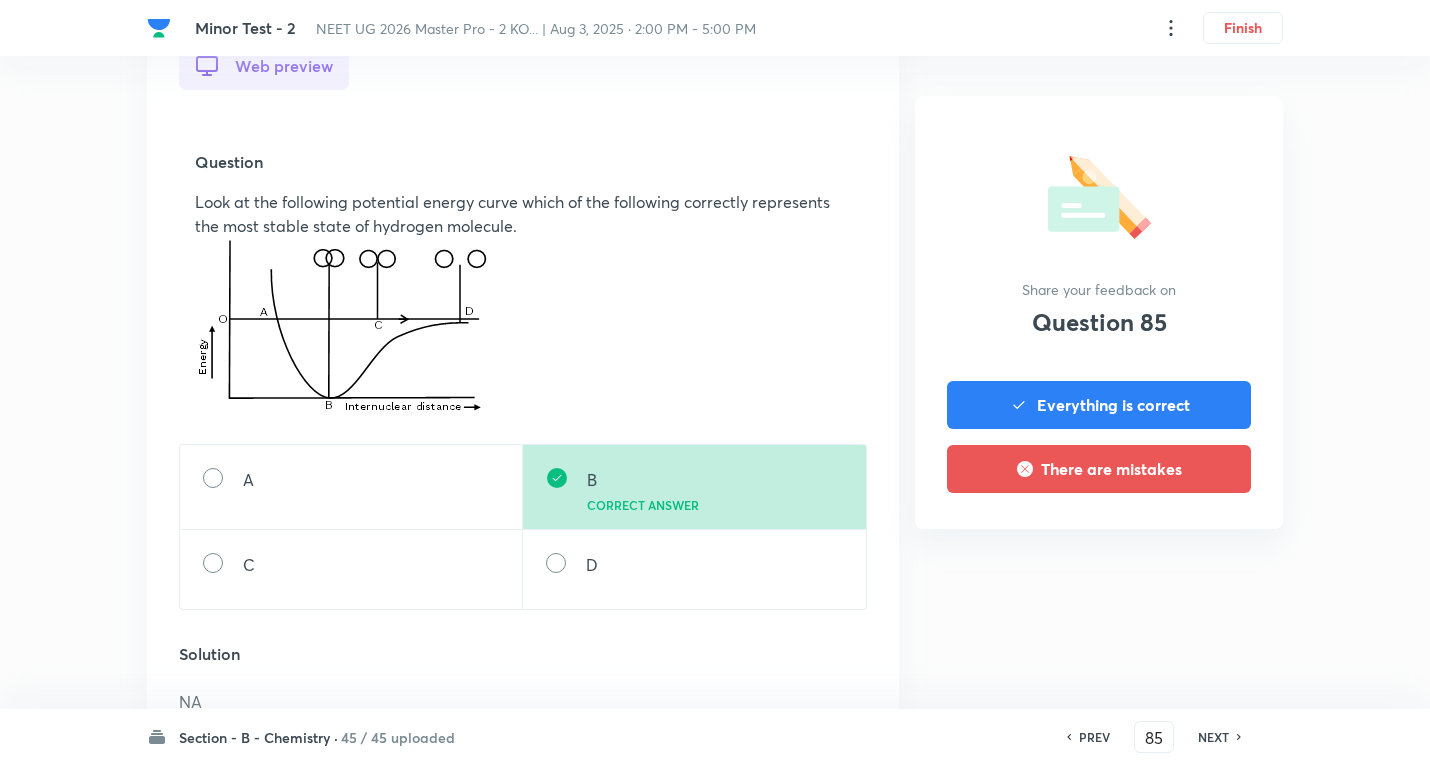 click on "NEXT" at bounding box center [1216, 737] 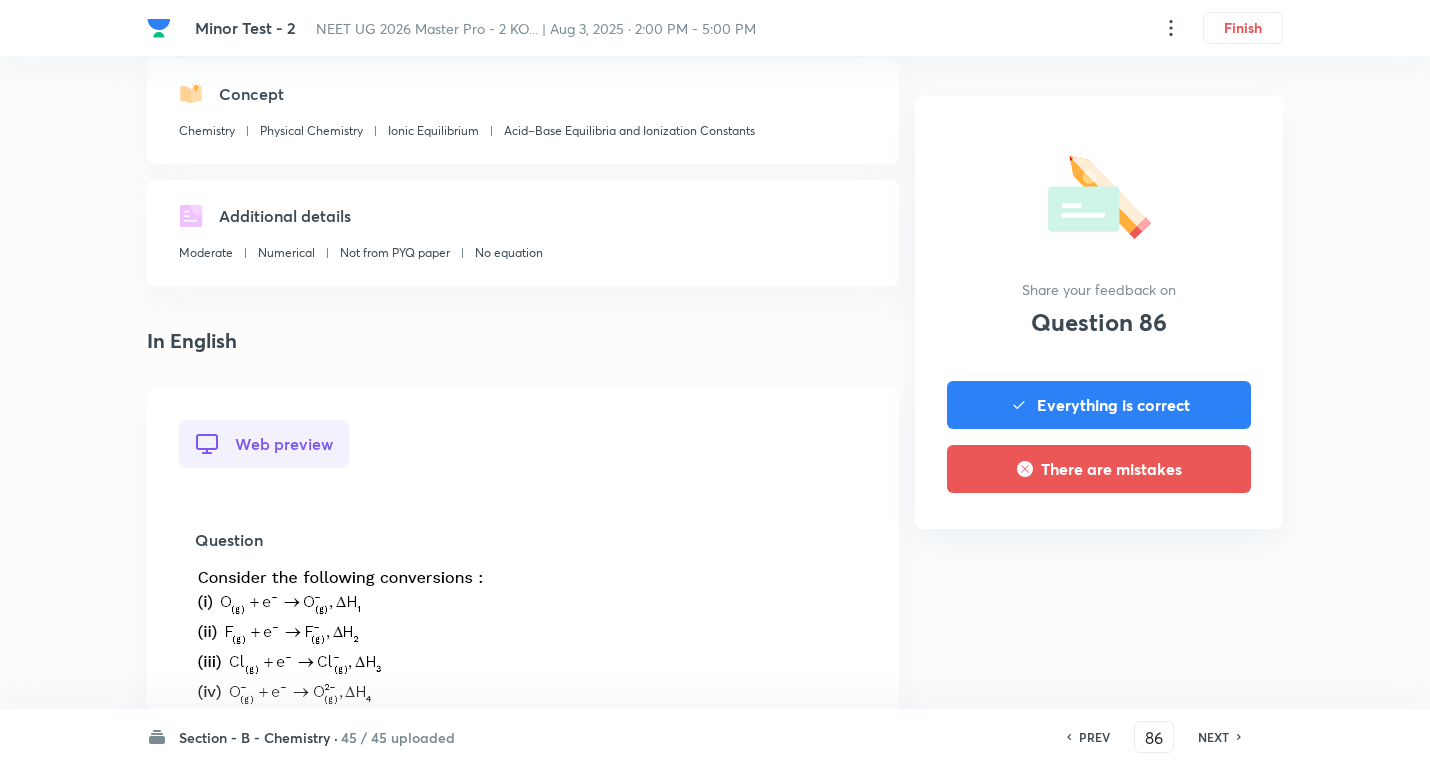 scroll, scrollTop: 500, scrollLeft: 0, axis: vertical 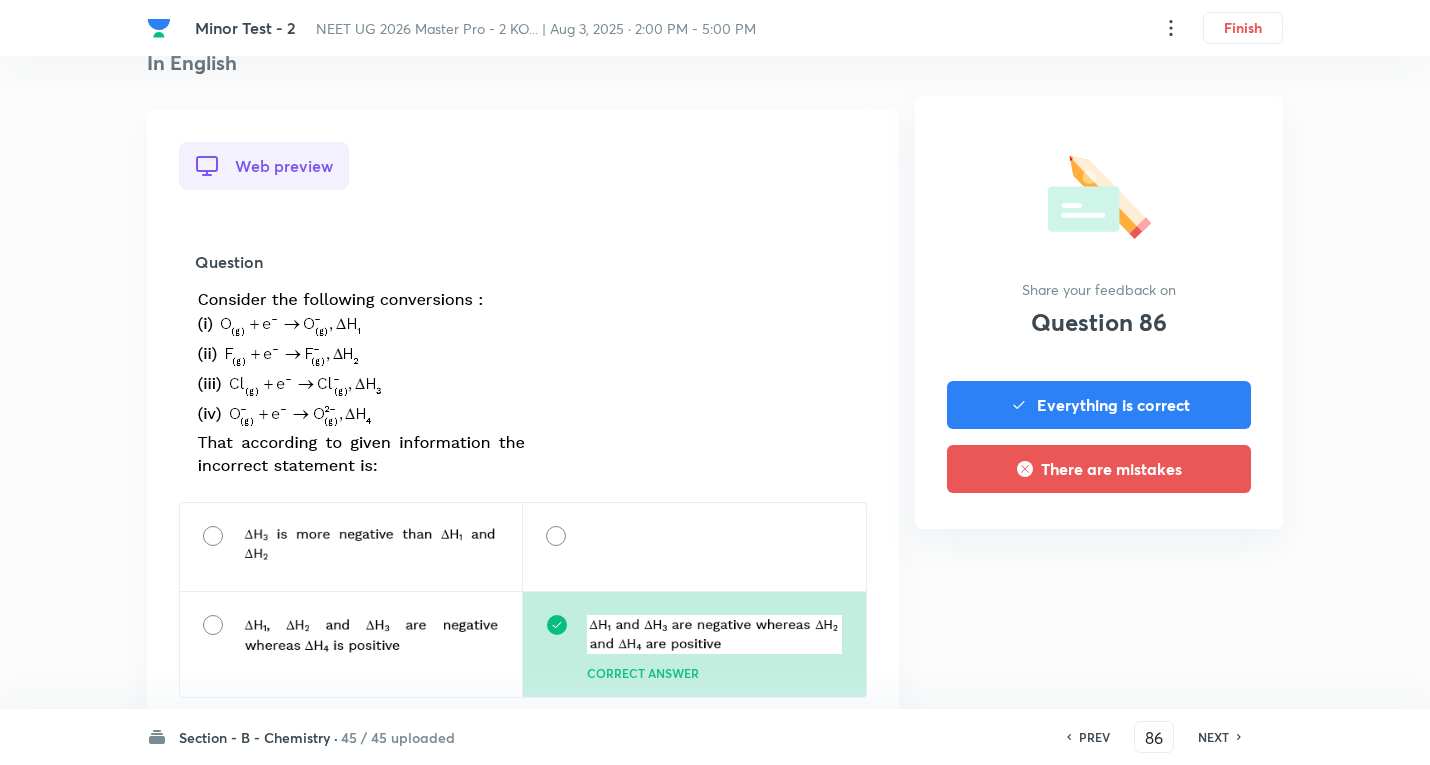click on "NEXT" at bounding box center [1213, 737] 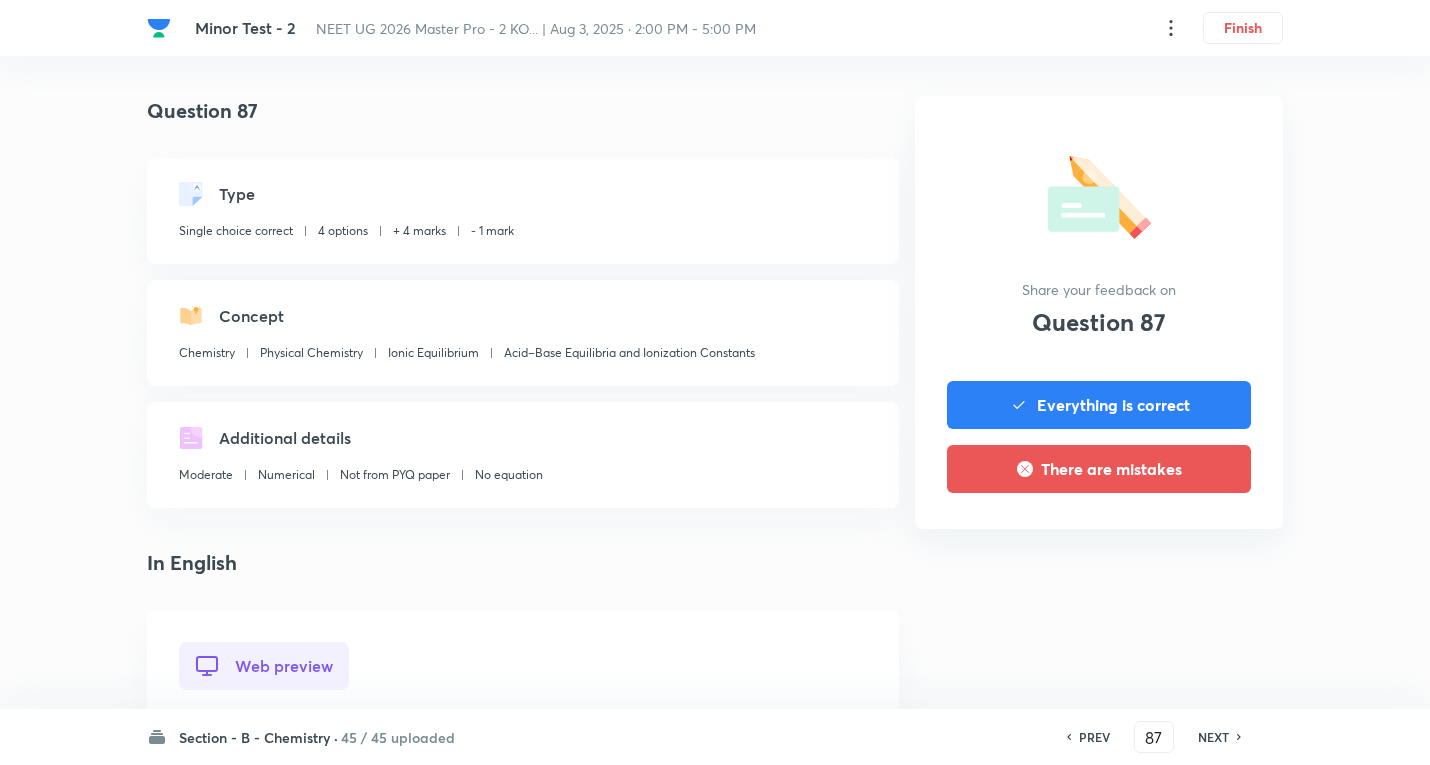scroll, scrollTop: 700, scrollLeft: 0, axis: vertical 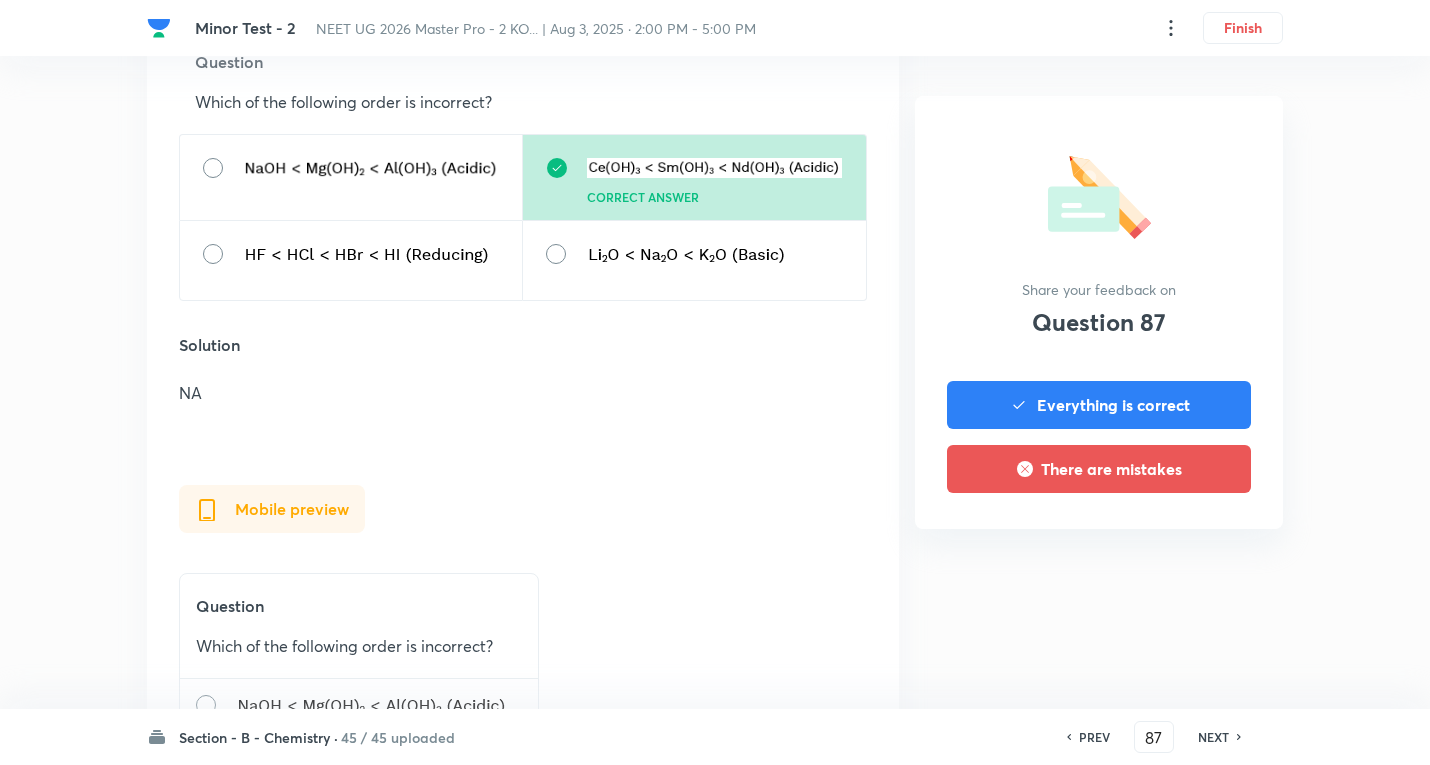 click on "NEXT" at bounding box center [1216, 737] 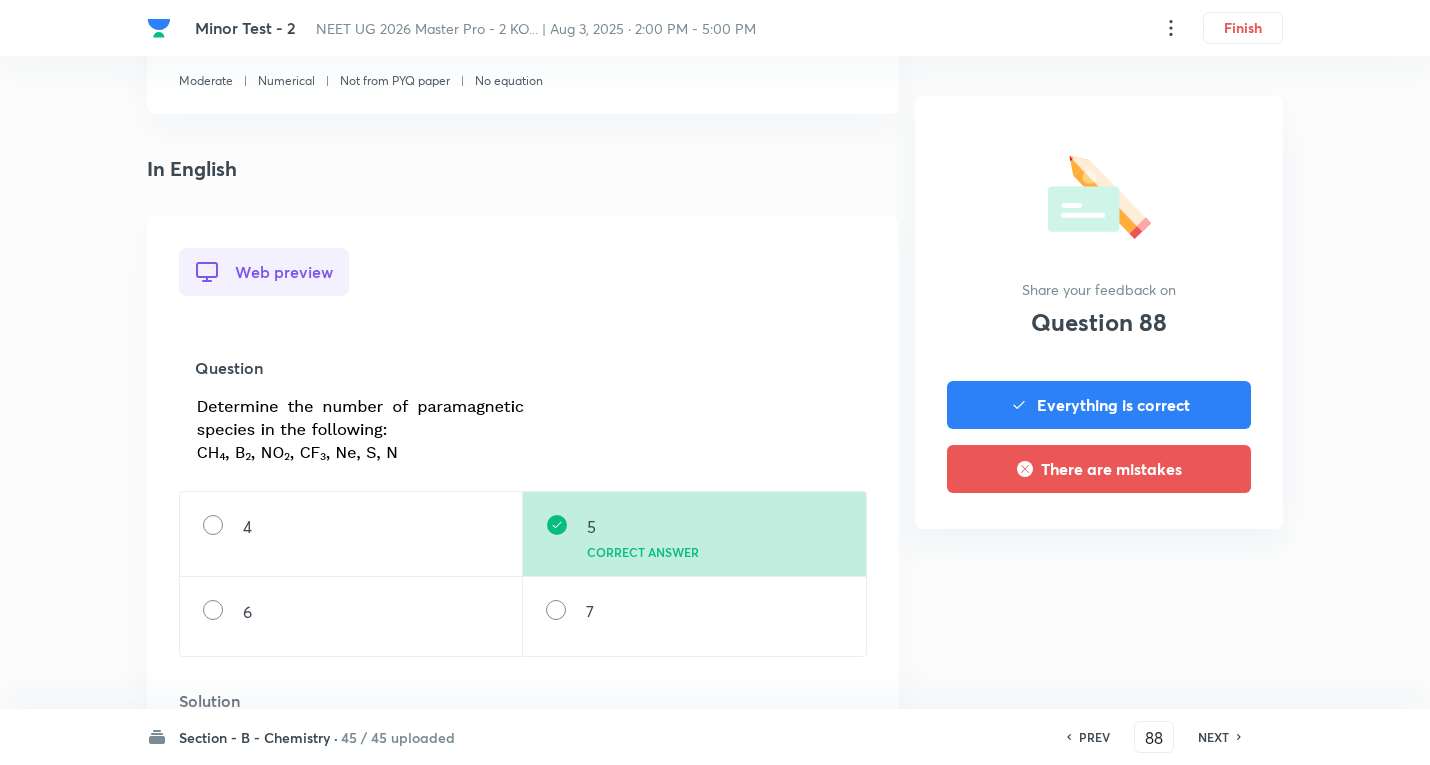 scroll, scrollTop: 600, scrollLeft: 0, axis: vertical 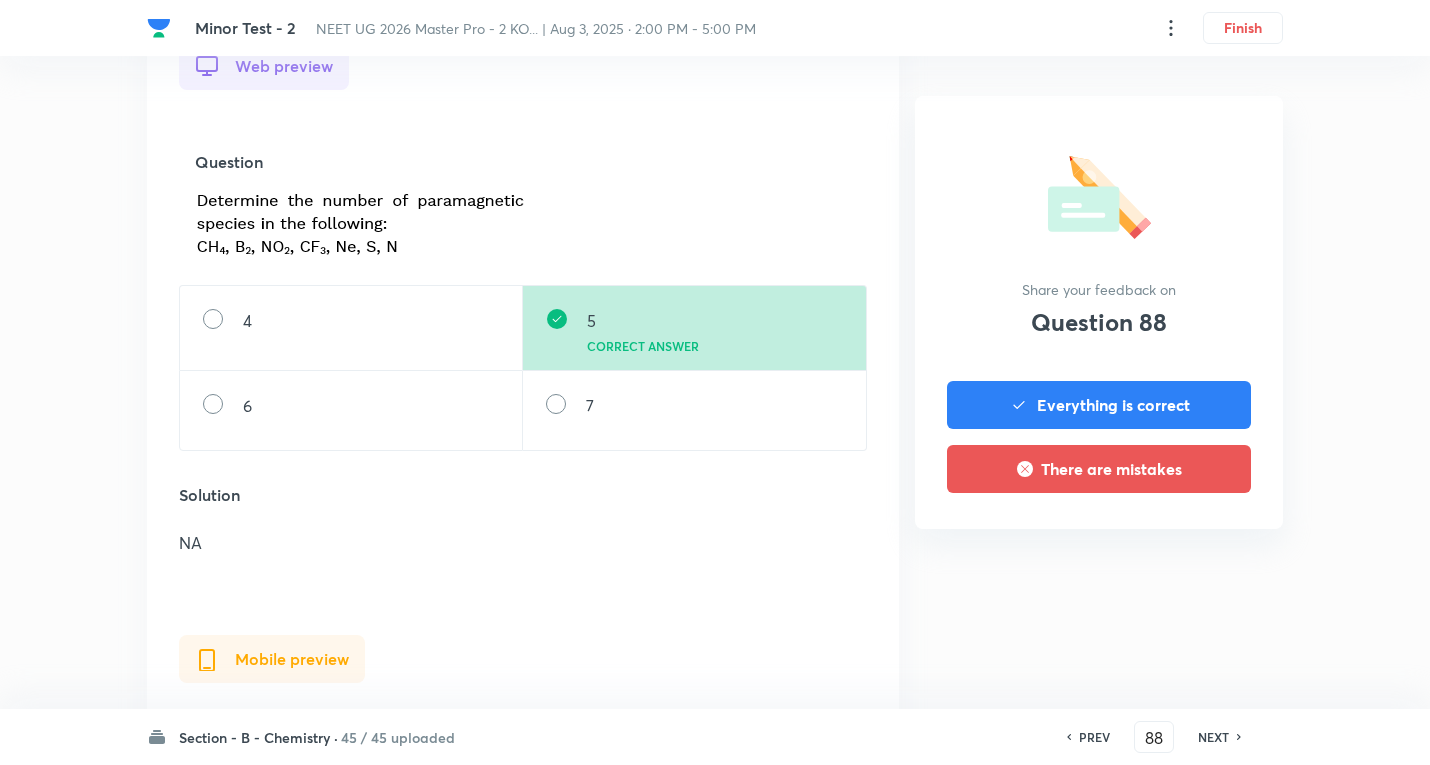 click on "NEXT" at bounding box center [1216, 737] 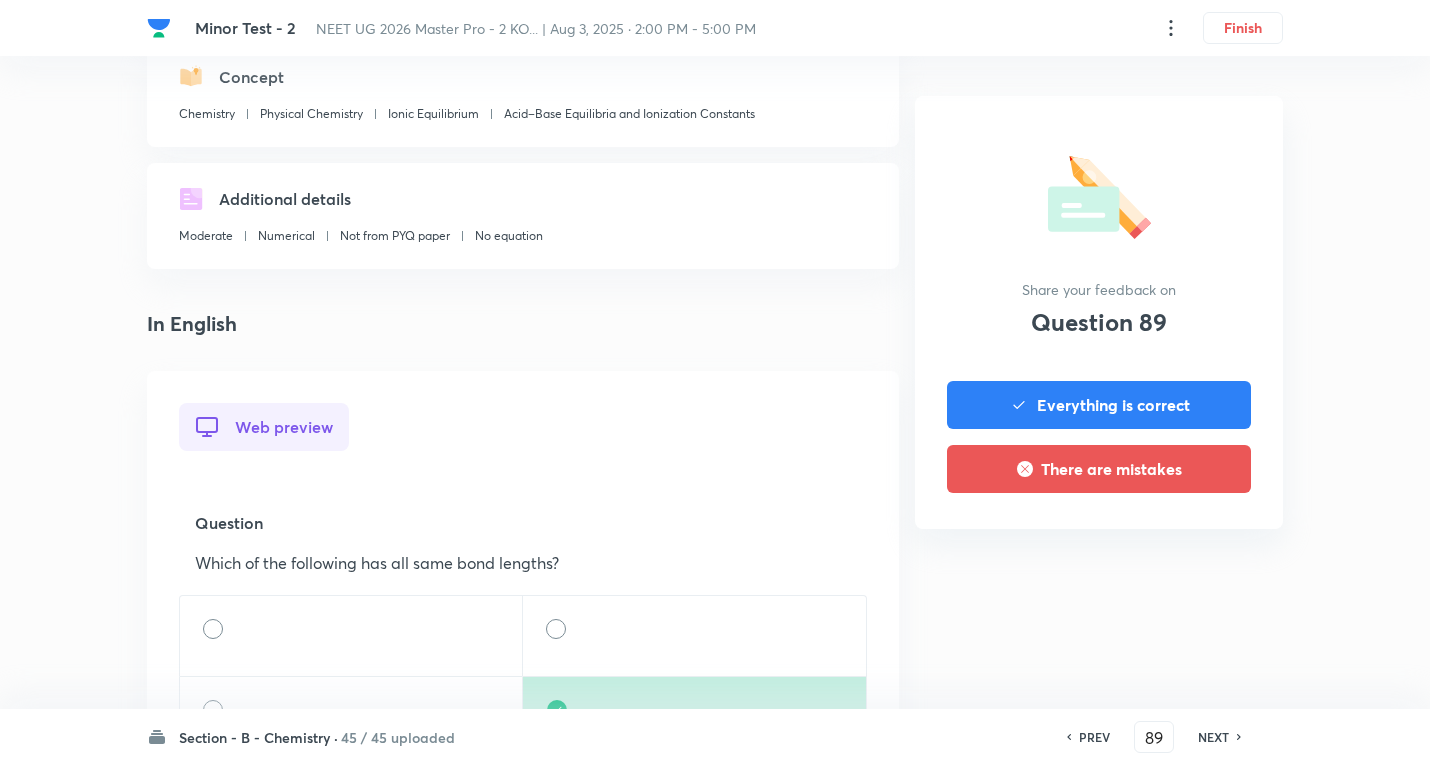 scroll, scrollTop: 600, scrollLeft: 0, axis: vertical 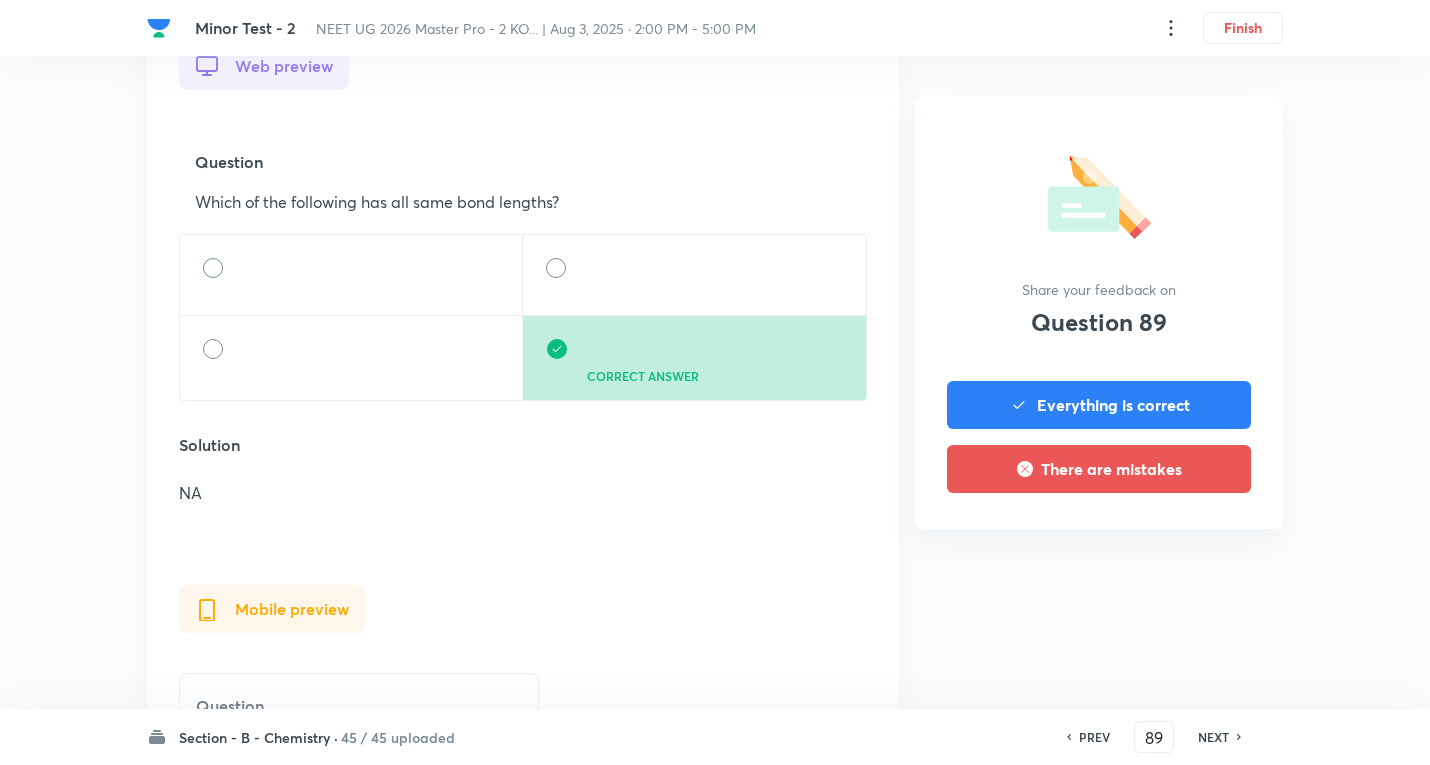 click on "NEXT" at bounding box center (1213, 737) 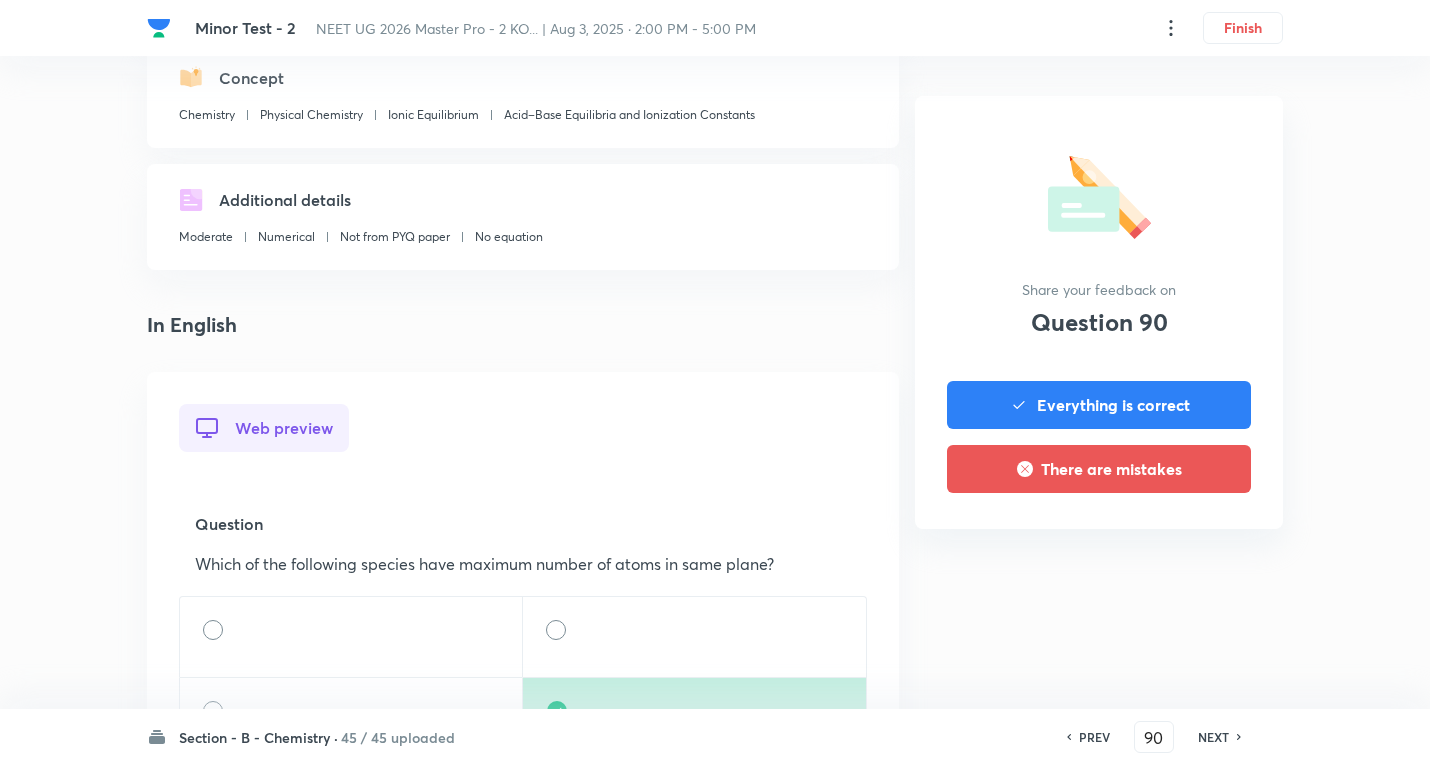 scroll, scrollTop: 600, scrollLeft: 0, axis: vertical 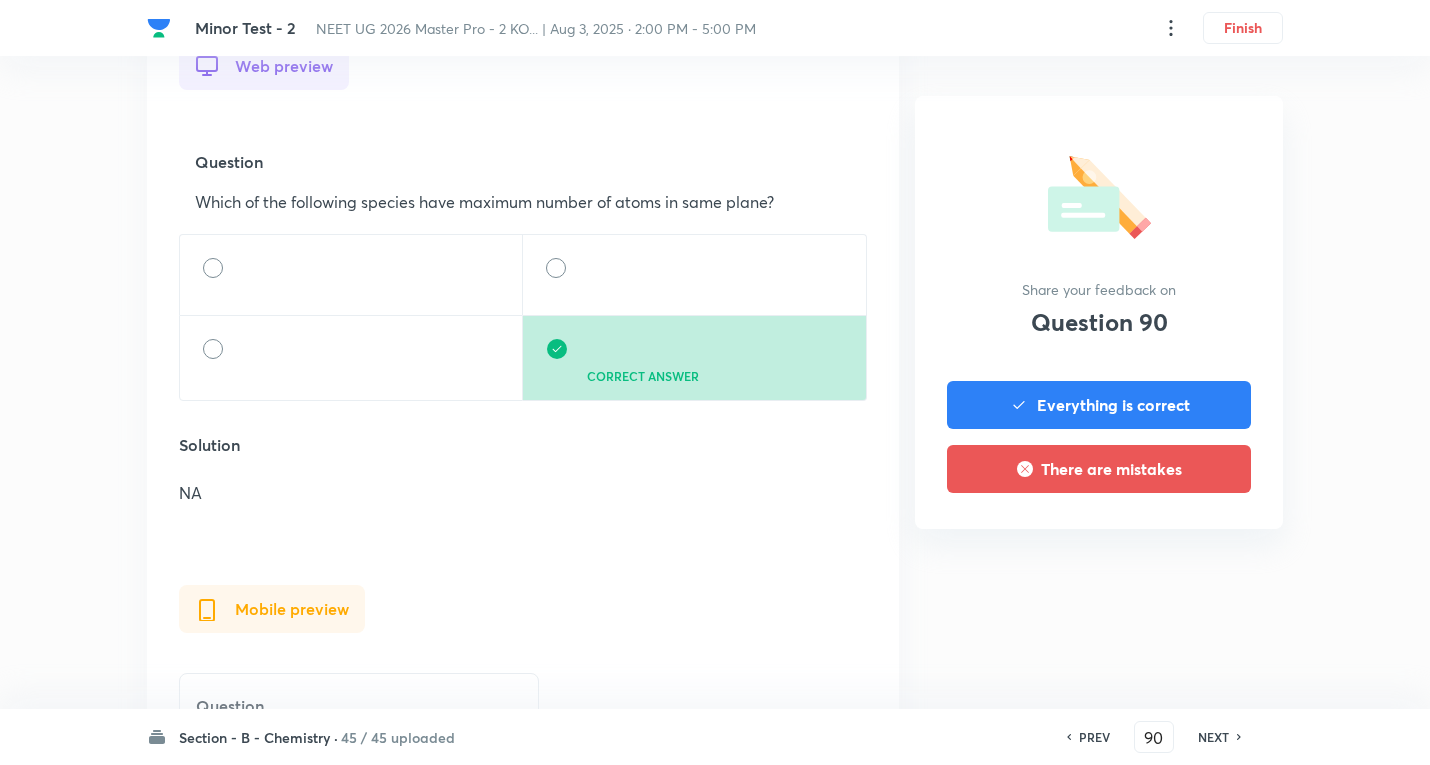 click on "PREV 90 ​ NEXT" at bounding box center [1154, 737] 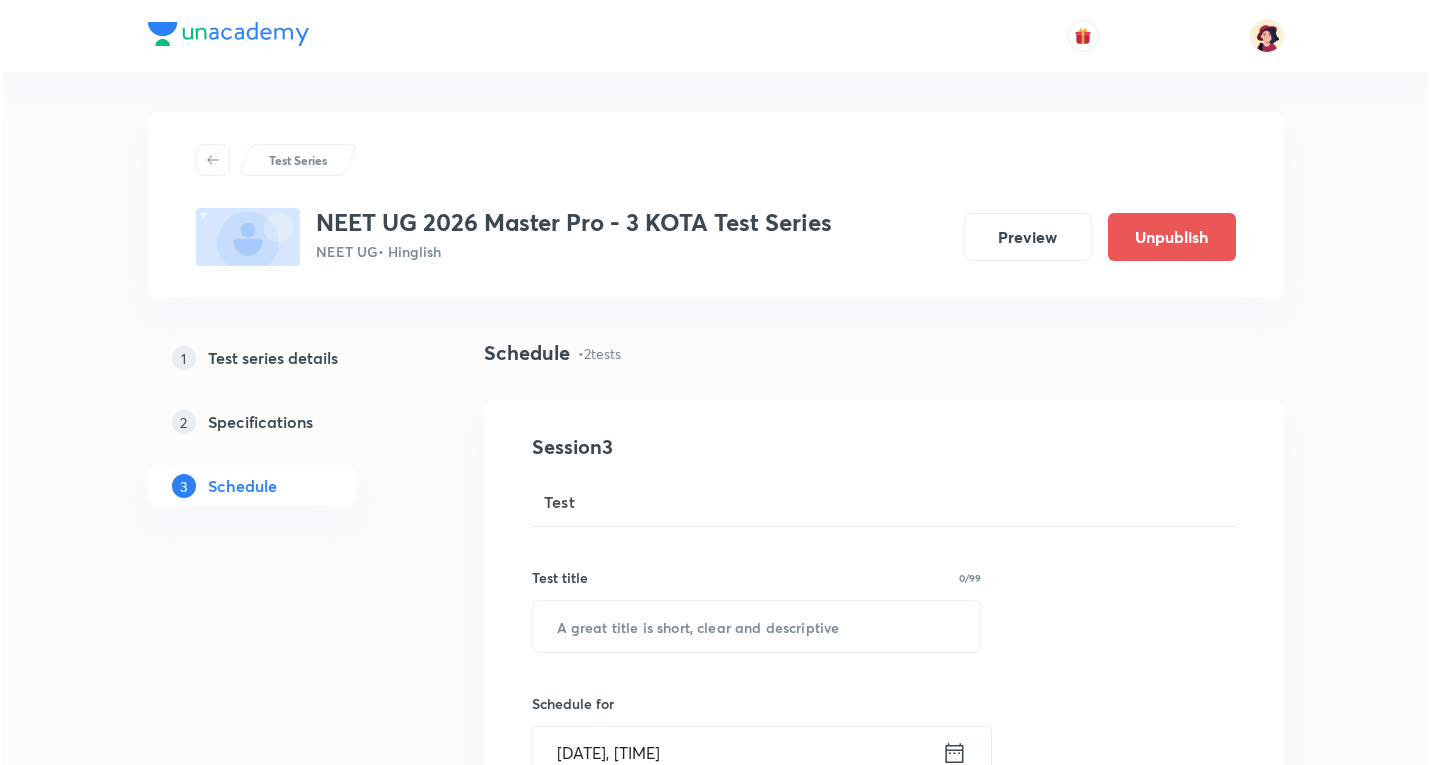 scroll, scrollTop: 0, scrollLeft: 0, axis: both 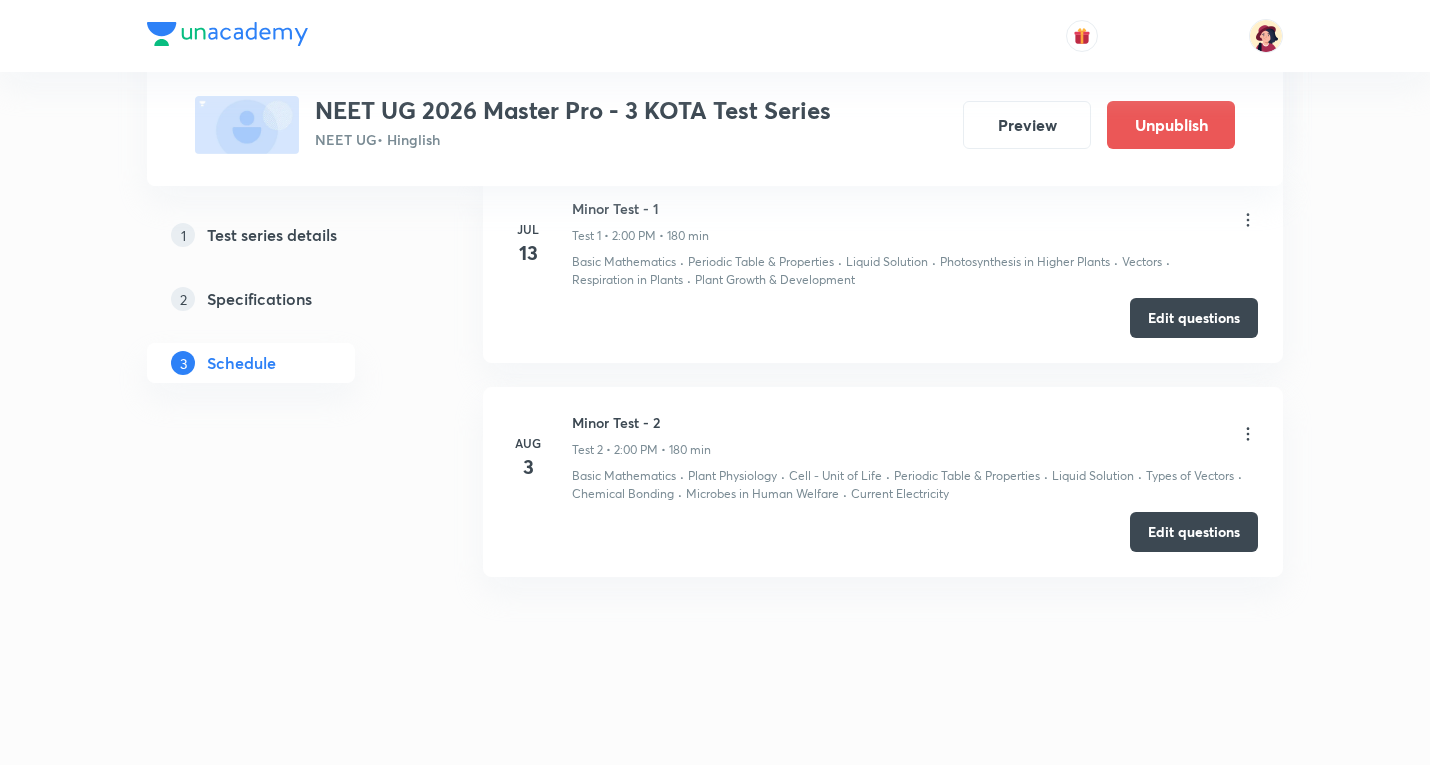click 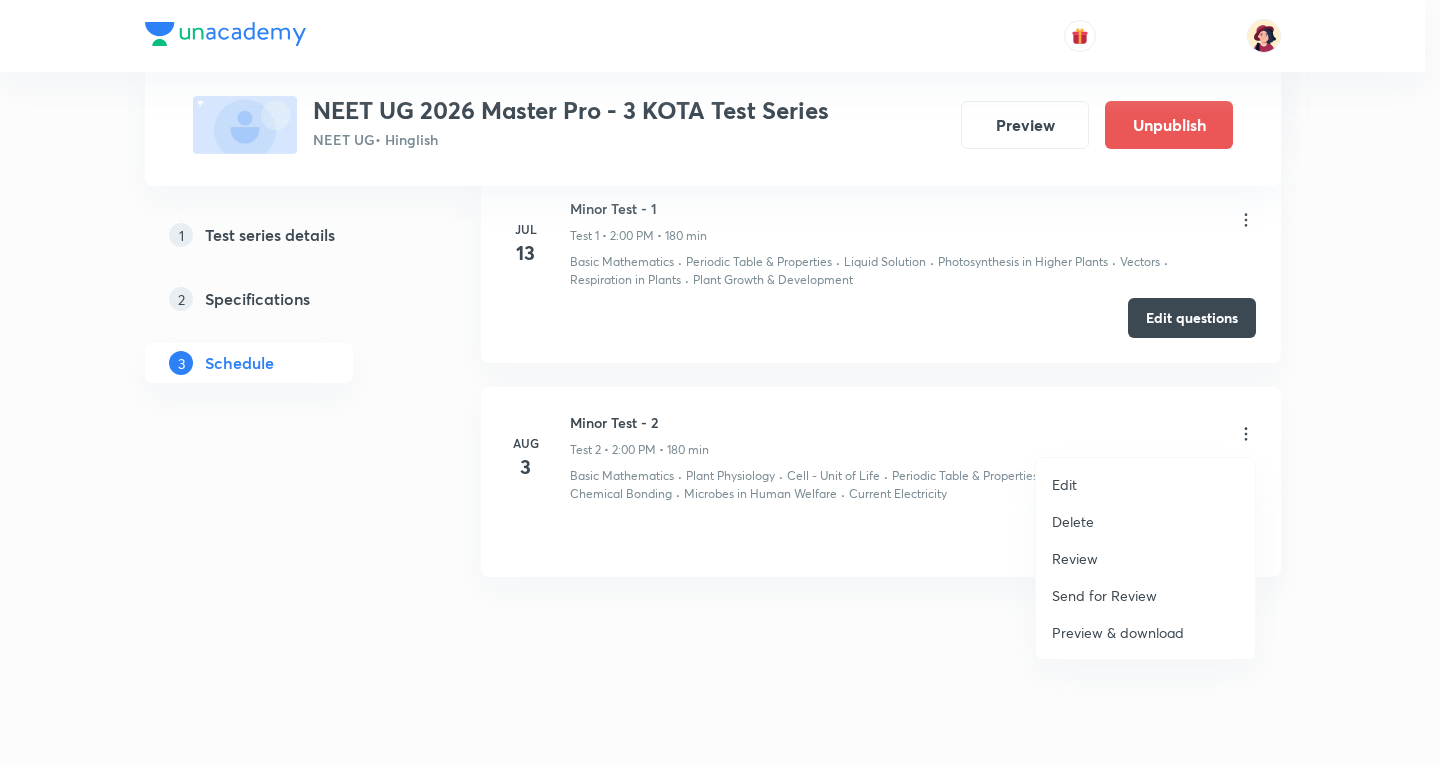 click on "Review" at bounding box center (1075, 558) 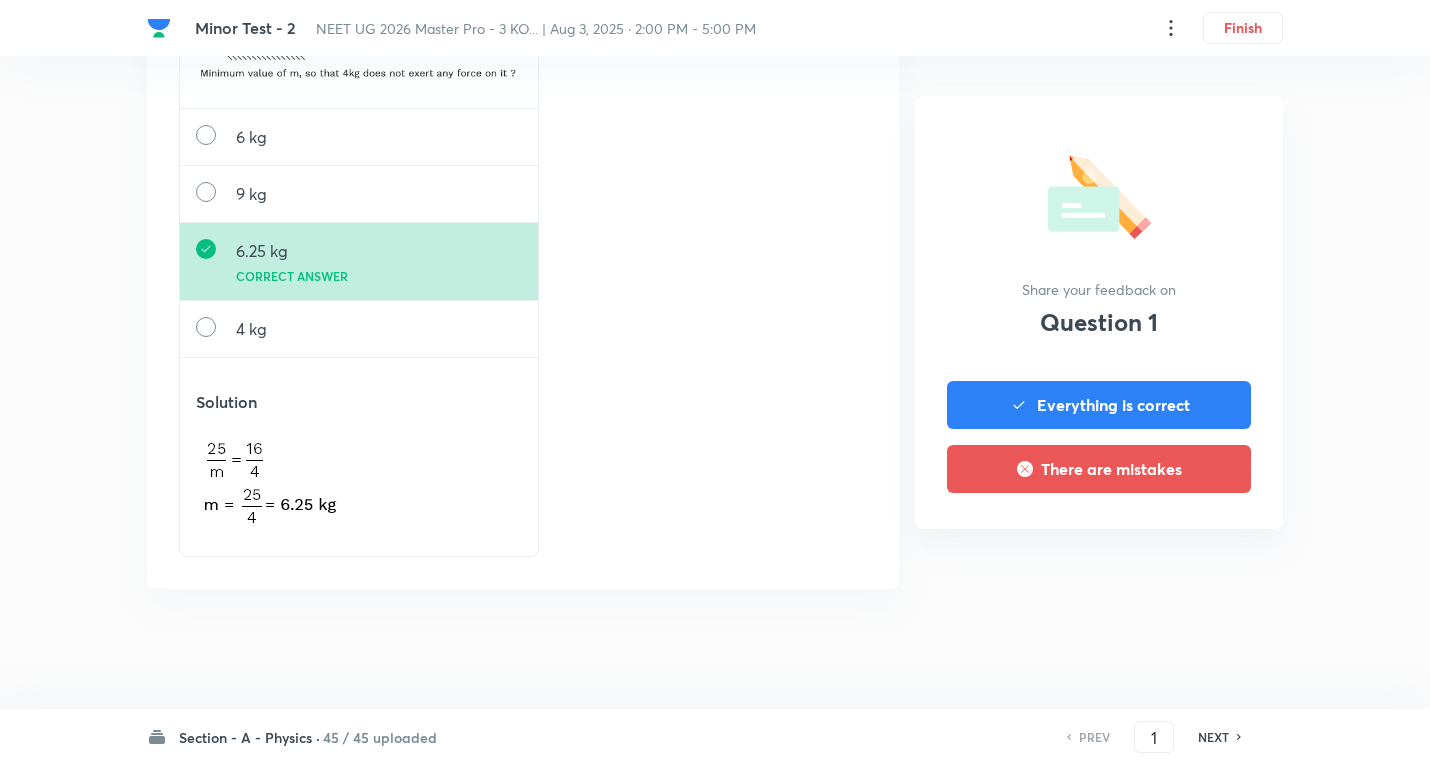 scroll, scrollTop: 0, scrollLeft: 0, axis: both 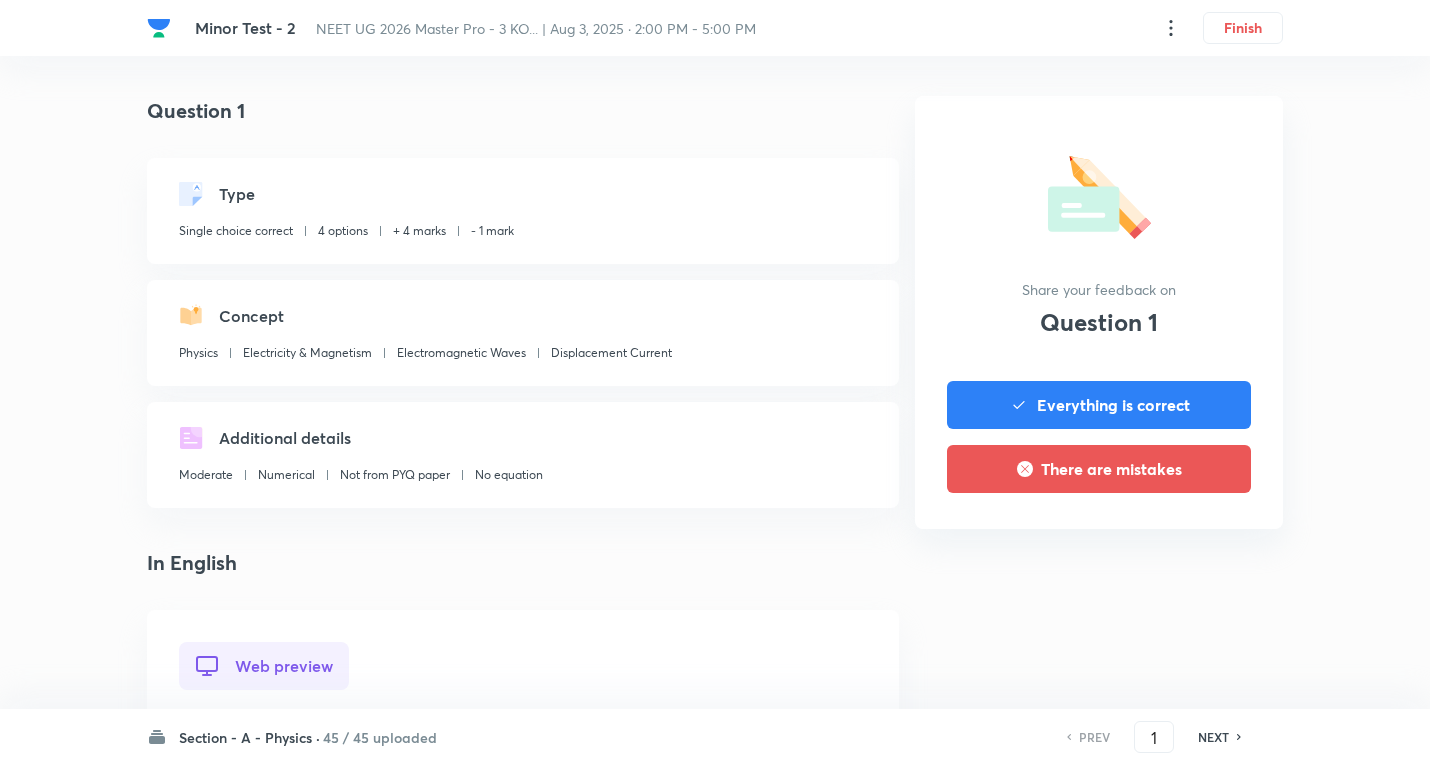 click on "45 / 45 uploaded" at bounding box center [380, 737] 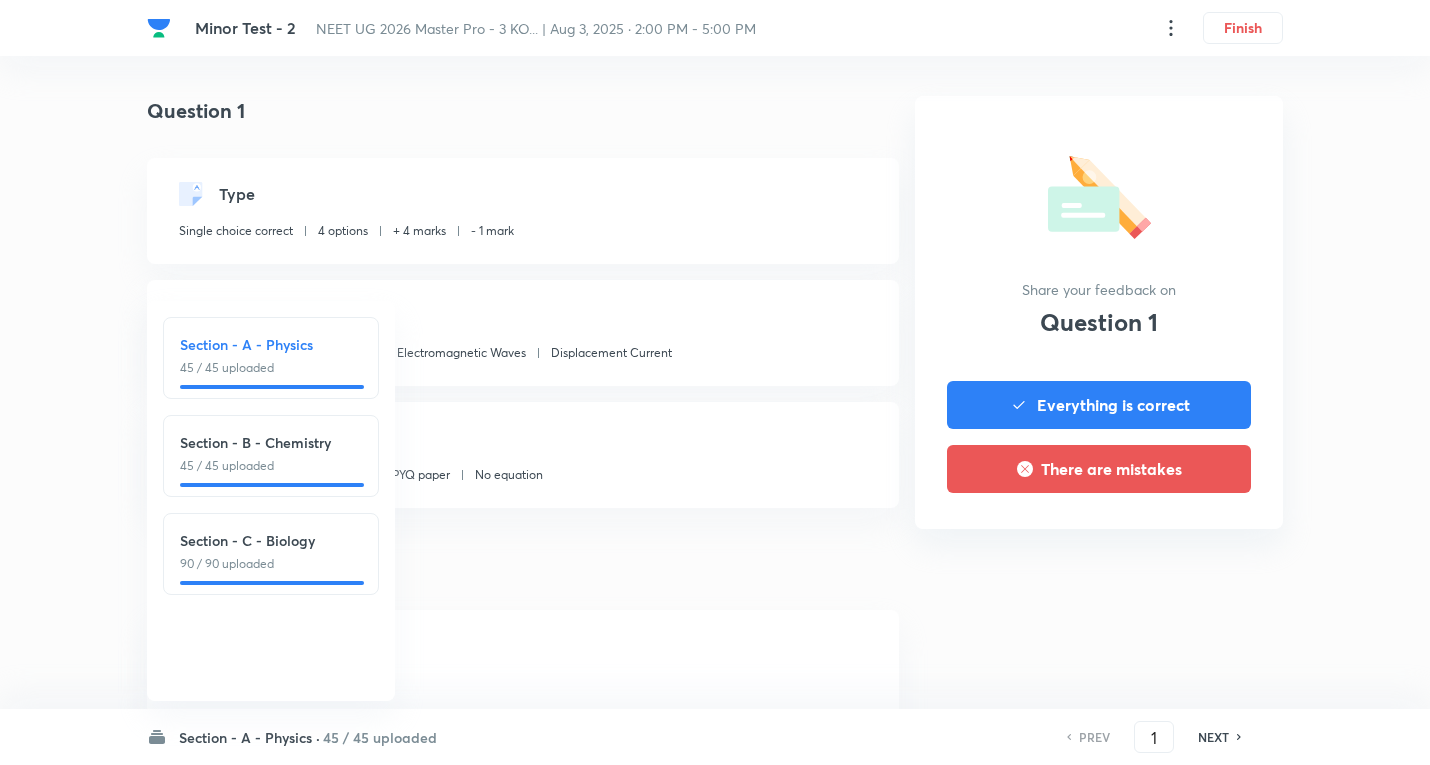 click on "Section - B - Chemistry 45 / 45 uploaded" at bounding box center [271, 453] 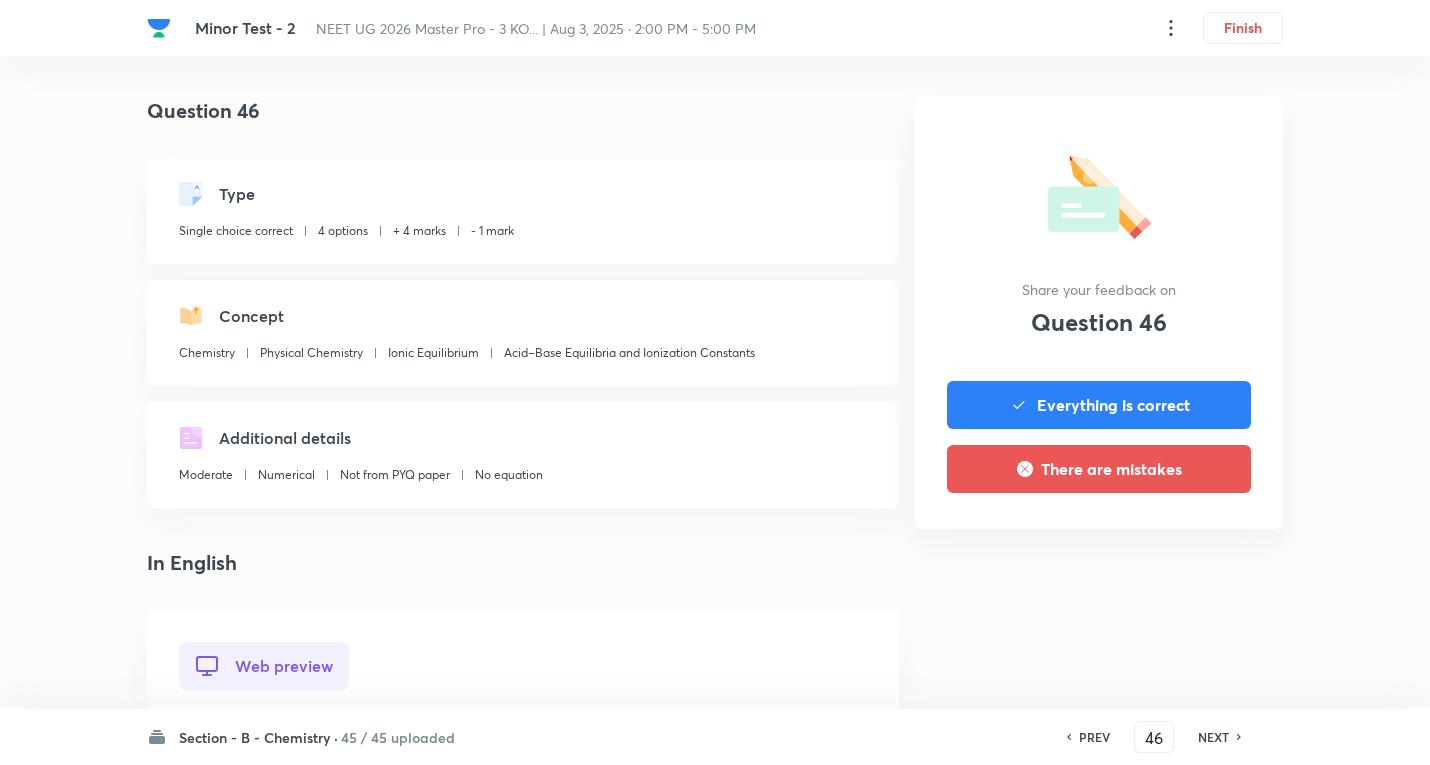 type on "46" 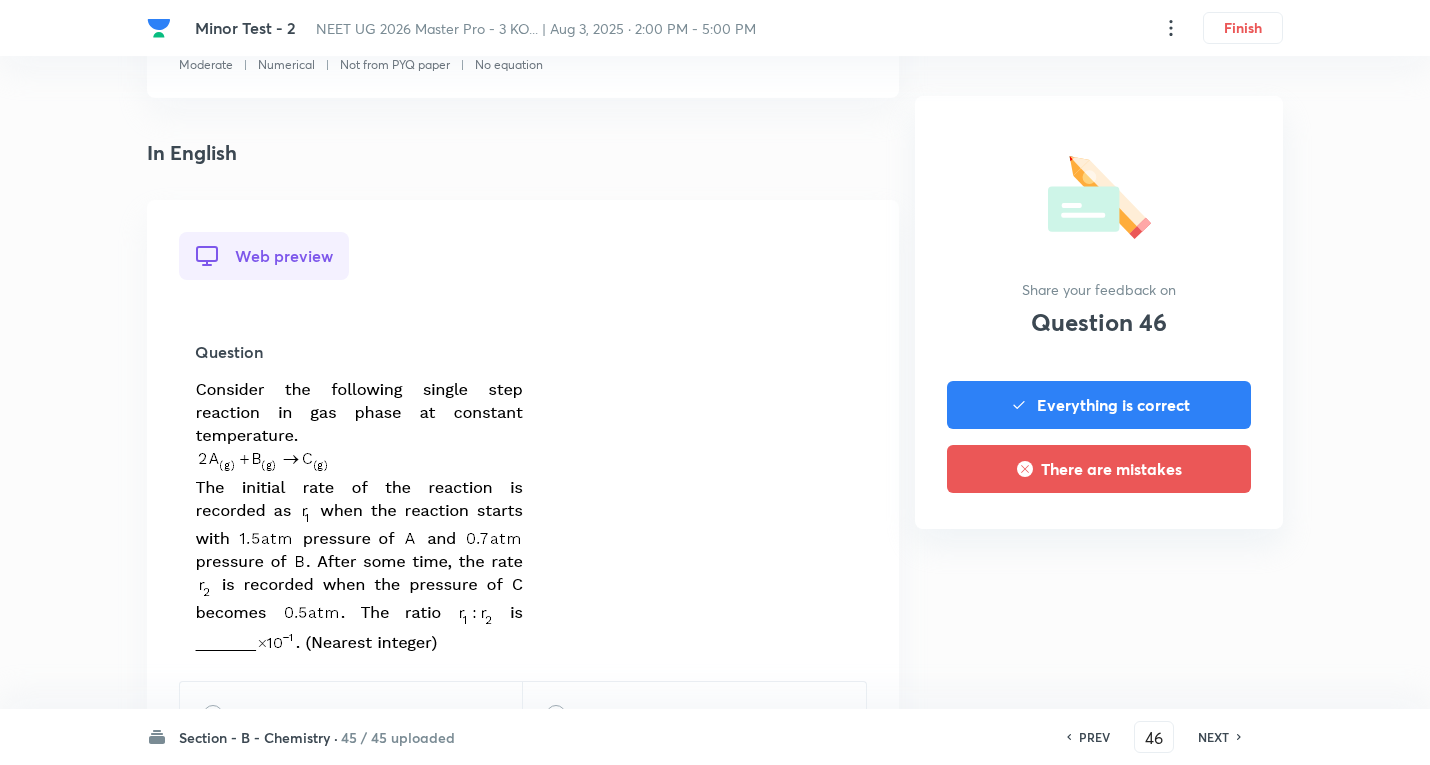 scroll, scrollTop: 500, scrollLeft: 0, axis: vertical 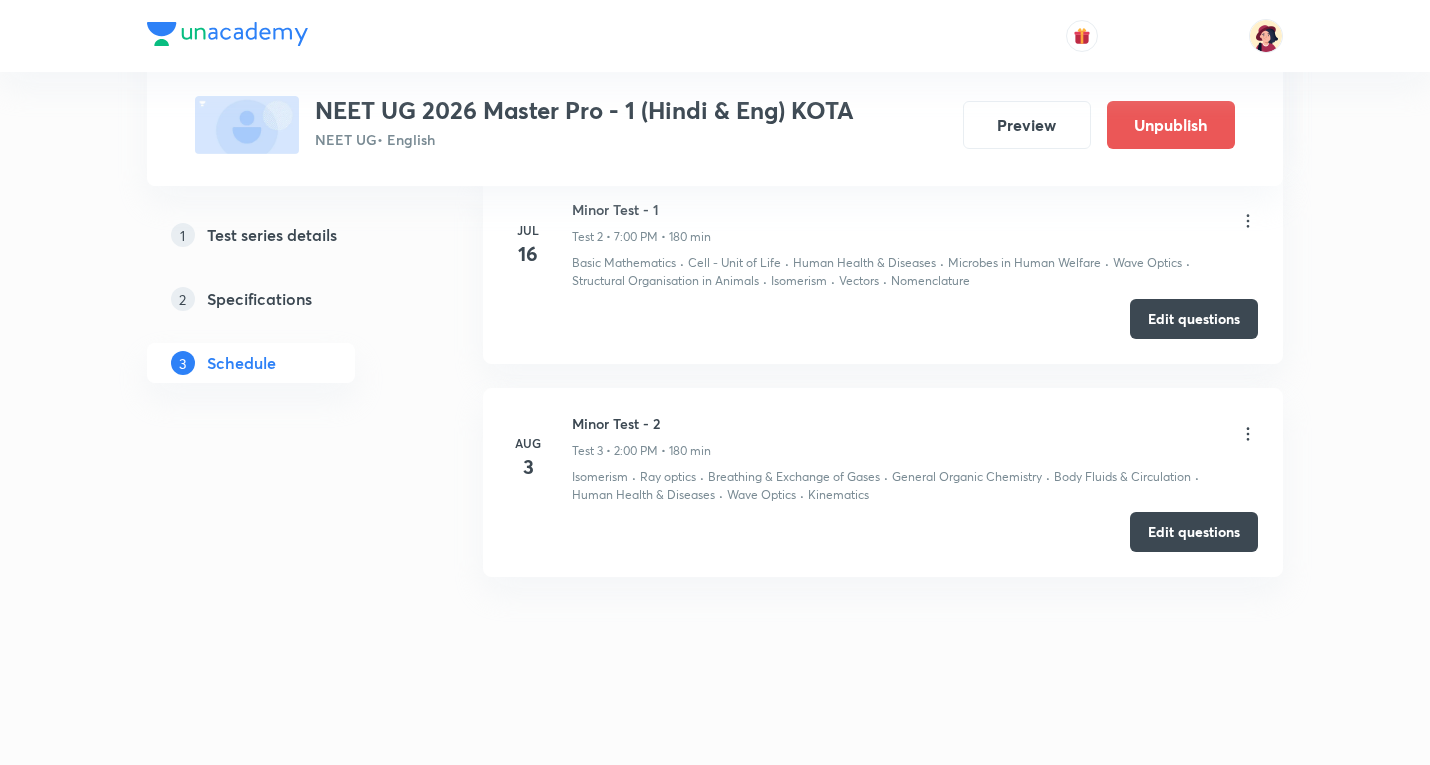click 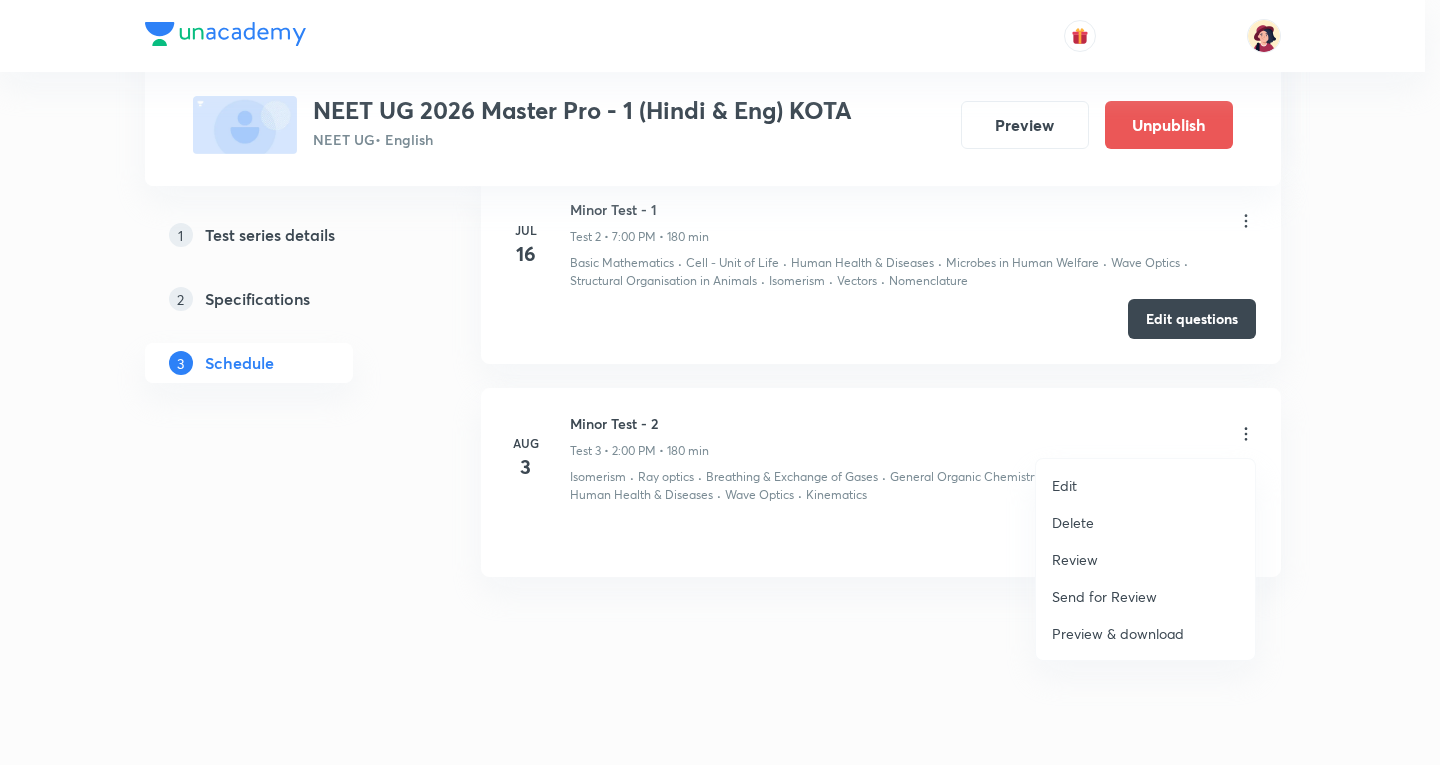 click on "Review" at bounding box center [1075, 559] 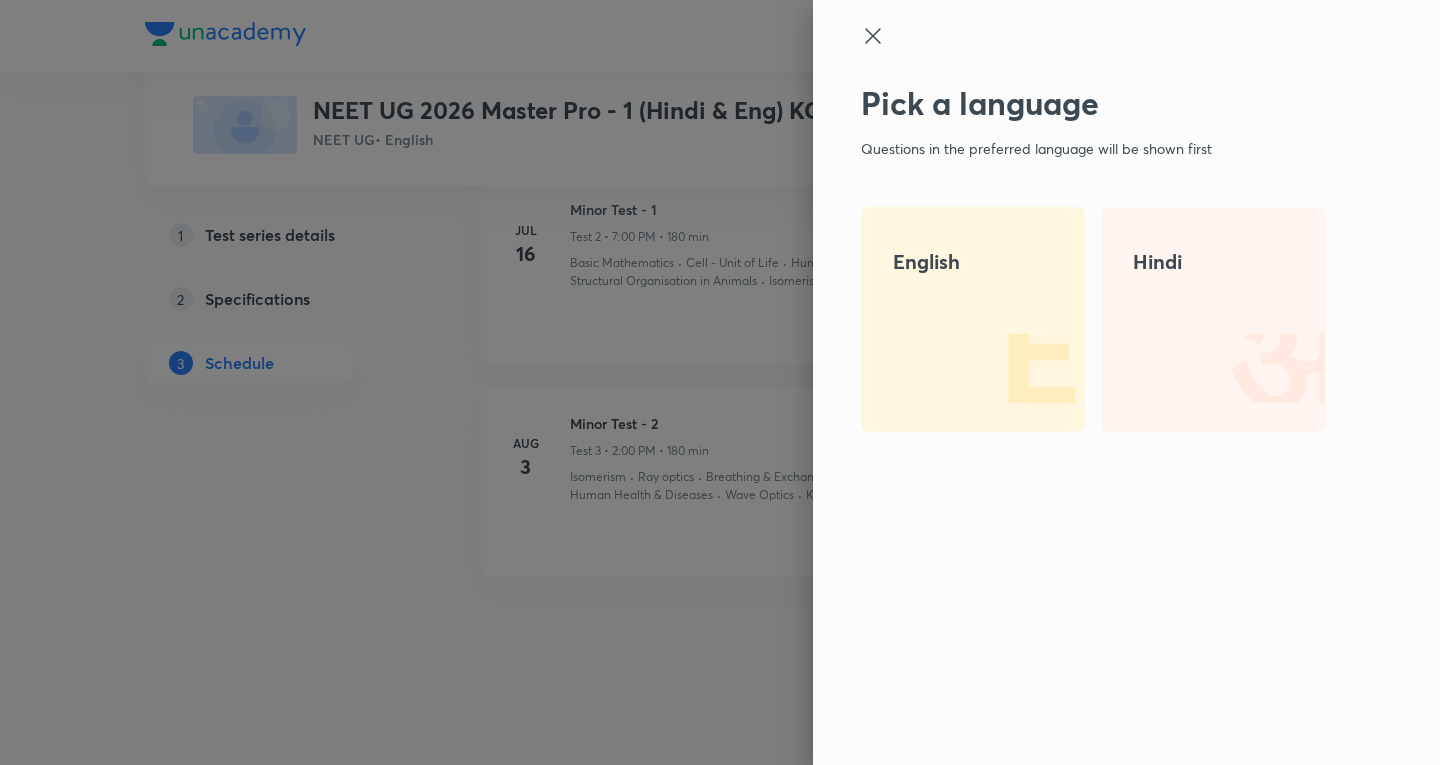 click on "English" at bounding box center (973, 262) 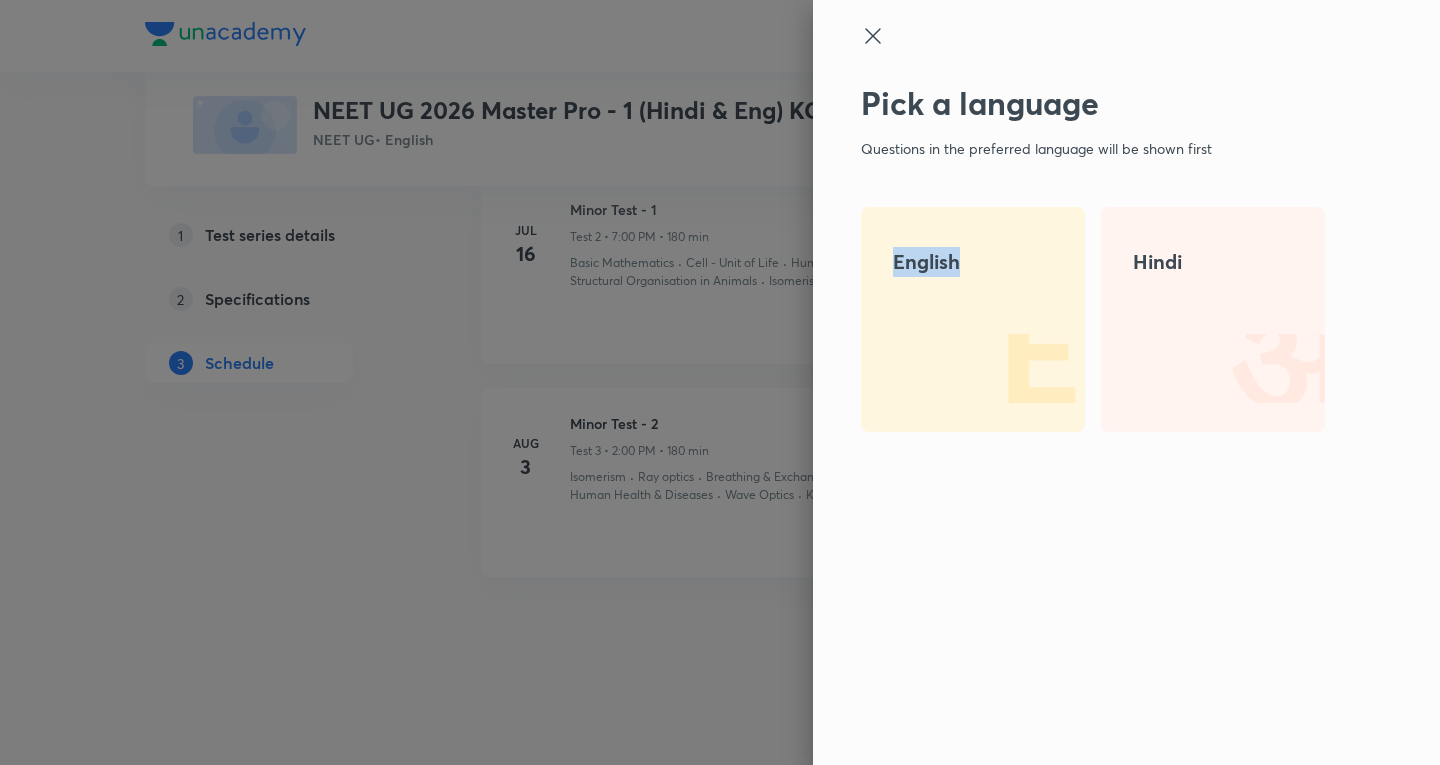 click on "English" at bounding box center (973, 262) 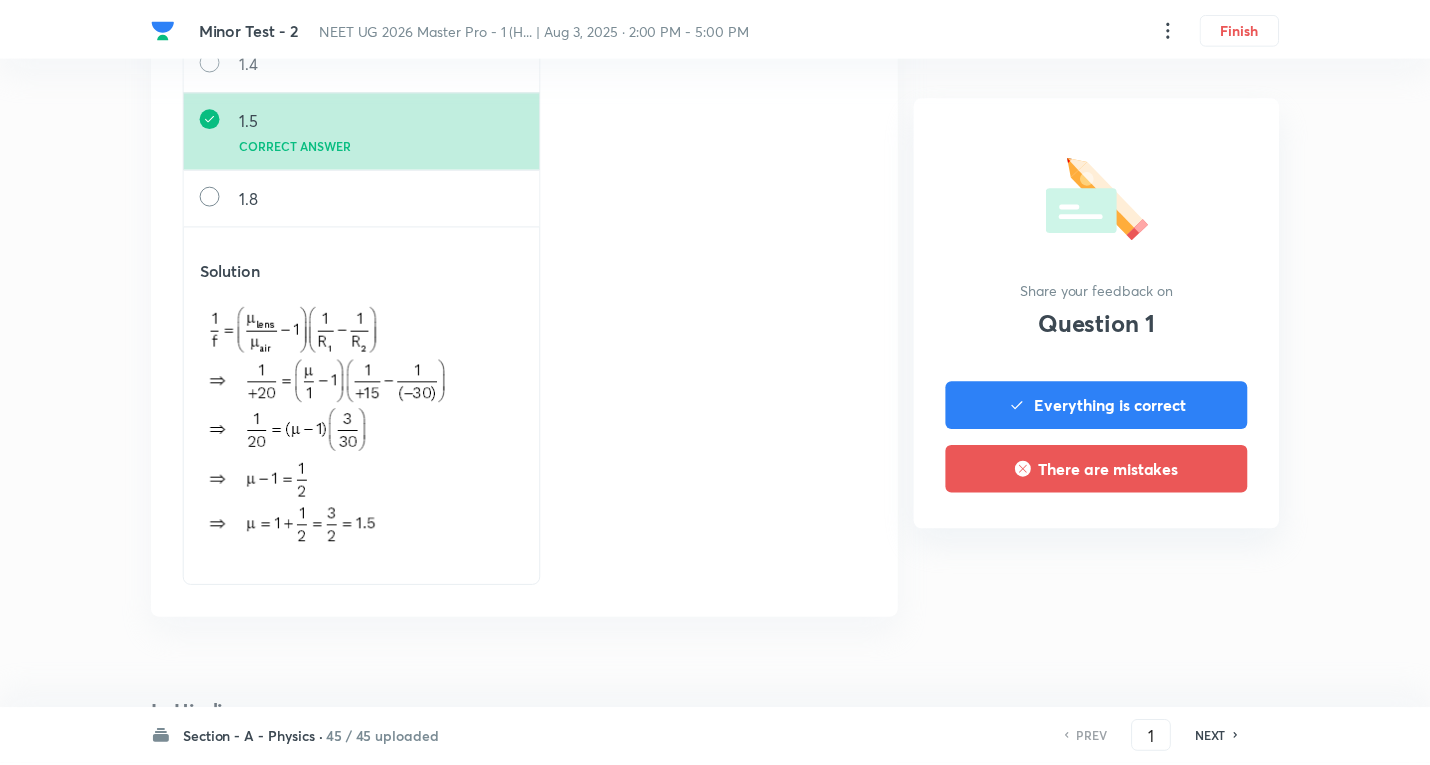 scroll, scrollTop: 0, scrollLeft: 0, axis: both 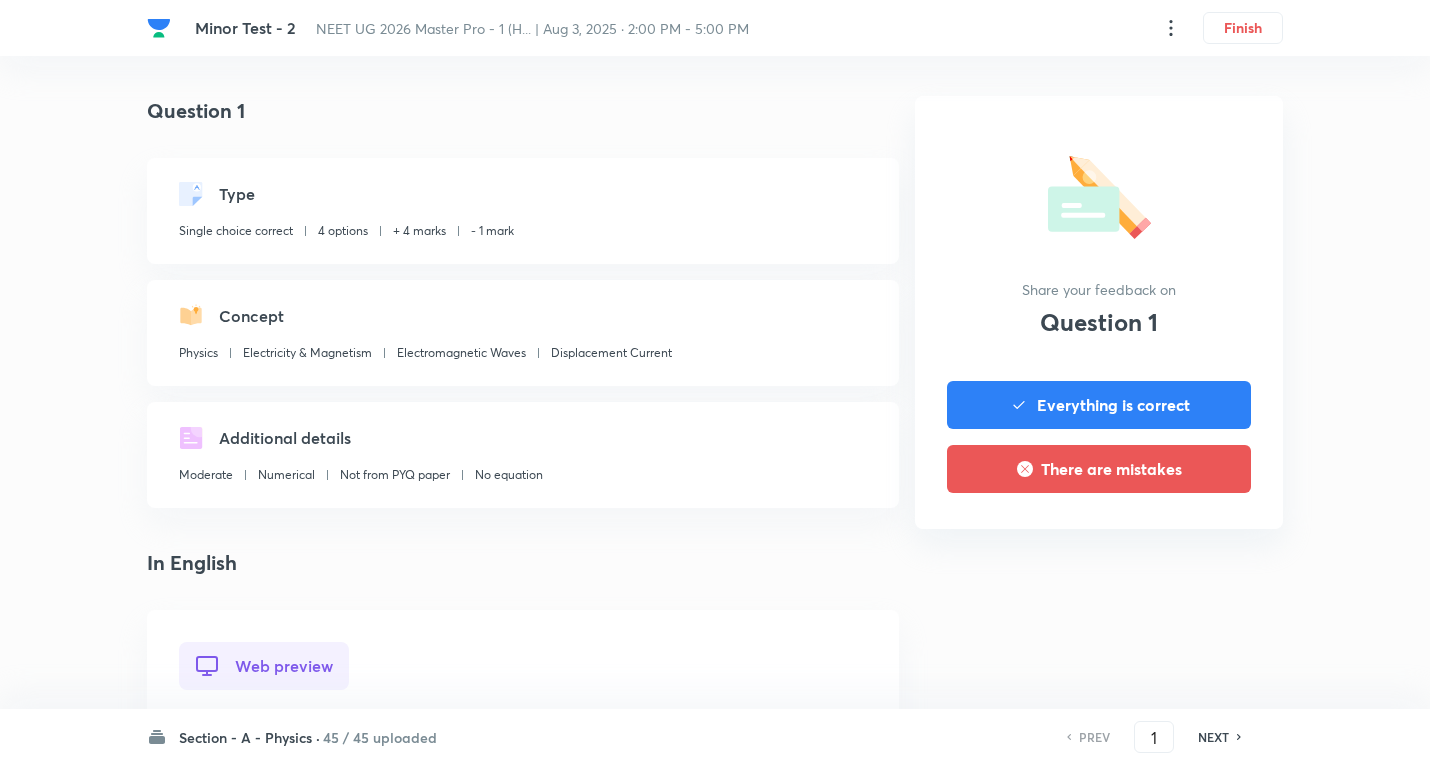click on "Section - A - Physics ·" at bounding box center [249, 737] 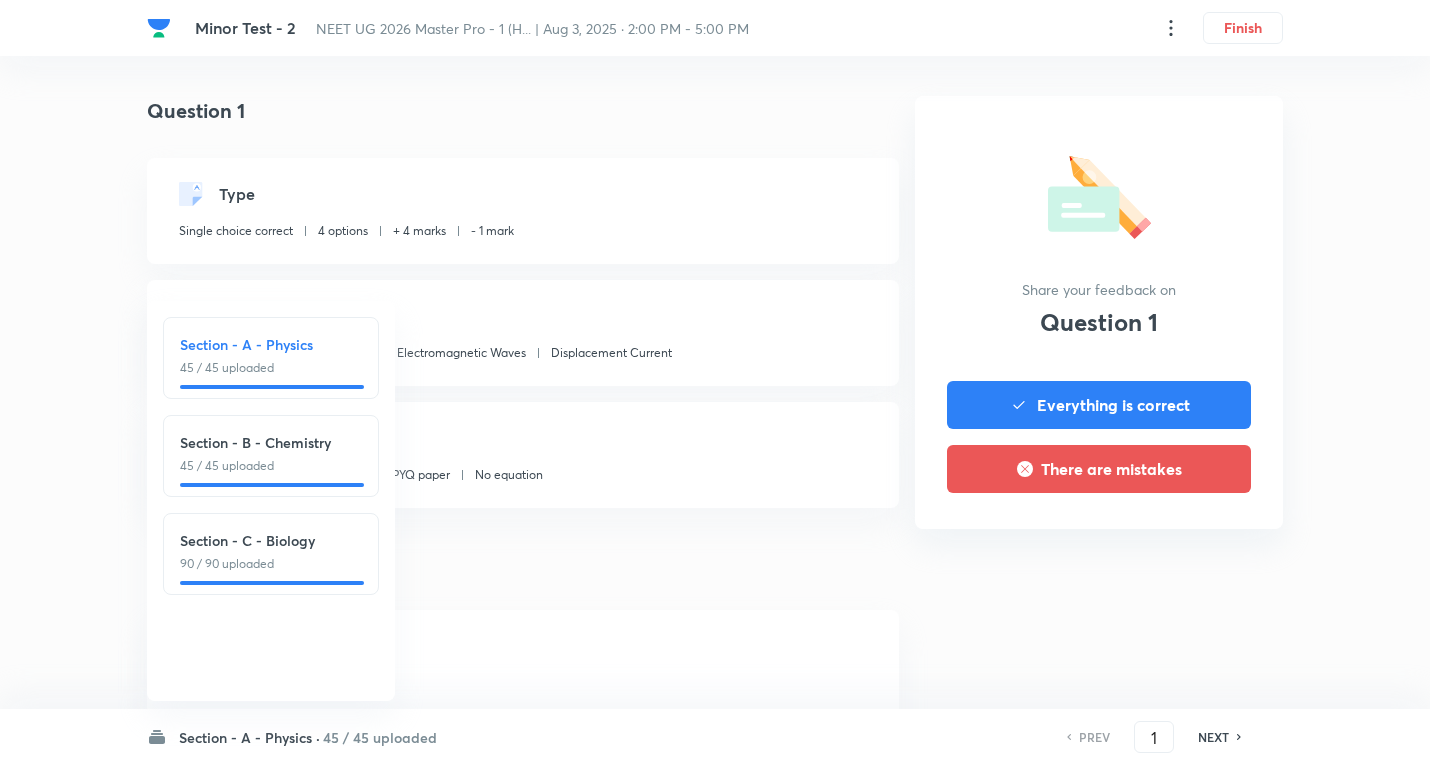 click on "45 / 45 uploaded" at bounding box center [271, 466] 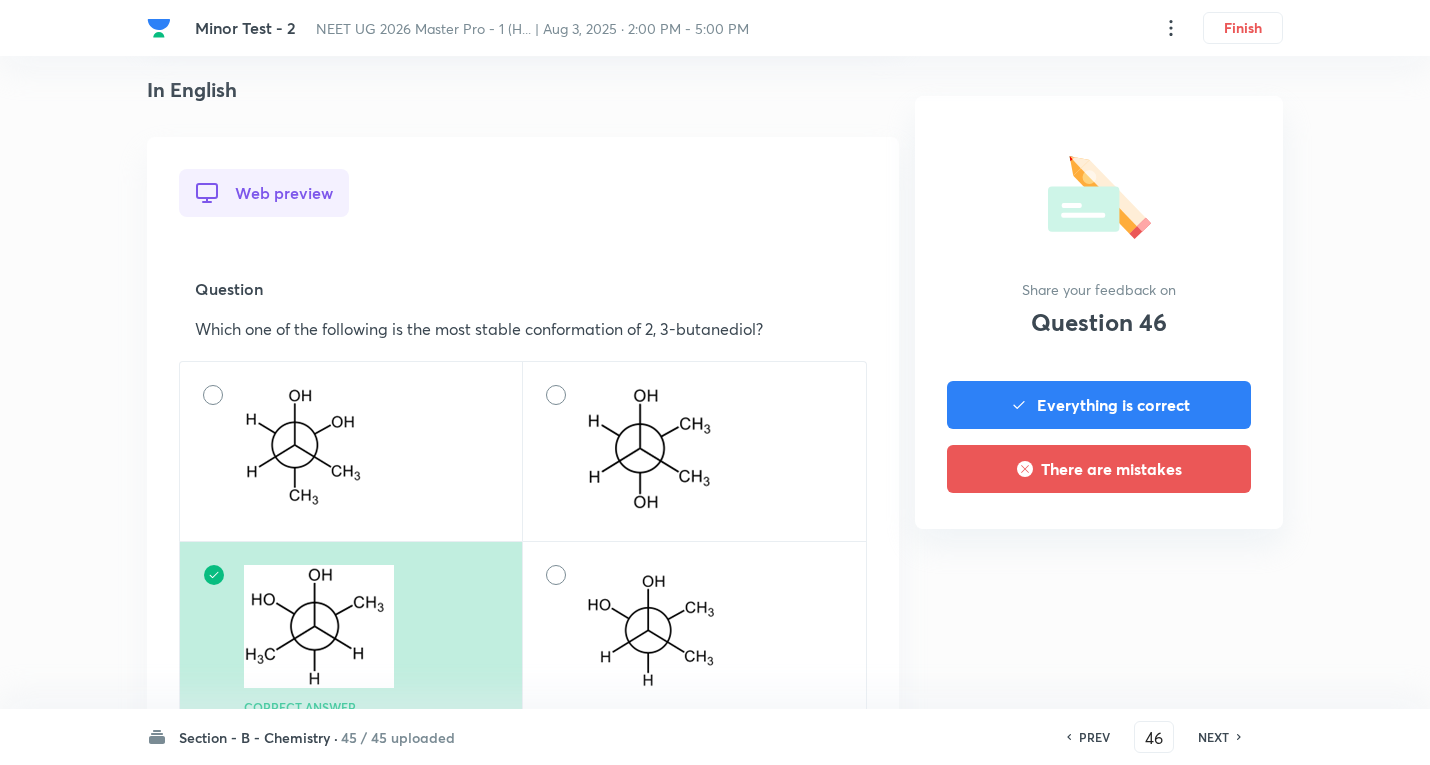 scroll, scrollTop: 500, scrollLeft: 0, axis: vertical 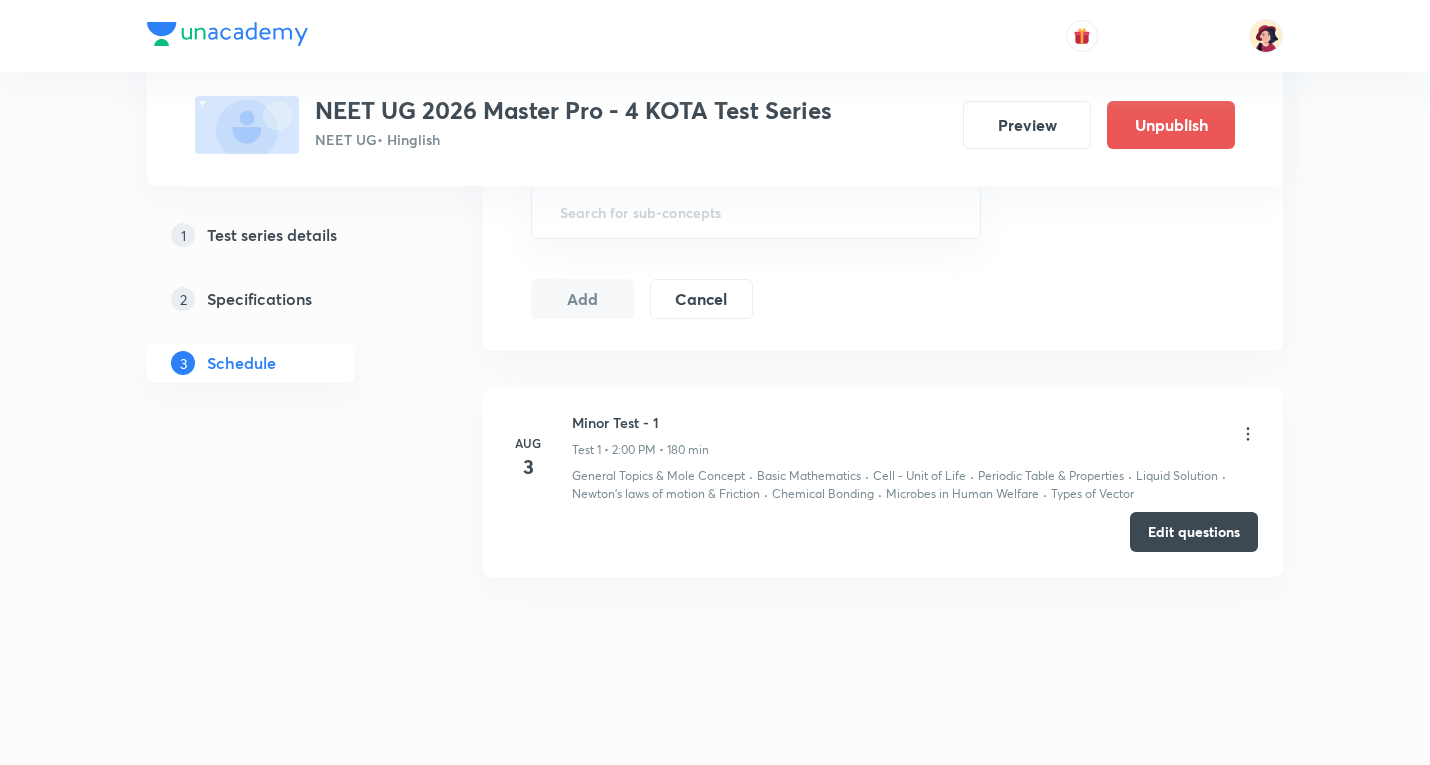 click at bounding box center (1248, 435) 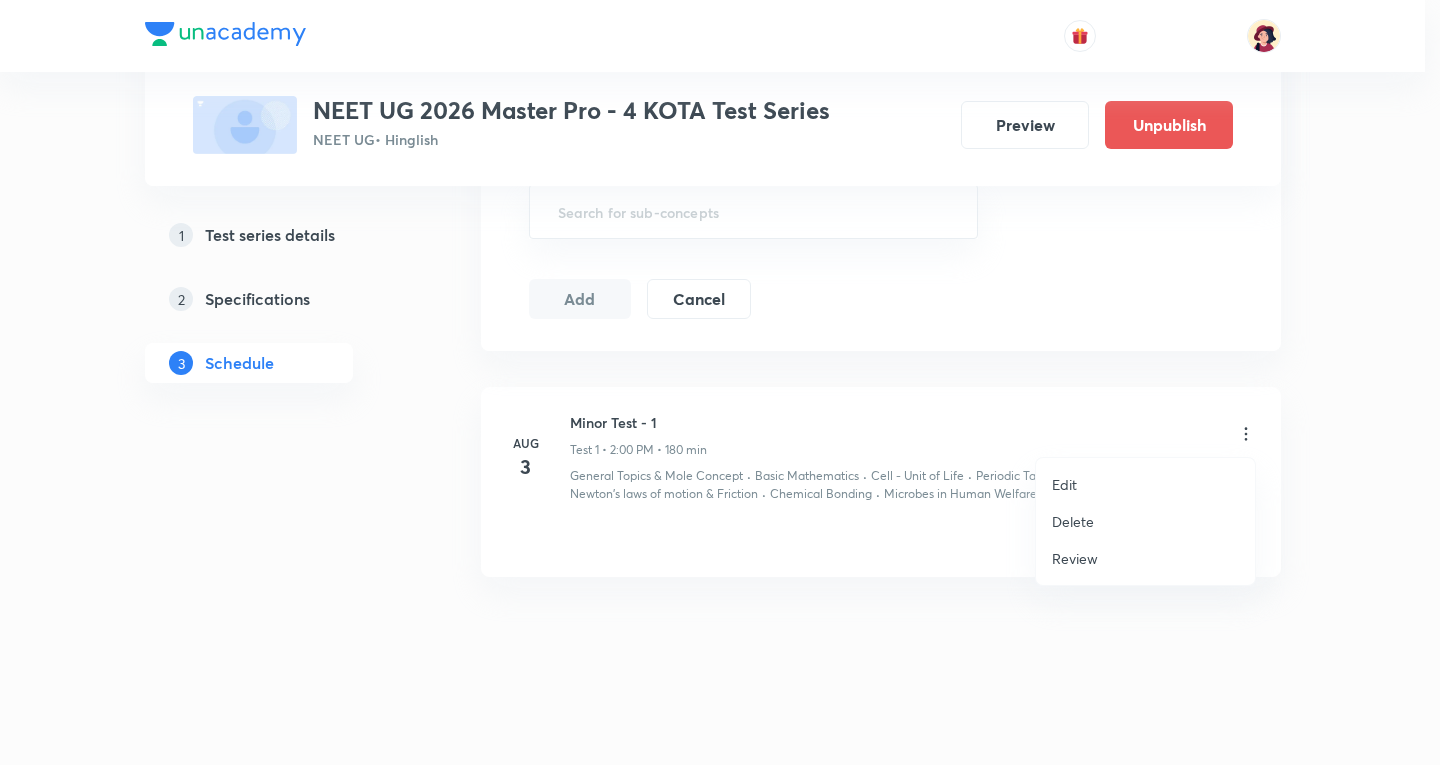 click at bounding box center (720, 382) 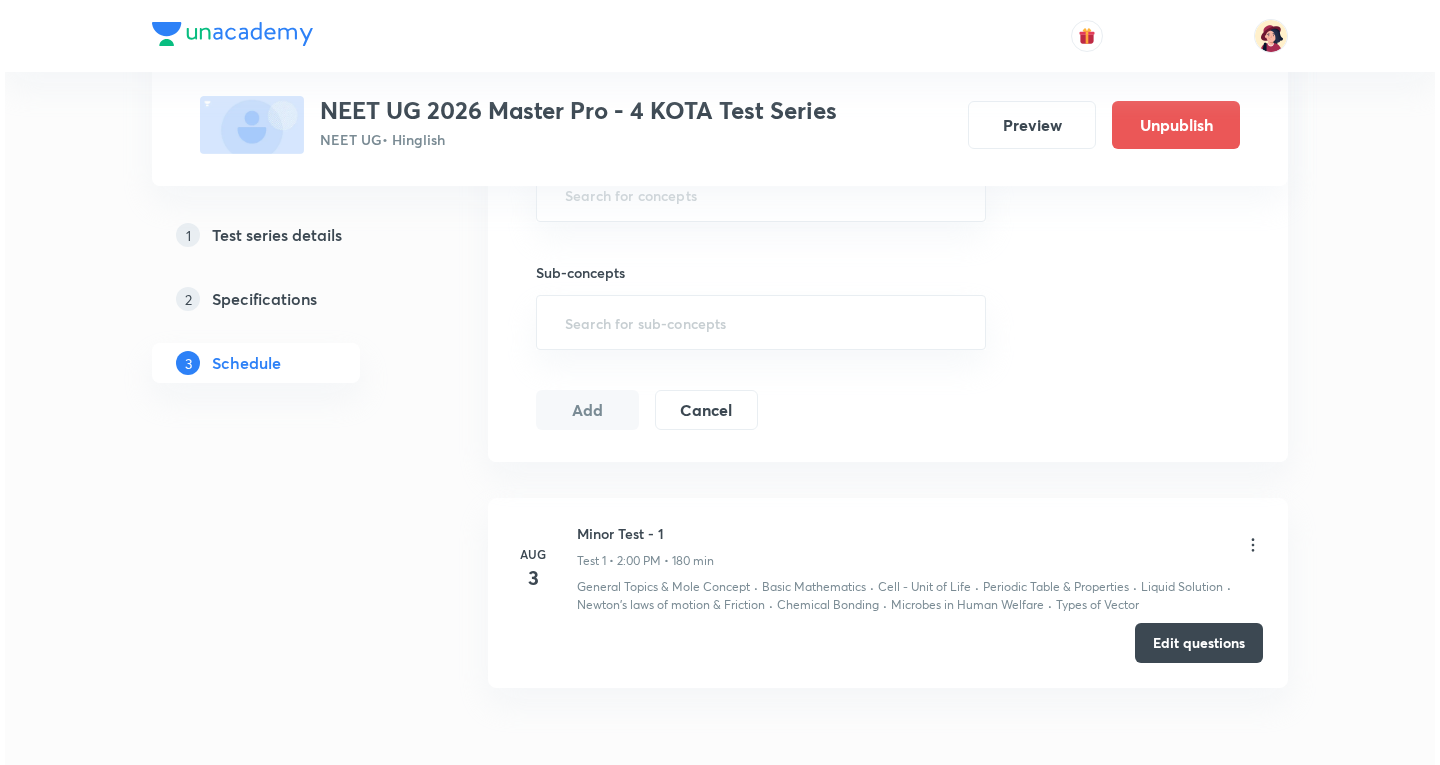 scroll, scrollTop: 1306, scrollLeft: 0, axis: vertical 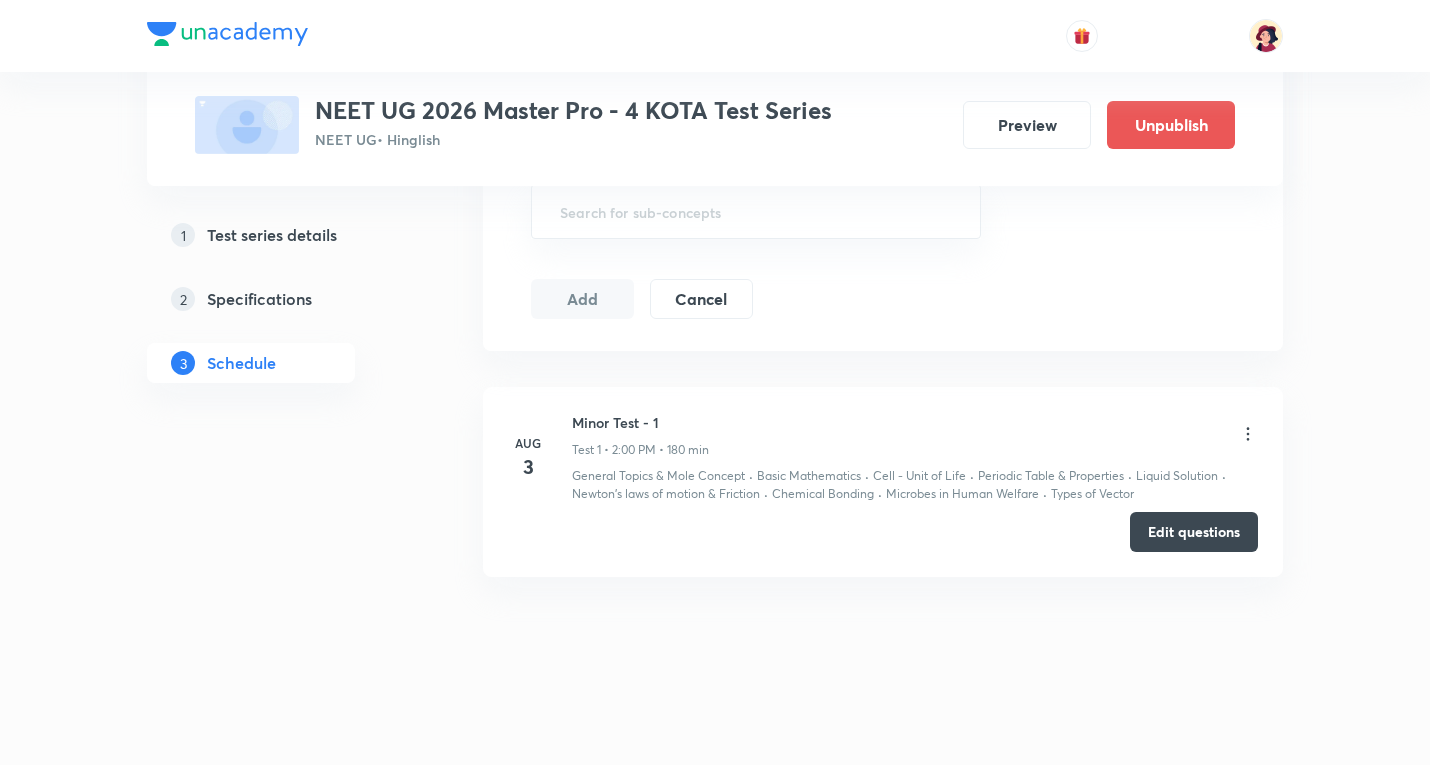 click 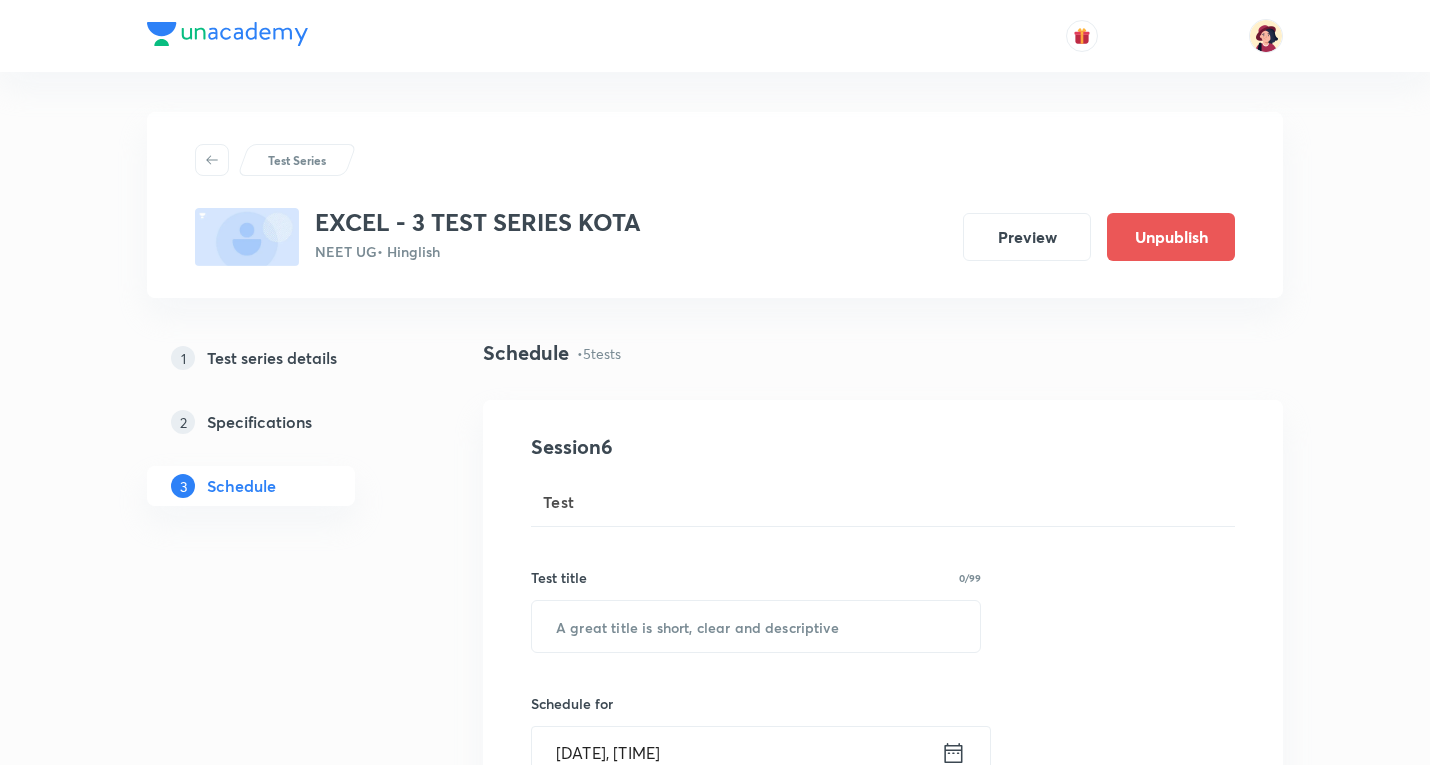 scroll, scrollTop: 0, scrollLeft: 0, axis: both 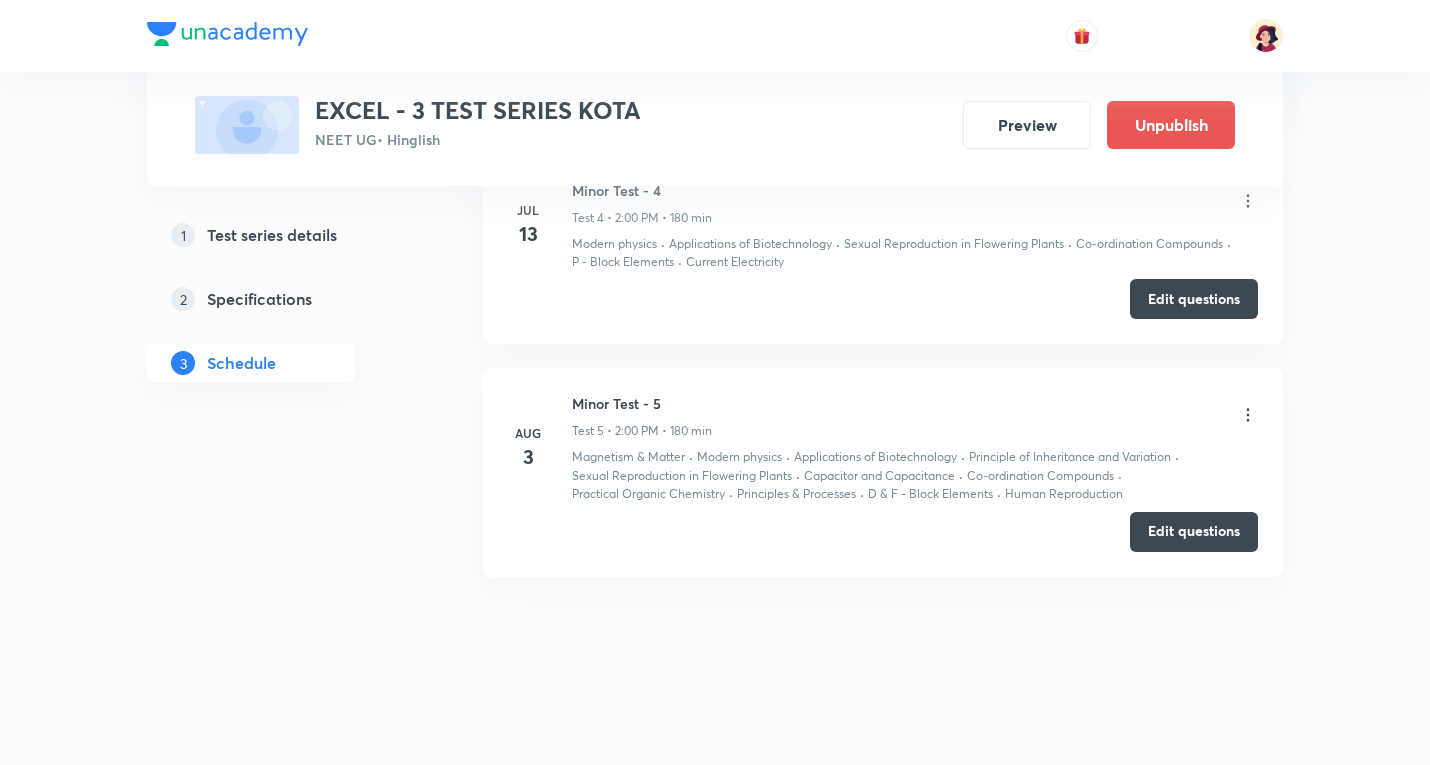 click 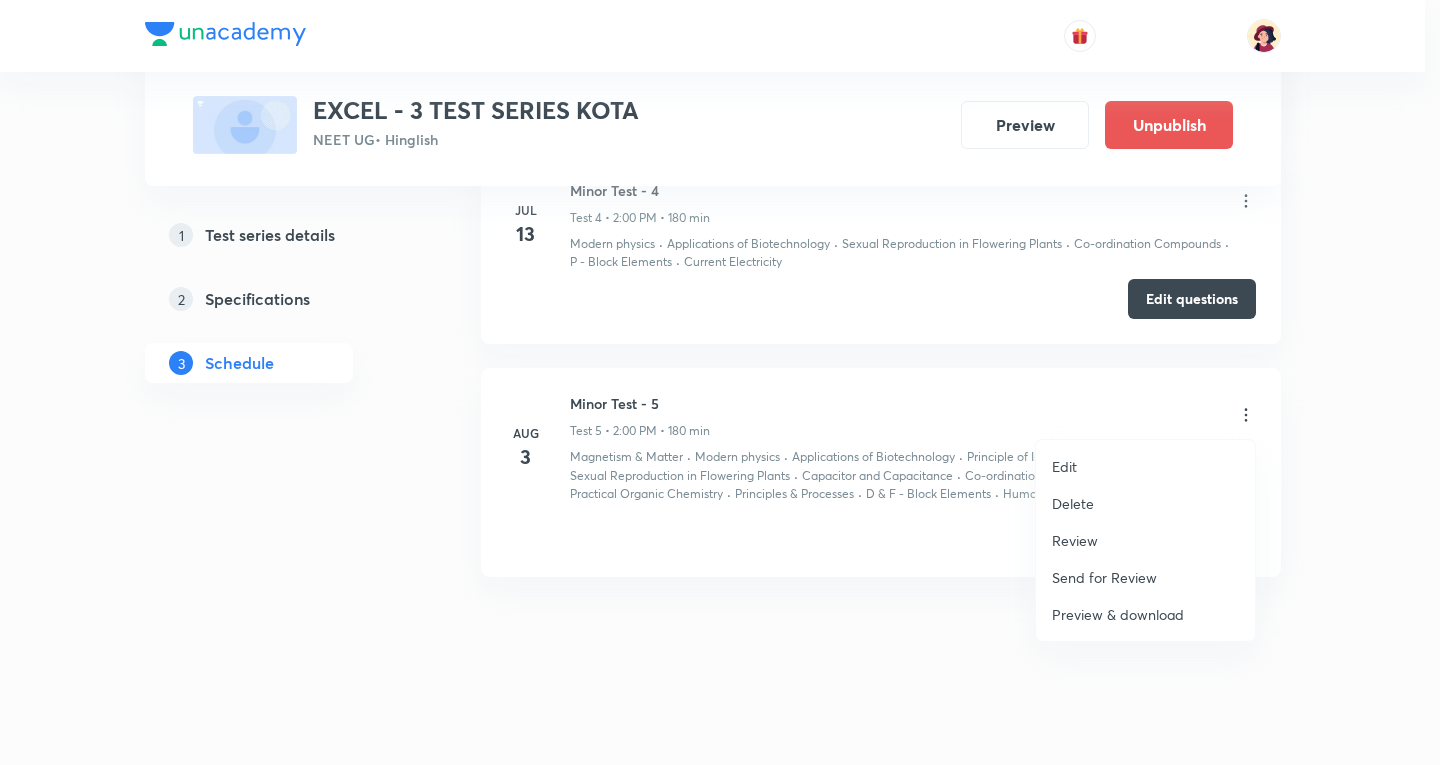 click on "Review" at bounding box center (1075, 540) 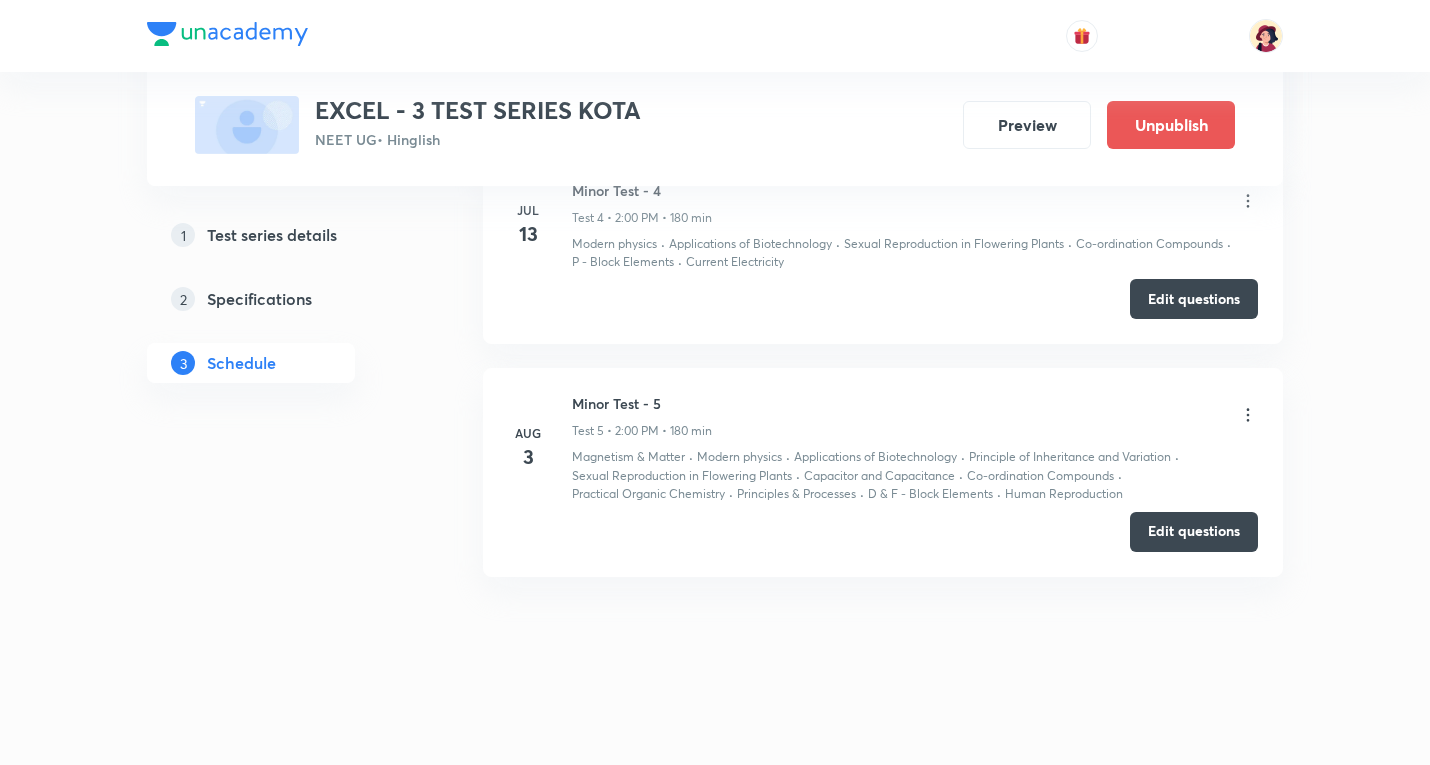 scroll, scrollTop: 0, scrollLeft: 0, axis: both 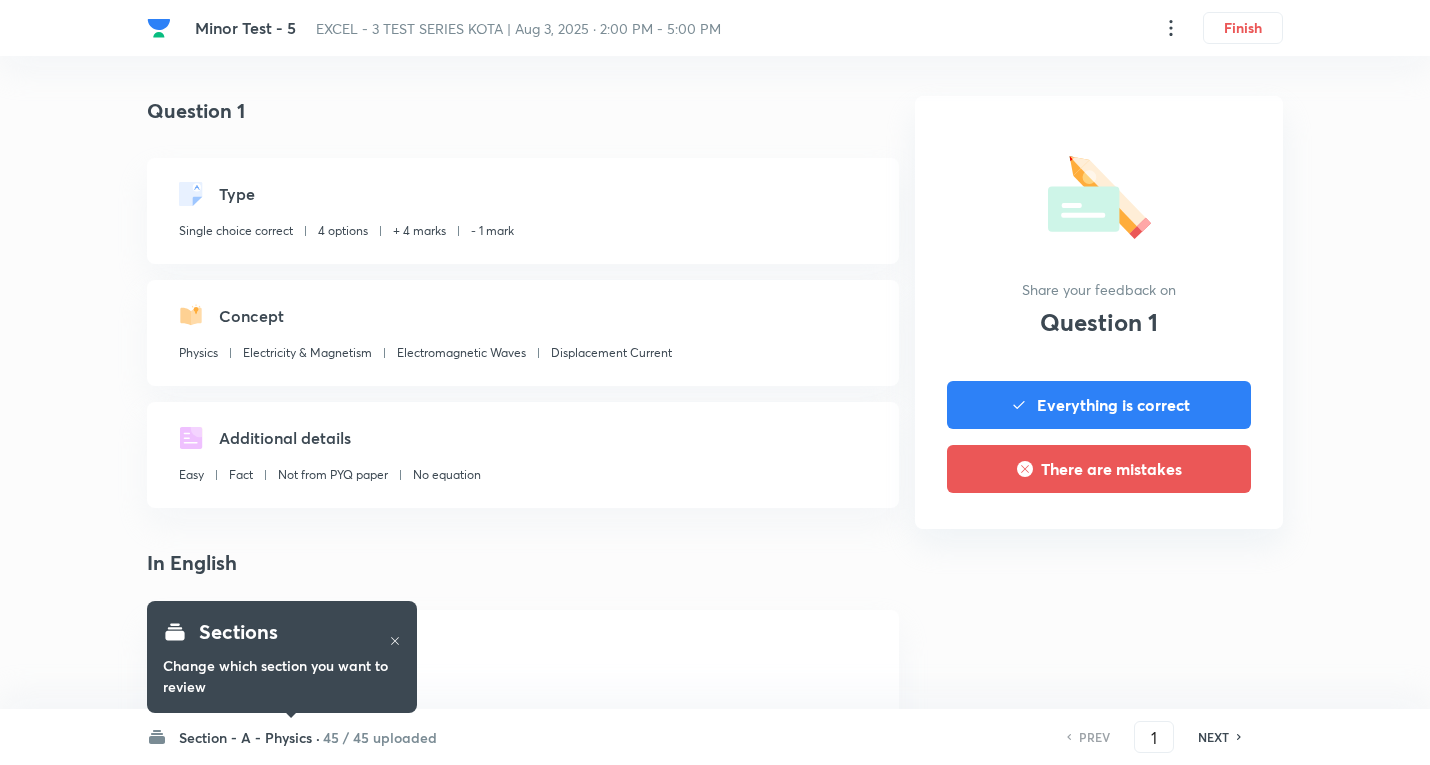 click on "Section - A - Physics ·" at bounding box center [249, 737] 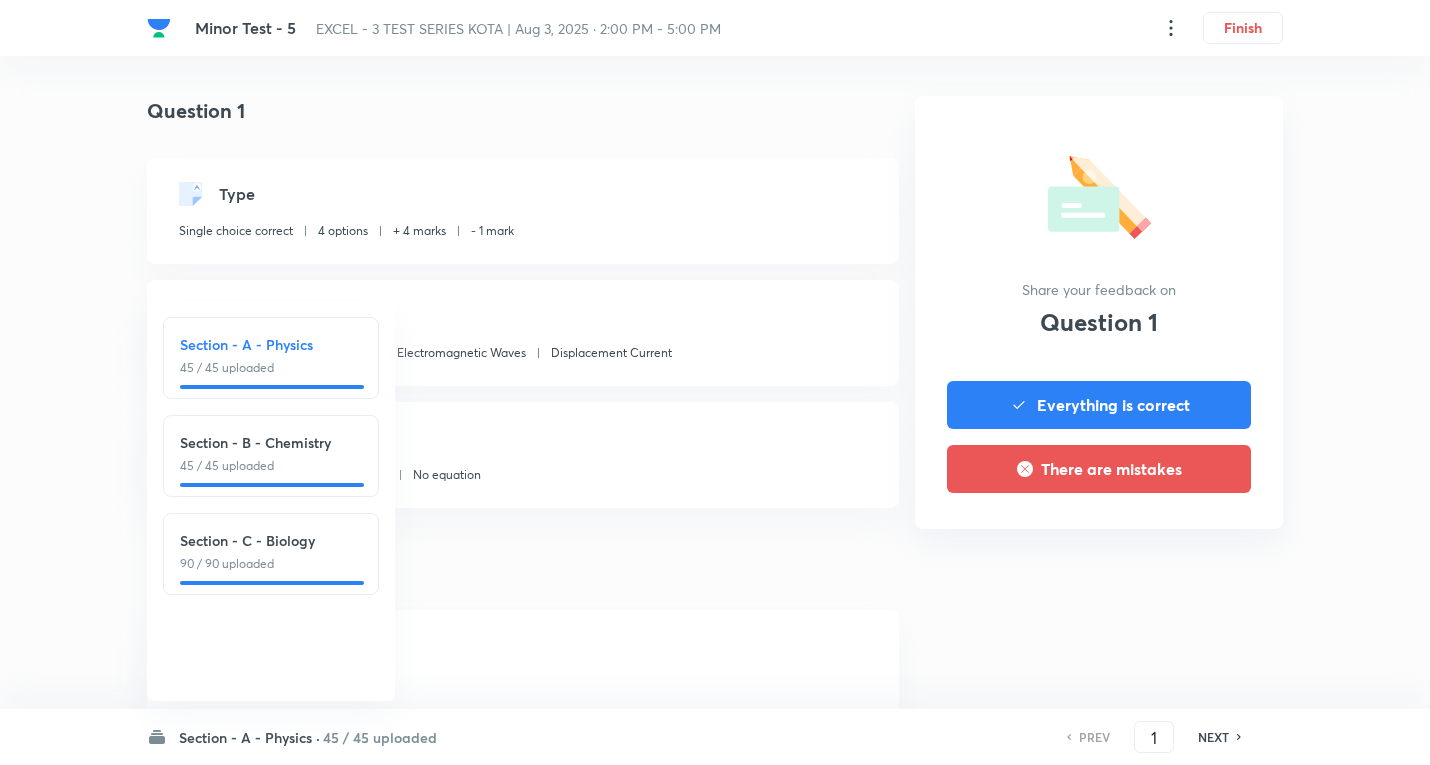 click on "Section - B - Chemistry" at bounding box center (271, 442) 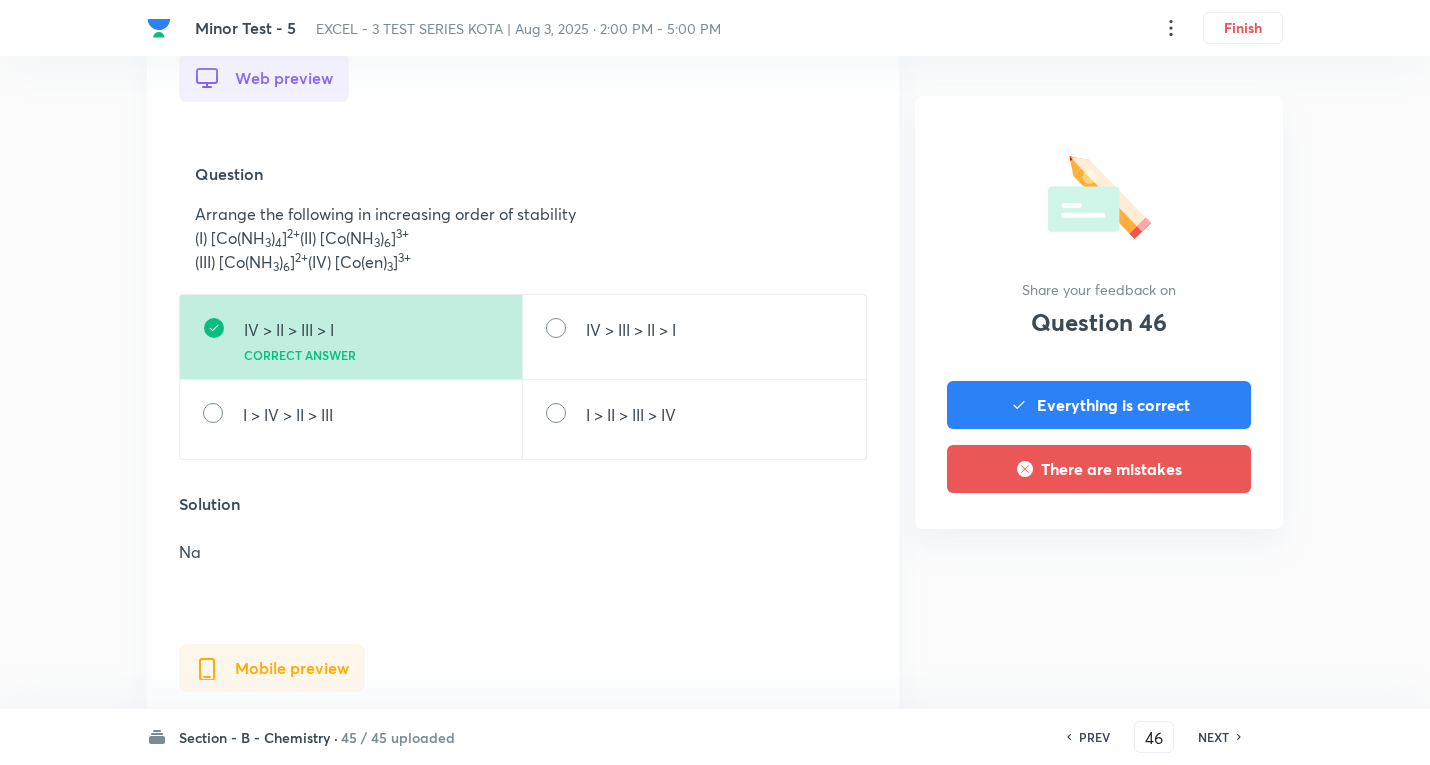 scroll, scrollTop: 600, scrollLeft: 0, axis: vertical 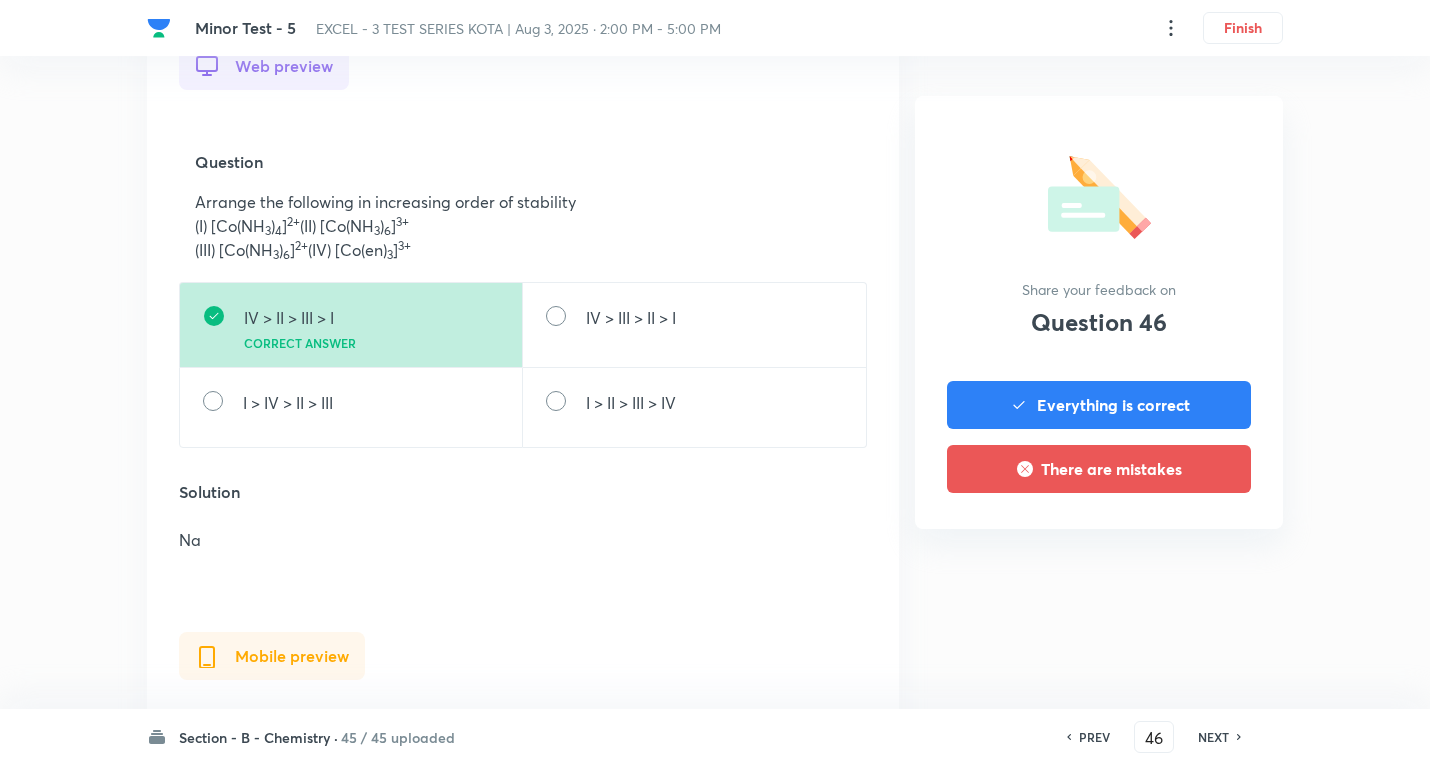 click on "NEXT" at bounding box center (1213, 737) 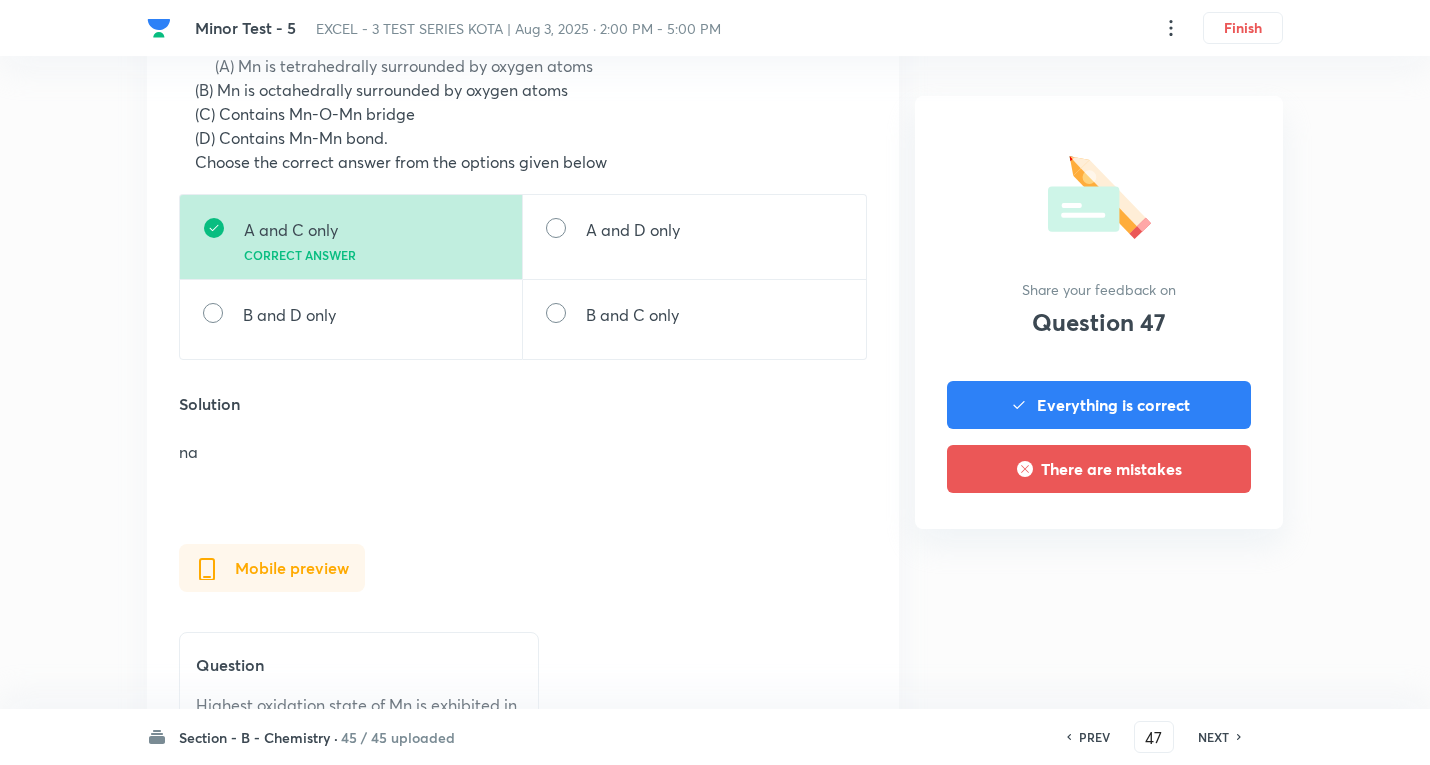 scroll, scrollTop: 800, scrollLeft: 0, axis: vertical 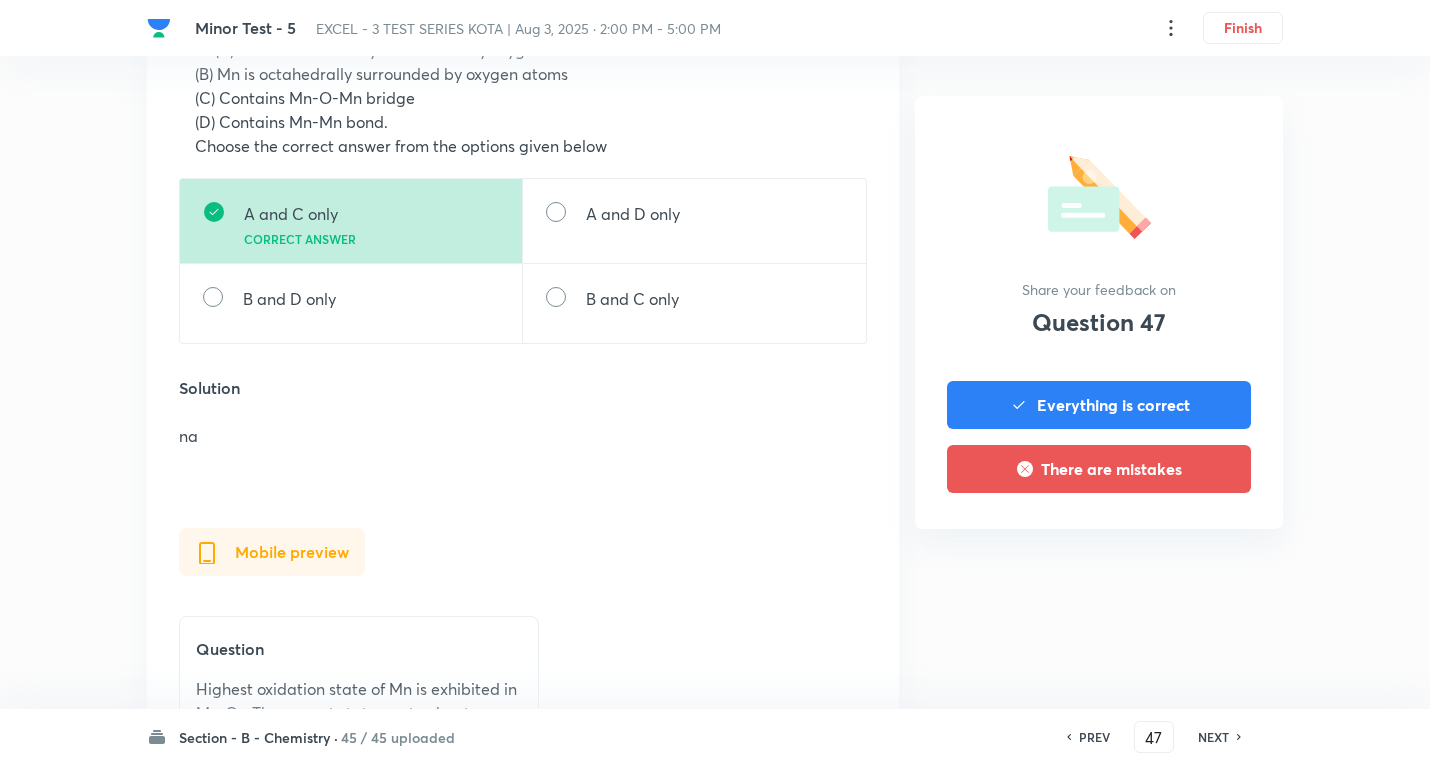 click on "NEXT" at bounding box center (1213, 737) 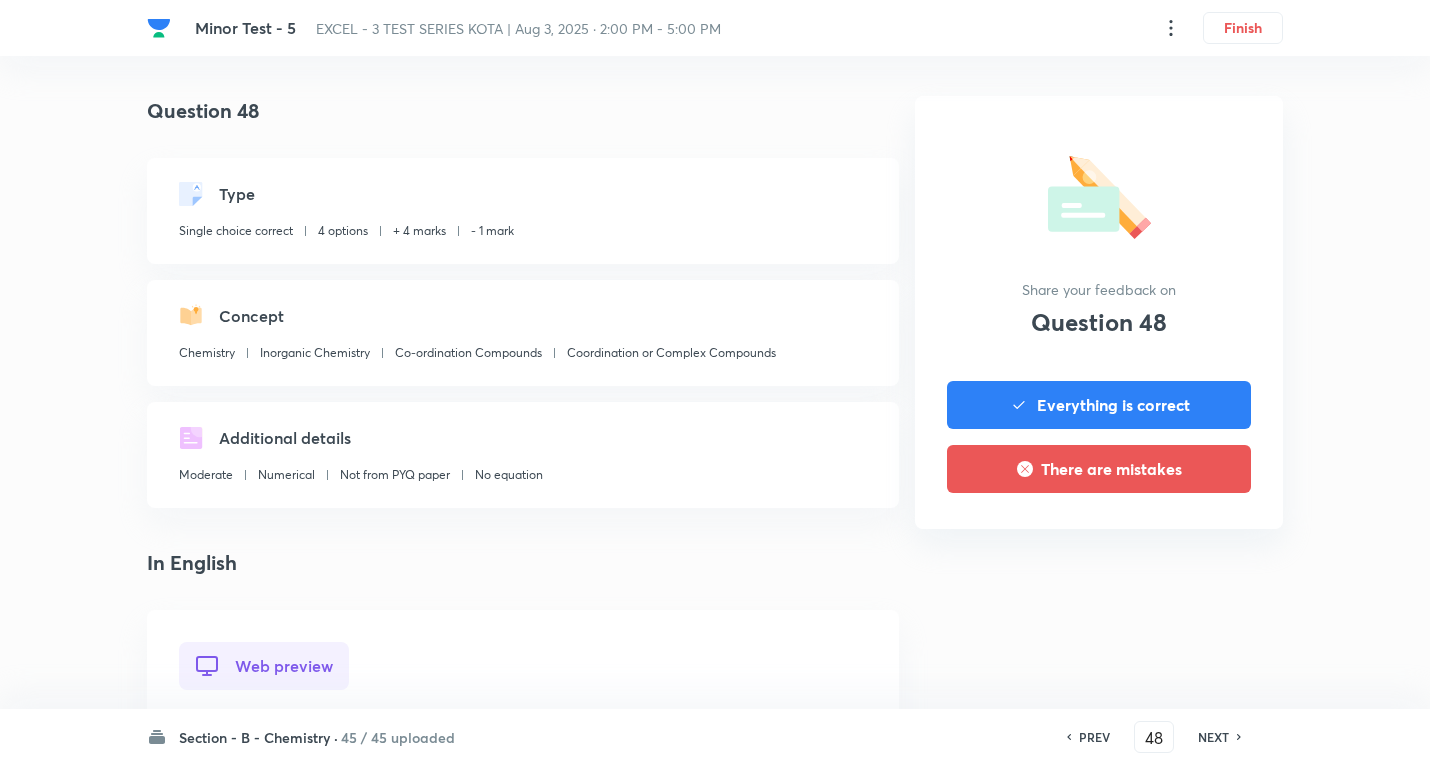 scroll, scrollTop: 500, scrollLeft: 0, axis: vertical 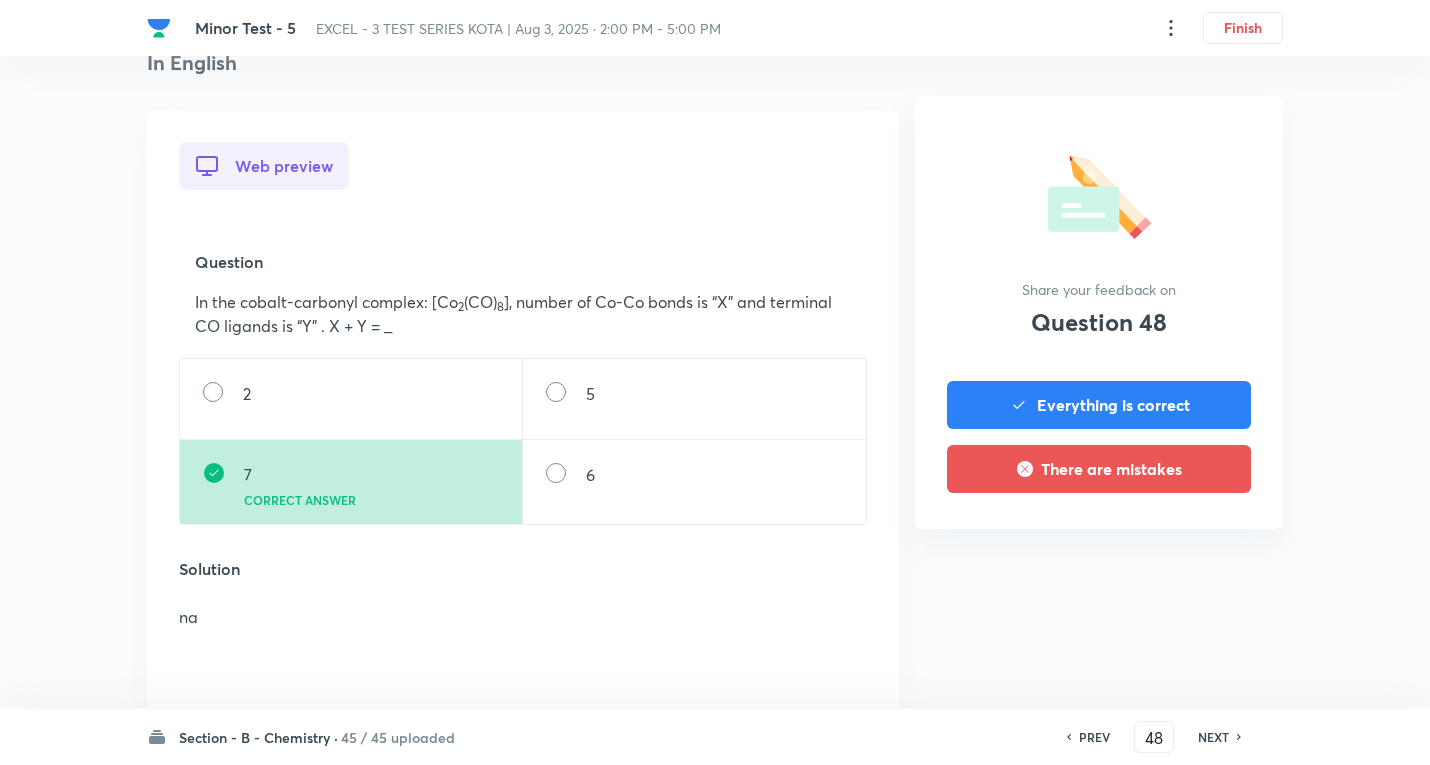 click on "NEXT" at bounding box center [1213, 737] 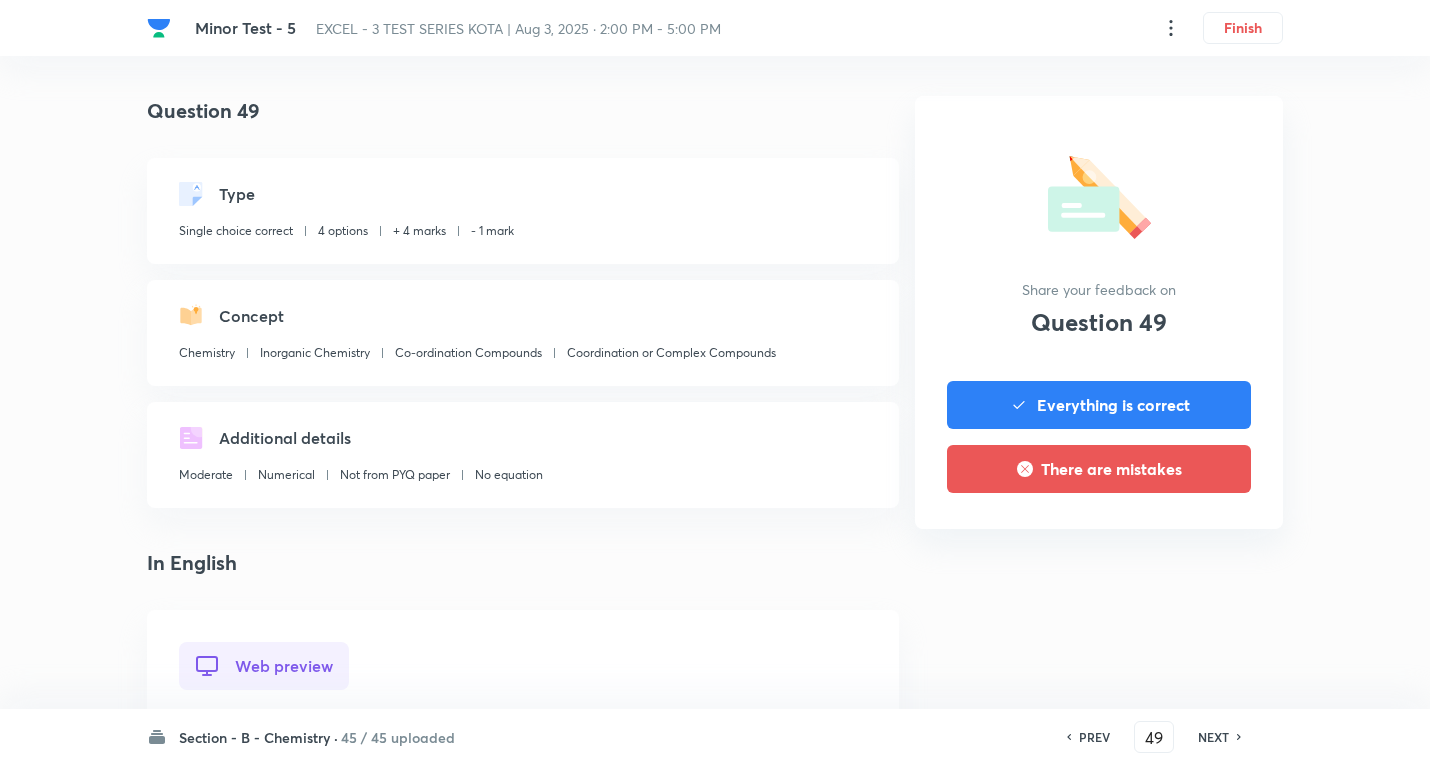 scroll, scrollTop: 600, scrollLeft: 0, axis: vertical 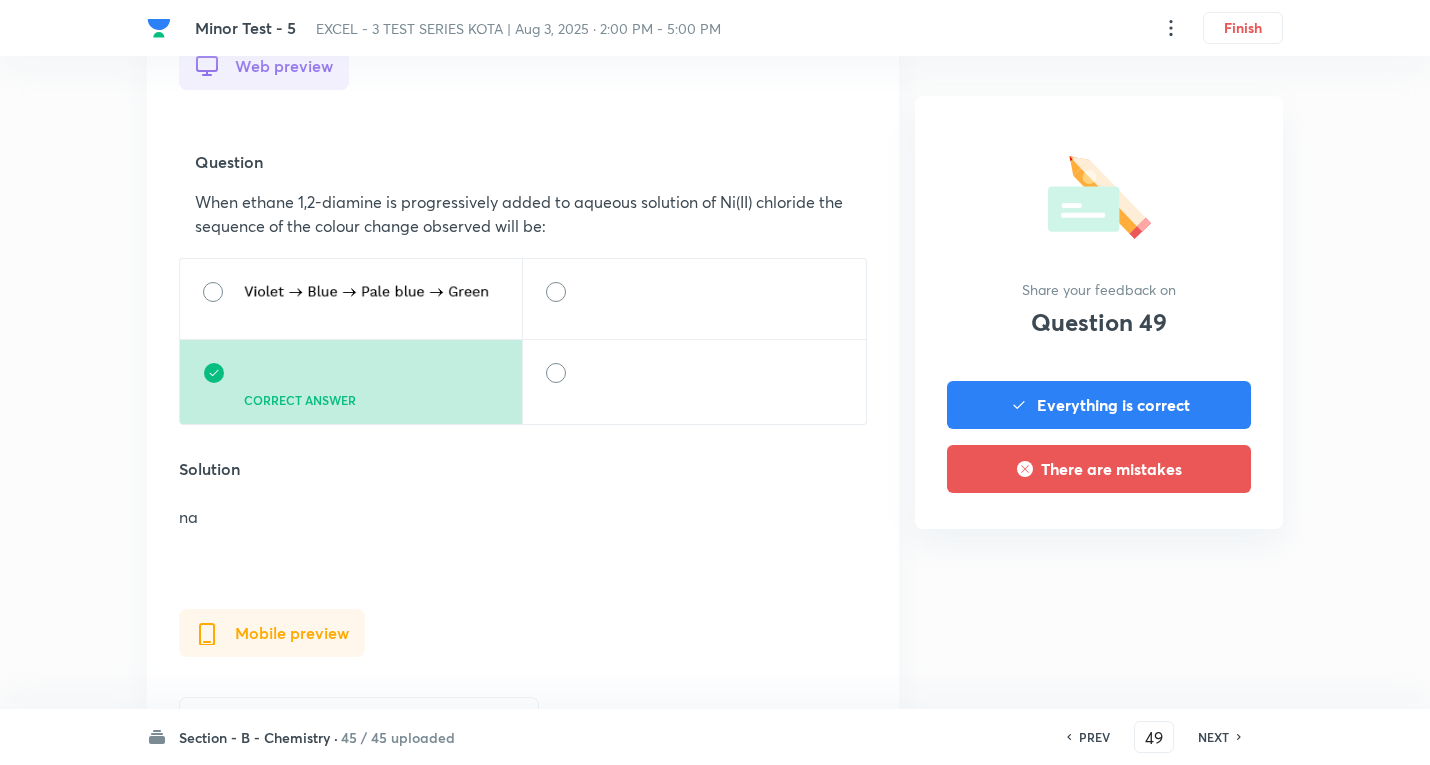 click on "NEXT" at bounding box center (1213, 737) 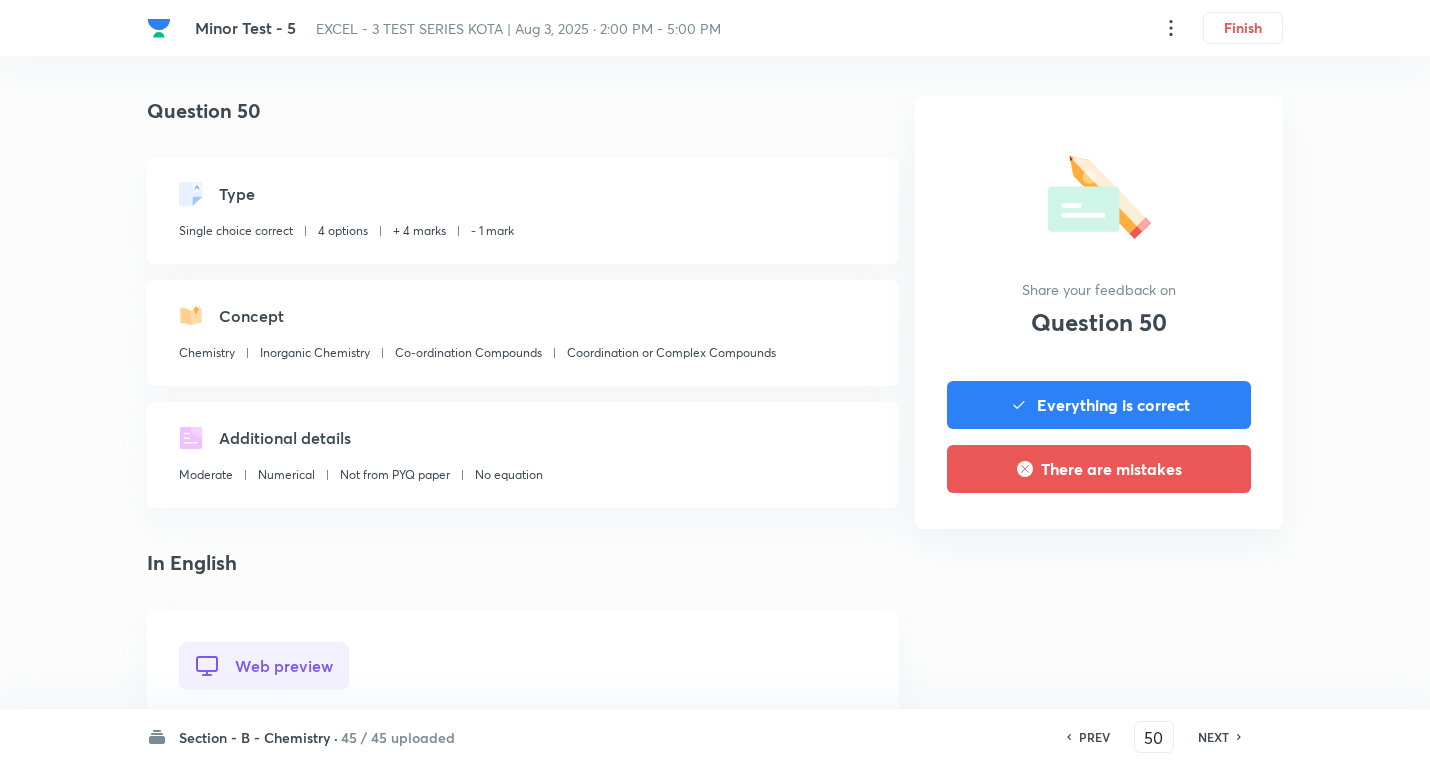 scroll, scrollTop: 700, scrollLeft: 0, axis: vertical 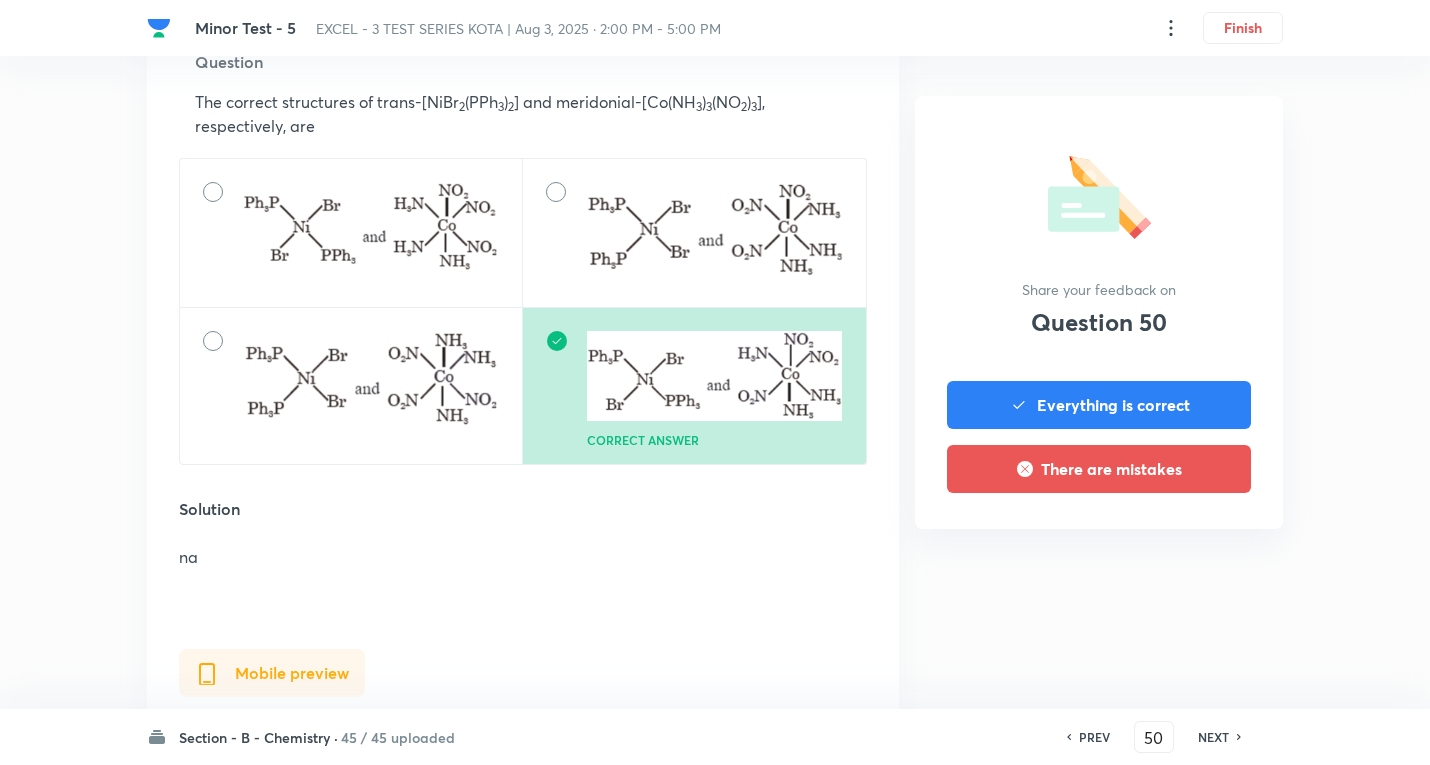 click on "NEXT" at bounding box center (1213, 737) 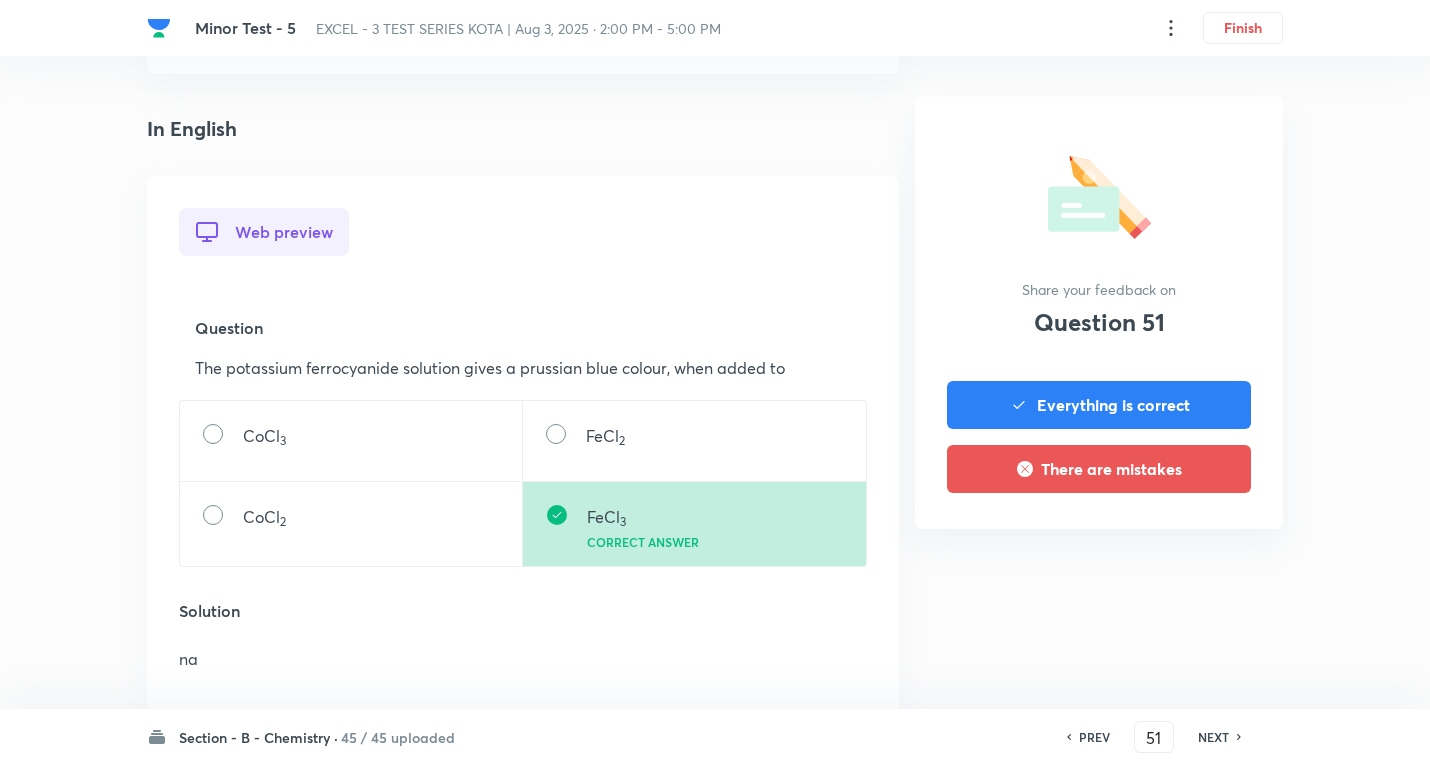 scroll, scrollTop: 700, scrollLeft: 0, axis: vertical 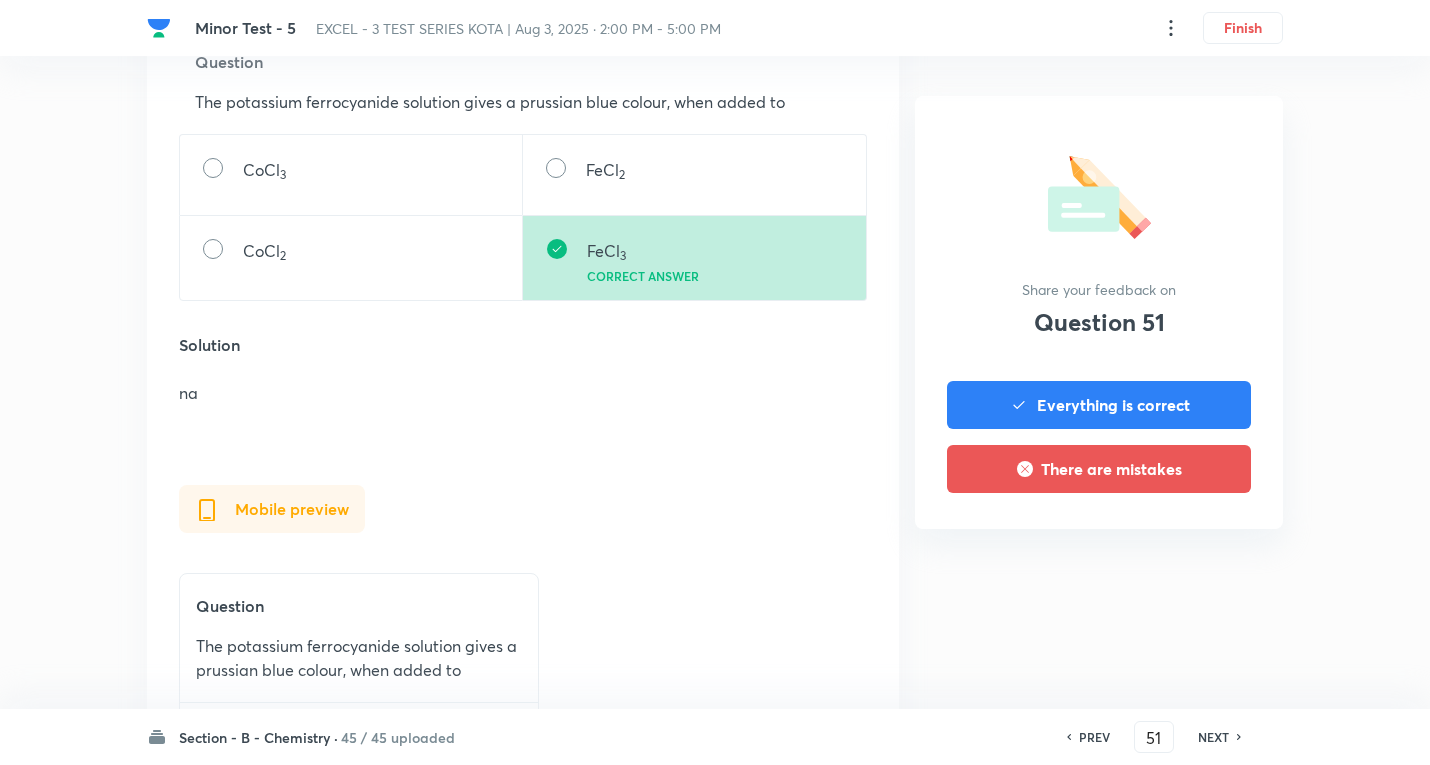 click on "NEXT" at bounding box center (1213, 737) 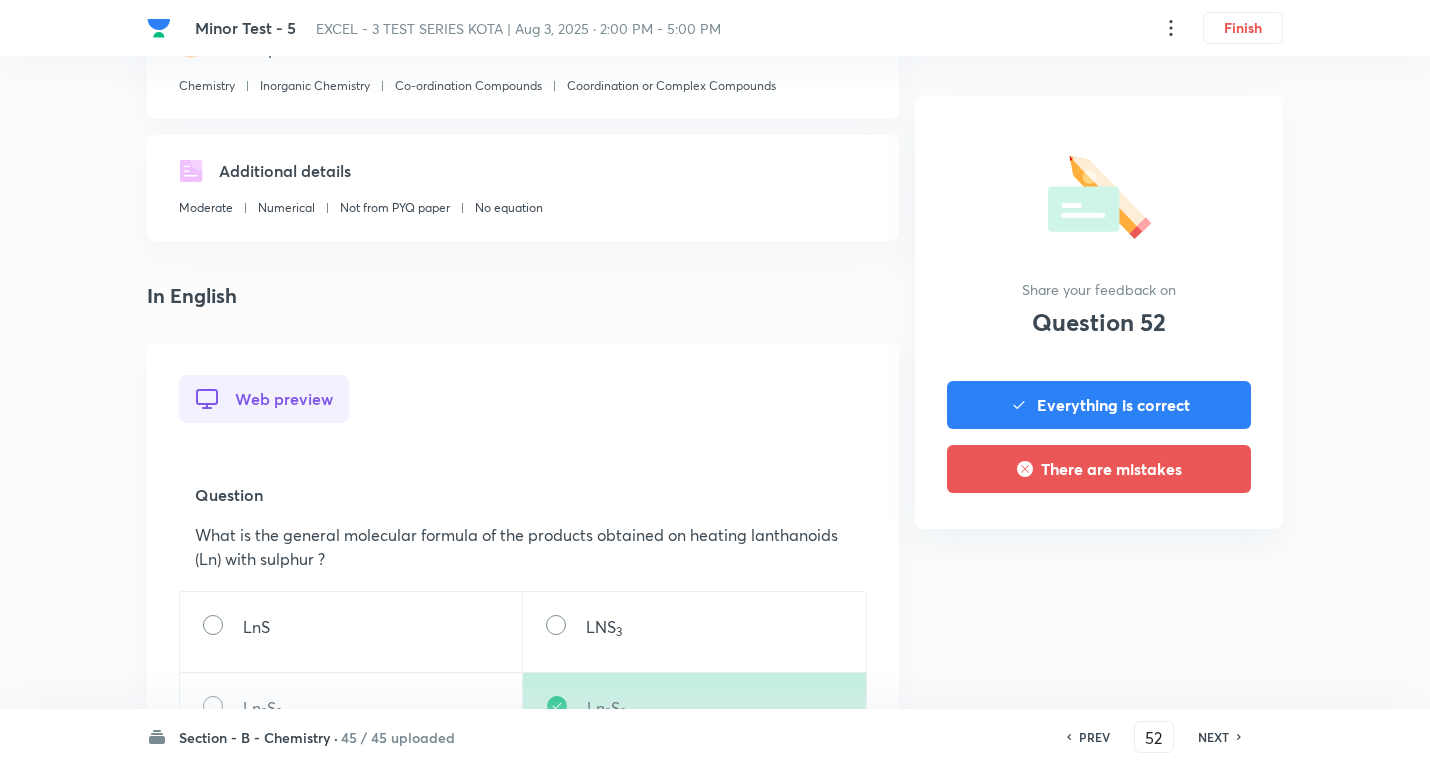 scroll, scrollTop: 600, scrollLeft: 0, axis: vertical 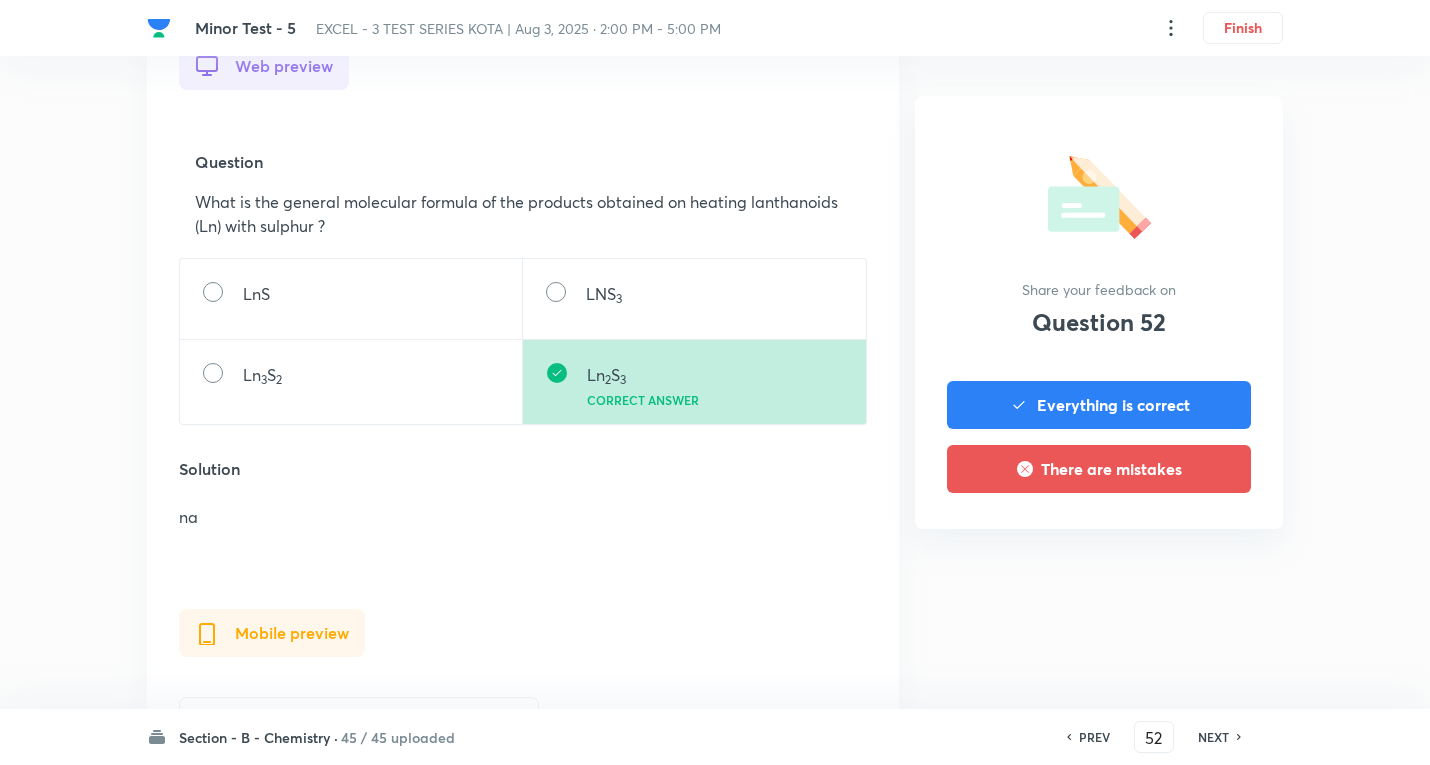 click on "NEXT" at bounding box center (1213, 737) 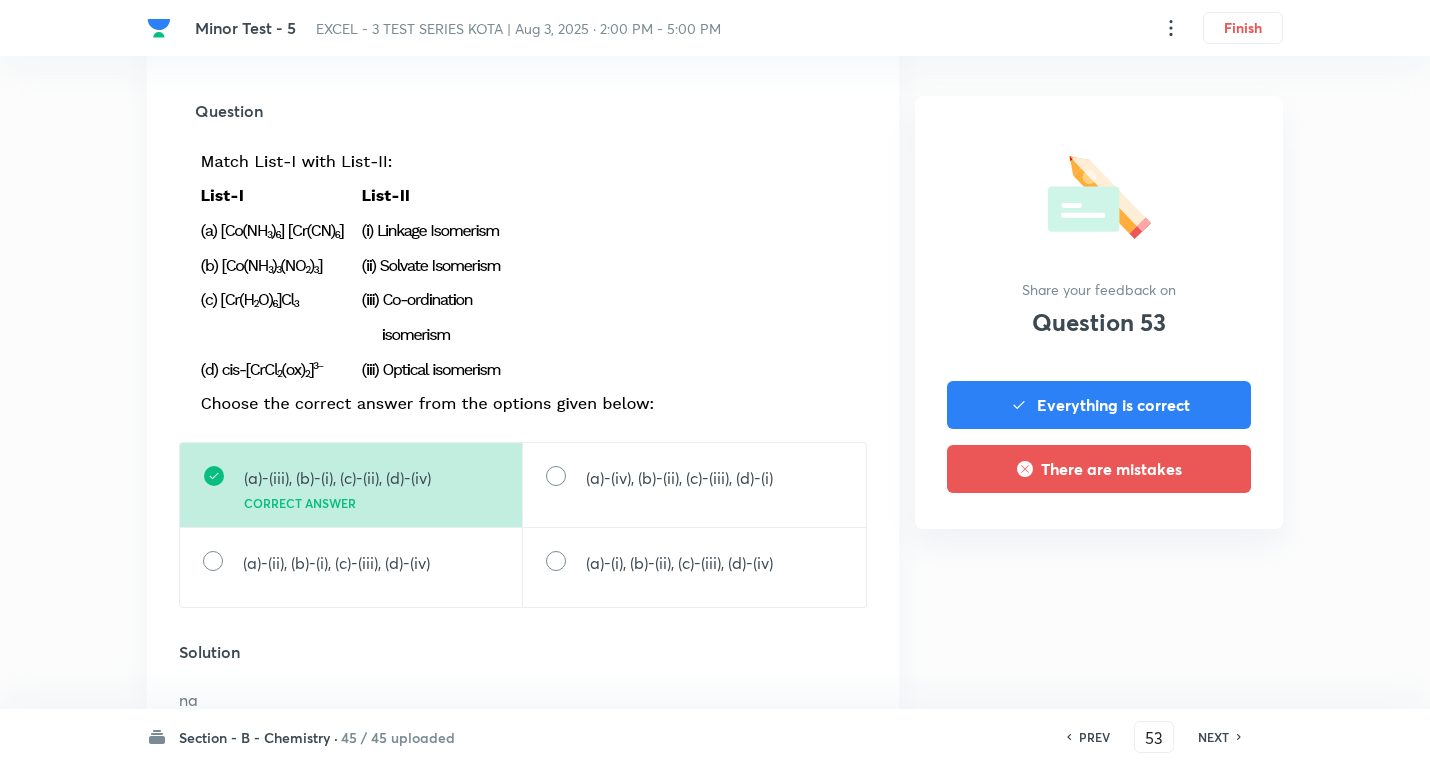 scroll, scrollTop: 700, scrollLeft: 0, axis: vertical 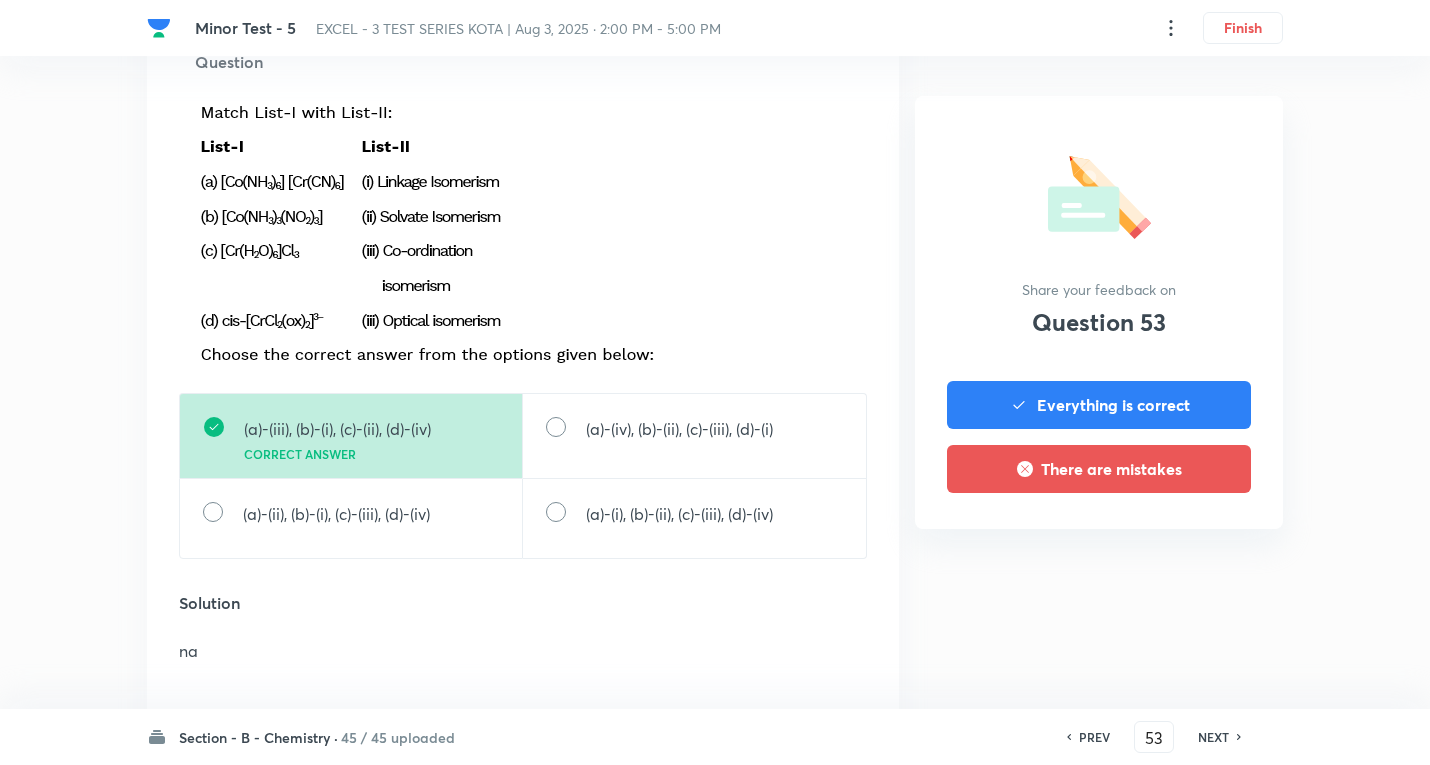 click on "NEXT" at bounding box center [1213, 737] 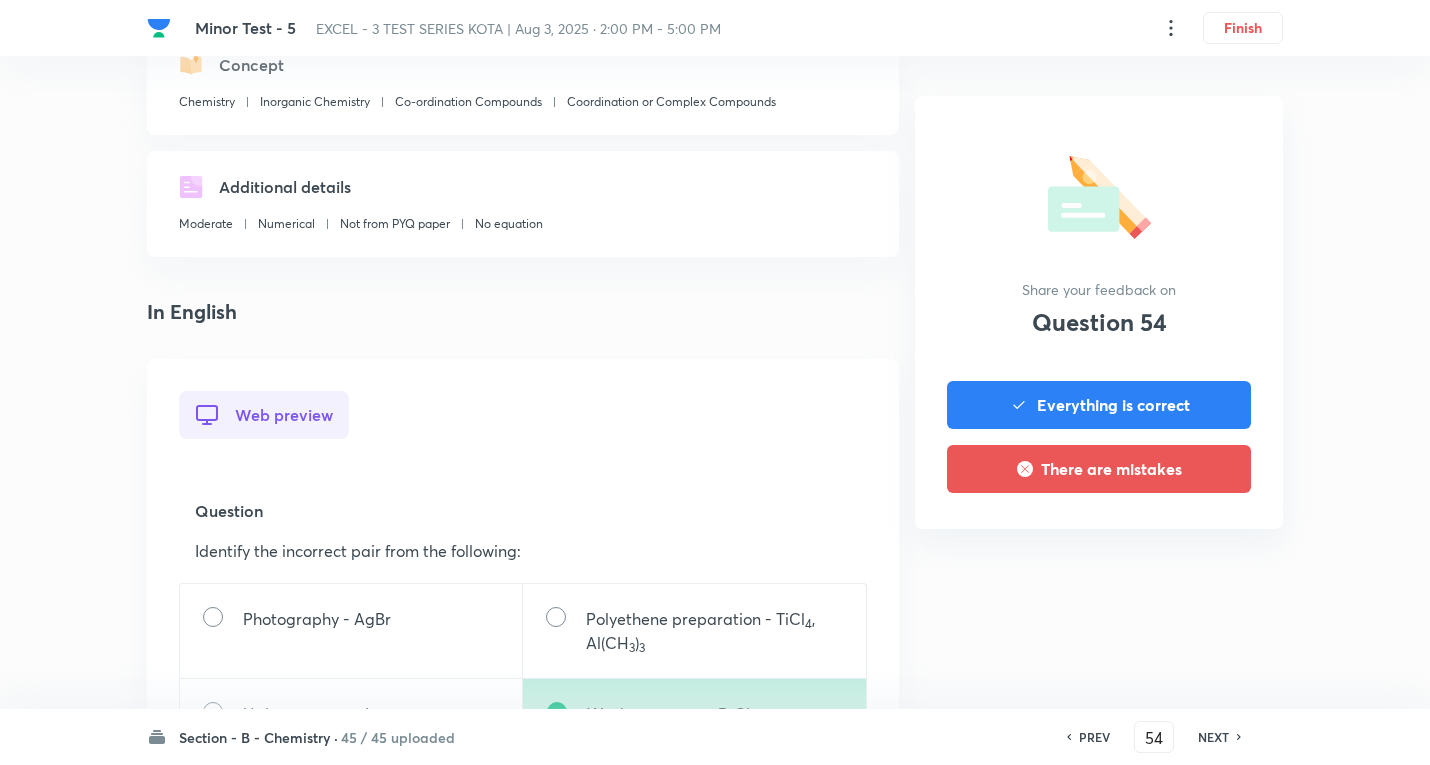 scroll, scrollTop: 500, scrollLeft: 0, axis: vertical 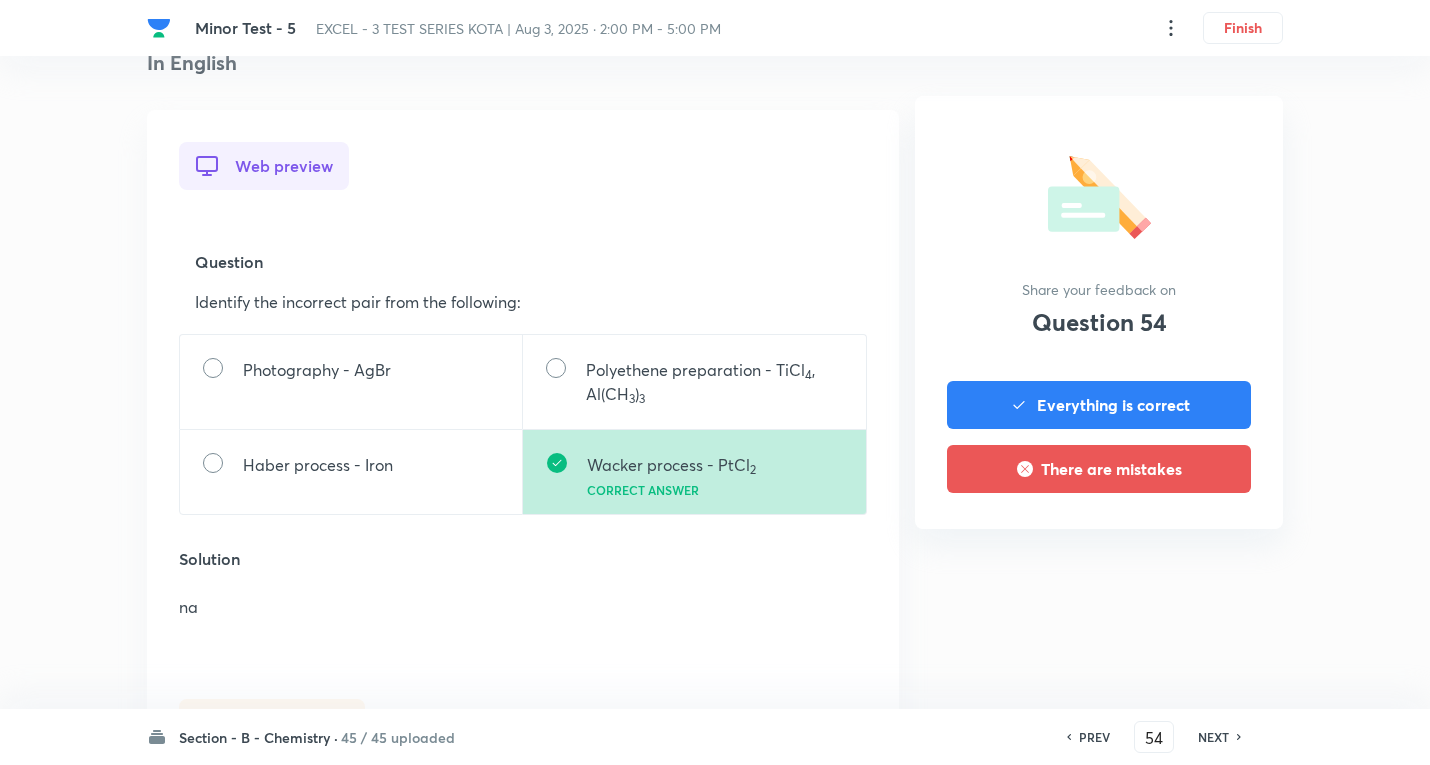 click on "NEXT" at bounding box center (1213, 737) 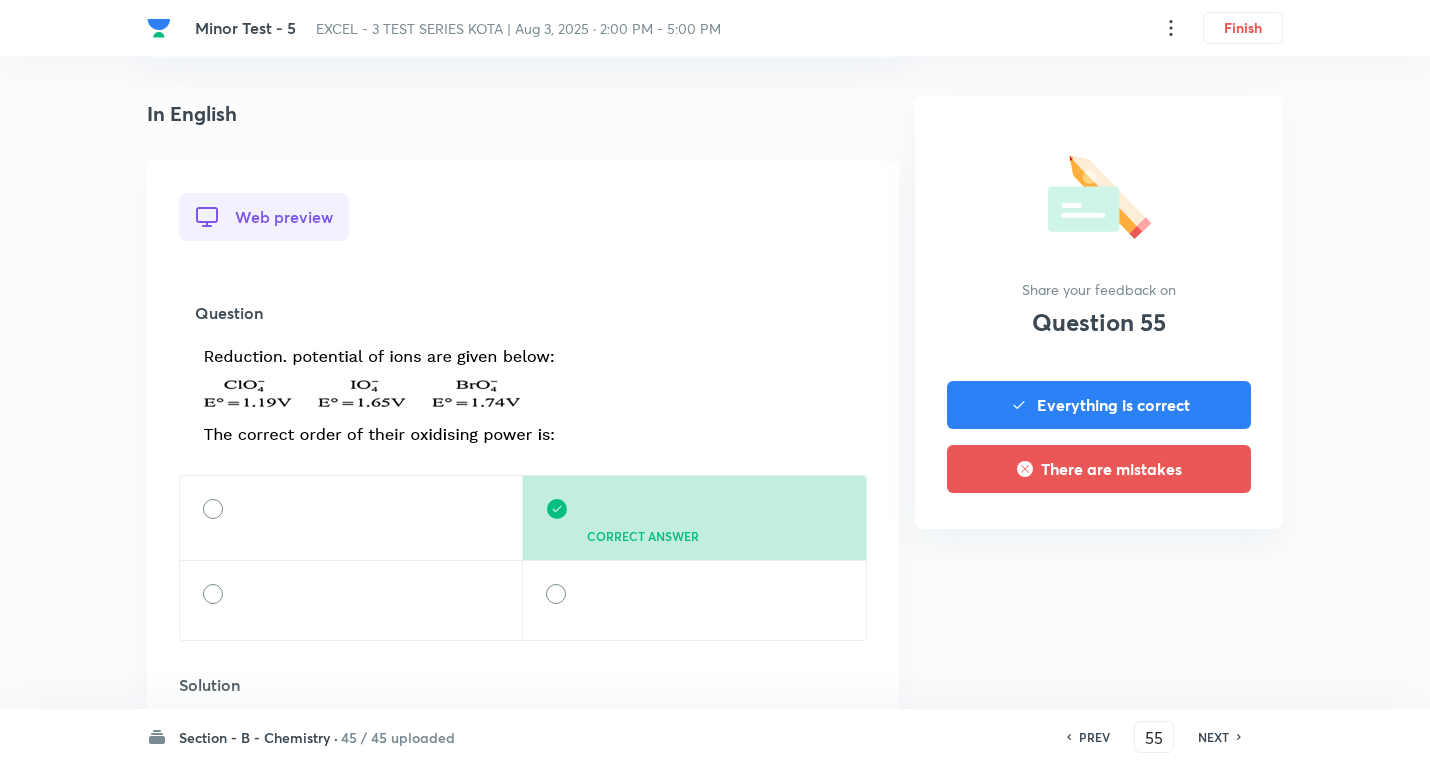 scroll, scrollTop: 700, scrollLeft: 0, axis: vertical 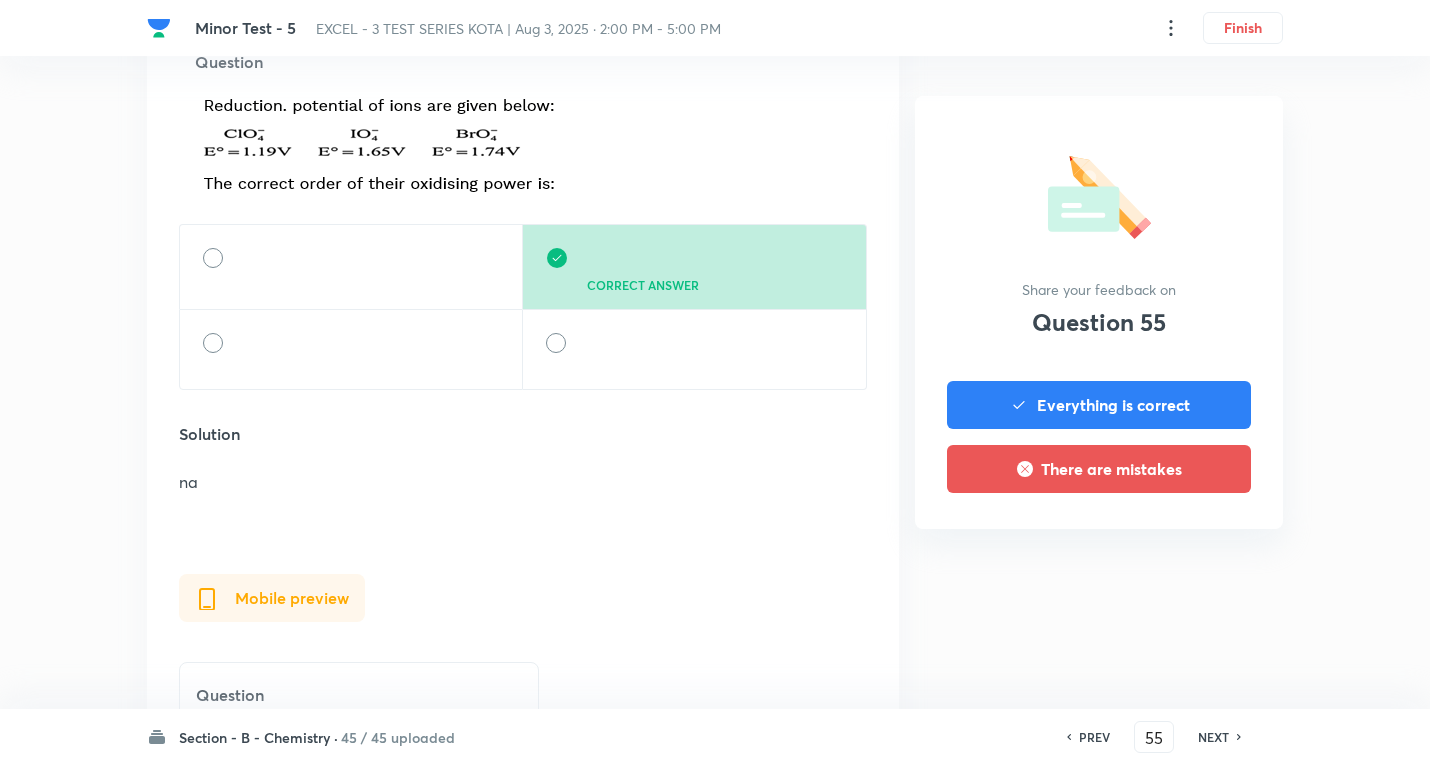 click on "NEXT" at bounding box center [1213, 737] 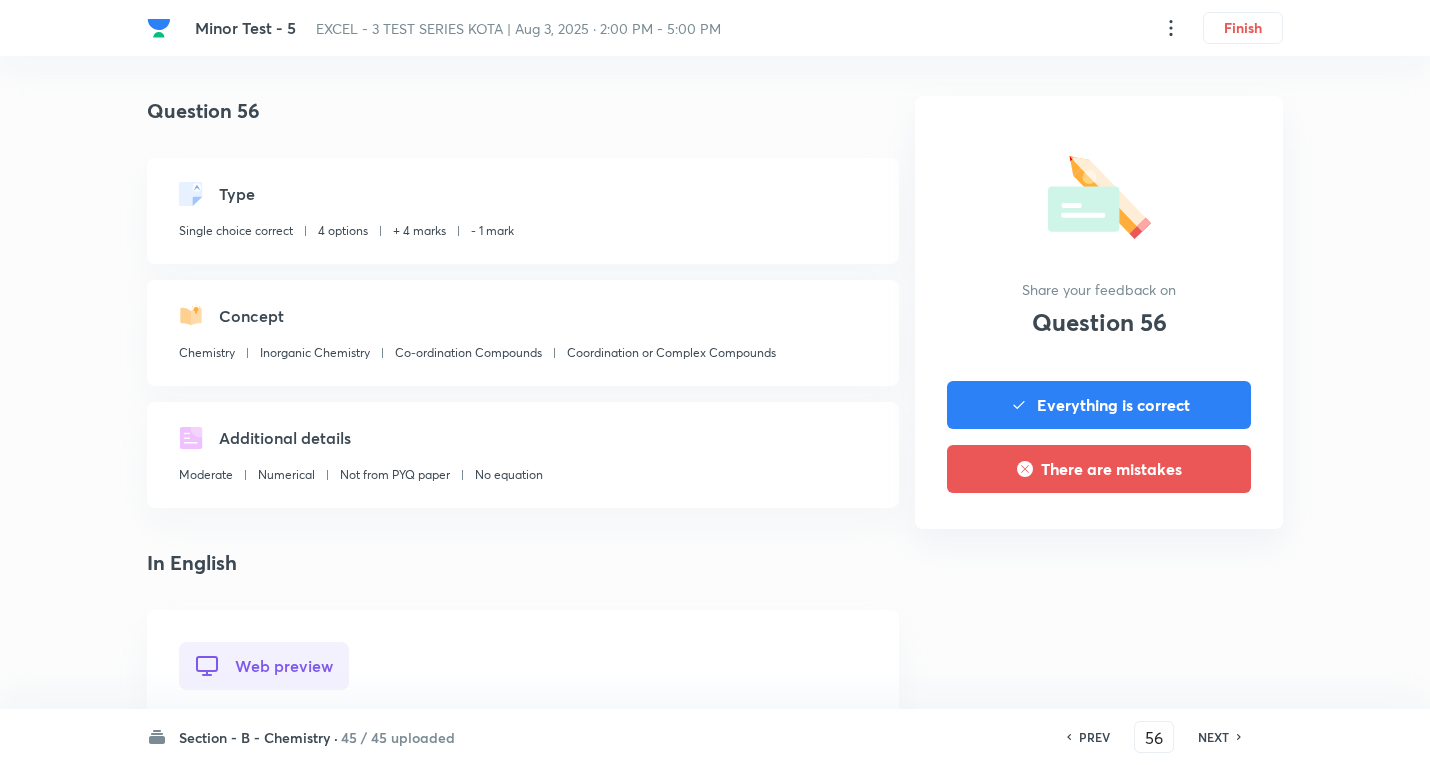 scroll, scrollTop: 500, scrollLeft: 0, axis: vertical 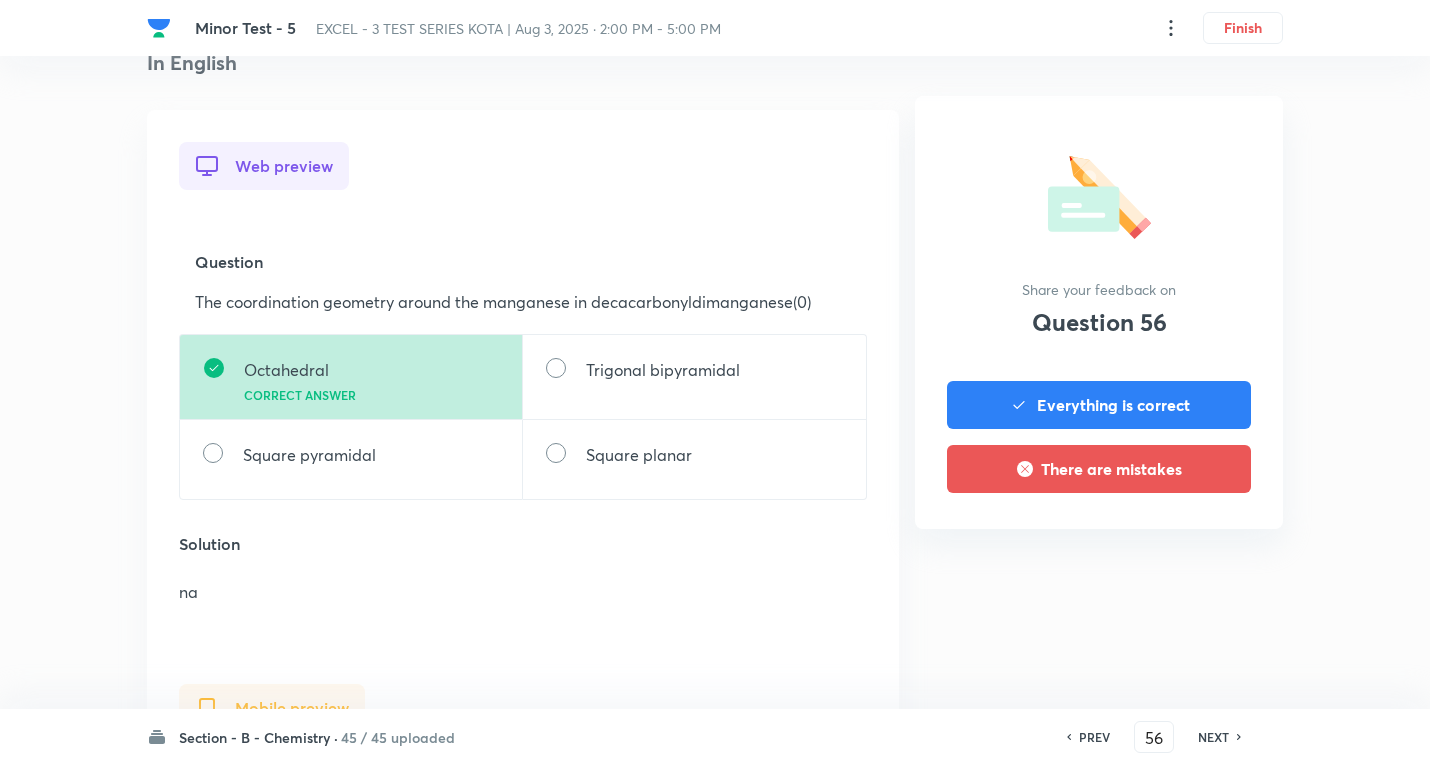 click on "NEXT" at bounding box center [1216, 737] 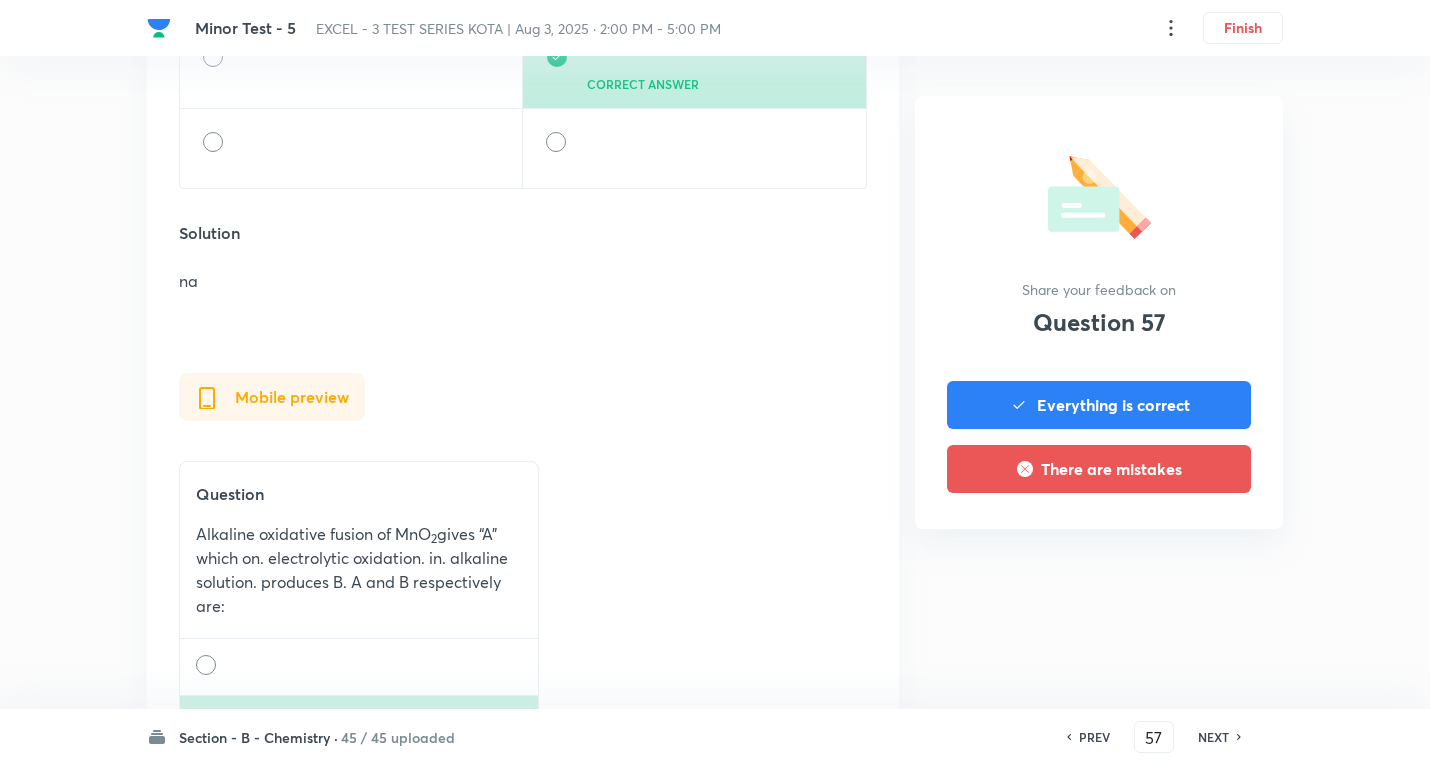 scroll, scrollTop: 800, scrollLeft: 0, axis: vertical 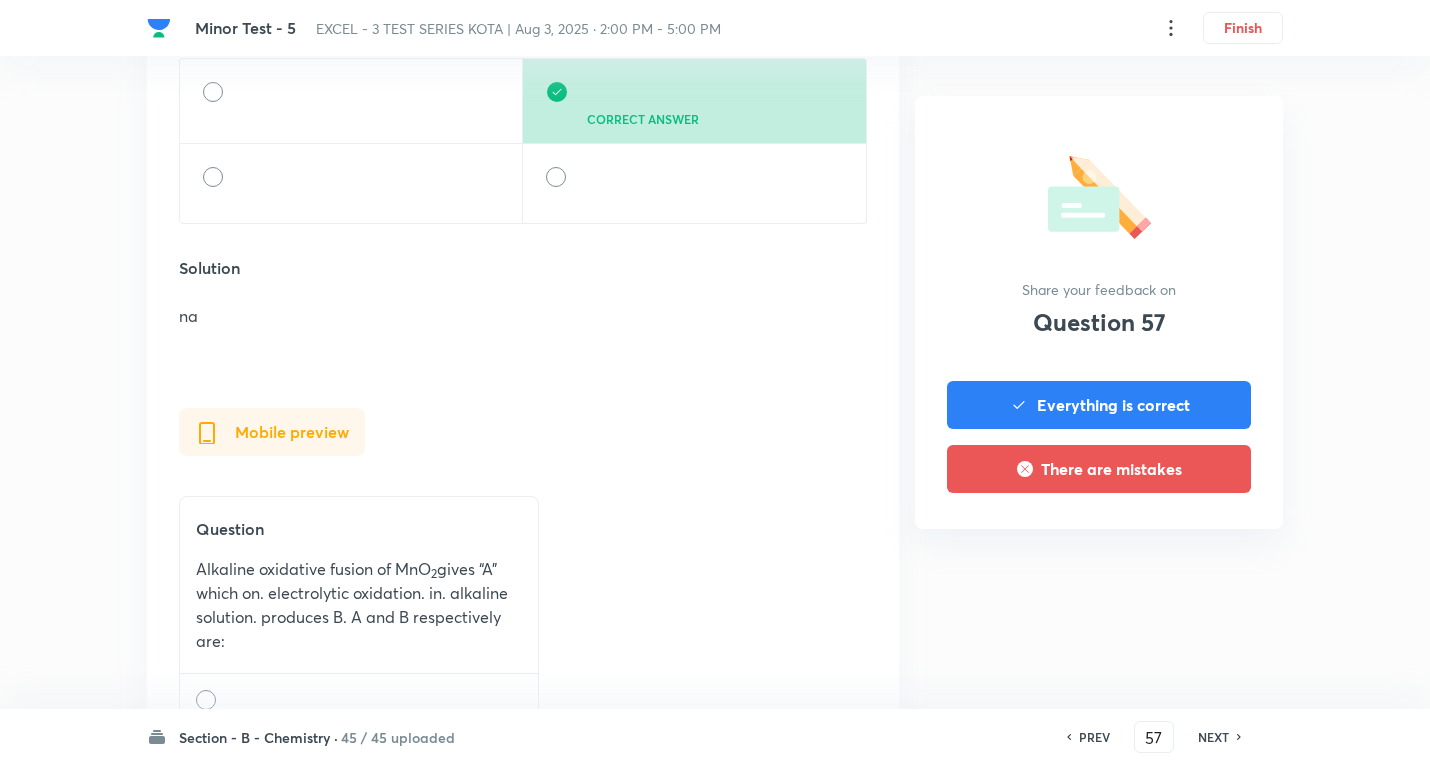 click on "NEXT" at bounding box center [1213, 737] 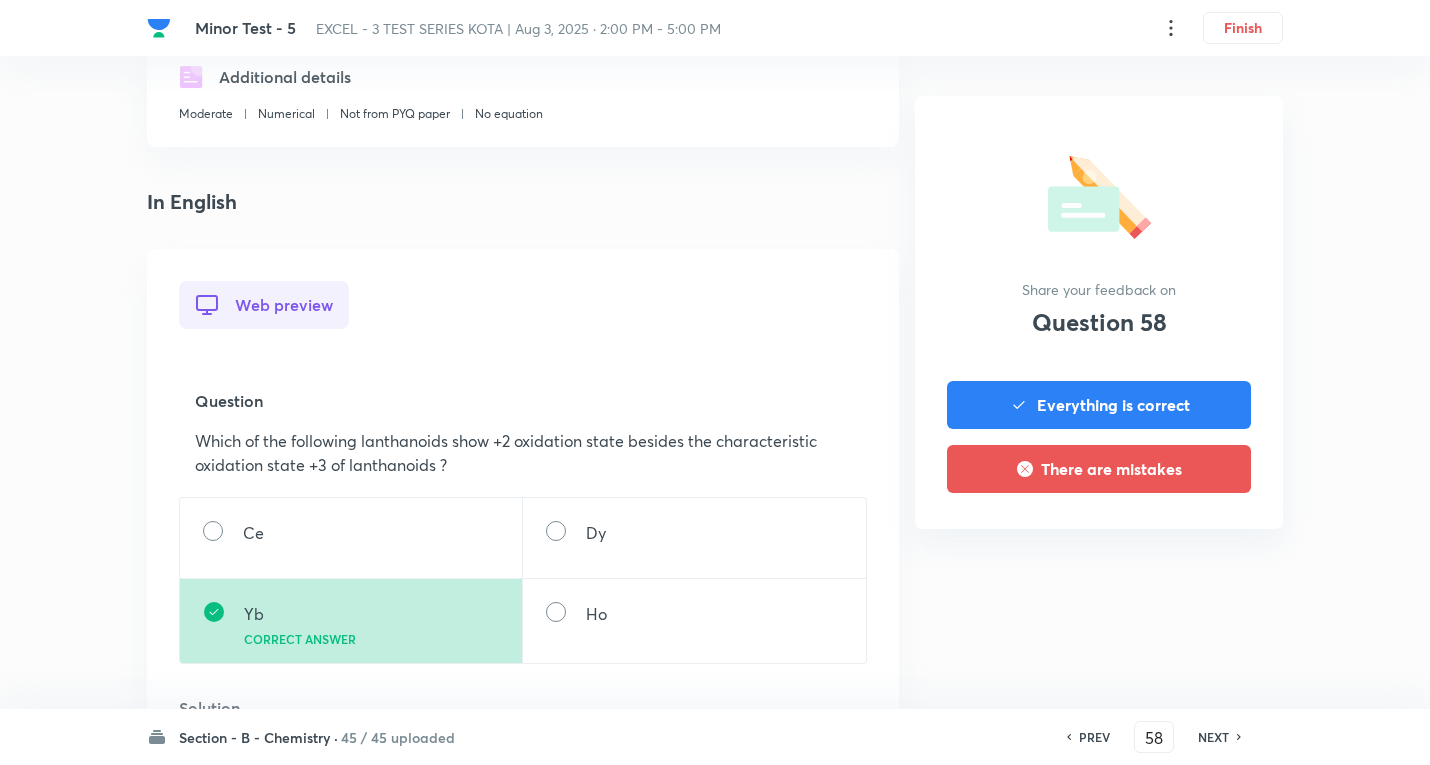 scroll, scrollTop: 600, scrollLeft: 0, axis: vertical 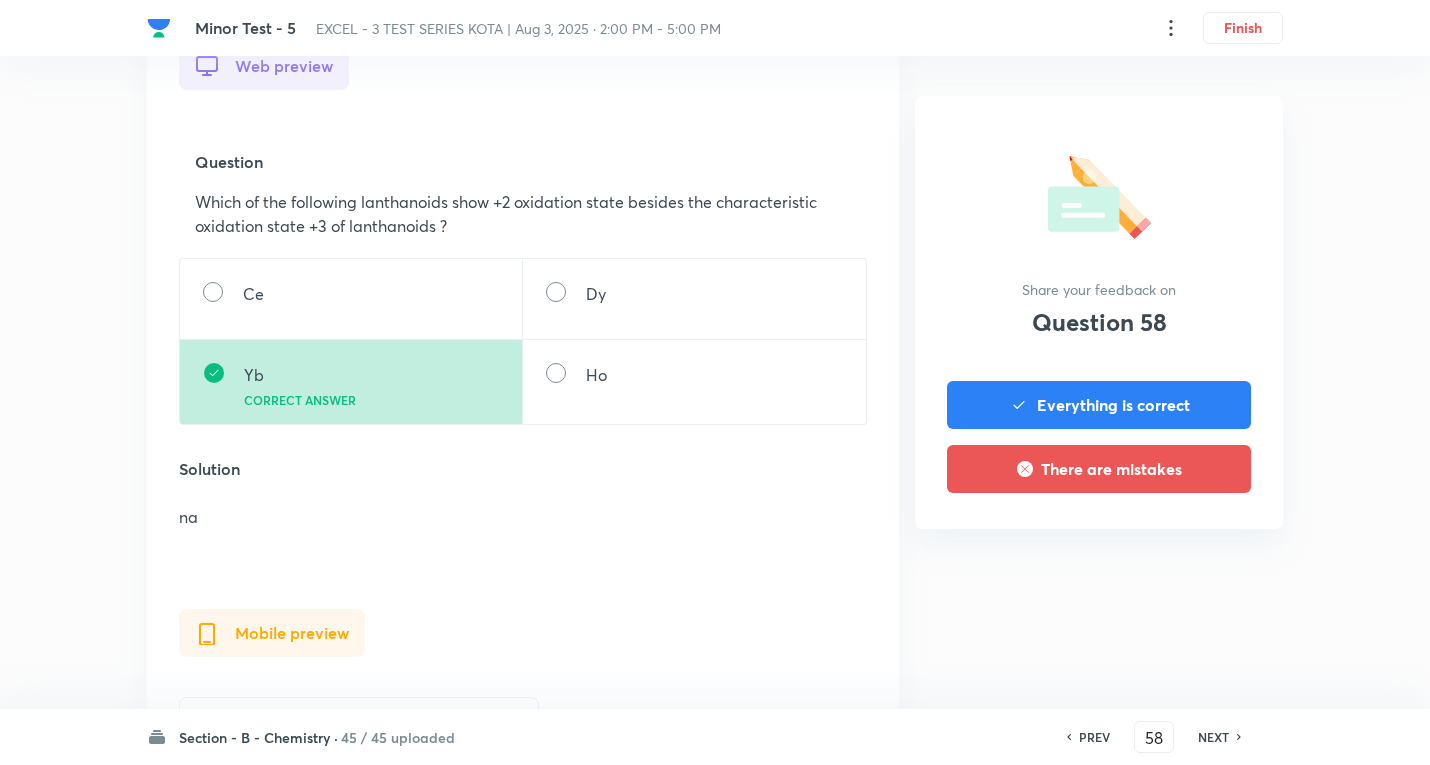 click on "NEXT" at bounding box center (1213, 737) 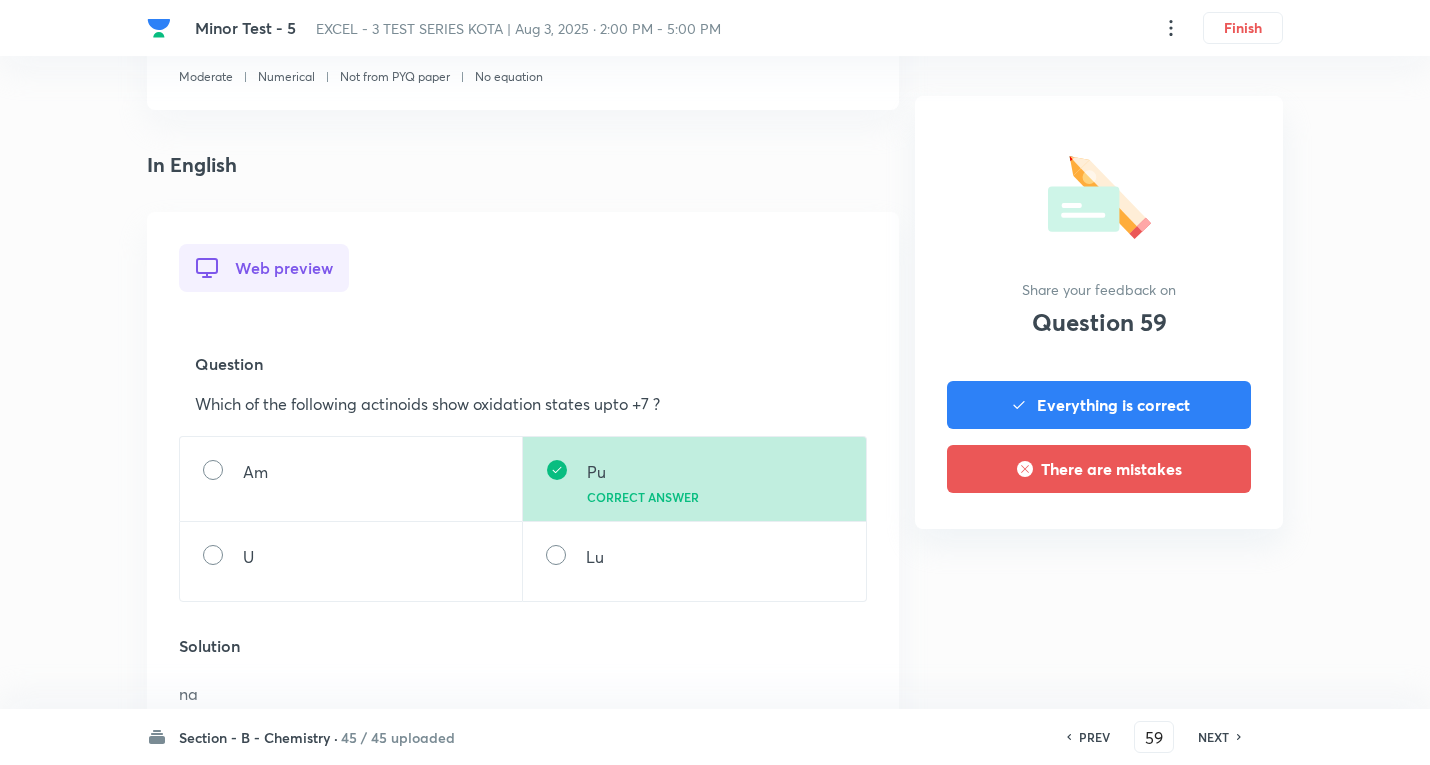 scroll, scrollTop: 700, scrollLeft: 0, axis: vertical 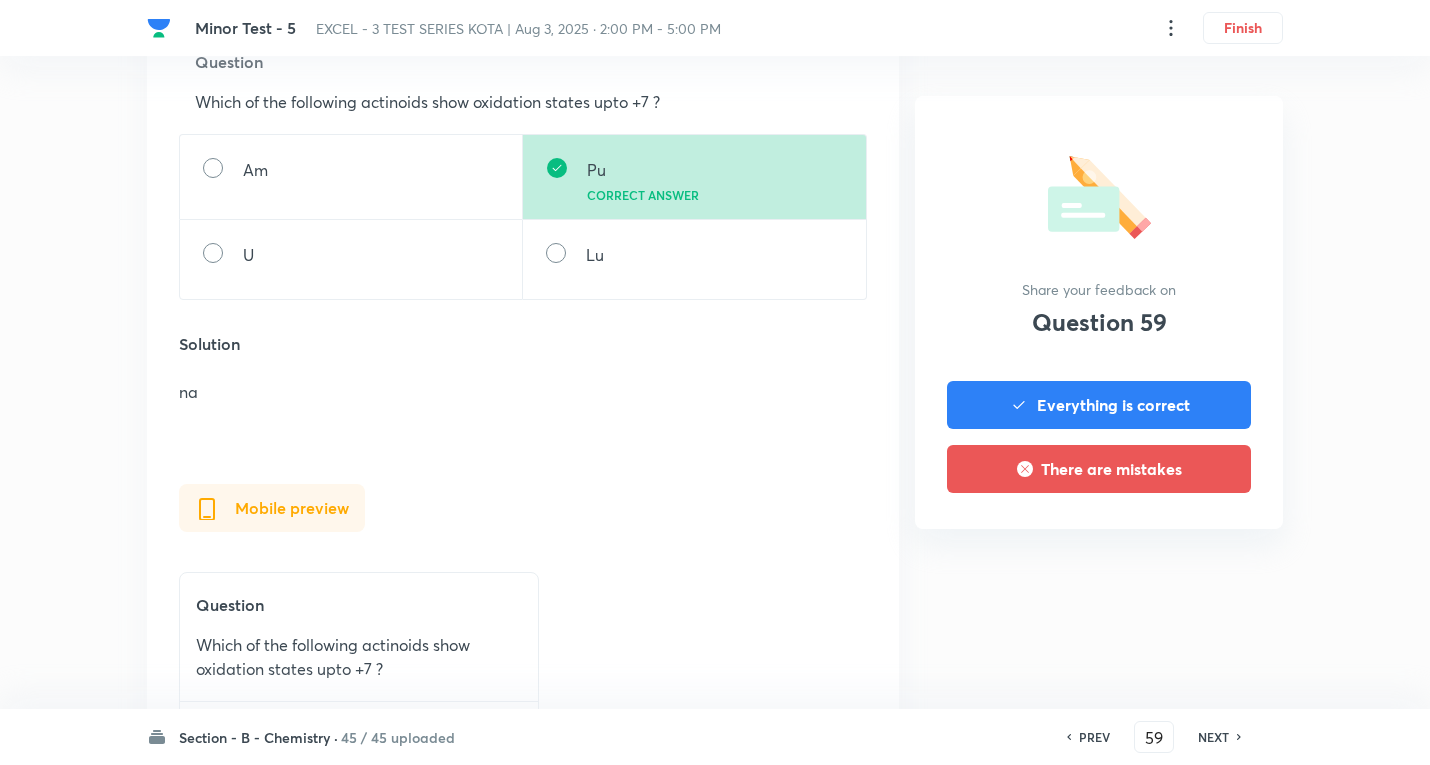 click on "NEXT" at bounding box center [1213, 737] 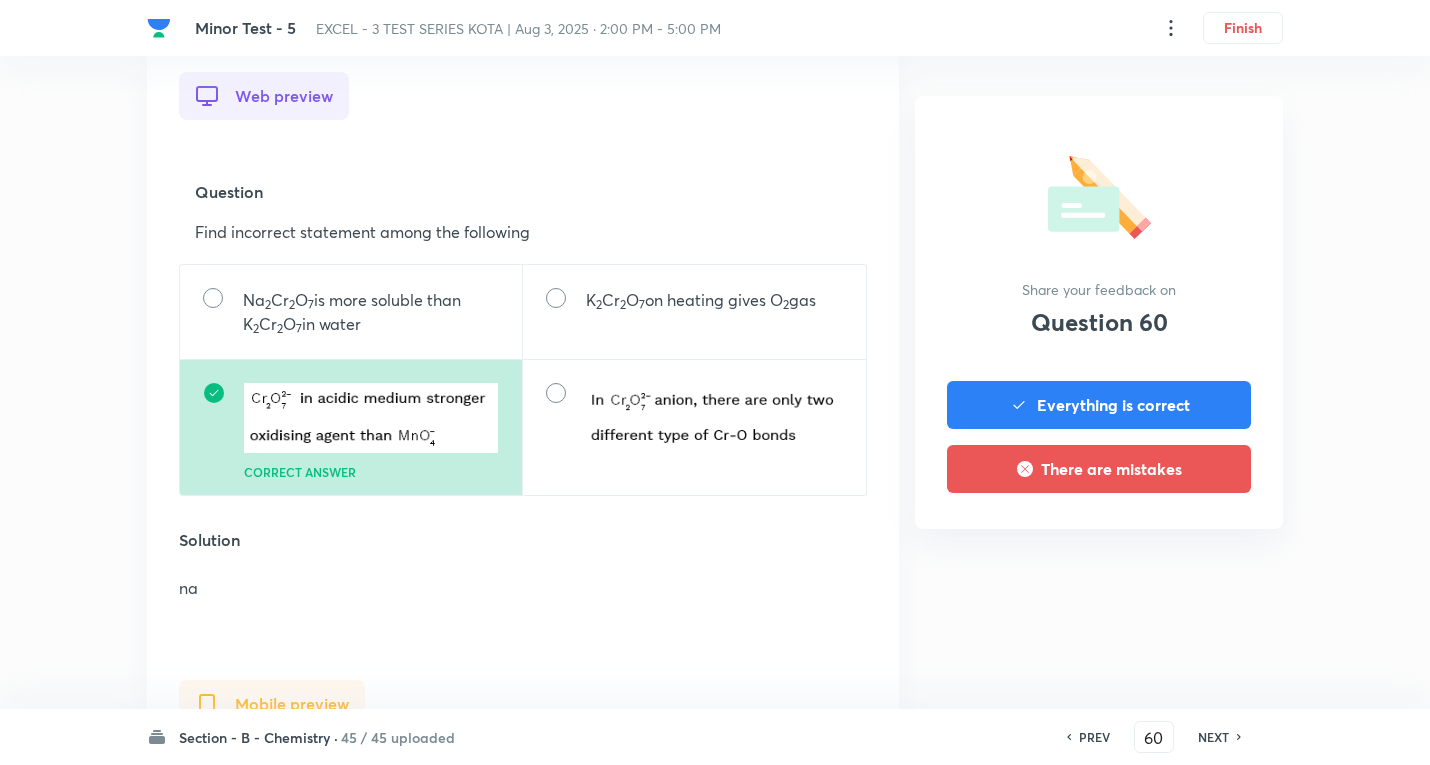 scroll, scrollTop: 600, scrollLeft: 0, axis: vertical 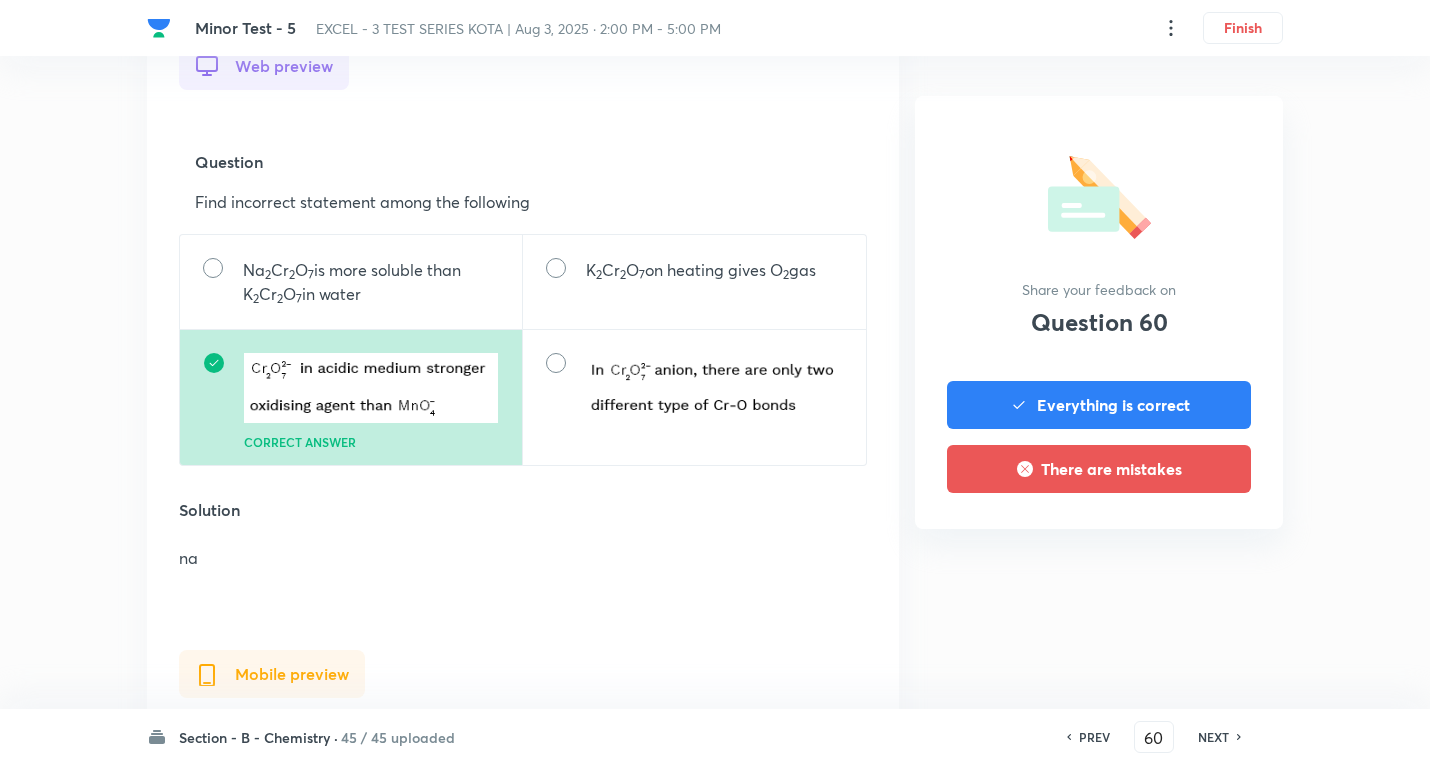 click on "Question 60 Type Single choice correct 4 options + 4 marks - 1 mark Concept Chemistry Inorganic Chemistry Co-ordination Compounds Coordination or Complex Compounds Additional details Moderate Numerical Not from PYQ paper No equation In English Web preview Question Find incorrect statement among the following Na 2 Cr 2 O 7  is more soluble than K 2 Cr 2 O 7  in water K 2 Cr 2 O 7  on heating gives O 2  gas Correct answer Solution na Mobile preview Question Find incorrect statement among the following Na 2 Cr 2 O 7  is more soluble than K 2 Cr 2 O 7  in water K 2 Cr 2 O 7  on heating gives O 2  gas Correct answer Solution na Share your feedback on Question 60 Everything is correct There are mistakes" at bounding box center (715, 494) 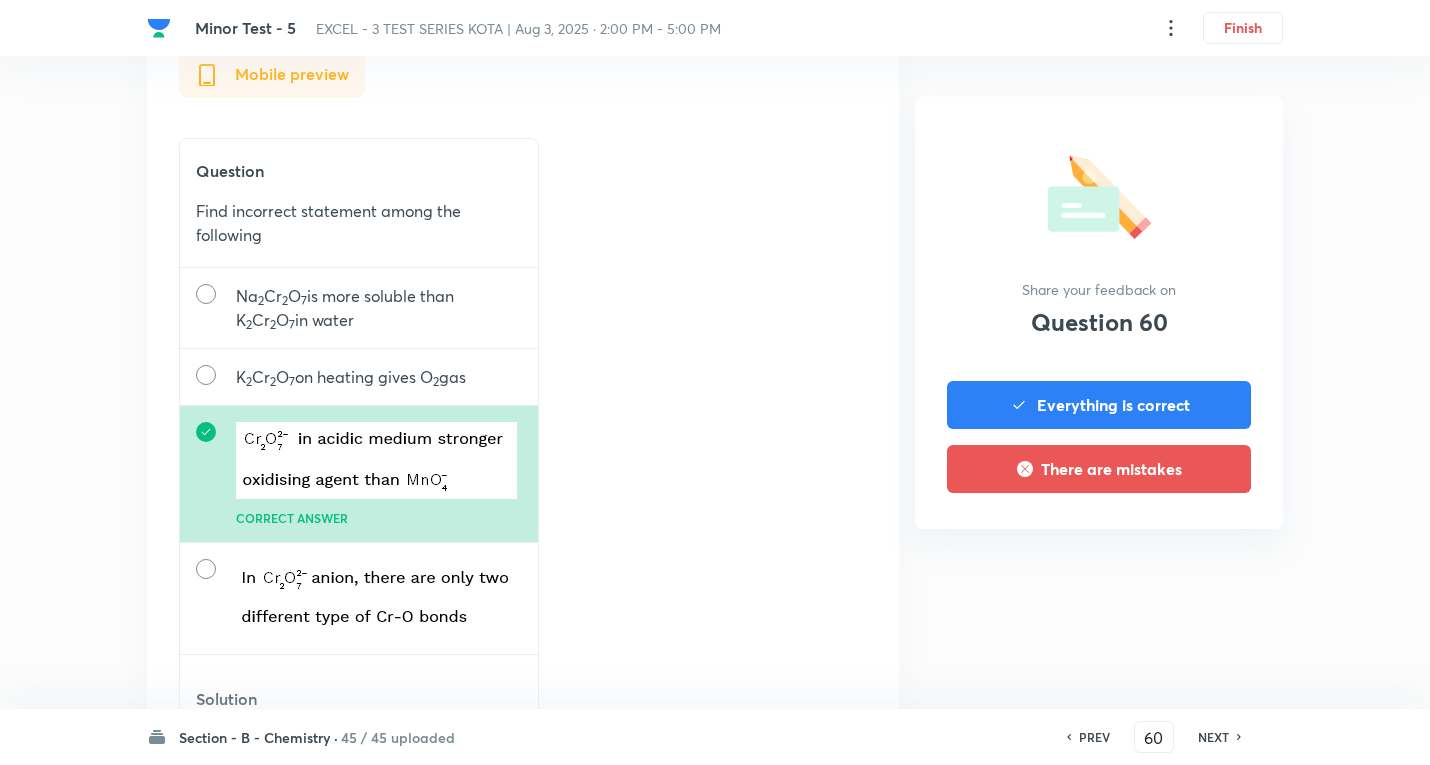 scroll, scrollTop: 1300, scrollLeft: 0, axis: vertical 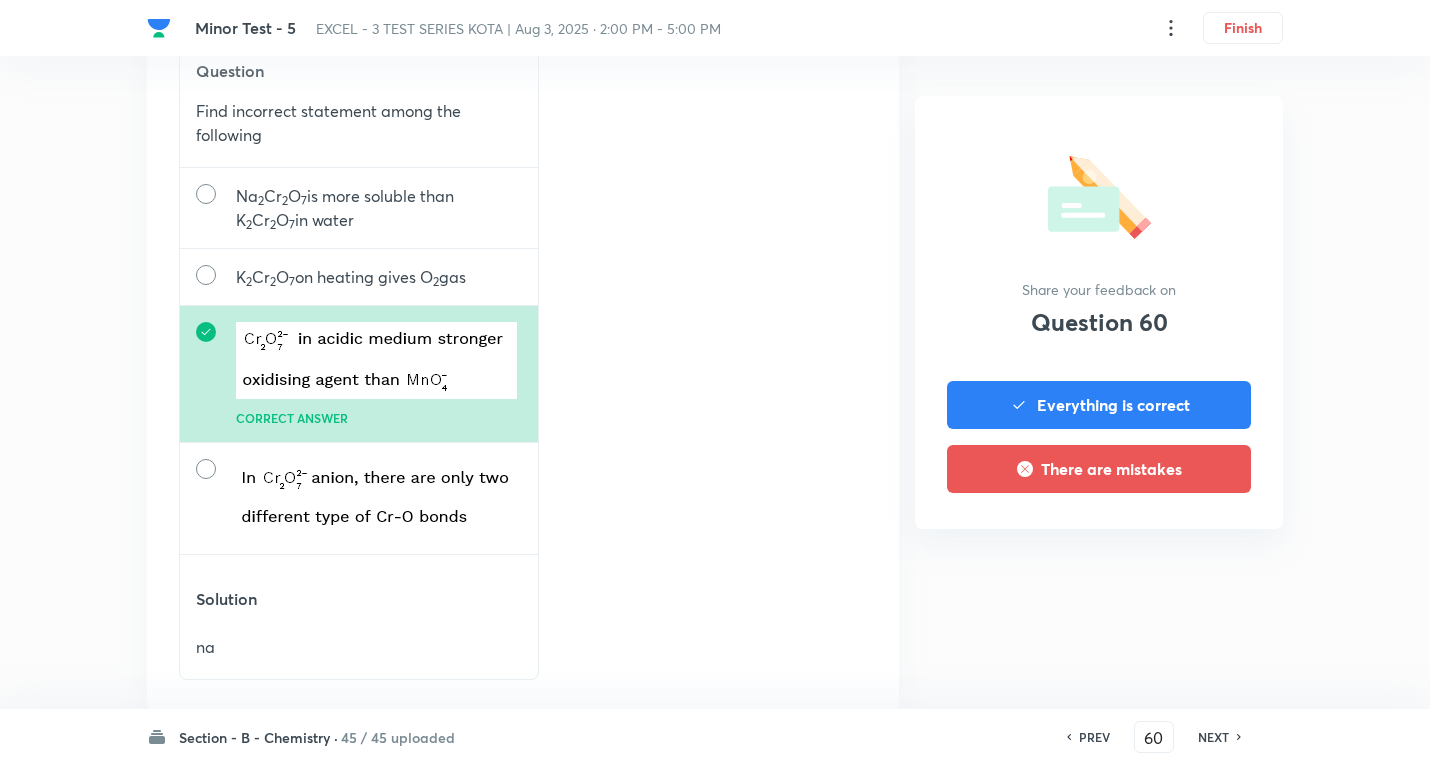 click on "NEXT" at bounding box center (1213, 737) 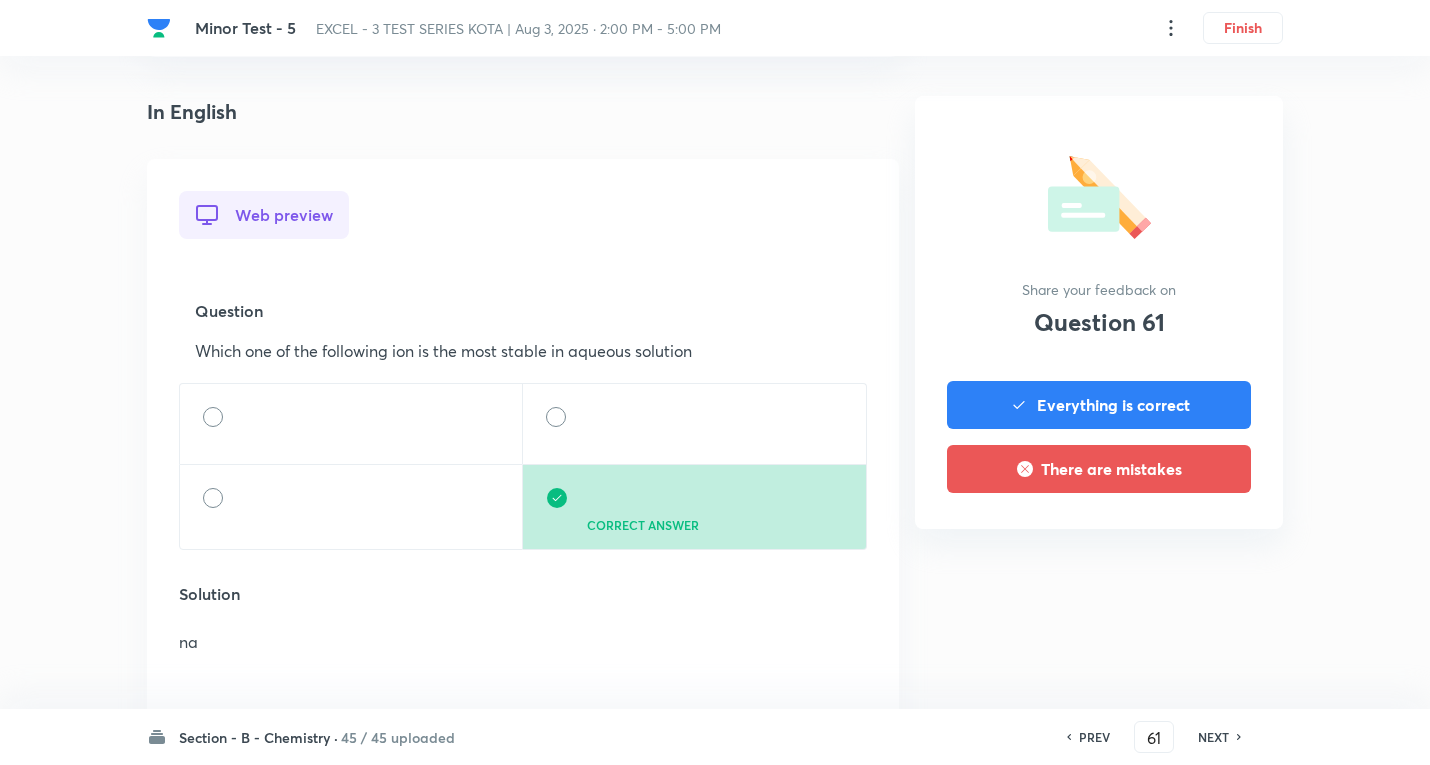 scroll, scrollTop: 500, scrollLeft: 0, axis: vertical 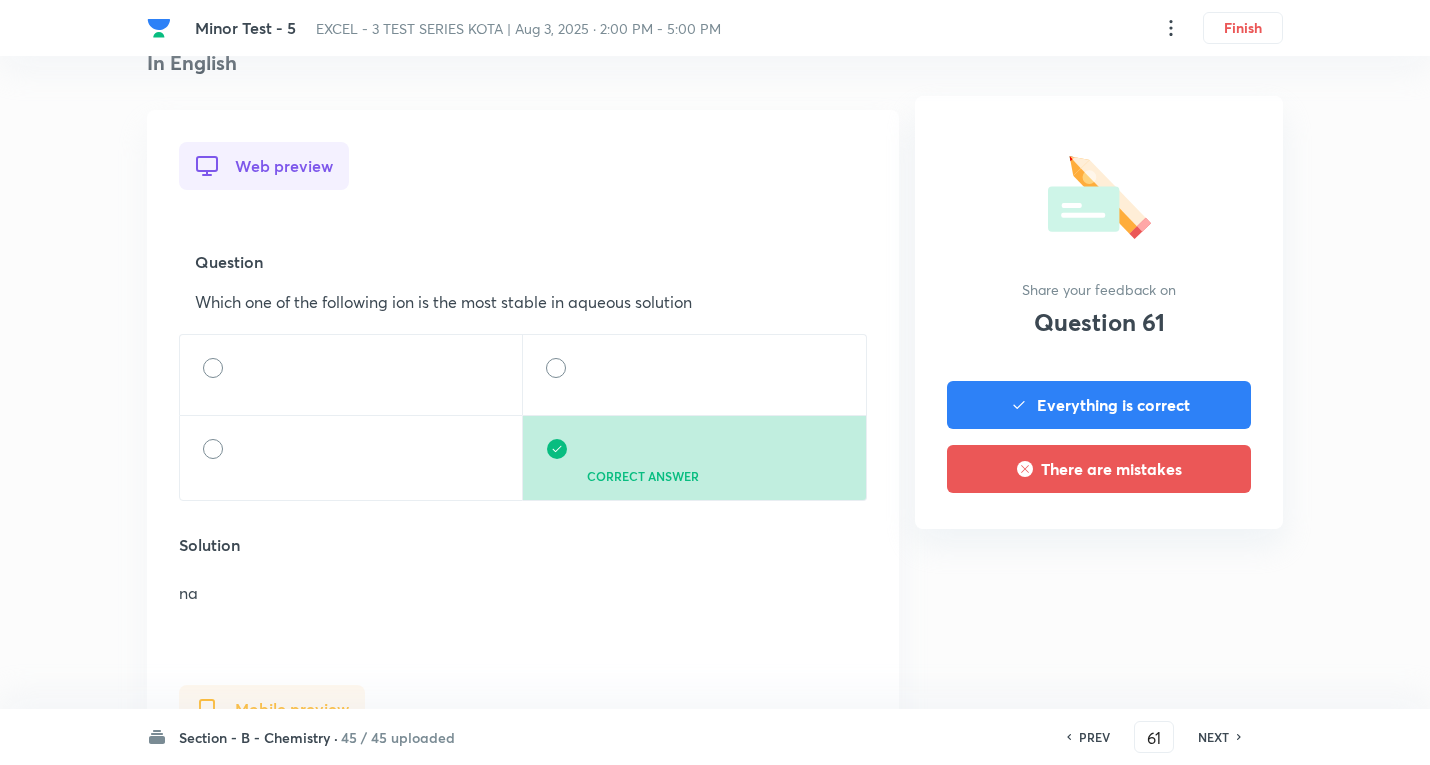 click on "NEXT" at bounding box center [1216, 737] 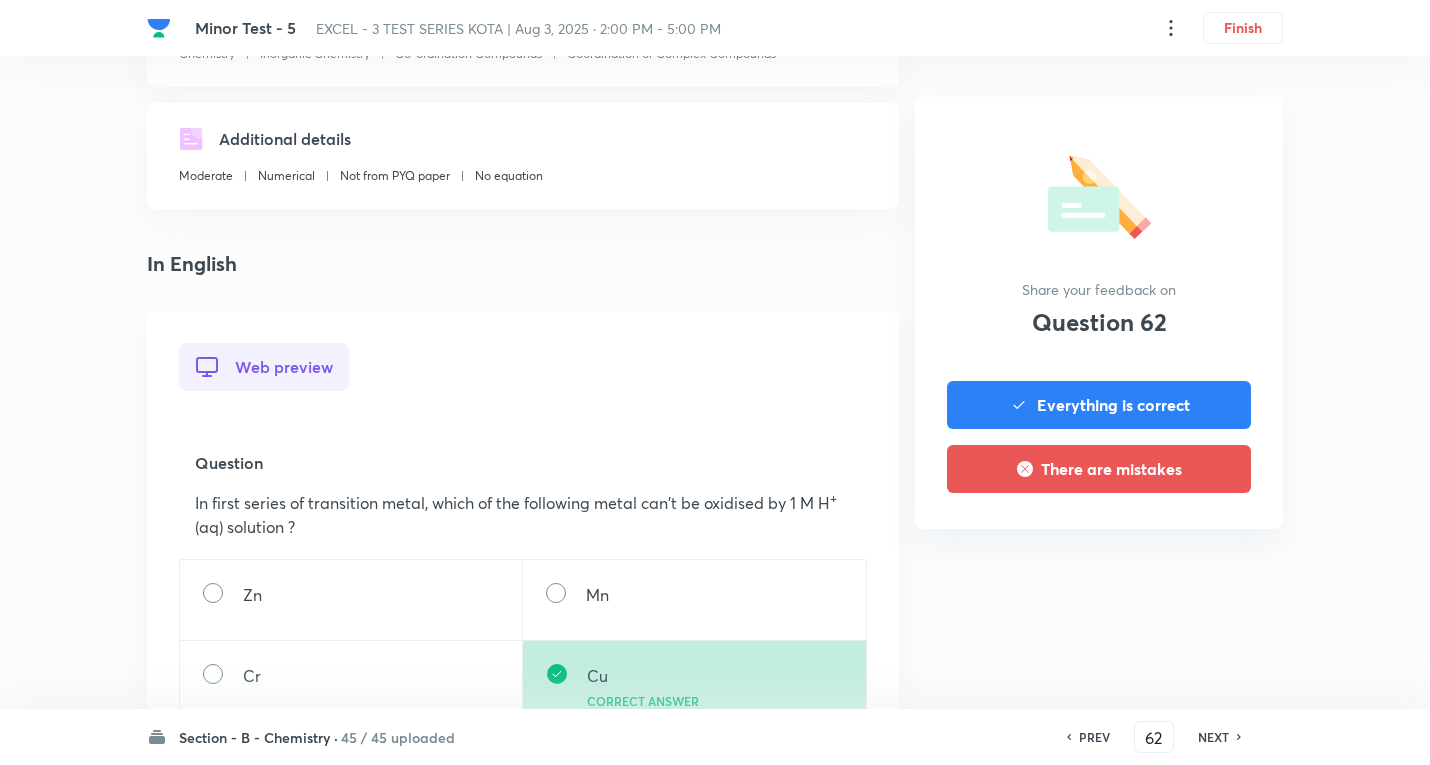 scroll, scrollTop: 700, scrollLeft: 0, axis: vertical 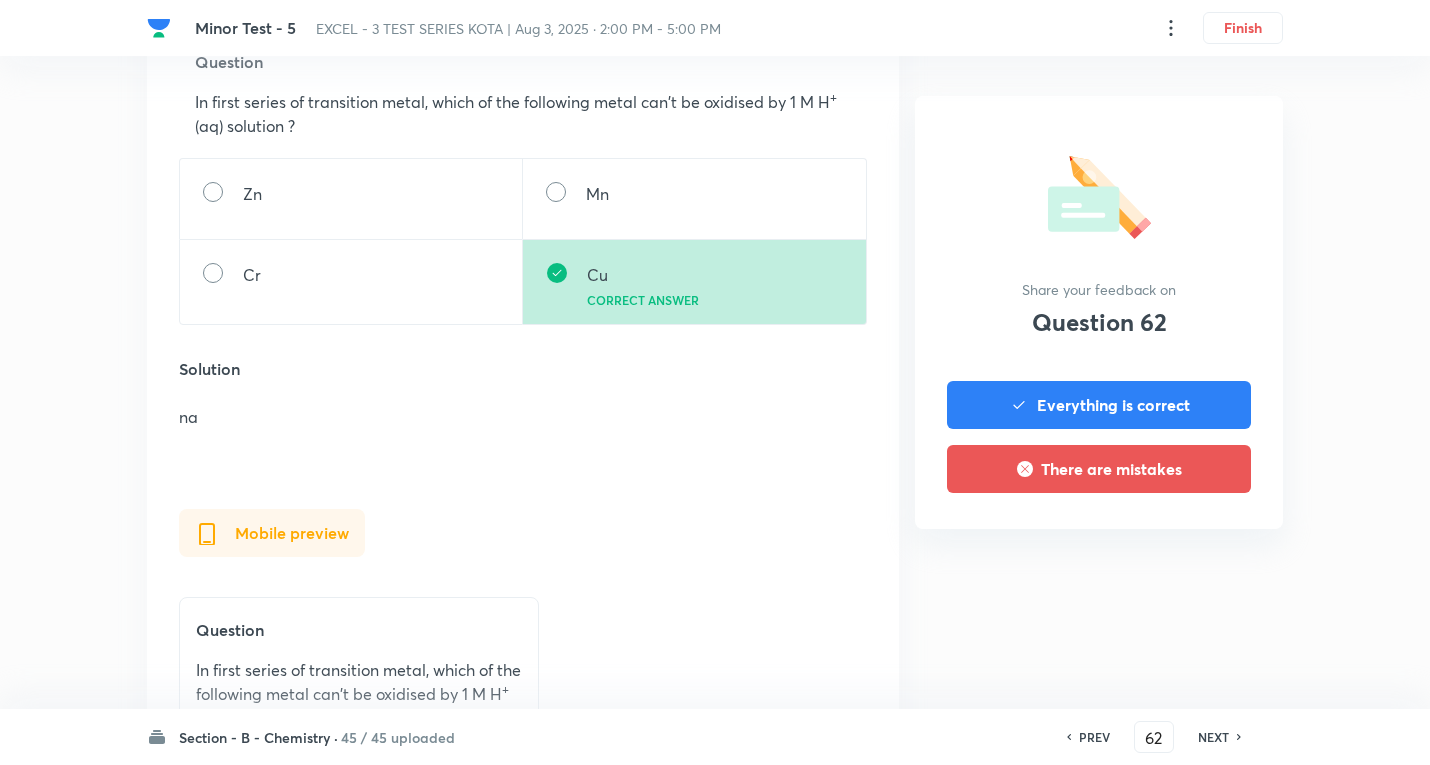 click on "NEXT" at bounding box center [1213, 737] 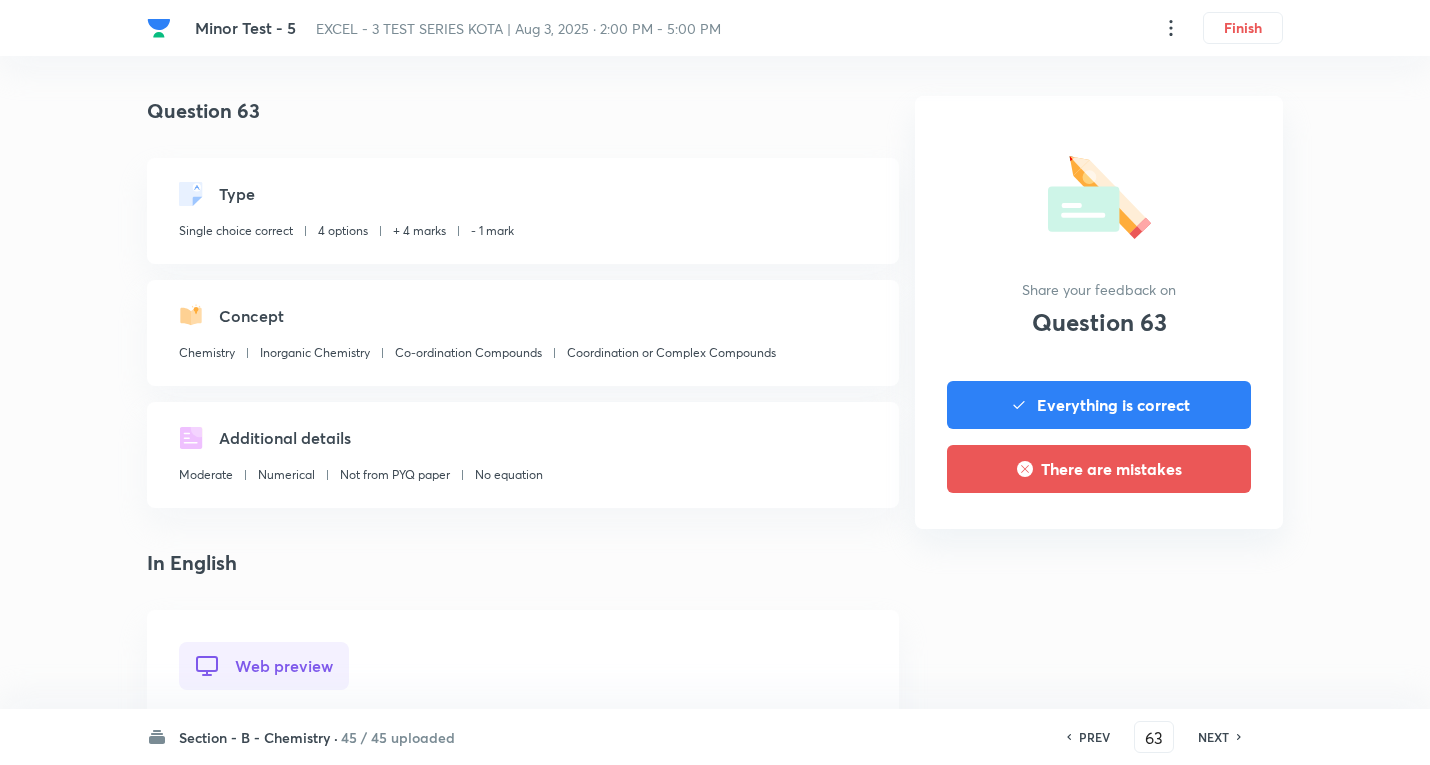 scroll, scrollTop: 600, scrollLeft: 0, axis: vertical 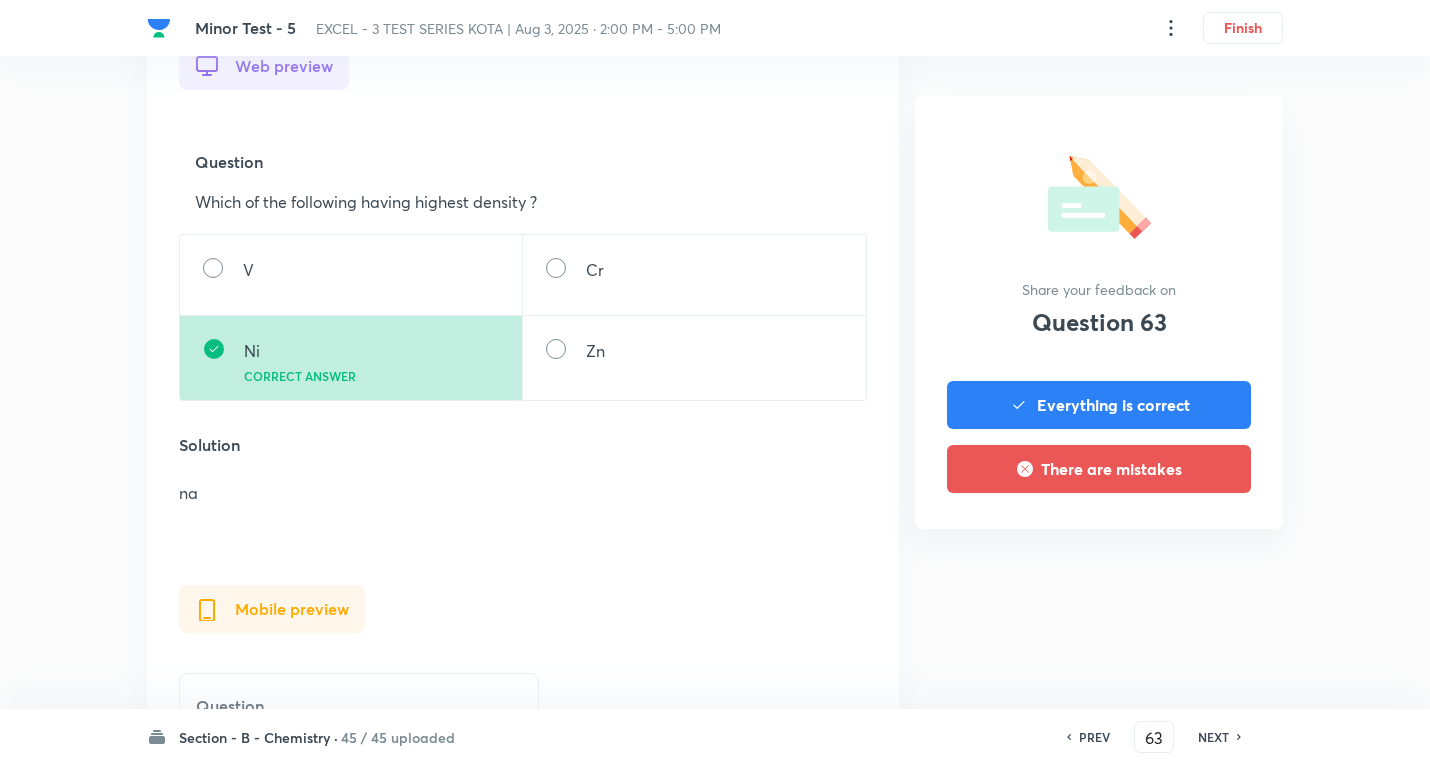 click on "NEXT" at bounding box center [1213, 737] 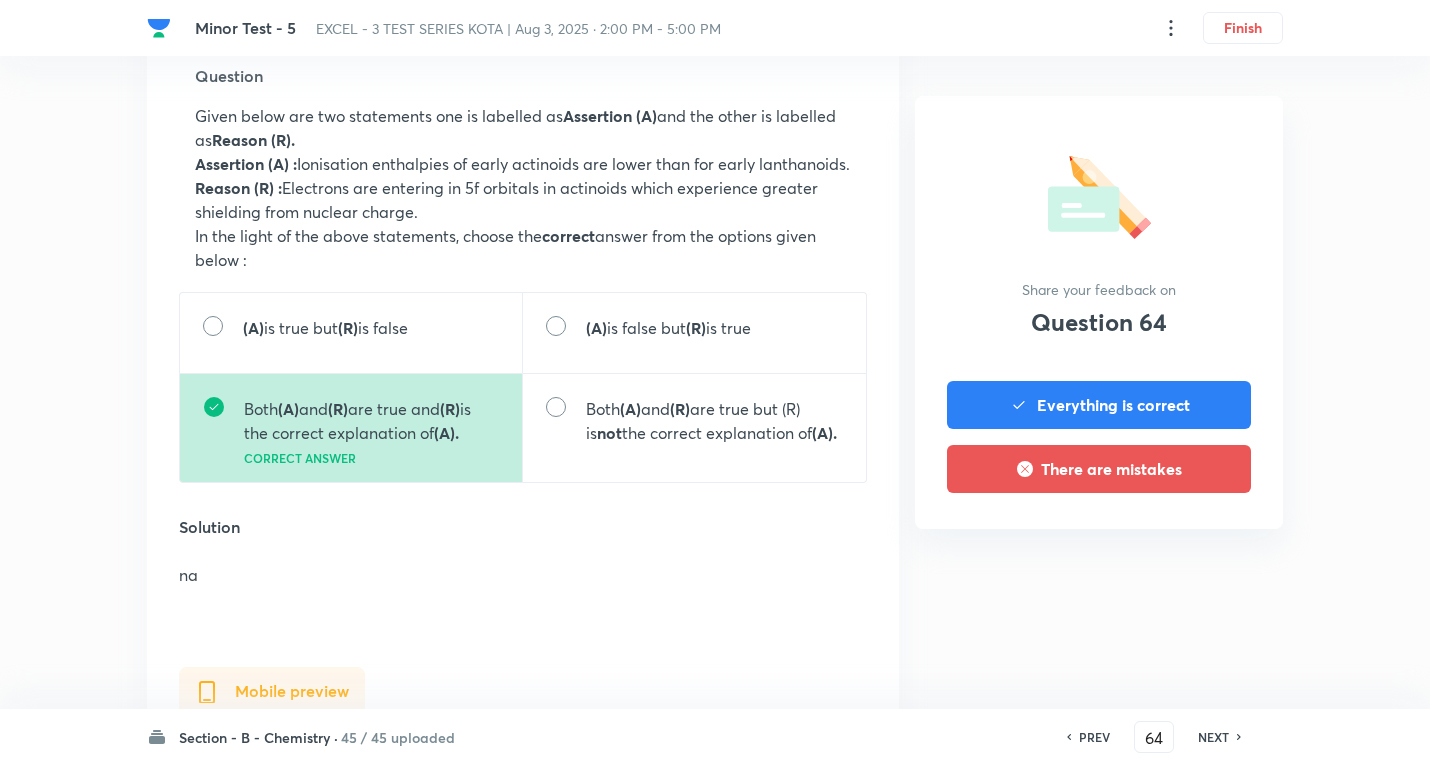scroll, scrollTop: 700, scrollLeft: 0, axis: vertical 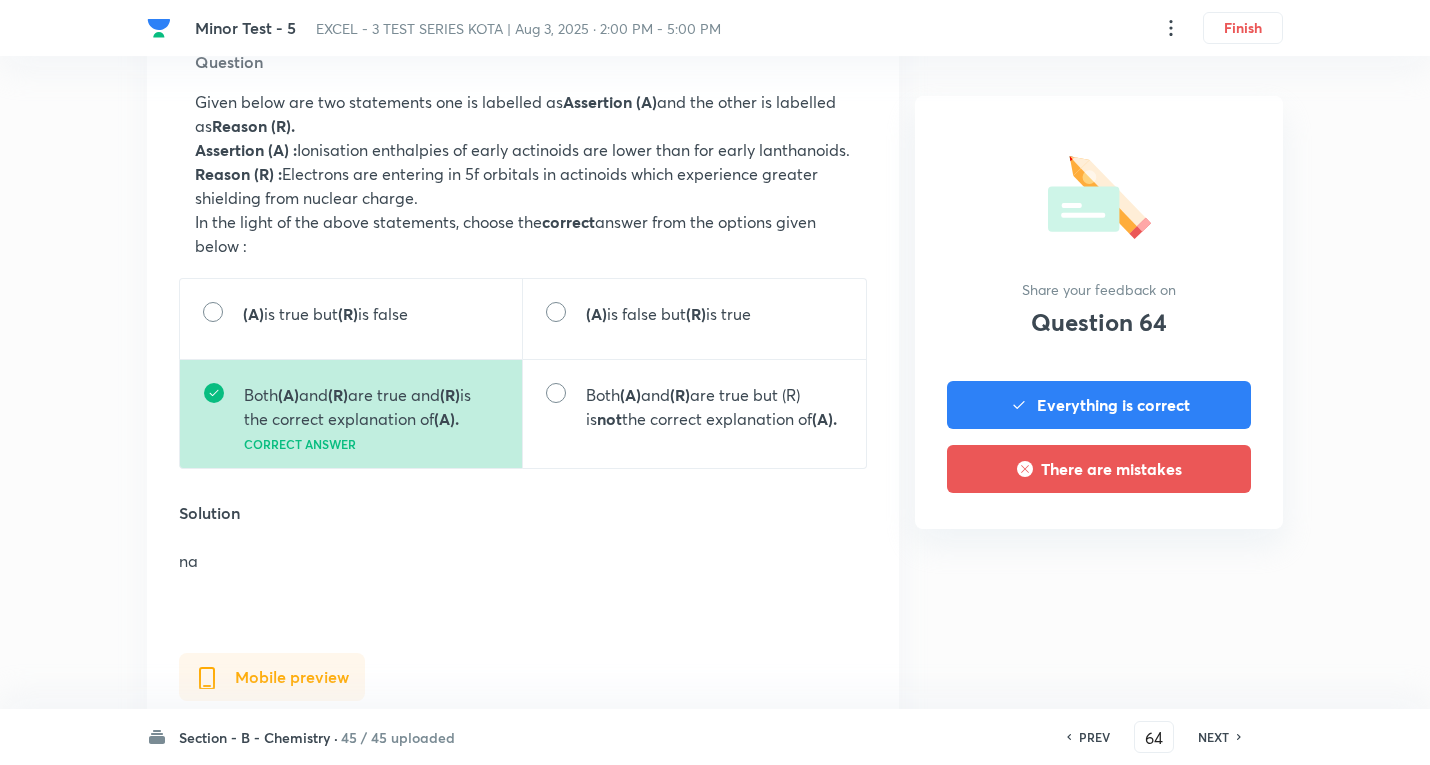 click on "Section - B - Chemistry ·
45 / 45 uploaded
PREV 64 ​ NEXT" at bounding box center [715, 737] 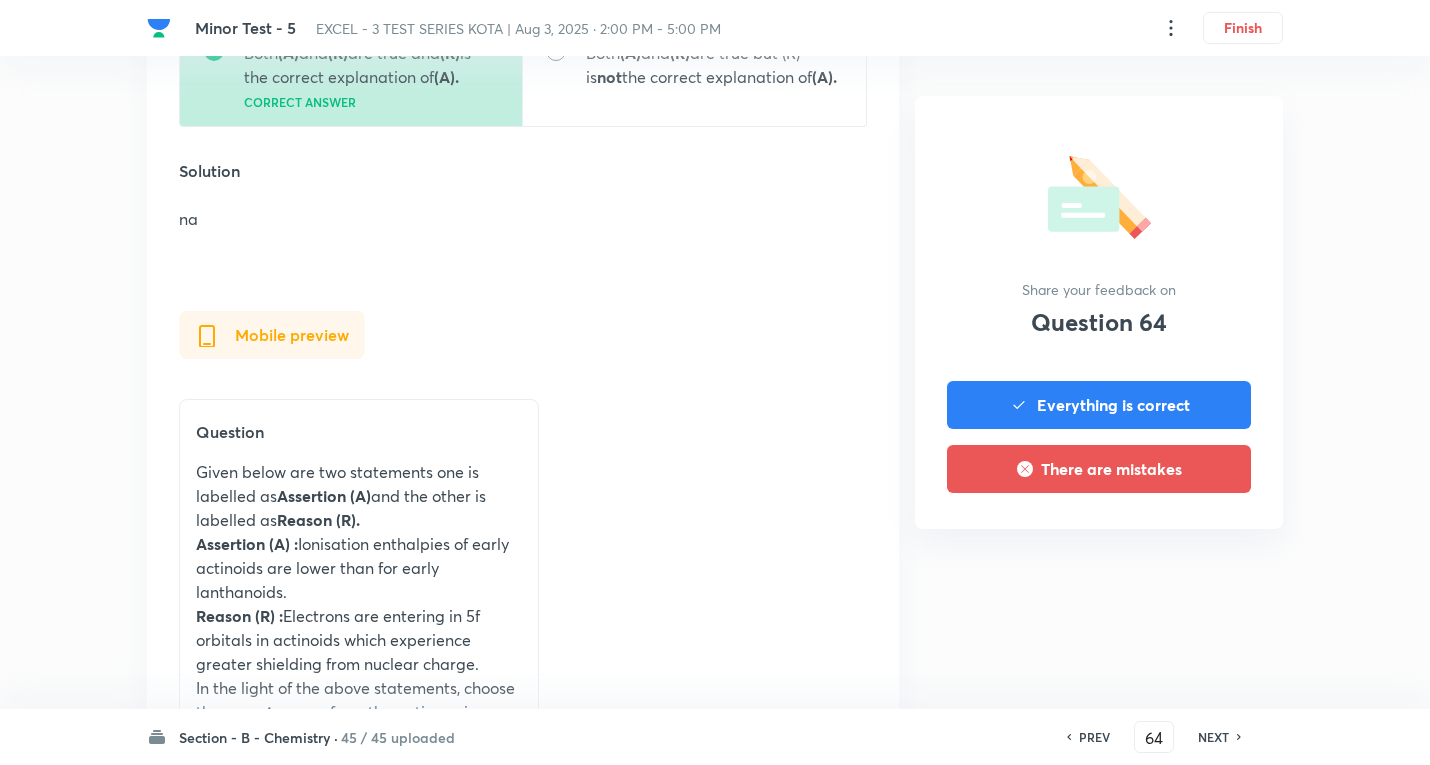 scroll, scrollTop: 1300, scrollLeft: 0, axis: vertical 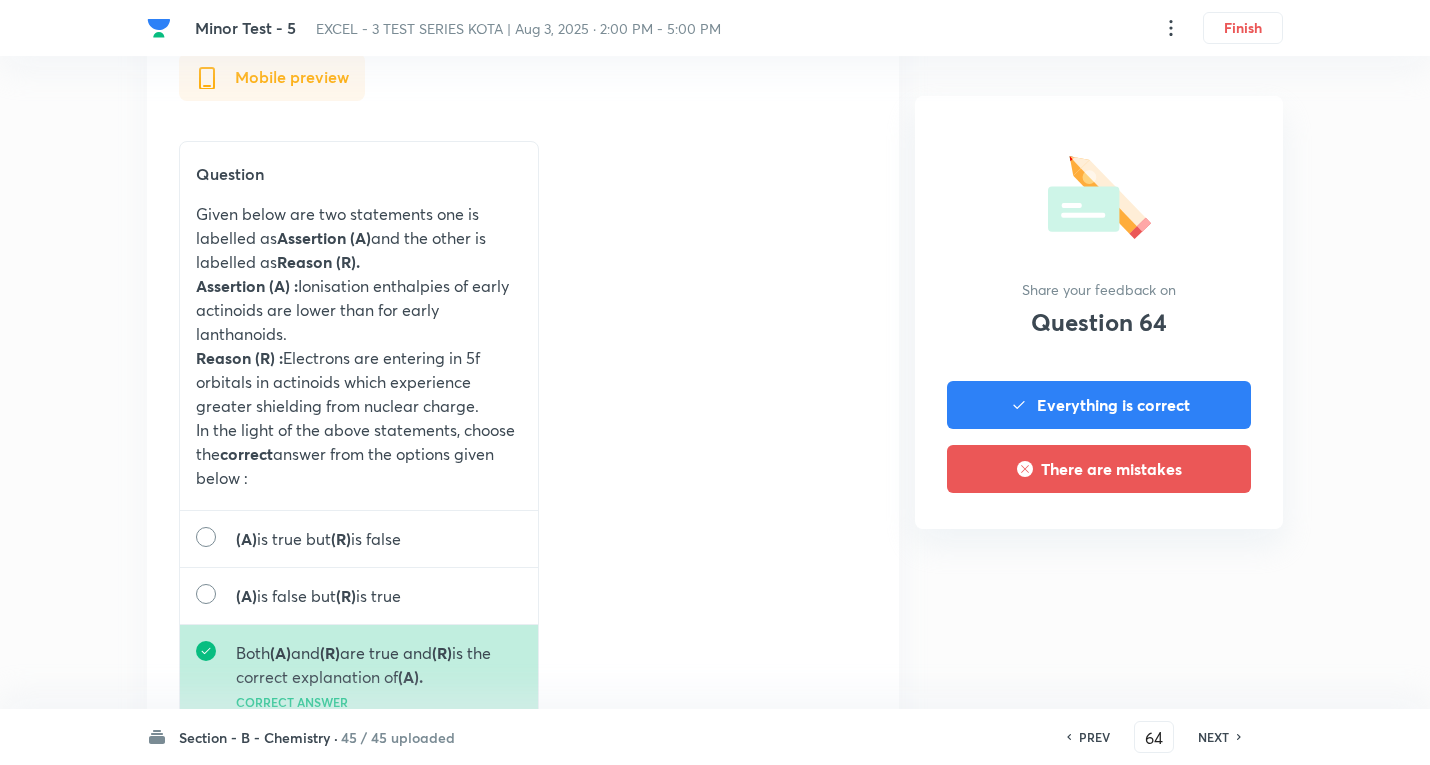 click on "PREV 64 ​ NEXT" at bounding box center (1154, 737) 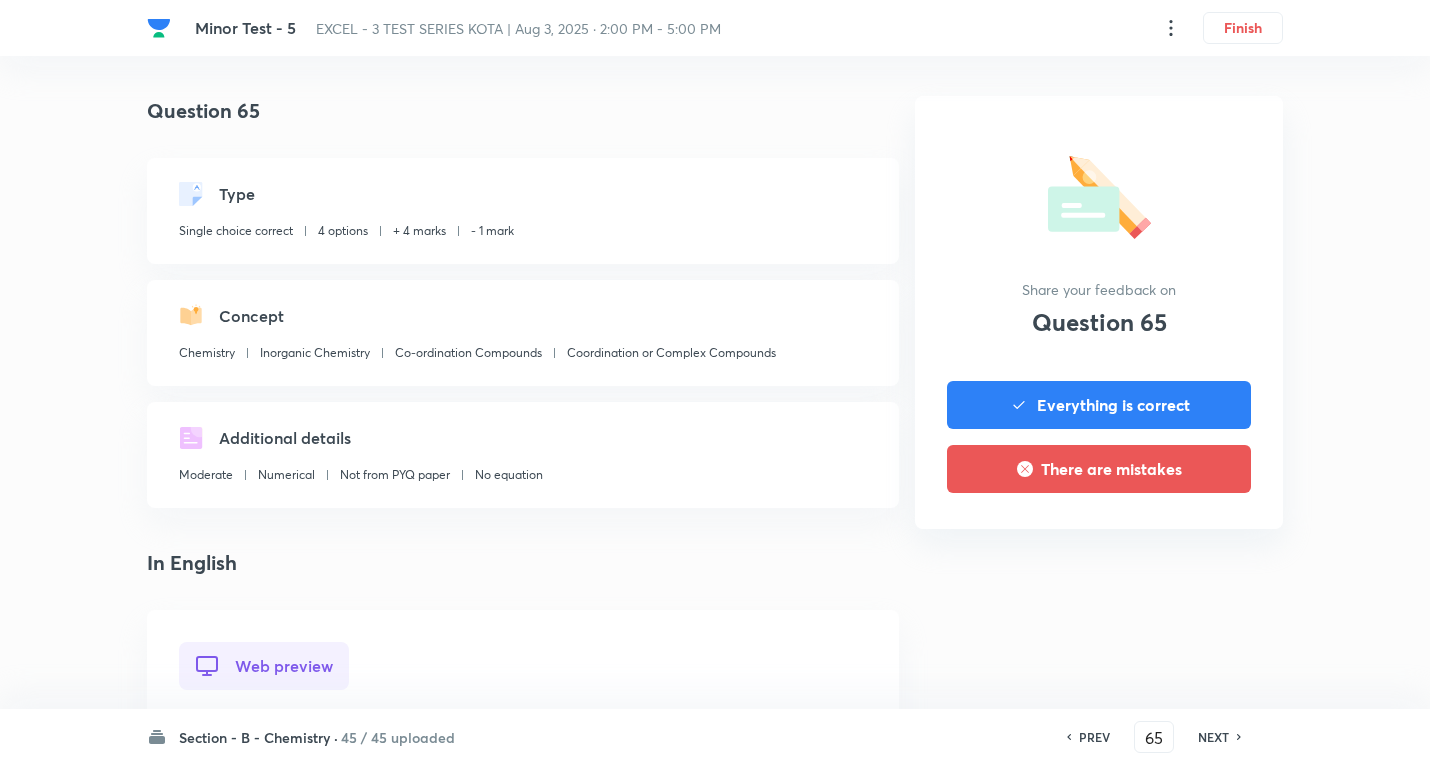 scroll, scrollTop: 600, scrollLeft: 0, axis: vertical 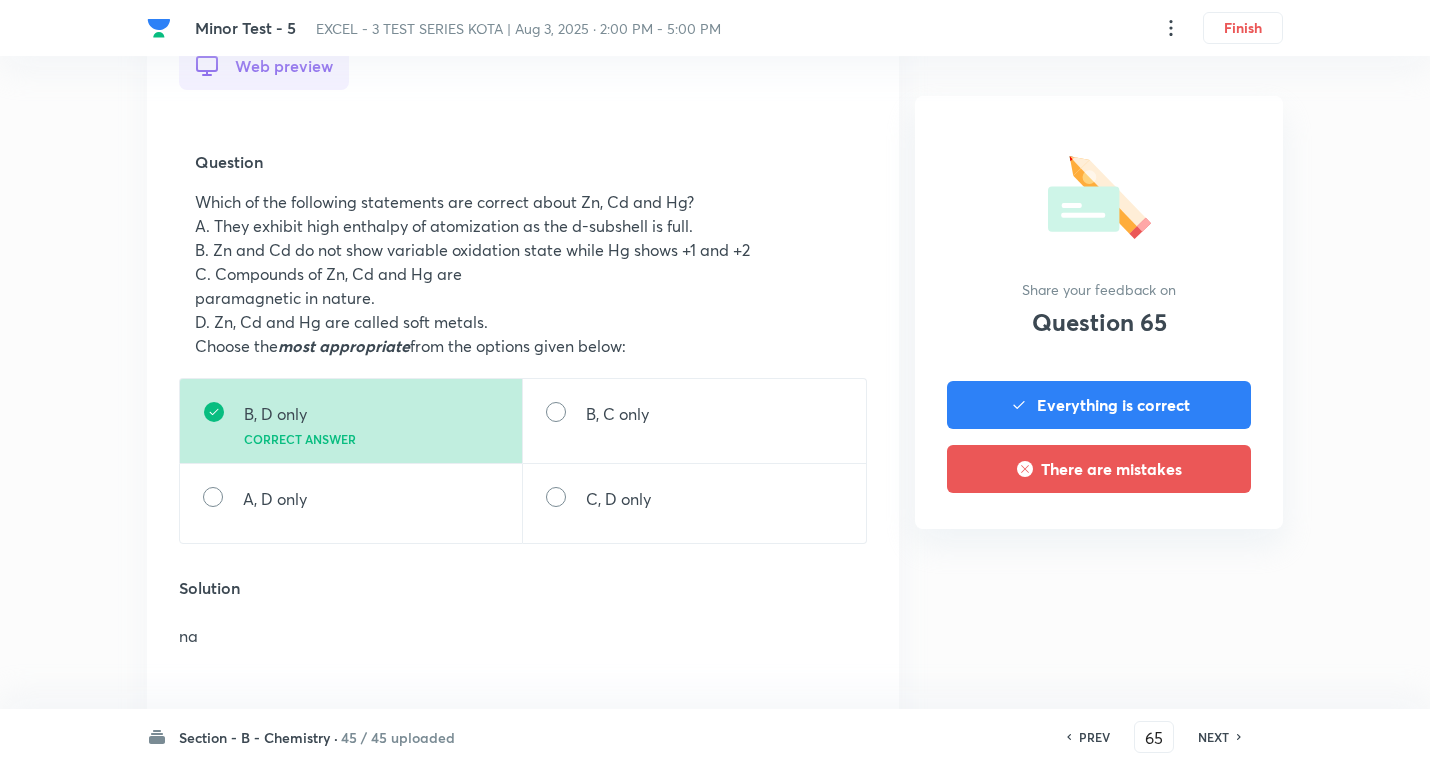 click on "PREV 65 ​ NEXT" at bounding box center [1154, 737] 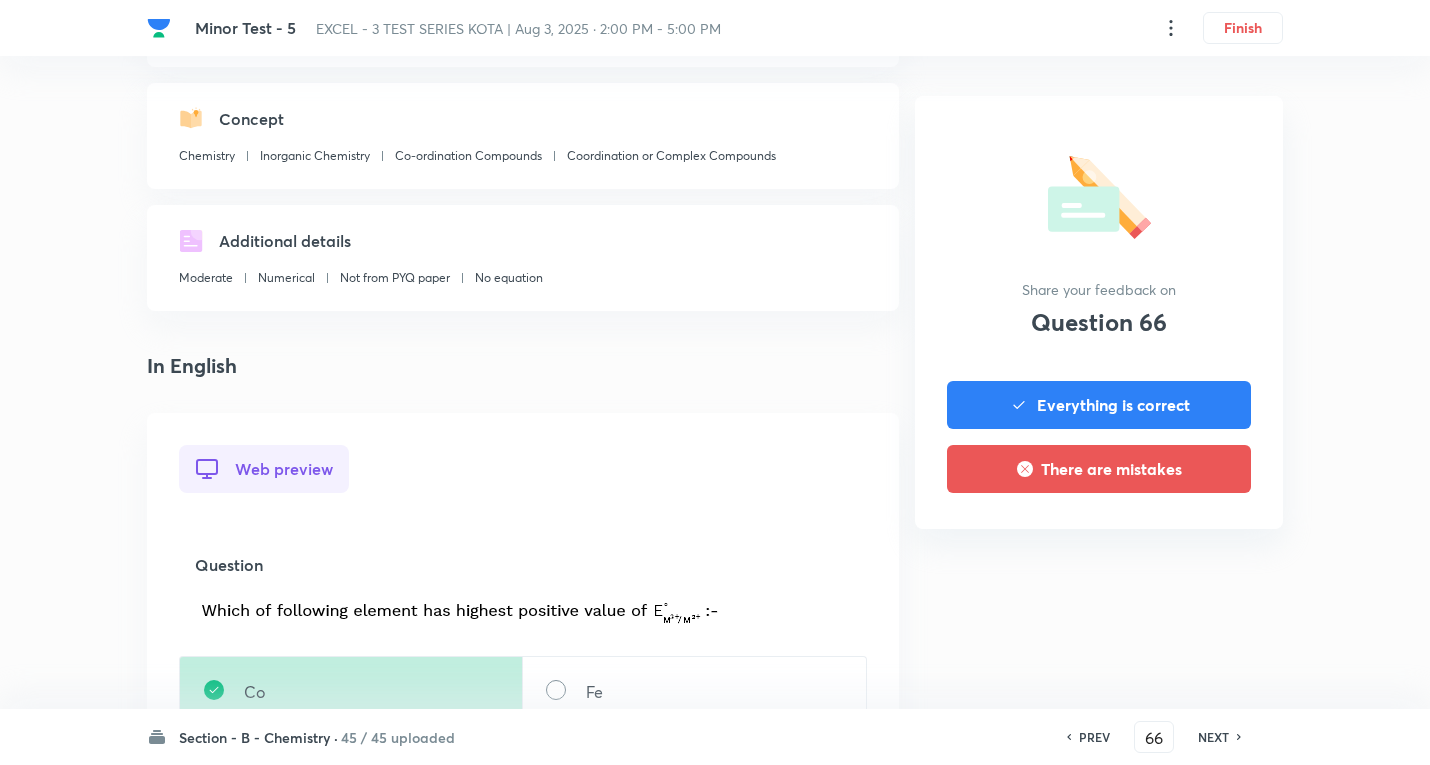 scroll, scrollTop: 700, scrollLeft: 0, axis: vertical 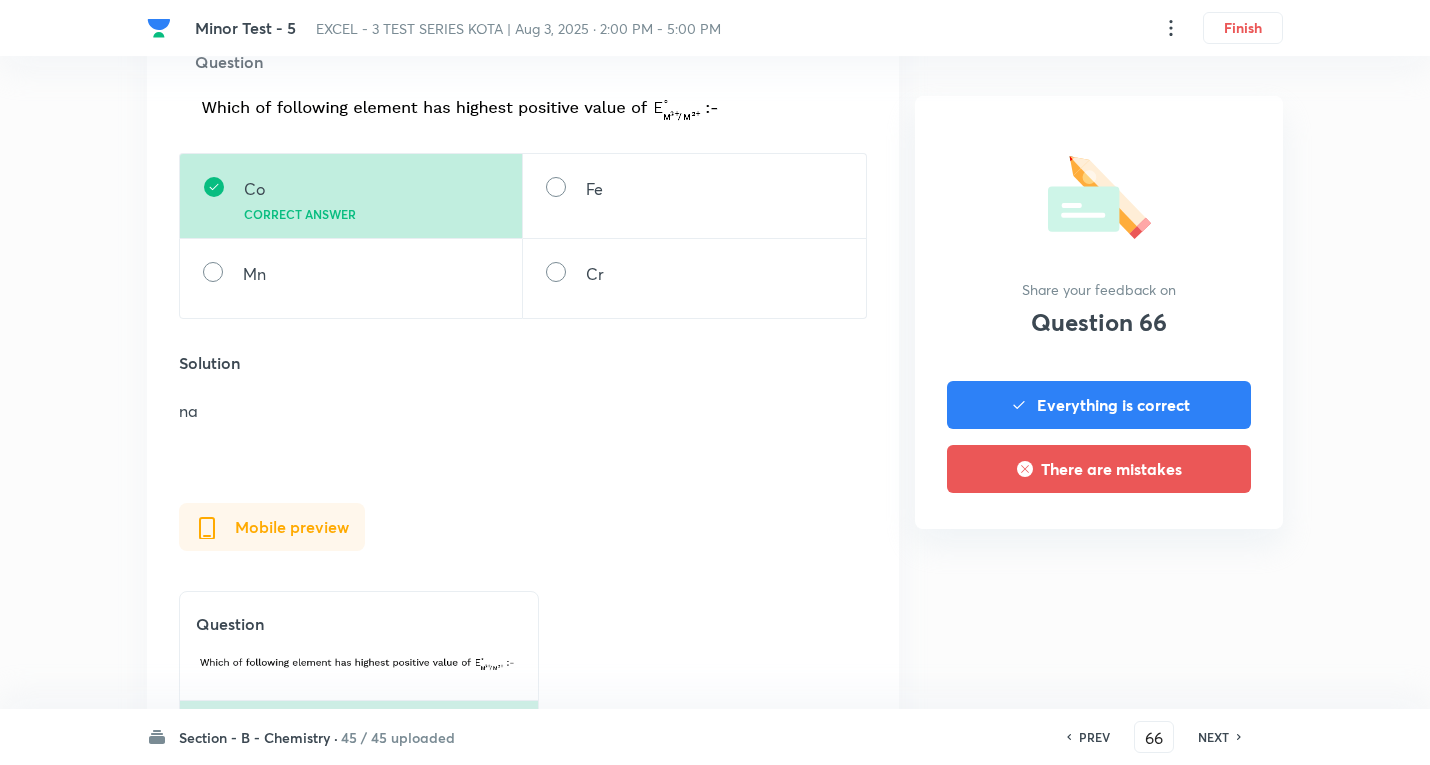 click on "NEXT" at bounding box center (1213, 737) 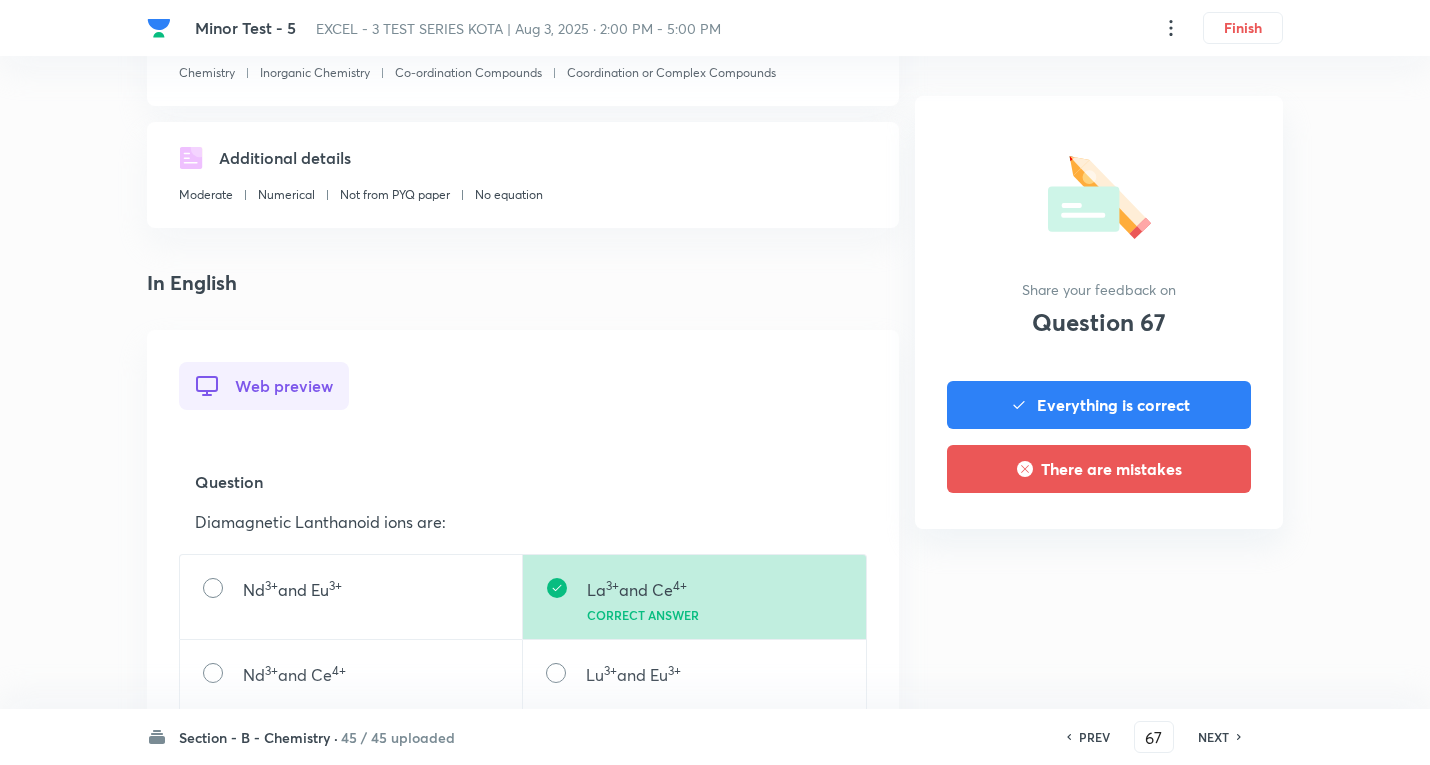 scroll, scrollTop: 600, scrollLeft: 0, axis: vertical 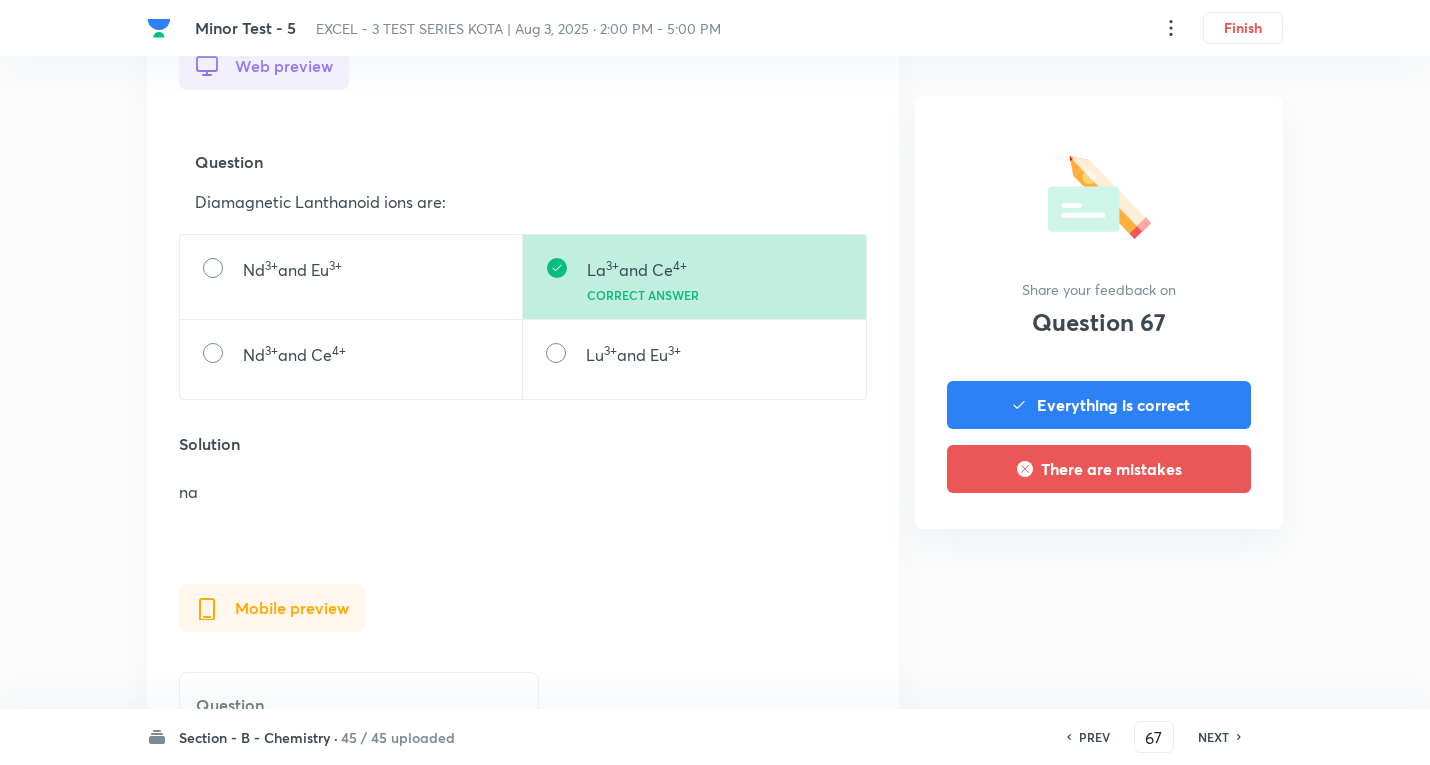 click on "NEXT" at bounding box center (1213, 737) 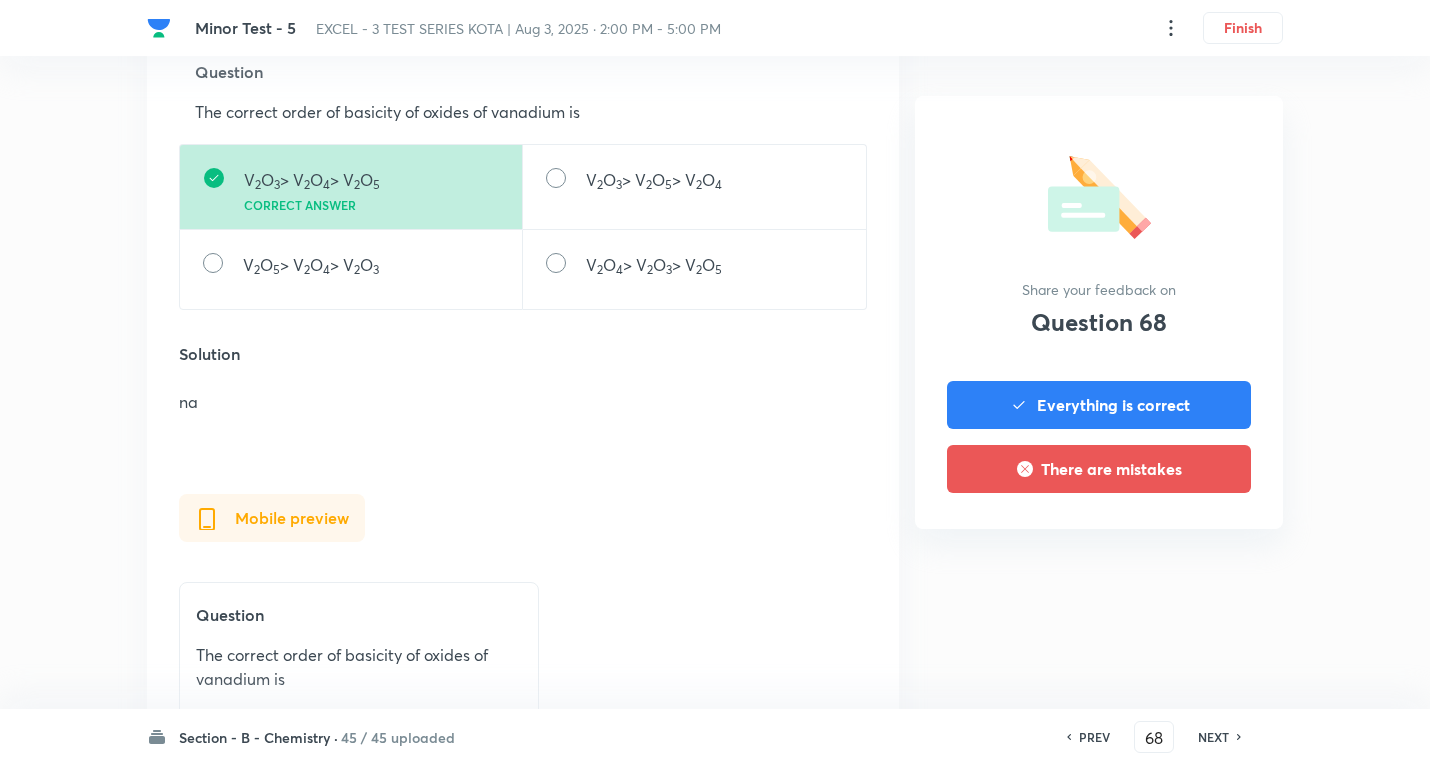 scroll, scrollTop: 700, scrollLeft: 0, axis: vertical 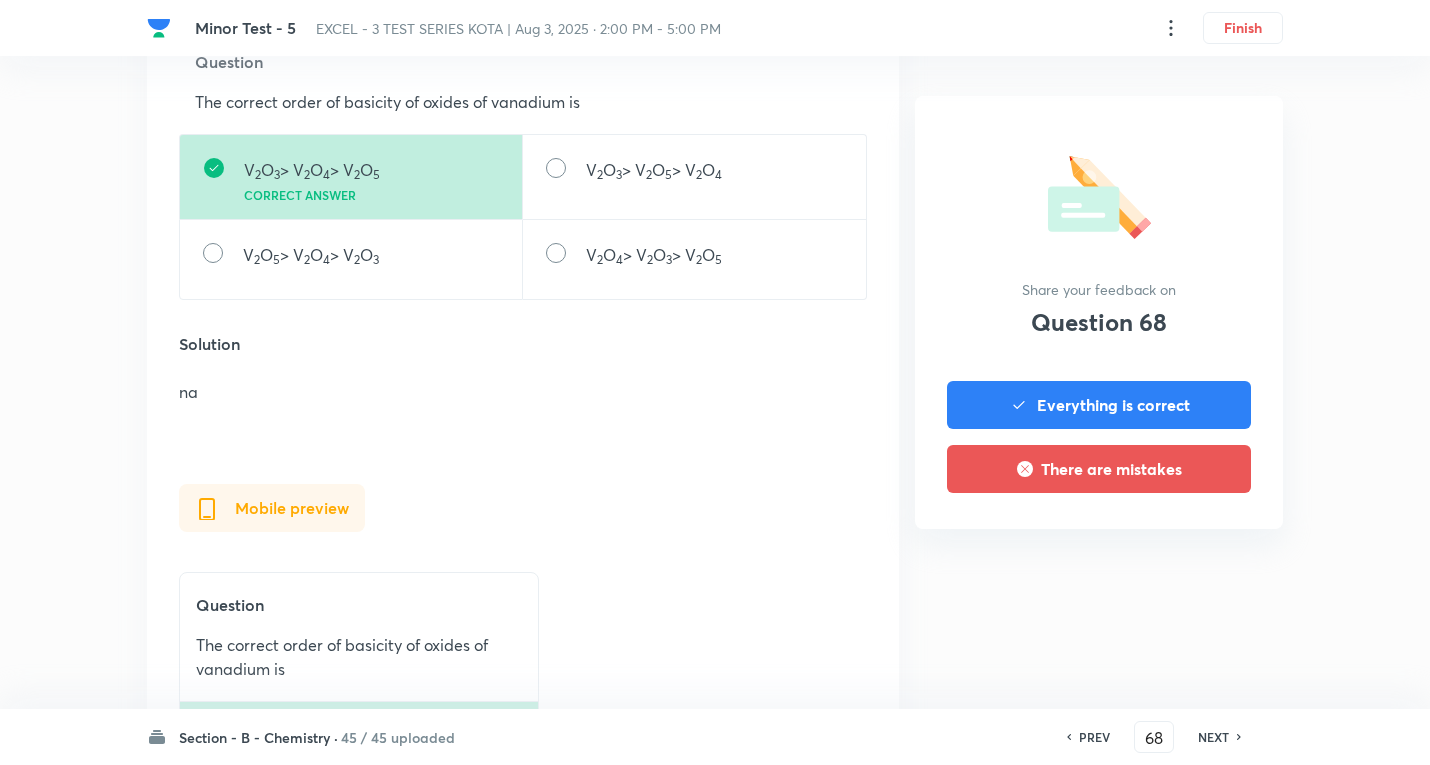 click on "NEXT" at bounding box center [1213, 737] 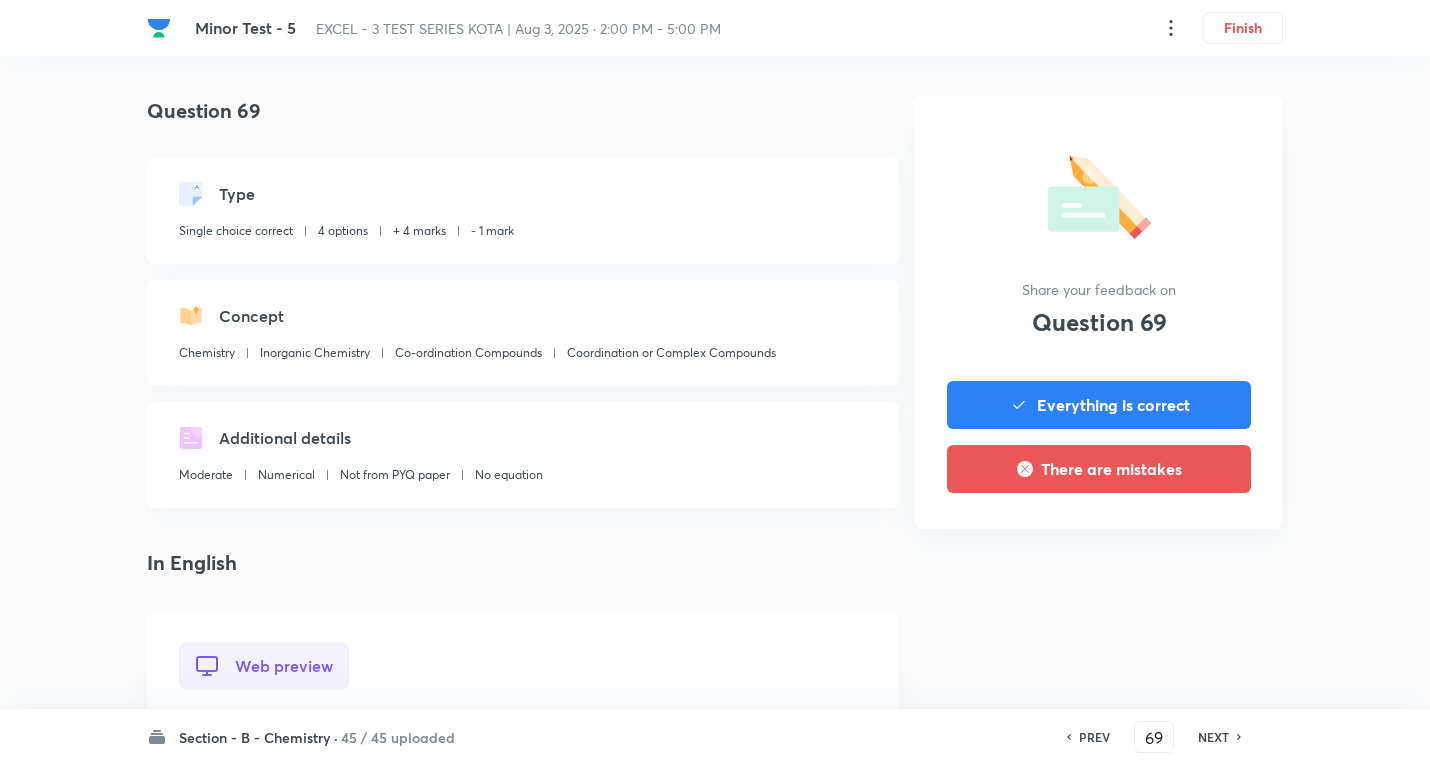 scroll, scrollTop: 600, scrollLeft: 0, axis: vertical 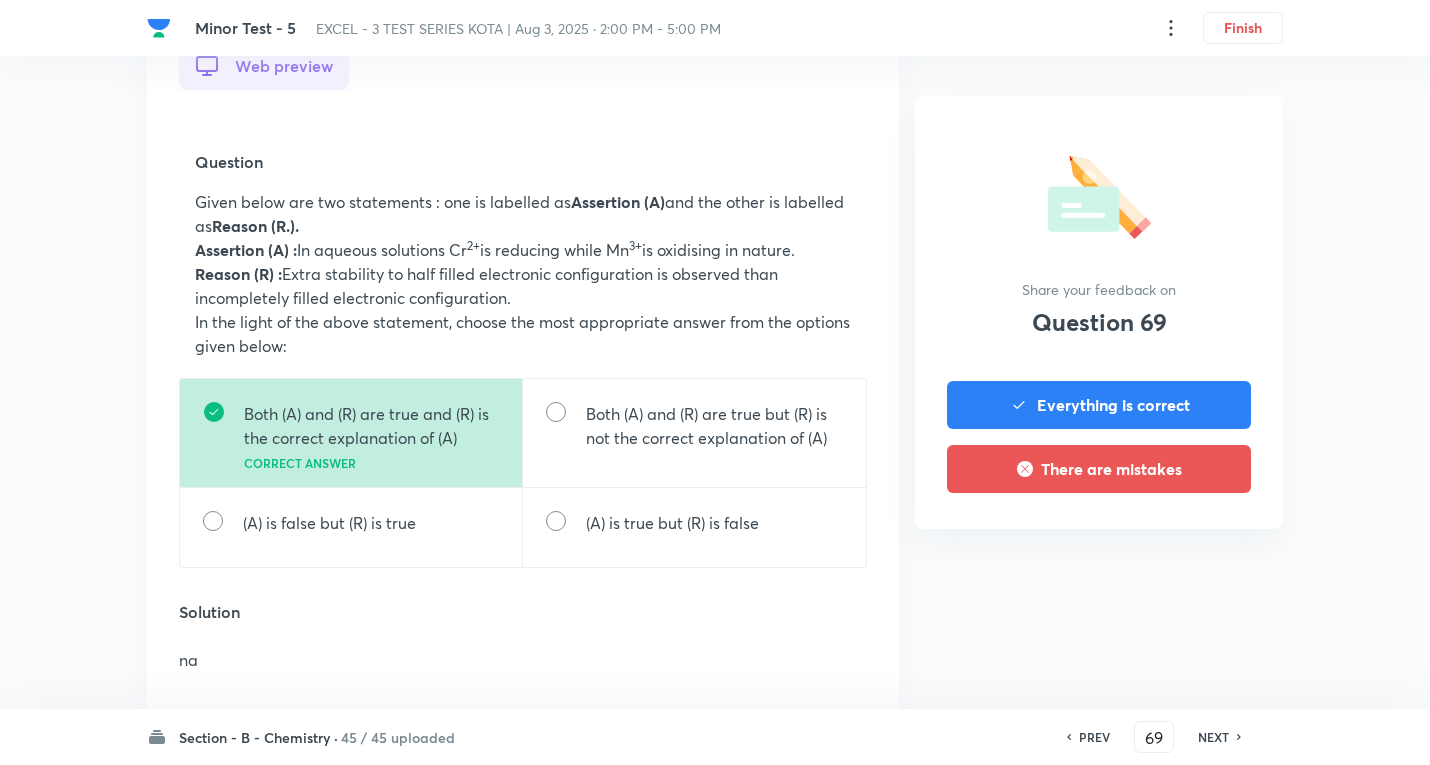 click on "NEXT" at bounding box center [1213, 737] 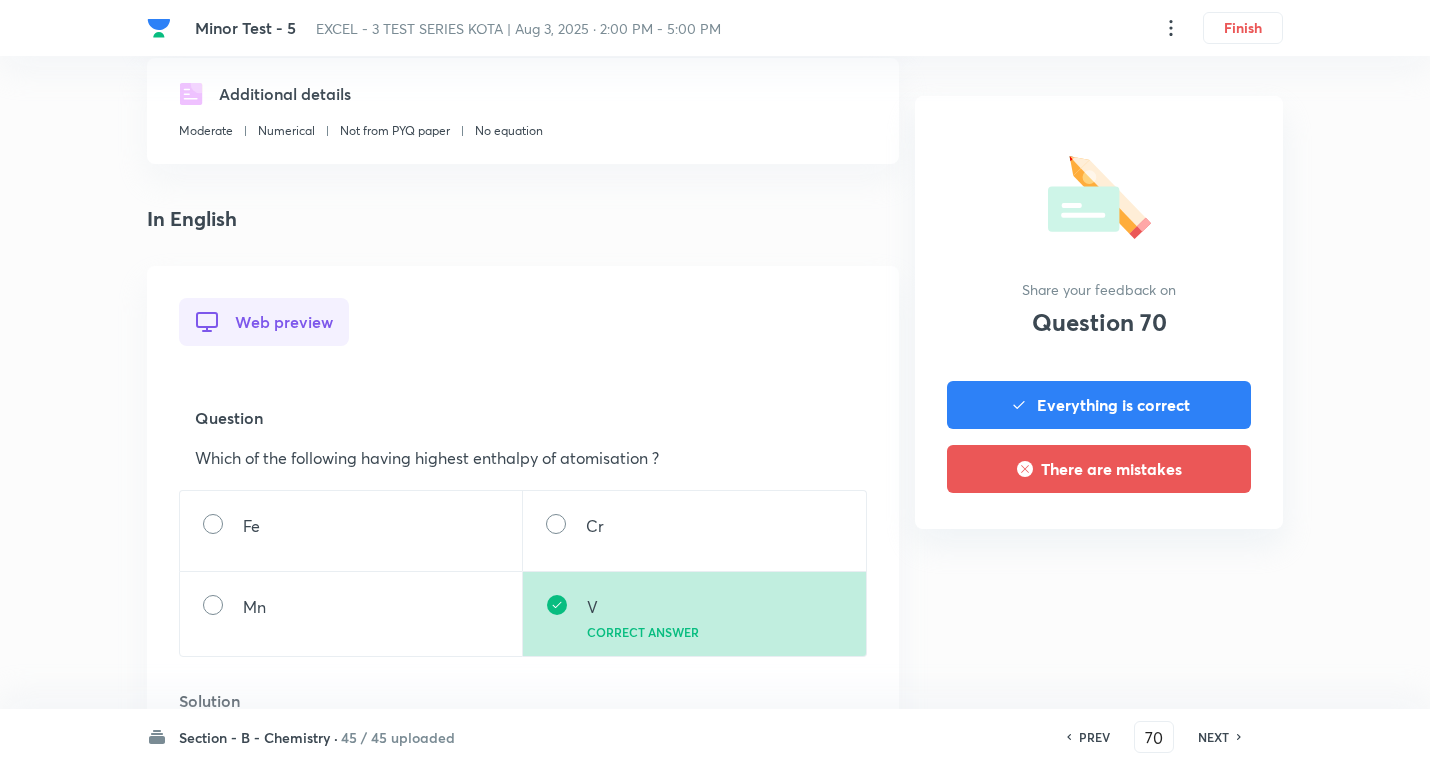 scroll, scrollTop: 700, scrollLeft: 0, axis: vertical 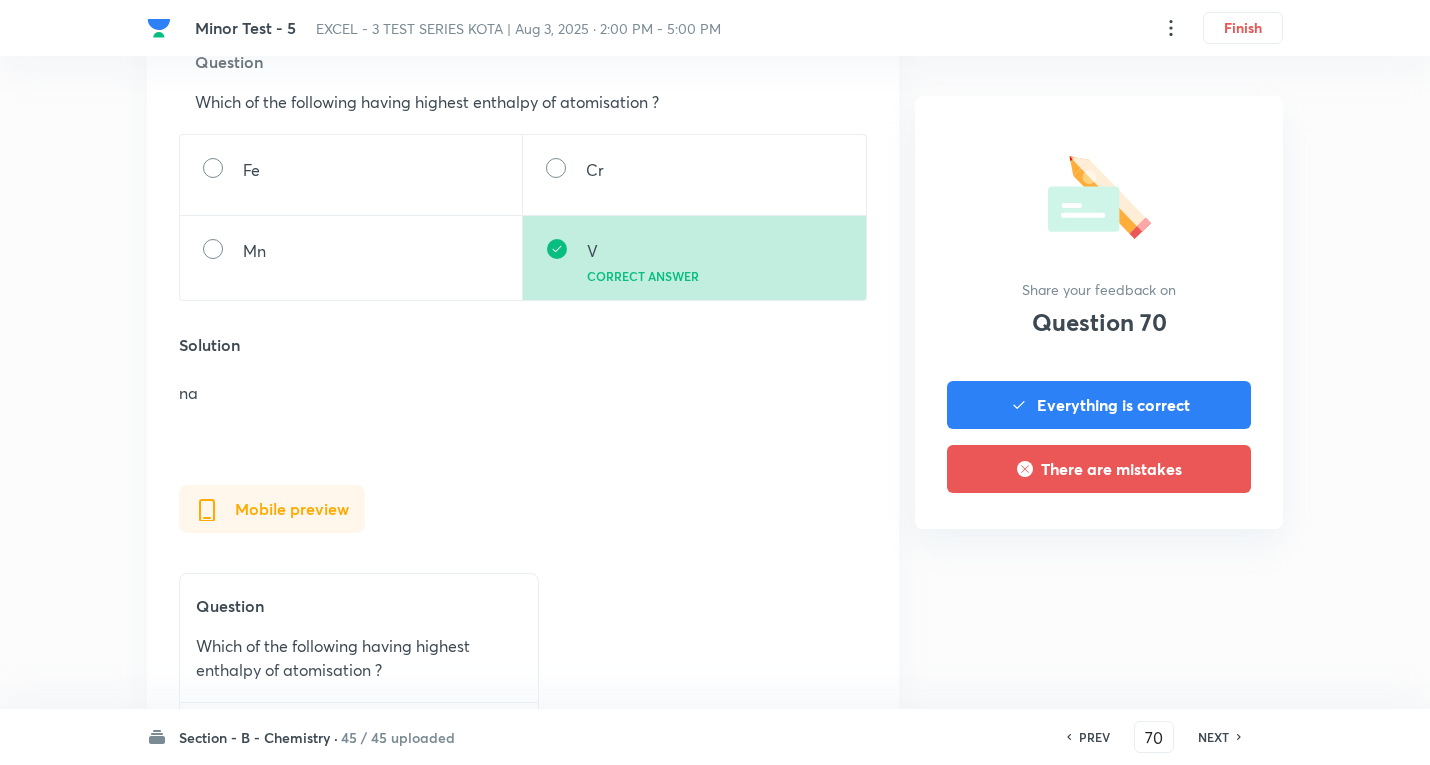 click on "Question 70 Type Single choice correct 4 options + 4 marks - 1 mark Concept Chemistry Inorganic Chemistry Co-ordination Compounds Coordination or Complex Compounds Additional details Moderate Numerical Not from PYQ paper No equation In English Web preview Question Which of the following having highest enthalpy of atomisation ? Fe Cr Mn V Correct answer Solution na Mobile preview Question Which of the following having highest enthalpy of atomisation ? Fe Cr Mn V Correct answer Solution na Share your feedback on Question 70 Everything is correct There are mistakes" at bounding box center [715, 292] 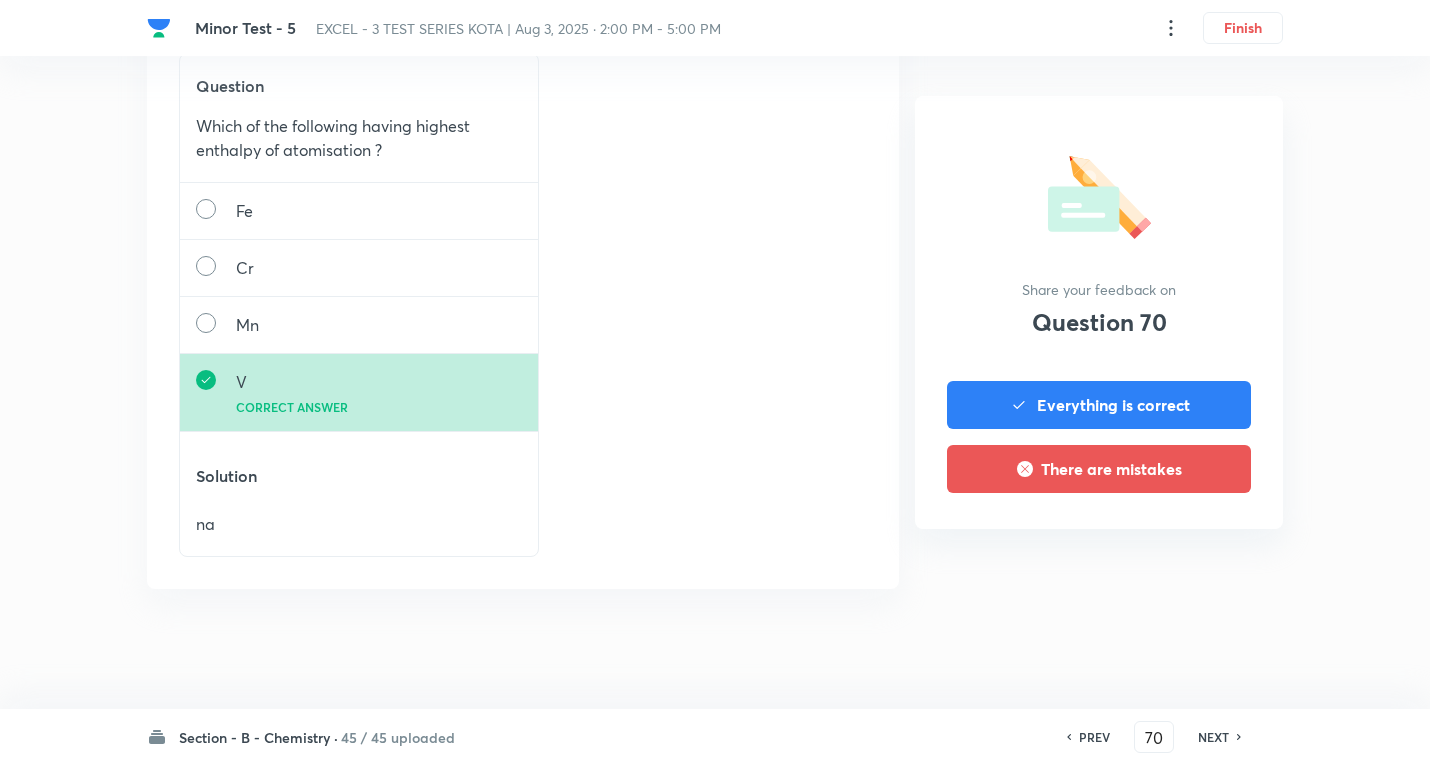 click on "NEXT" at bounding box center (1213, 737) 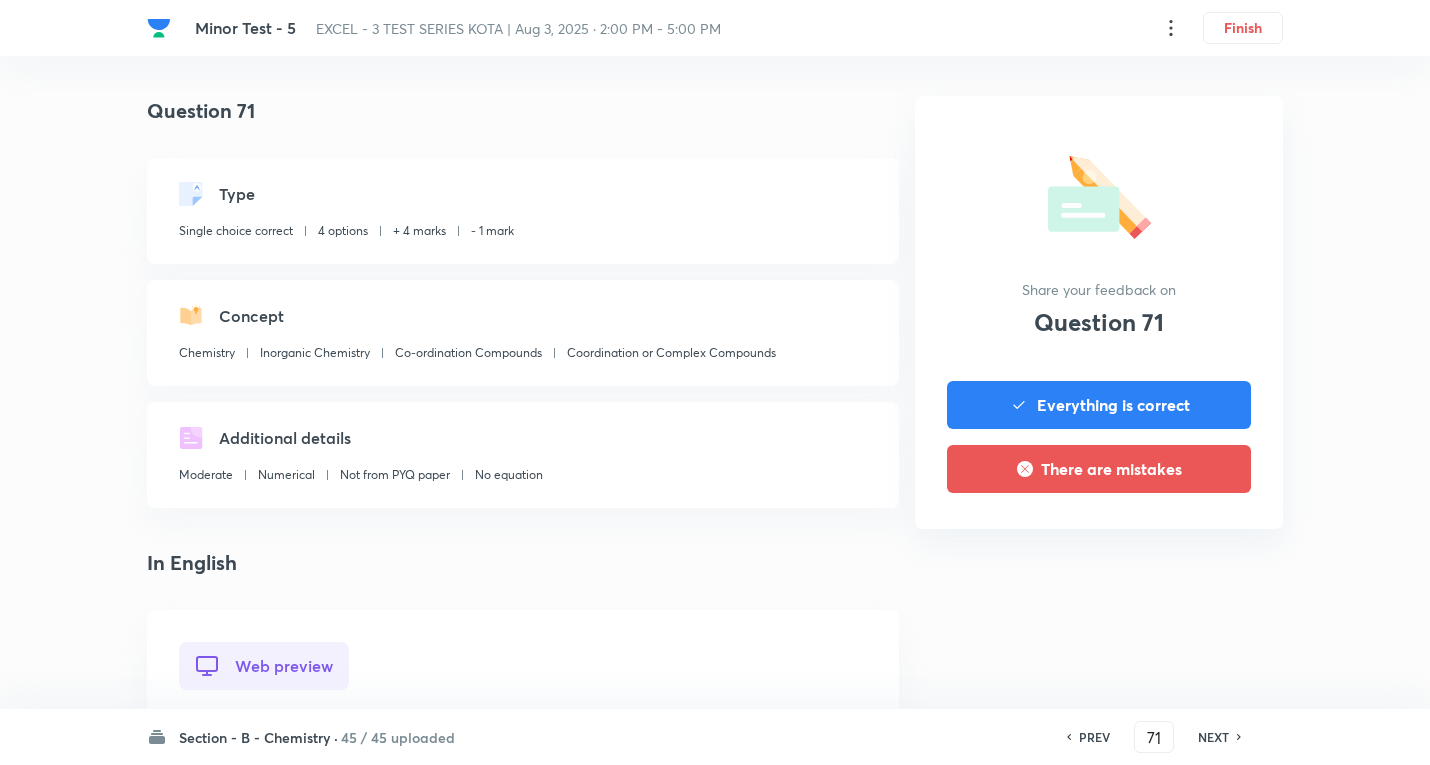 scroll, scrollTop: 700, scrollLeft: 0, axis: vertical 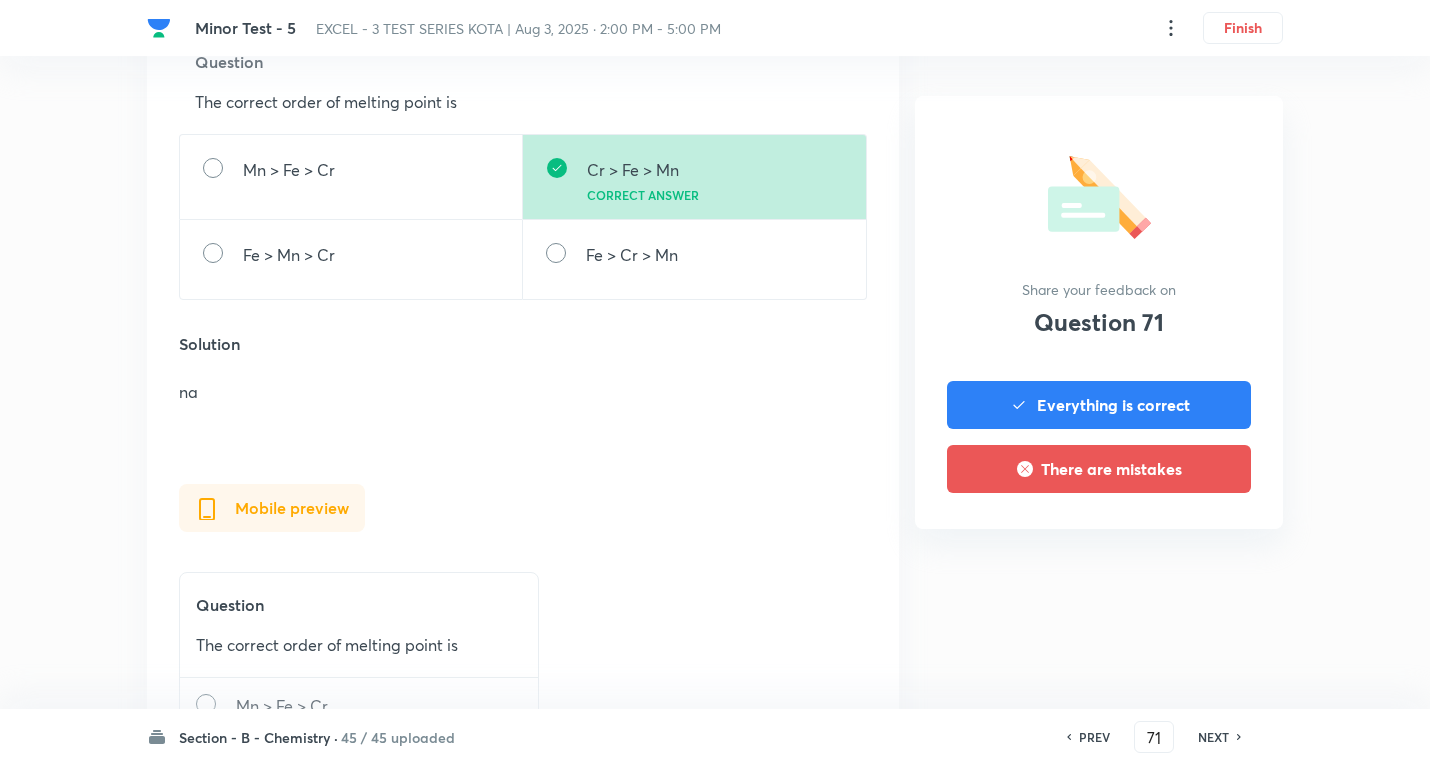 click on "NEXT" at bounding box center (1213, 737) 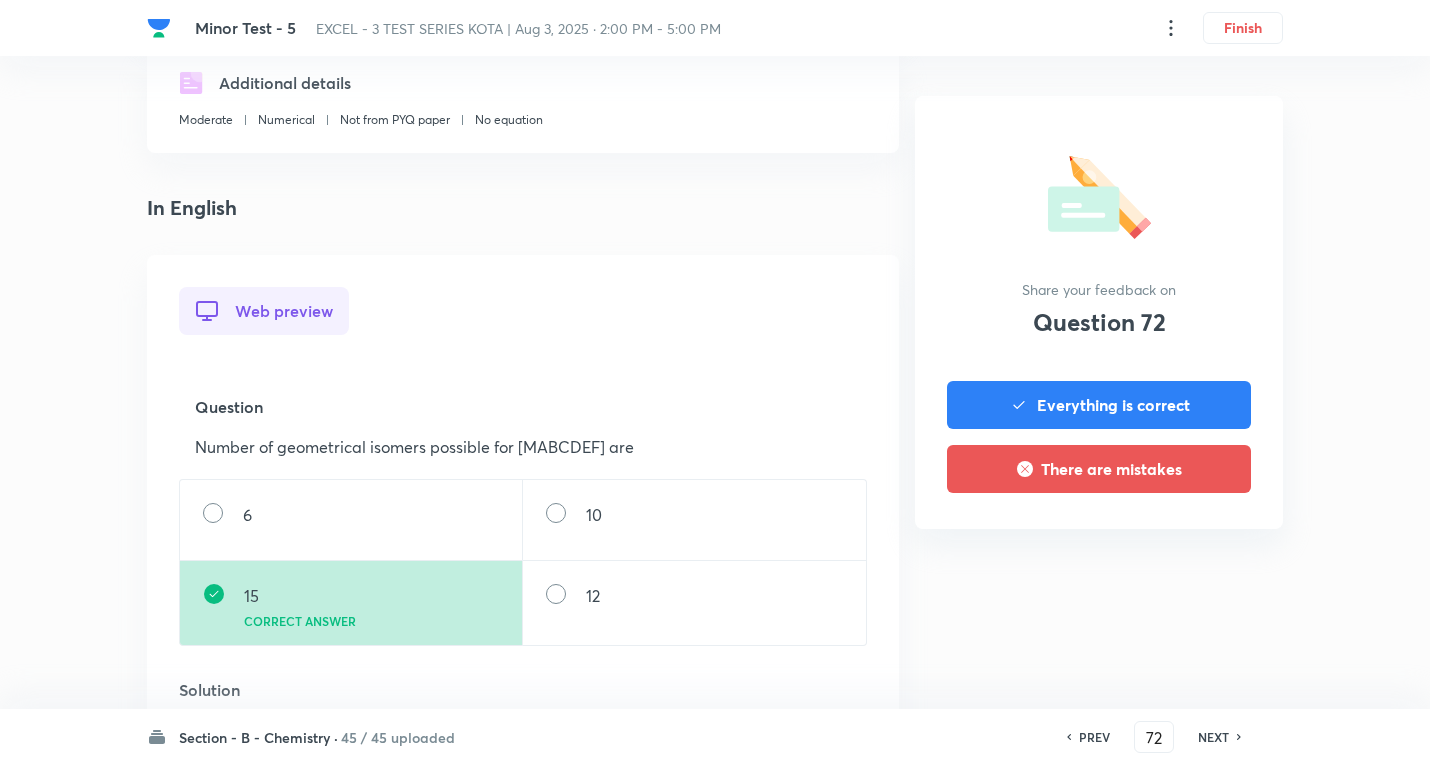 scroll, scrollTop: 700, scrollLeft: 0, axis: vertical 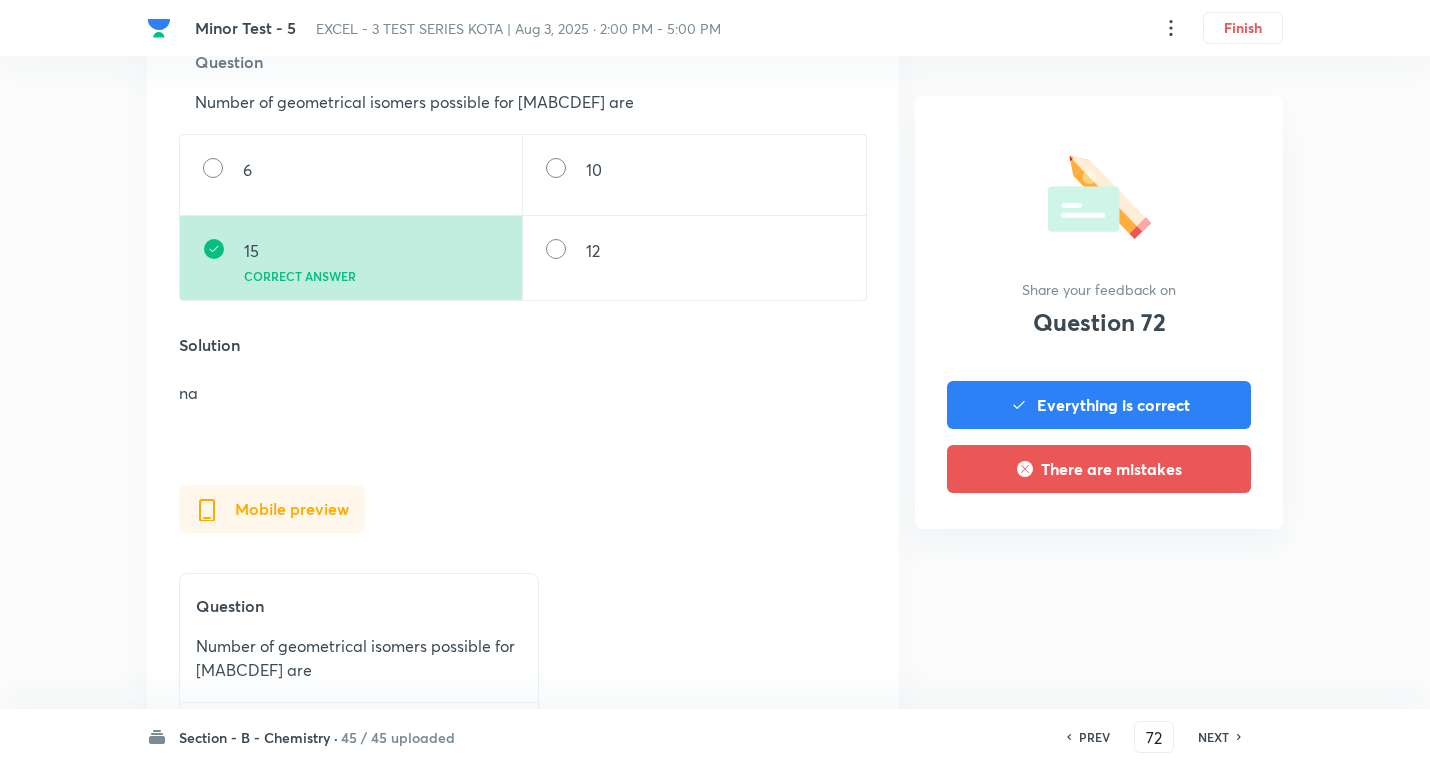 click on "NEXT" at bounding box center [1213, 737] 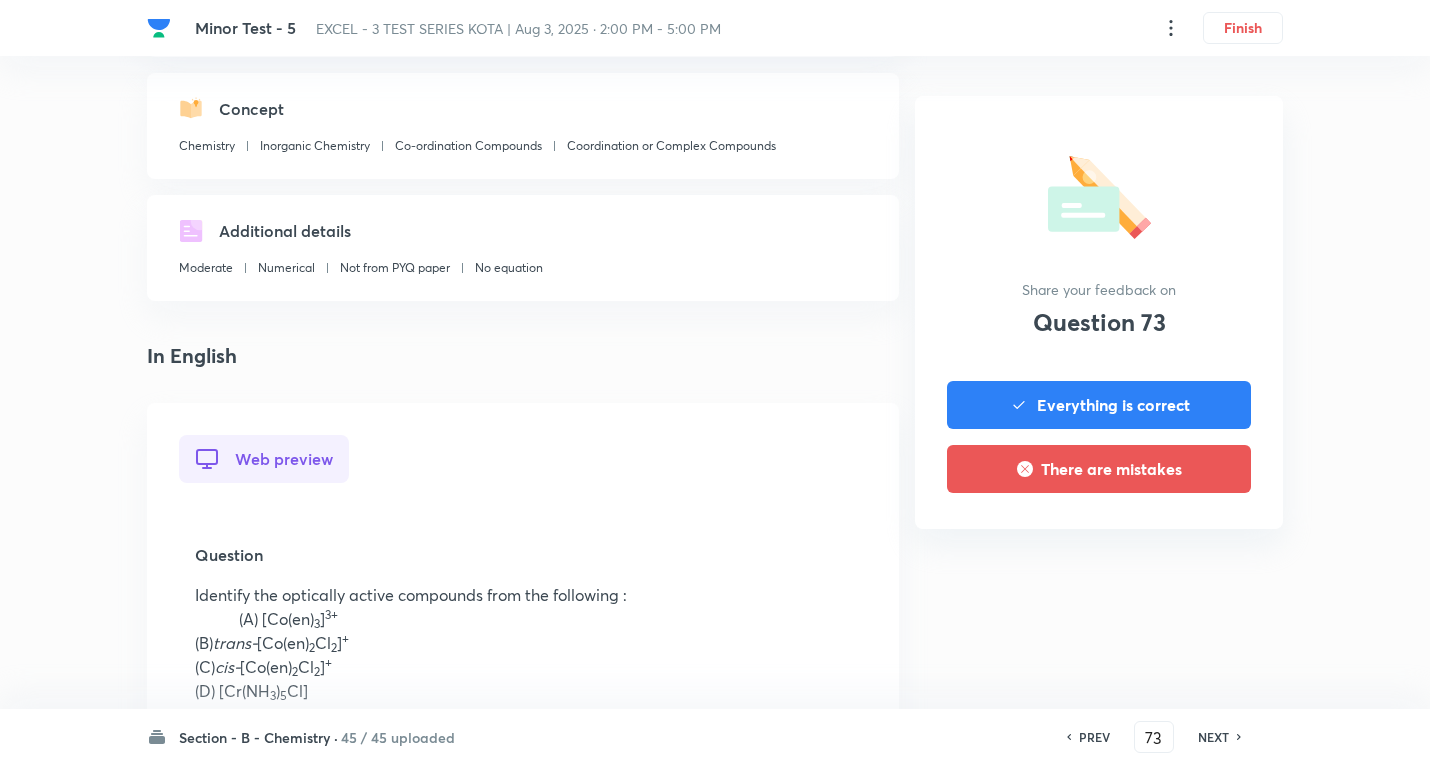 scroll, scrollTop: 600, scrollLeft: 0, axis: vertical 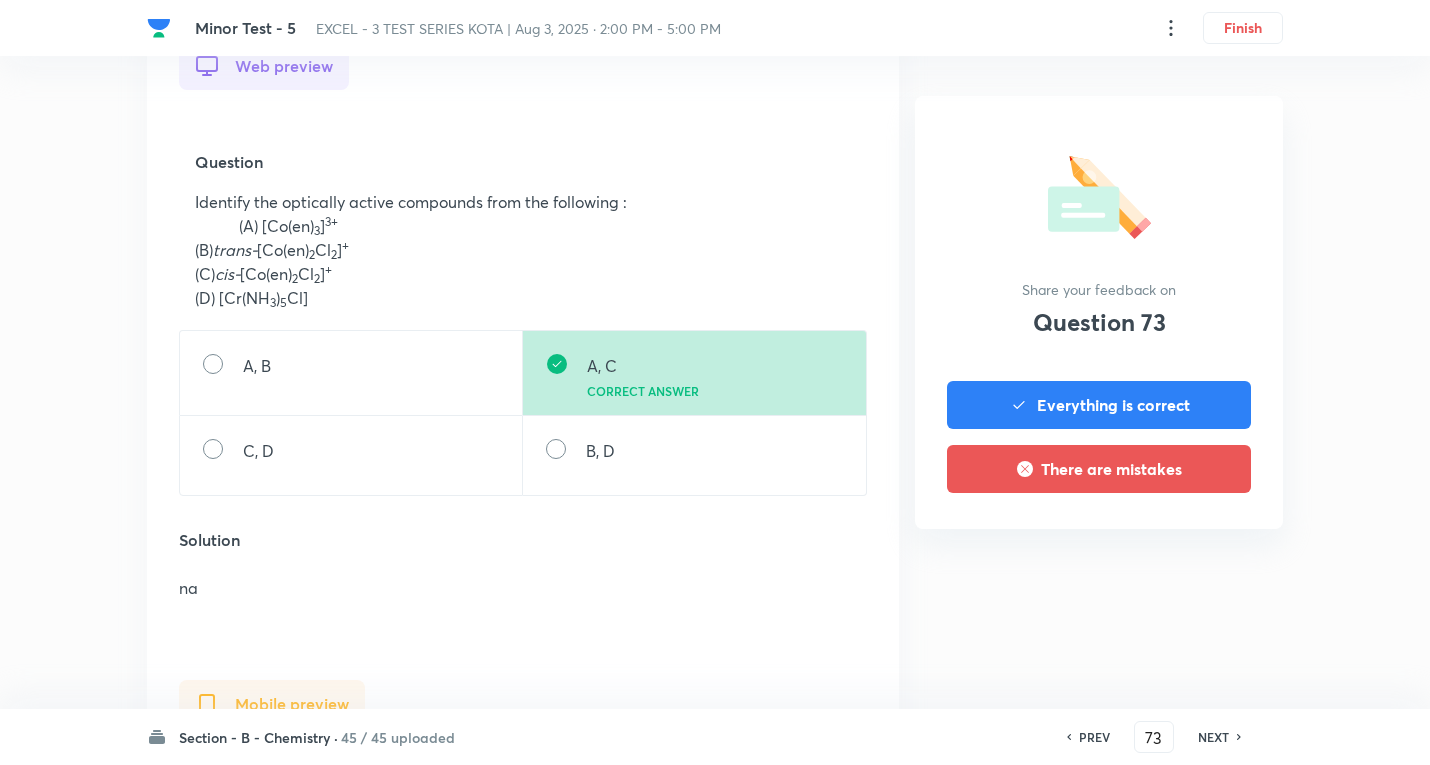 click on "NEXT" at bounding box center [1213, 737] 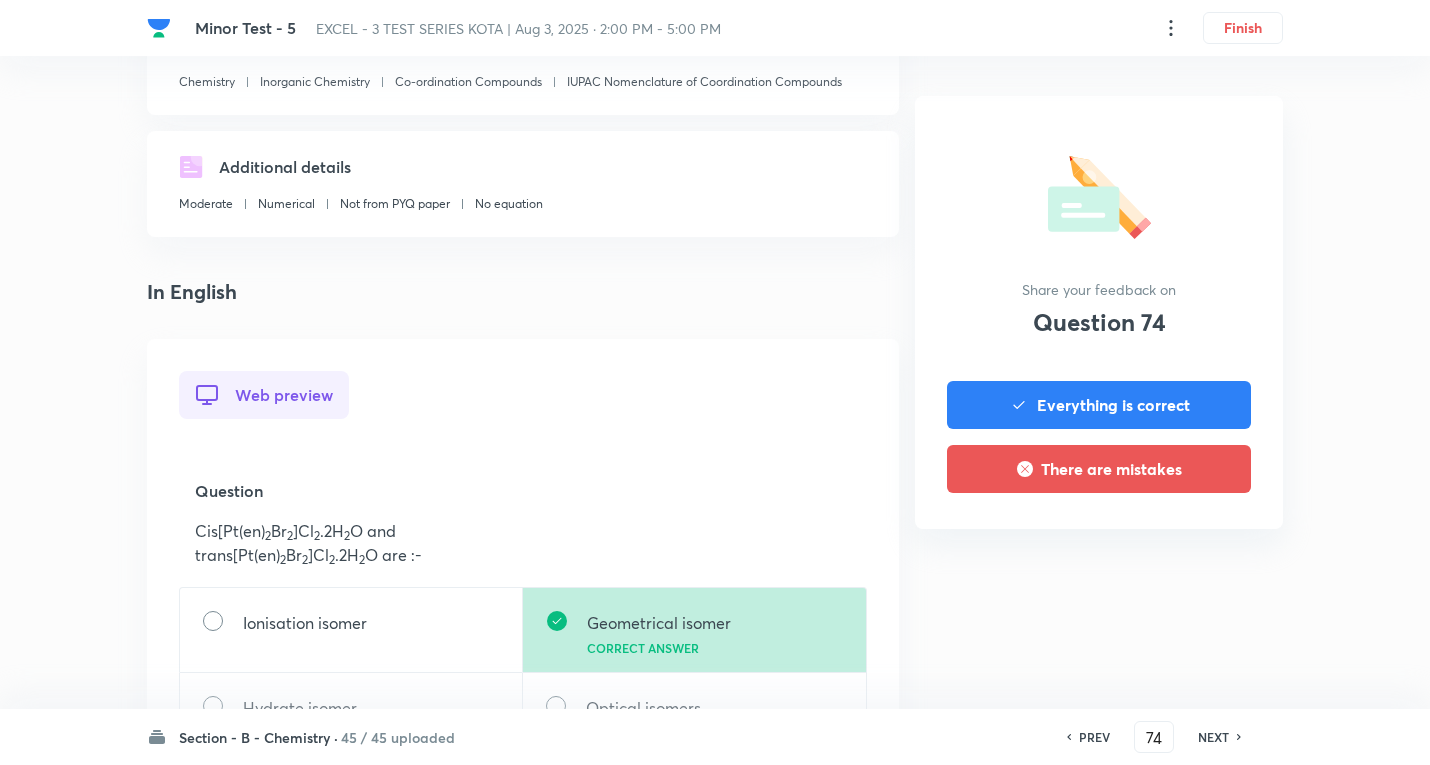 scroll, scrollTop: 700, scrollLeft: 0, axis: vertical 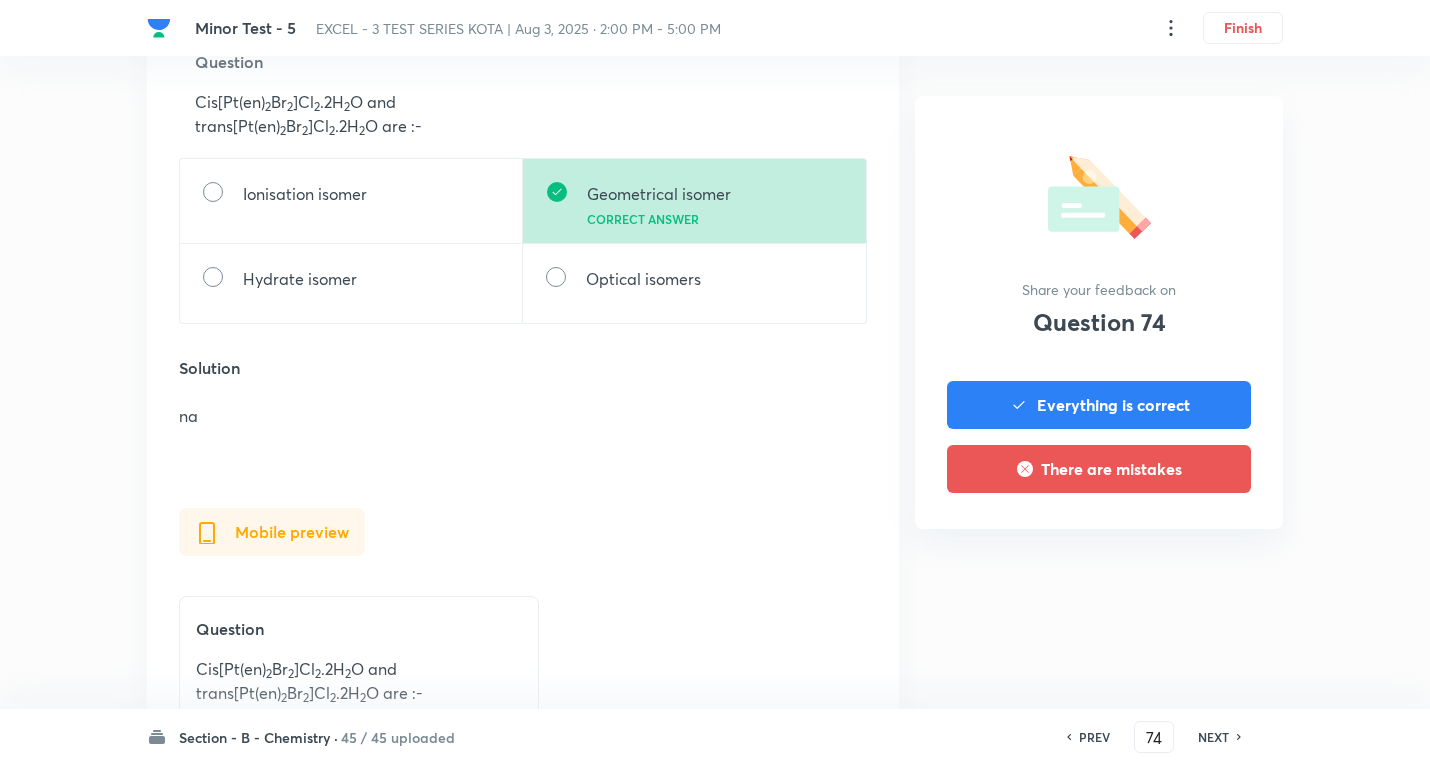 click on "NEXT" at bounding box center (1213, 737) 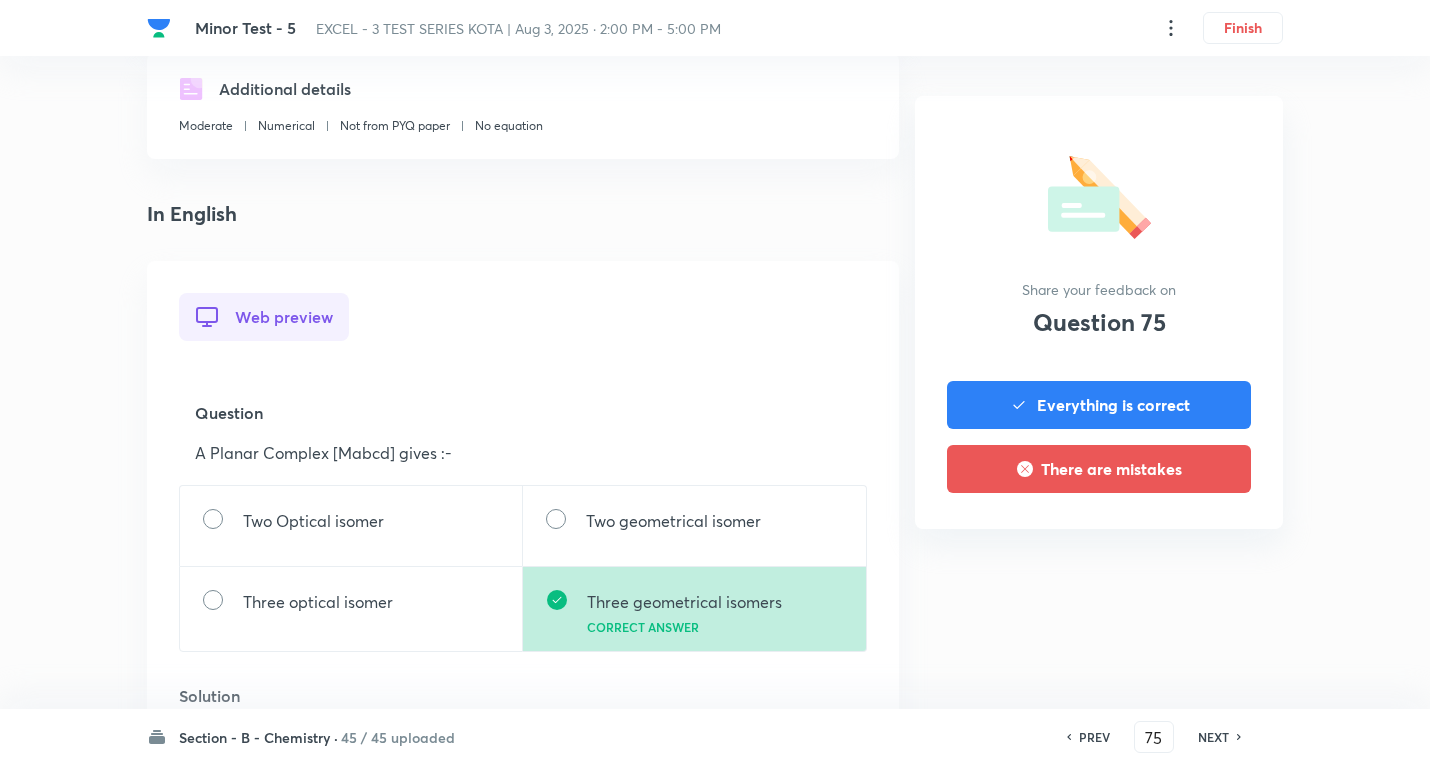 scroll, scrollTop: 600, scrollLeft: 0, axis: vertical 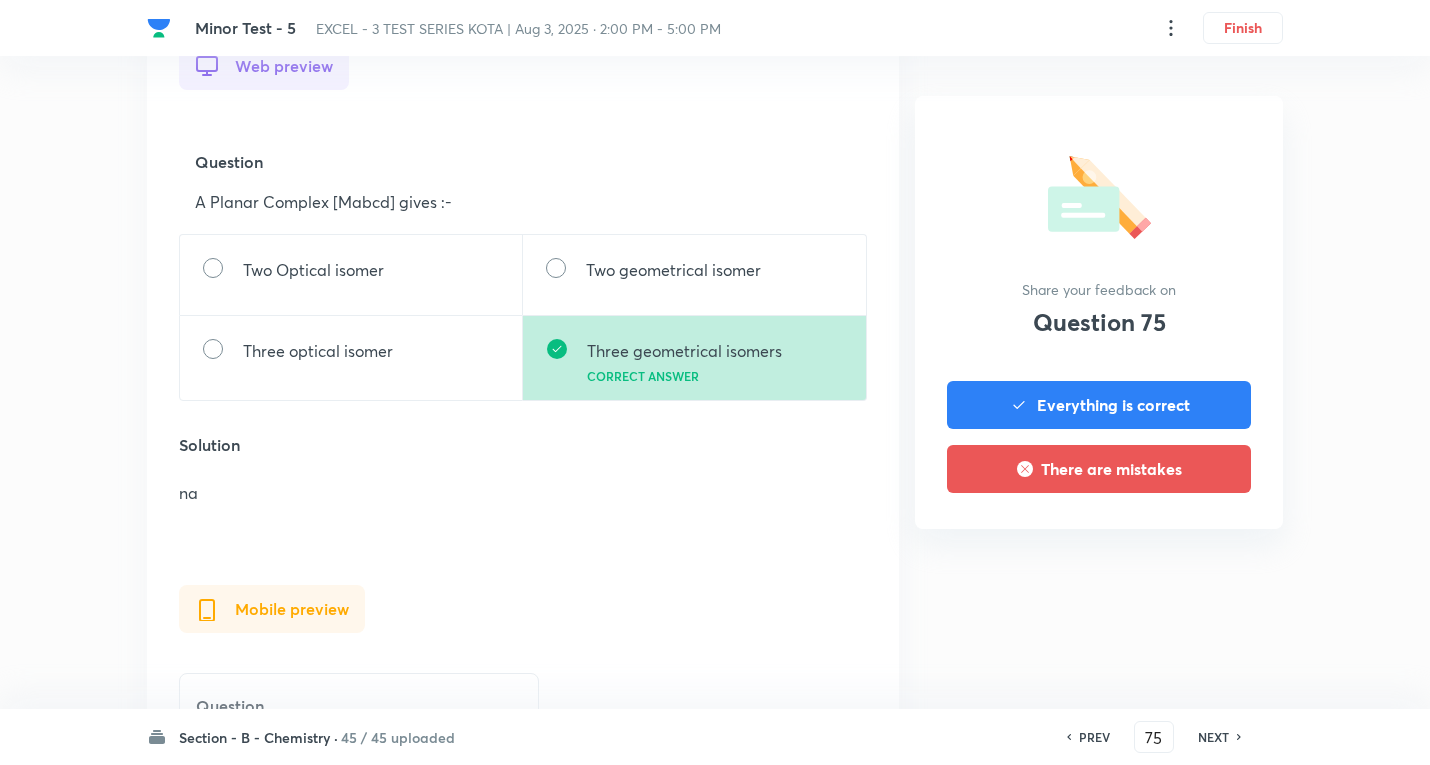 click on "NEXT" at bounding box center (1213, 737) 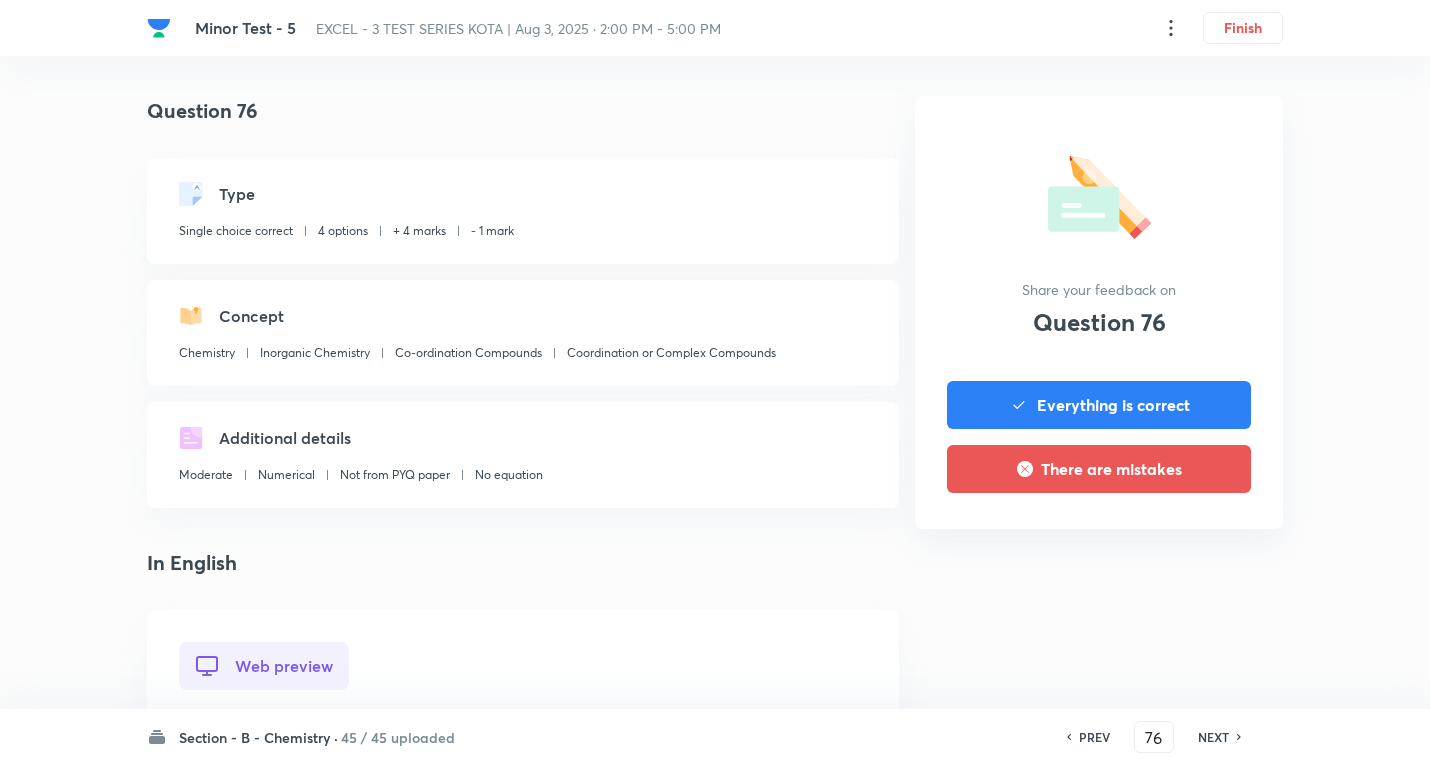 scroll, scrollTop: 700, scrollLeft: 0, axis: vertical 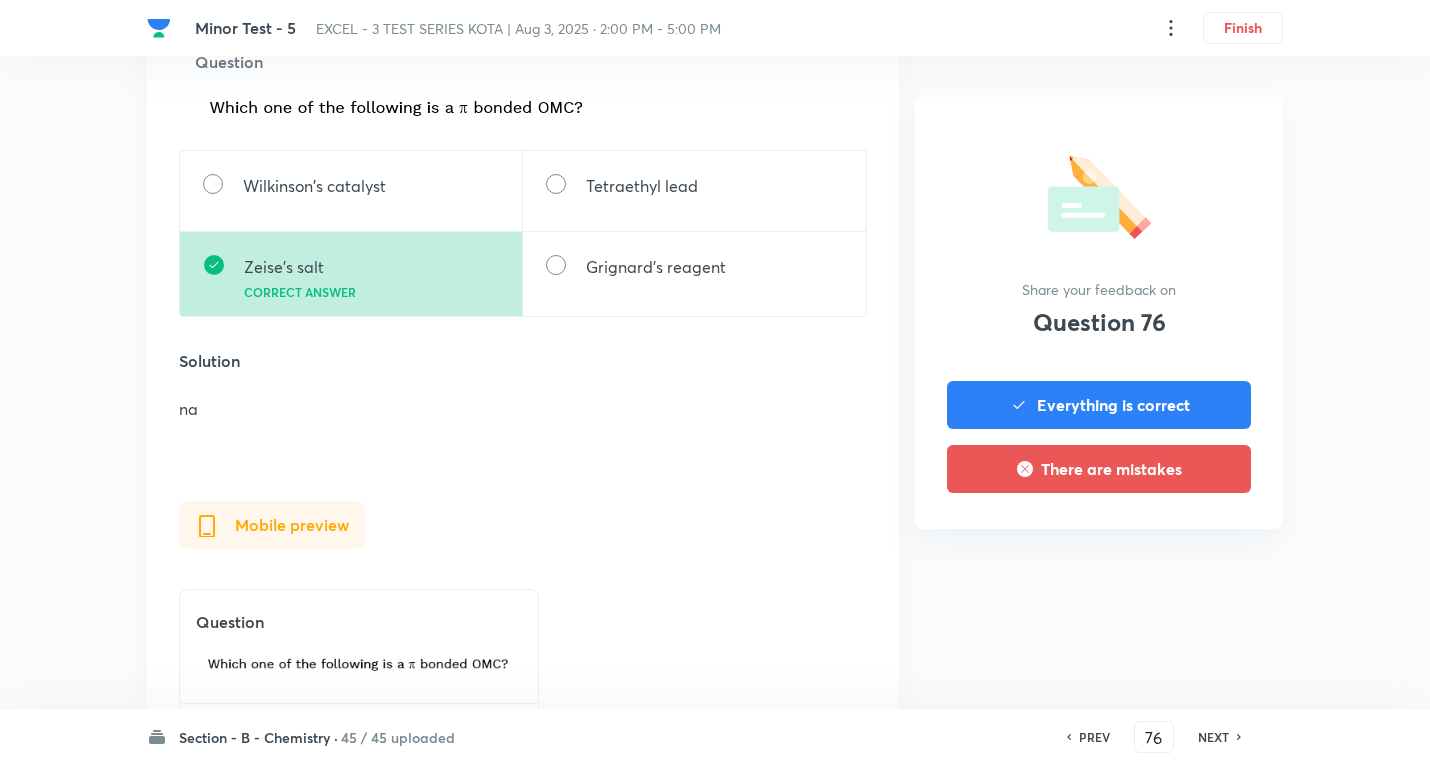 click on "NEXT" at bounding box center (1213, 737) 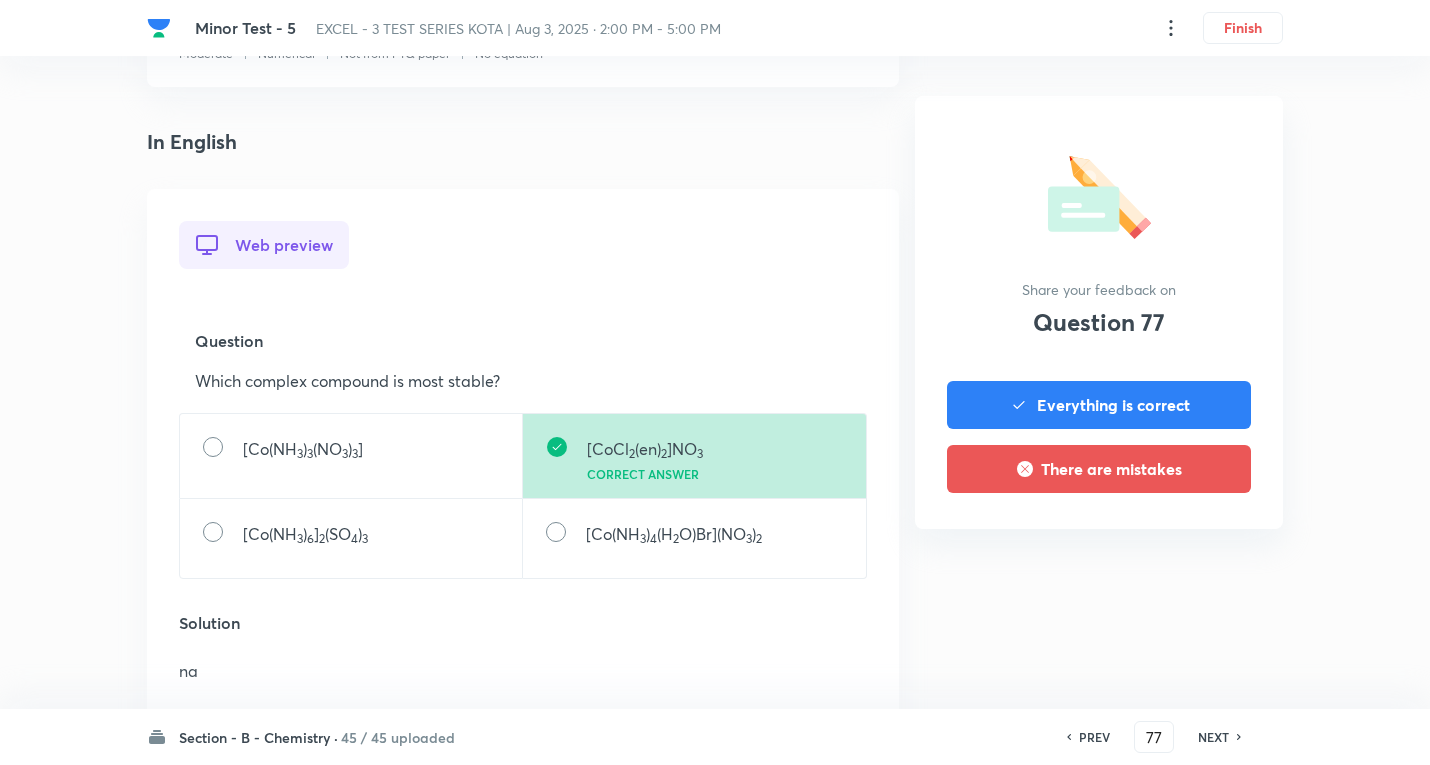 scroll, scrollTop: 700, scrollLeft: 0, axis: vertical 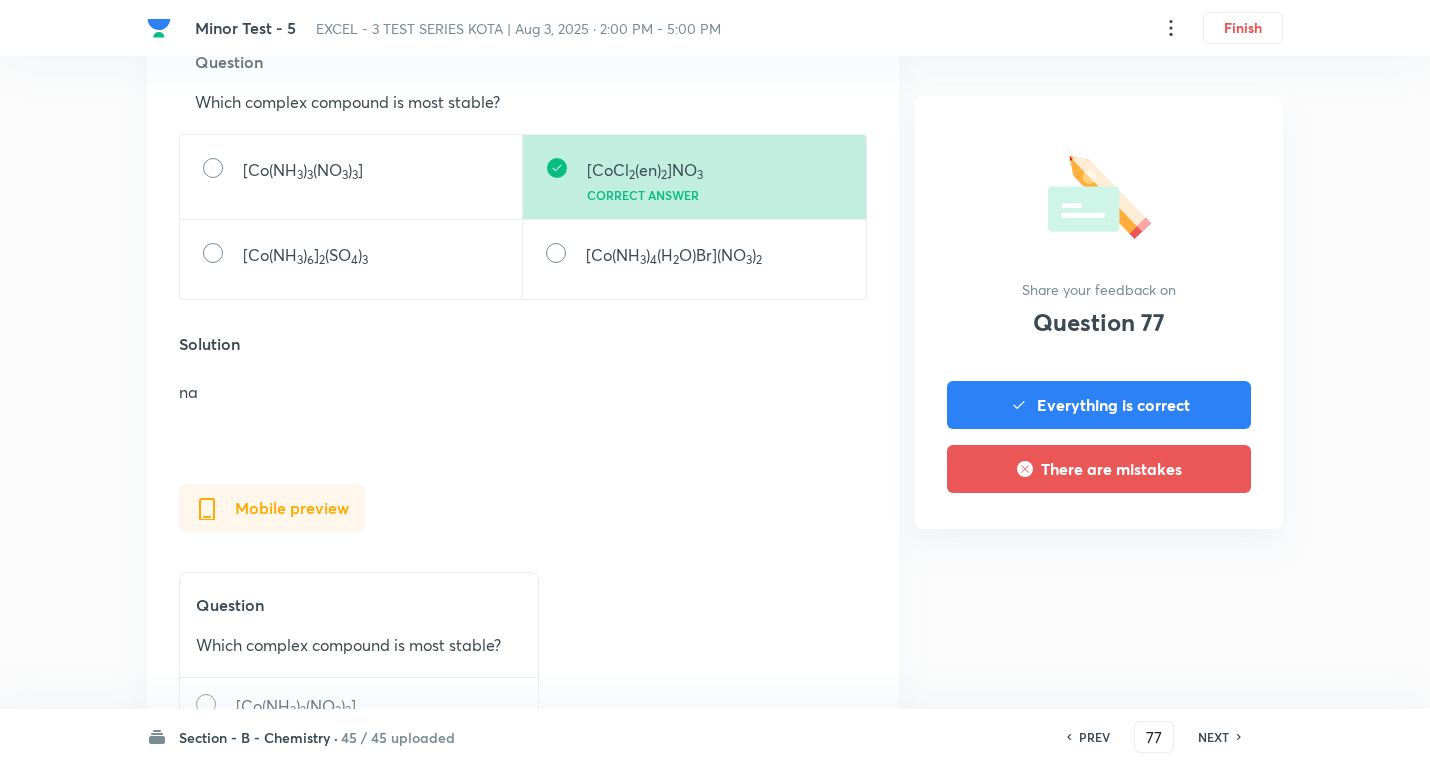 click on "NEXT" at bounding box center [1213, 737] 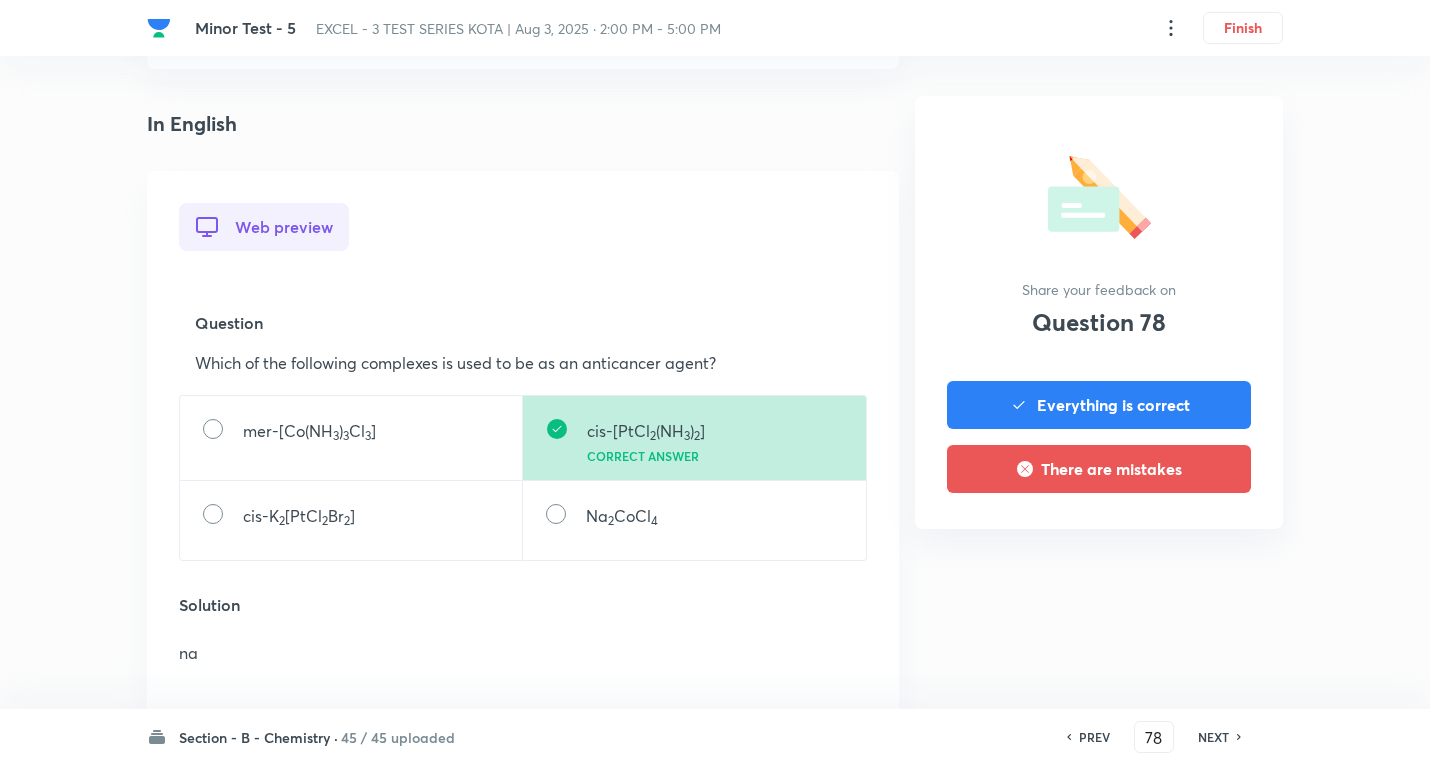 scroll, scrollTop: 500, scrollLeft: 0, axis: vertical 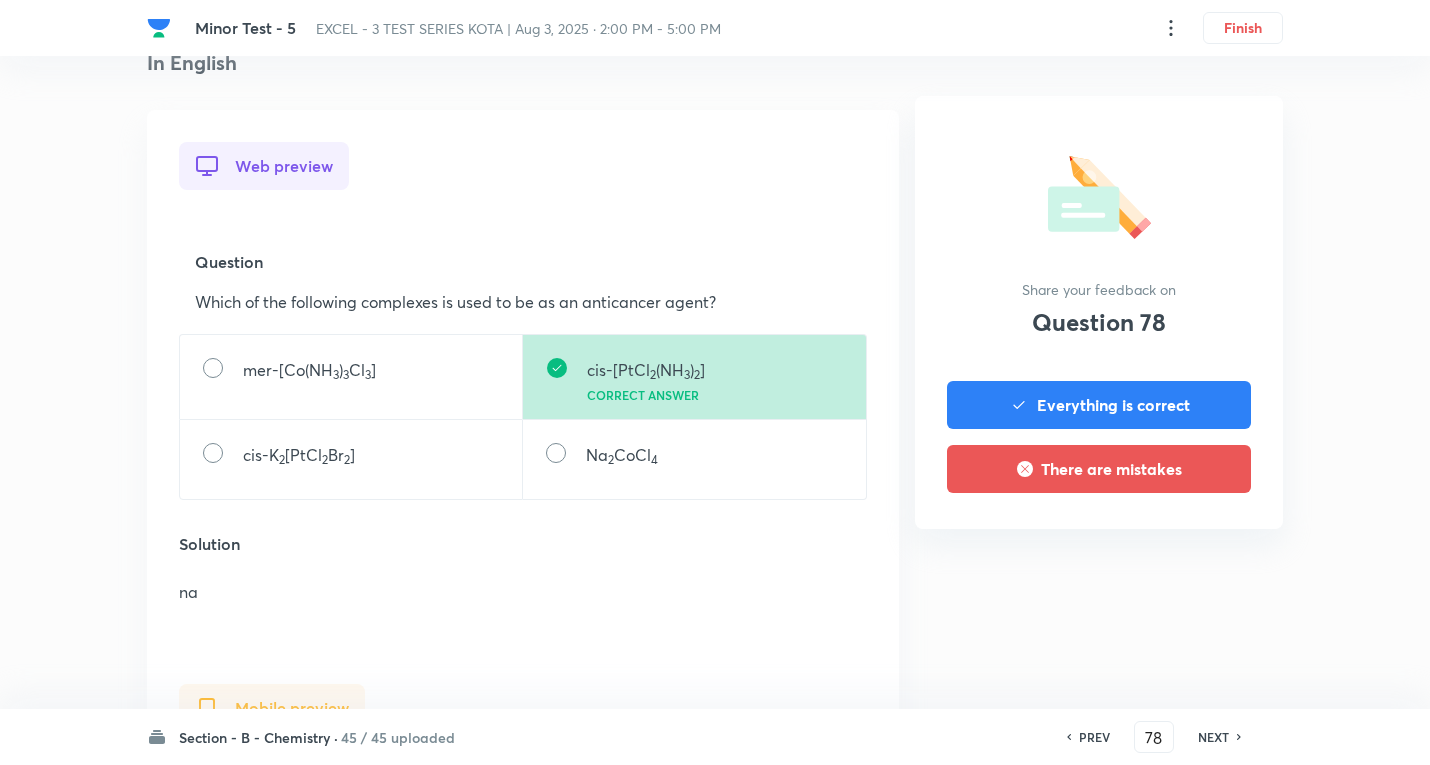 click on "NEXT" at bounding box center [1213, 737] 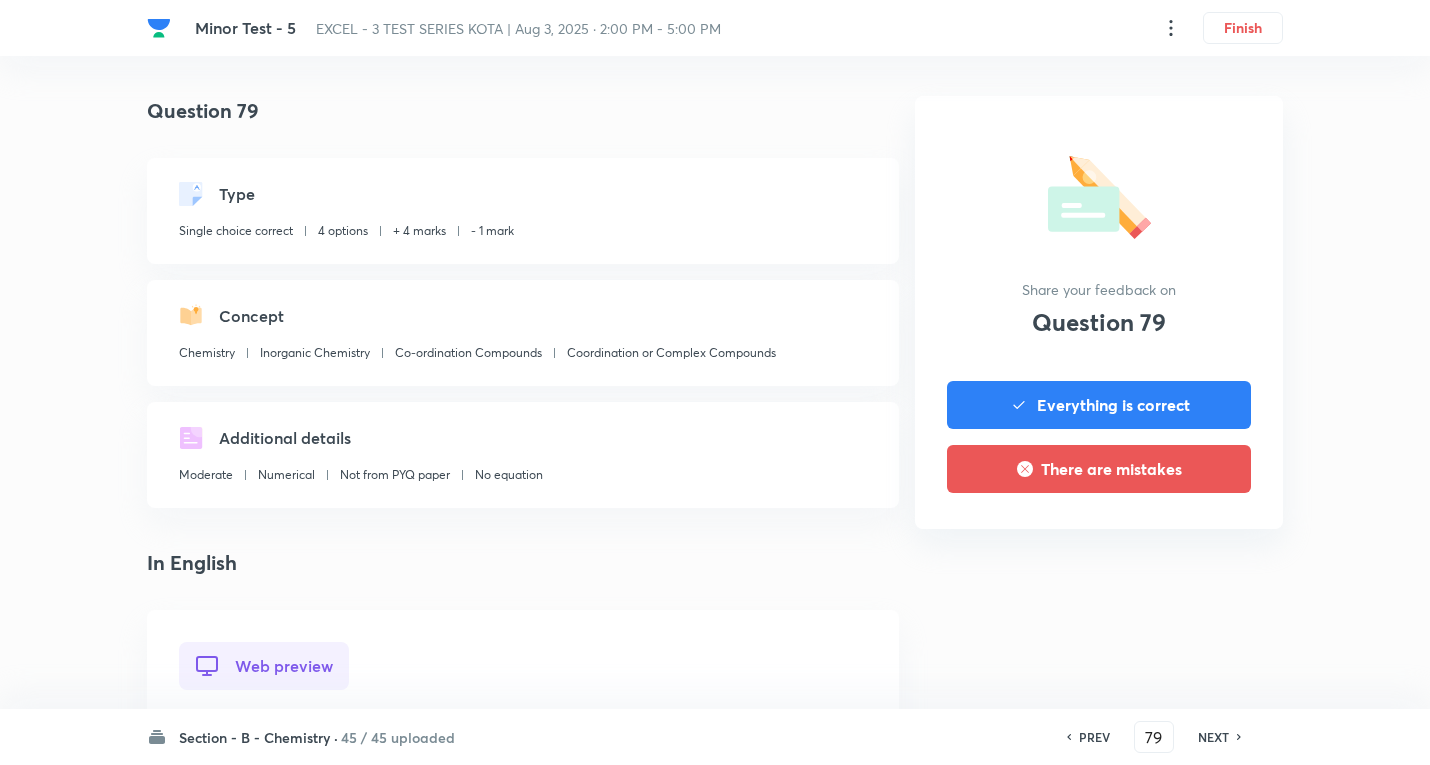 scroll, scrollTop: 600, scrollLeft: 0, axis: vertical 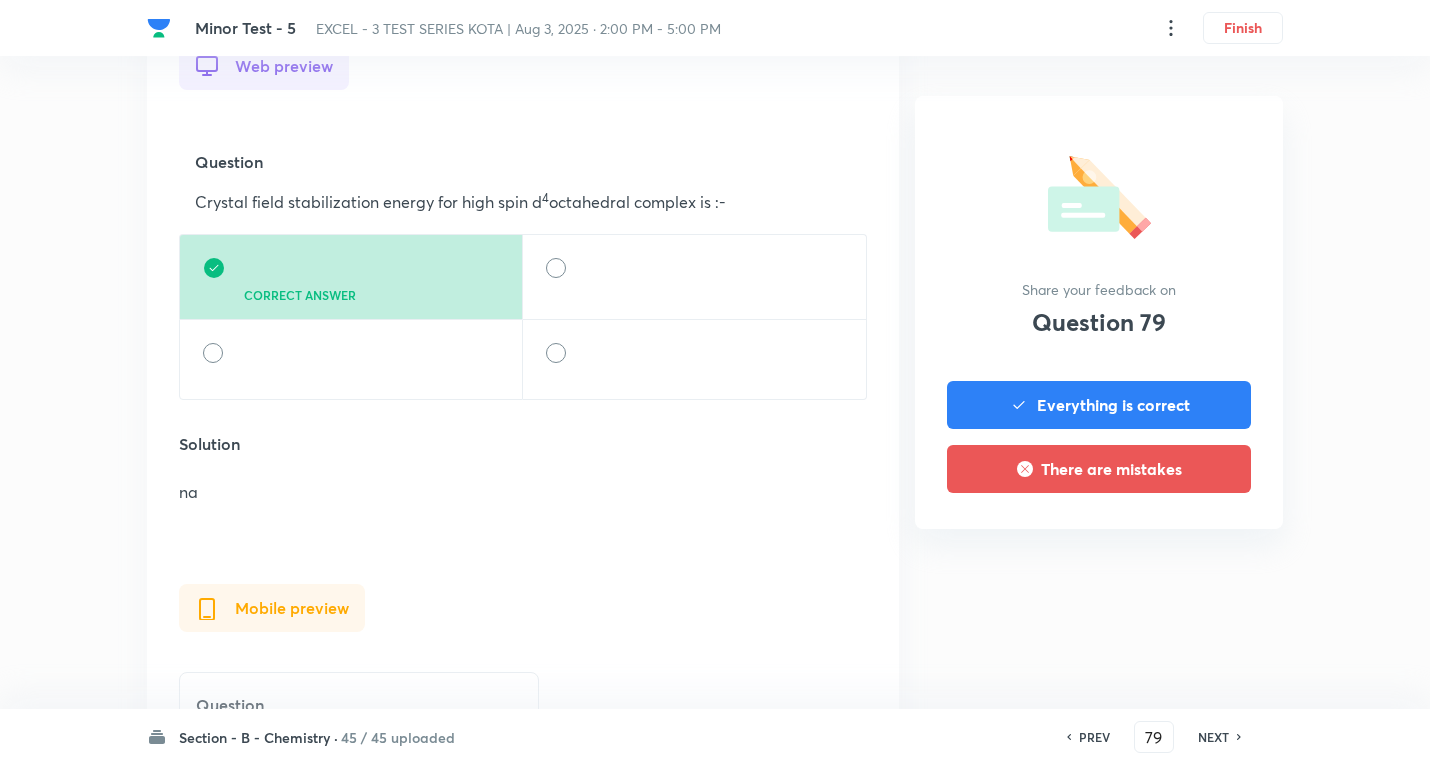 click on "NEXT" at bounding box center (1216, 737) 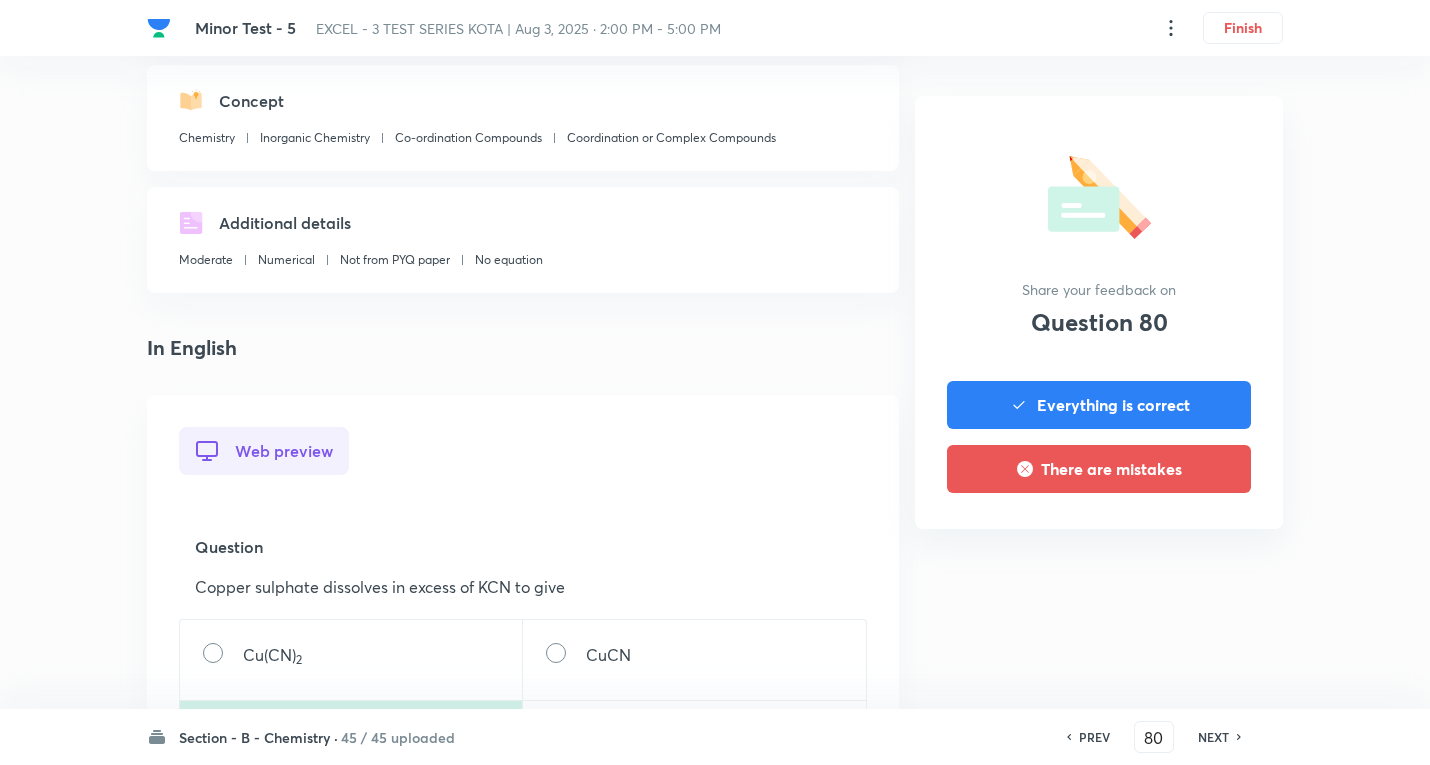 scroll, scrollTop: 500, scrollLeft: 0, axis: vertical 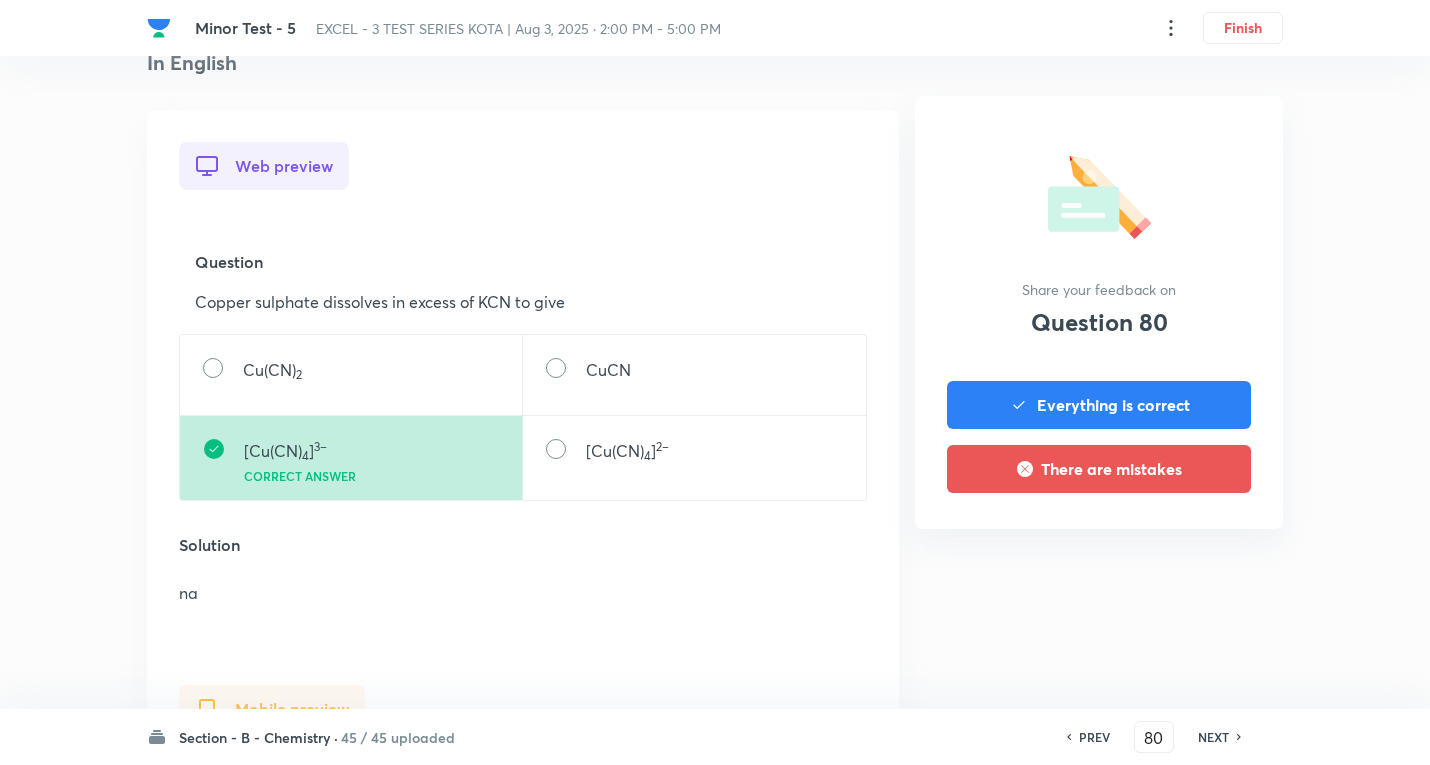 click on "NEXT" at bounding box center (1213, 737) 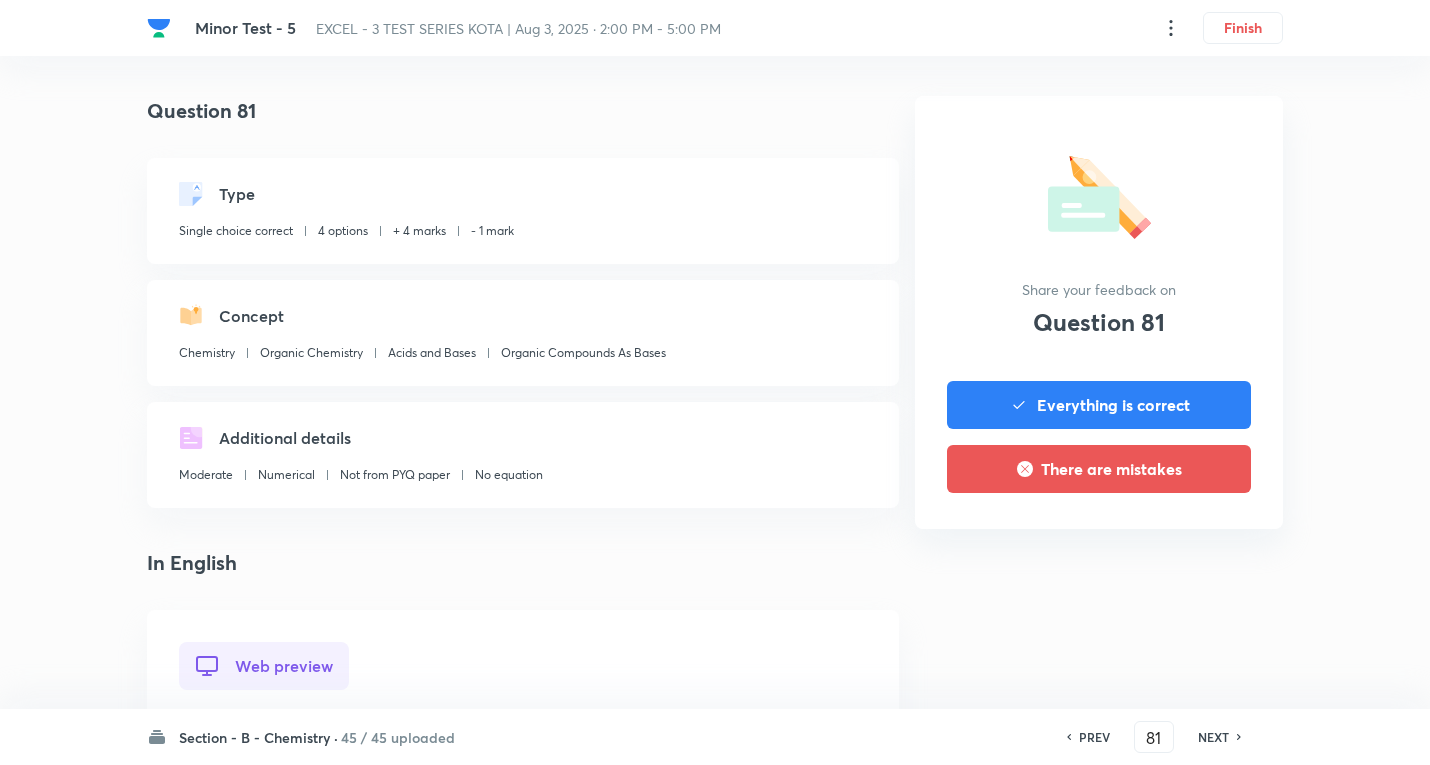 scroll, scrollTop: 600, scrollLeft: 0, axis: vertical 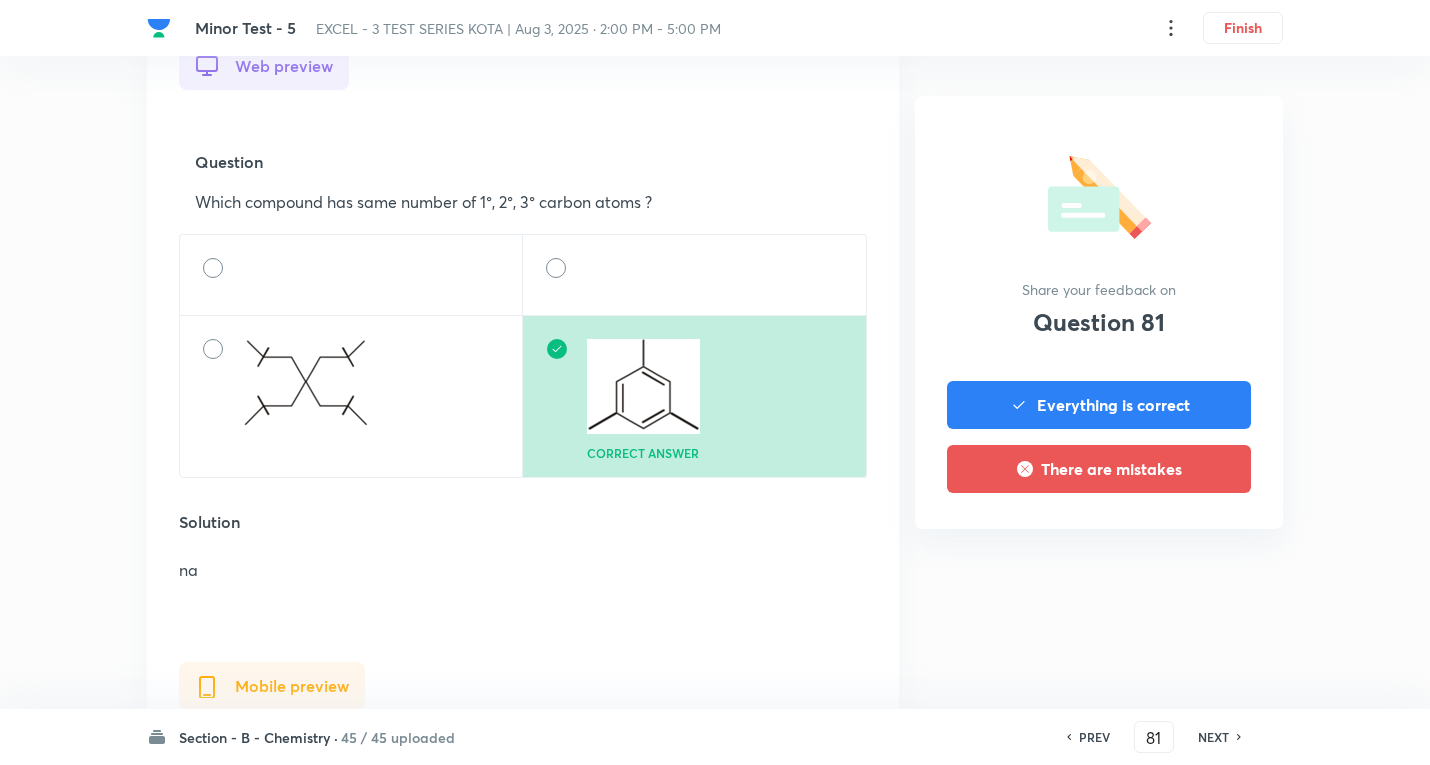 click on "NEXT" at bounding box center [1213, 737] 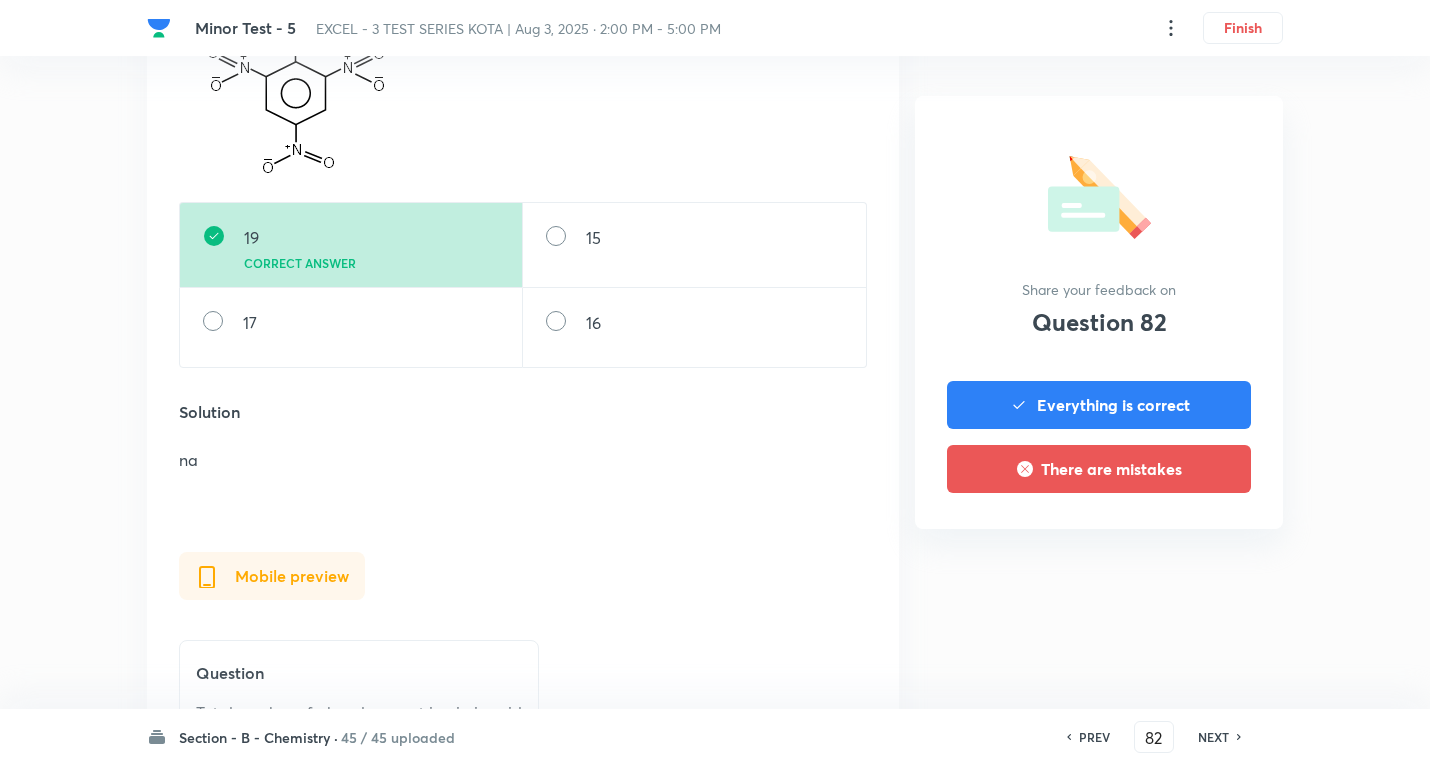 scroll, scrollTop: 800, scrollLeft: 0, axis: vertical 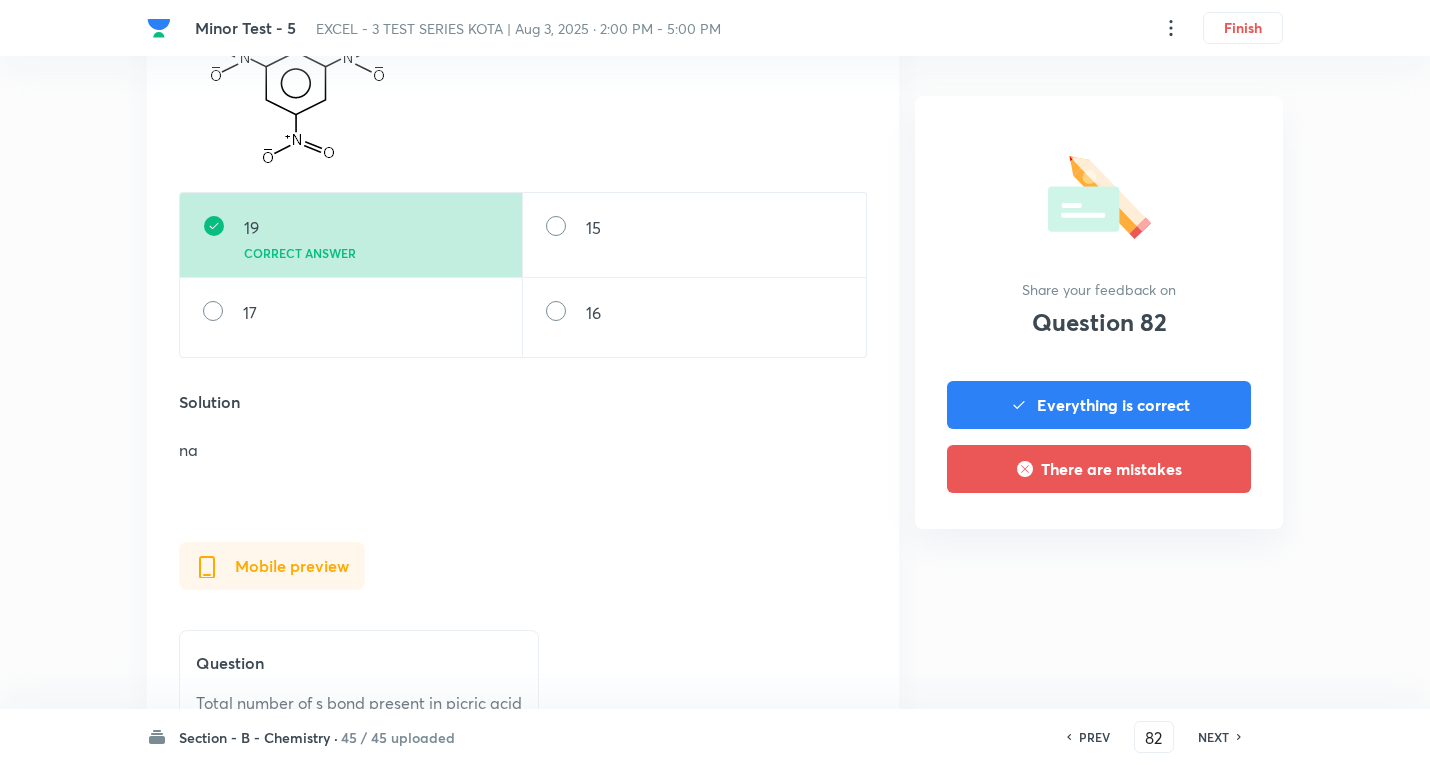 click on "NEXT" at bounding box center (1213, 737) 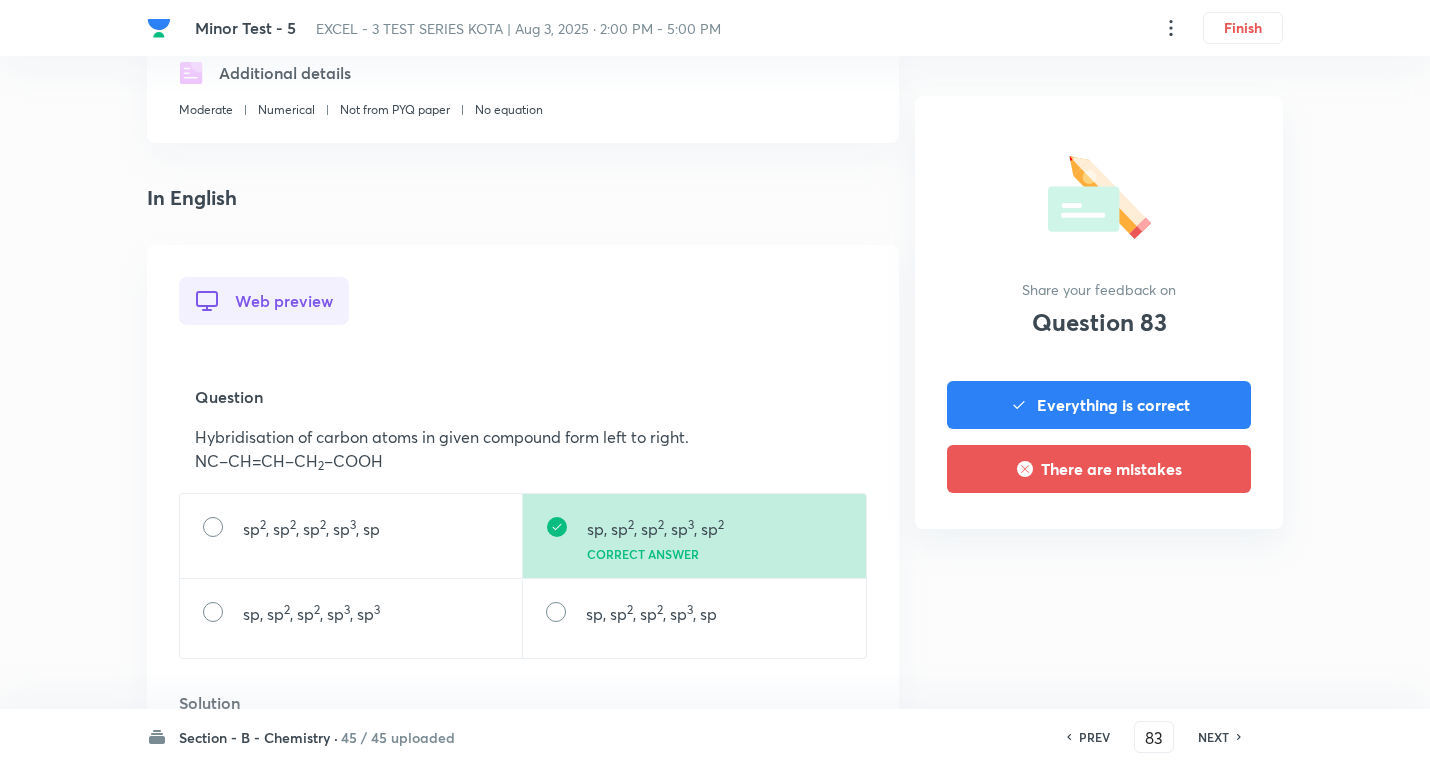 scroll, scrollTop: 600, scrollLeft: 0, axis: vertical 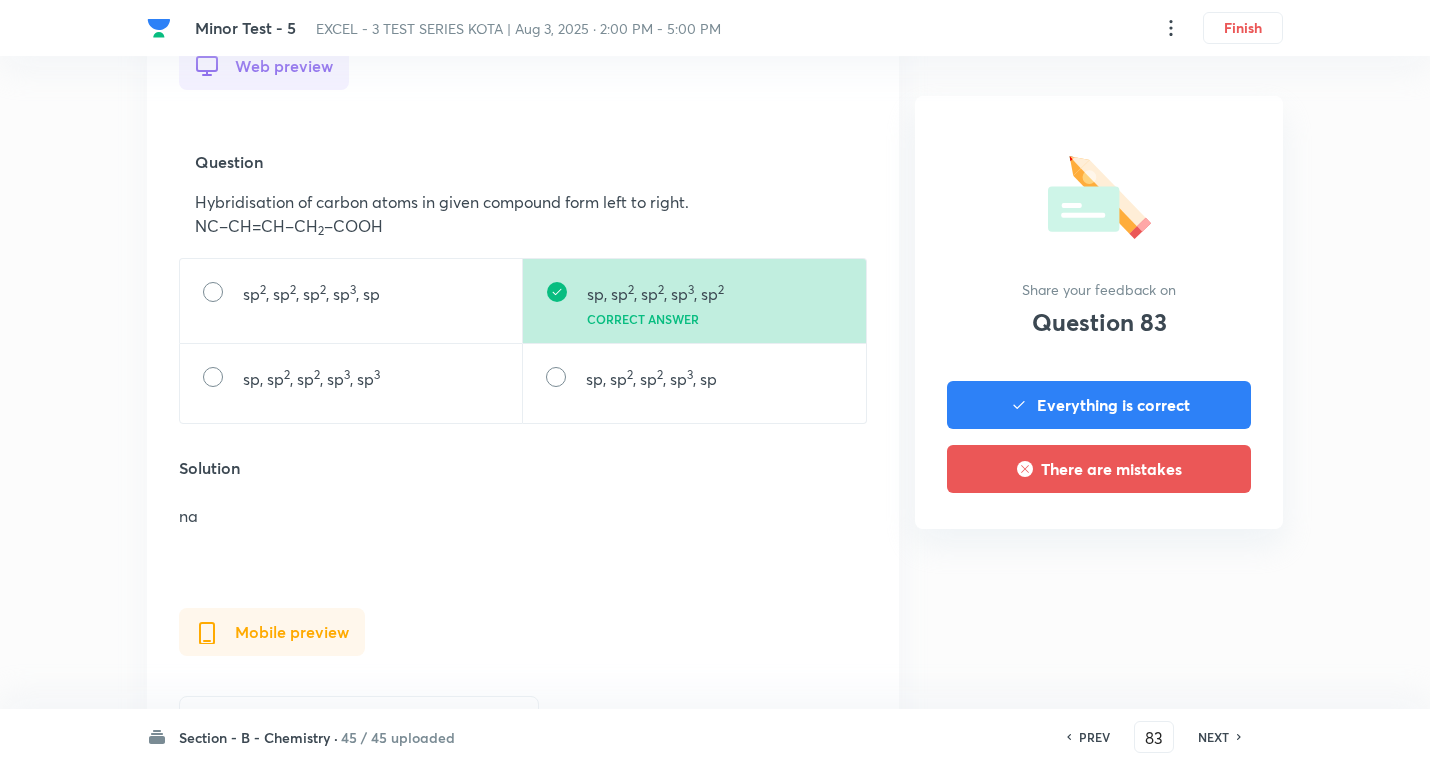 click on "NEXT" at bounding box center (1213, 737) 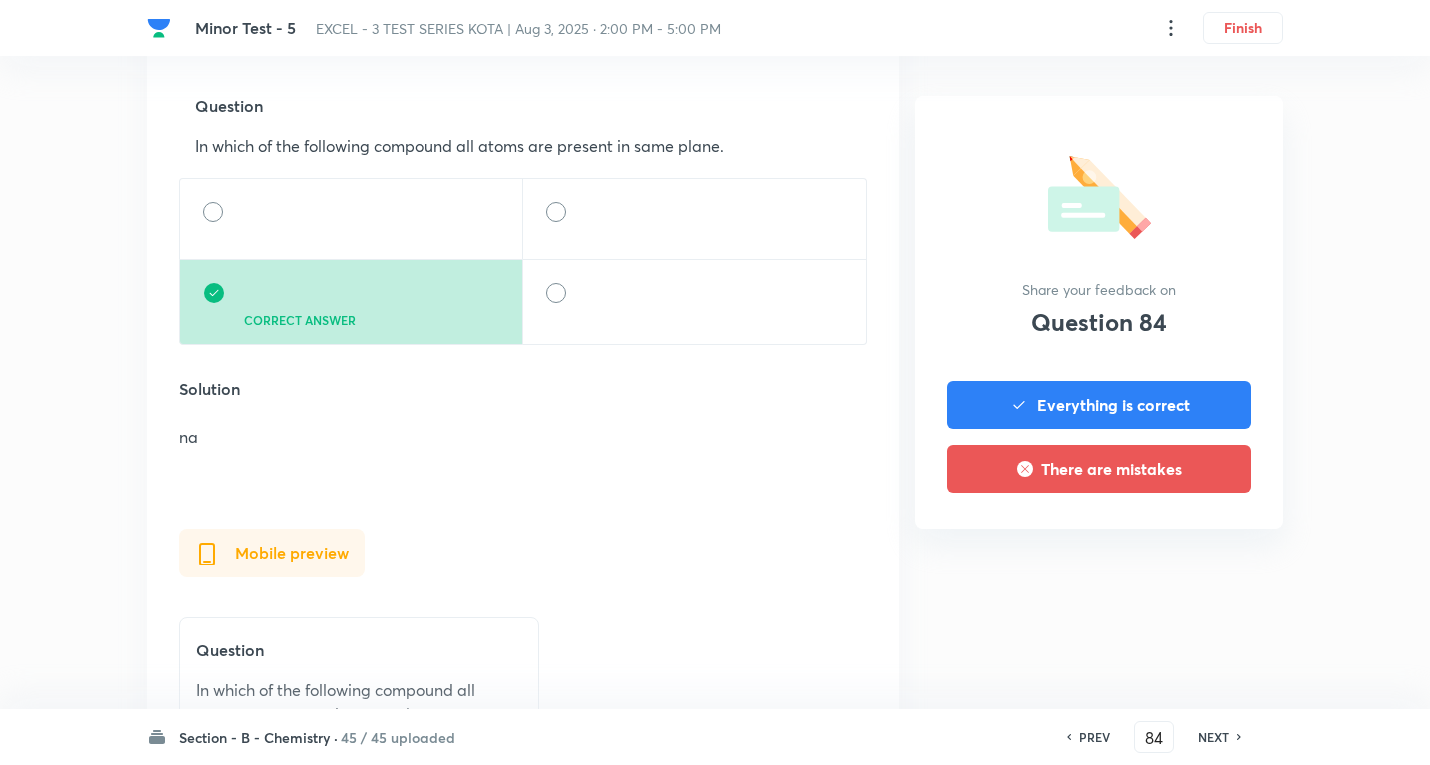 scroll, scrollTop: 700, scrollLeft: 0, axis: vertical 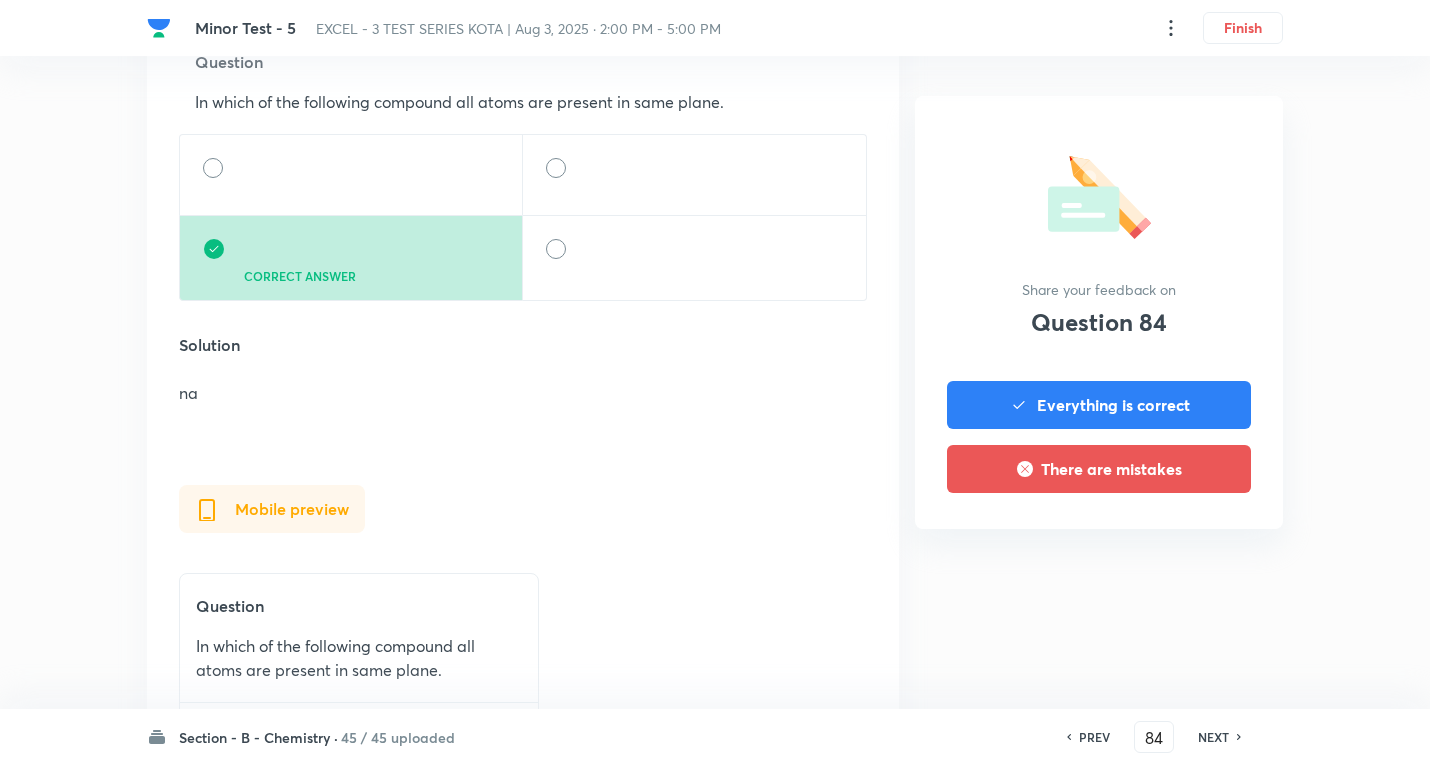 click on "NEXT" at bounding box center (1213, 737) 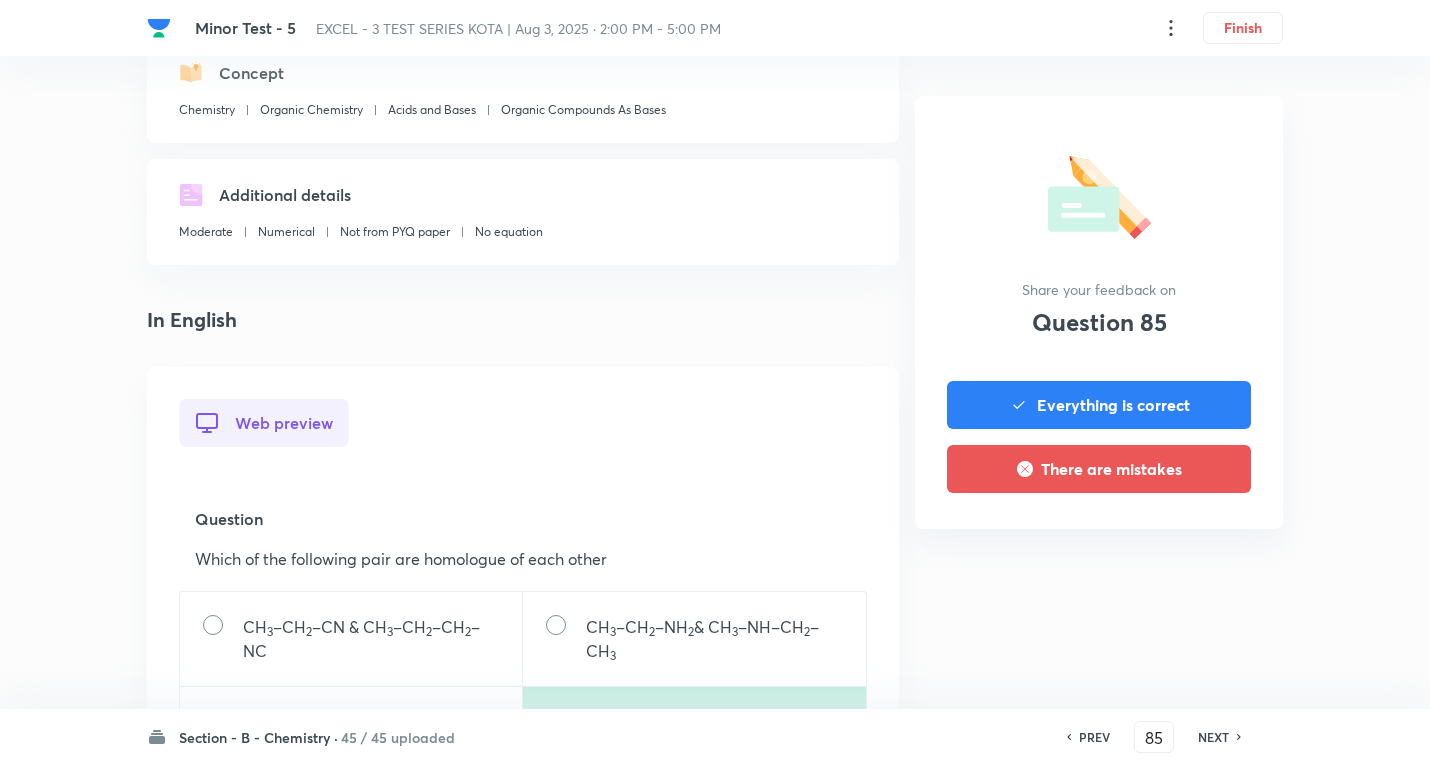 scroll, scrollTop: 600, scrollLeft: 0, axis: vertical 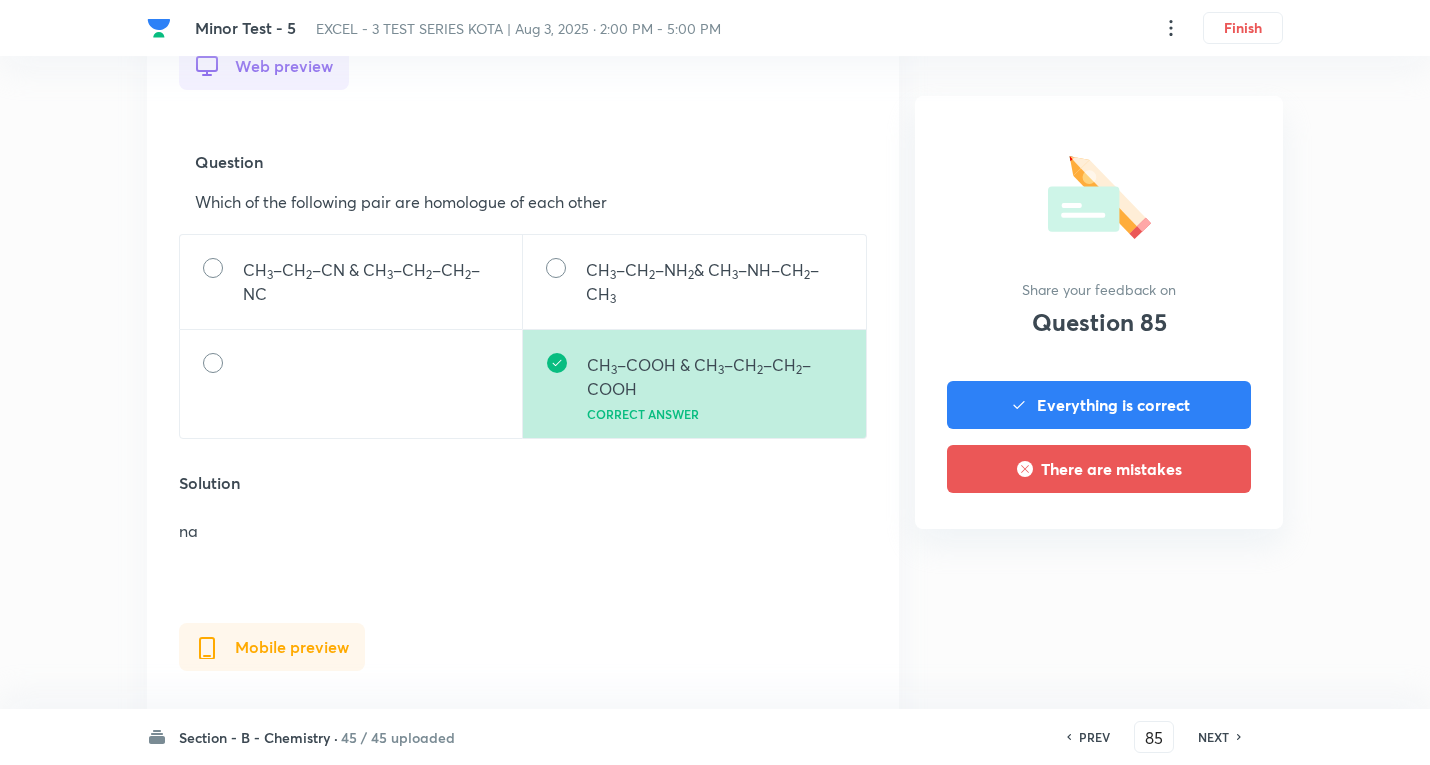 click on "NEXT" at bounding box center (1213, 737) 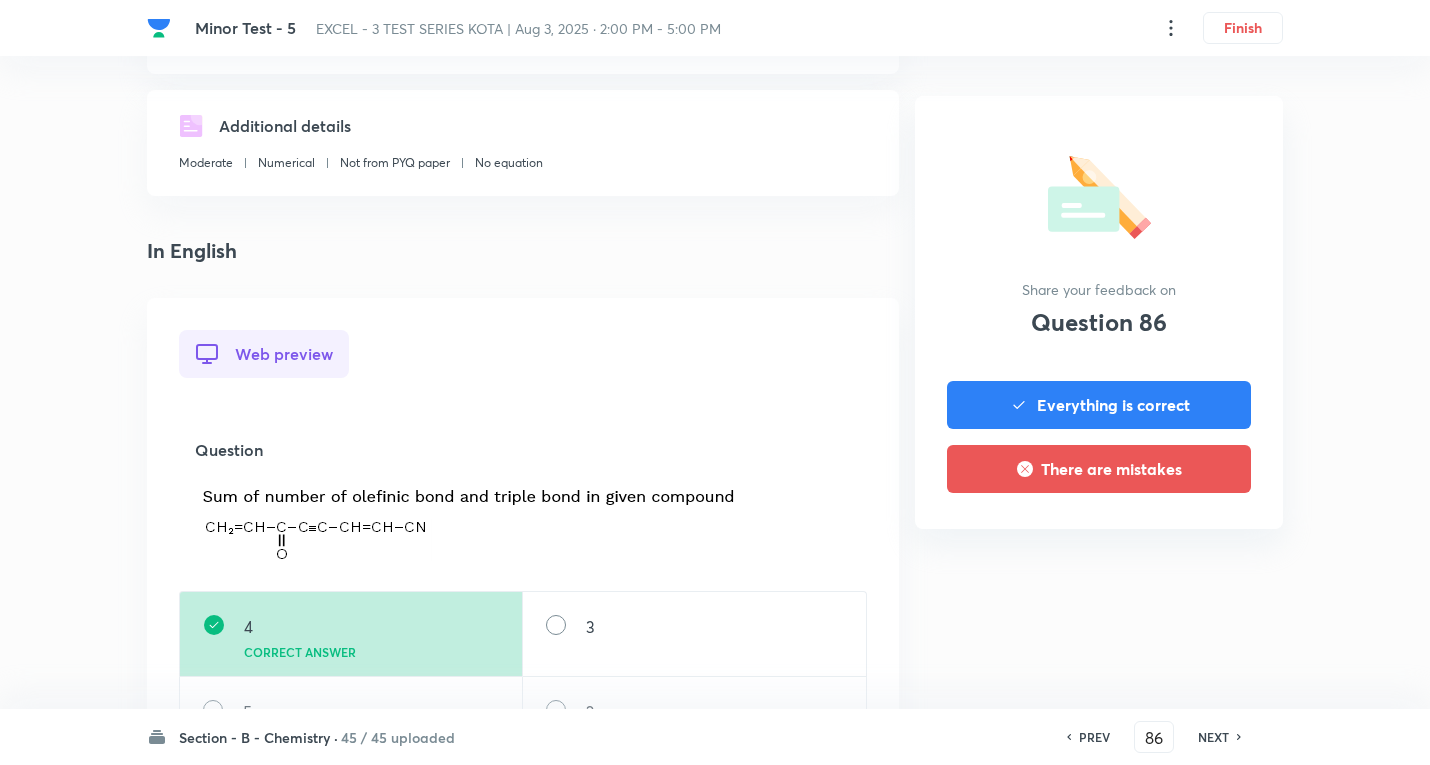 scroll, scrollTop: 500, scrollLeft: 0, axis: vertical 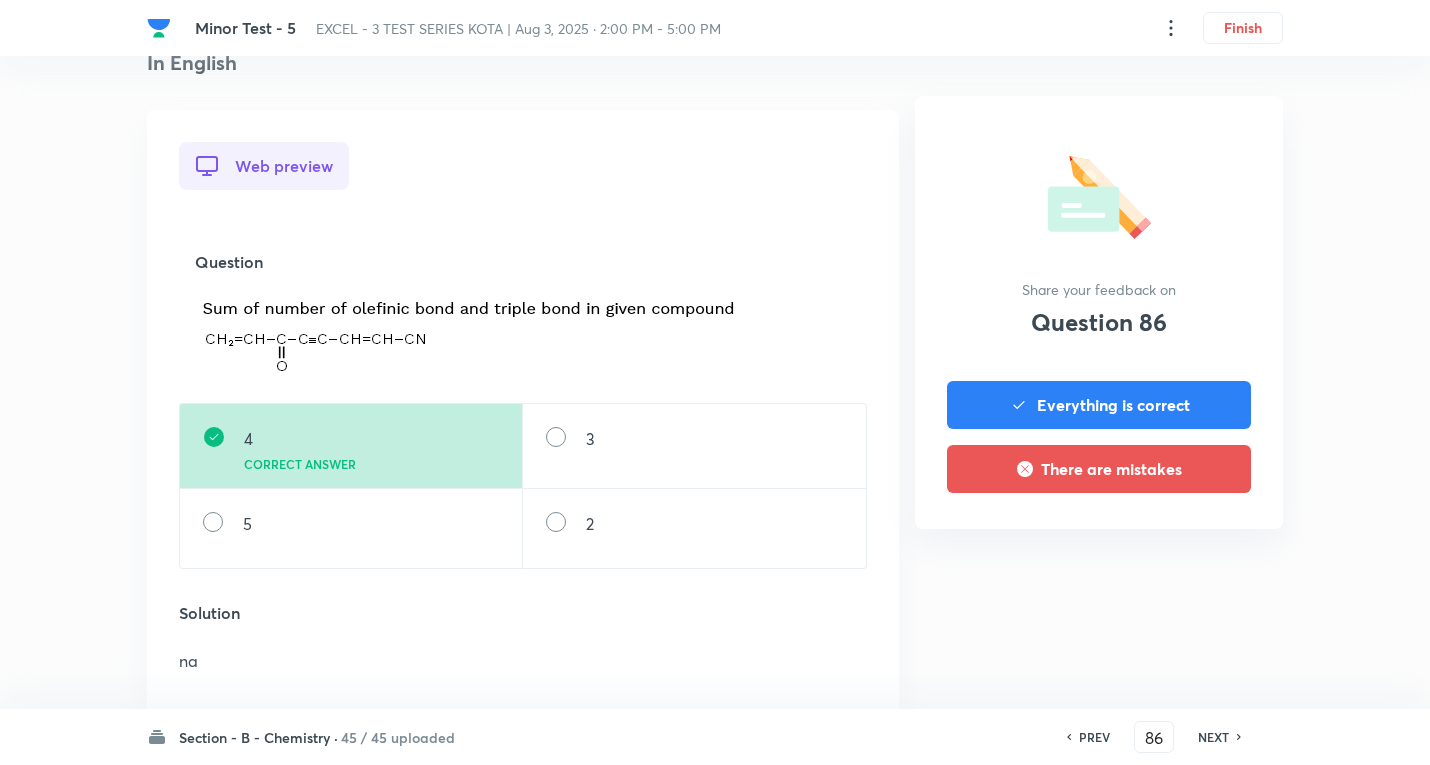 click on "NEXT" at bounding box center (1213, 737) 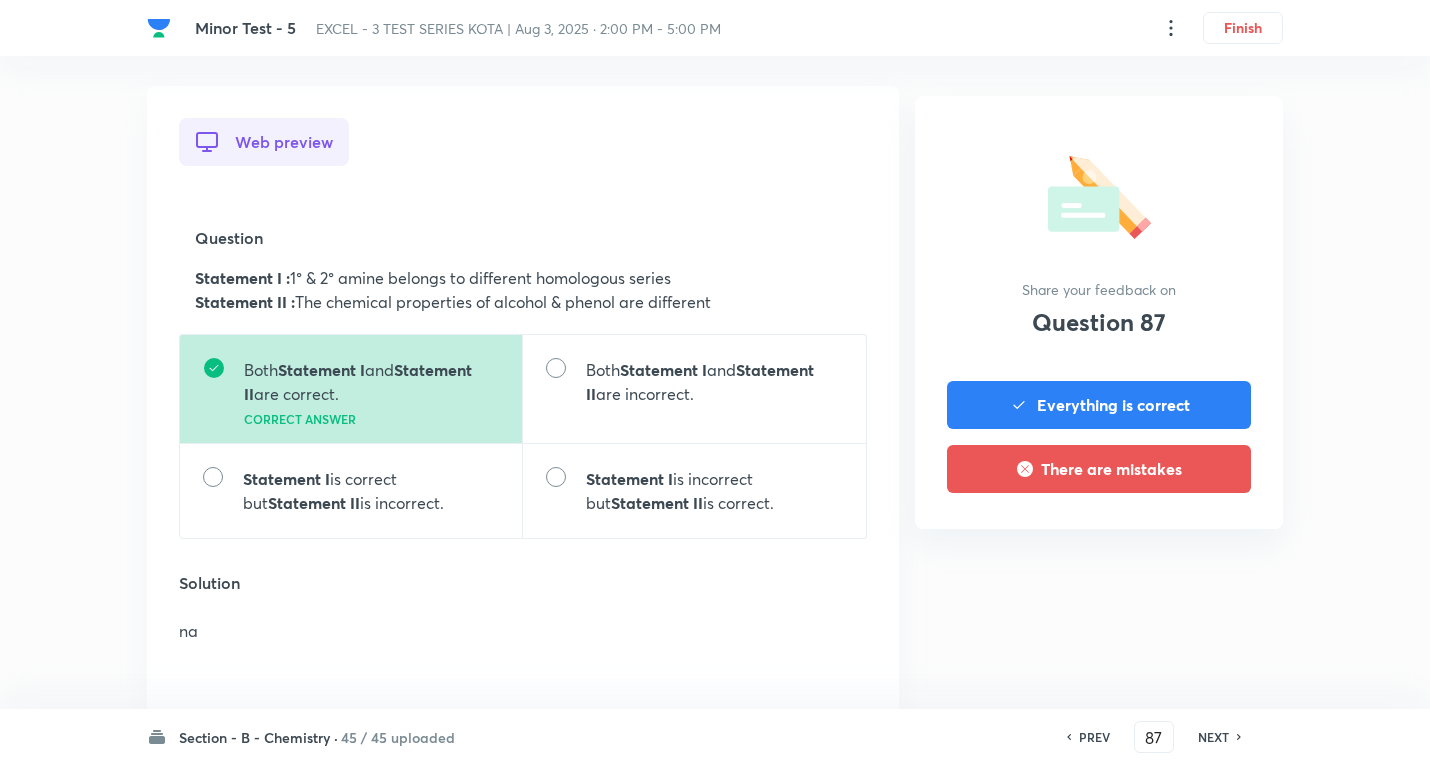 scroll, scrollTop: 600, scrollLeft: 0, axis: vertical 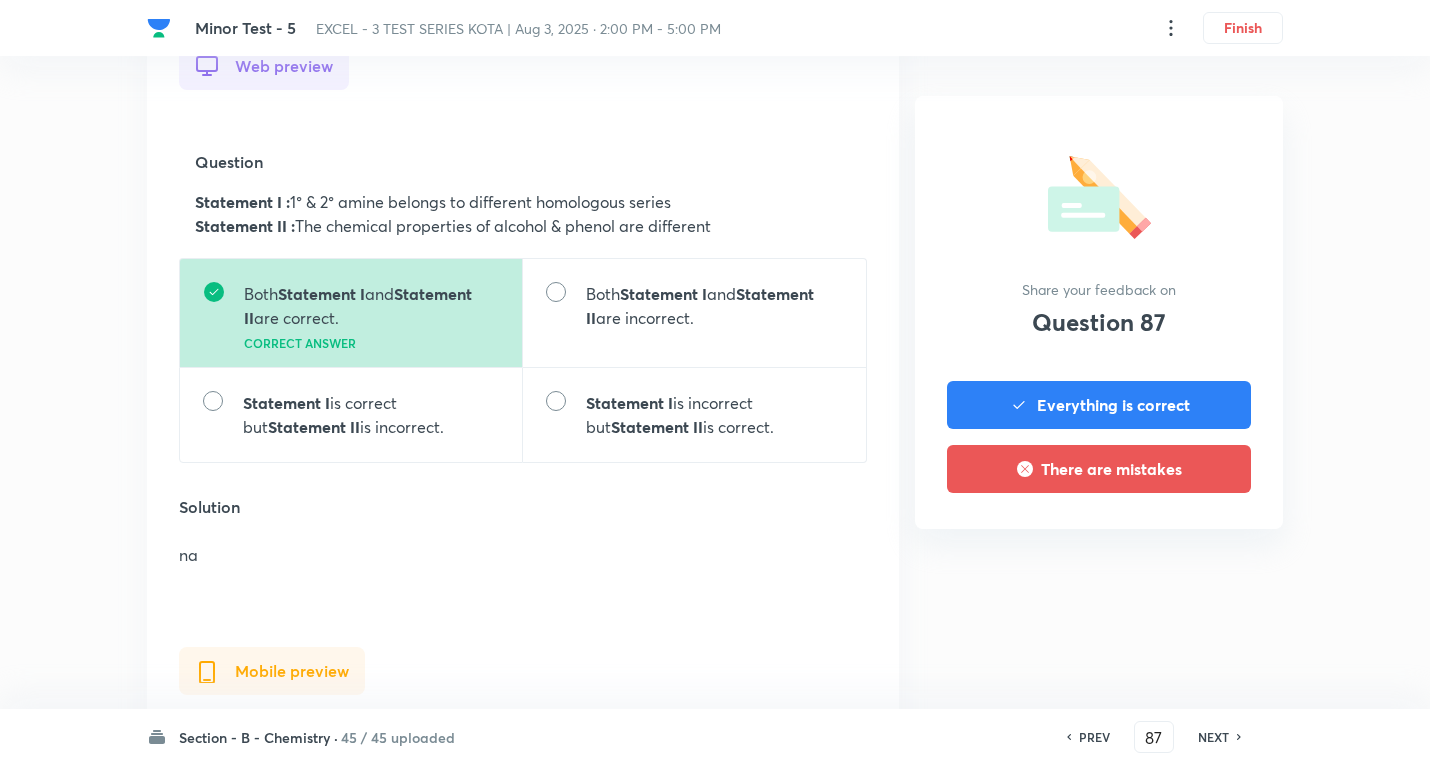 click on "NEXT" at bounding box center [1213, 737] 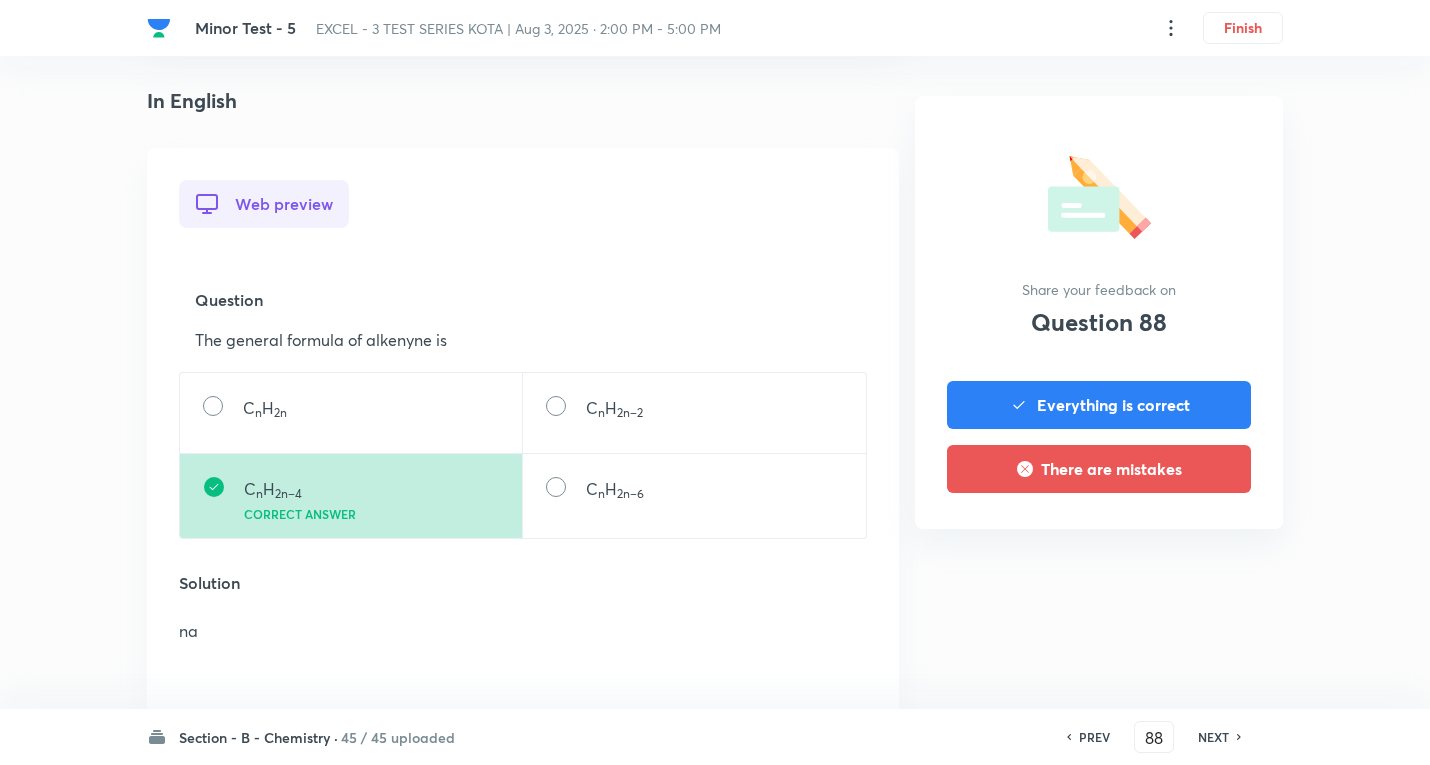 scroll, scrollTop: 700, scrollLeft: 0, axis: vertical 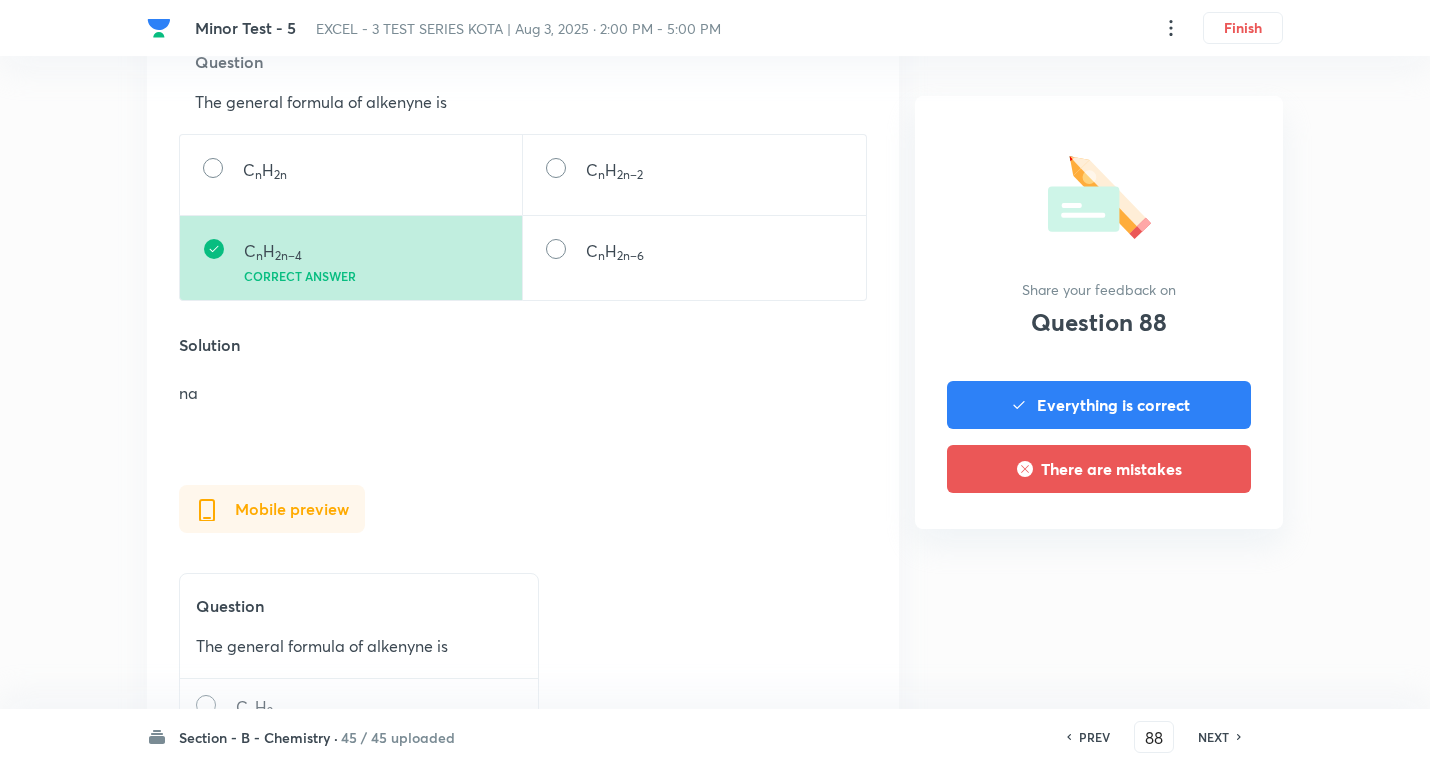 click on "Question 88 Type Single choice correct 4 options + 4 marks - 1 mark Concept Chemistry Organic Chemistry Acids and Bases Organic Compounds As Bases Additional details Moderate Numerical Not from PYQ paper No equation In English Web preview Question The general formula of alkenyne is C n H 2n C n H 2n–2 C n H 2n–4 Correct answer C n H 2n–6 Solution na Mobile preview Question The general formula of alkenyne is C n H 2n C n H 2n–2 C n H 2n–4 Correct answer C n H 2n–6 Solution na Share your feedback on Question 88 Everything is correct There are mistakes" at bounding box center (715, 280) 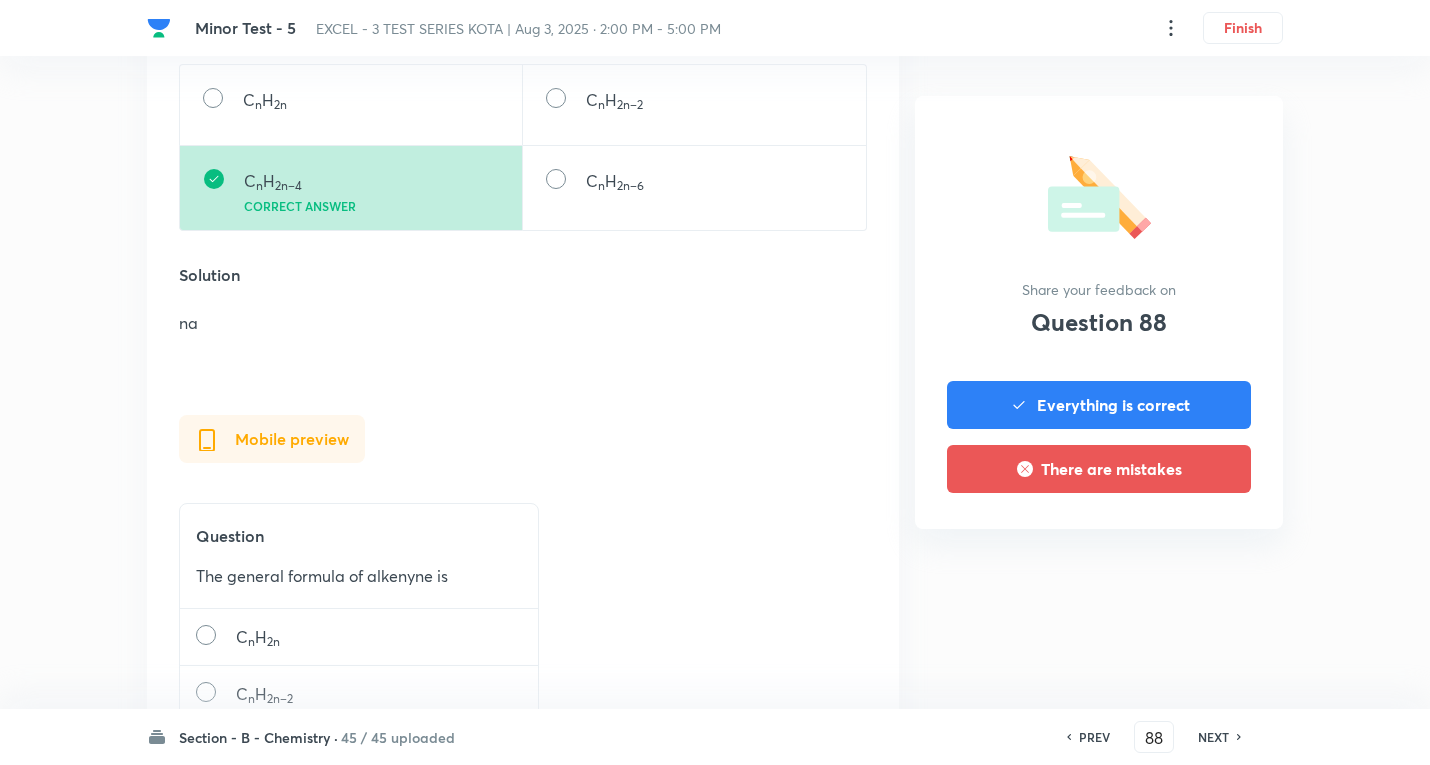 scroll, scrollTop: 800, scrollLeft: 0, axis: vertical 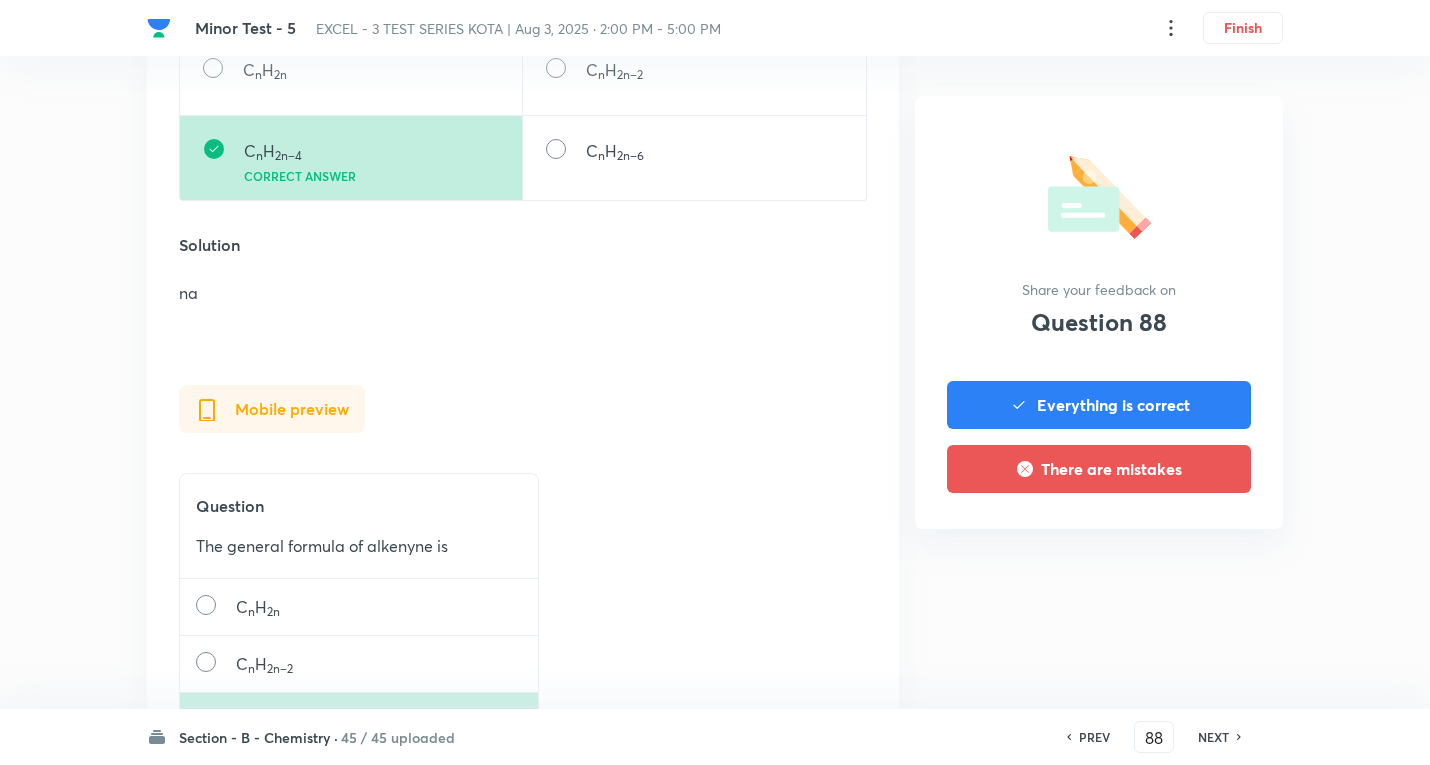 click on "NEXT" at bounding box center (1213, 737) 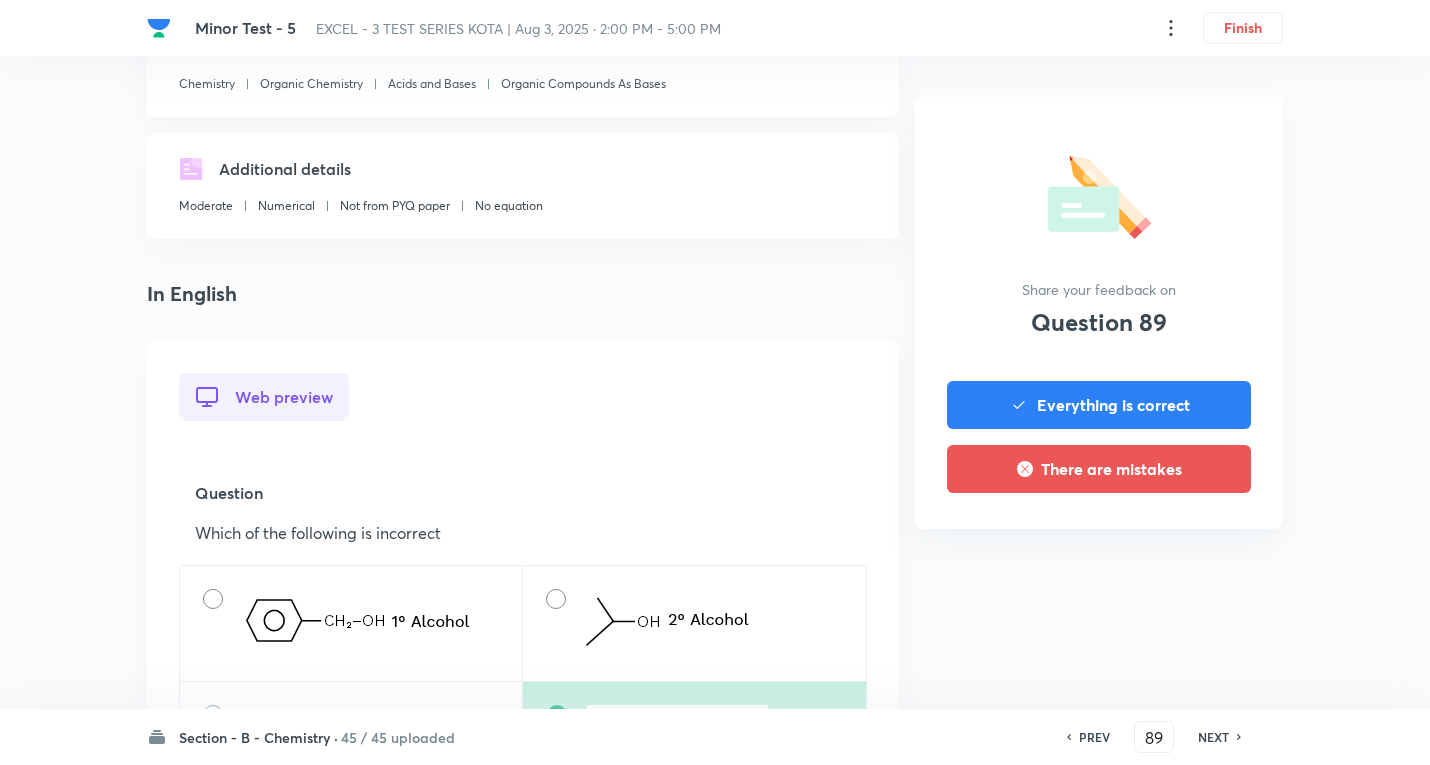 scroll, scrollTop: 500, scrollLeft: 0, axis: vertical 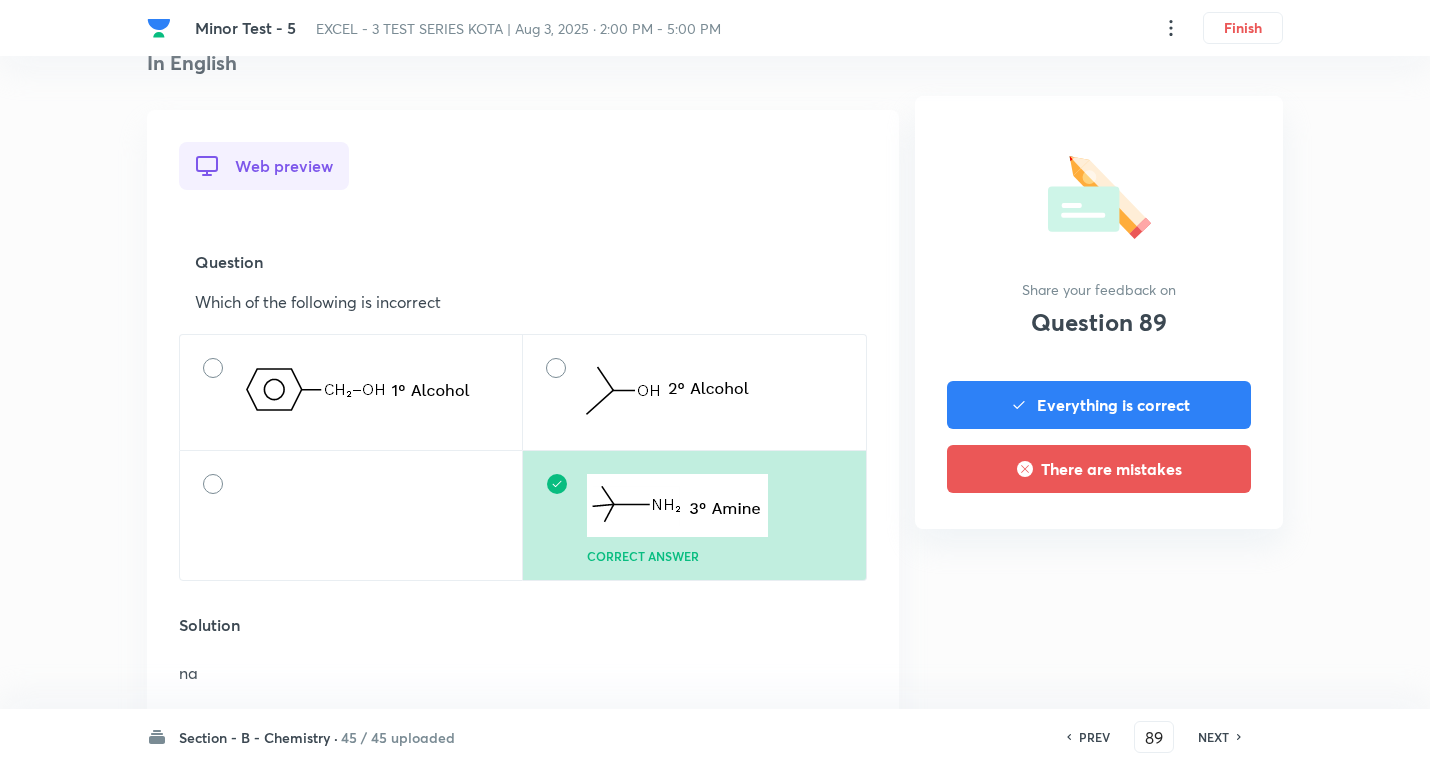 click on "PREV 89 ​ NEXT" at bounding box center [1154, 737] 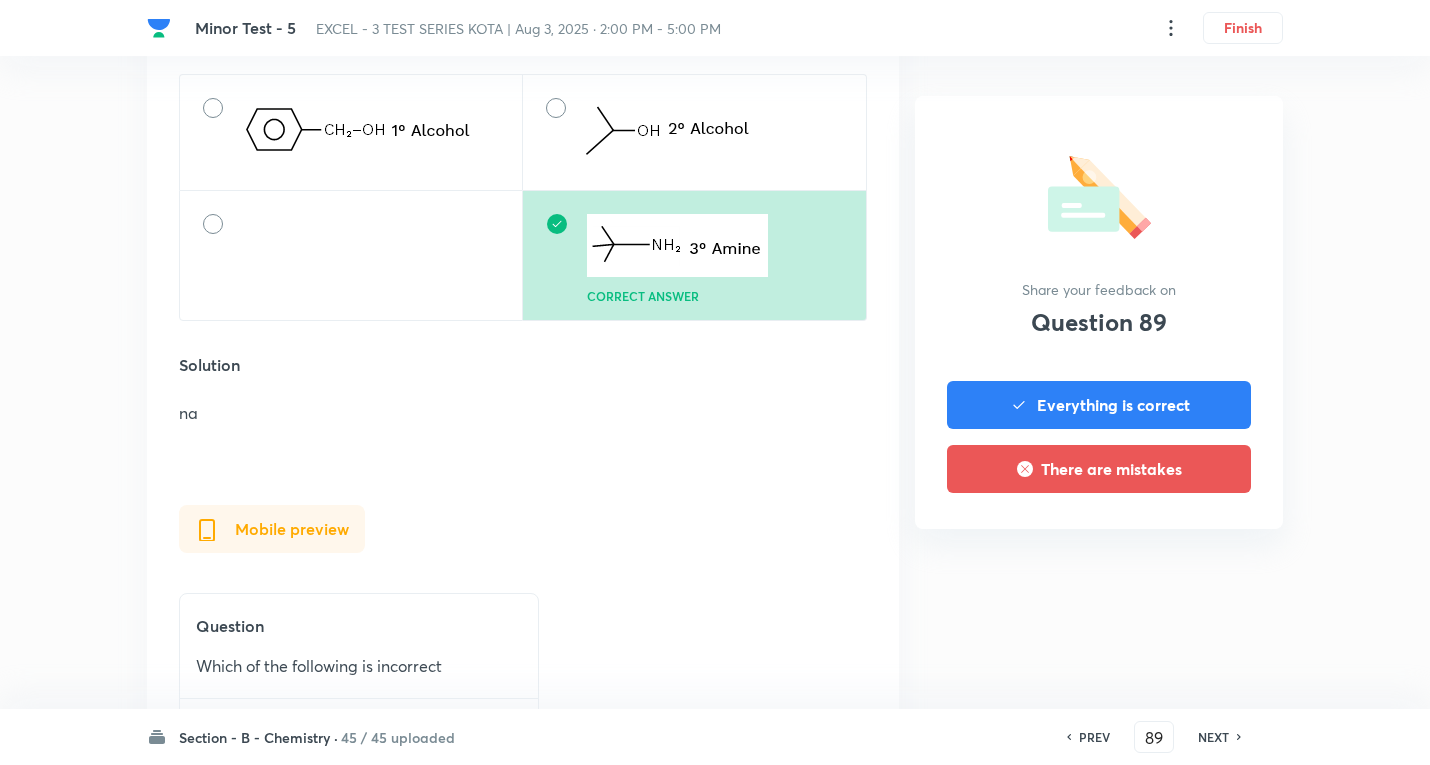 scroll, scrollTop: 1000, scrollLeft: 0, axis: vertical 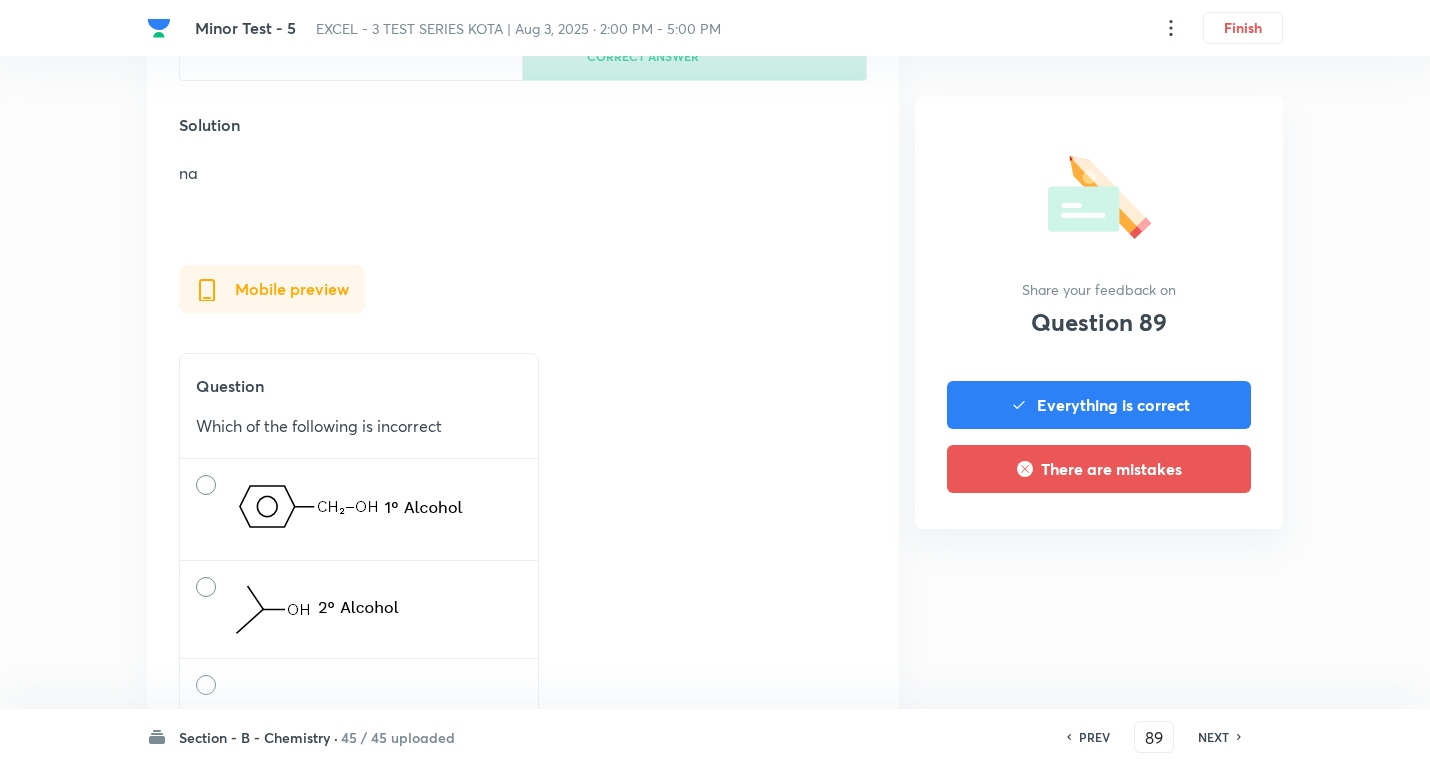 click on "NEXT" at bounding box center [1213, 737] 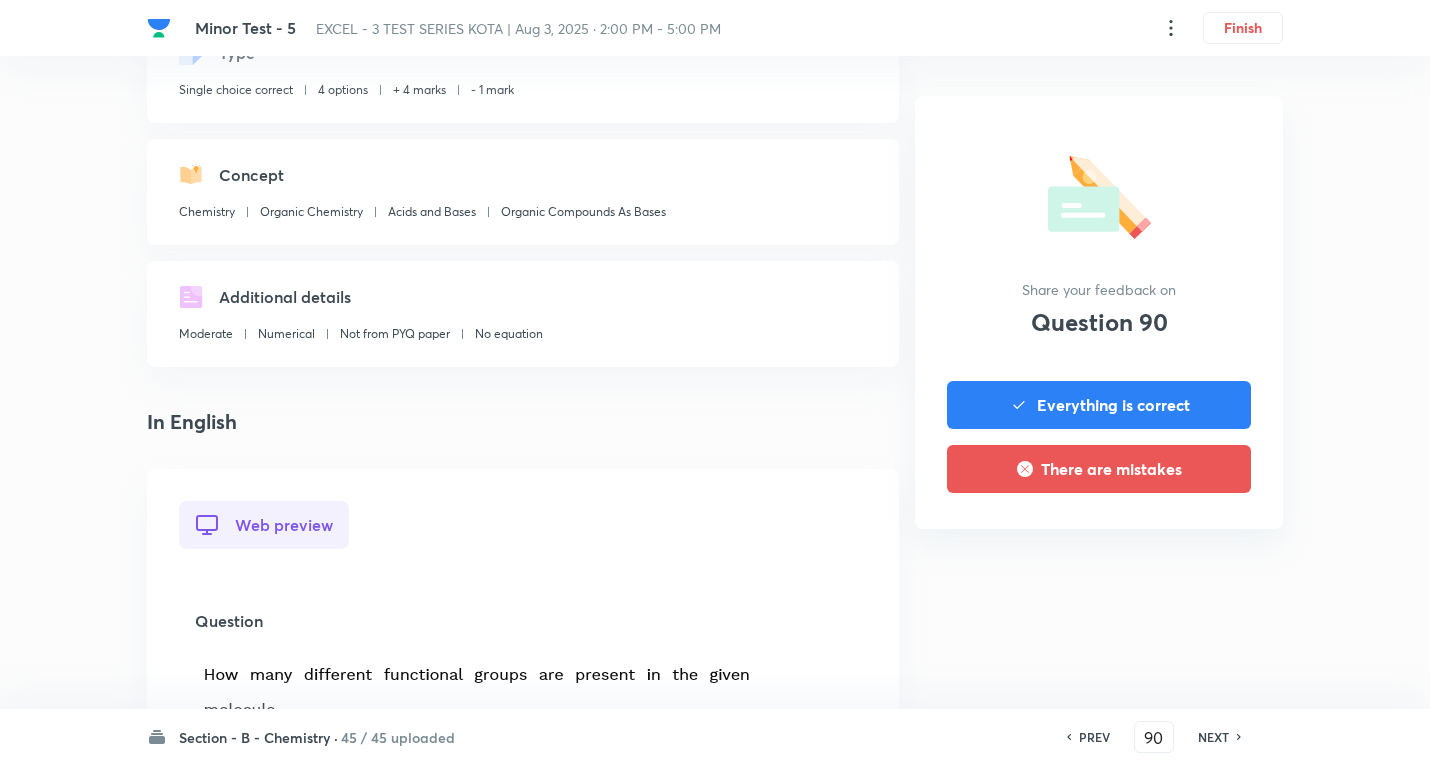 scroll, scrollTop: 500, scrollLeft: 0, axis: vertical 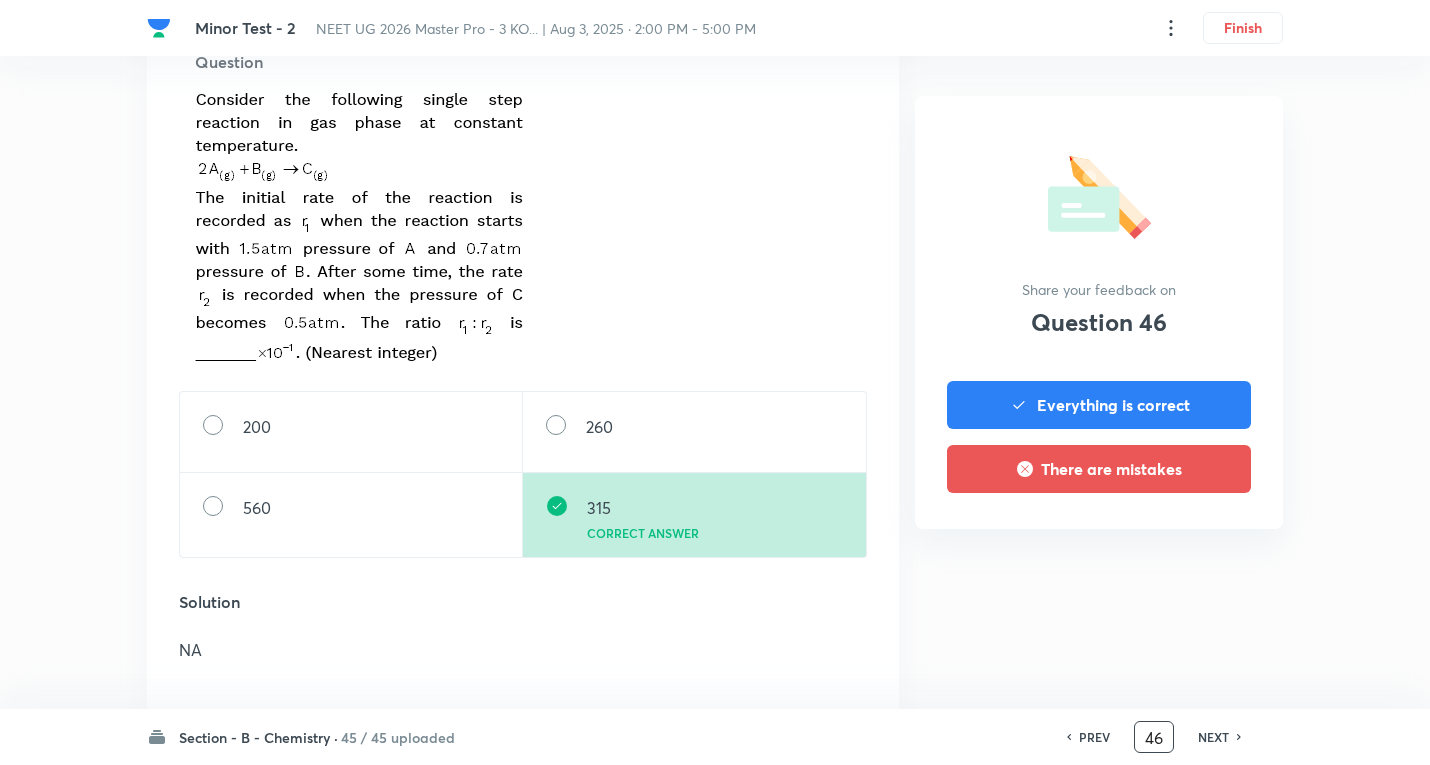 drag, startPoint x: 1150, startPoint y: 740, endPoint x: 1176, endPoint y: 740, distance: 26 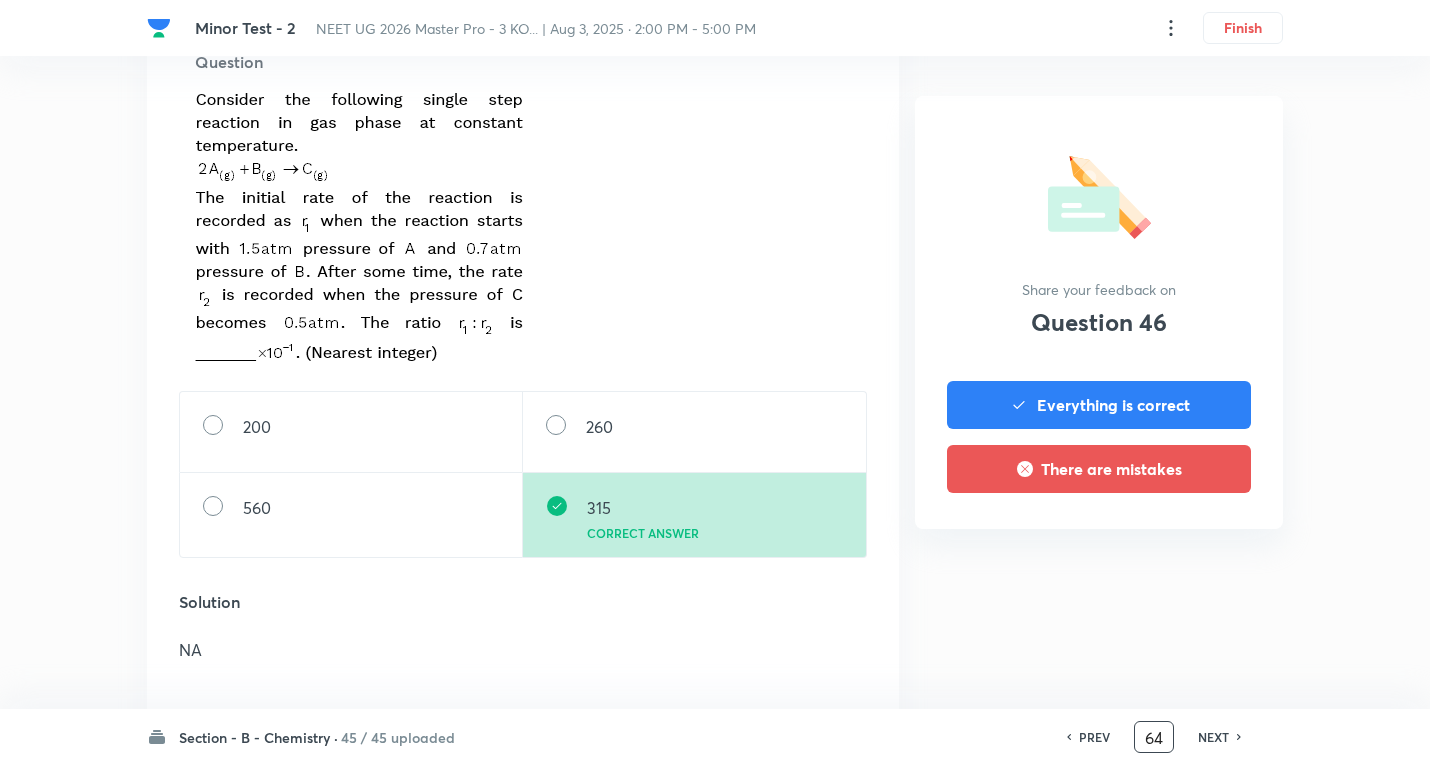 type on "4" 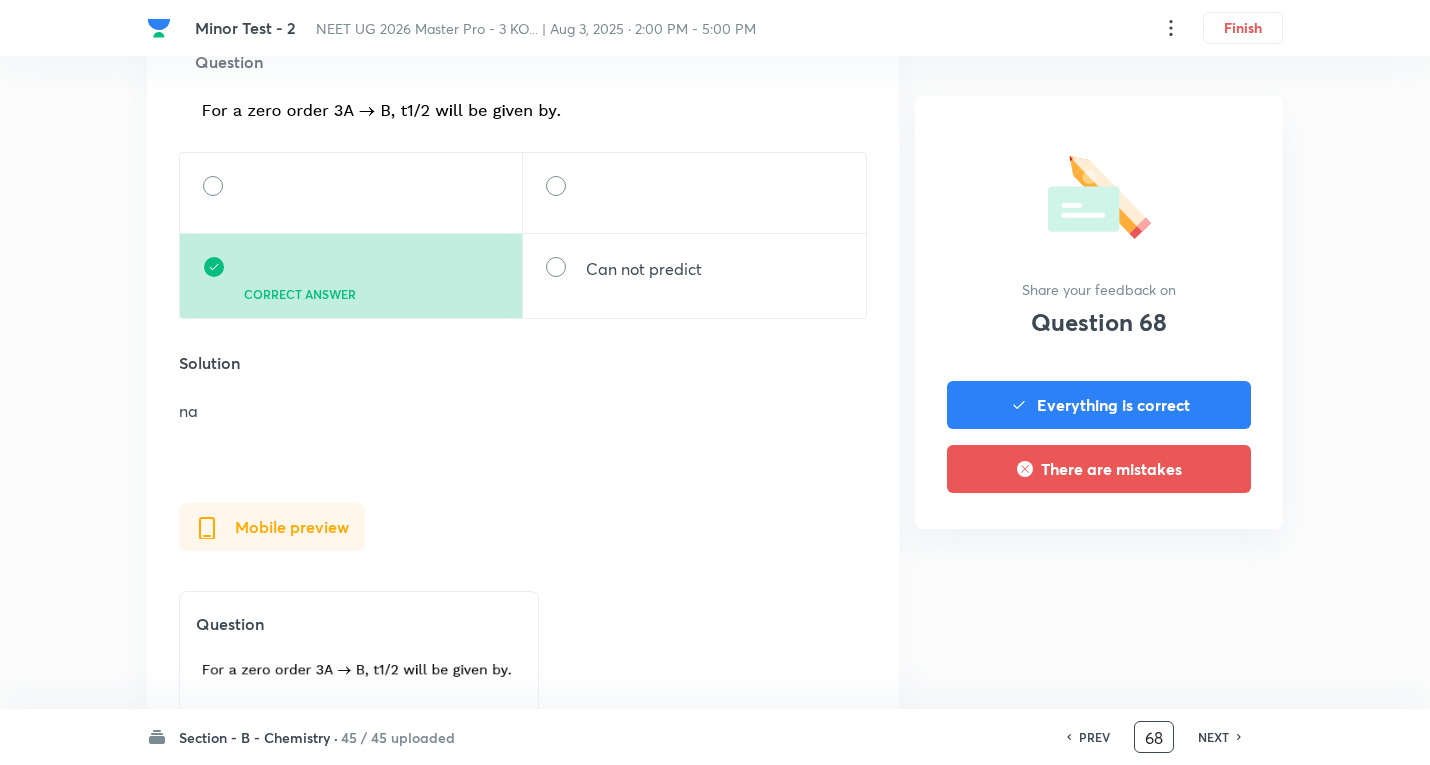 scroll, scrollTop: 0, scrollLeft: 0, axis: both 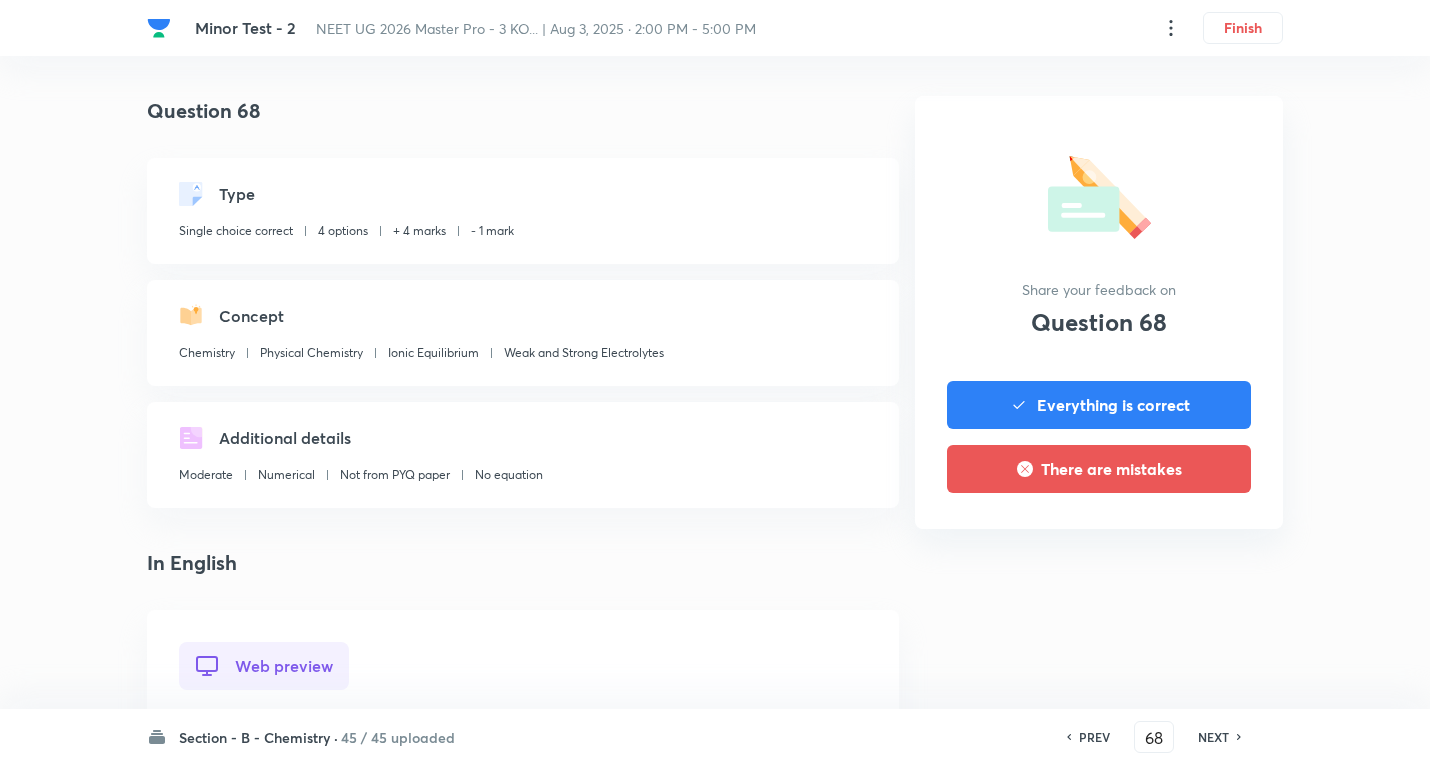 click on "Section - B - Chemistry ·
45 / 45 uploaded
PREV 68 ​ NEXT" at bounding box center (715, 737) 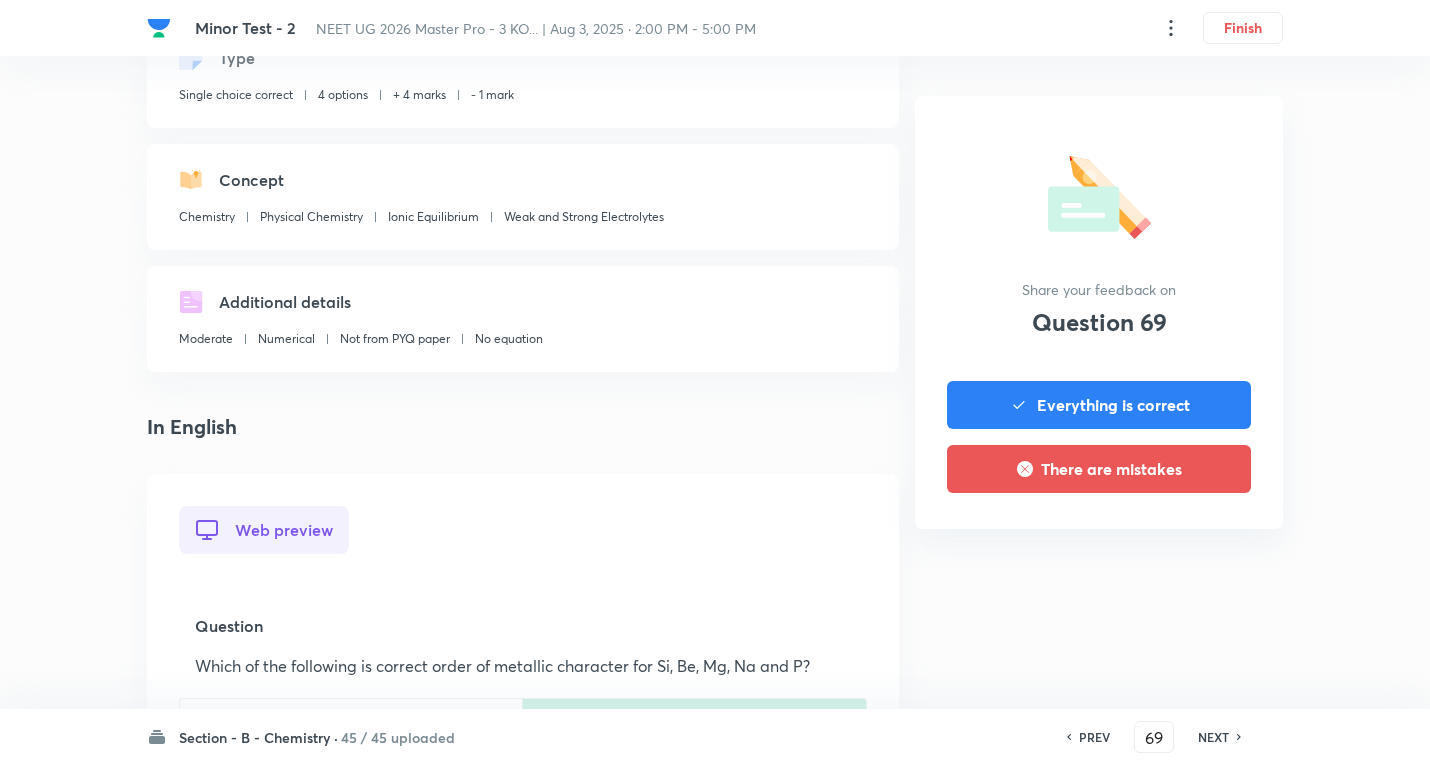 scroll, scrollTop: 400, scrollLeft: 0, axis: vertical 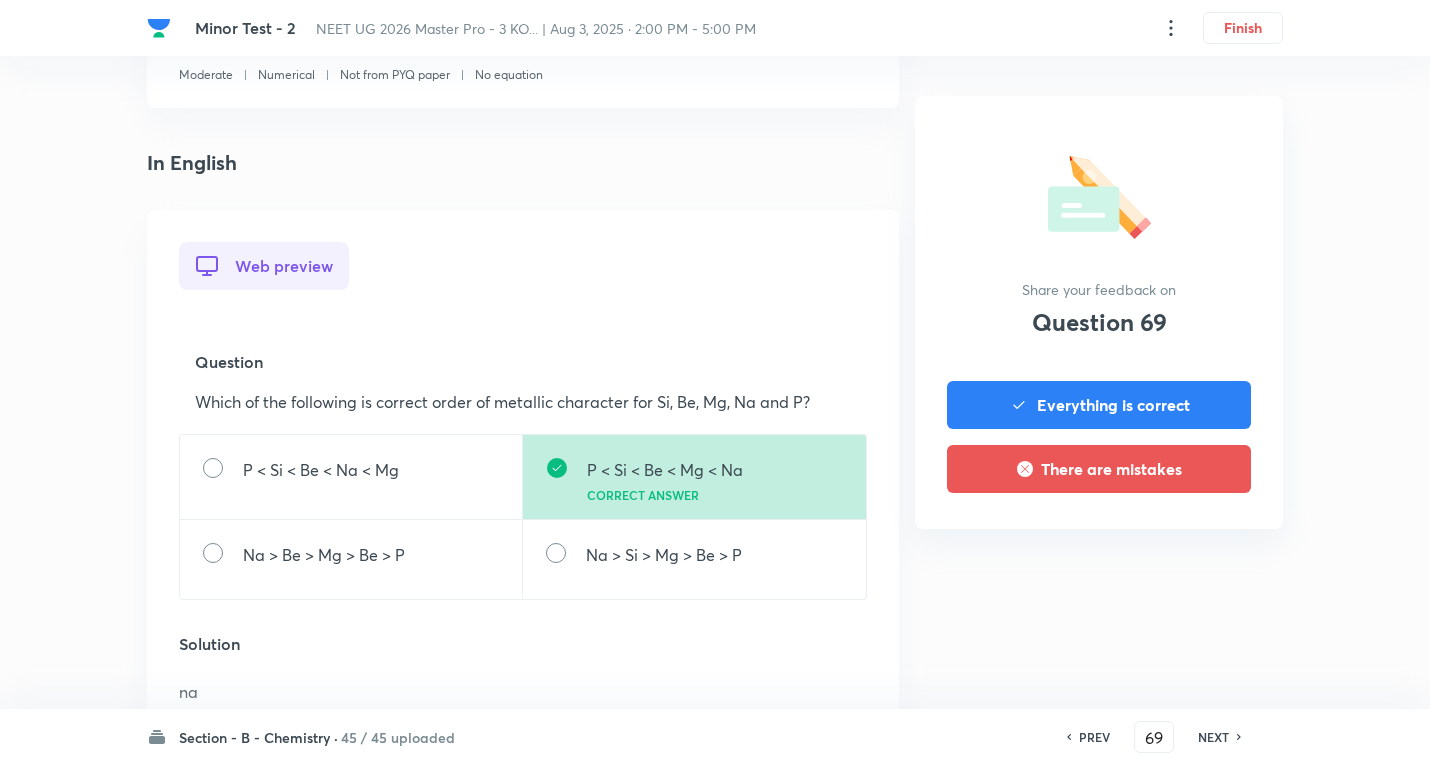 click on "PREV" at bounding box center (1094, 737) 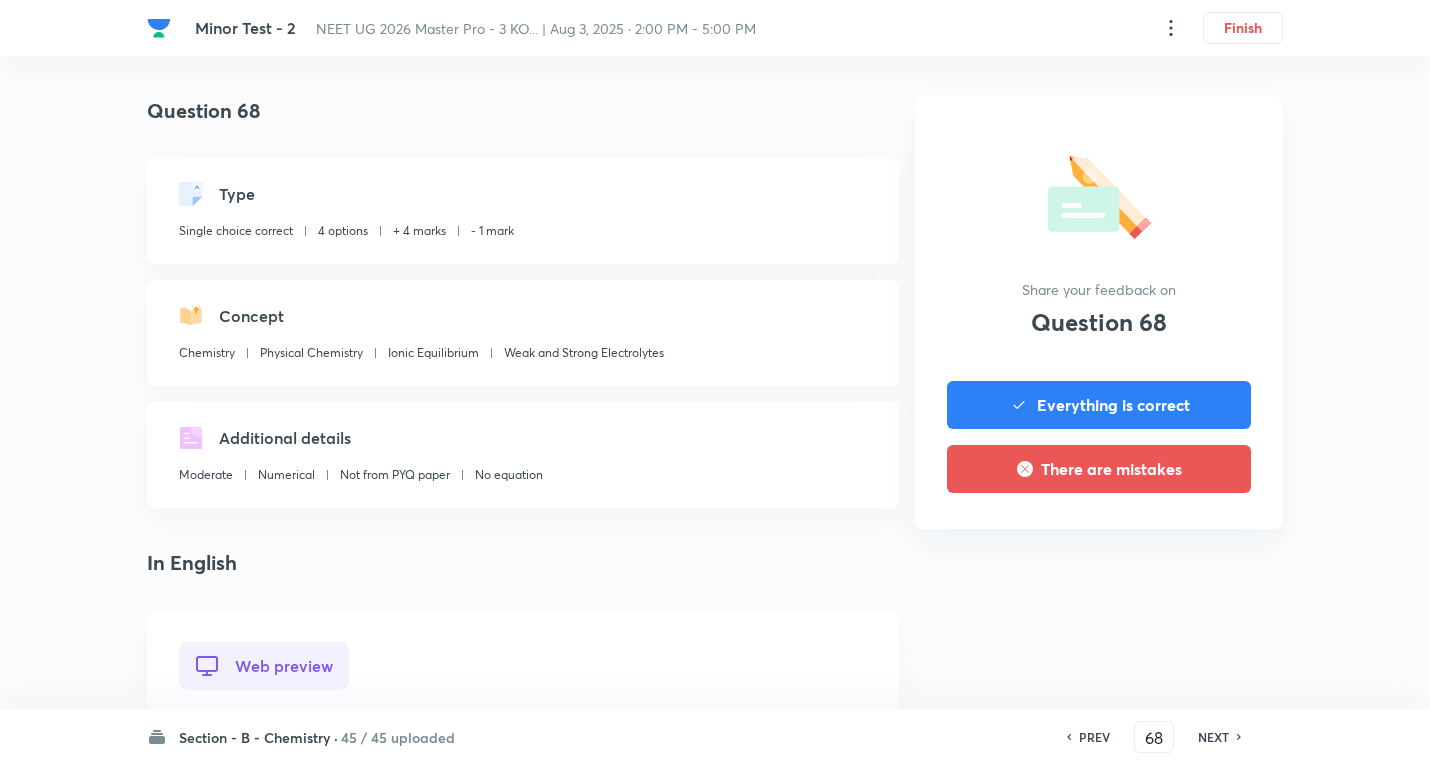 scroll, scrollTop: 600, scrollLeft: 0, axis: vertical 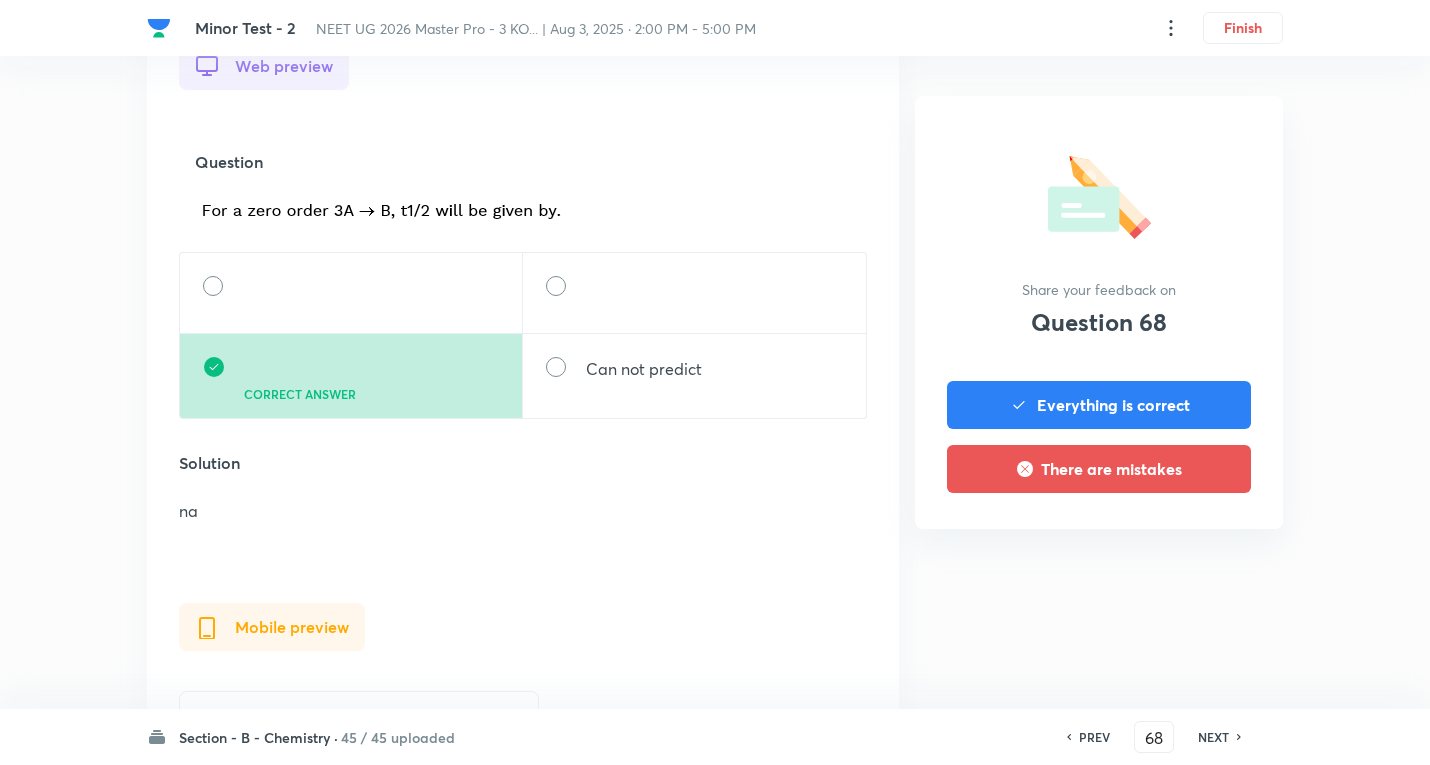 click on "NEXT" at bounding box center (1216, 737) 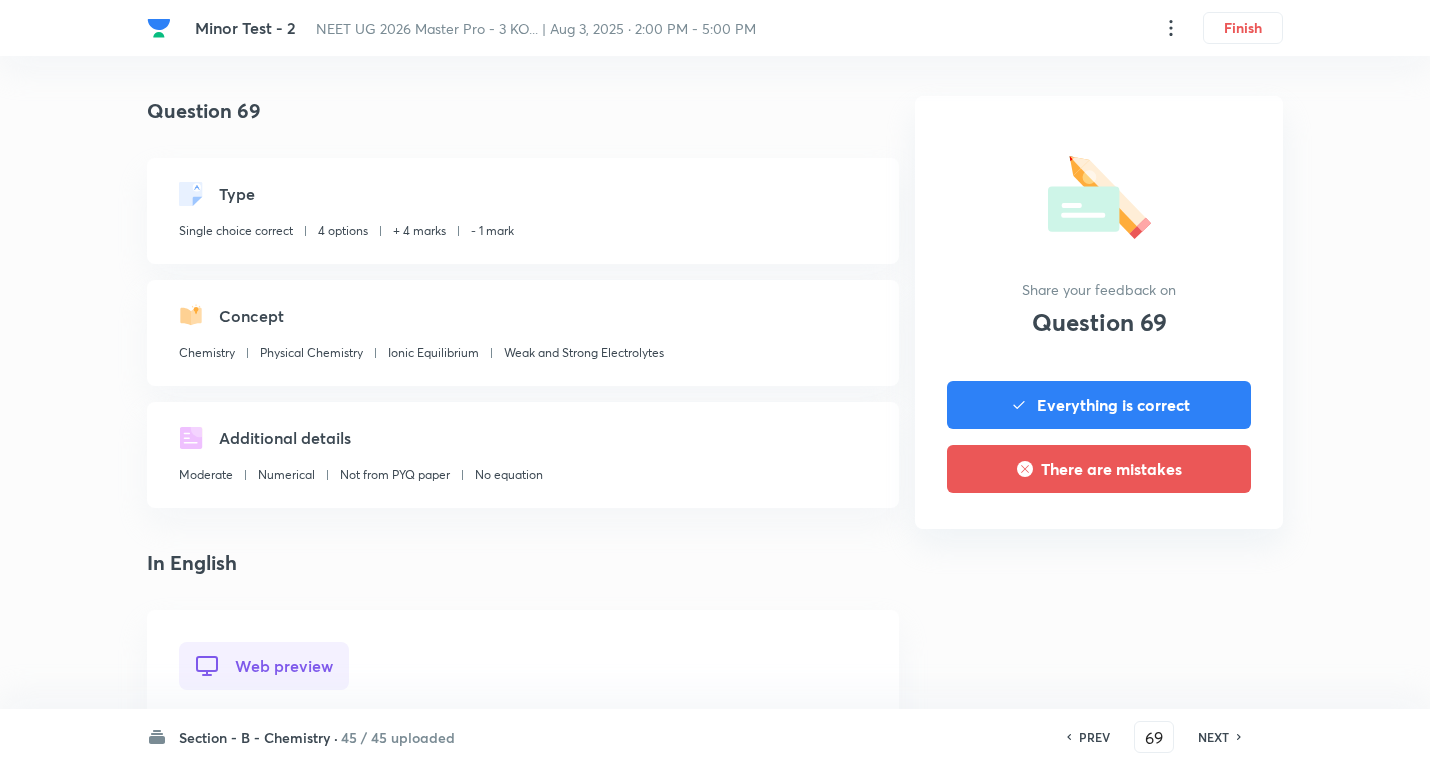 scroll, scrollTop: 600, scrollLeft: 0, axis: vertical 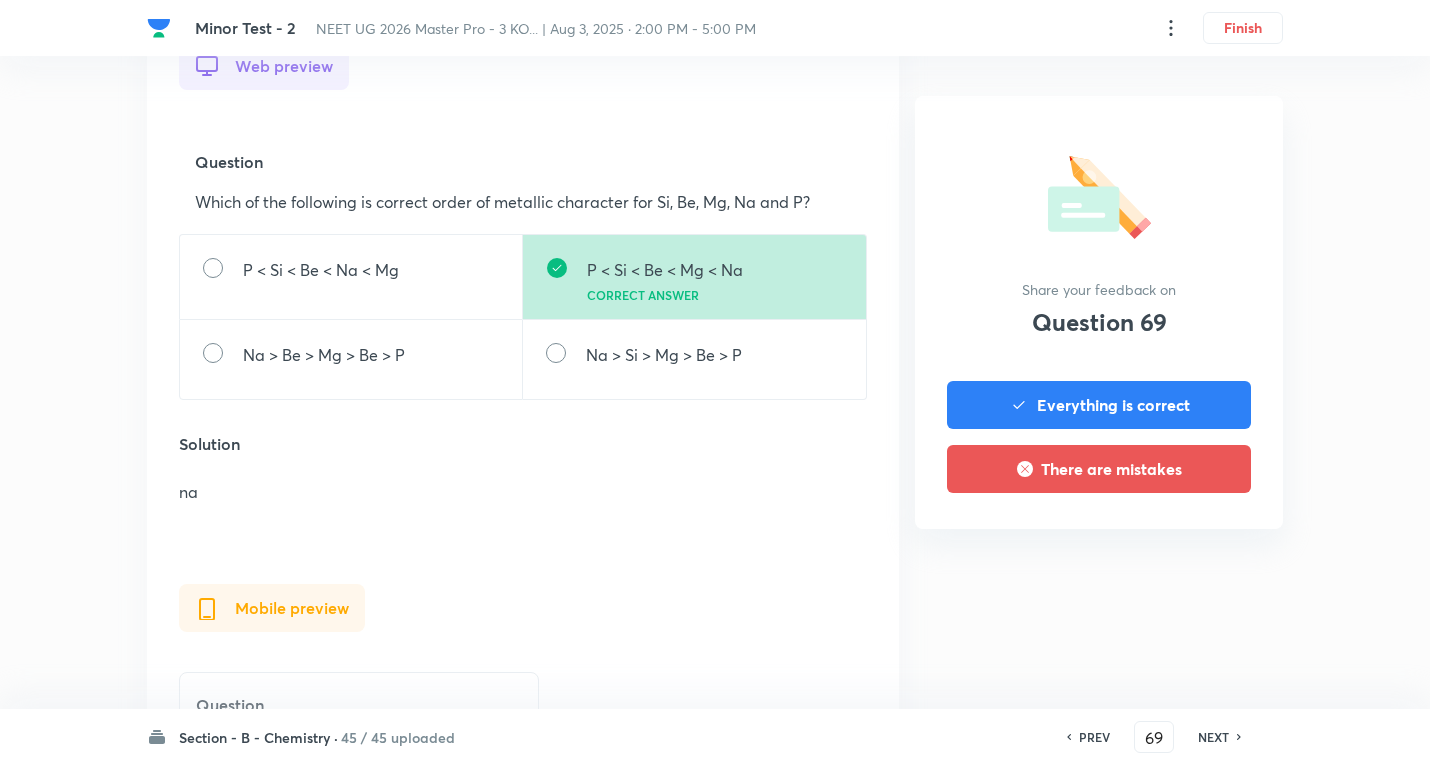 click on "NEXT" at bounding box center (1213, 737) 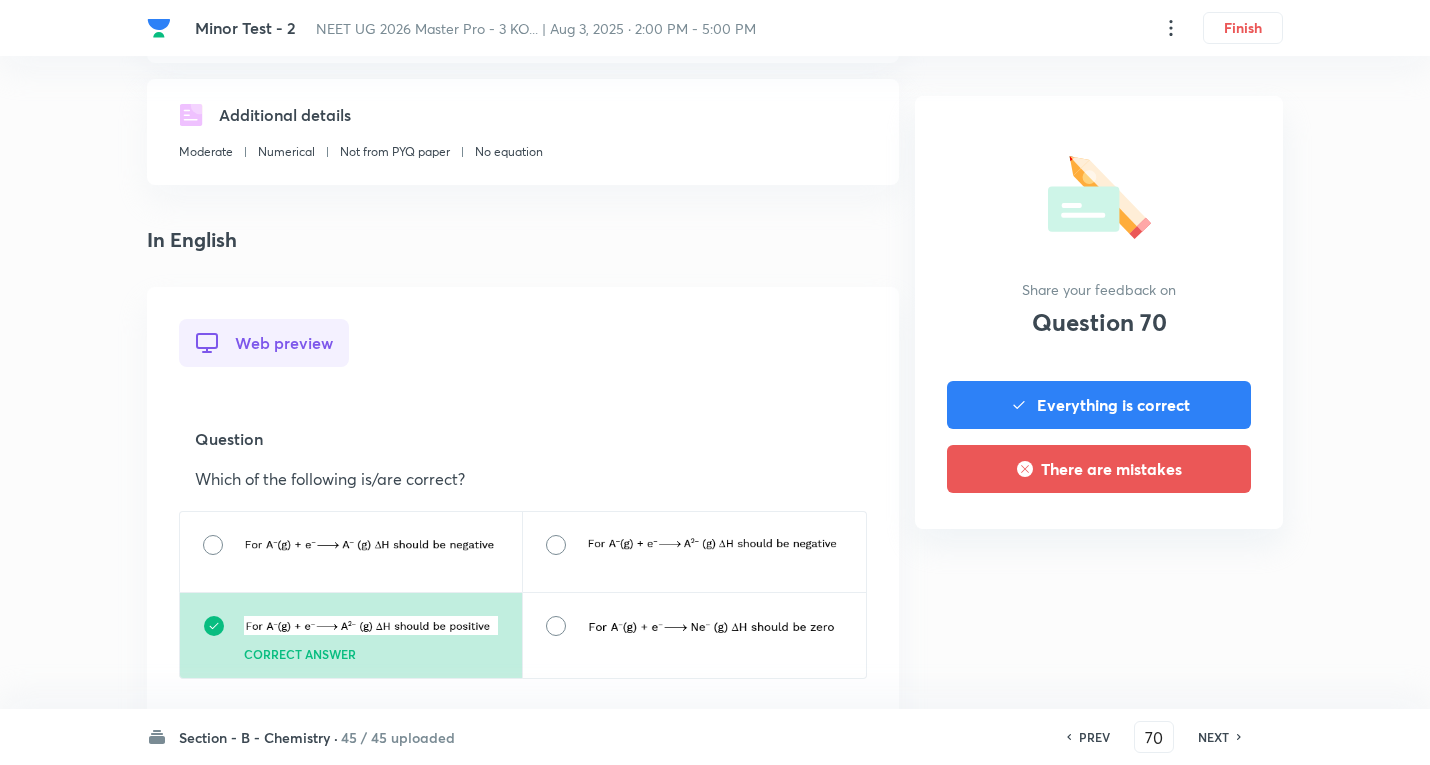 scroll, scrollTop: 600, scrollLeft: 0, axis: vertical 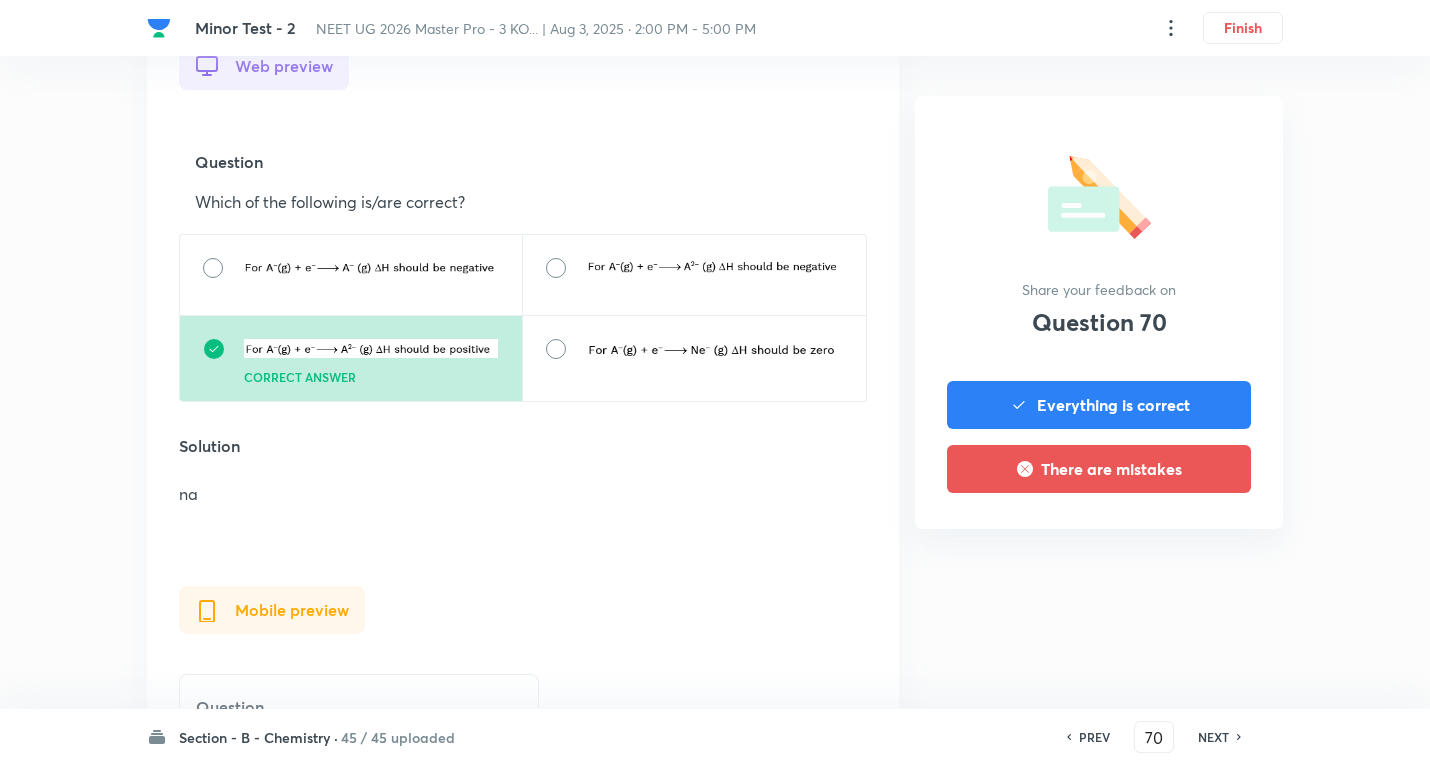 click on "NEXT" at bounding box center [1213, 737] 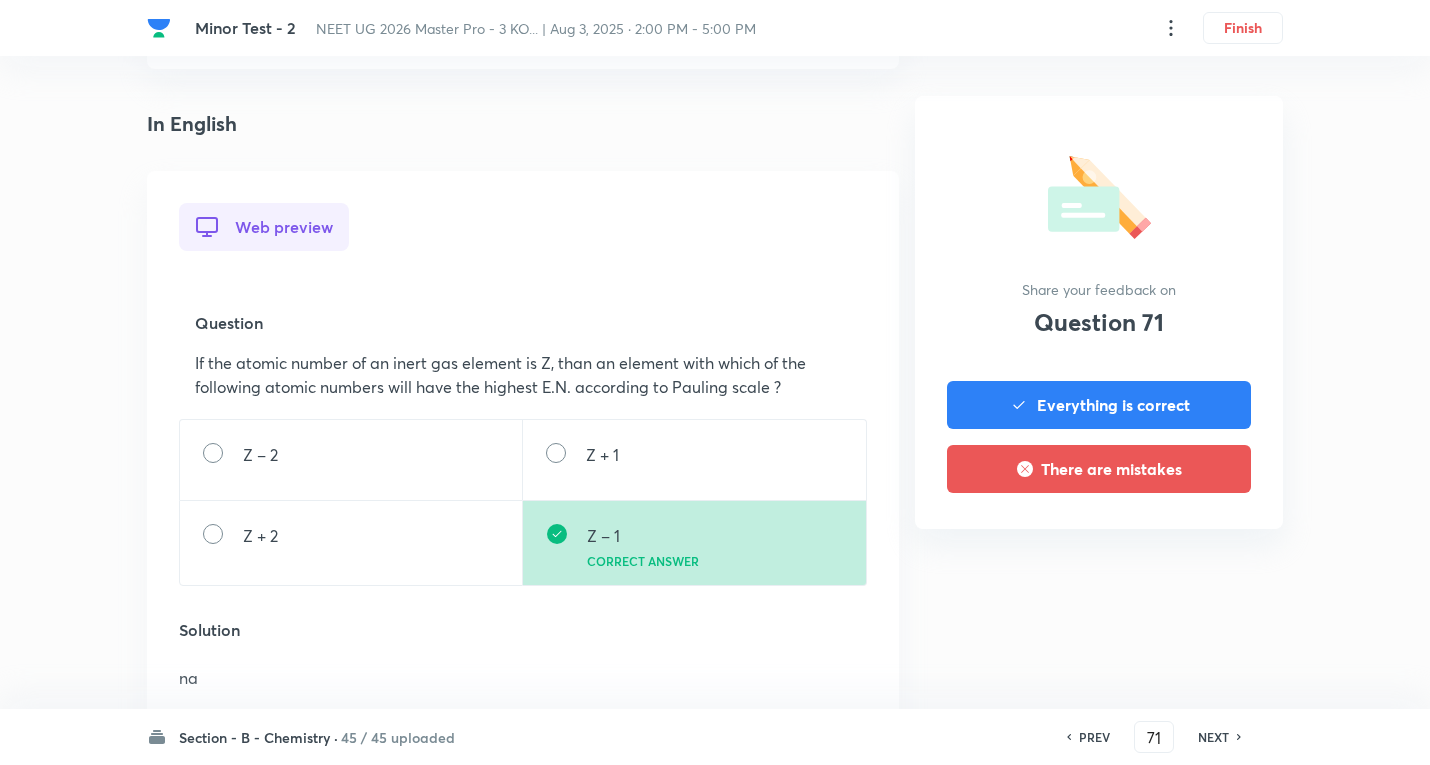 scroll, scrollTop: 500, scrollLeft: 0, axis: vertical 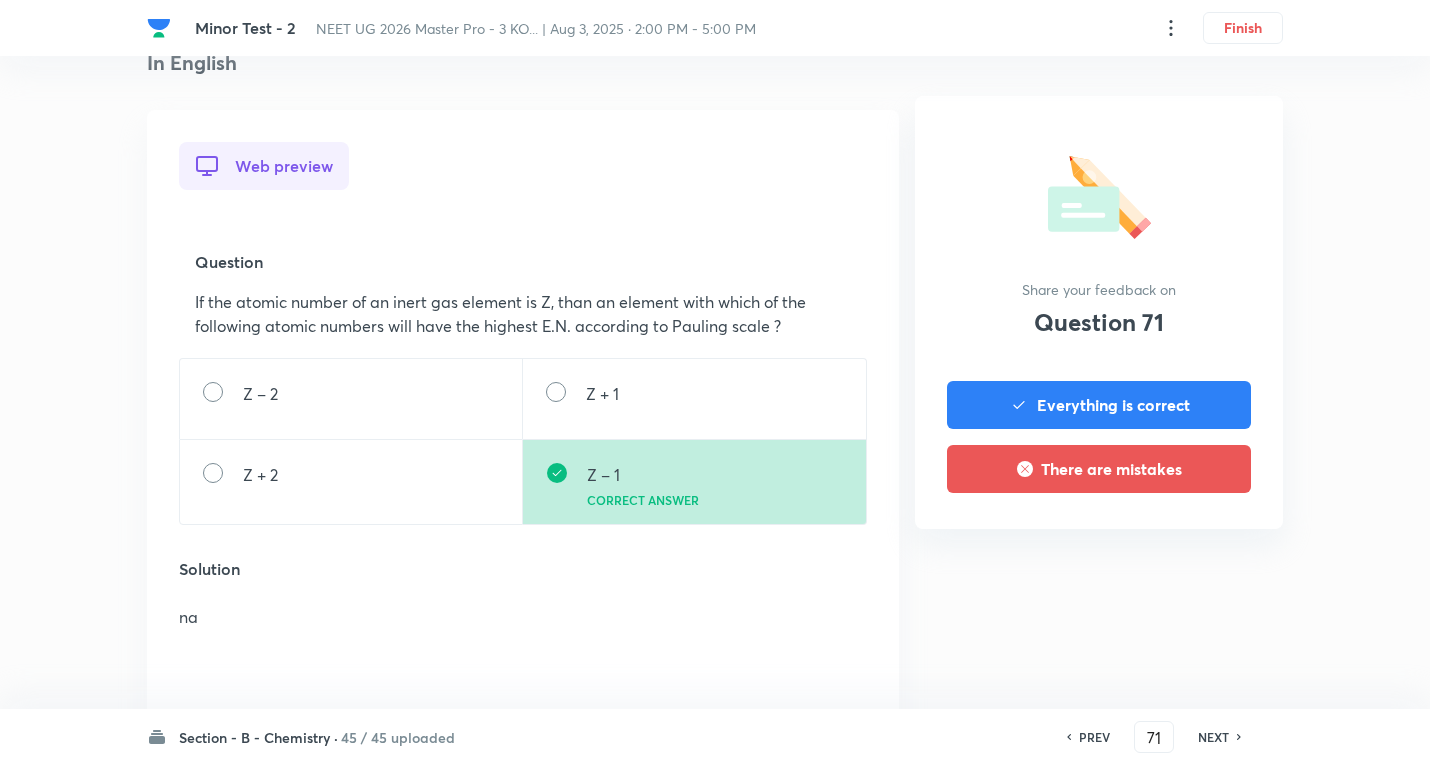 click on "NEXT" at bounding box center [1213, 737] 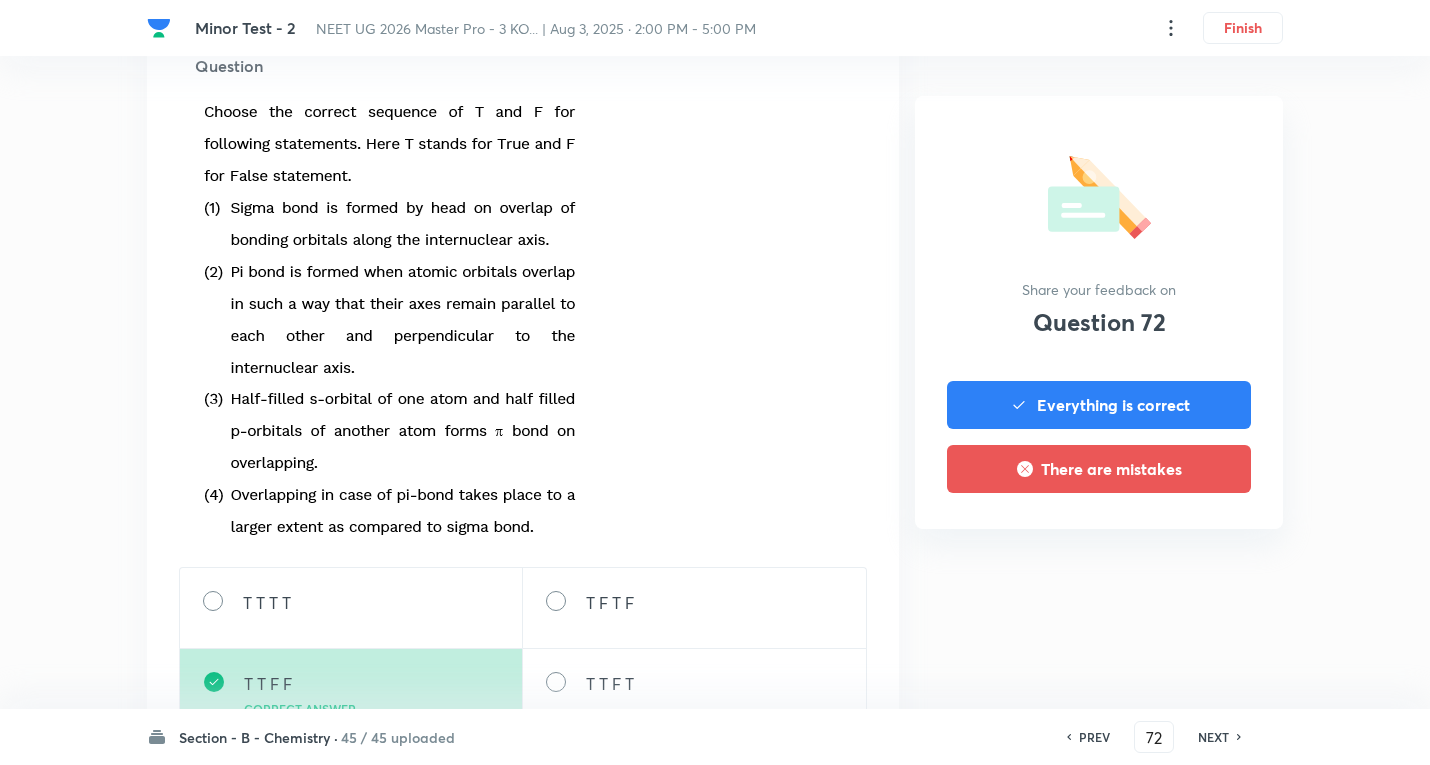 scroll, scrollTop: 700, scrollLeft: 0, axis: vertical 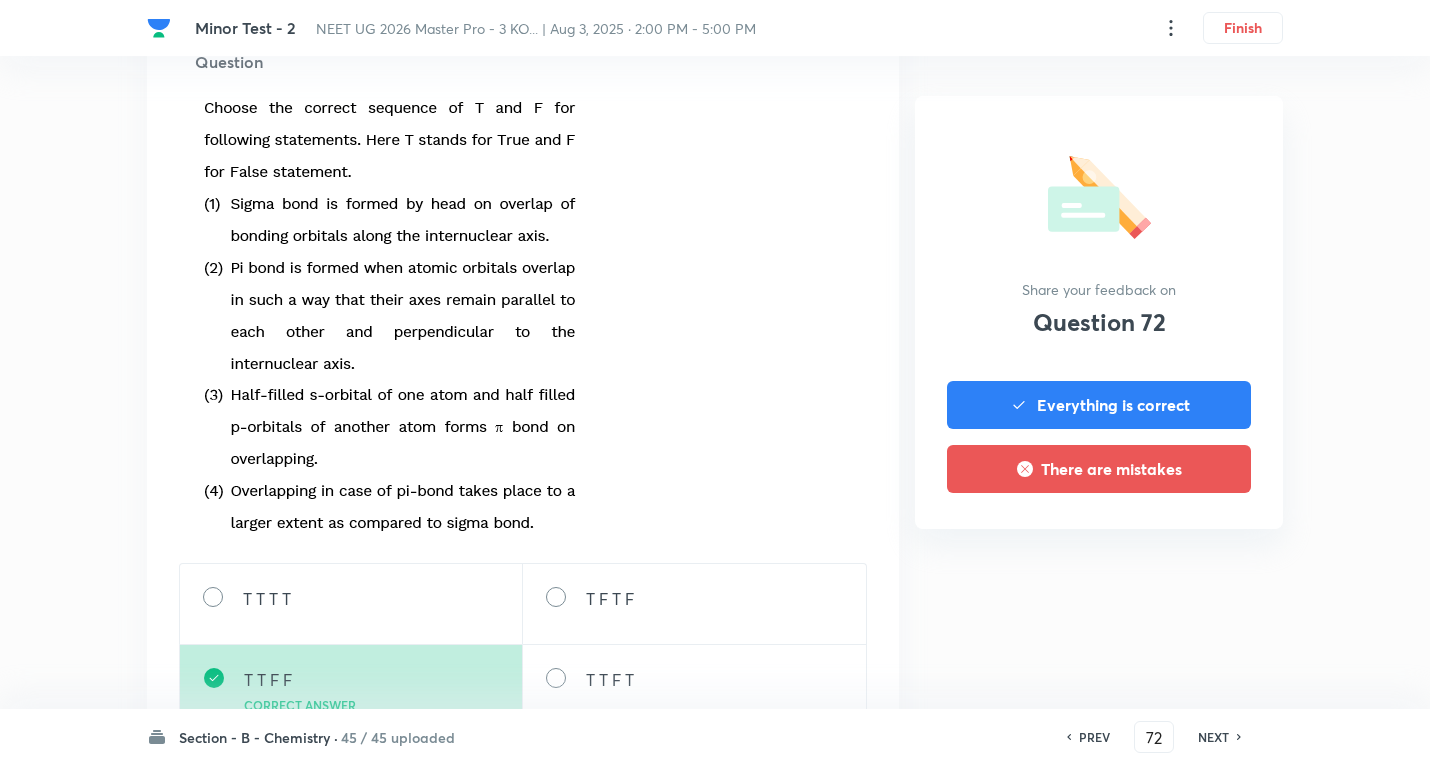 click on "NEXT" at bounding box center [1213, 737] 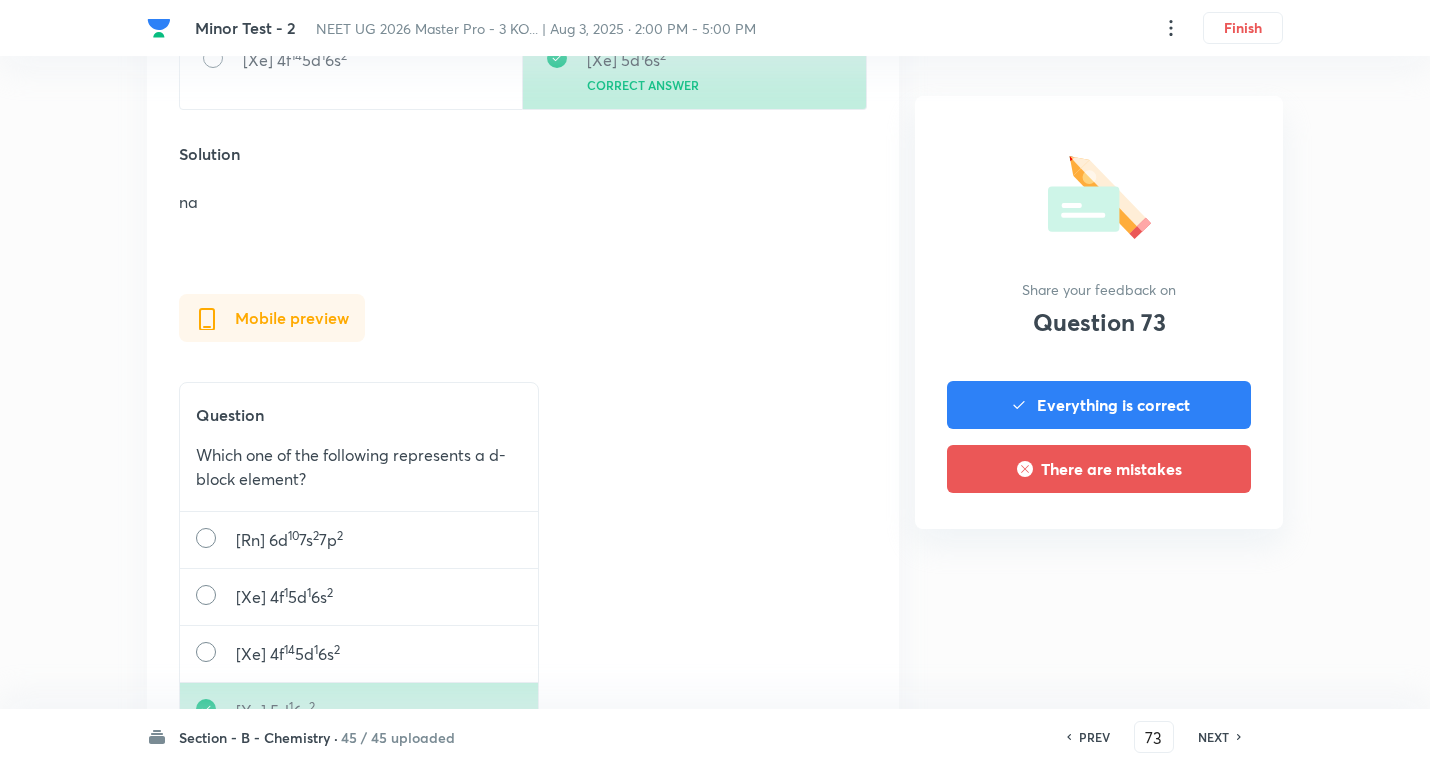 scroll, scrollTop: 700, scrollLeft: 0, axis: vertical 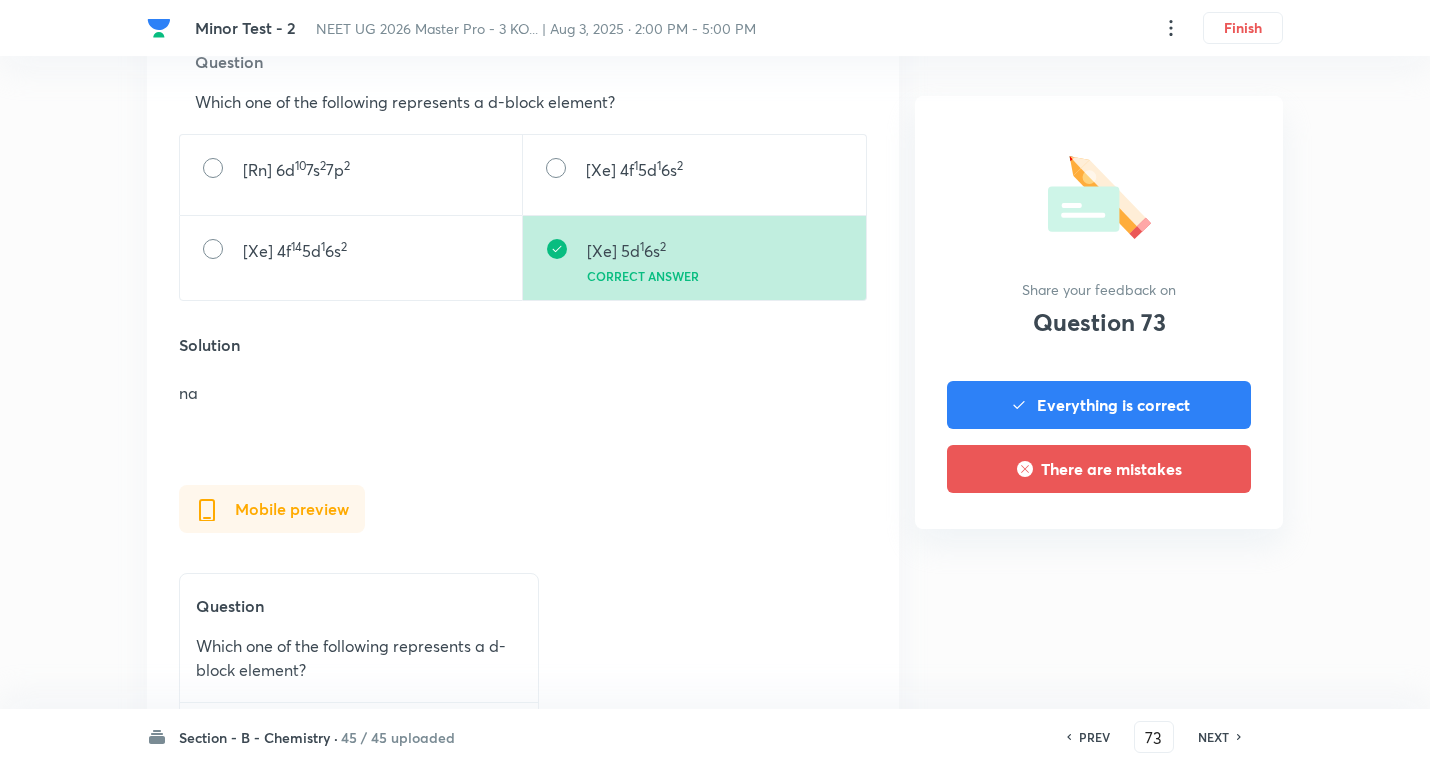 click on "NEXT" at bounding box center [1213, 737] 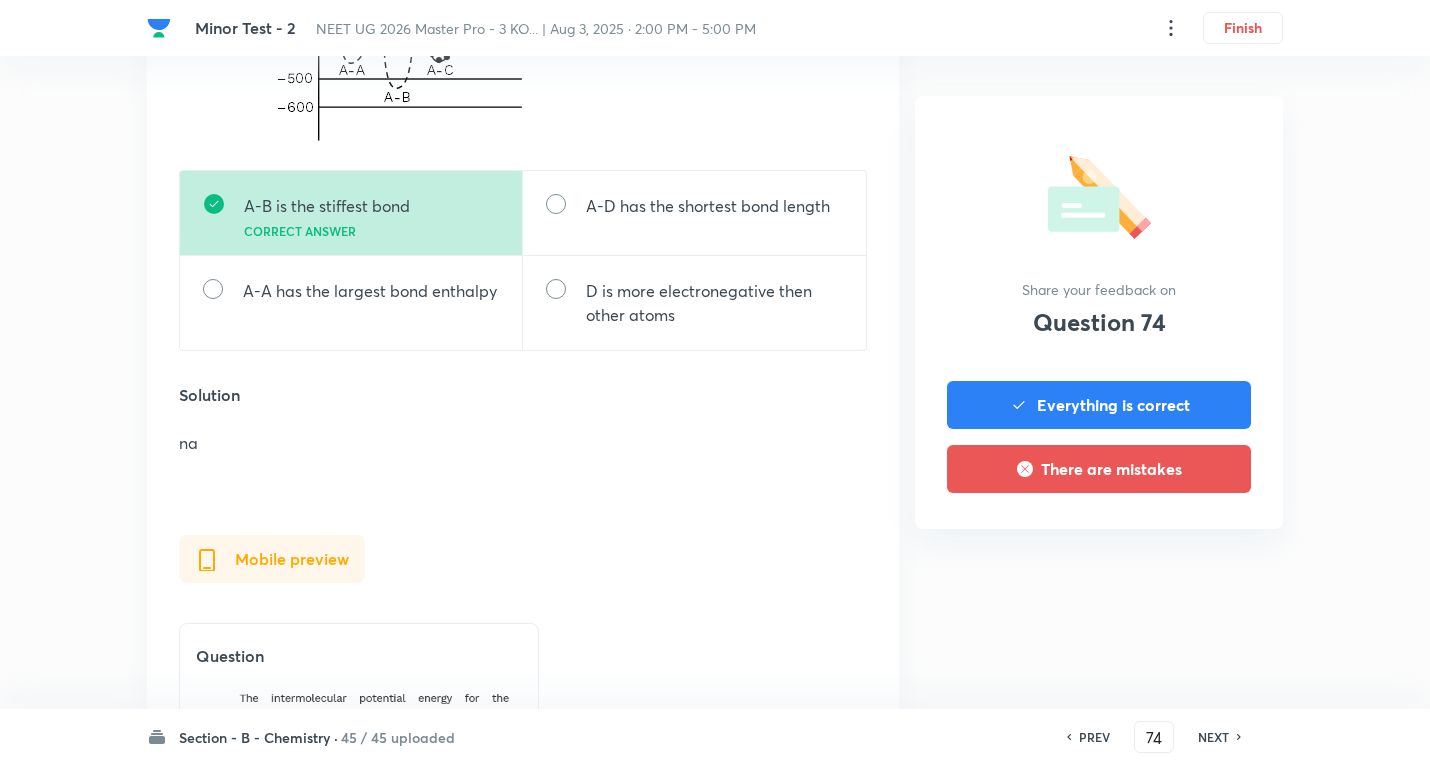 scroll, scrollTop: 1000, scrollLeft: 0, axis: vertical 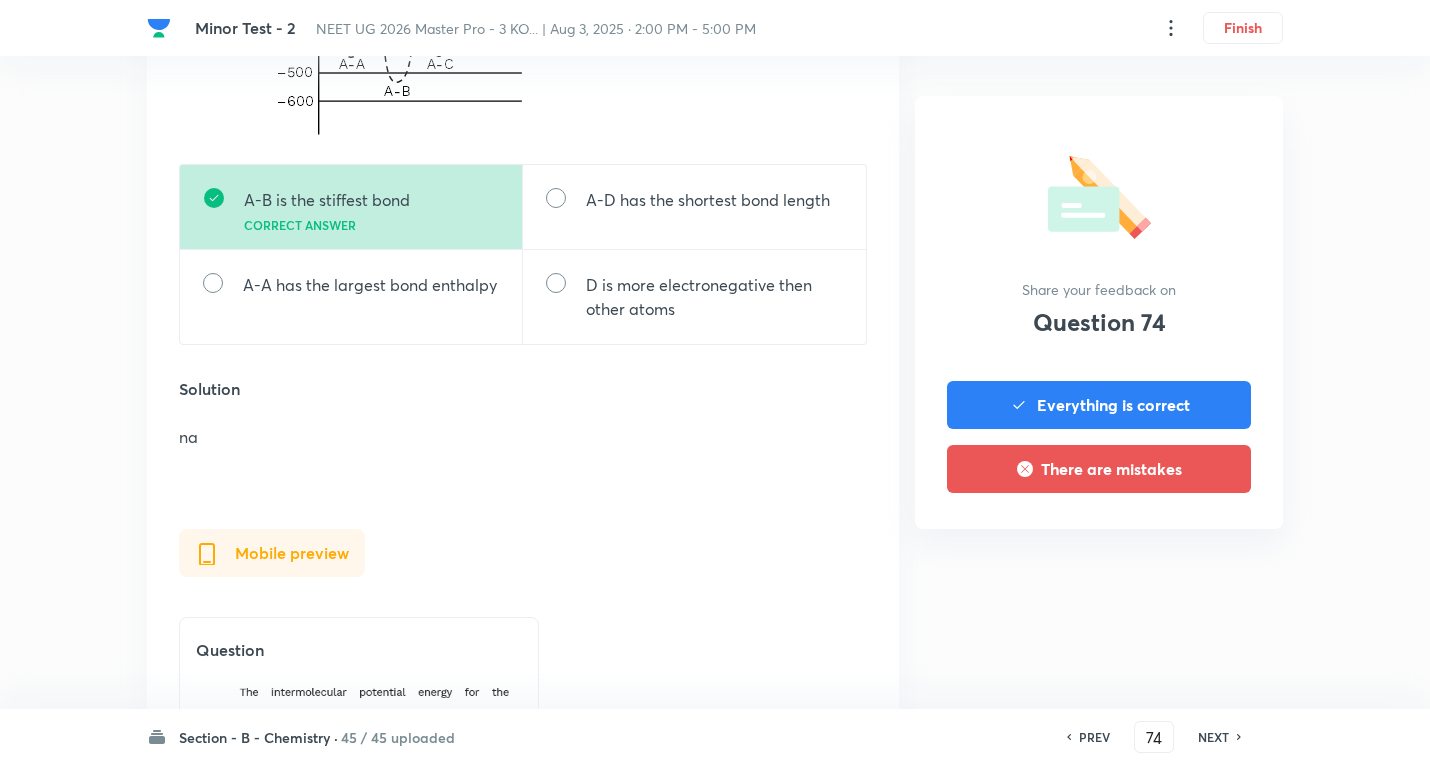 click on "NEXT" at bounding box center (1213, 737) 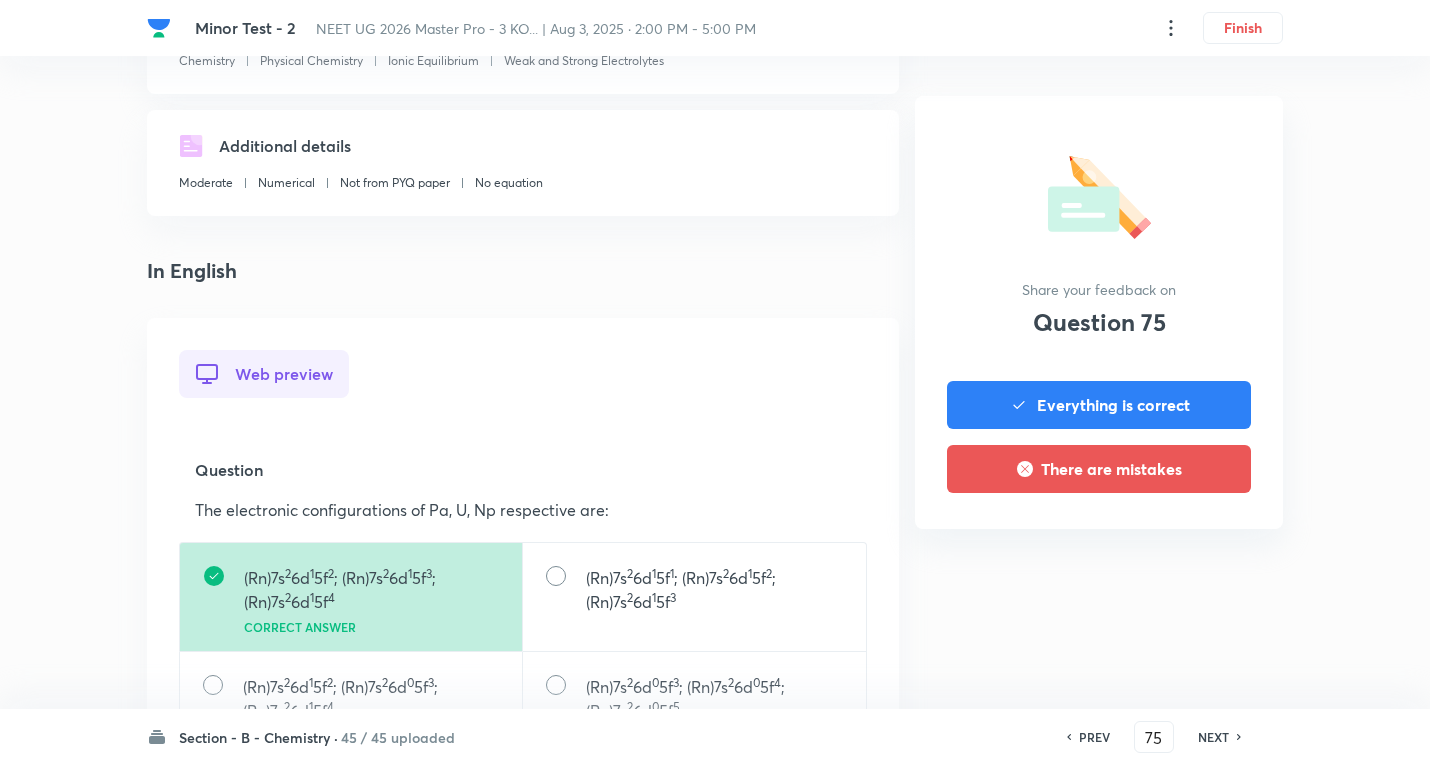 scroll, scrollTop: 600, scrollLeft: 0, axis: vertical 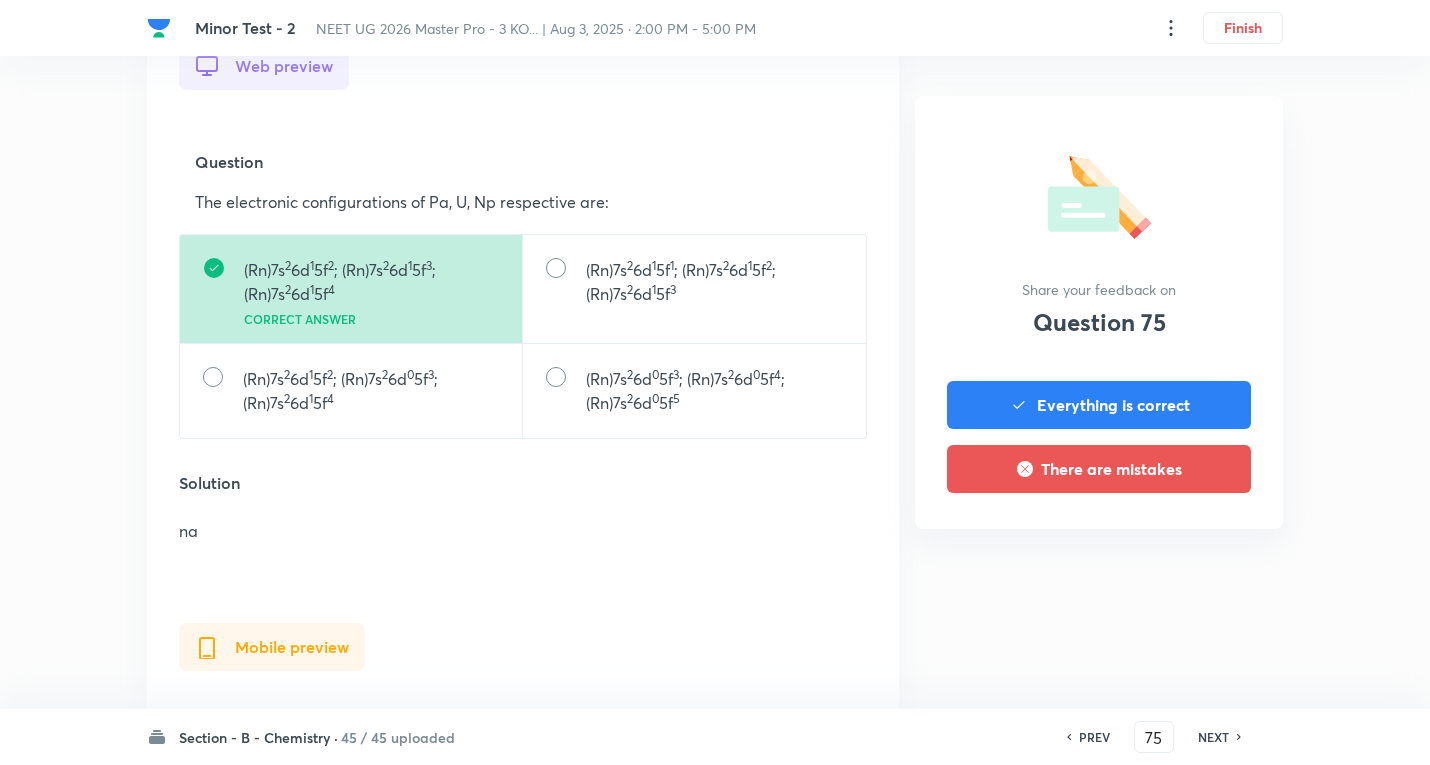 click on "NEXT" at bounding box center (1216, 737) 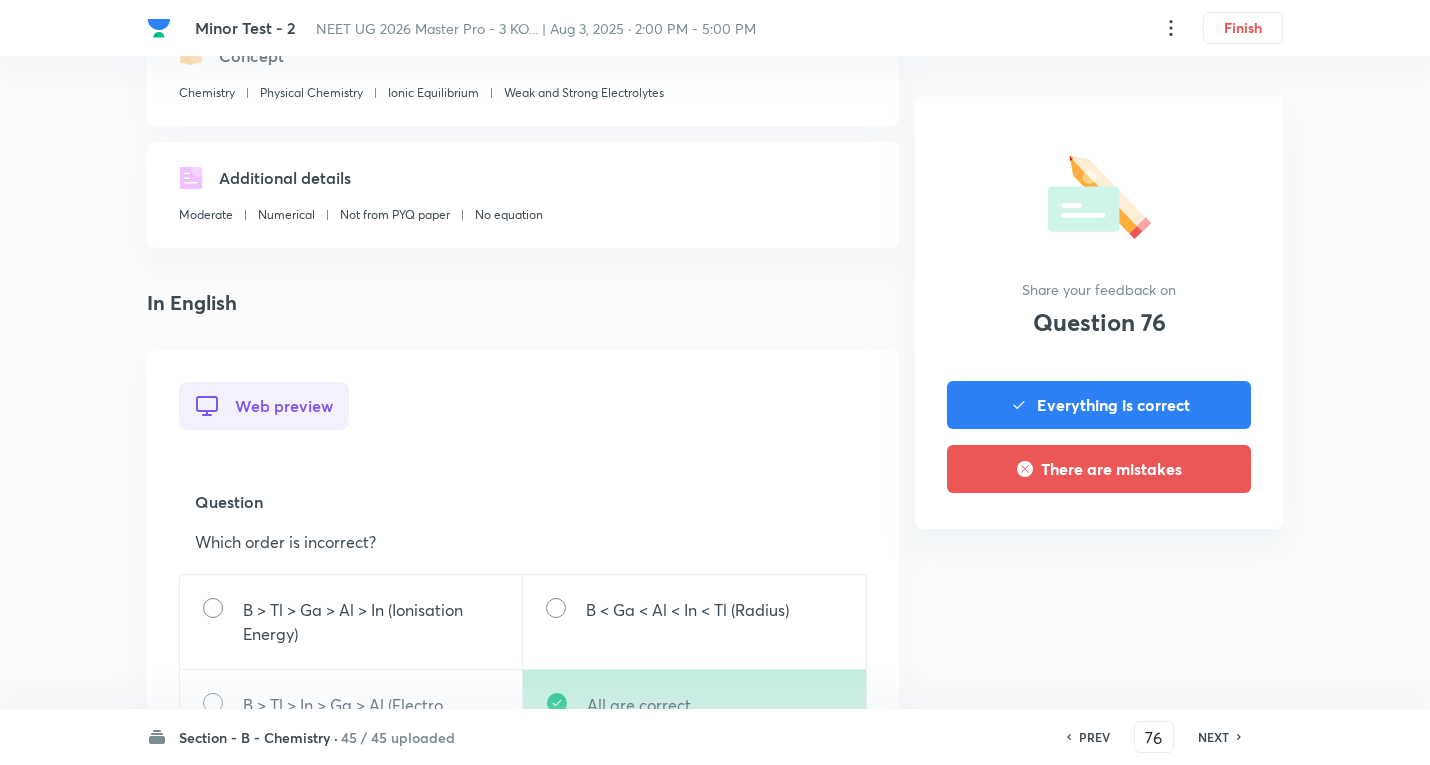 scroll, scrollTop: 700, scrollLeft: 0, axis: vertical 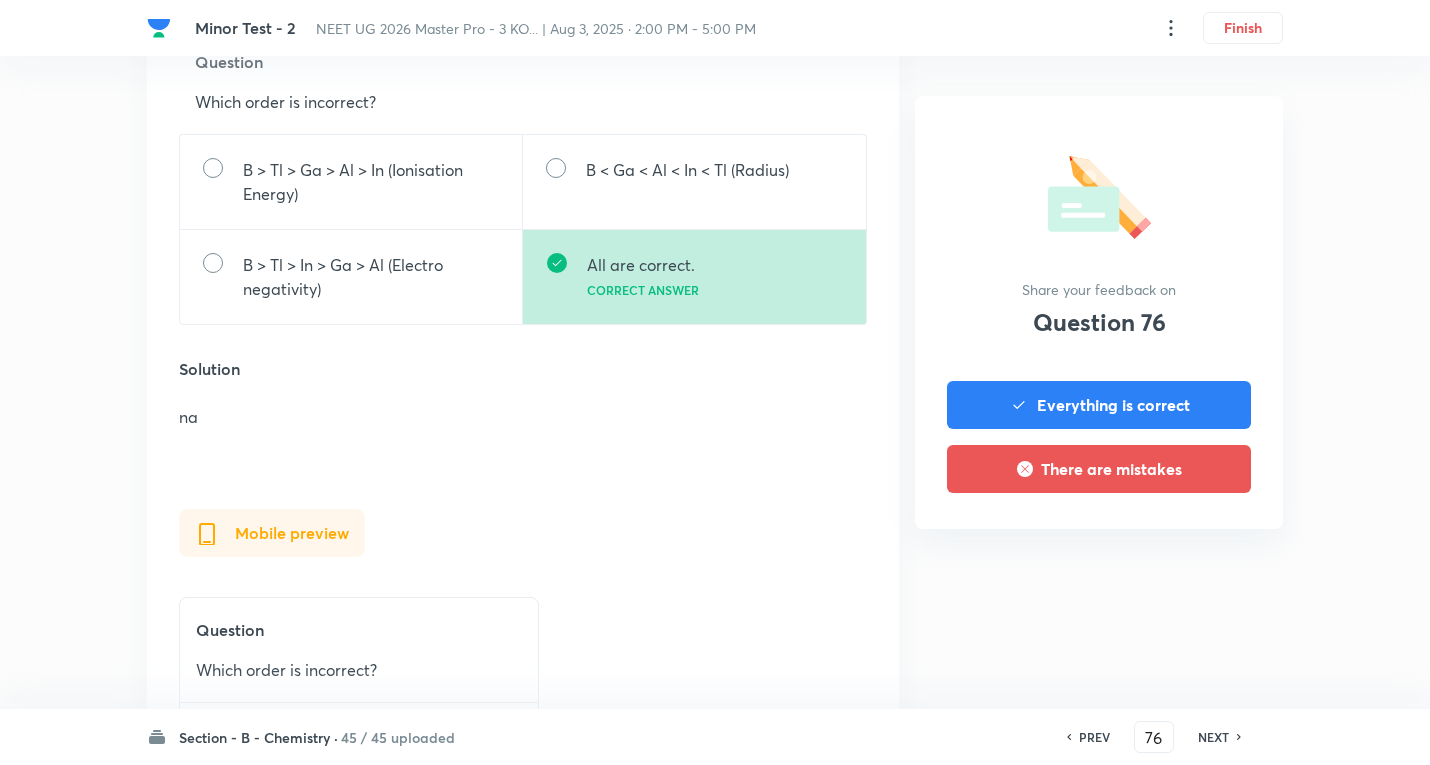 click on "NEXT" at bounding box center [1213, 737] 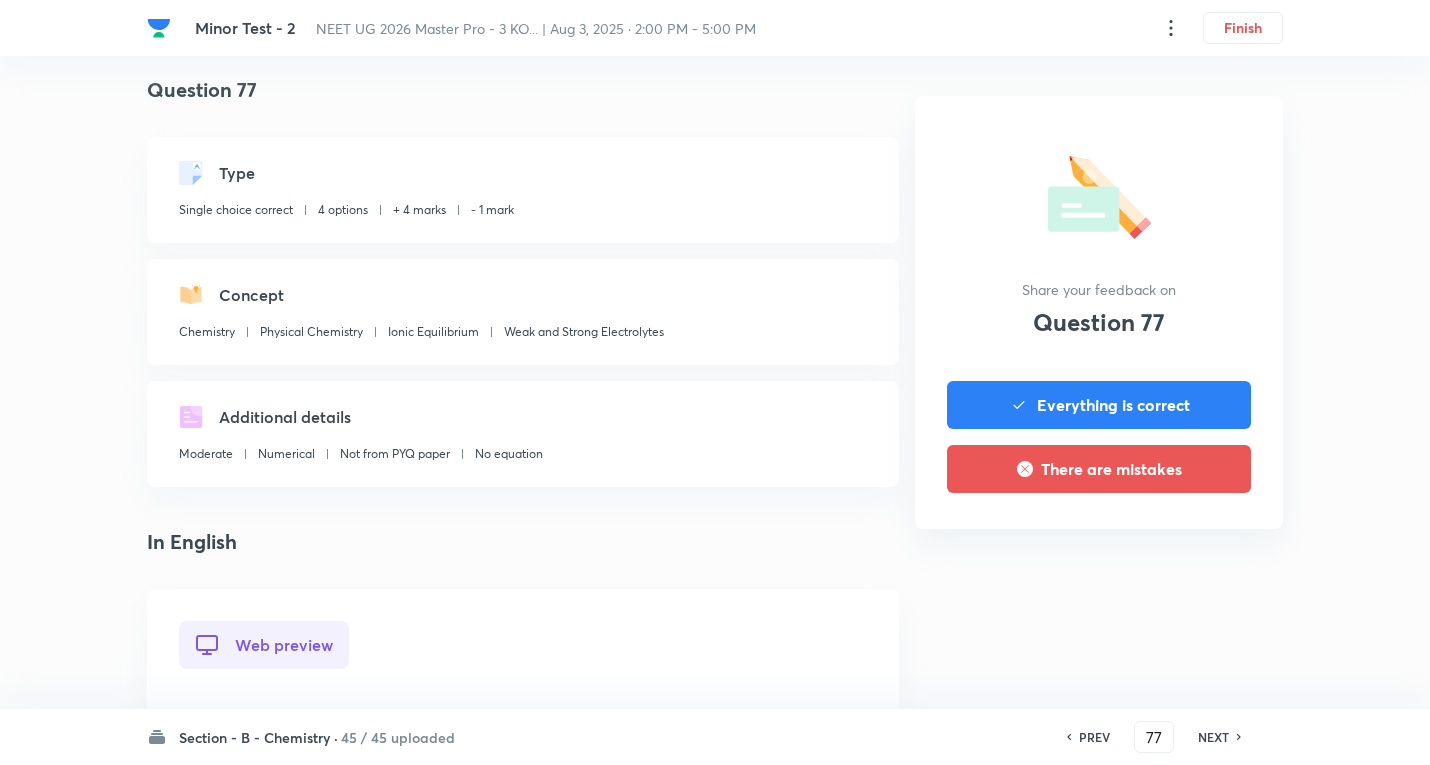 scroll, scrollTop: 700, scrollLeft: 0, axis: vertical 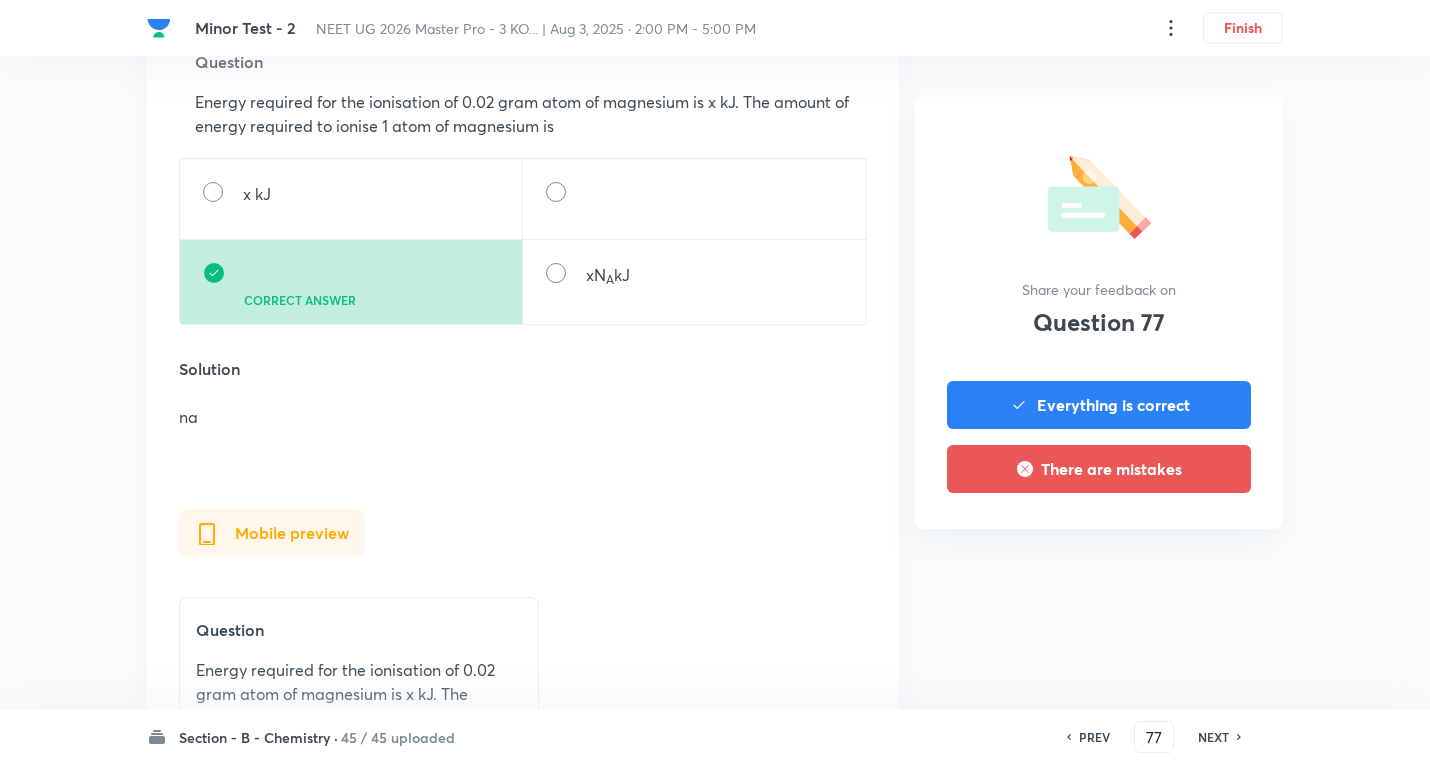 click on "NEXT" at bounding box center [1213, 737] 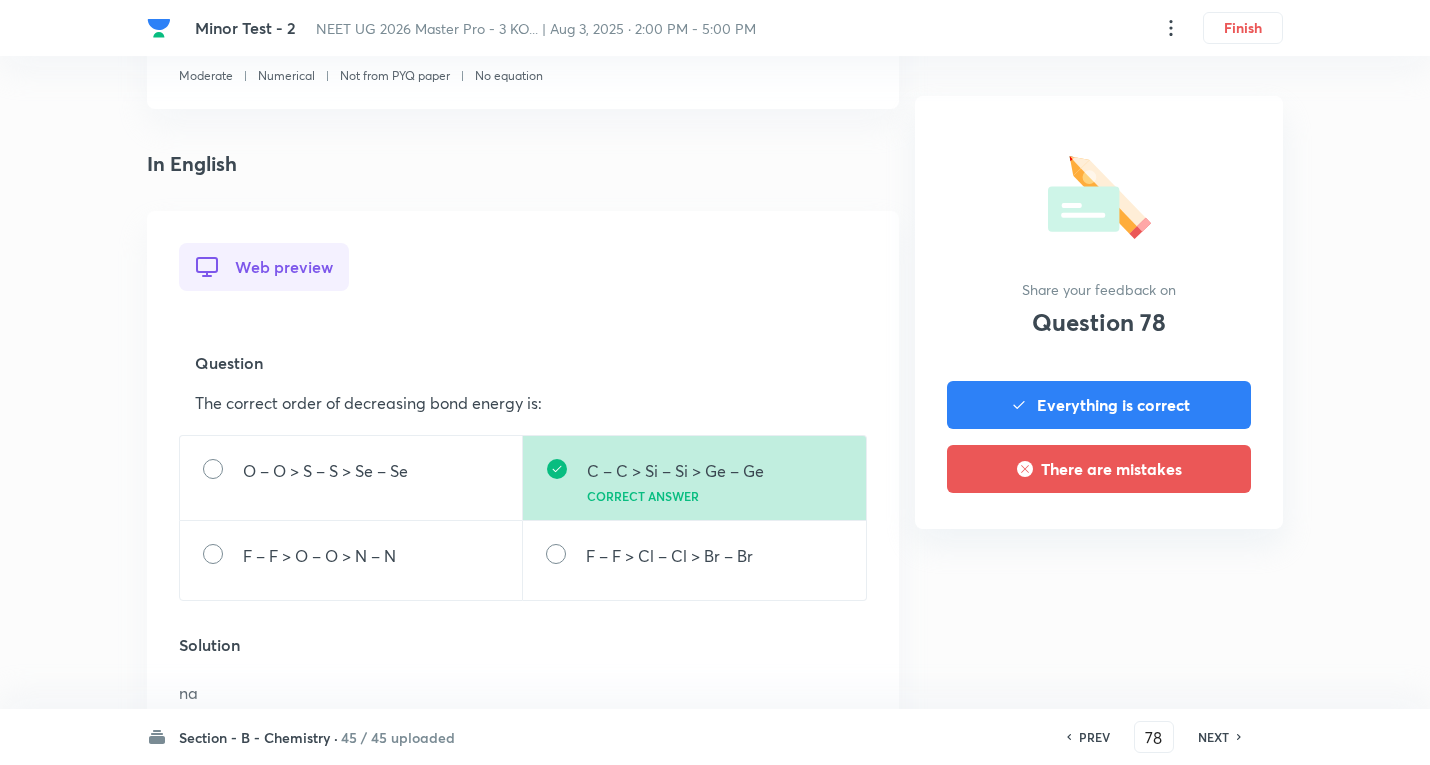 scroll, scrollTop: 700, scrollLeft: 0, axis: vertical 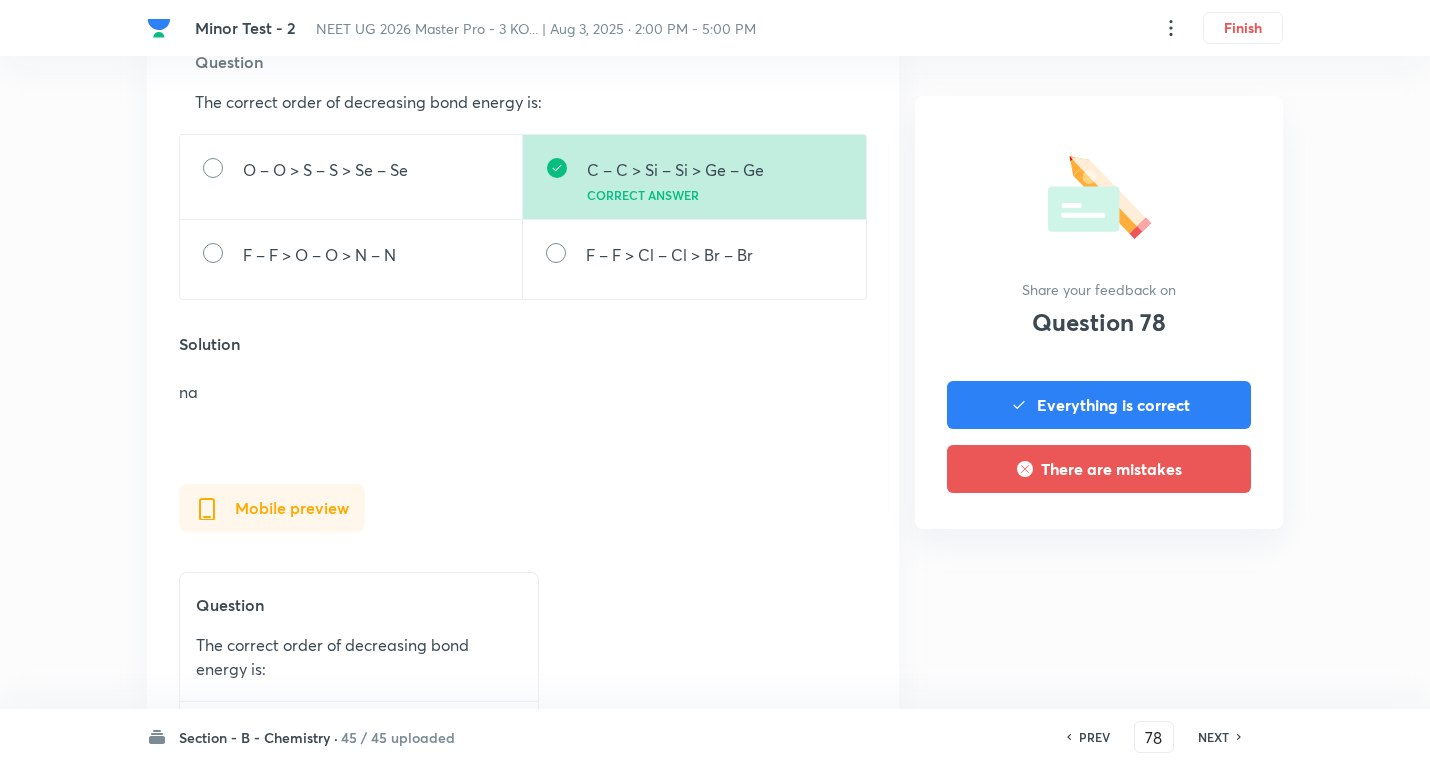 click on "NEXT" at bounding box center [1213, 737] 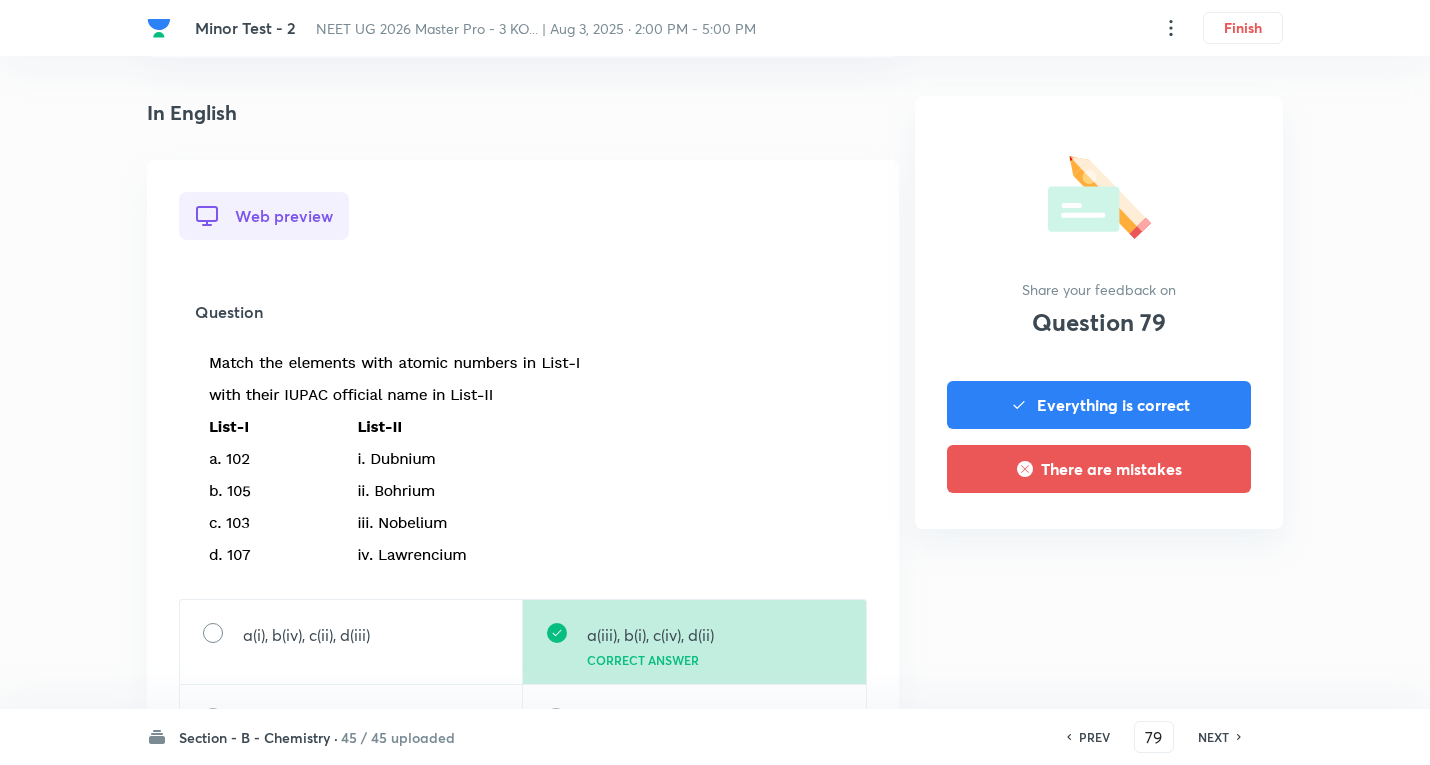scroll, scrollTop: 600, scrollLeft: 0, axis: vertical 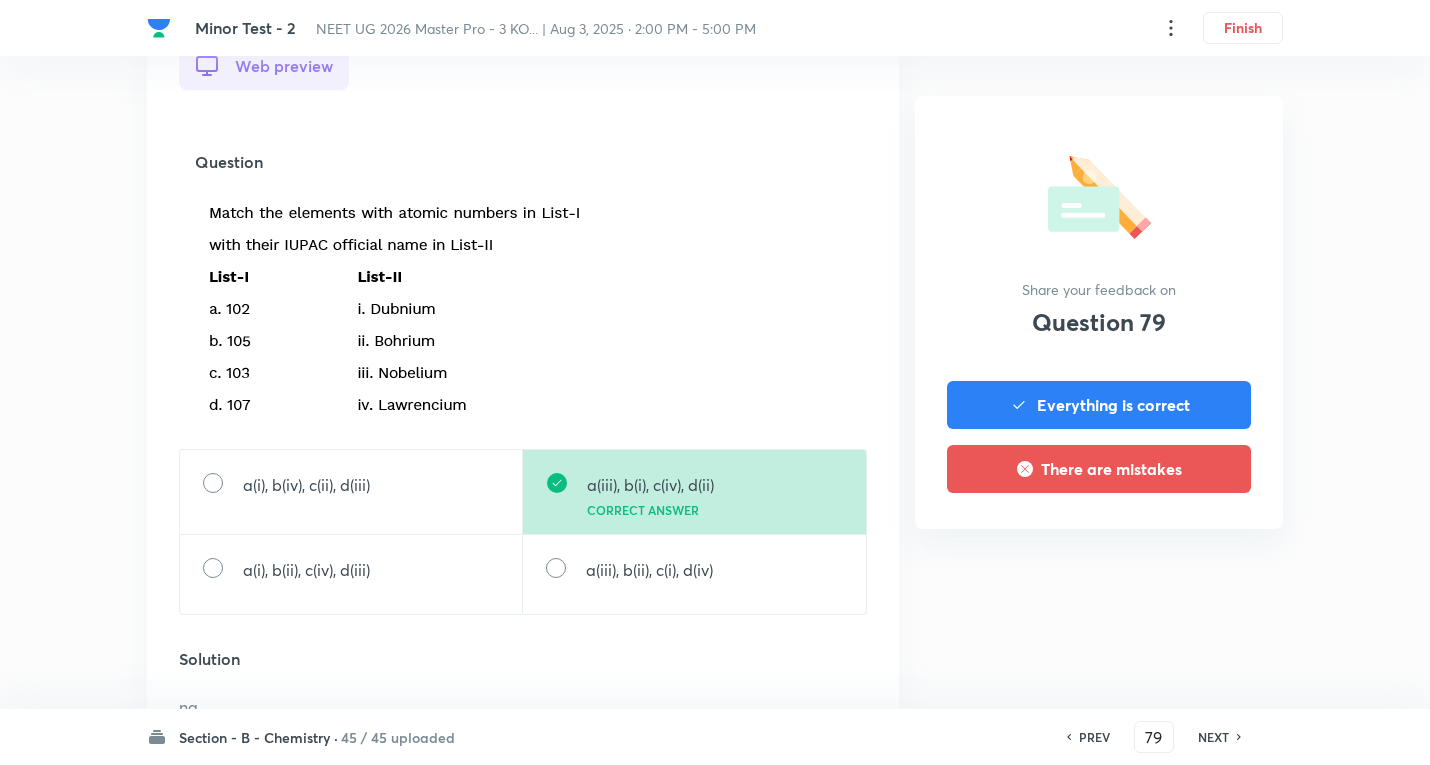 click on "NEXT" at bounding box center [1213, 737] 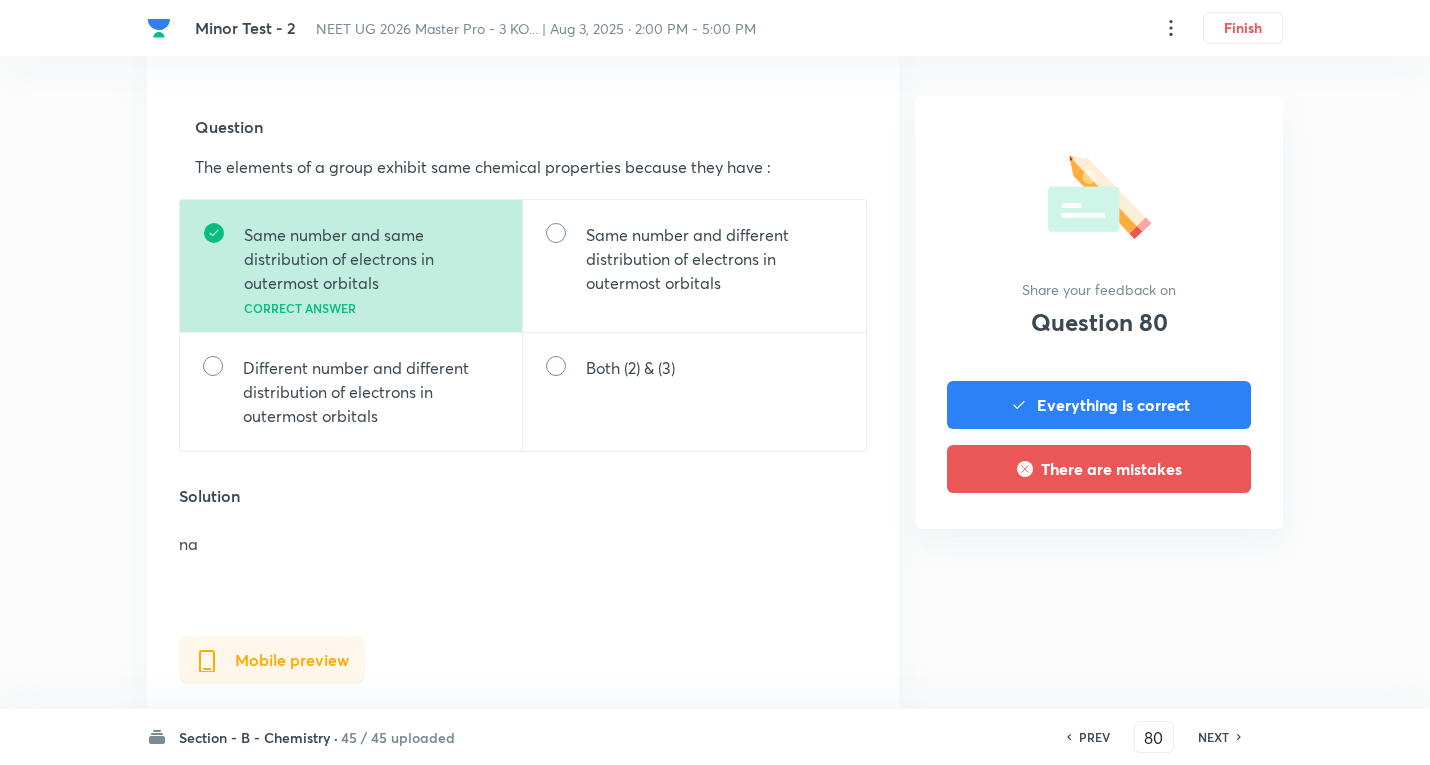scroll, scrollTop: 600, scrollLeft: 0, axis: vertical 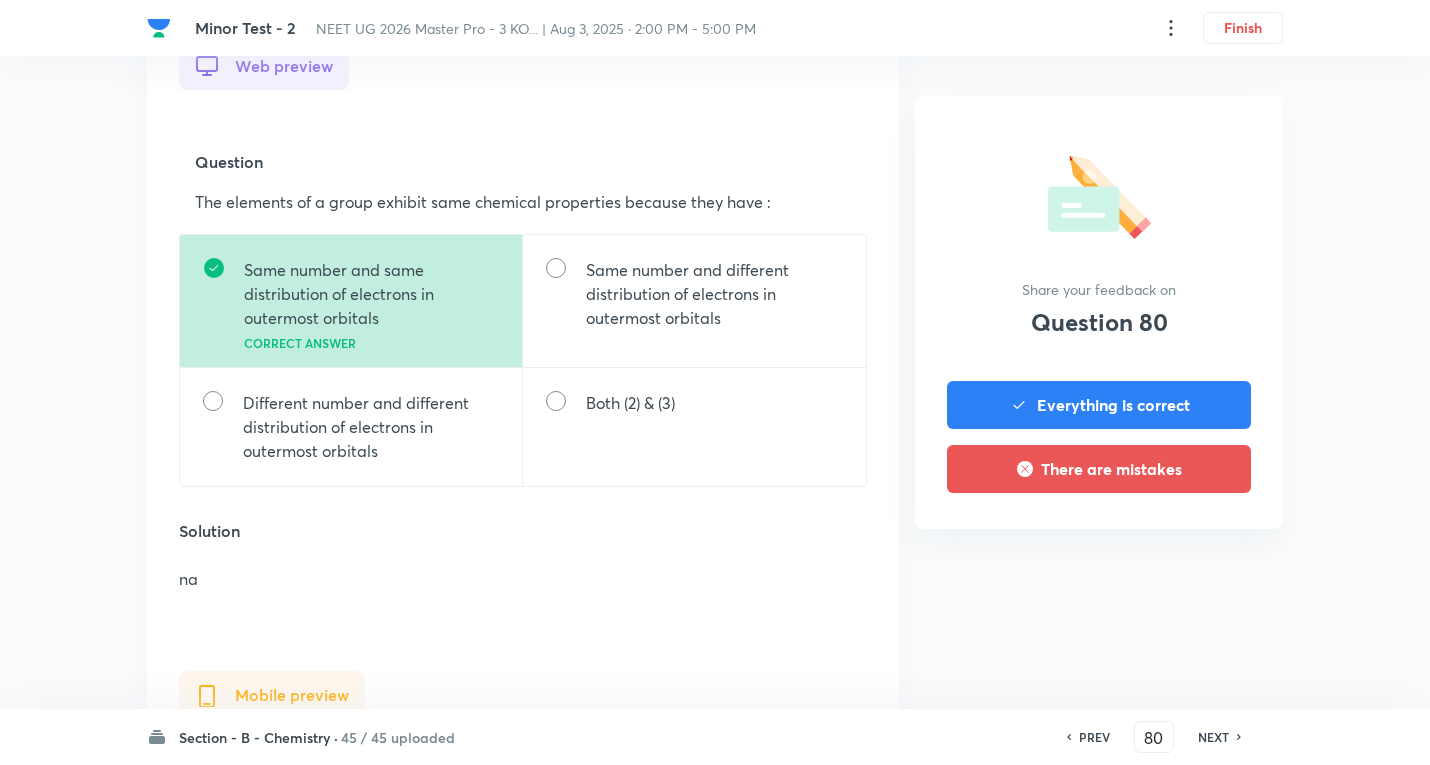 click on "NEXT" at bounding box center (1213, 737) 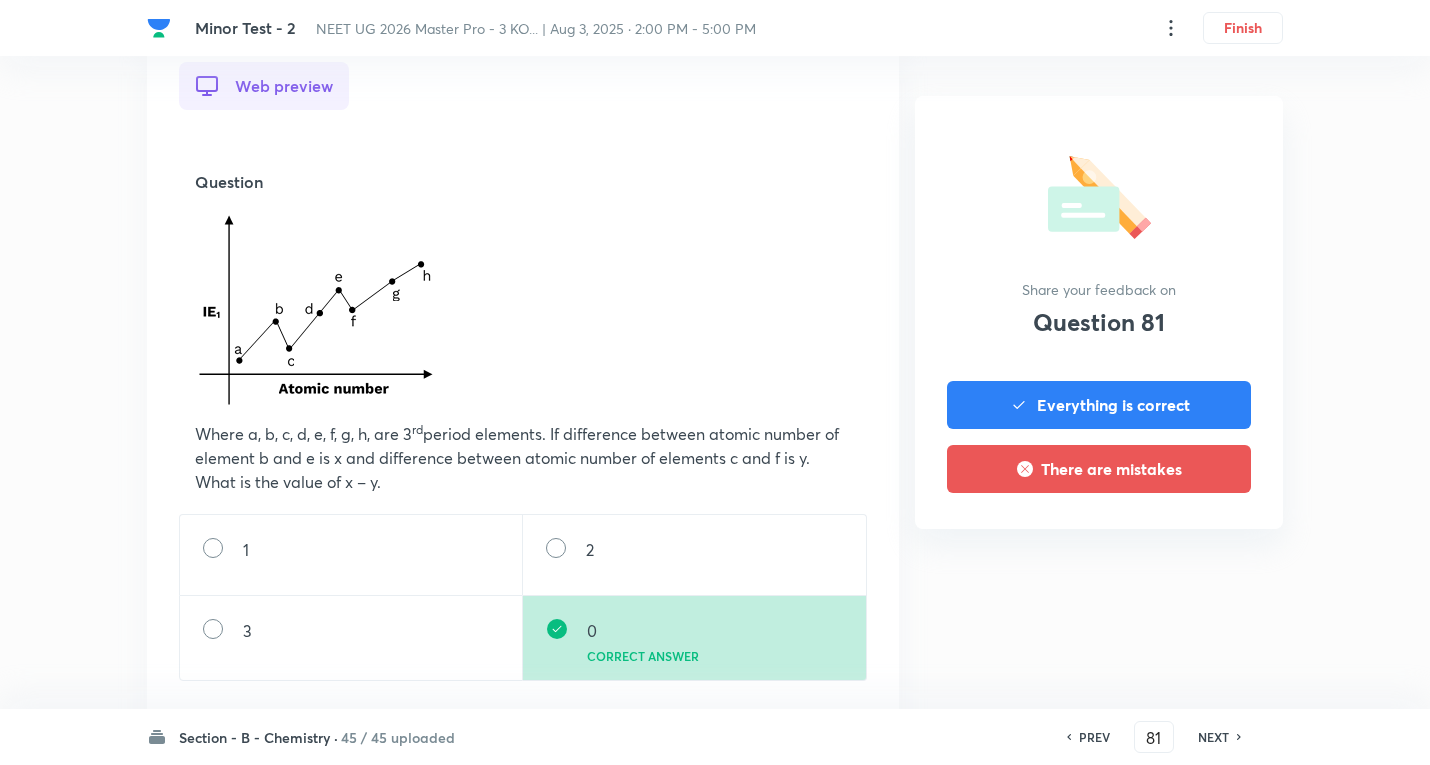 scroll, scrollTop: 900, scrollLeft: 0, axis: vertical 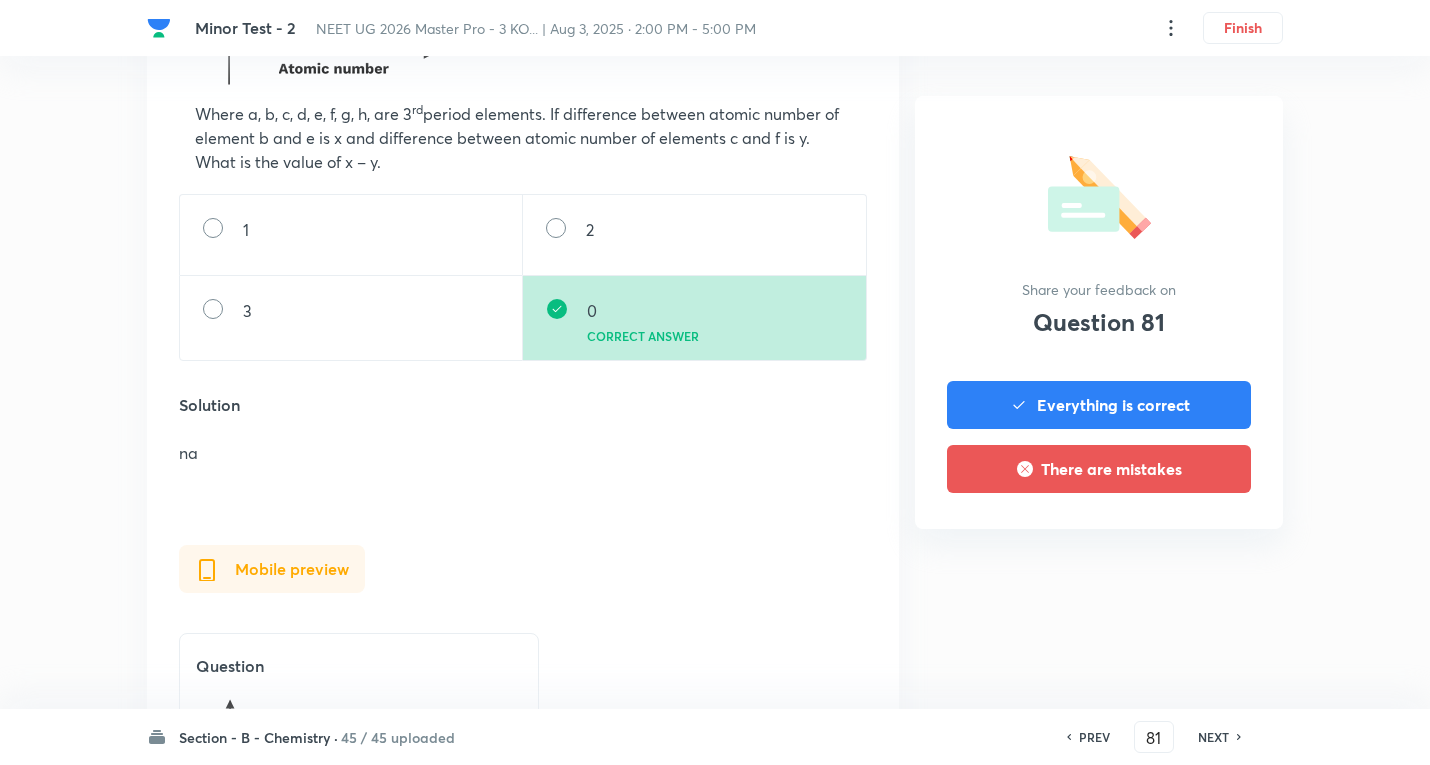 click on "NEXT" at bounding box center (1213, 737) 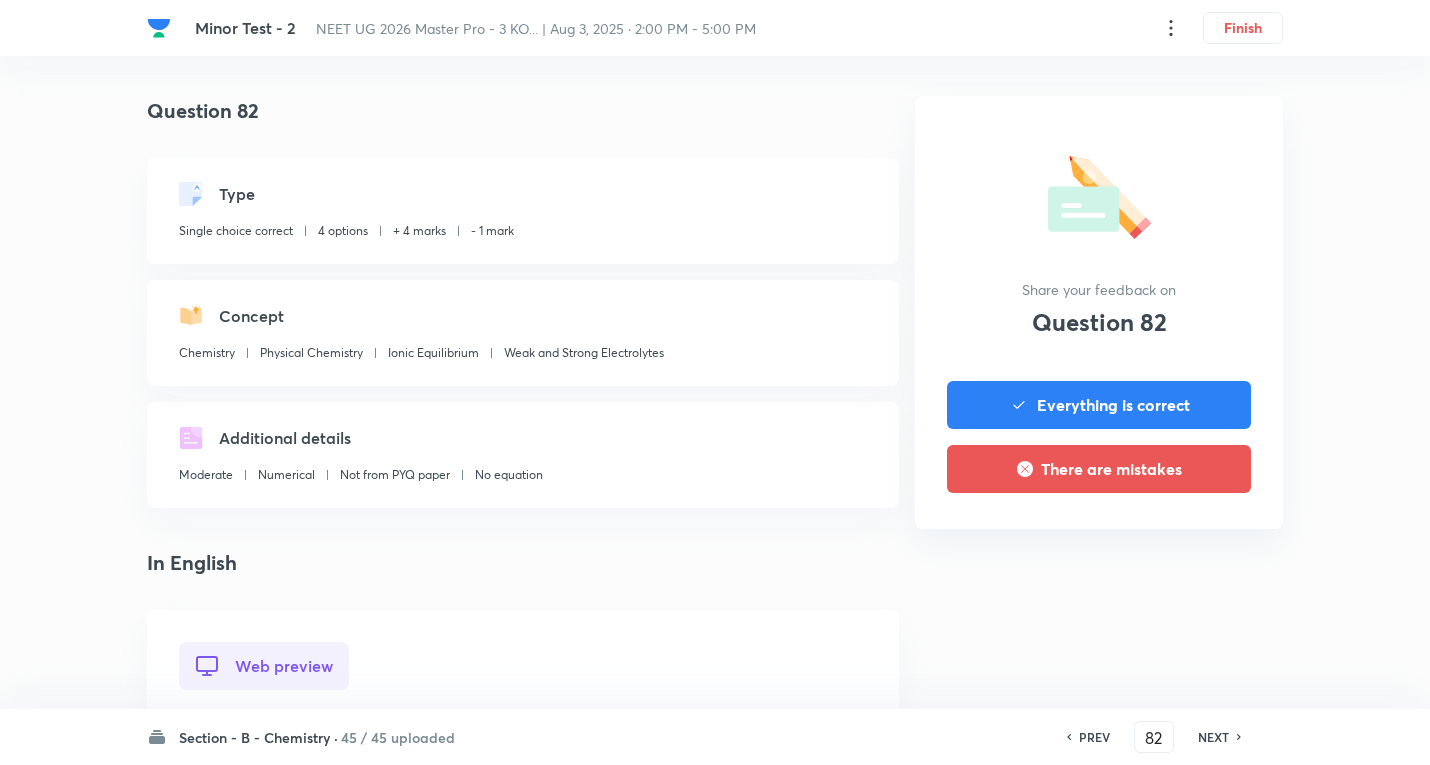 scroll, scrollTop: 700, scrollLeft: 0, axis: vertical 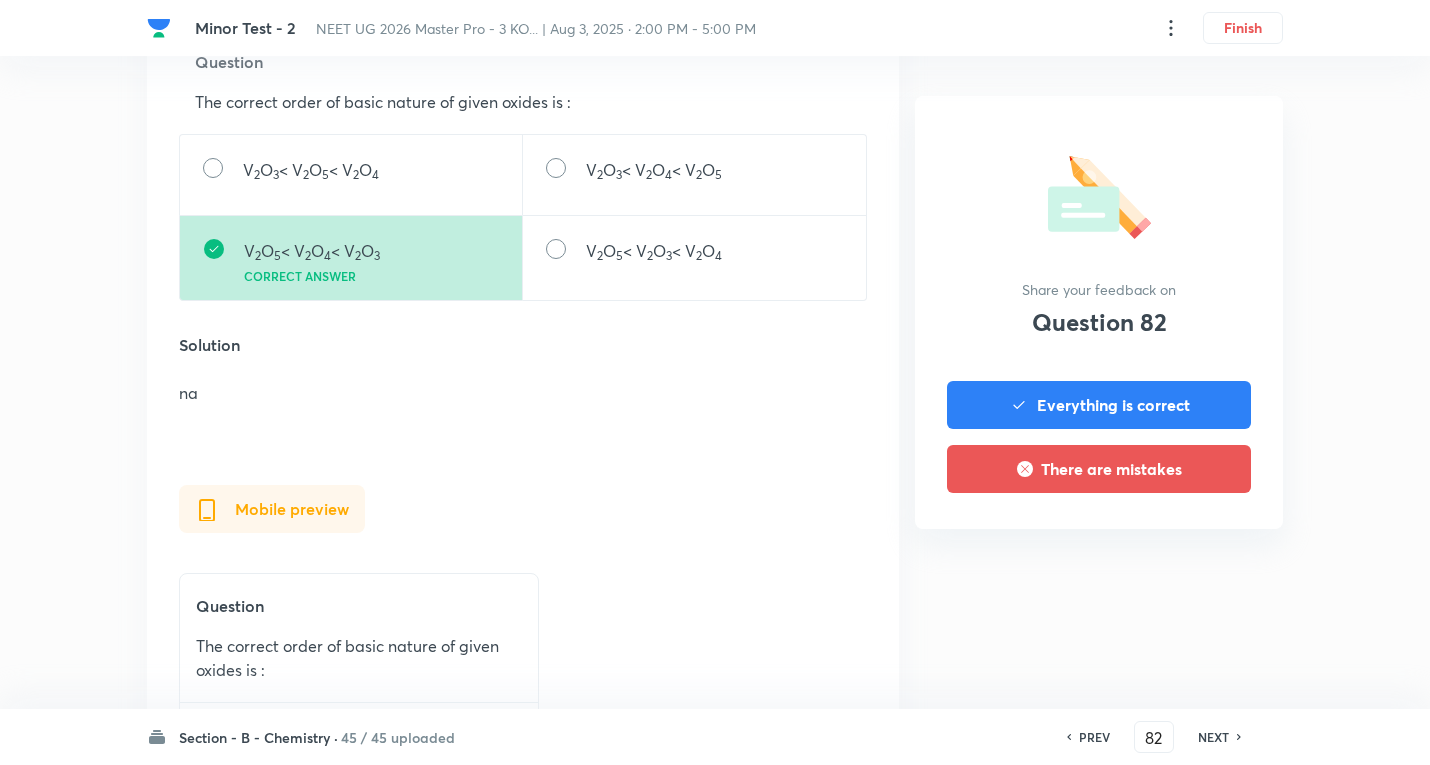 click on "NEXT" at bounding box center (1213, 737) 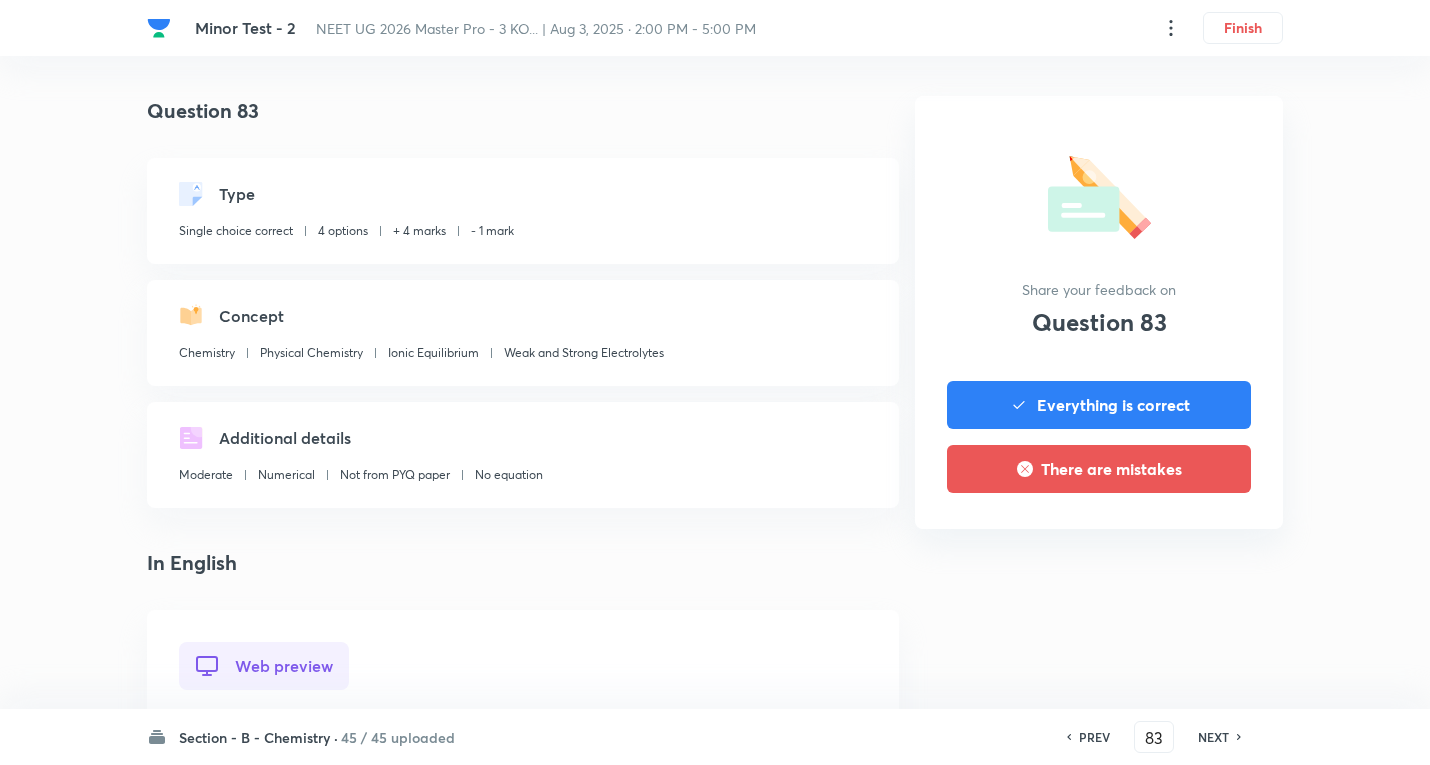 scroll, scrollTop: 600, scrollLeft: 0, axis: vertical 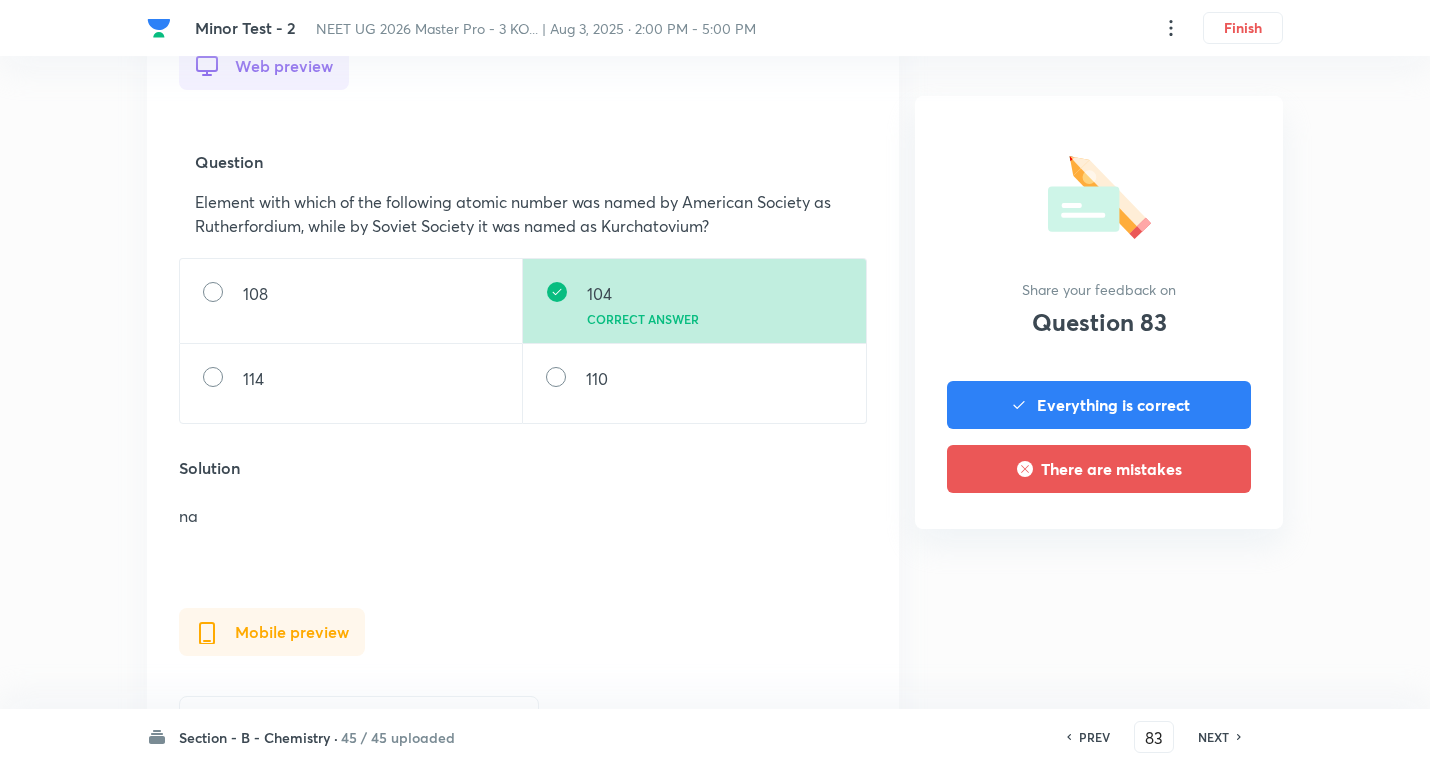 click on "NEXT" at bounding box center (1216, 737) 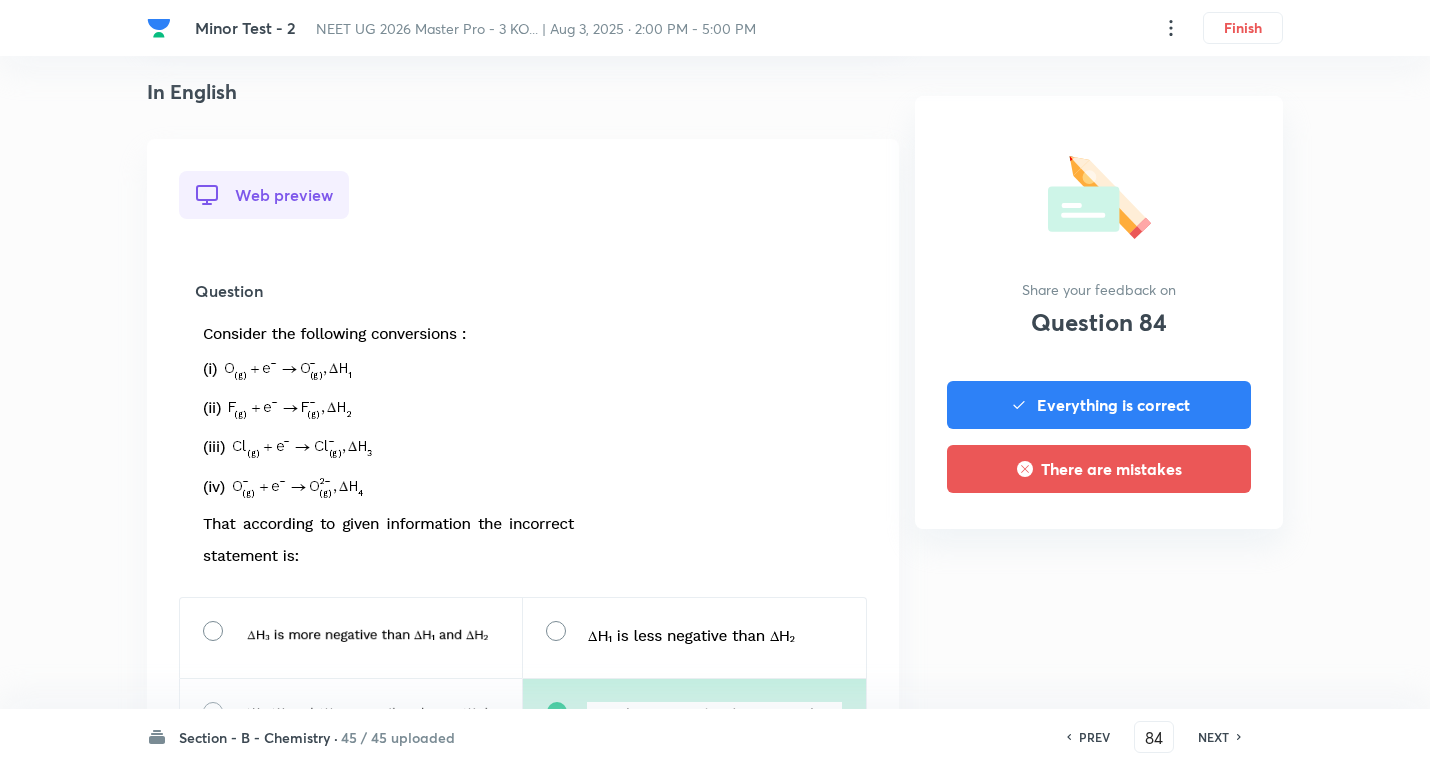 scroll, scrollTop: 600, scrollLeft: 0, axis: vertical 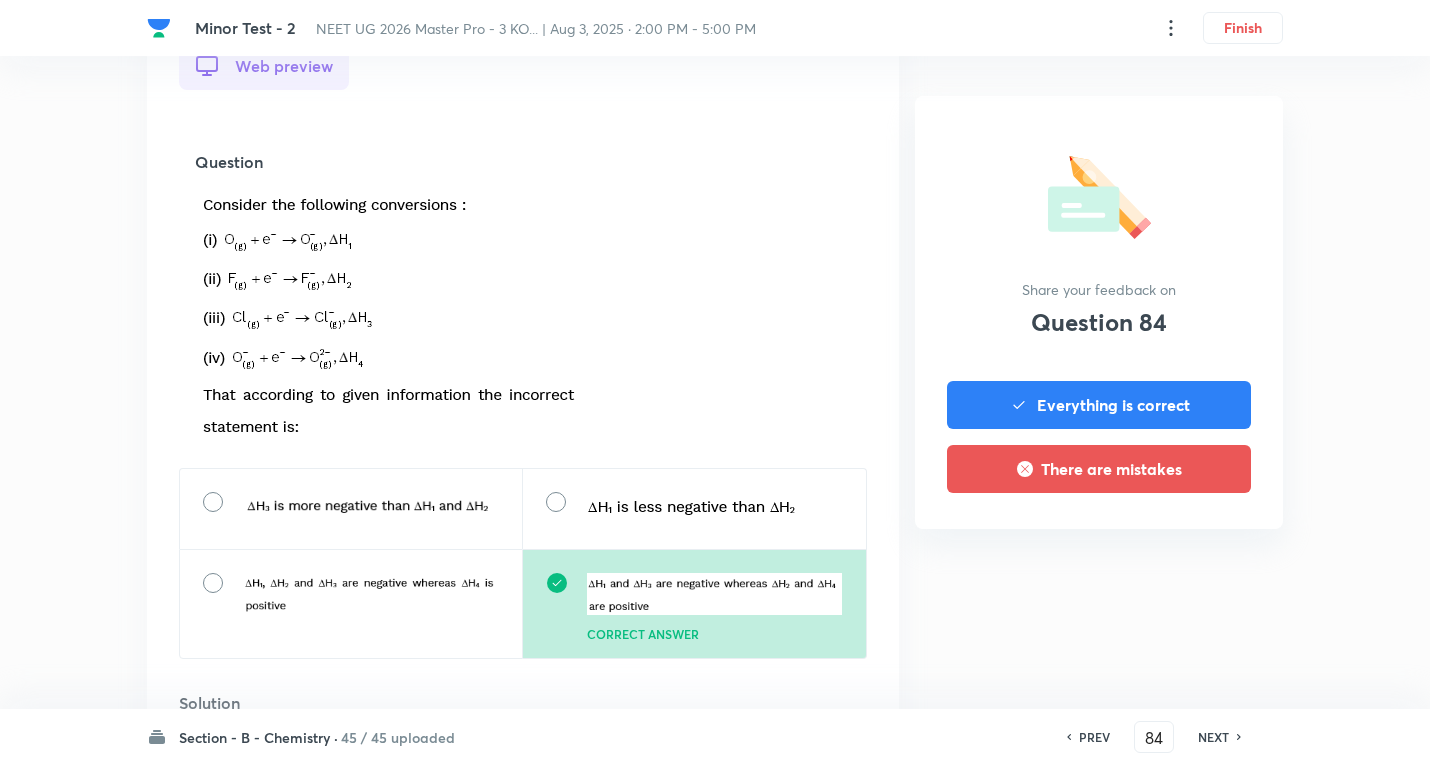click on "NEXT" at bounding box center [1216, 737] 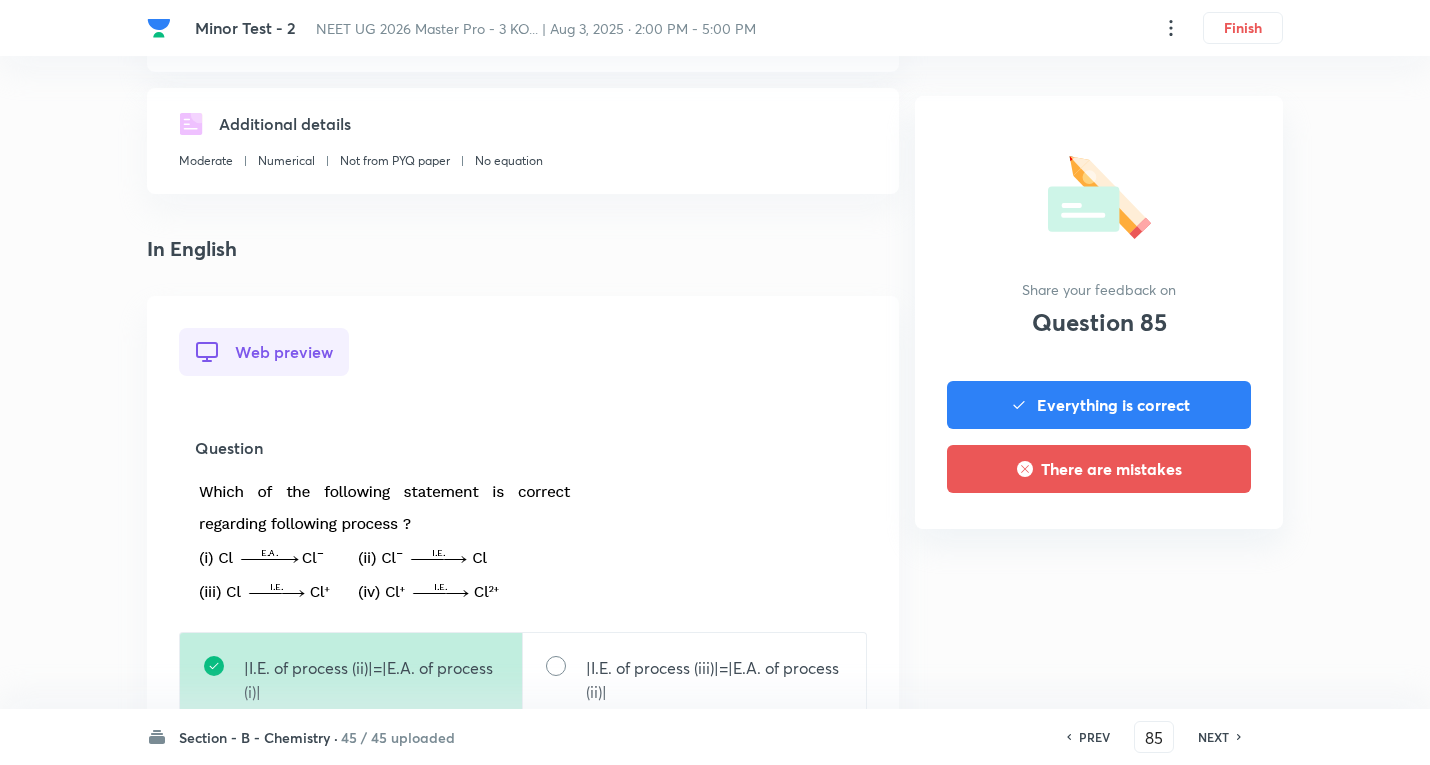 scroll, scrollTop: 700, scrollLeft: 0, axis: vertical 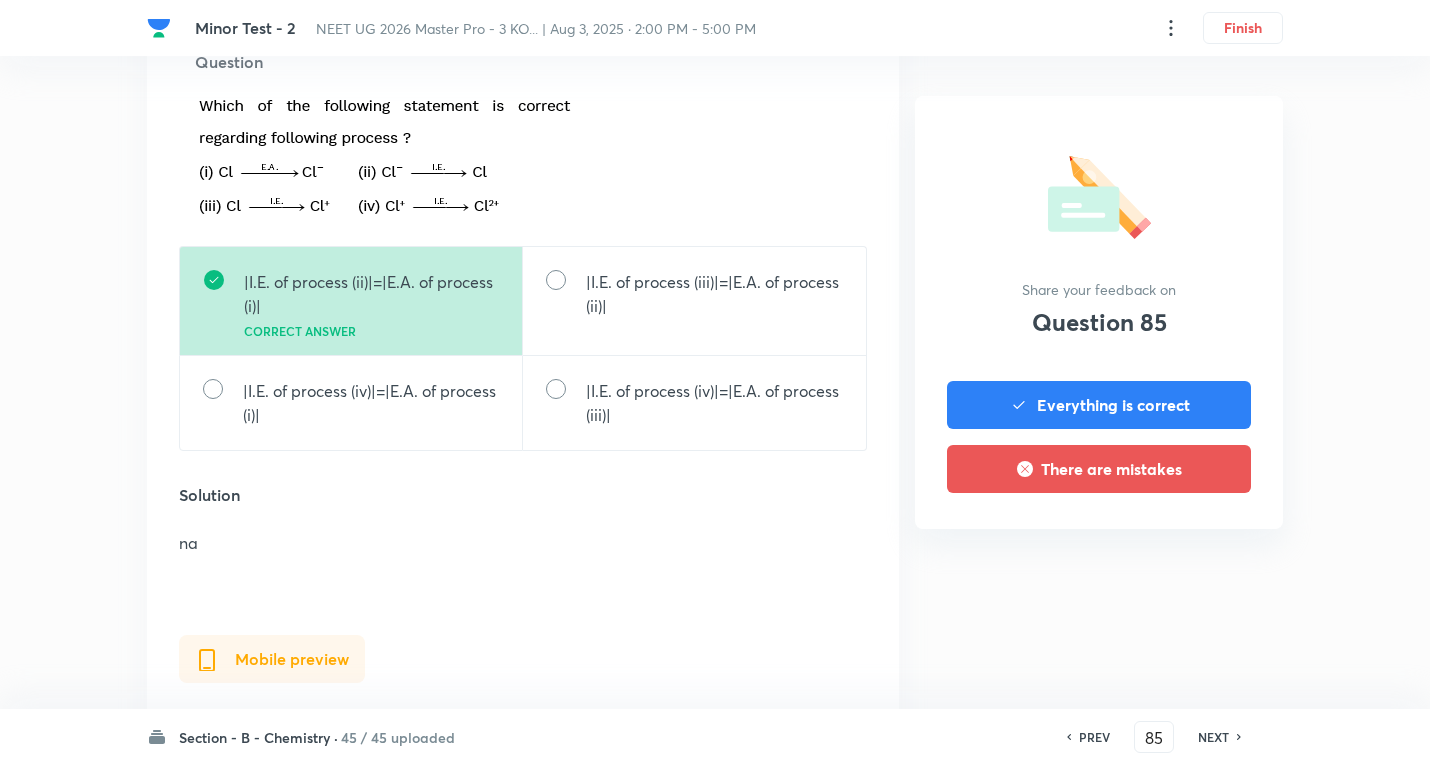 click on "Question 85 Type Single choice correct 4 options + 4 marks - 1 mark Concept Chemistry Physical Chemistry Ionic Equilibrium Weak and Strong Electrolytes Additional details Moderate Numerical Not from PYQ paper No equation In English Web preview Question |I.E. of process (ii)|=|E.A. of process (i)| Correct answer |I.E. of process (iii)|=|E.A. of process (ii)| |I.E. of process (iv)|=|E.A. of process (i)| |I.E. of process (iv)|=|E.A. of process (iii)| Solution na Mobile preview Question |I.E. of process (ii)|=|E.A. of process (i)| Correct answer |I.E. of process (iii)|=|E.A. of process (ii)| |I.E. of process (iv)|=|E.A. of process (i)| |I.E. of process (iv)|=|E.A. of process (iii)| Solution na Share your feedback on Question 85 Everything is correct There are mistakes" at bounding box center [715, 400] 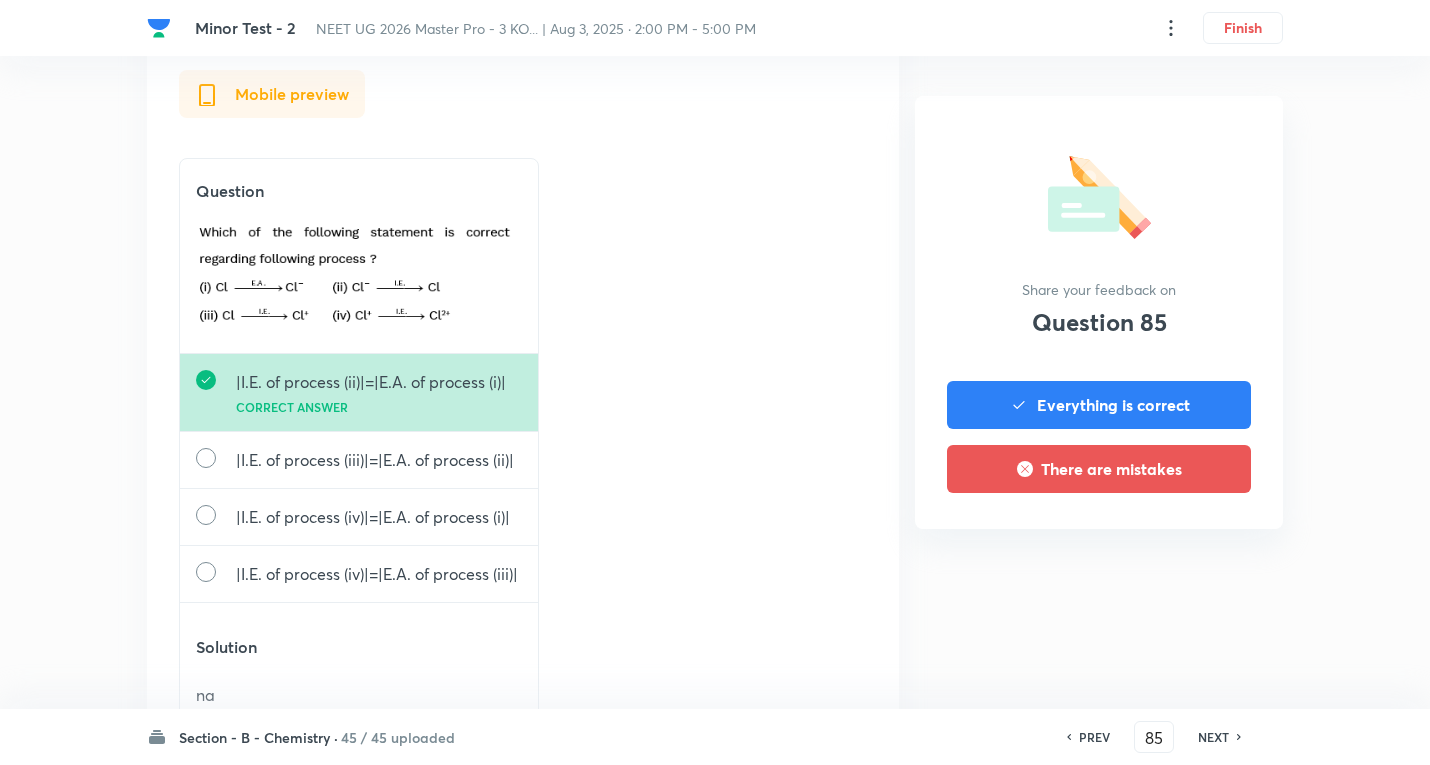 scroll, scrollTop: 1300, scrollLeft: 0, axis: vertical 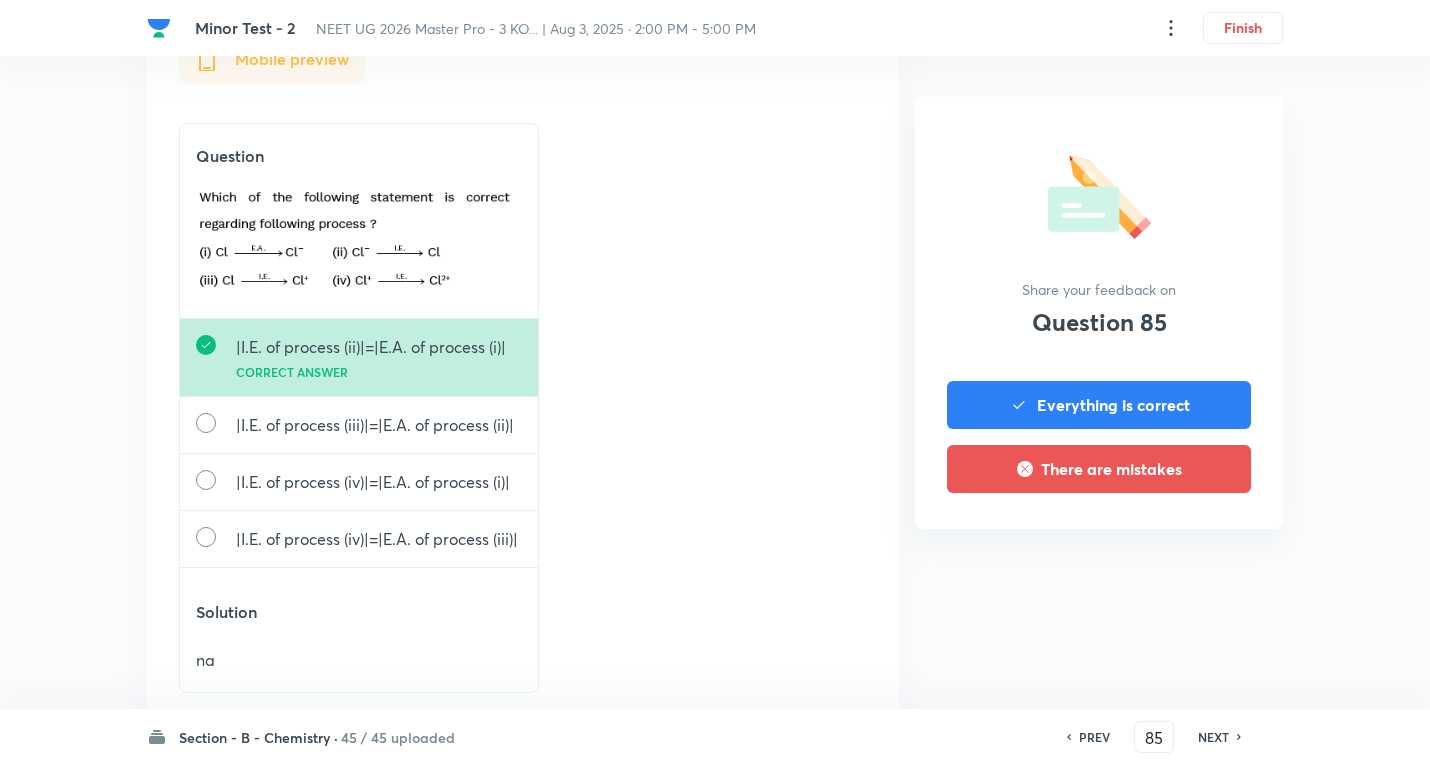 click on "NEXT" at bounding box center [1213, 737] 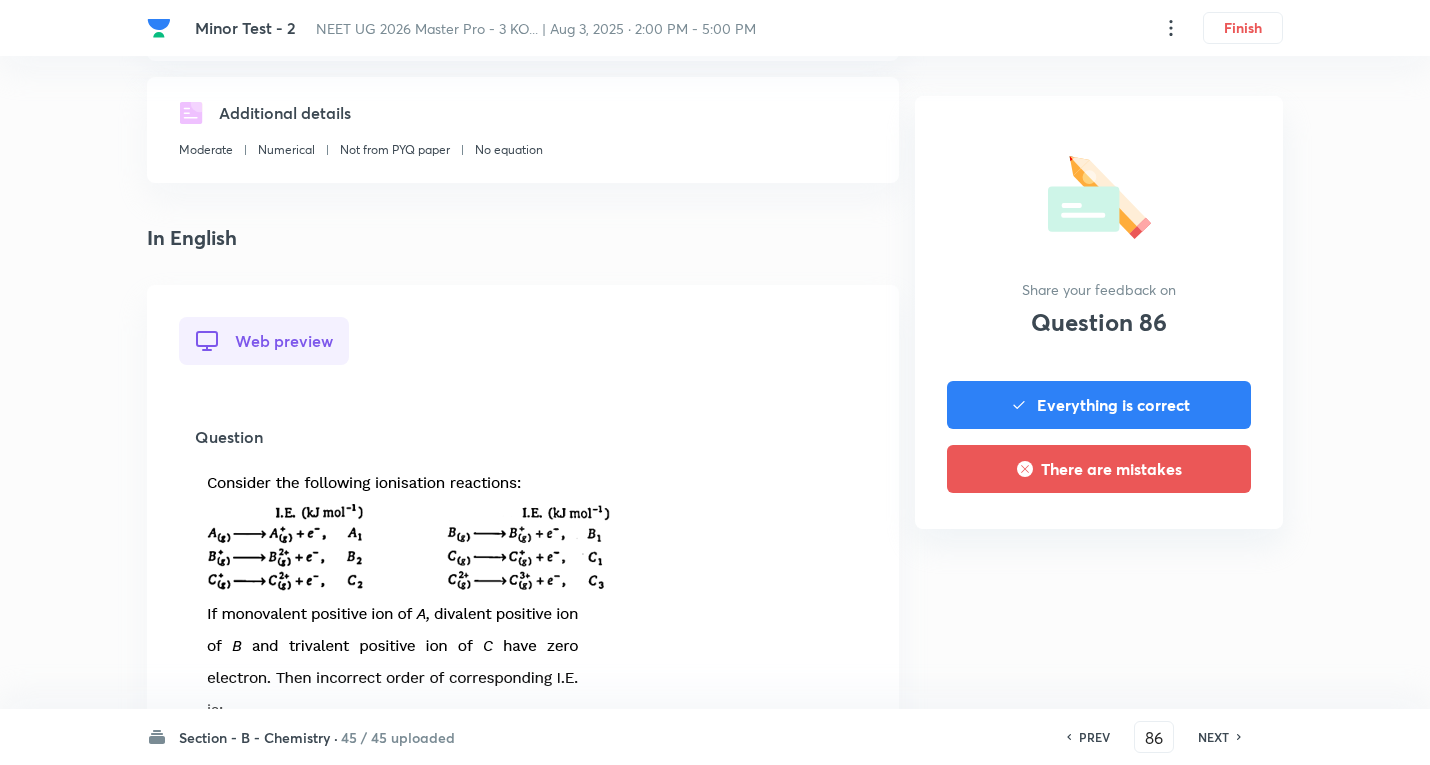scroll, scrollTop: 700, scrollLeft: 0, axis: vertical 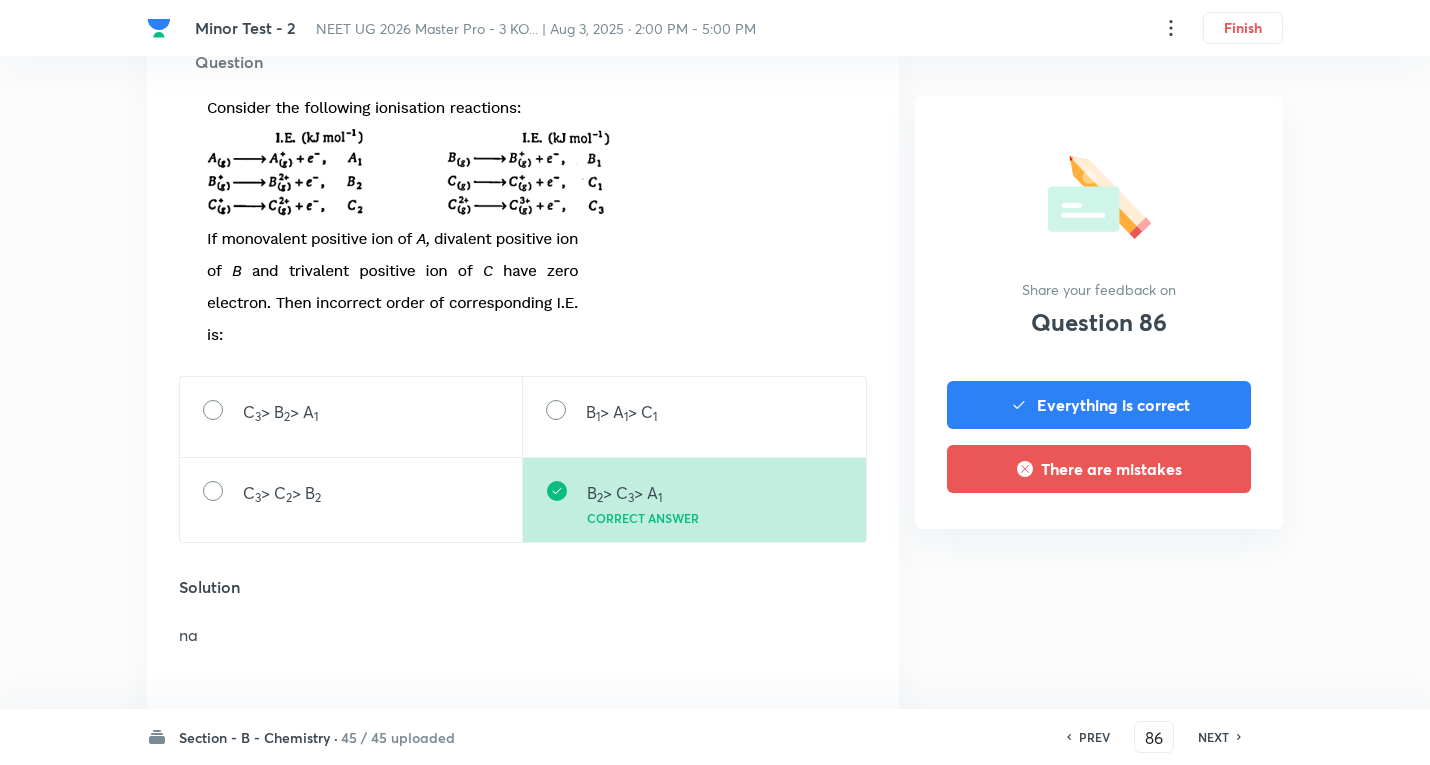 click on "NEXT" at bounding box center [1213, 737] 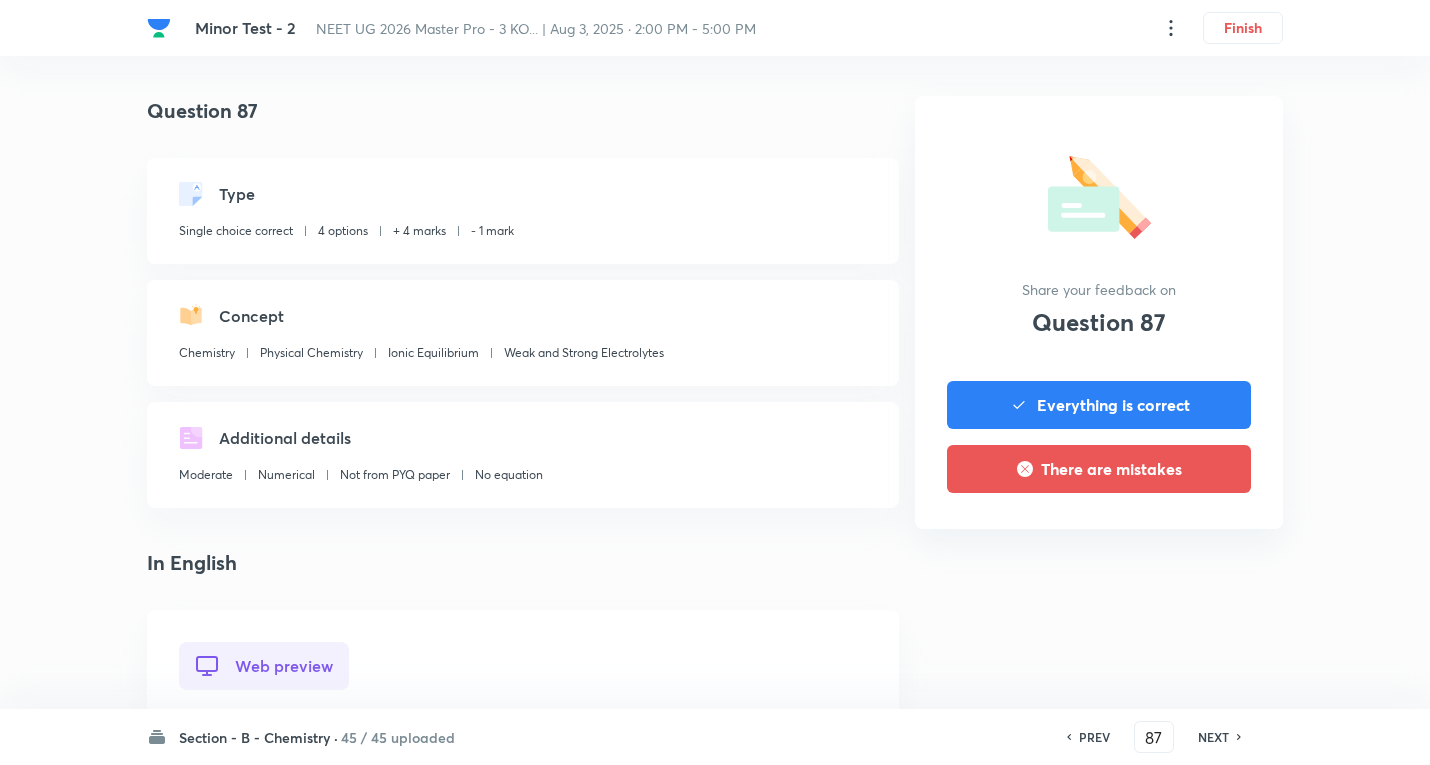 scroll, scrollTop: 600, scrollLeft: 0, axis: vertical 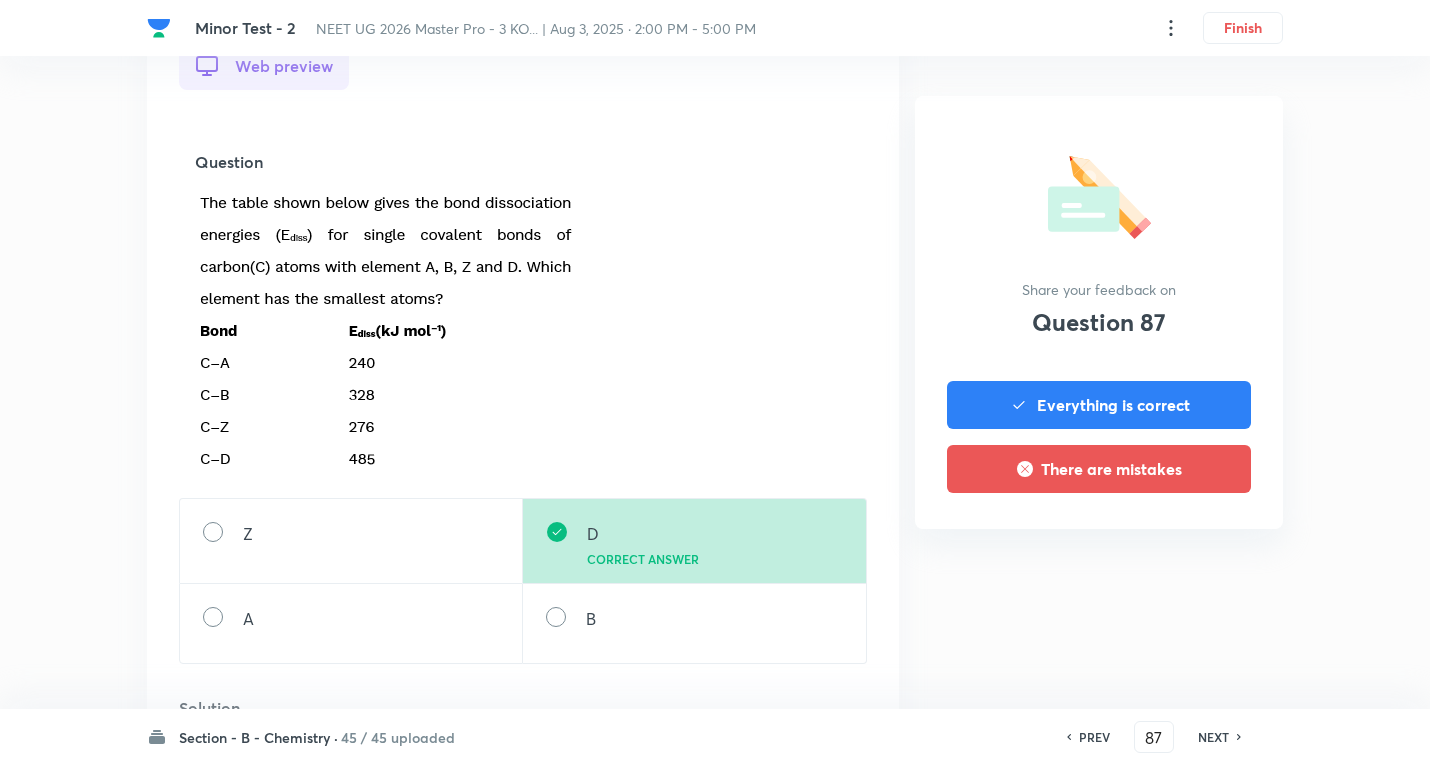click on "NEXT" at bounding box center (1213, 737) 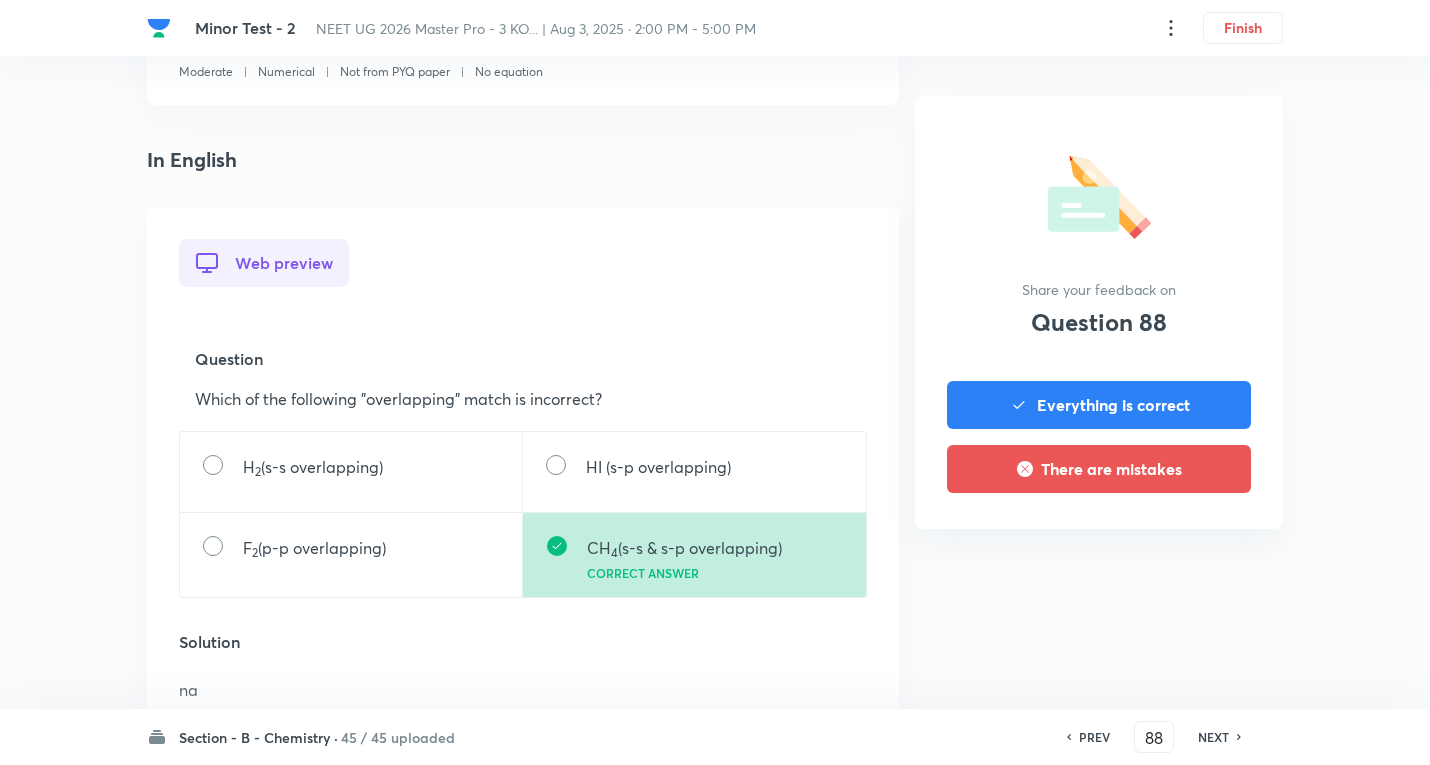 scroll, scrollTop: 600, scrollLeft: 0, axis: vertical 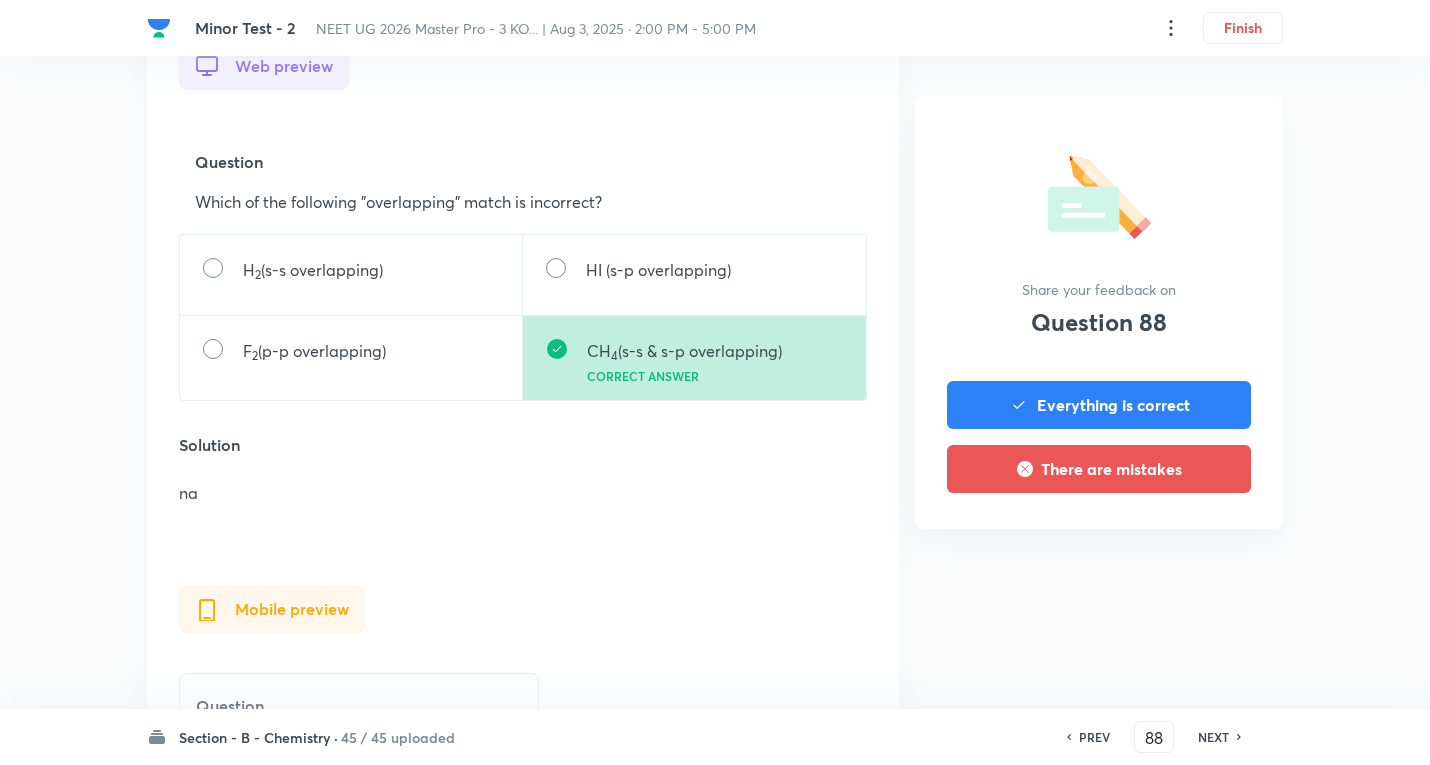click on "Section - B - Chemistry ·
45 / 45 uploaded
PREV 88 ​ NEXT" at bounding box center [715, 737] 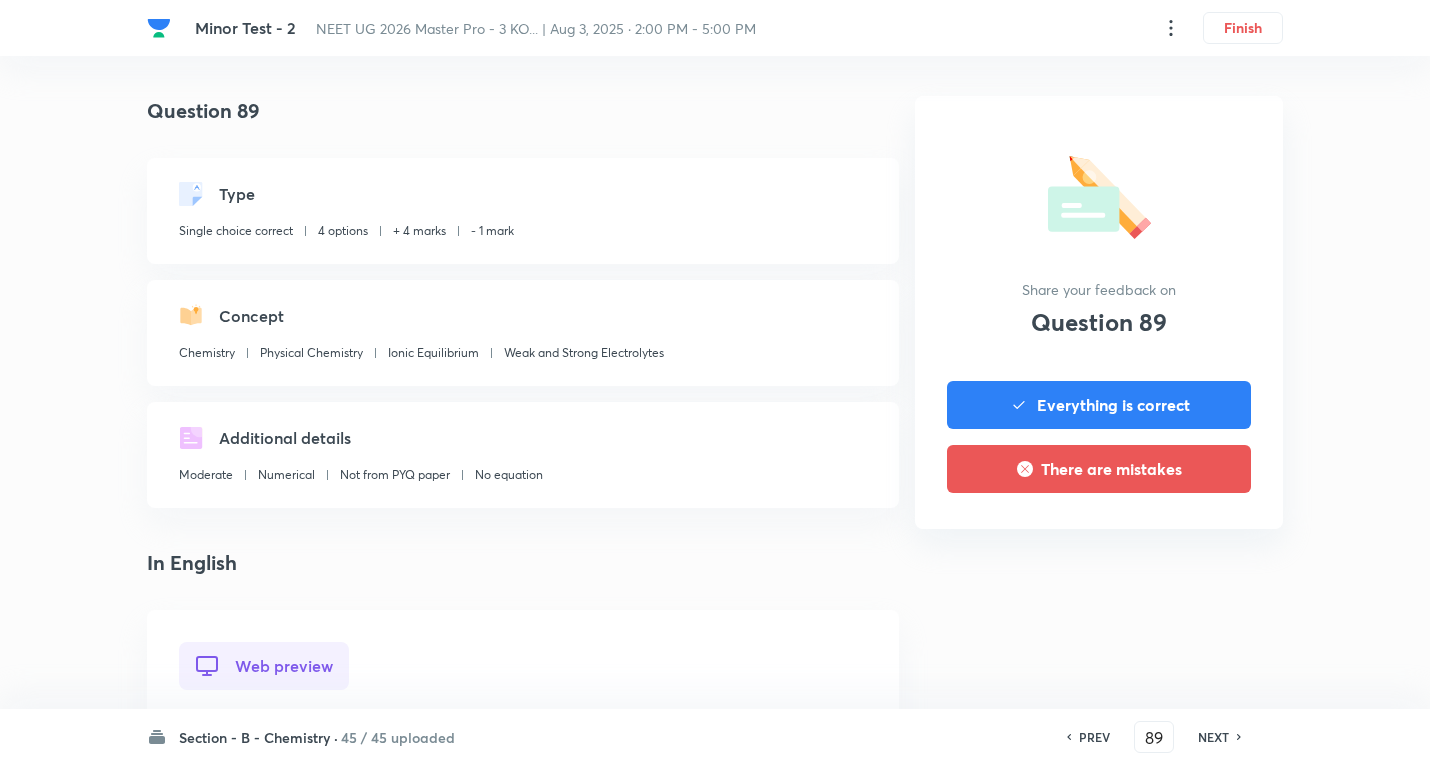 scroll, scrollTop: 700, scrollLeft: 0, axis: vertical 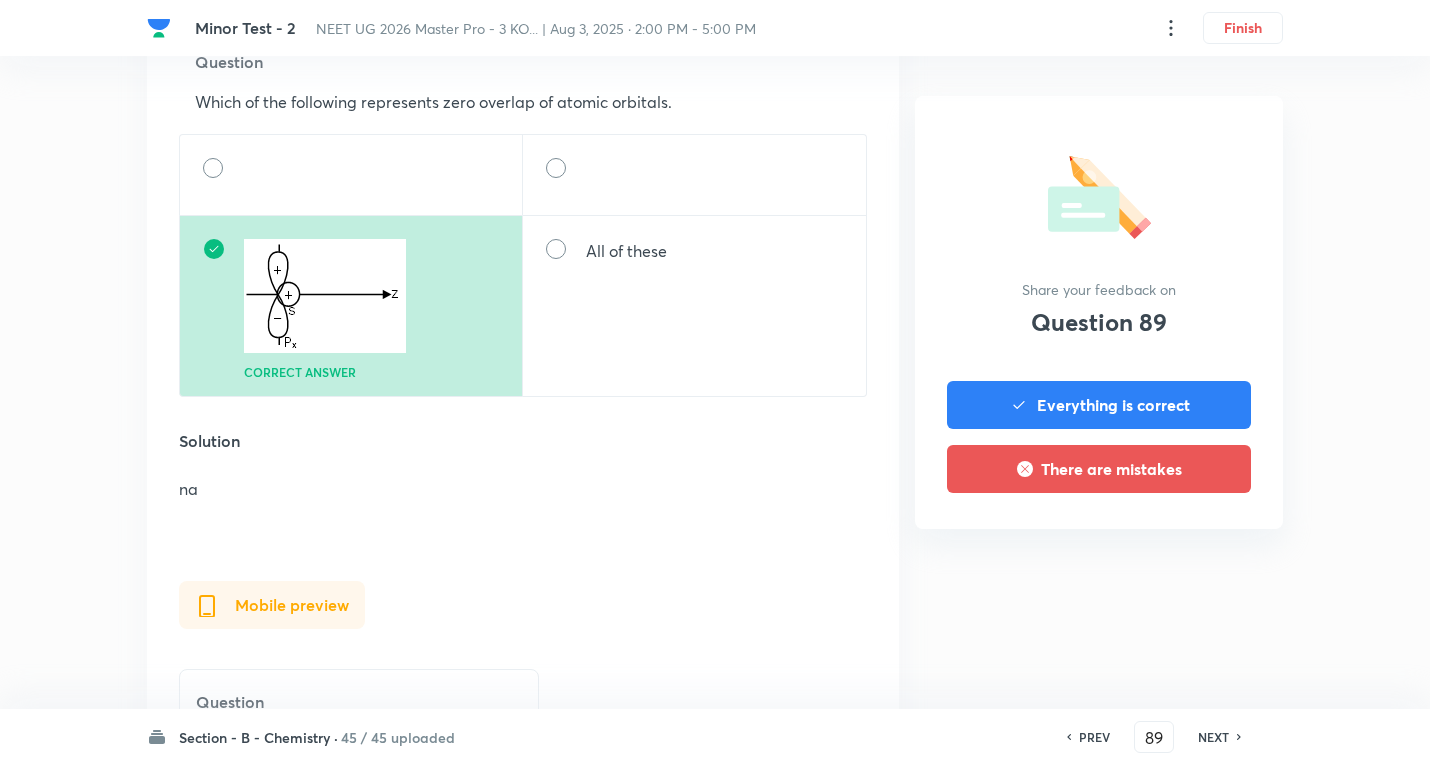 click on "NEXT" at bounding box center (1213, 737) 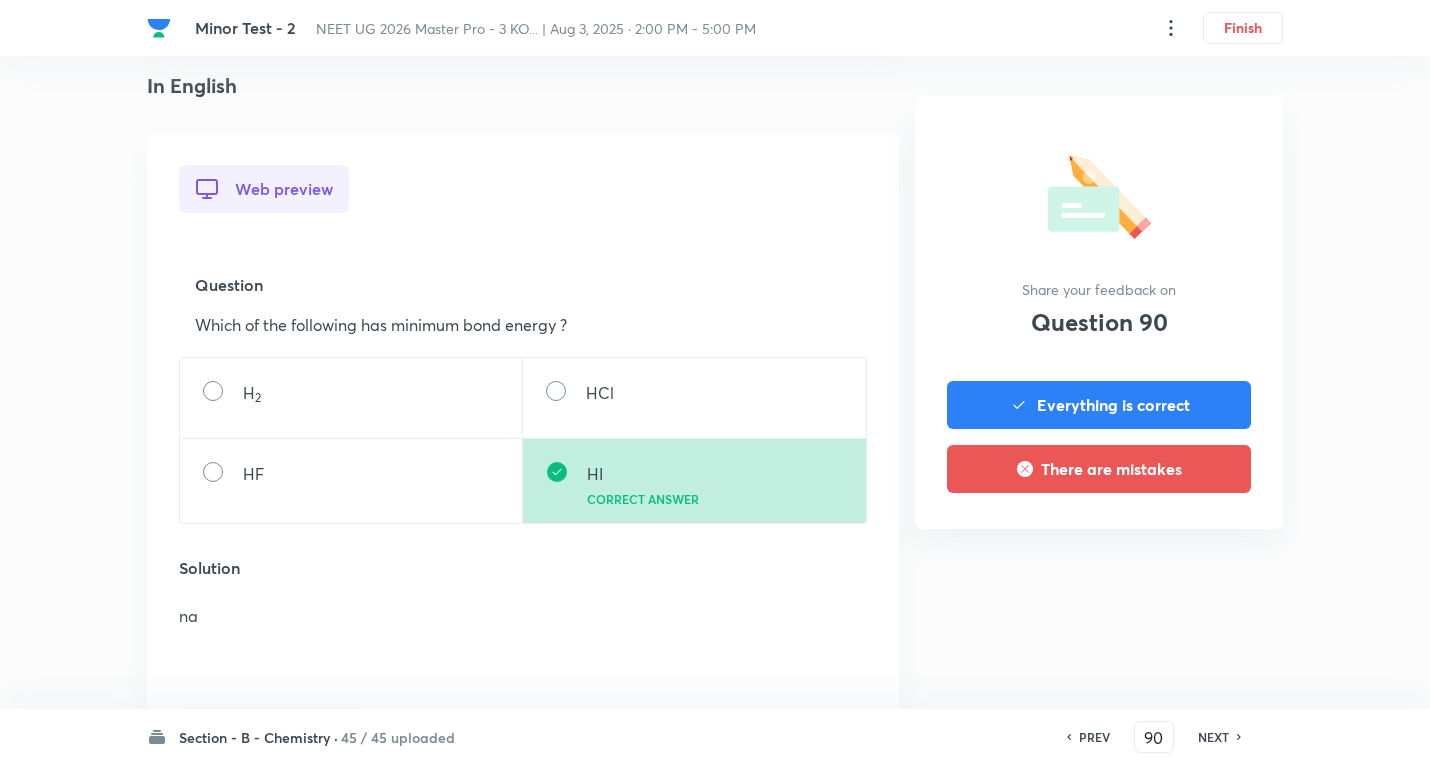 scroll, scrollTop: 700, scrollLeft: 0, axis: vertical 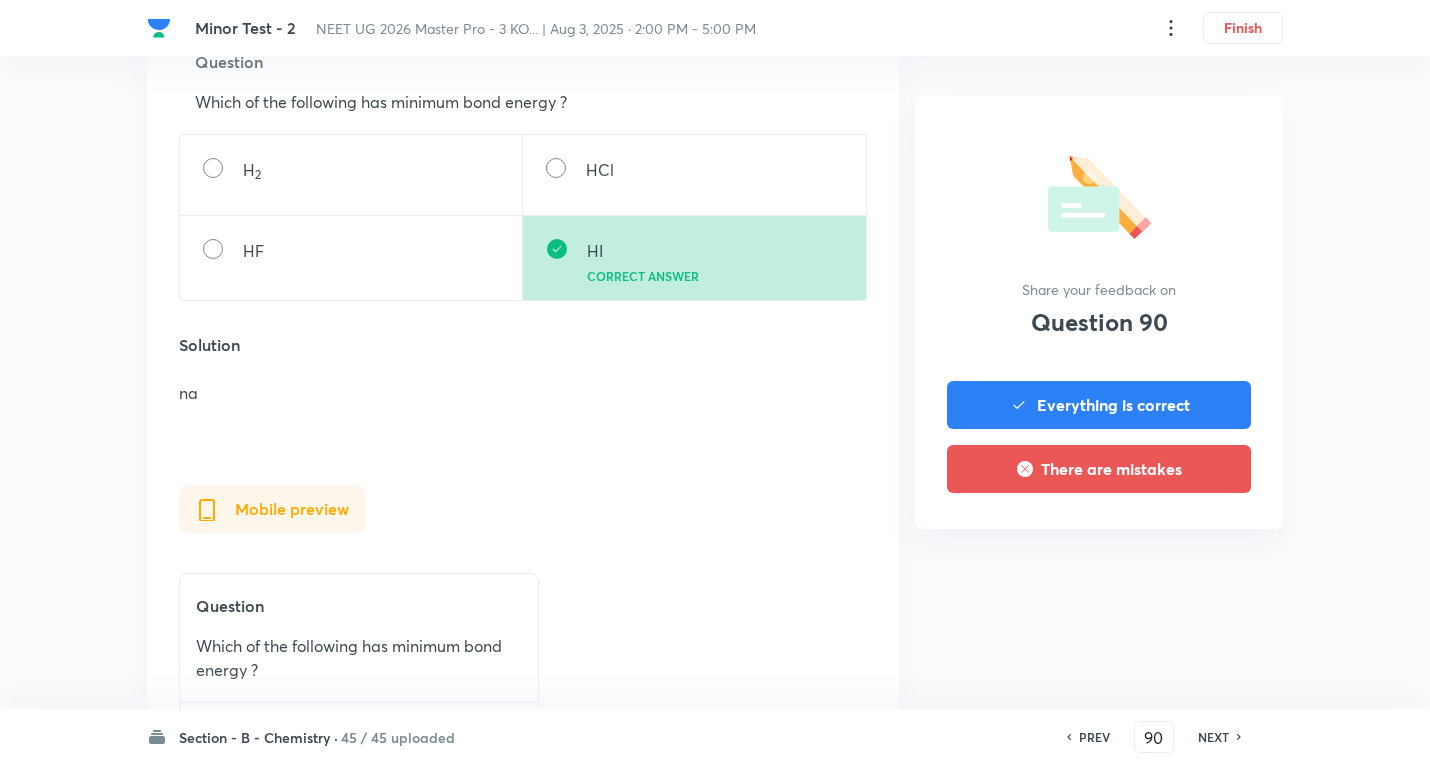 click on "Question 90 Type Single choice correct 4 options + 4 marks - 1 mark Concept Chemistry Physical Chemistry Ionic Equilibrium Weak and Strong Electrolytes Additional details Moderate Numerical Not from PYQ paper No equation In English Web preview Question Which of the following has minimum bond energy ? H 2 HCl HF HI Correct answer Solution na Mobile preview Question Which of the following has minimum bond energy ? H 2 HCl HF HI Correct answer Solution na Share your feedback on Question 90 Everything is correct There are mistakes" at bounding box center (715, 292) 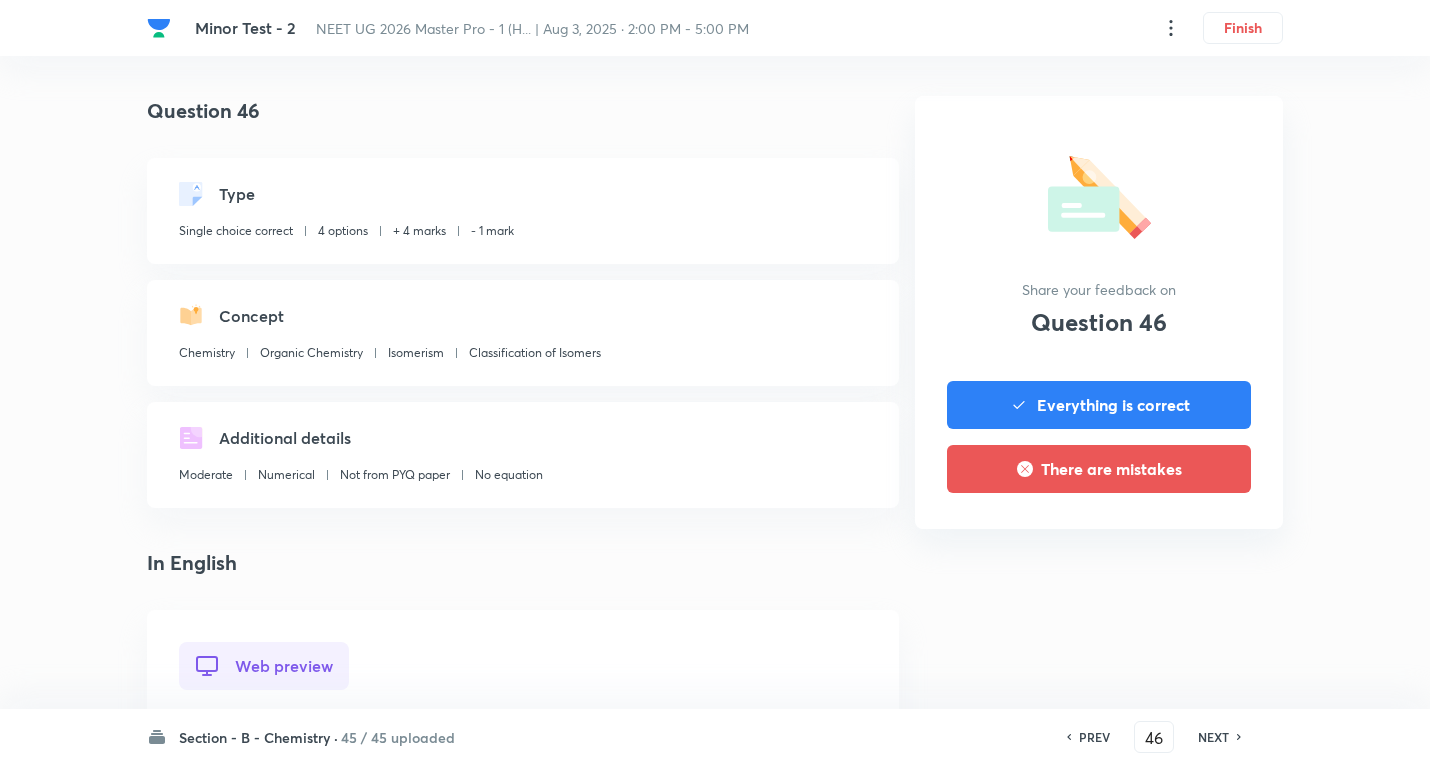 scroll, scrollTop: 500, scrollLeft: 0, axis: vertical 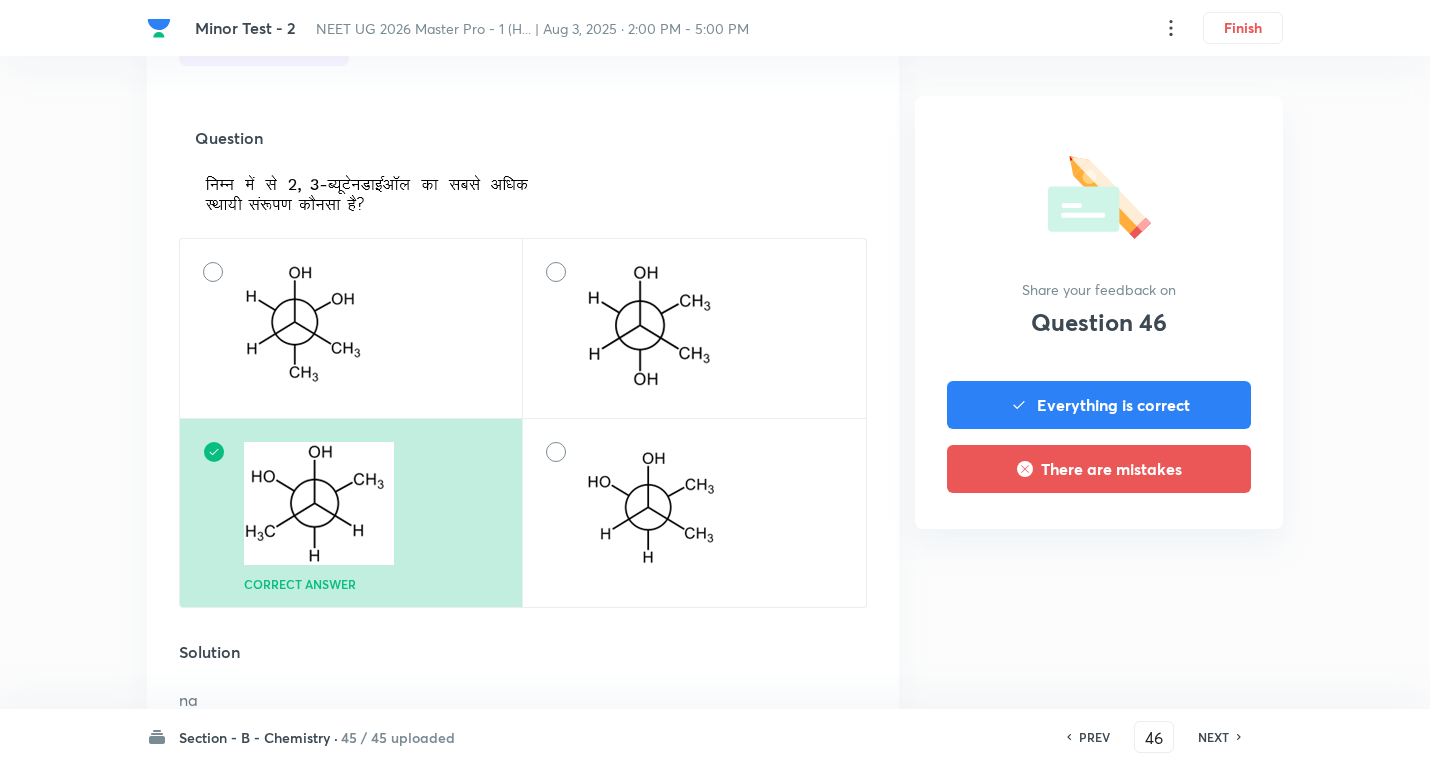 click on "NEXT" at bounding box center (1213, 737) 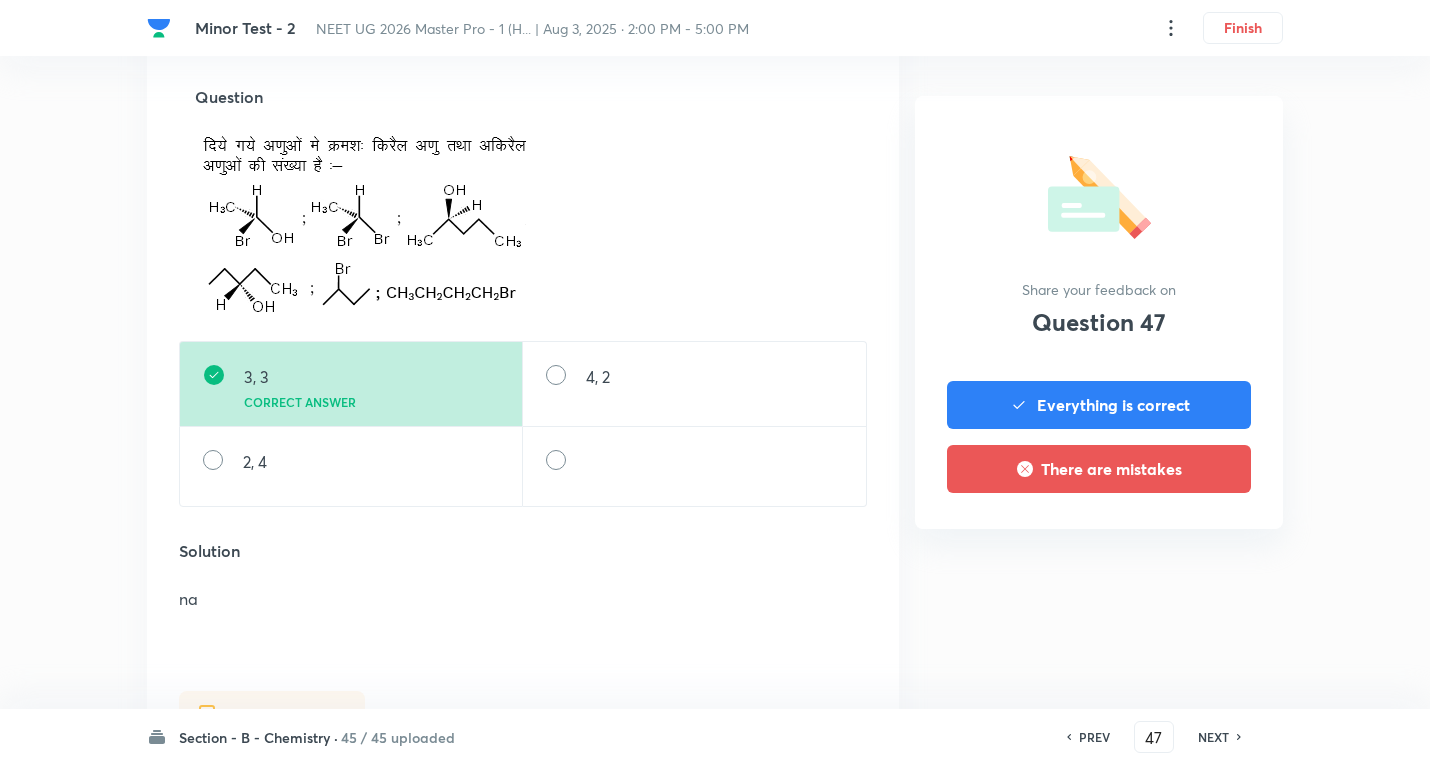 scroll, scrollTop: 2400, scrollLeft: 0, axis: vertical 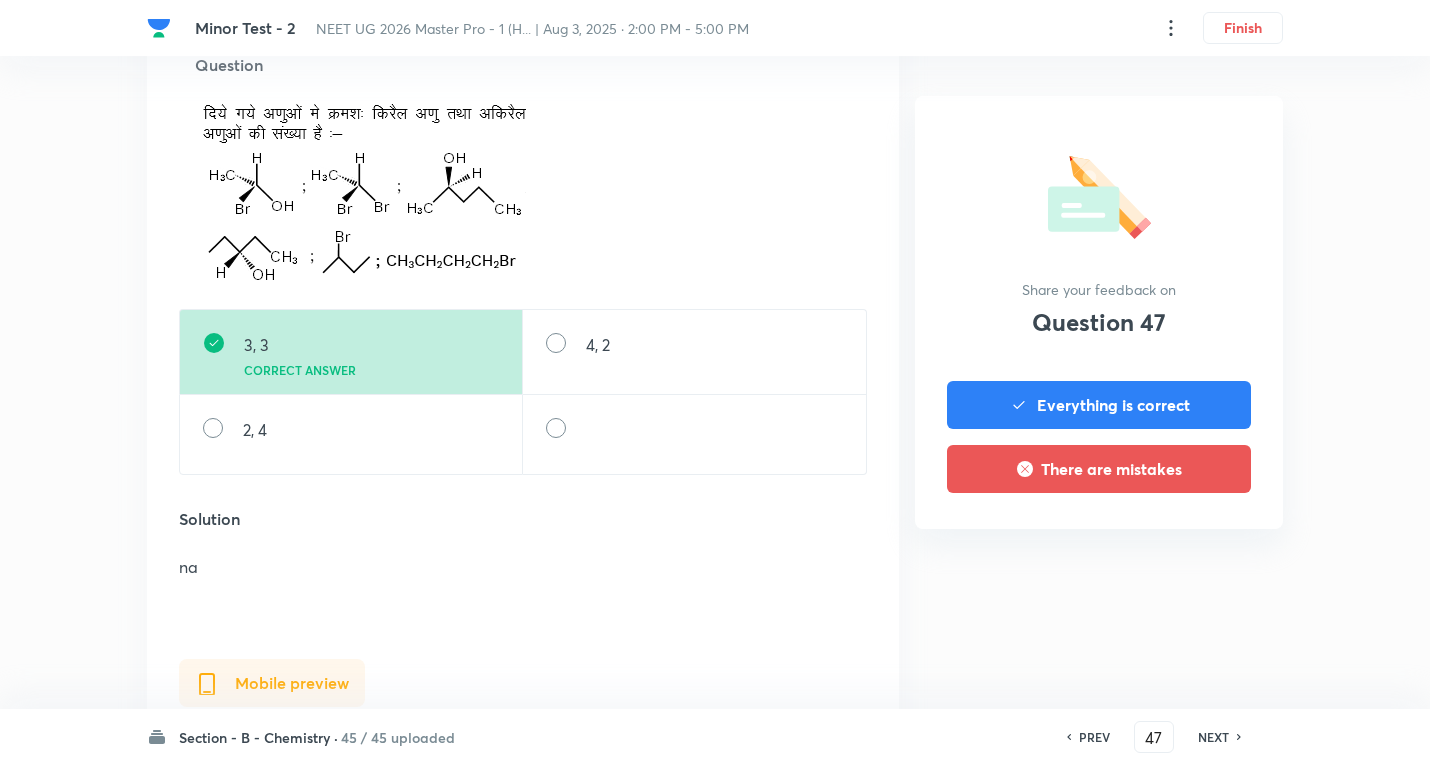 click on "NEXT" at bounding box center [1213, 737] 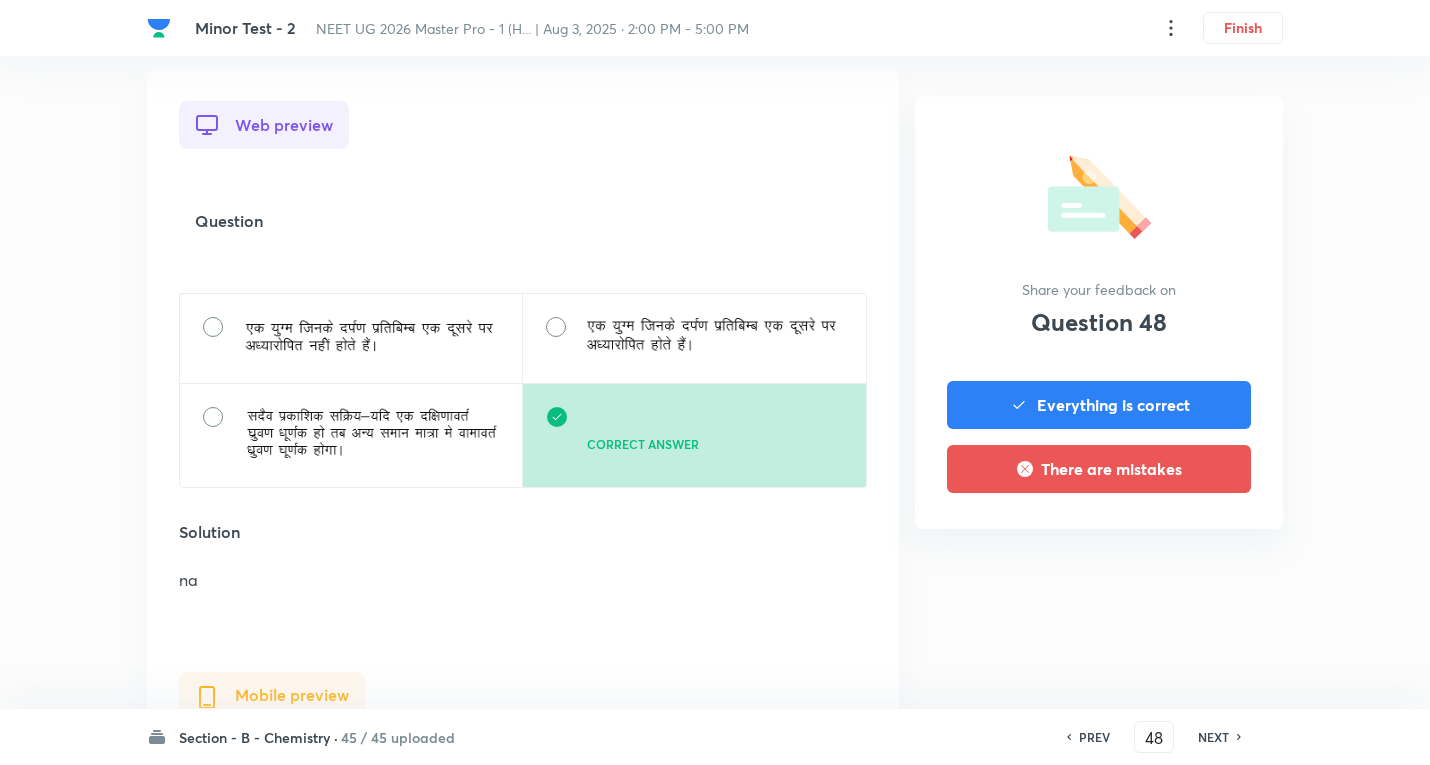 scroll, scrollTop: 2000, scrollLeft: 0, axis: vertical 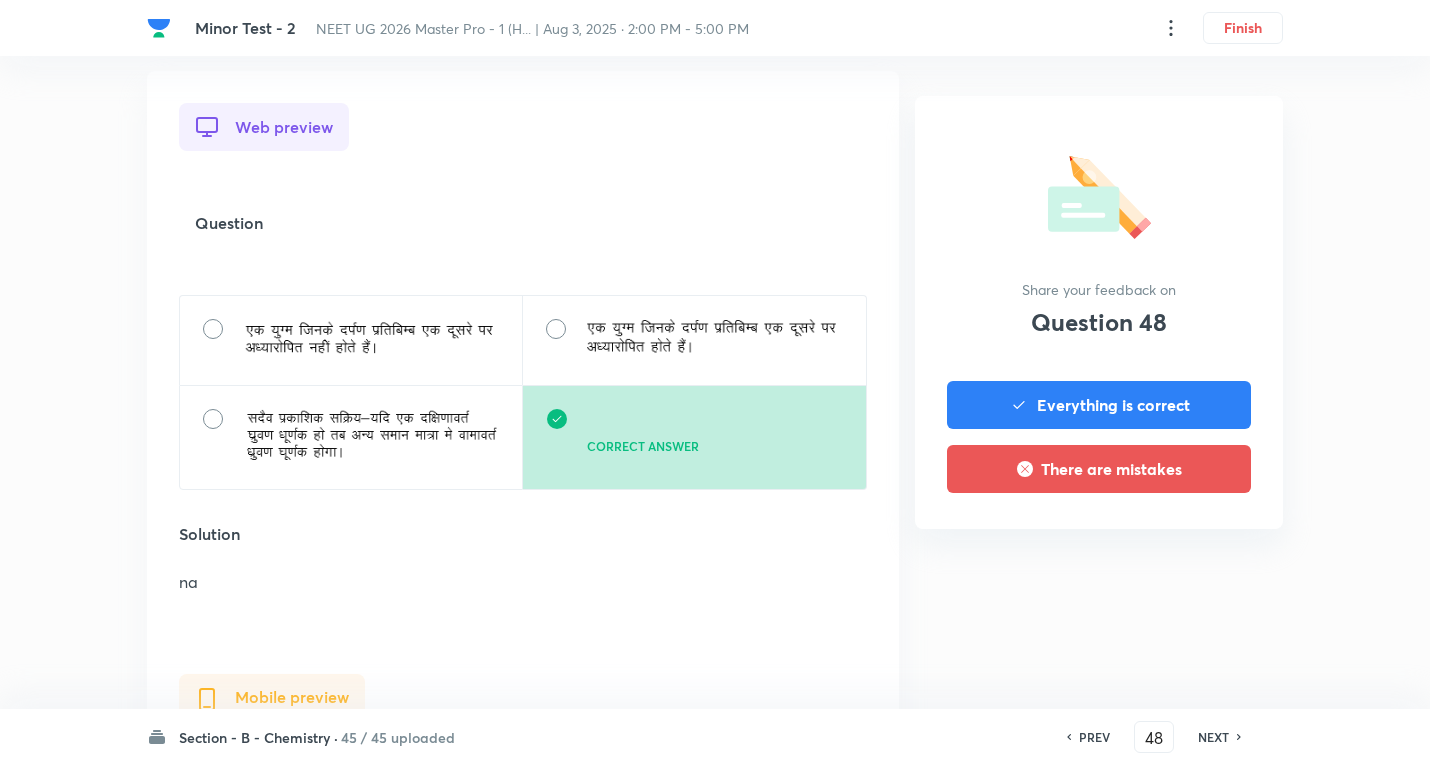 click on "NEXT" at bounding box center [1213, 737] 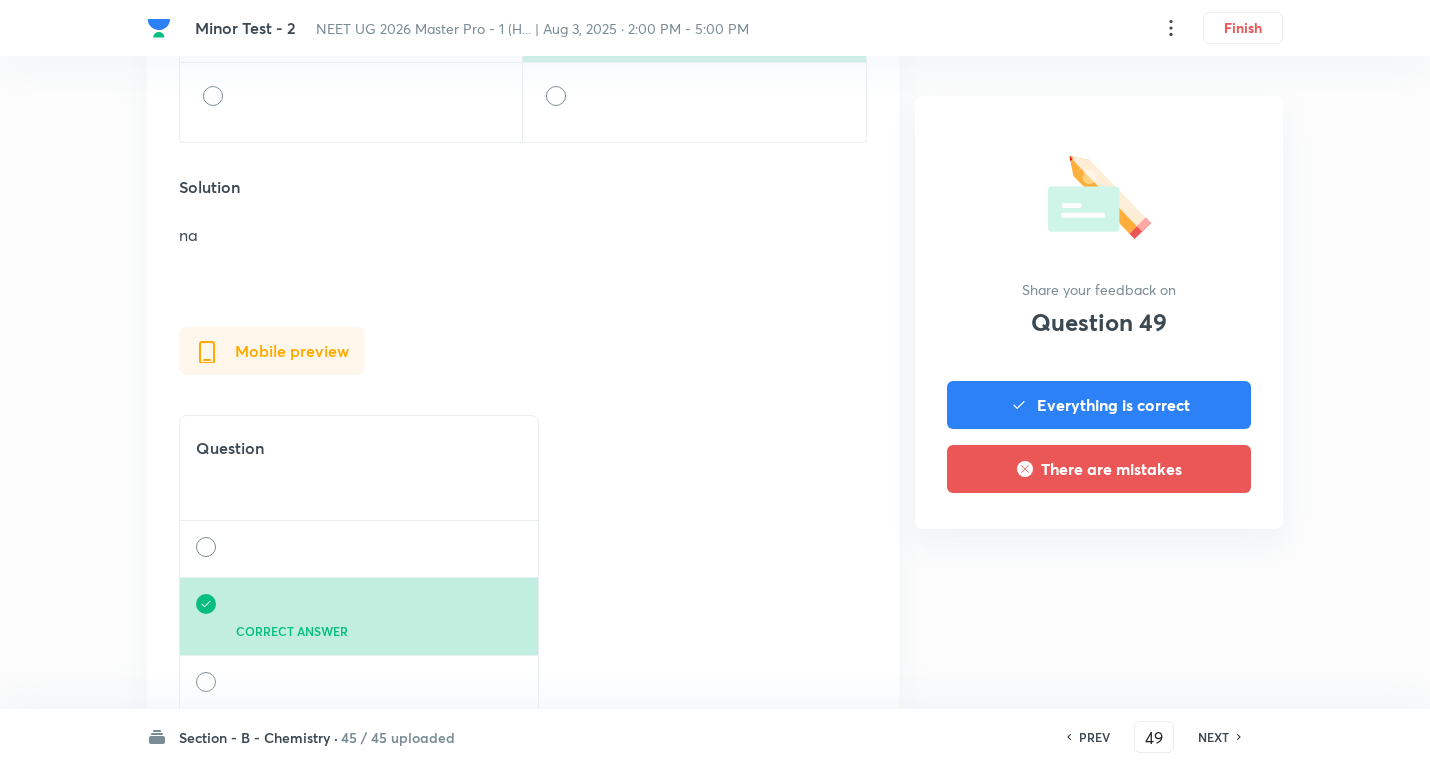 scroll, scrollTop: 2394, scrollLeft: 0, axis: vertical 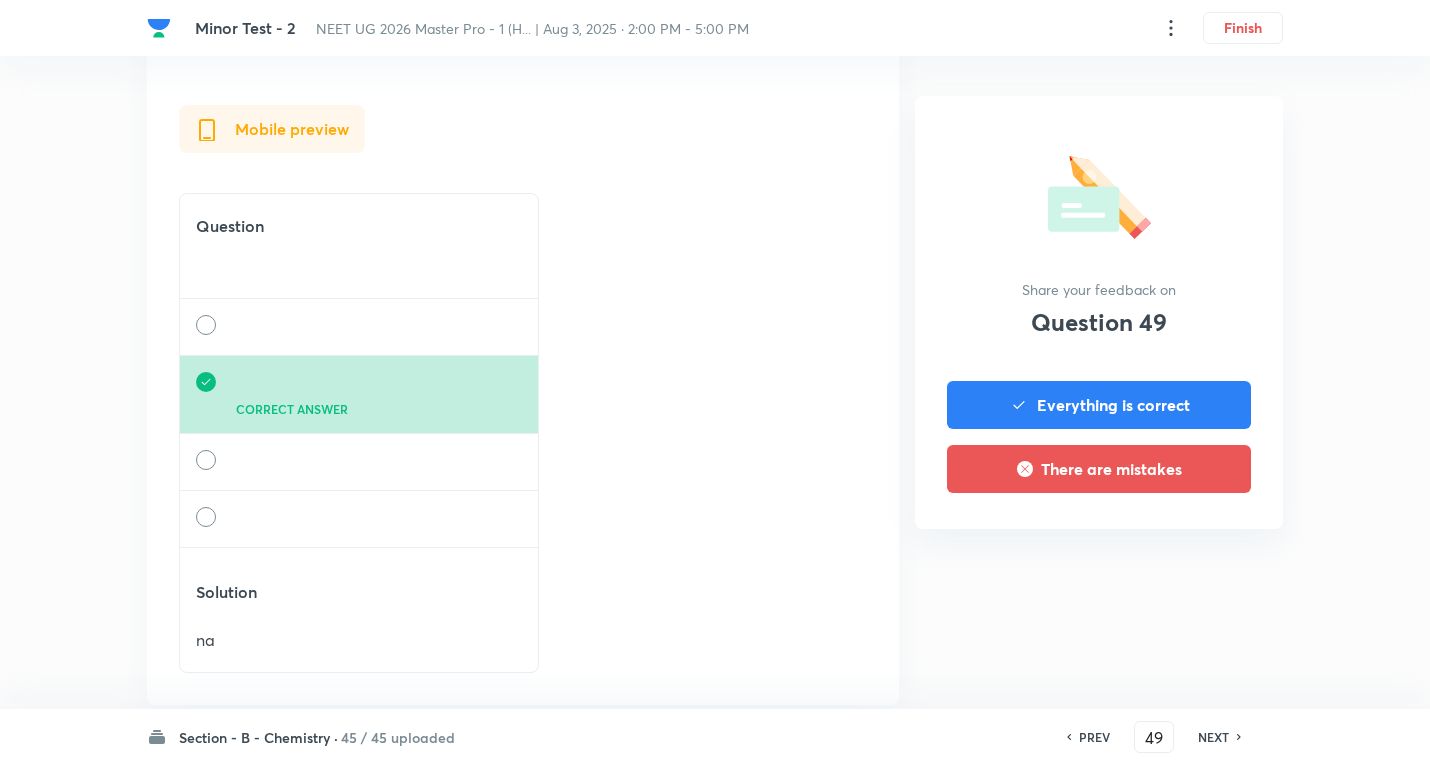 click on "NEXT" at bounding box center (1213, 737) 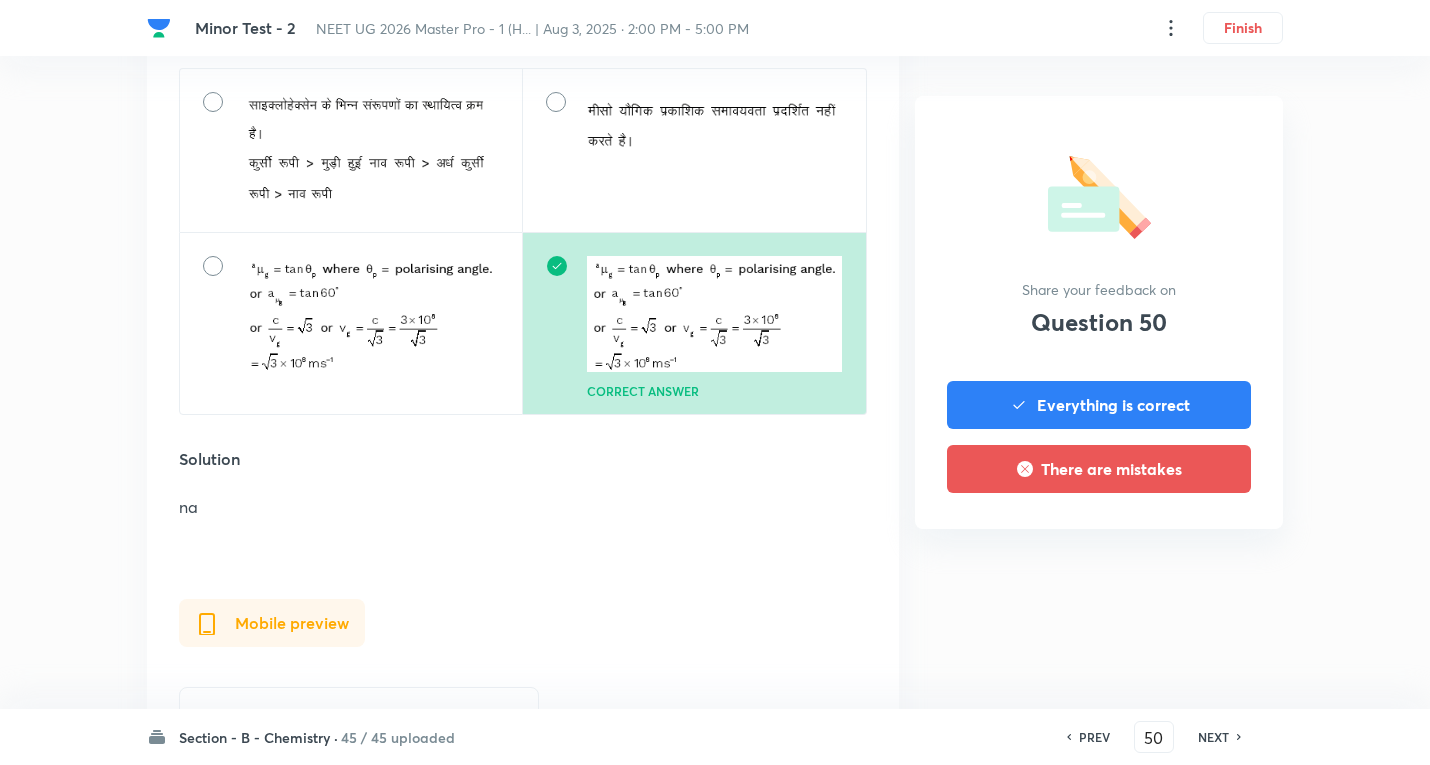 scroll, scrollTop: 2200, scrollLeft: 0, axis: vertical 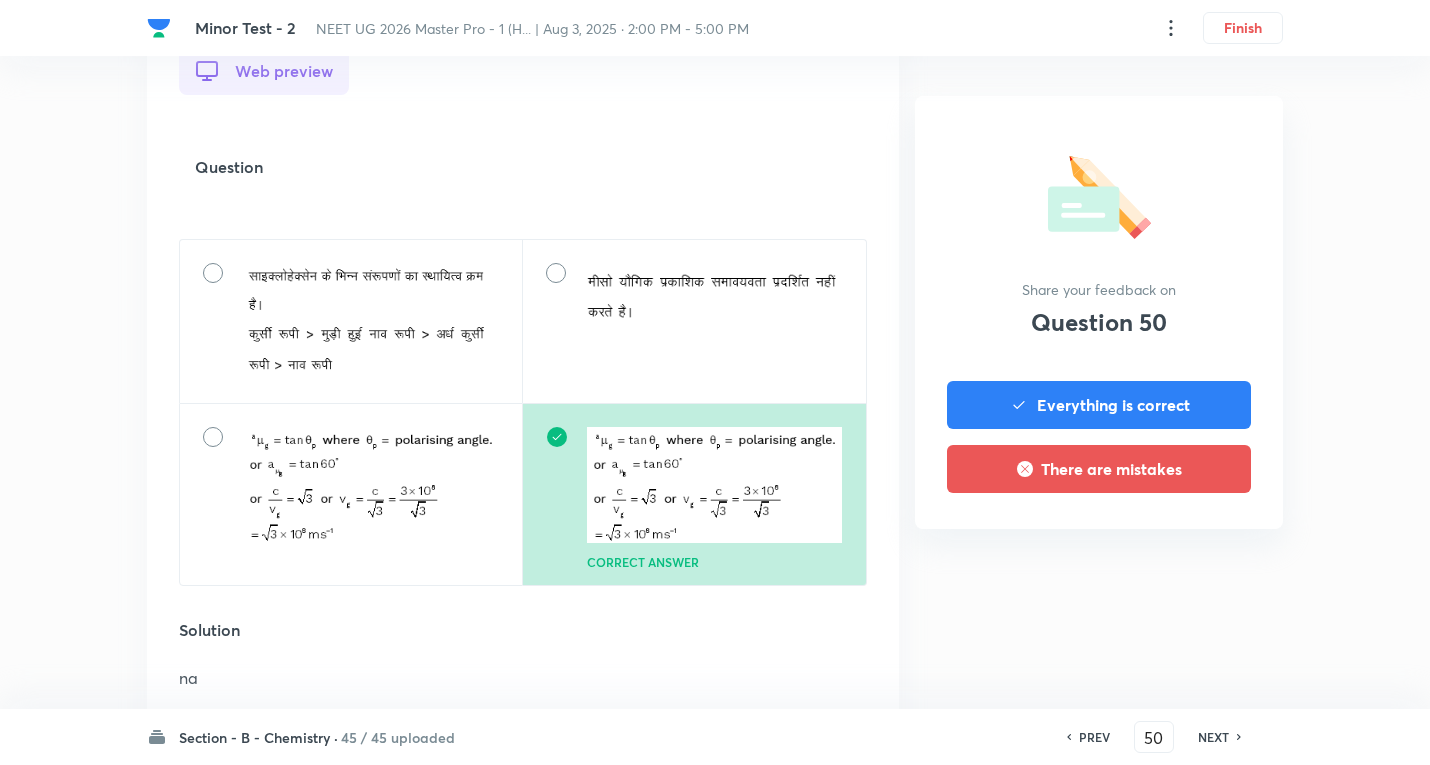 click on "NEXT" at bounding box center [1213, 737] 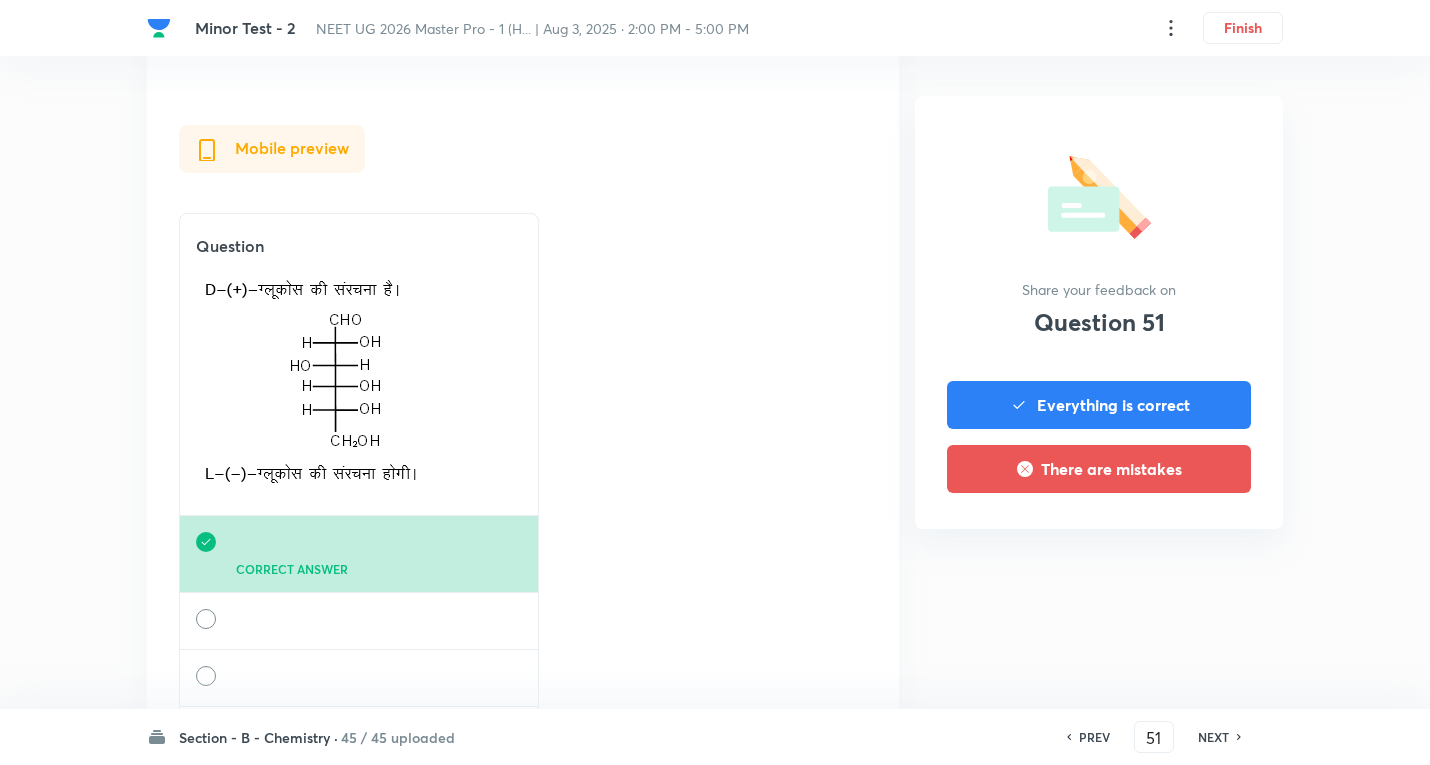 scroll, scrollTop: 3300, scrollLeft: 0, axis: vertical 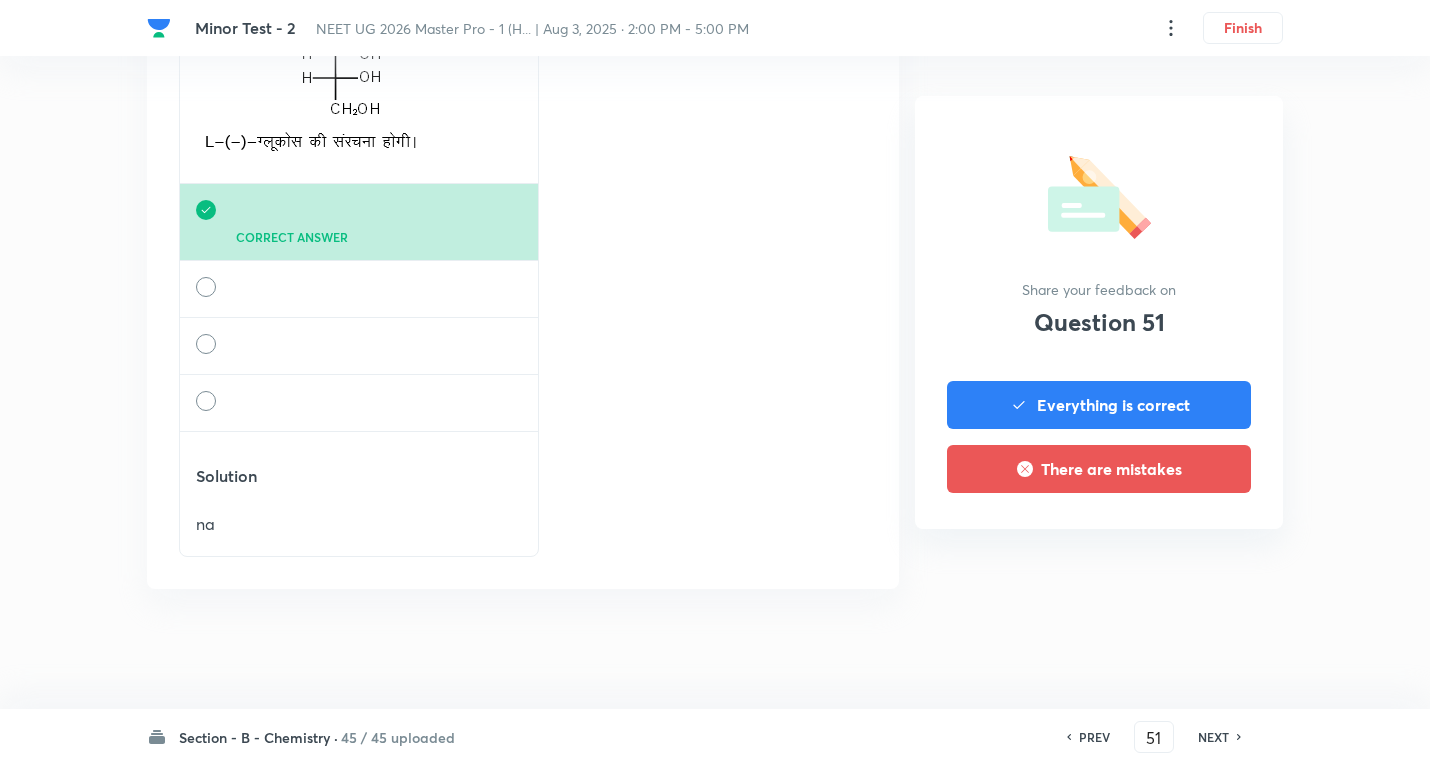 click on "NEXT" at bounding box center [1213, 737] 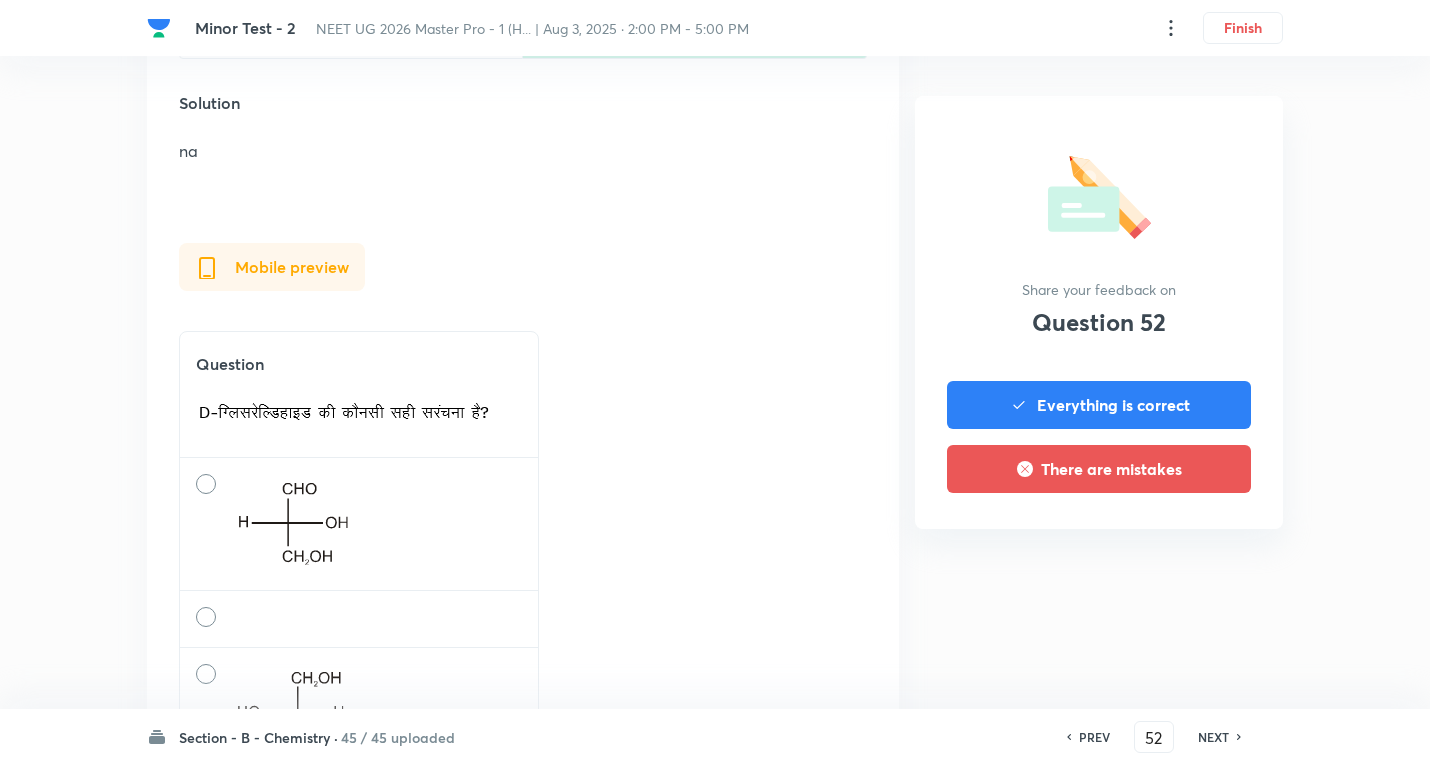 scroll, scrollTop: 2400, scrollLeft: 0, axis: vertical 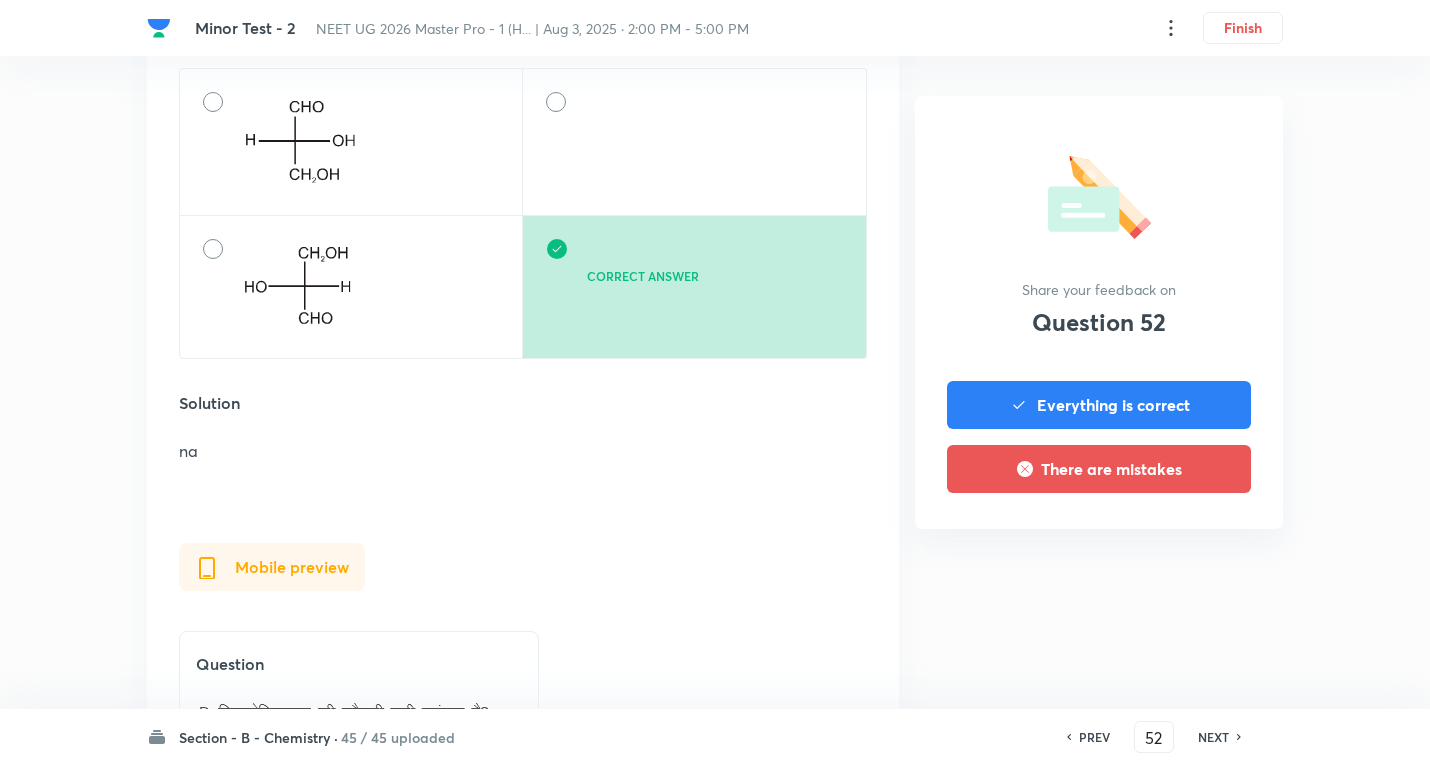 click on "NEXT" at bounding box center [1213, 737] 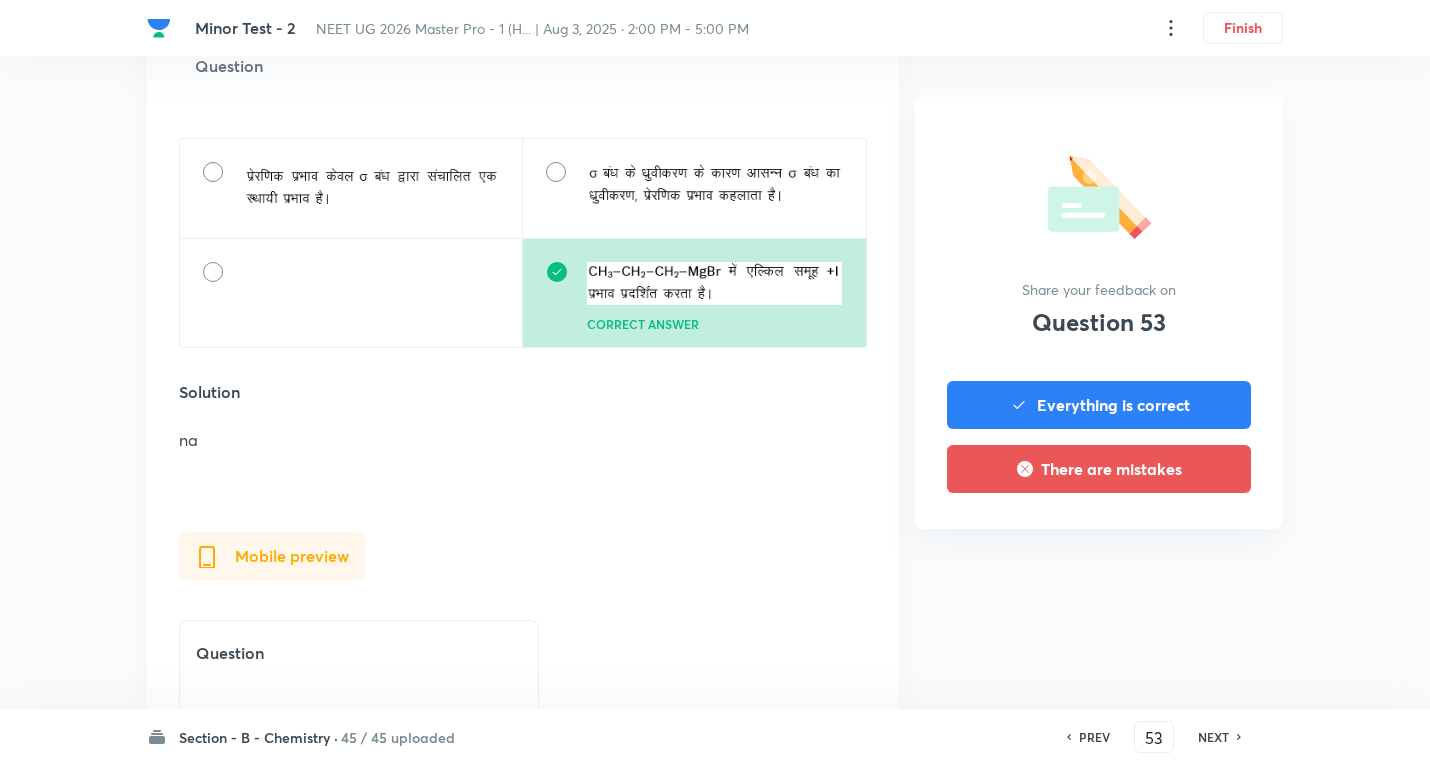 scroll, scrollTop: 2100, scrollLeft: 0, axis: vertical 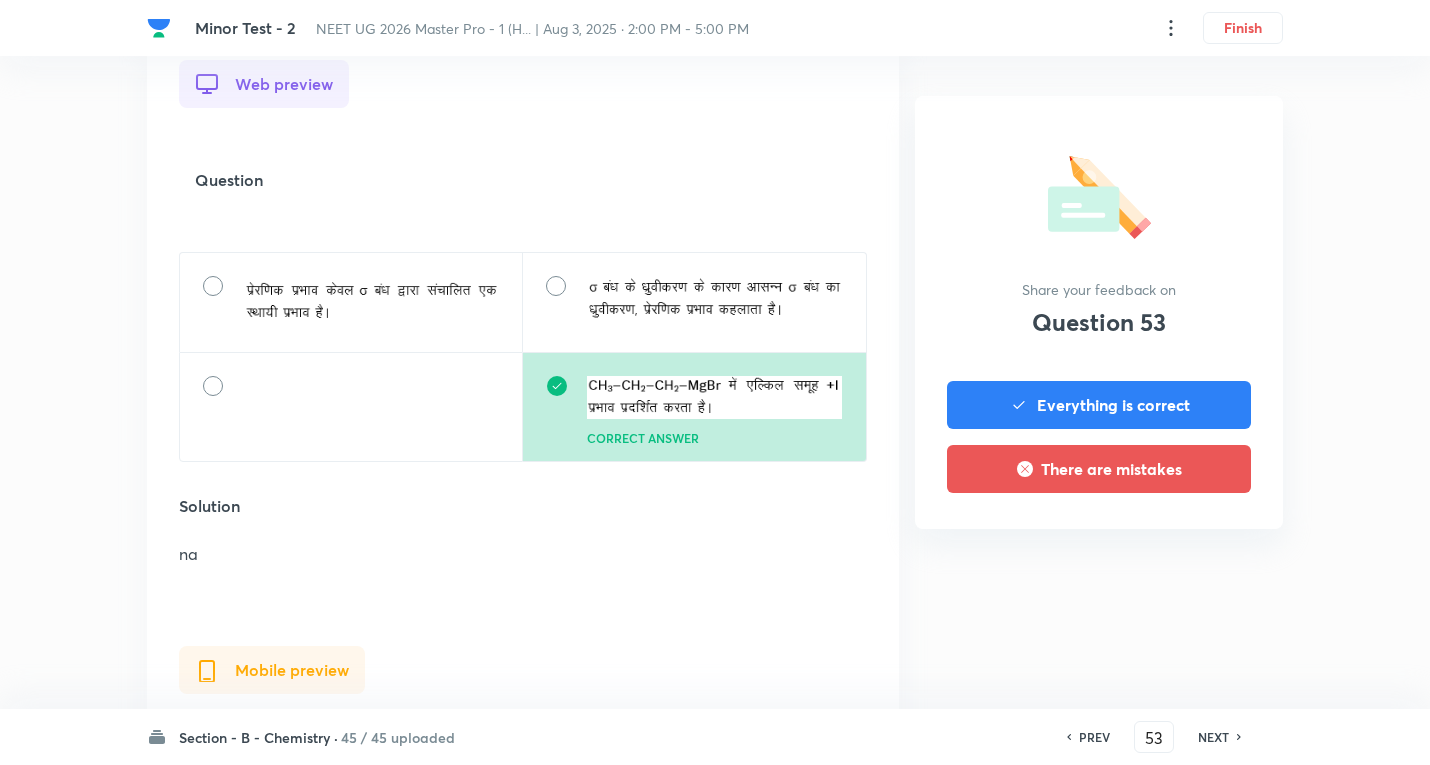 click on "NEXT" at bounding box center (1213, 737) 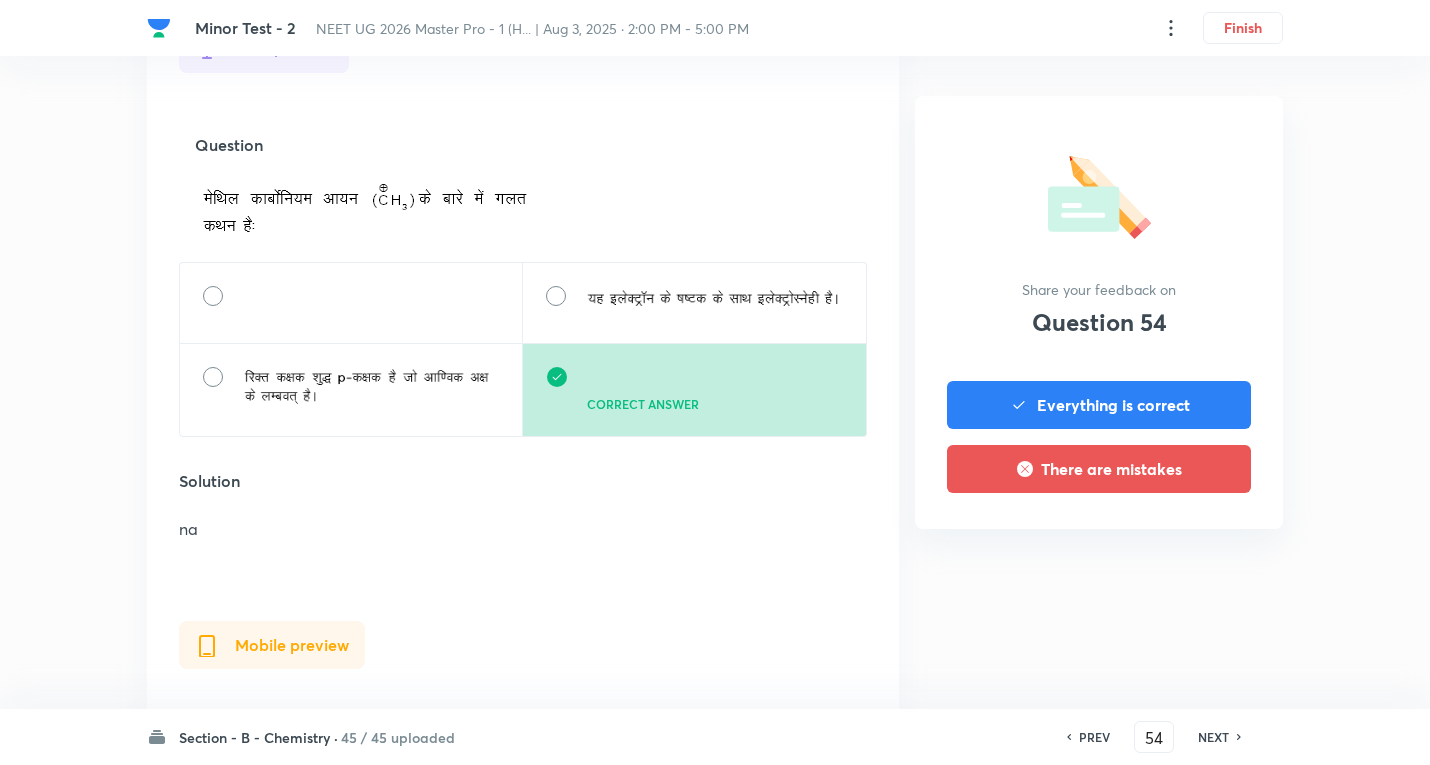 scroll, scrollTop: 2061, scrollLeft: 0, axis: vertical 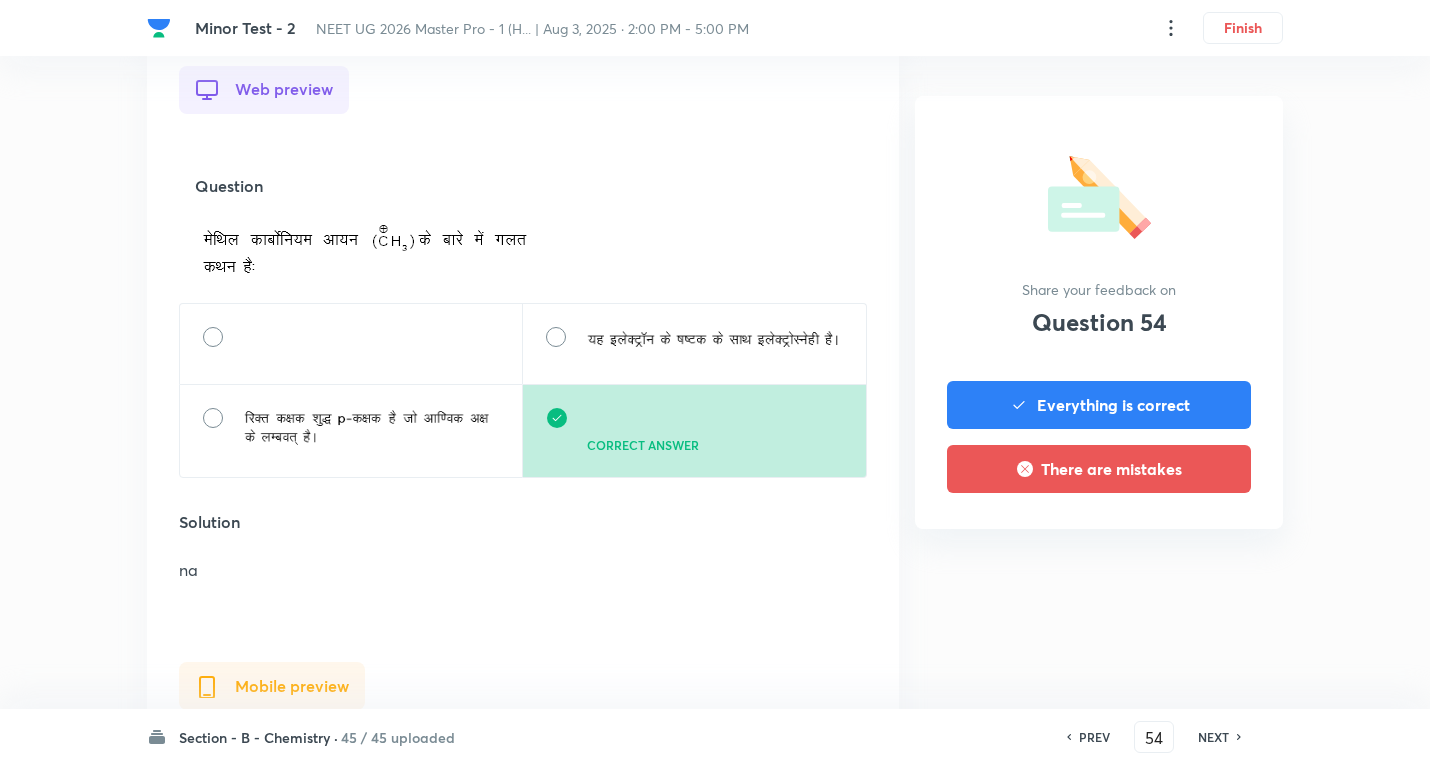 click on "NEXT" at bounding box center [1213, 737] 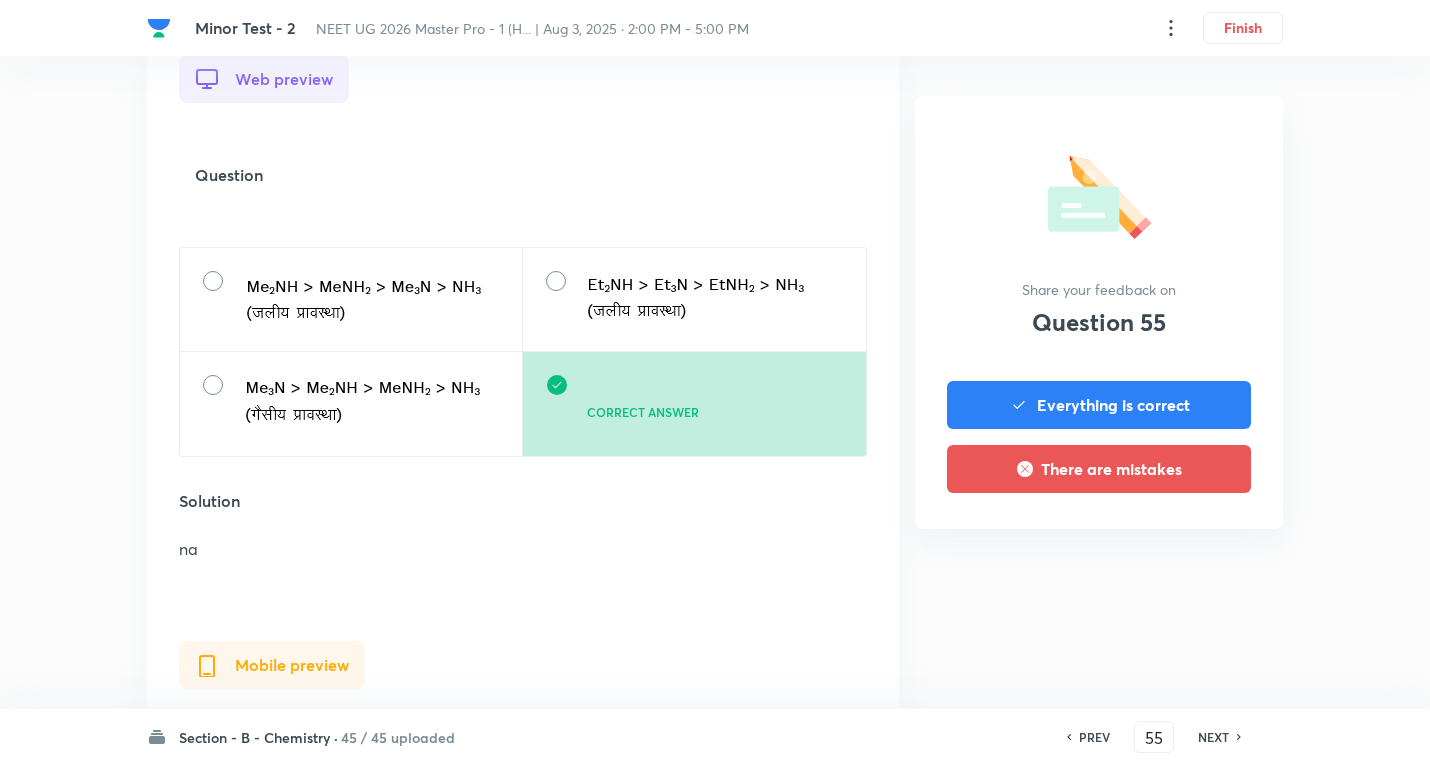 scroll, scrollTop: 2000, scrollLeft: 0, axis: vertical 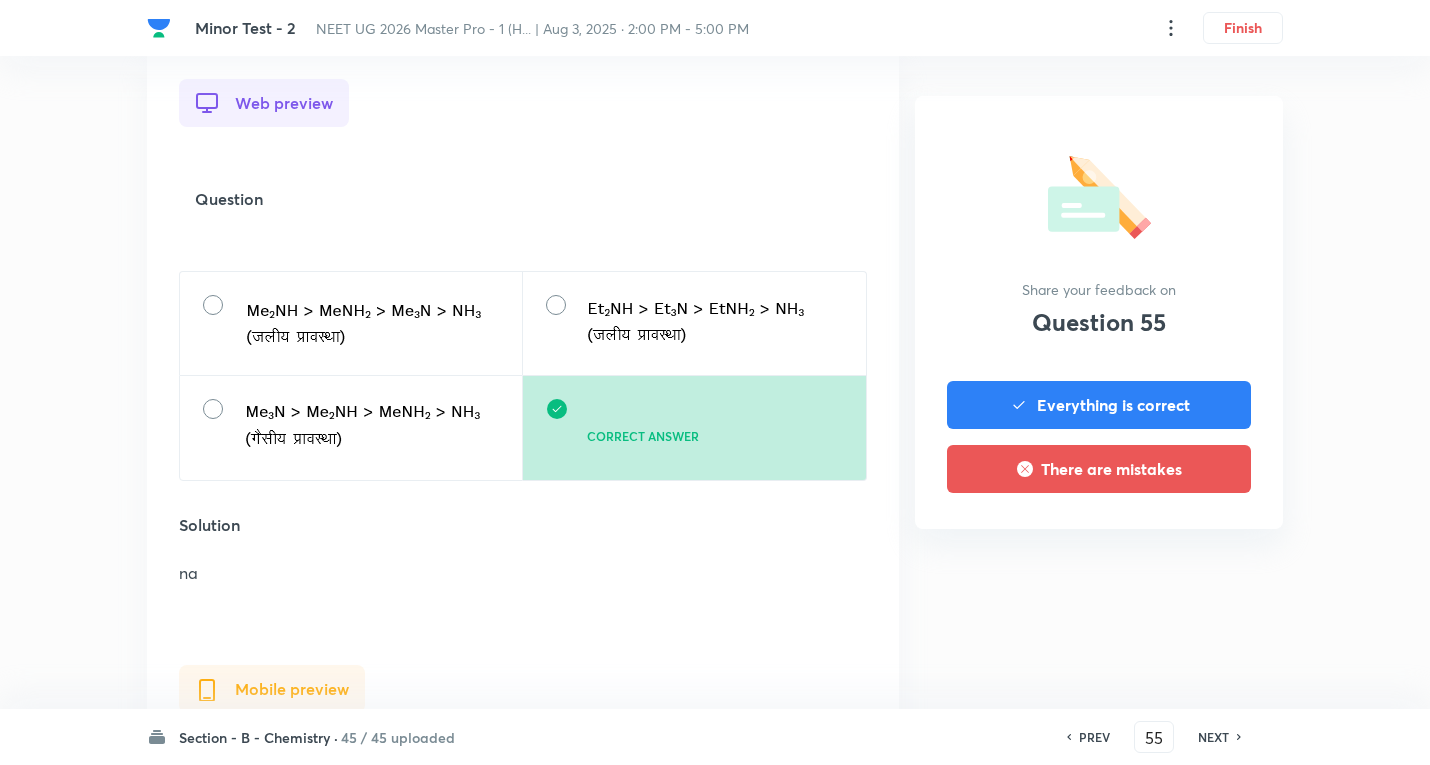 click on "NEXT" at bounding box center [1213, 737] 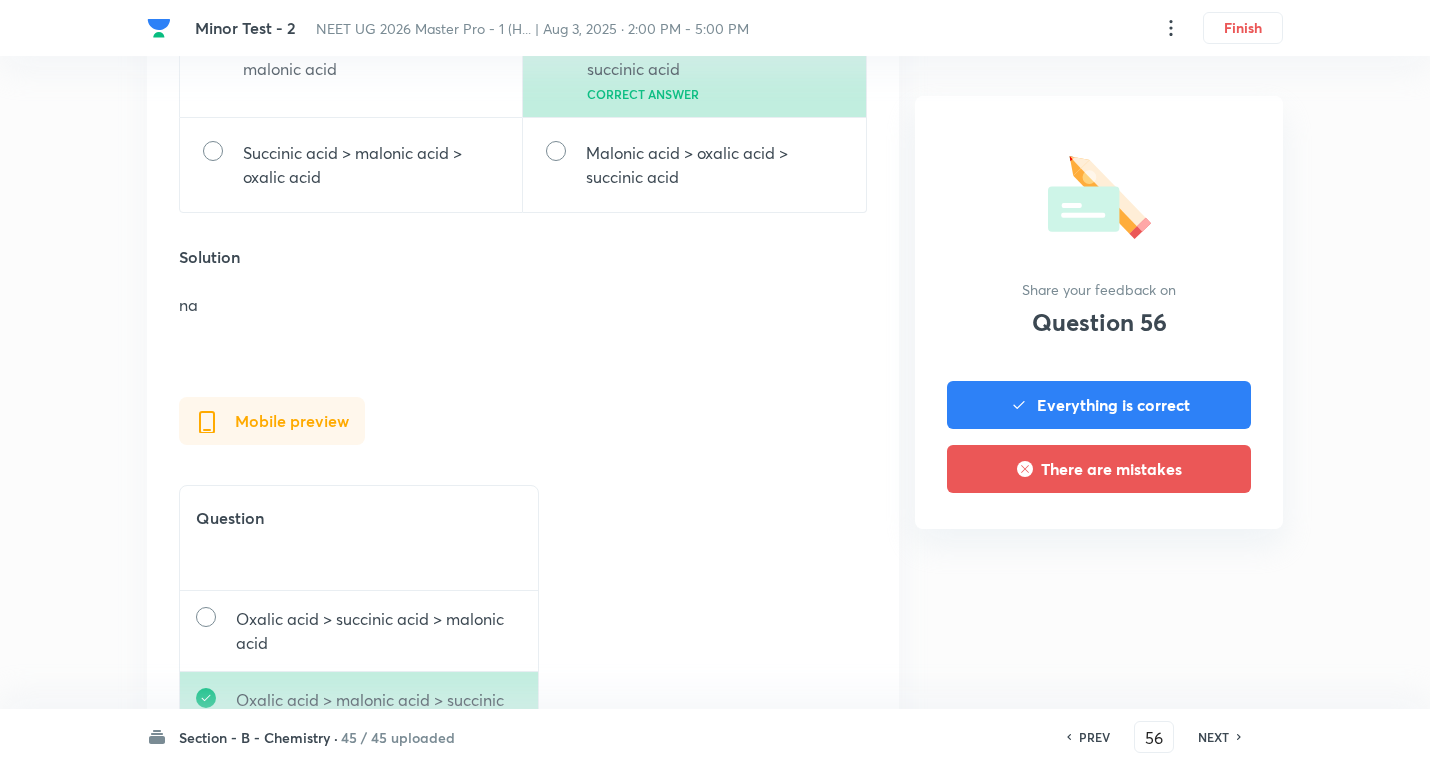 scroll, scrollTop: 2000, scrollLeft: 0, axis: vertical 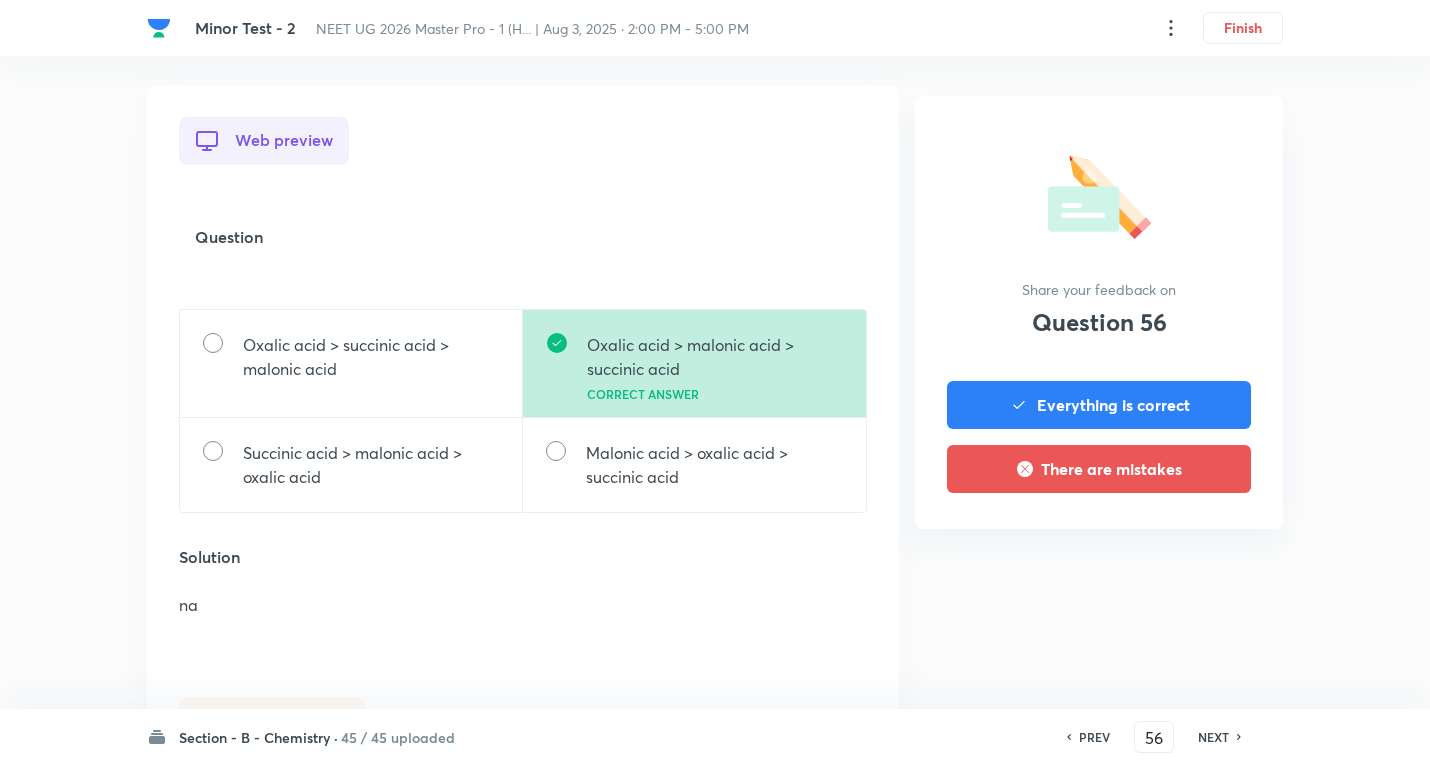 click on "NEXT" at bounding box center [1213, 737] 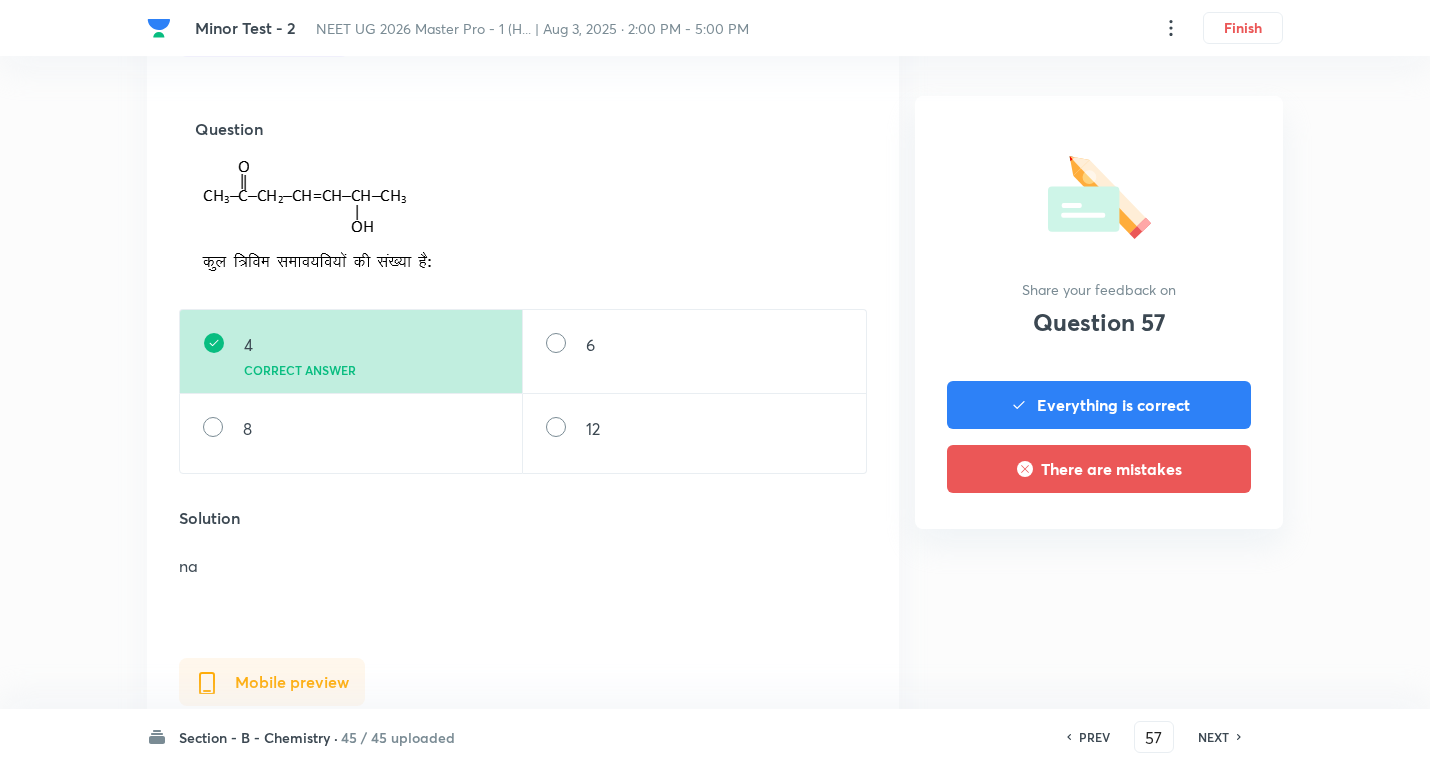 scroll, scrollTop: 2100, scrollLeft: 0, axis: vertical 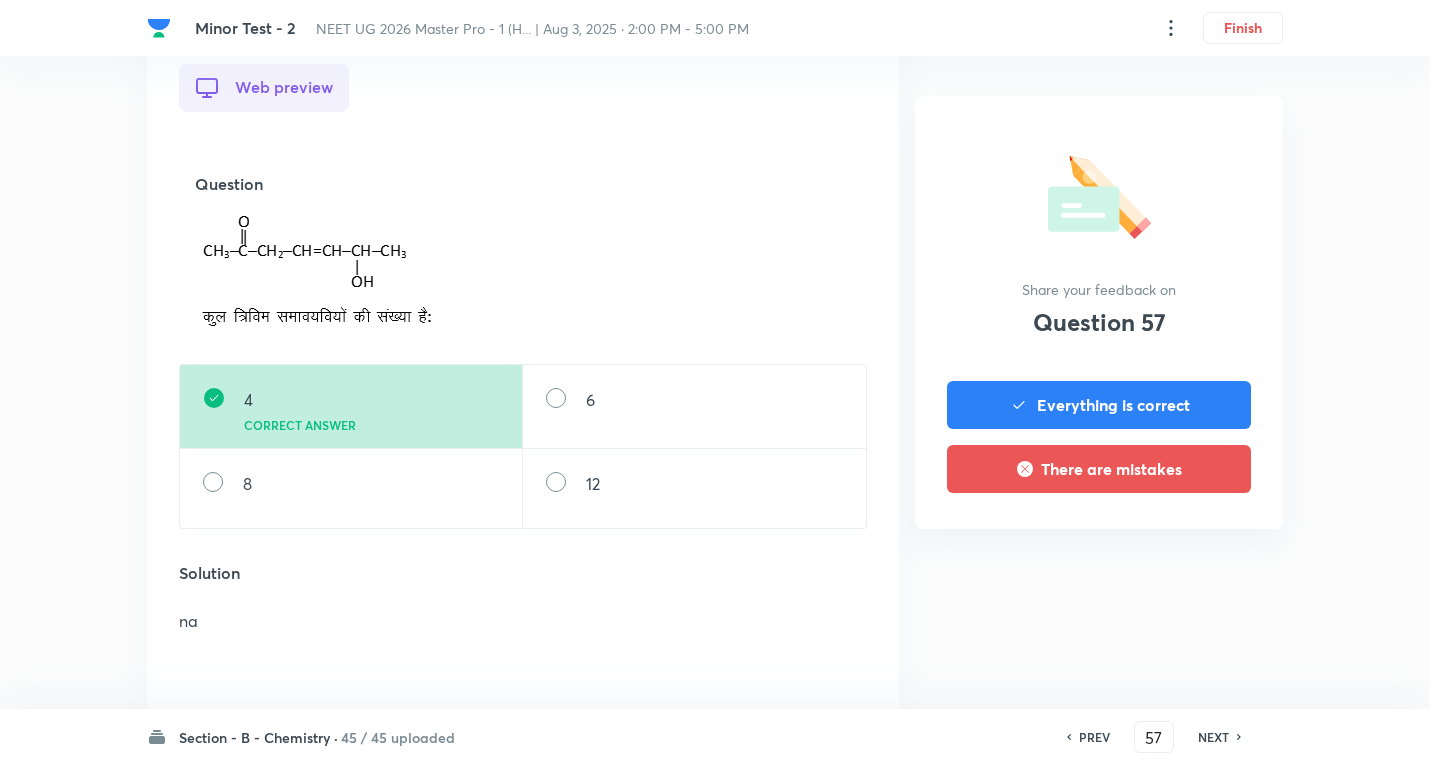 click on "NEXT" at bounding box center (1213, 737) 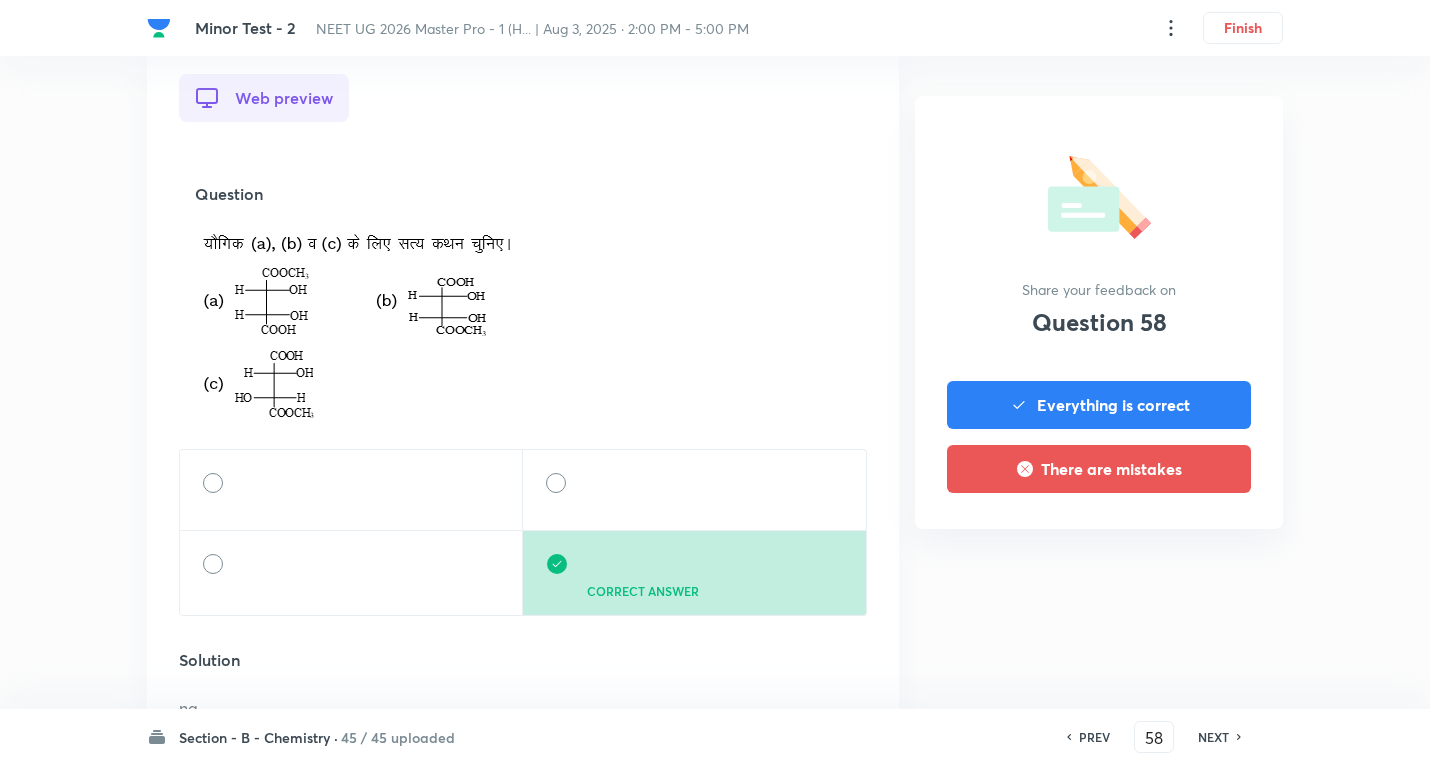 scroll, scrollTop: 2300, scrollLeft: 0, axis: vertical 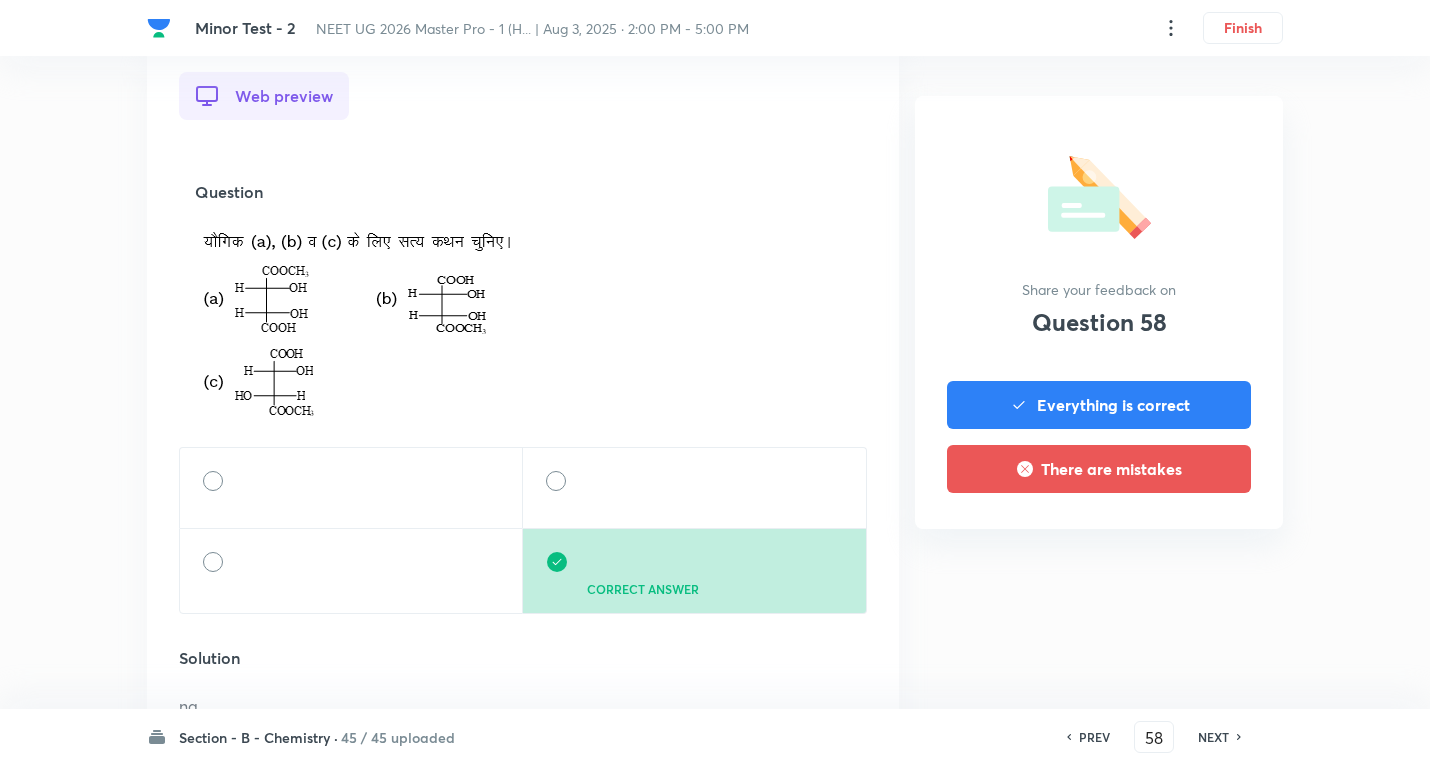 click on "NEXT" at bounding box center (1213, 737) 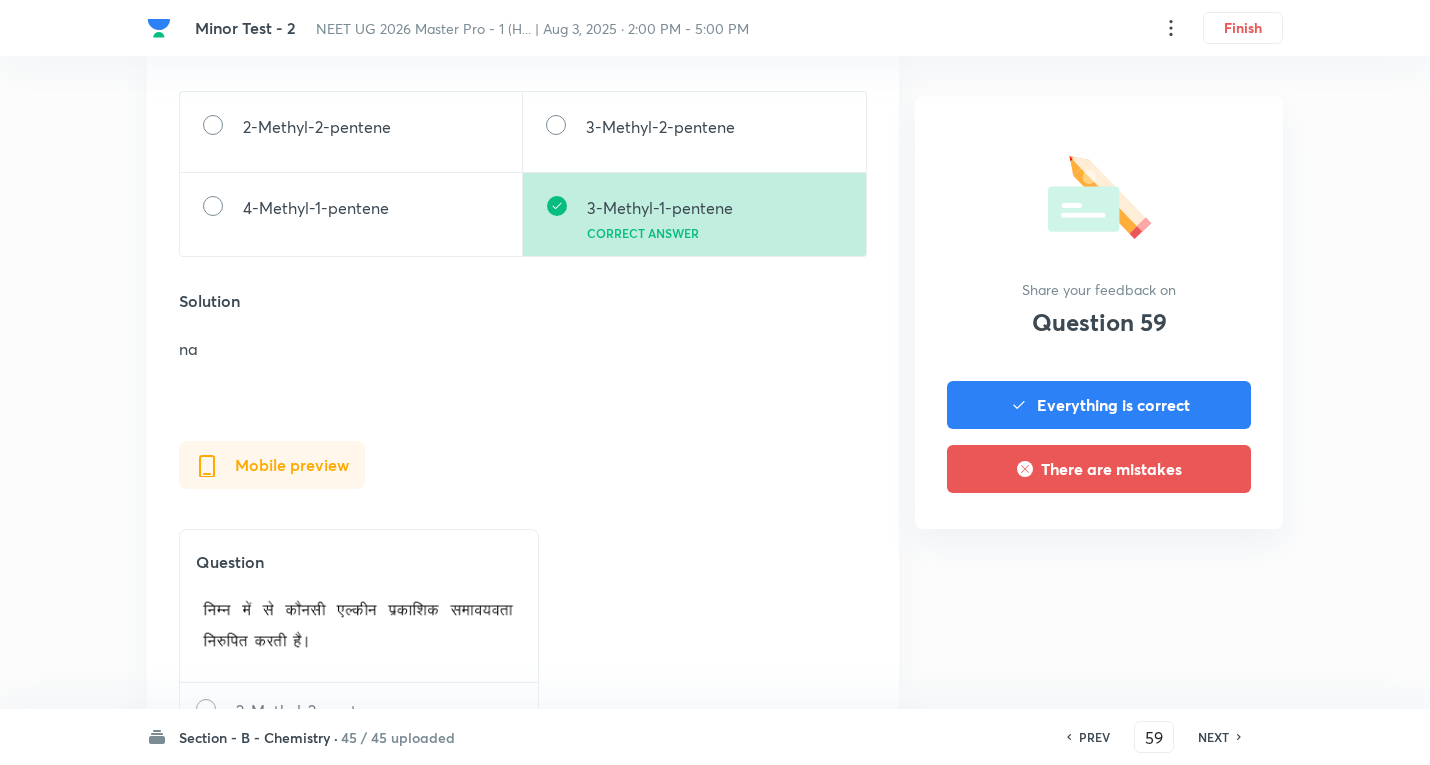 scroll, scrollTop: 2100, scrollLeft: 0, axis: vertical 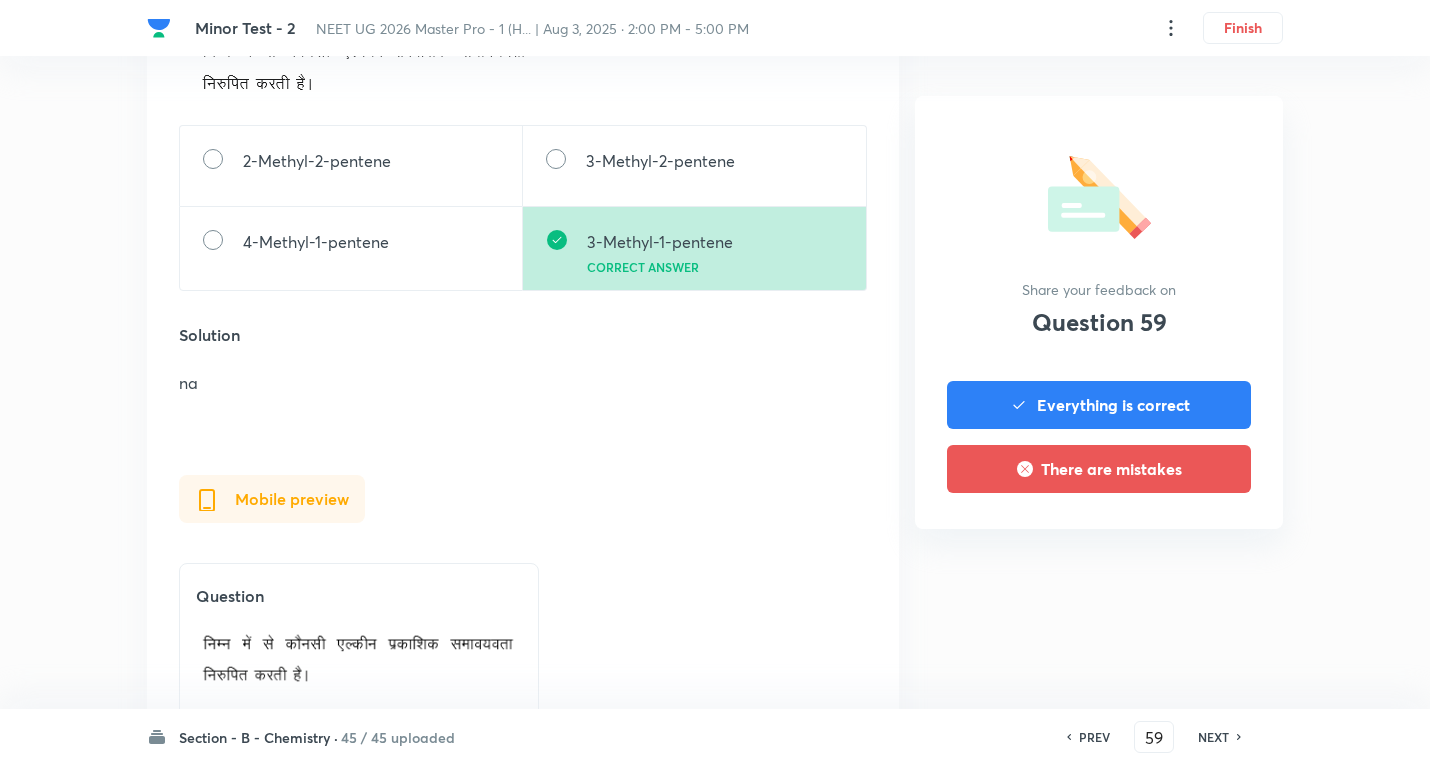 click on "NEXT" at bounding box center (1213, 737) 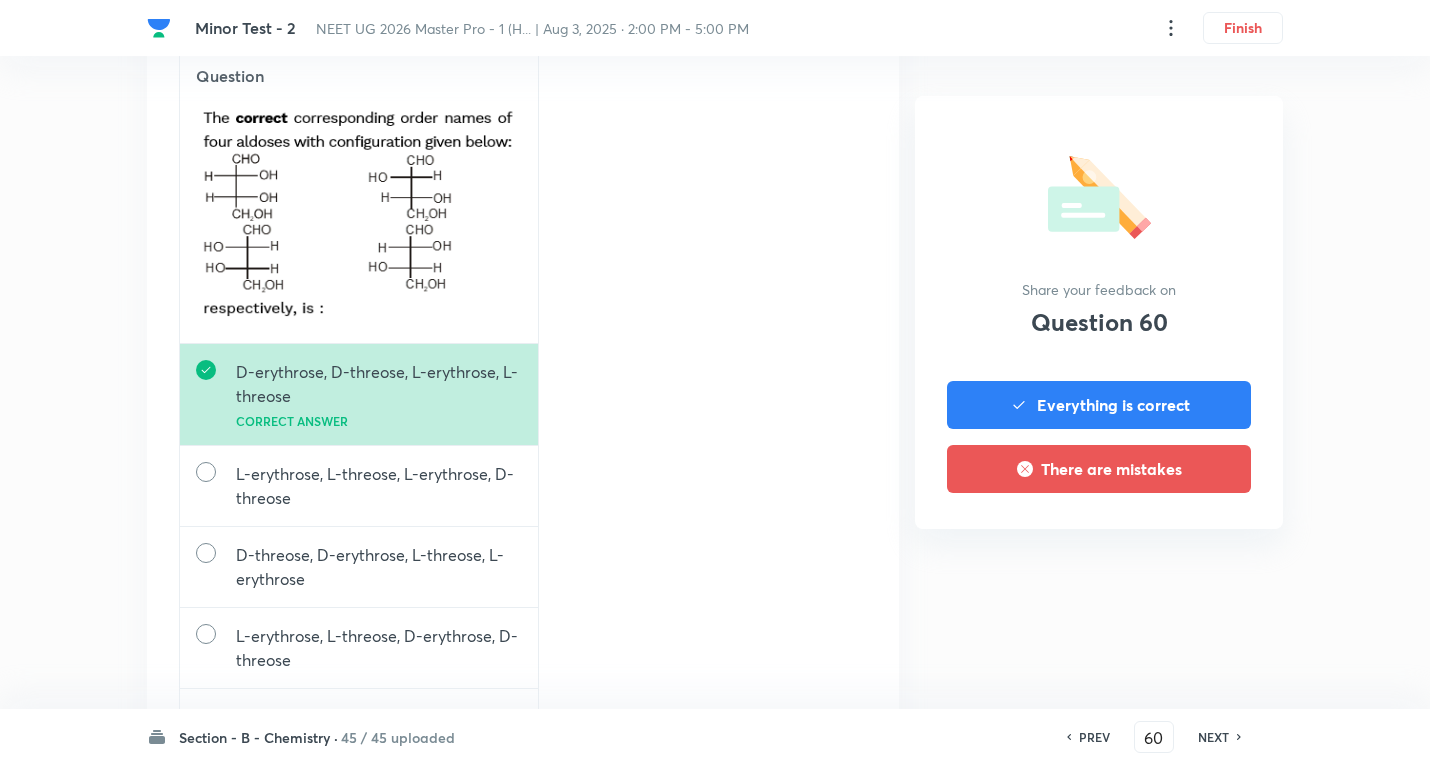 scroll, scrollTop: 874, scrollLeft: 0, axis: vertical 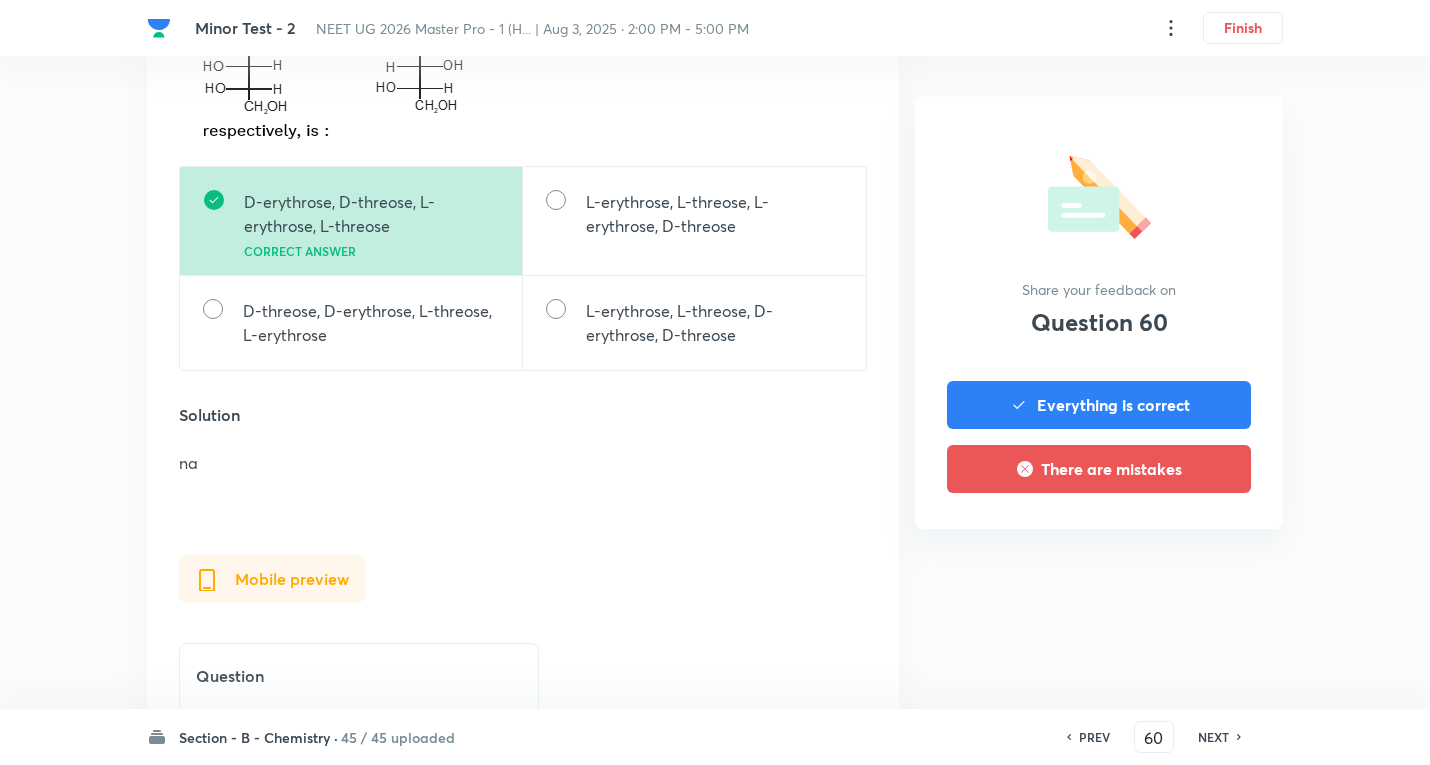 click on "NEXT" at bounding box center [1213, 737] 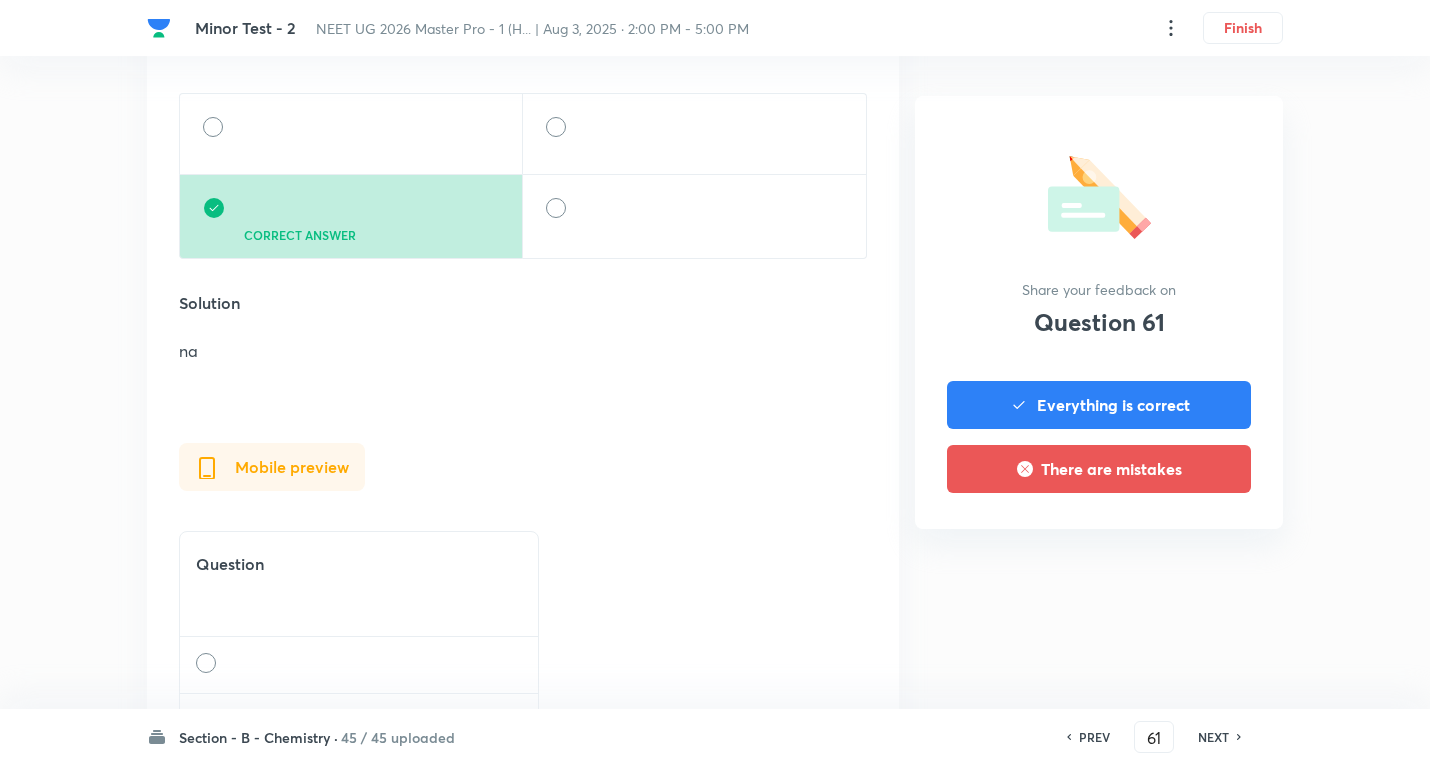 scroll, scrollTop: 2100, scrollLeft: 0, axis: vertical 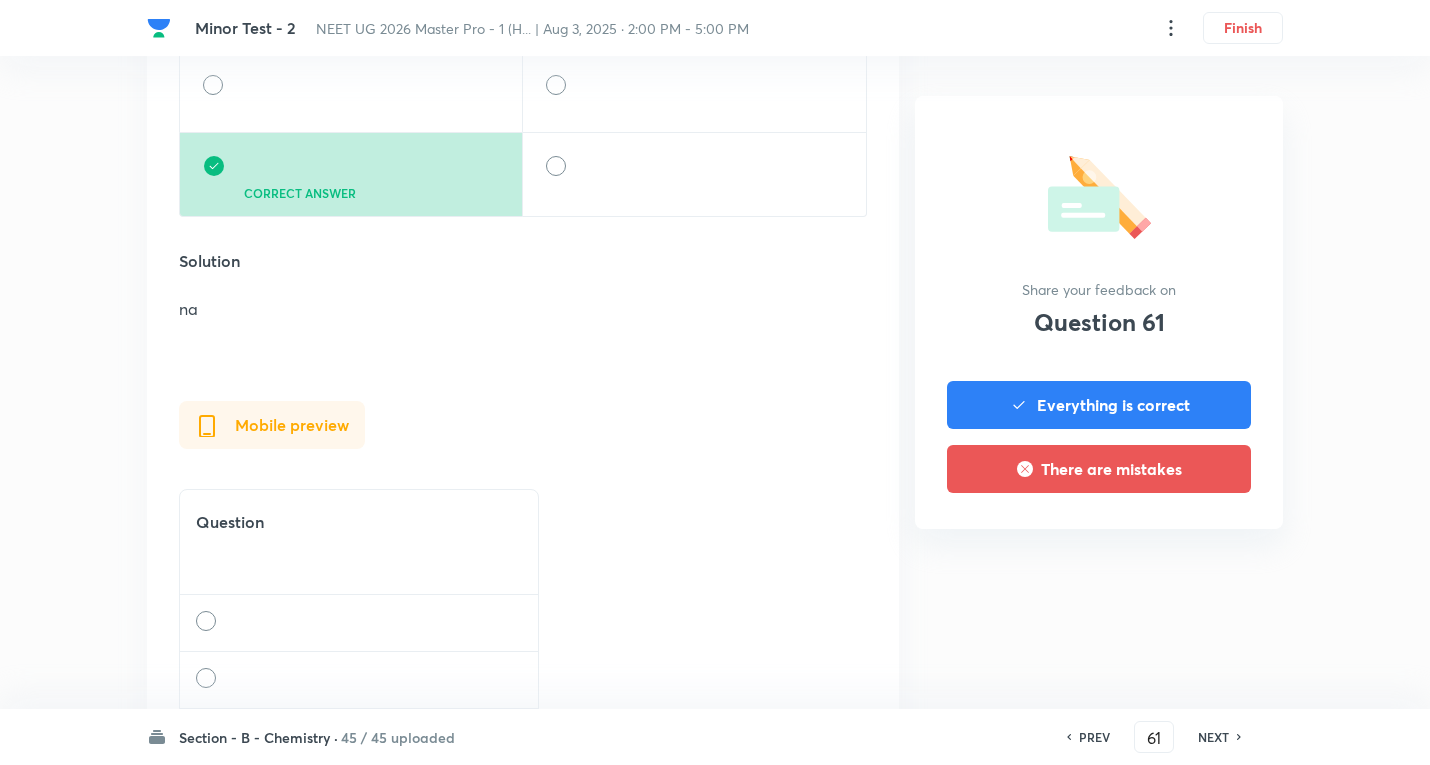 click on "NEXT" at bounding box center (1216, 737) 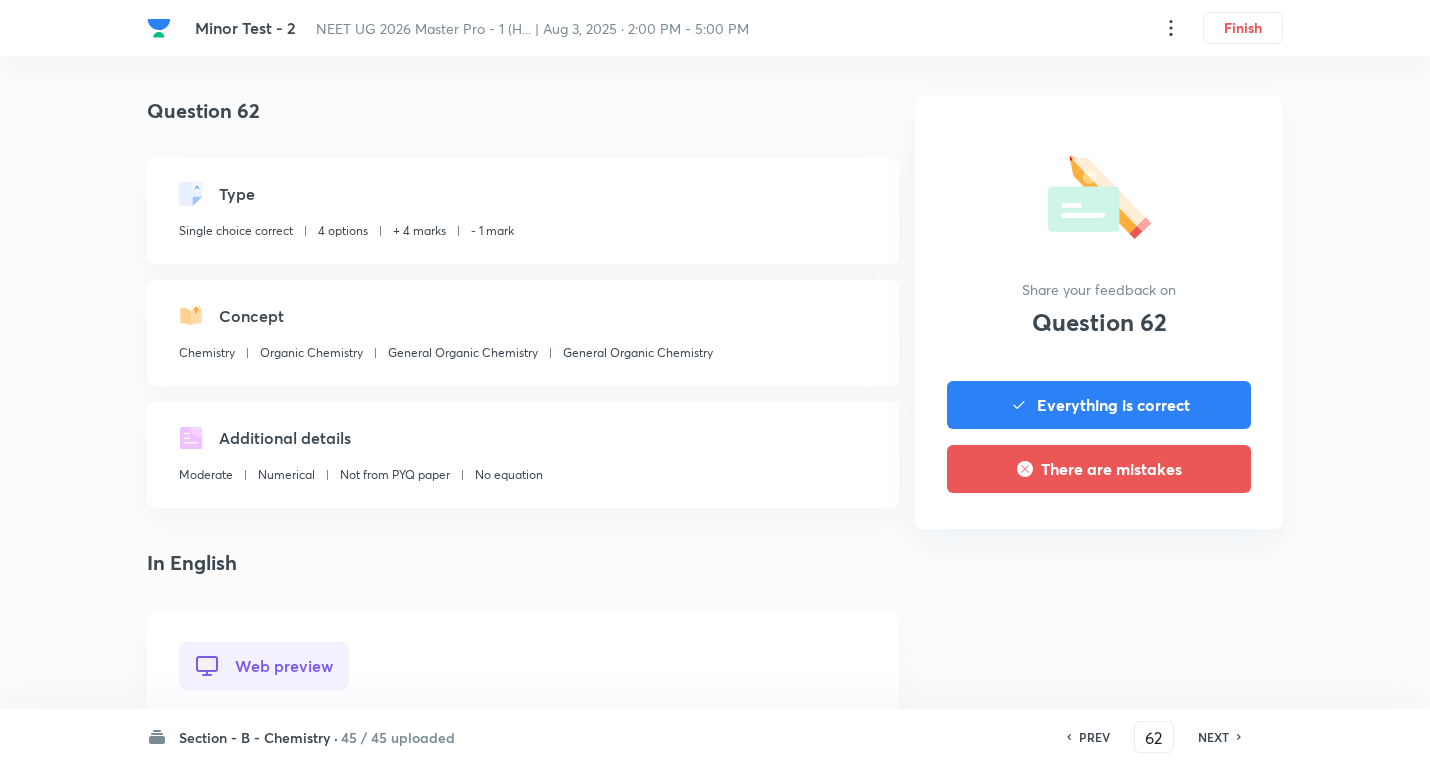scroll, scrollTop: 800, scrollLeft: 0, axis: vertical 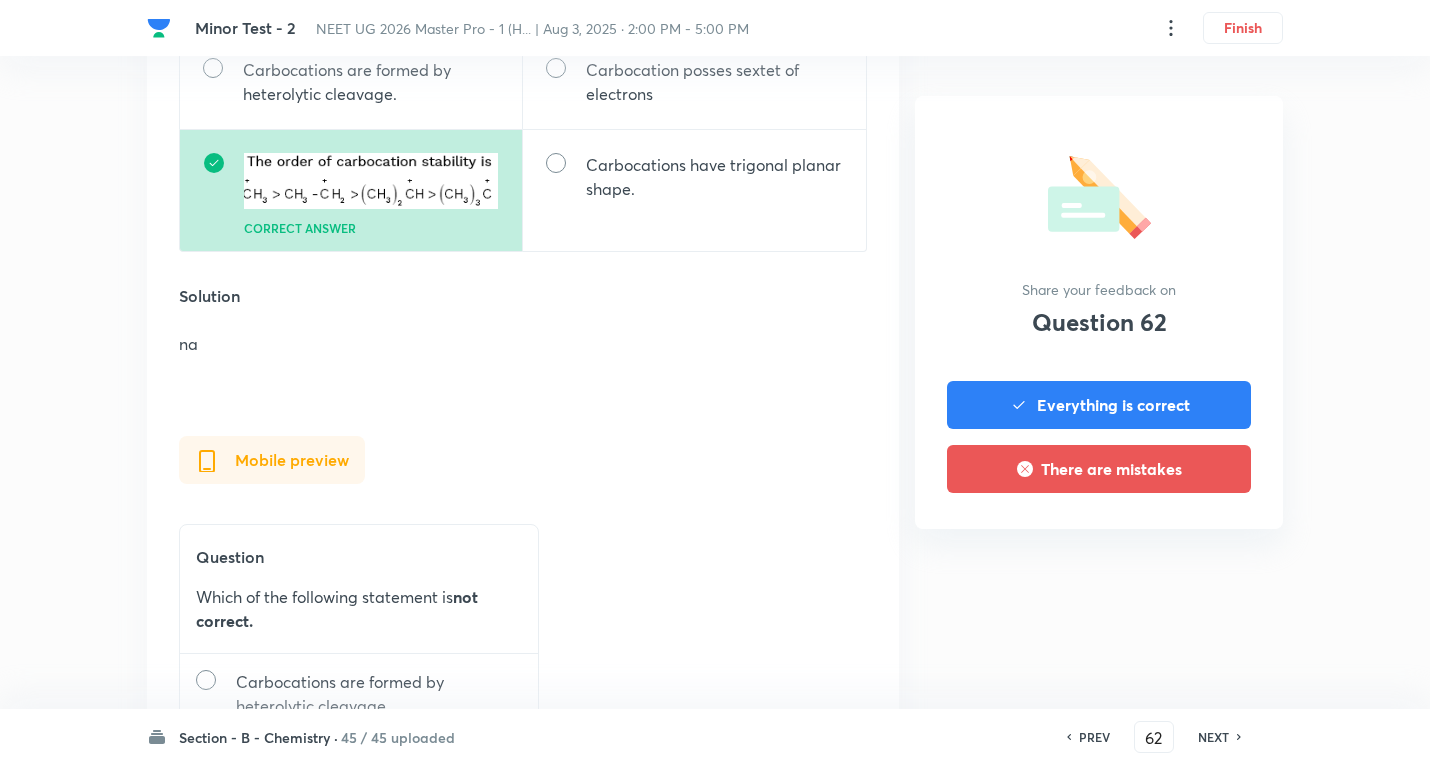 click on "NEXT" at bounding box center (1216, 737) 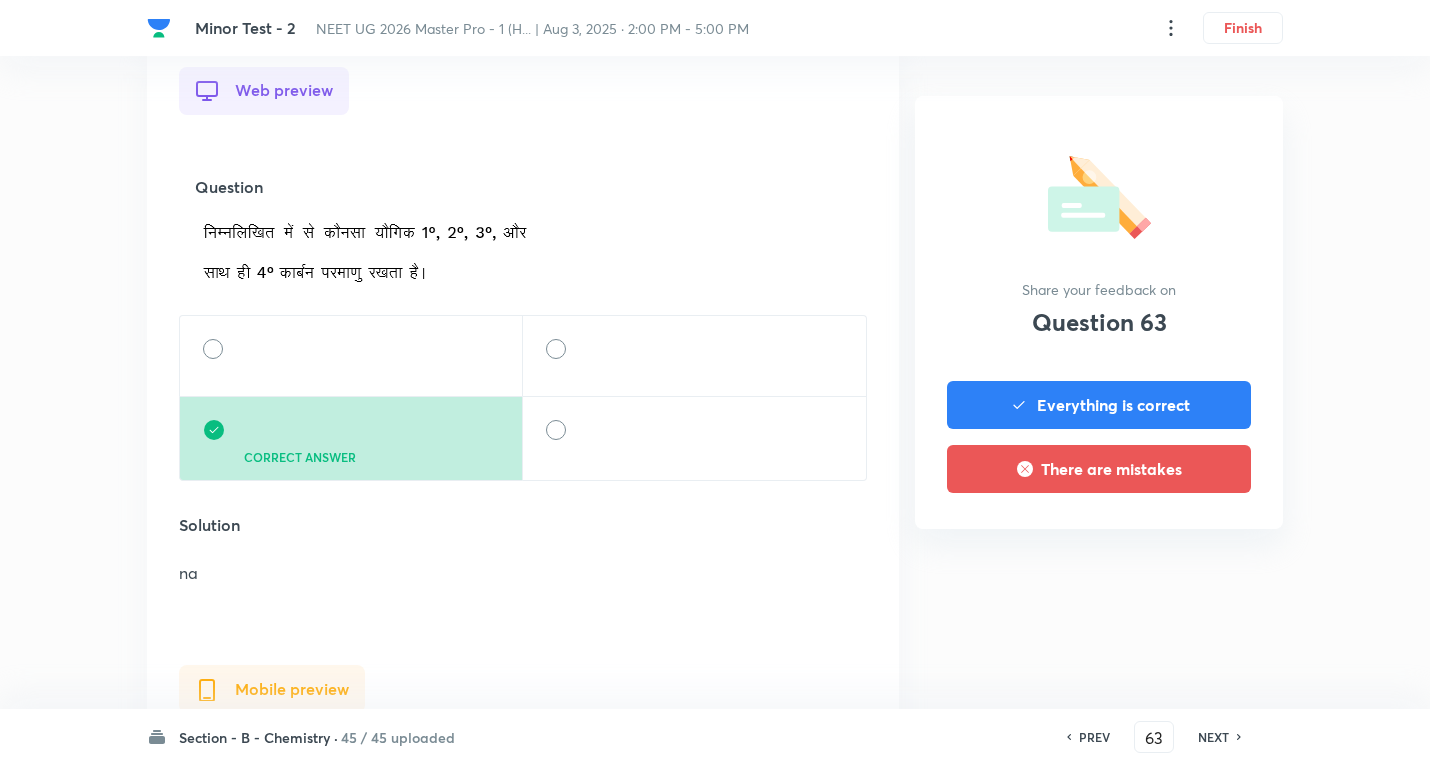 scroll, scrollTop: 1900, scrollLeft: 0, axis: vertical 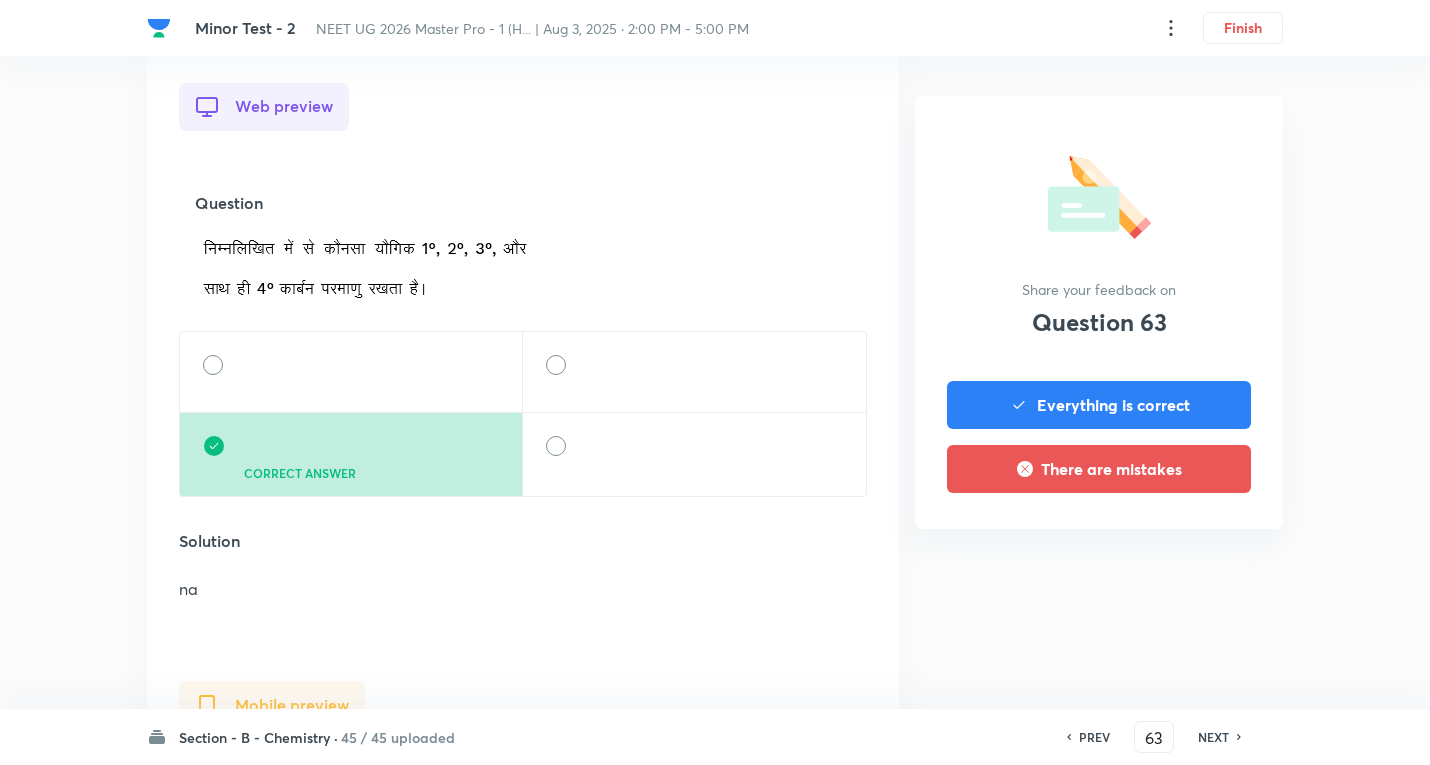 click on "NEXT" at bounding box center [1216, 737] 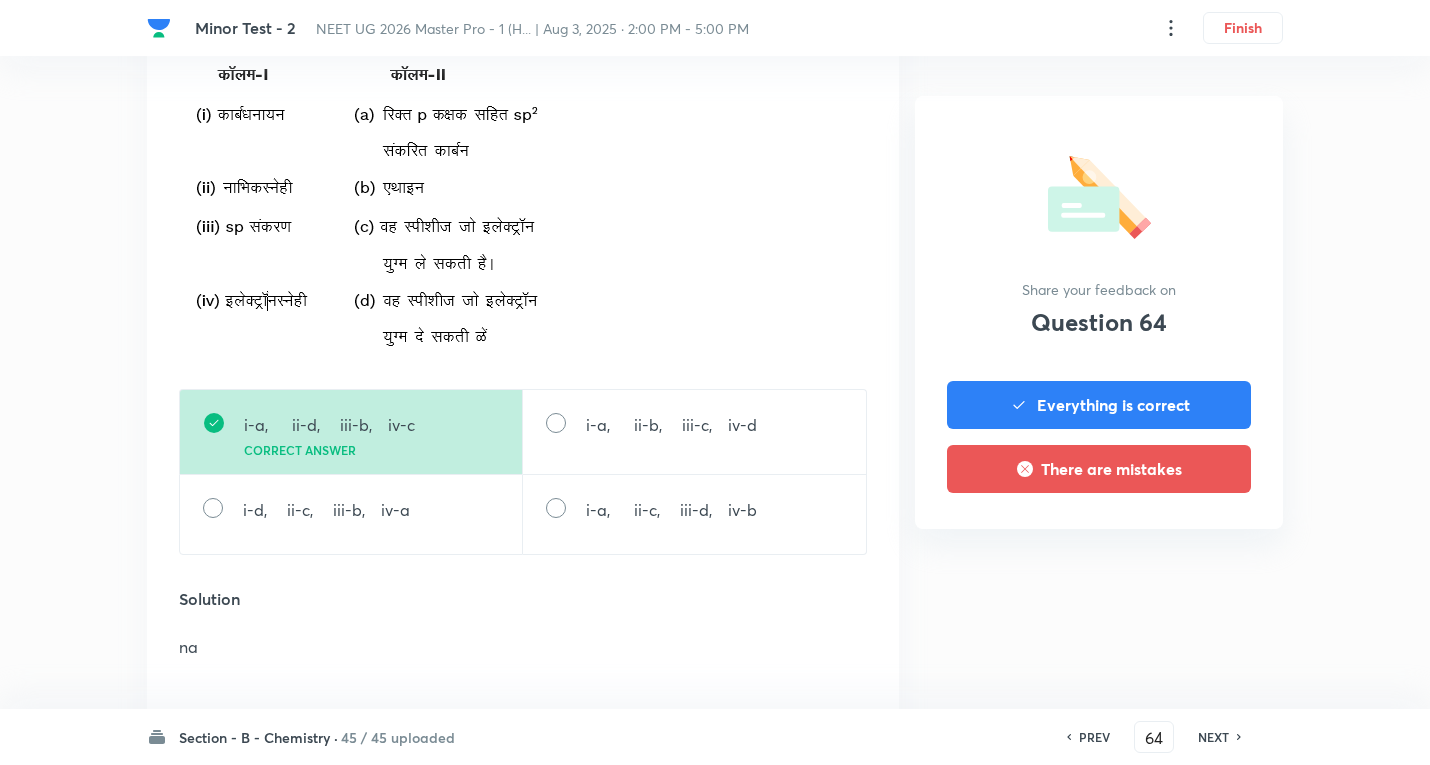 scroll, scrollTop: 3100, scrollLeft: 0, axis: vertical 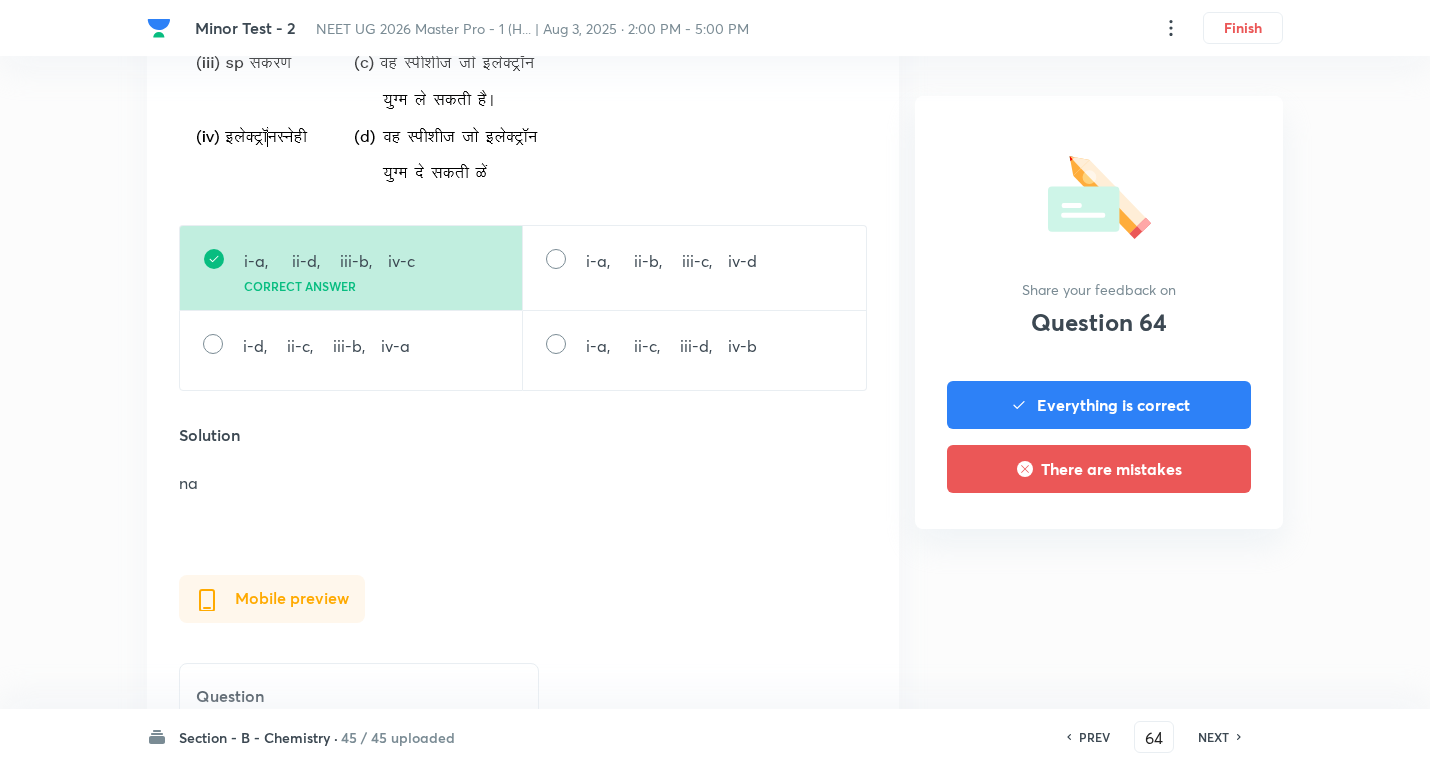 click on "NEXT" at bounding box center (1213, 737) 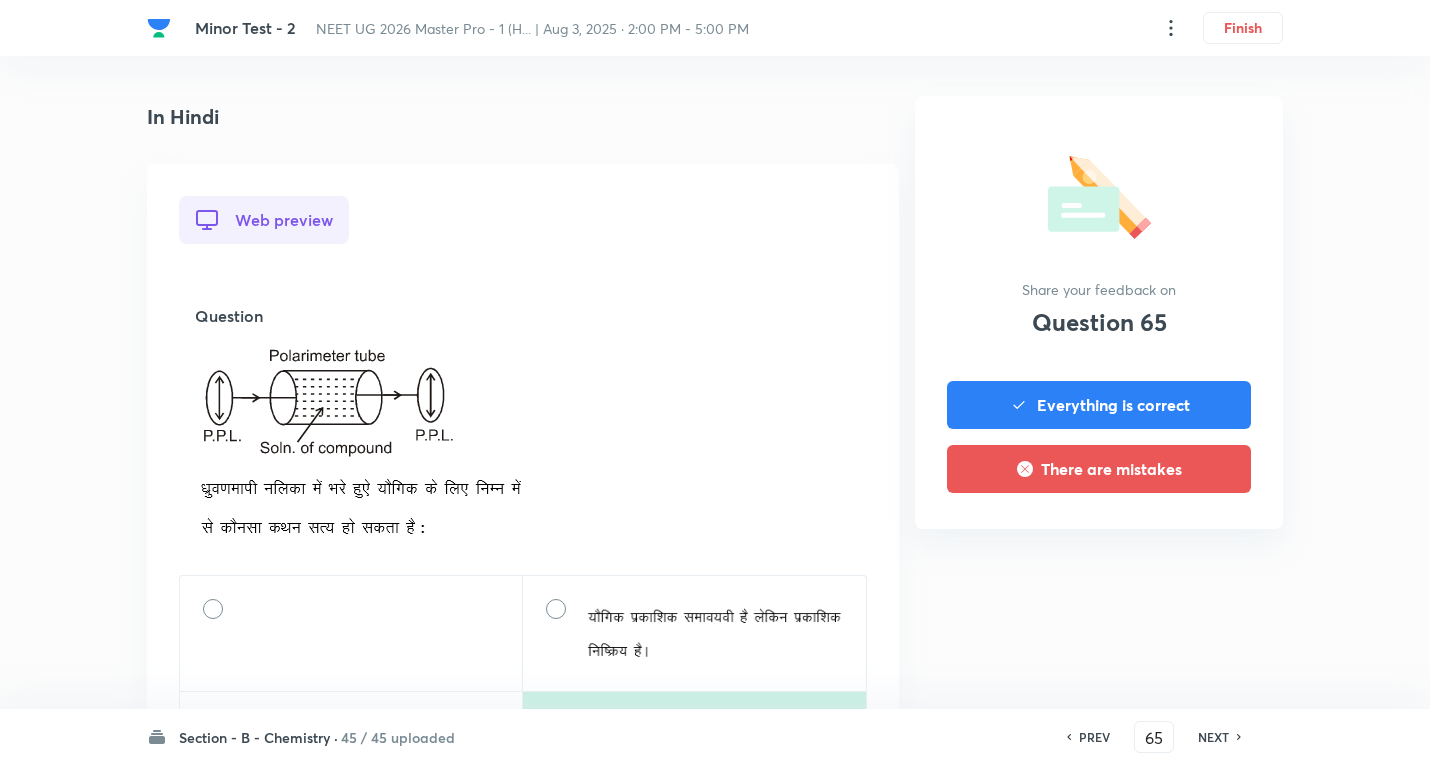 scroll, scrollTop: 2400, scrollLeft: 0, axis: vertical 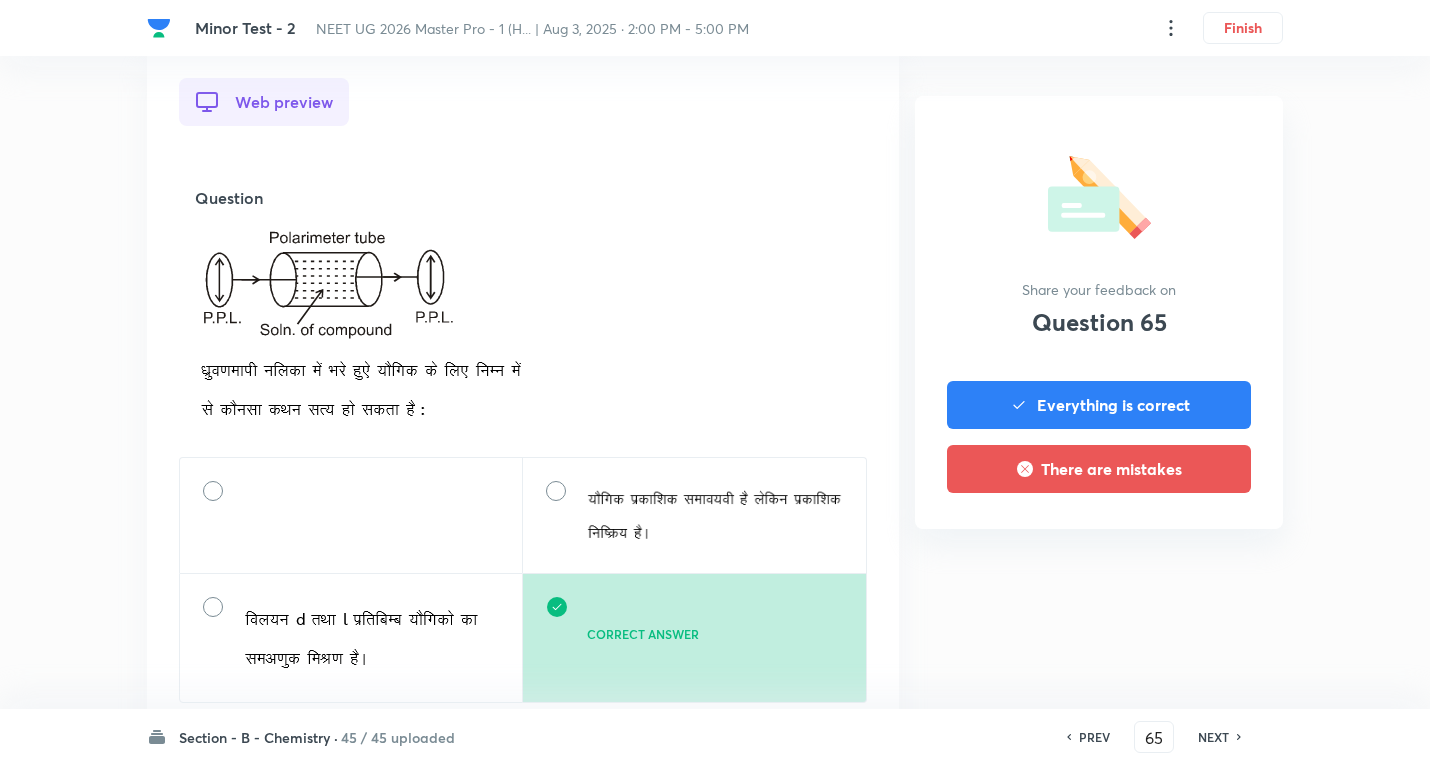 click on "NEXT" at bounding box center (1213, 737) 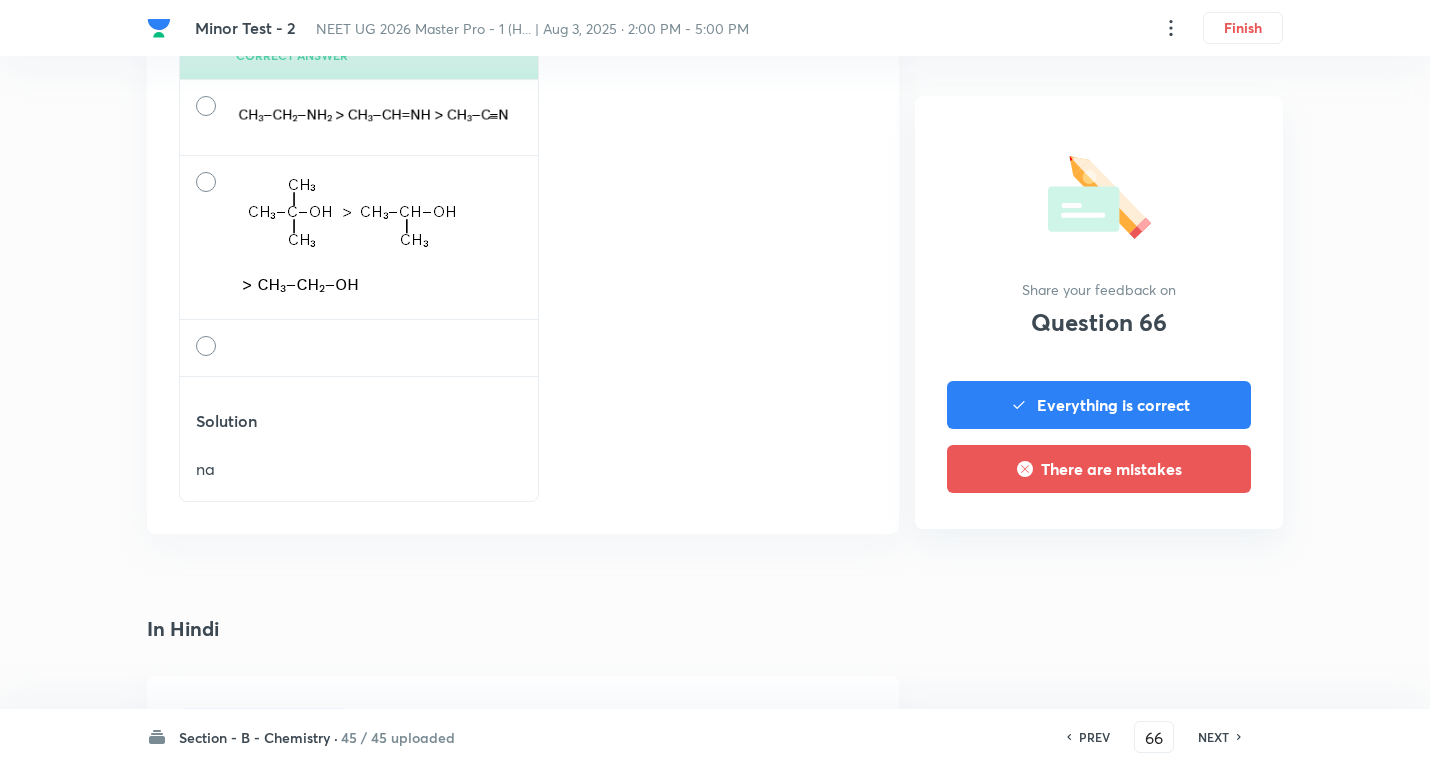 scroll, scrollTop: 2200, scrollLeft: 0, axis: vertical 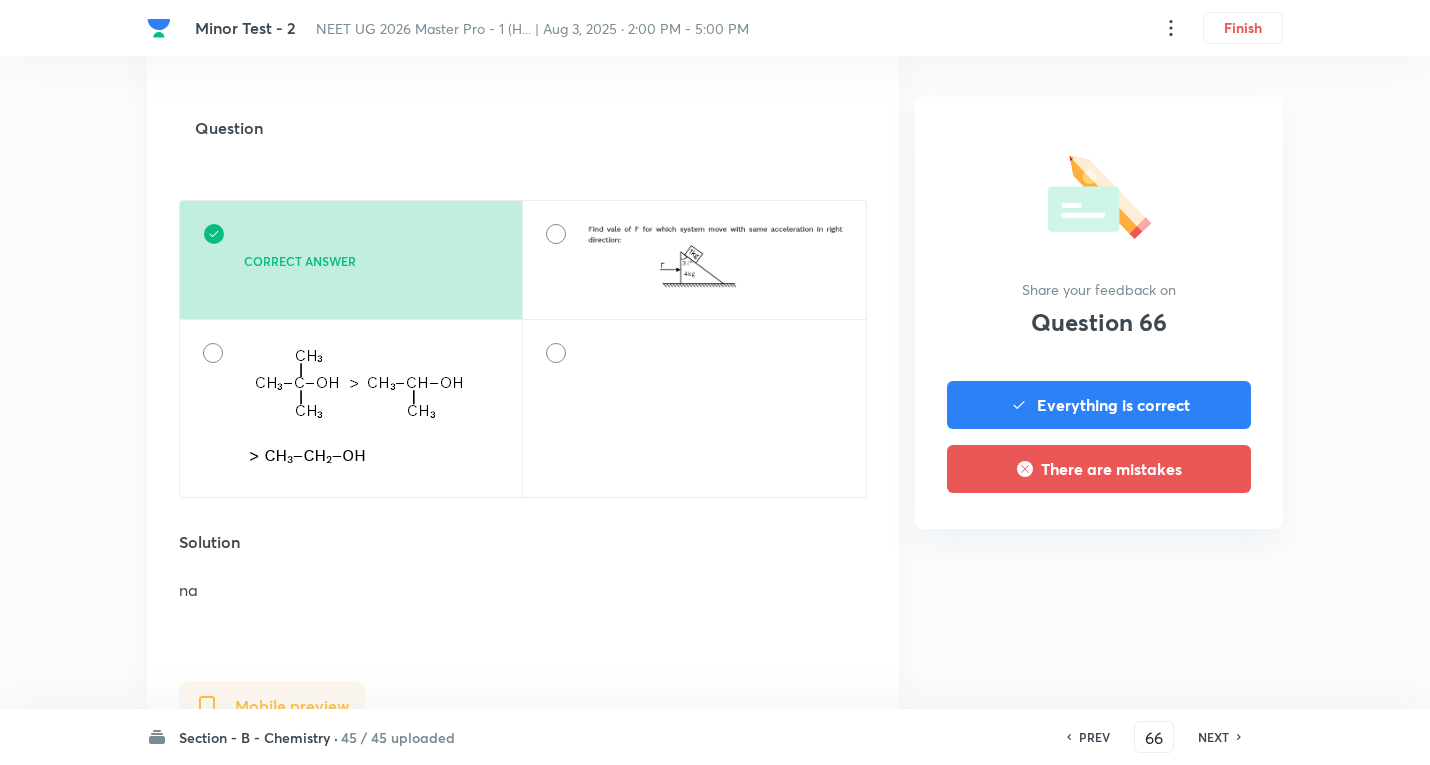 click on "NEXT" at bounding box center (1213, 737) 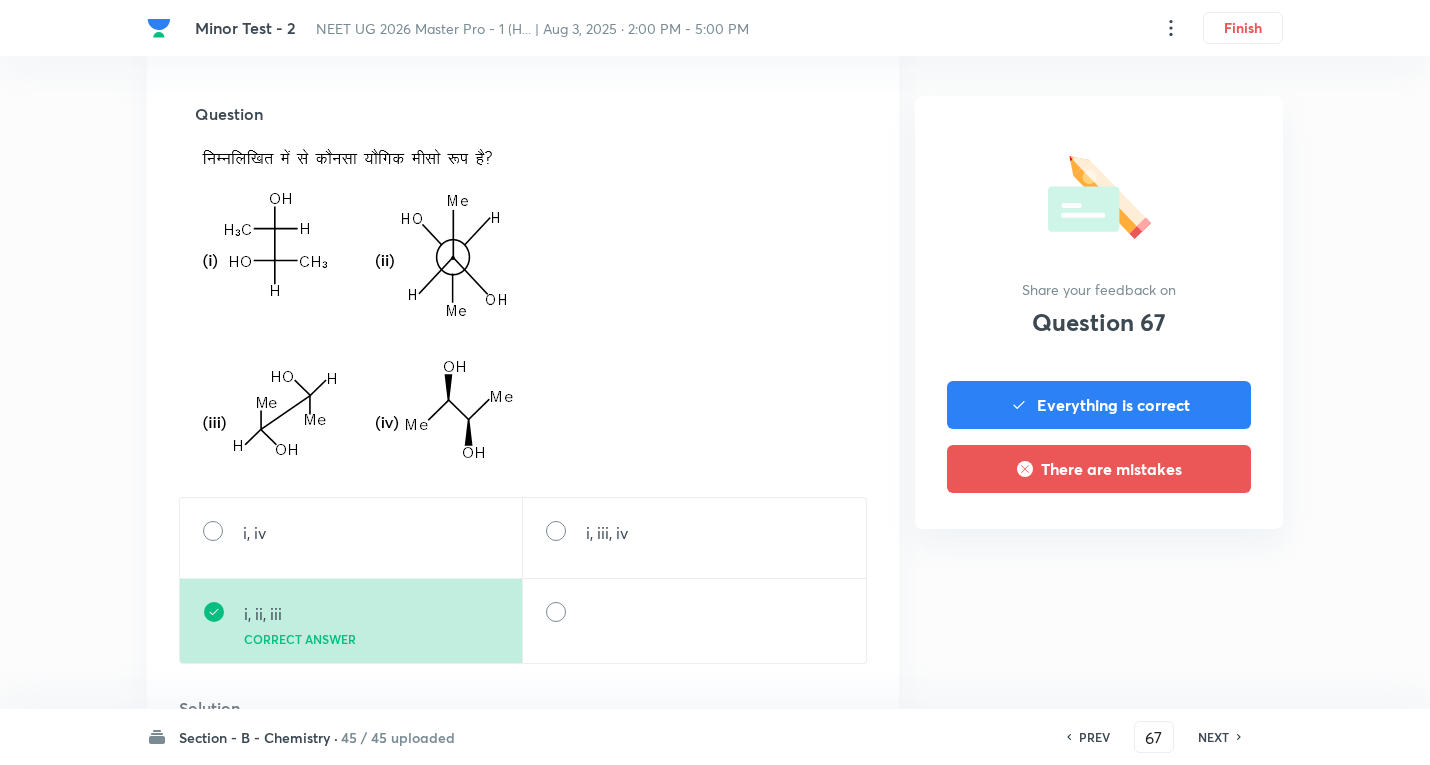 scroll, scrollTop: 2900, scrollLeft: 0, axis: vertical 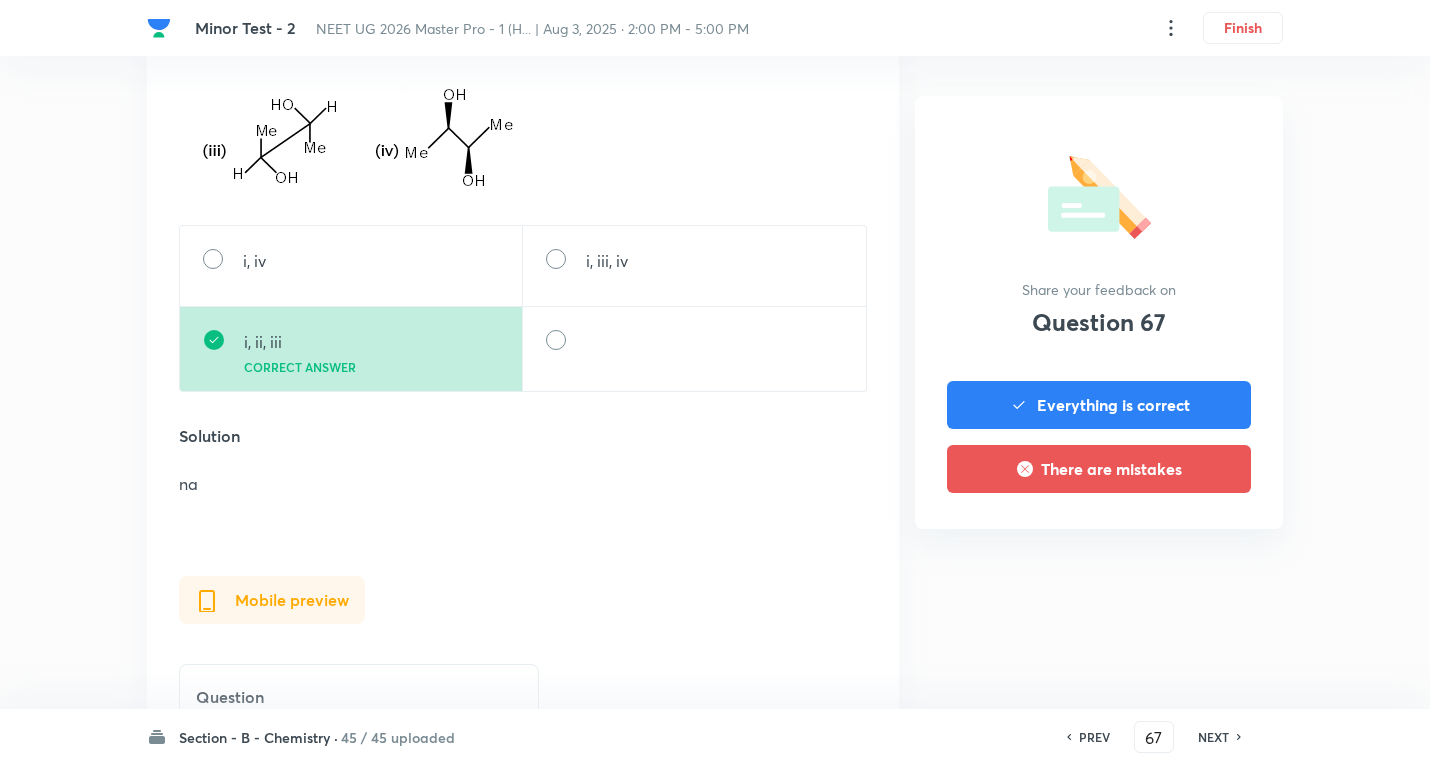 click on "NEXT" at bounding box center (1213, 737) 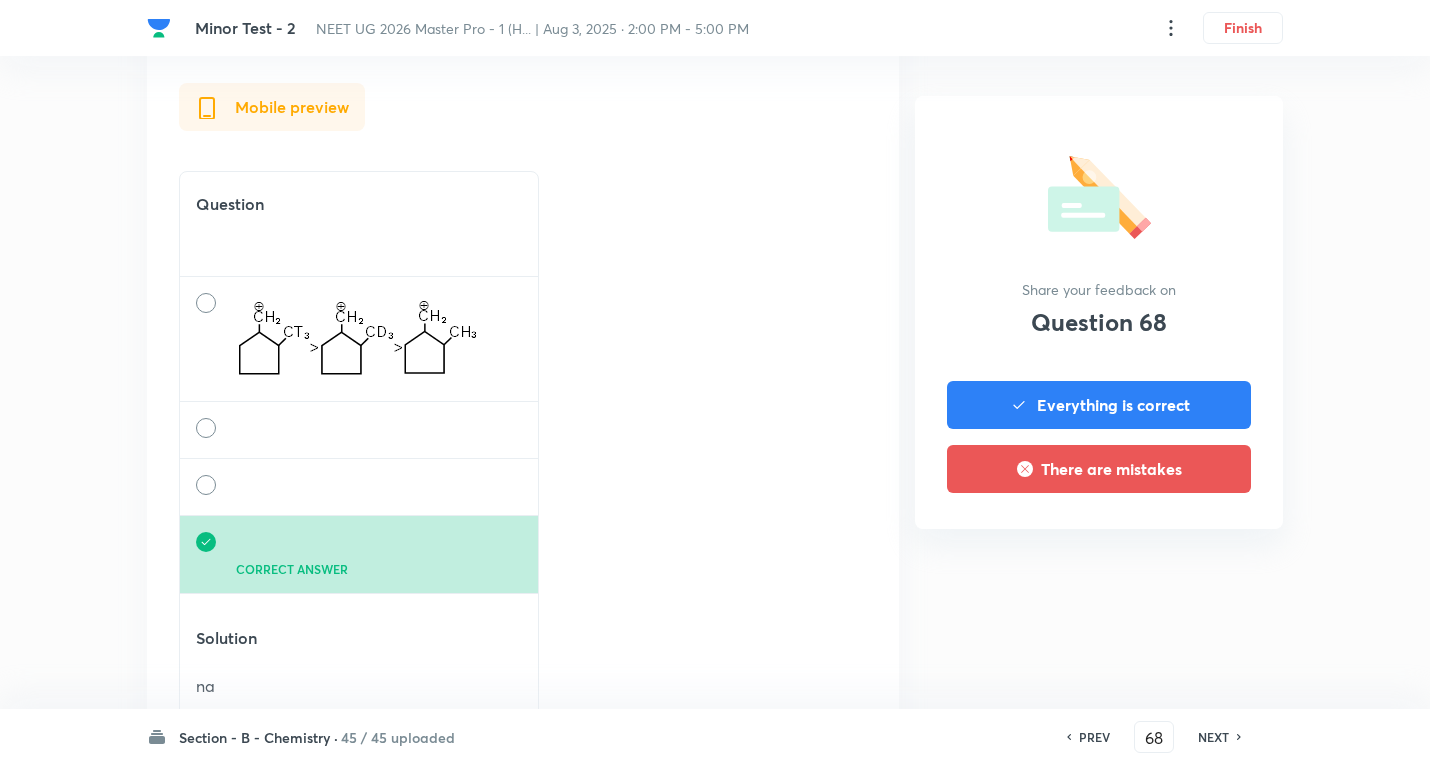 scroll, scrollTop: 2400, scrollLeft: 0, axis: vertical 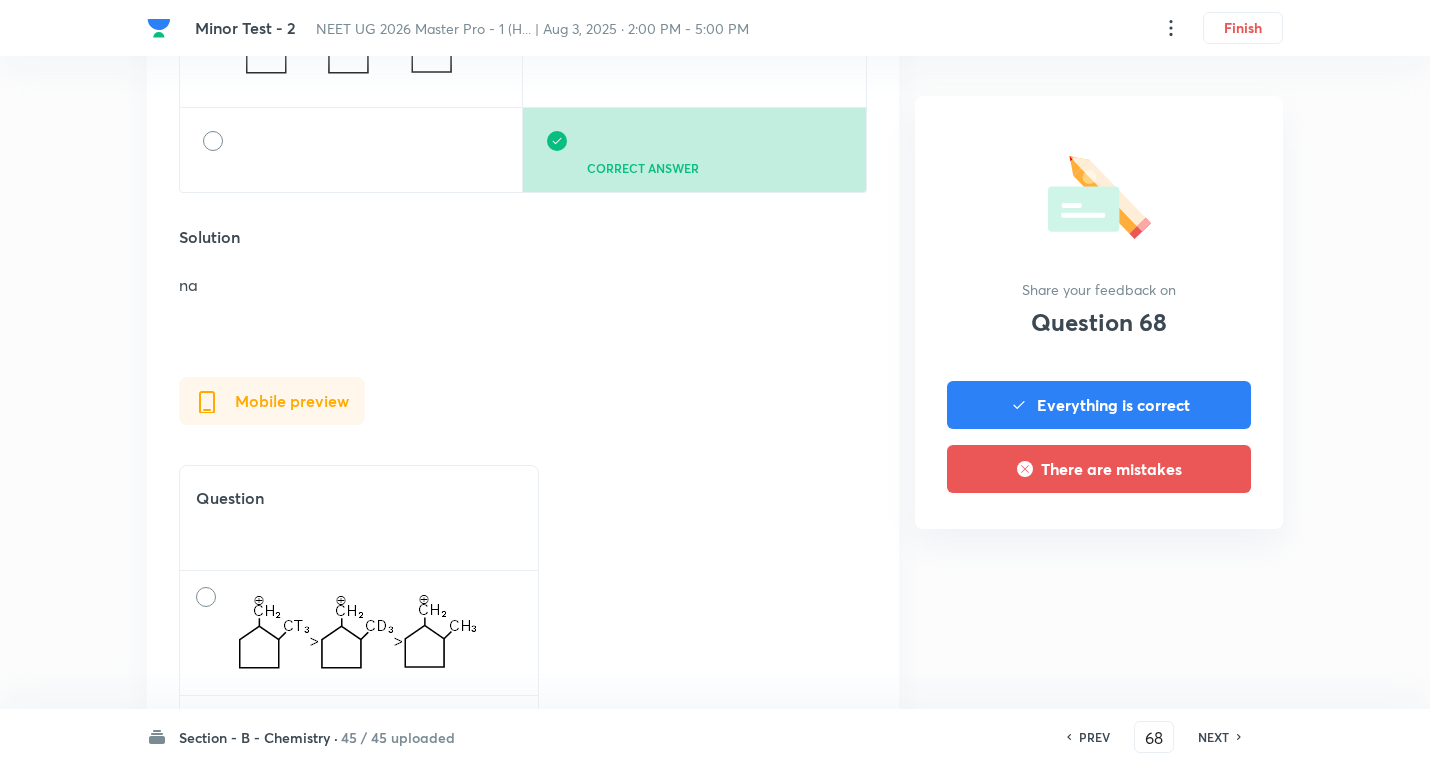 click on "NEXT" at bounding box center (1213, 737) 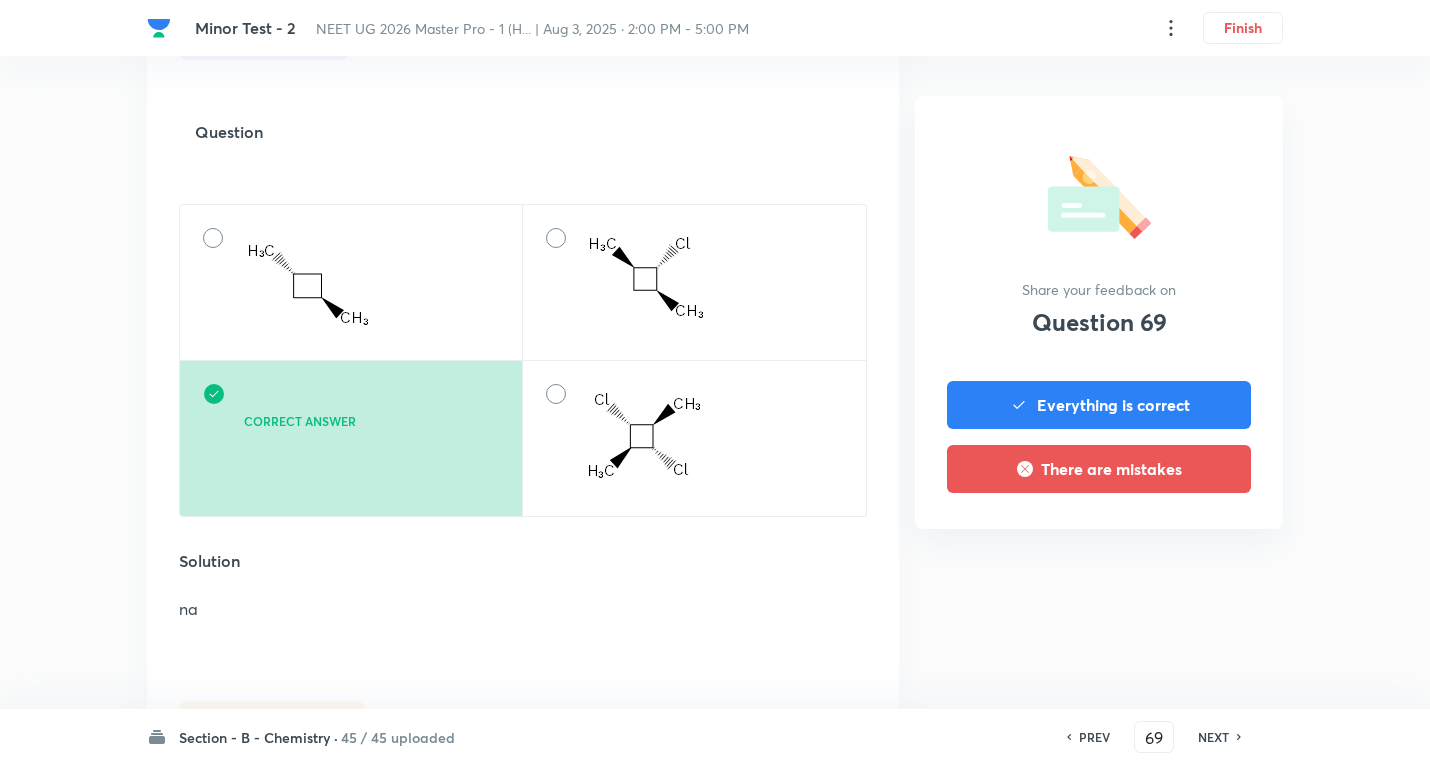 scroll, scrollTop: 2327, scrollLeft: 0, axis: vertical 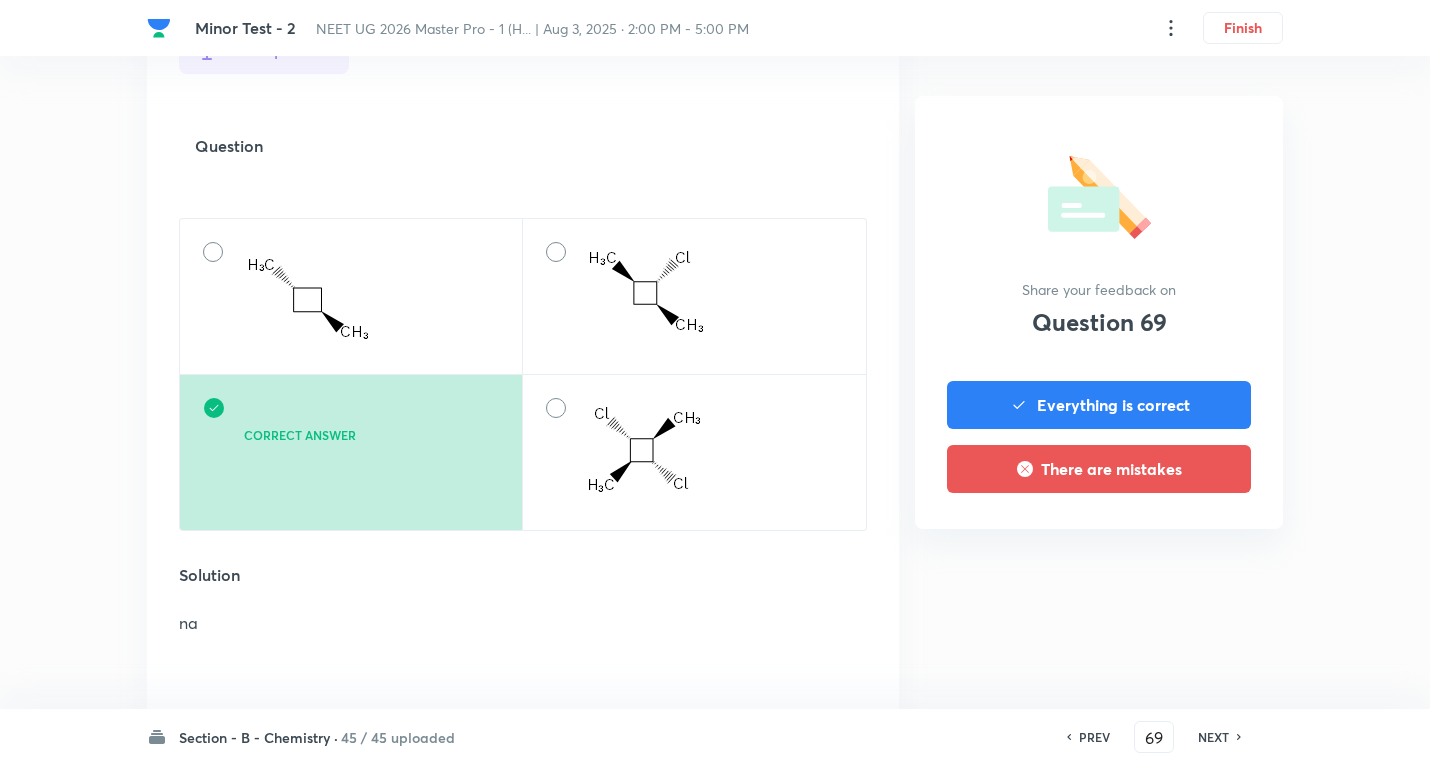 click on "NEXT" at bounding box center [1213, 737] 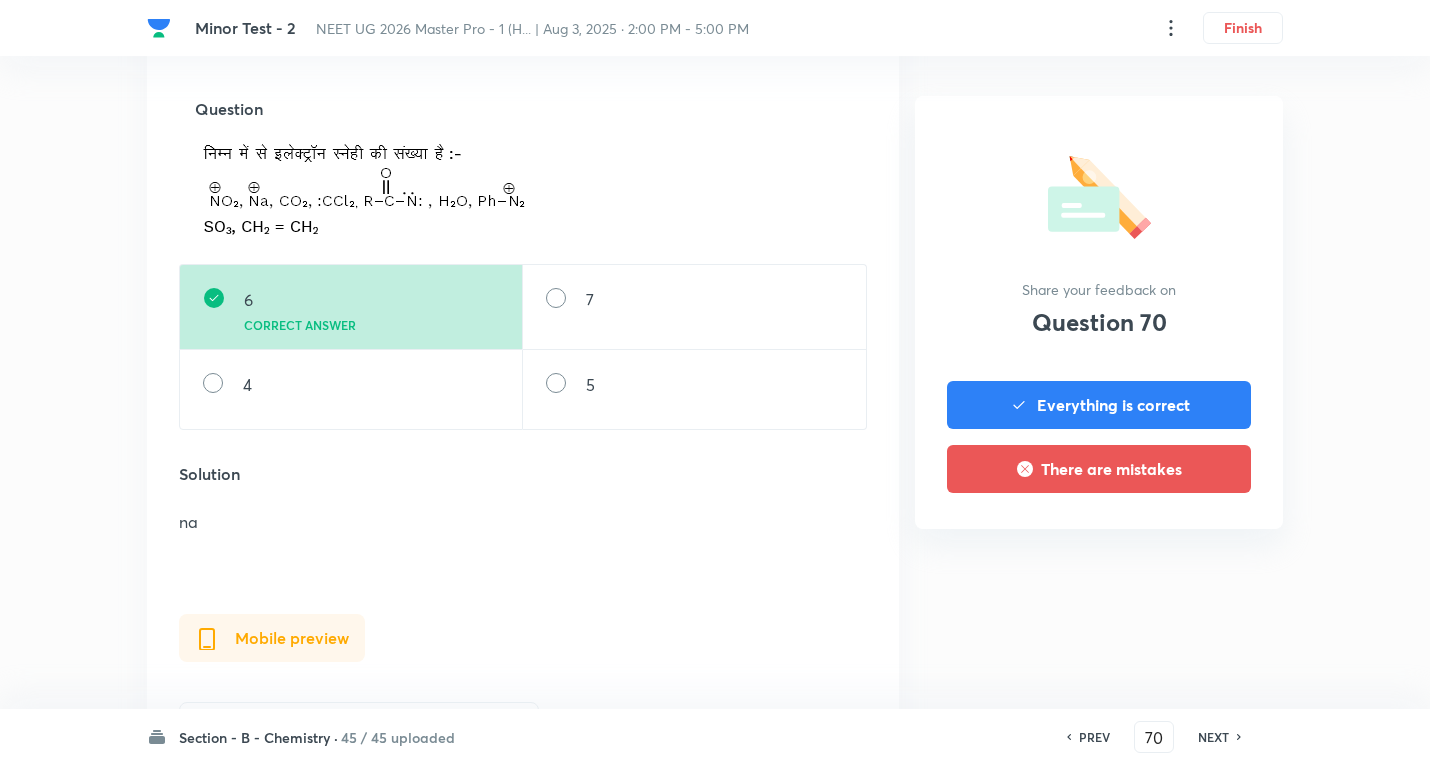 scroll, scrollTop: 2100, scrollLeft: 0, axis: vertical 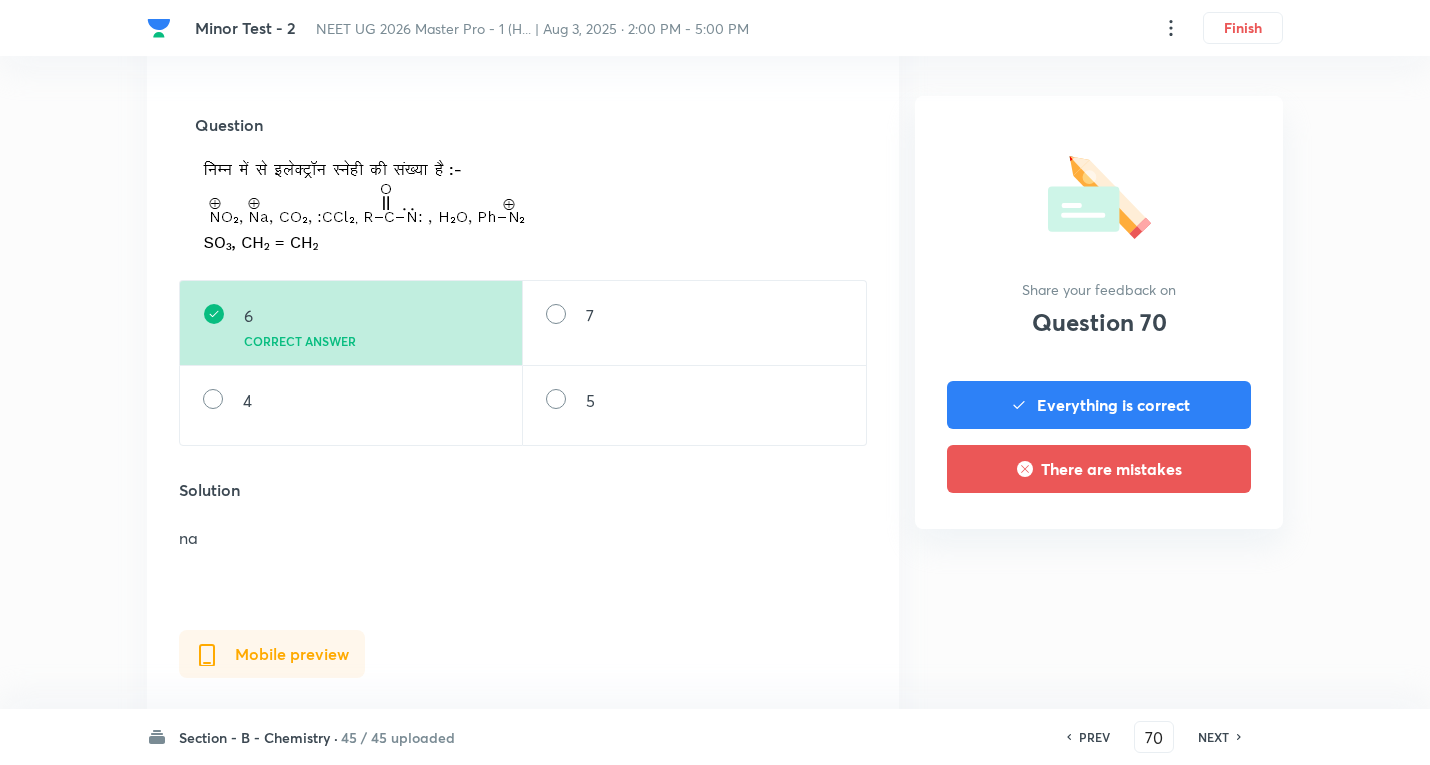 click on "NEXT" at bounding box center [1213, 737] 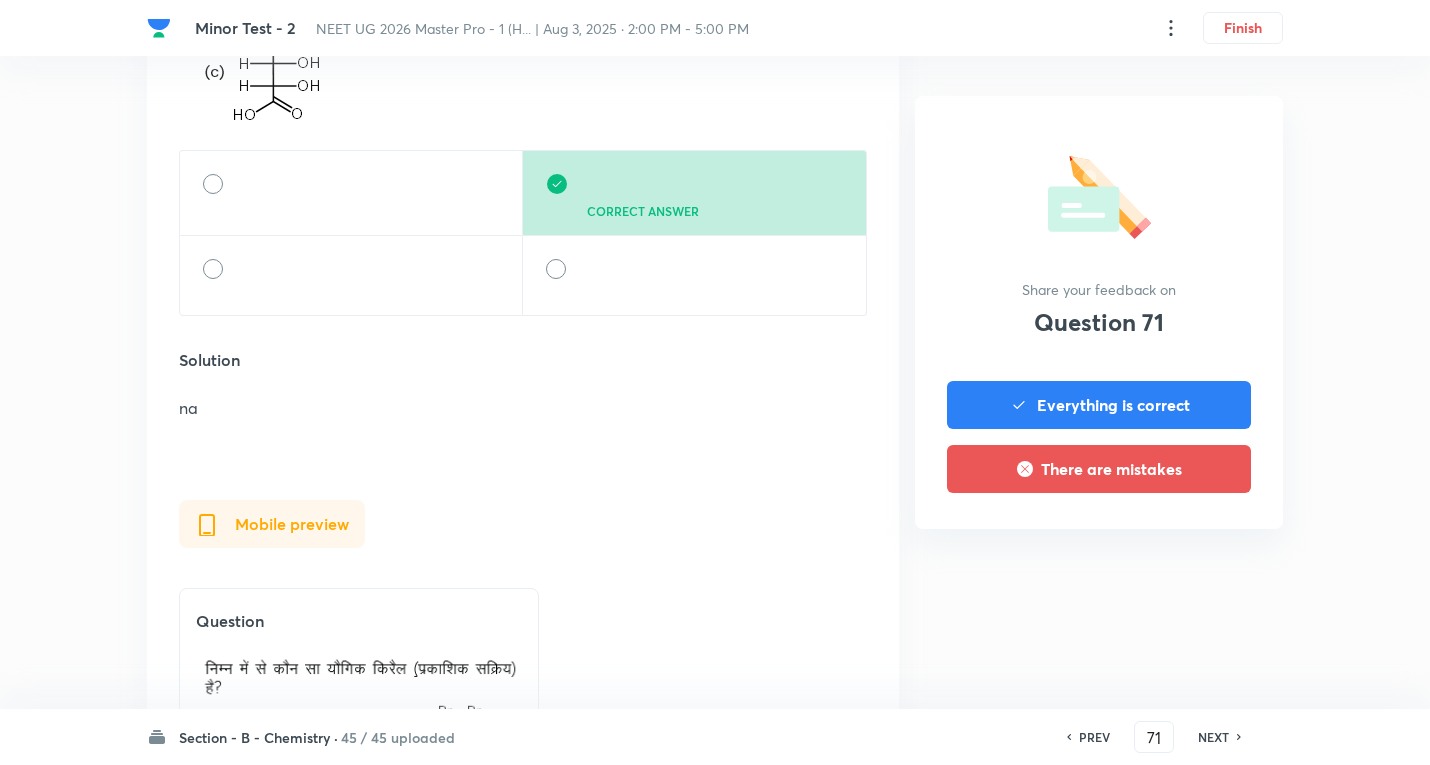 scroll, scrollTop: 2600, scrollLeft: 0, axis: vertical 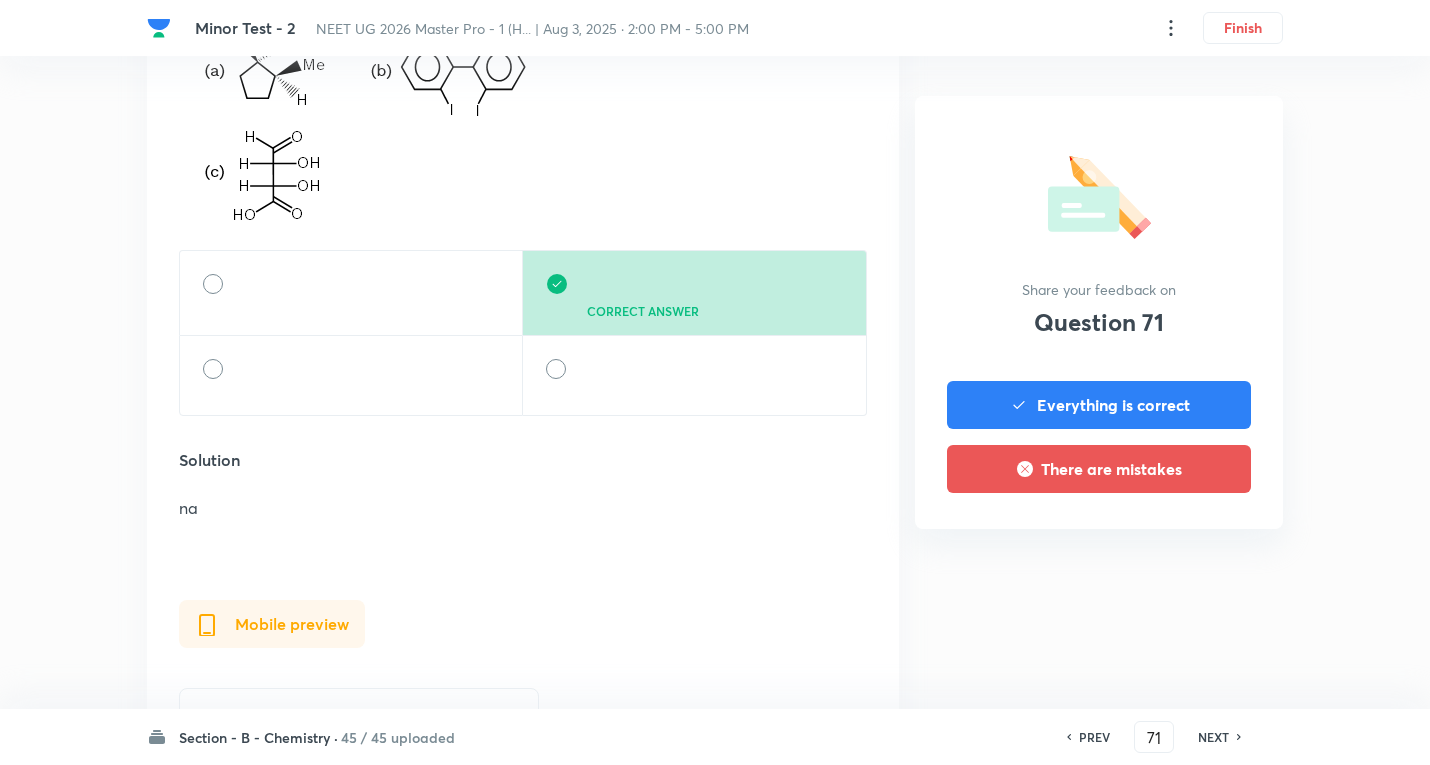 click on "NEXT" at bounding box center (1216, 737) 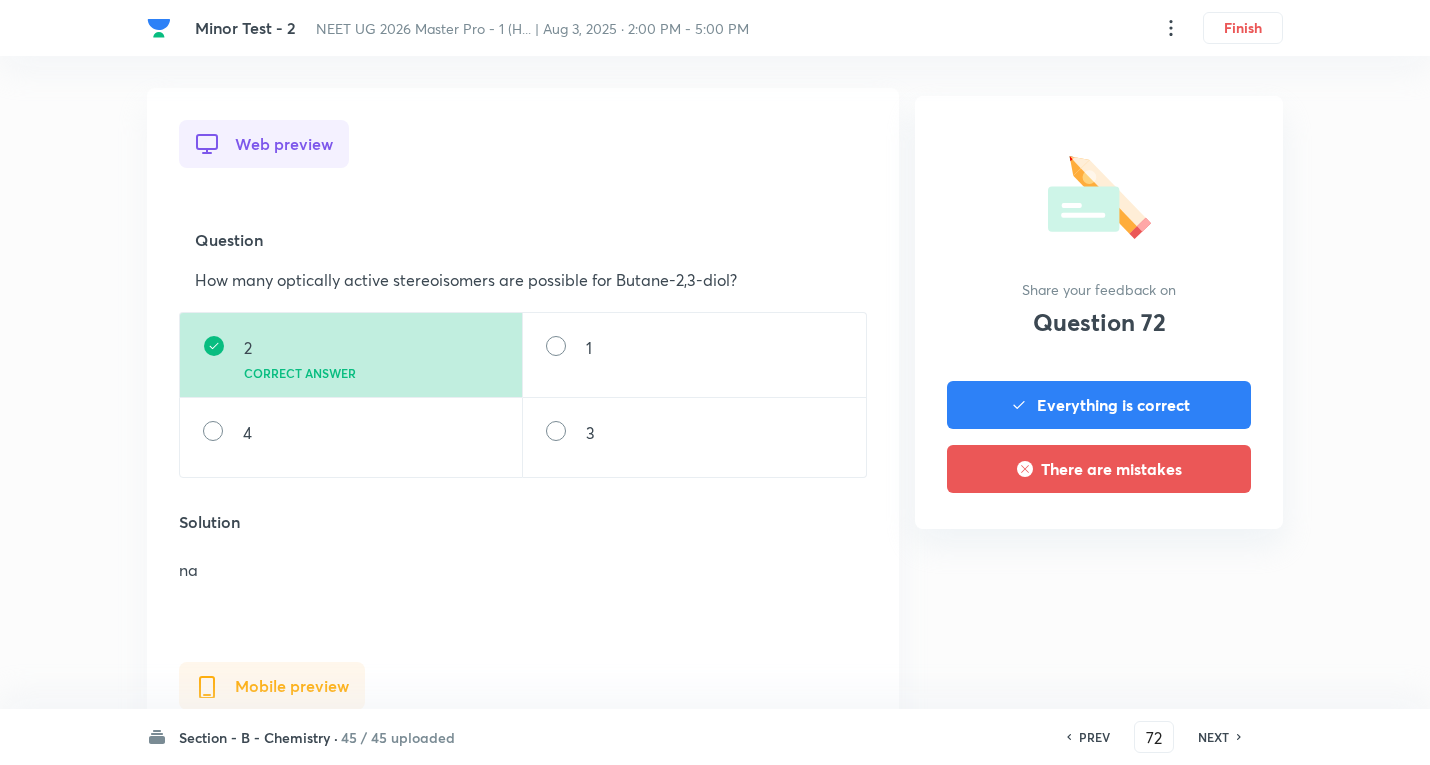scroll, scrollTop: 700, scrollLeft: 0, axis: vertical 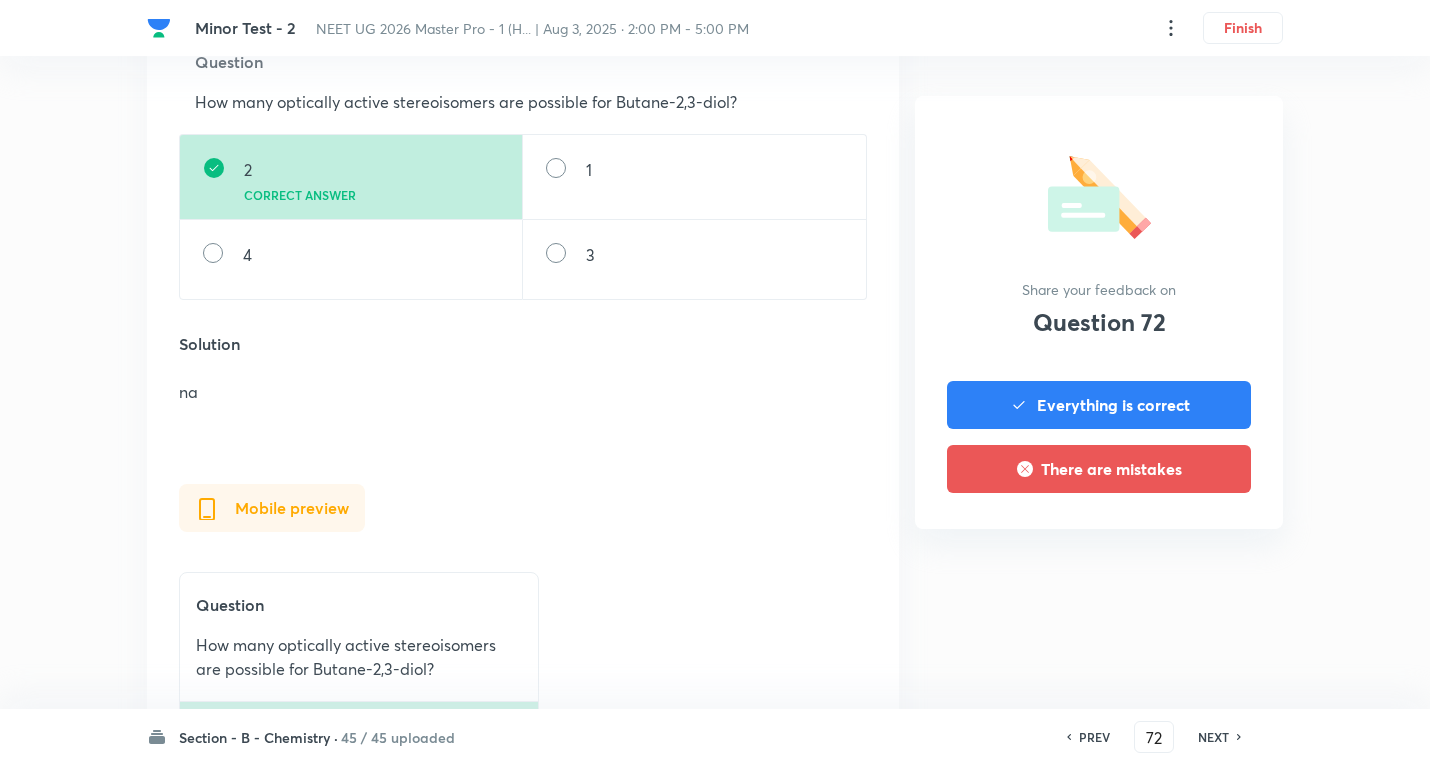 click on "NEXT" at bounding box center [1213, 737] 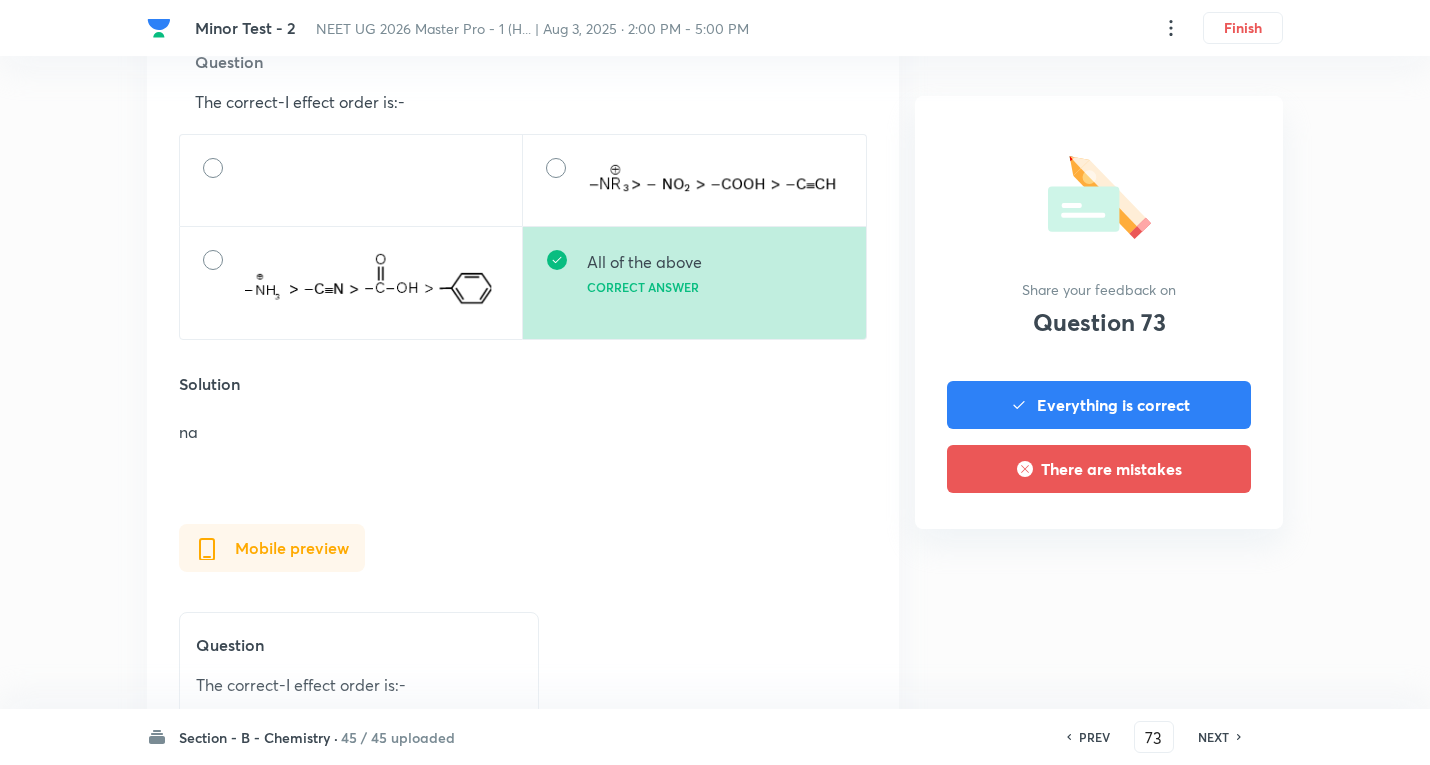 scroll, scrollTop: 0, scrollLeft: 0, axis: both 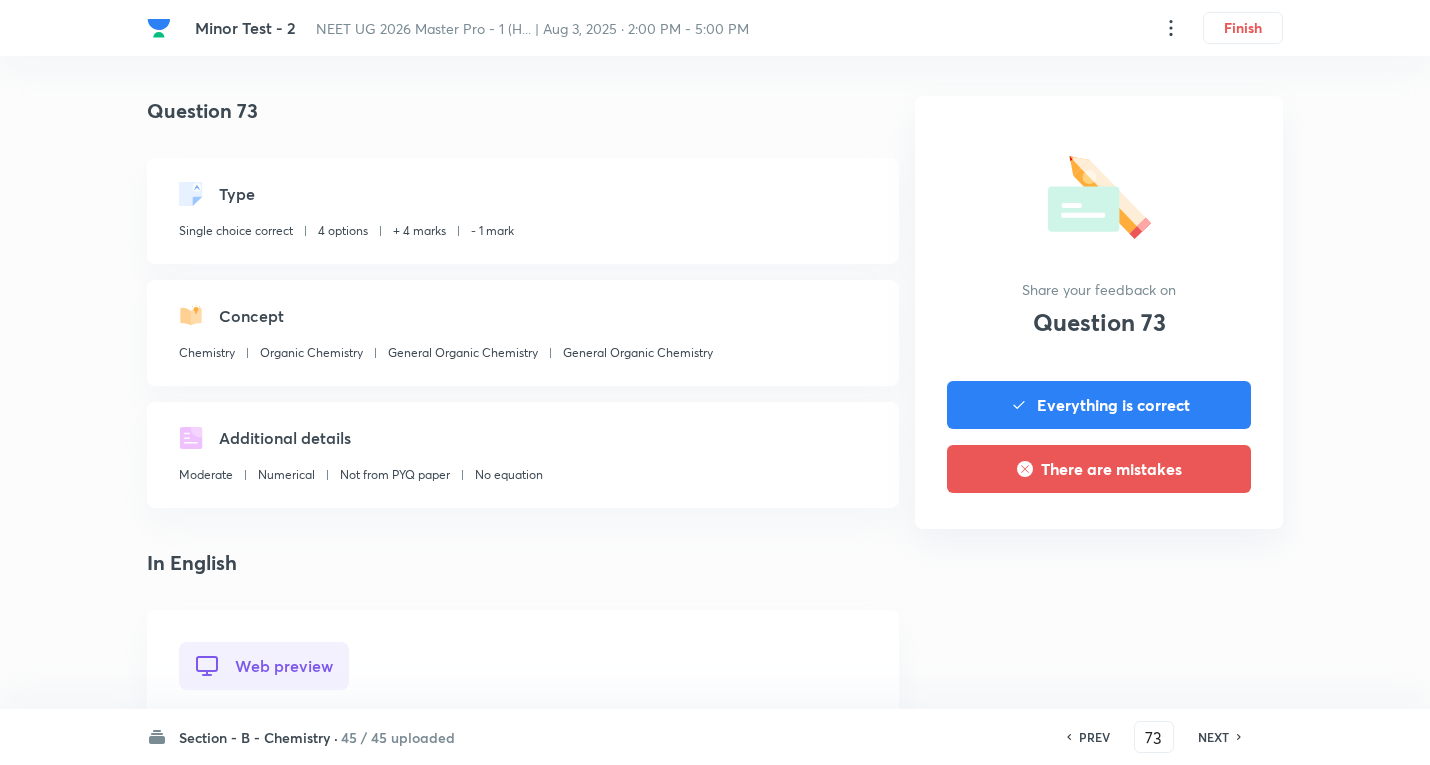 click on "PREV" at bounding box center [1094, 737] 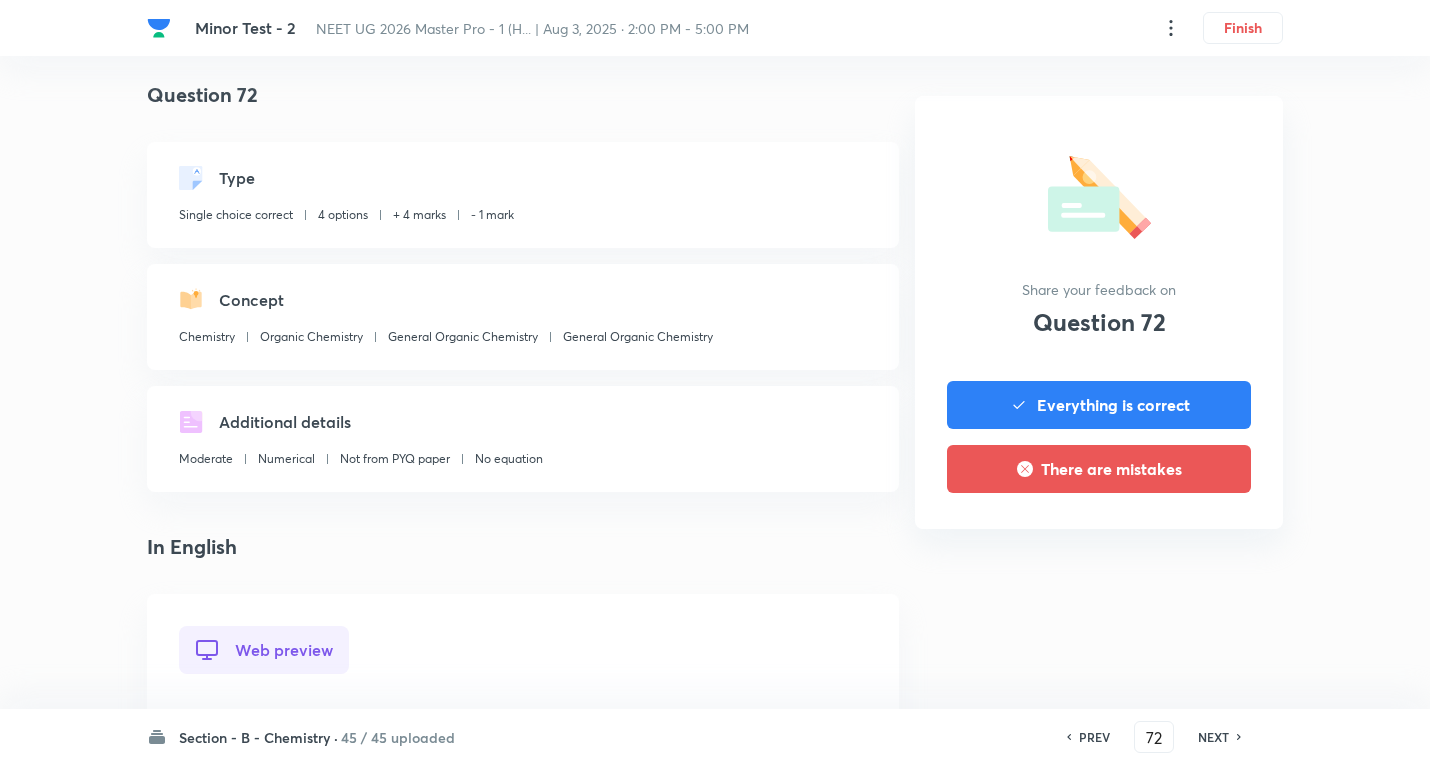 scroll, scrollTop: 0, scrollLeft: 0, axis: both 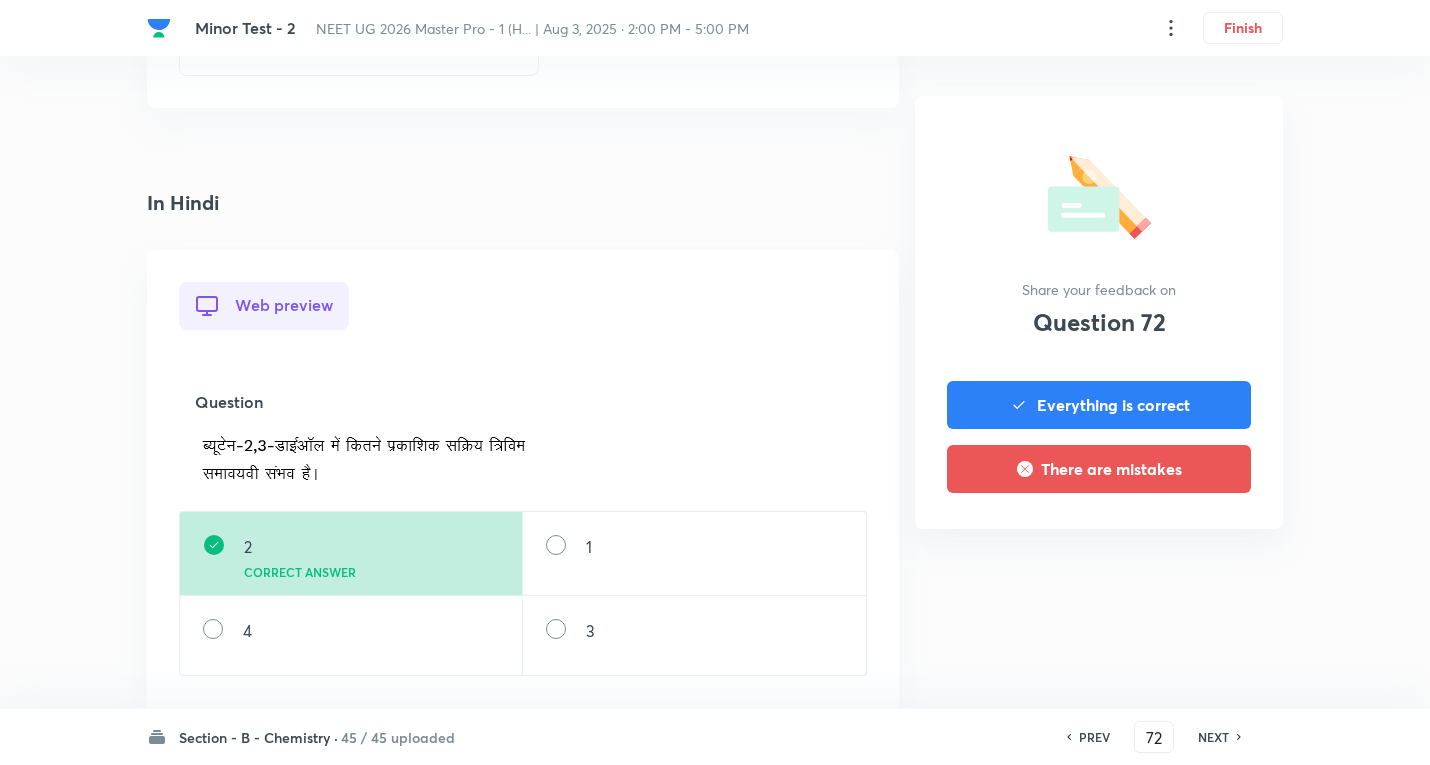 click on "PREV 72 ​ NEXT" at bounding box center (1154, 737) 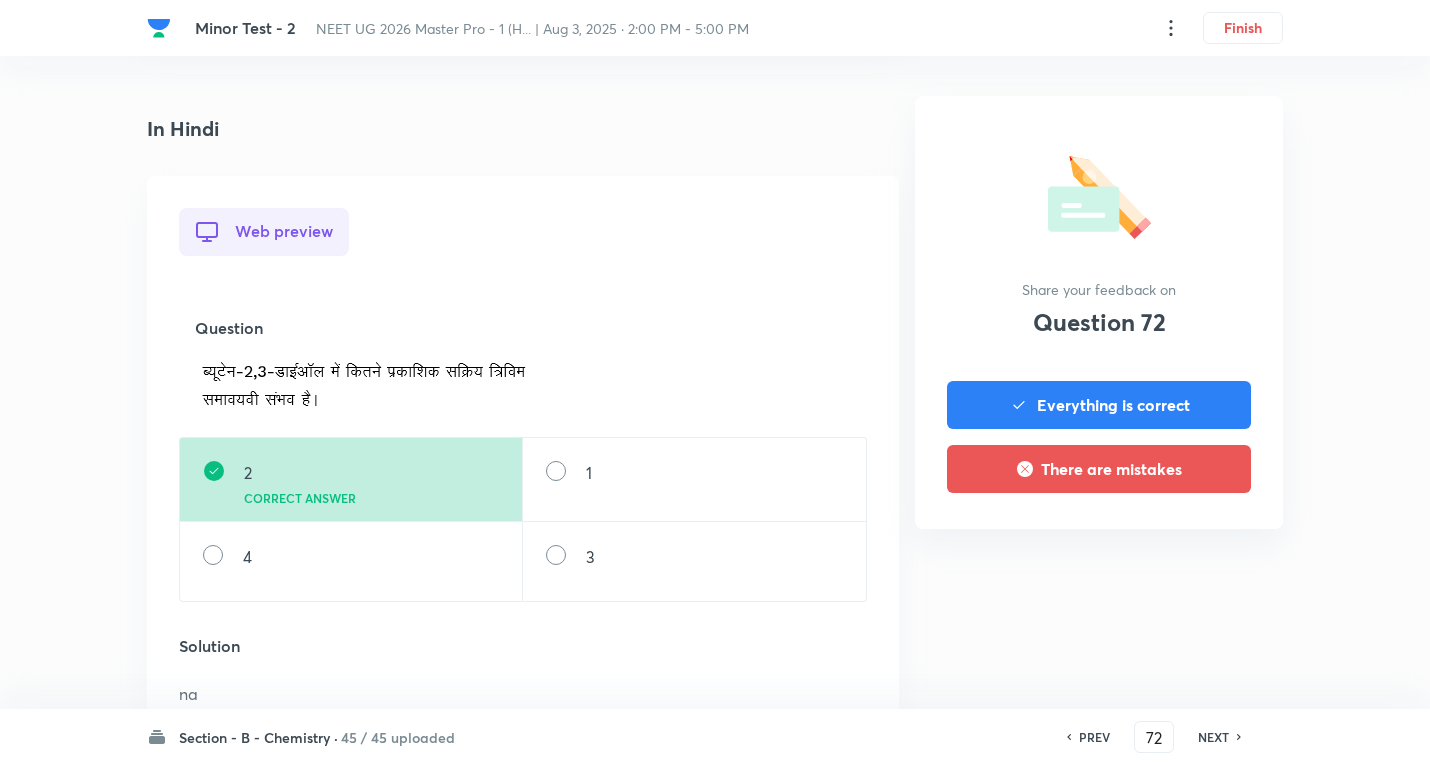 scroll, scrollTop: 1900, scrollLeft: 0, axis: vertical 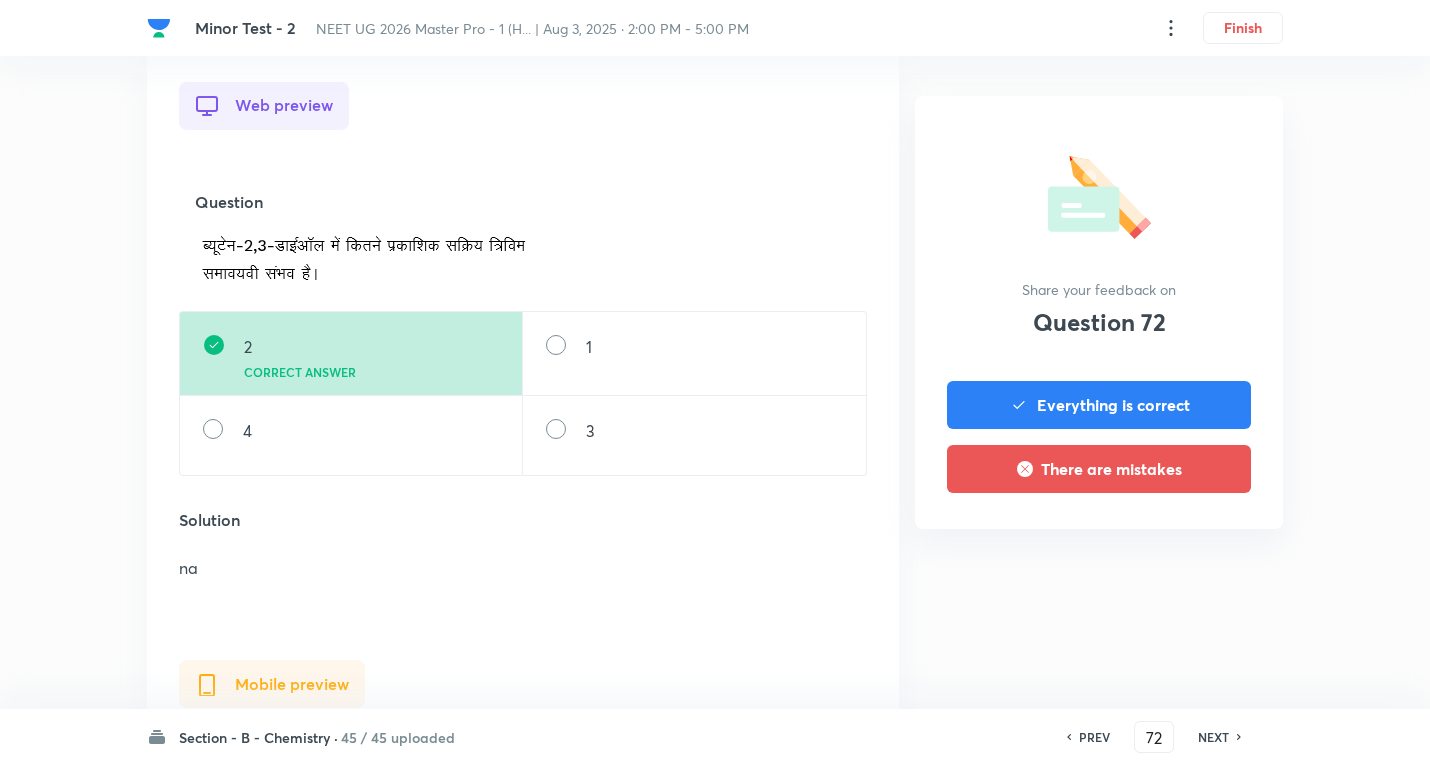 click on "NEXT" at bounding box center [1213, 737] 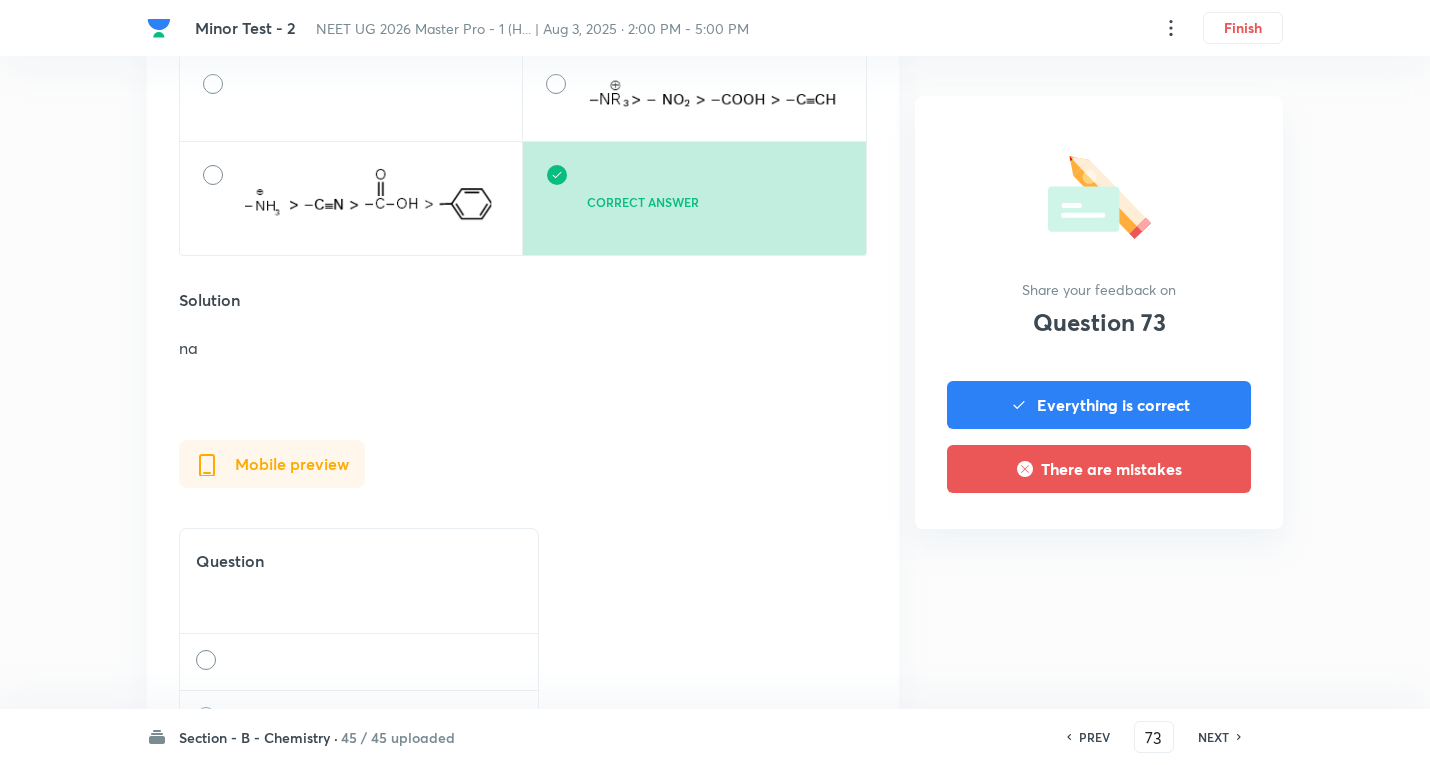 scroll, scrollTop: 2200, scrollLeft: 0, axis: vertical 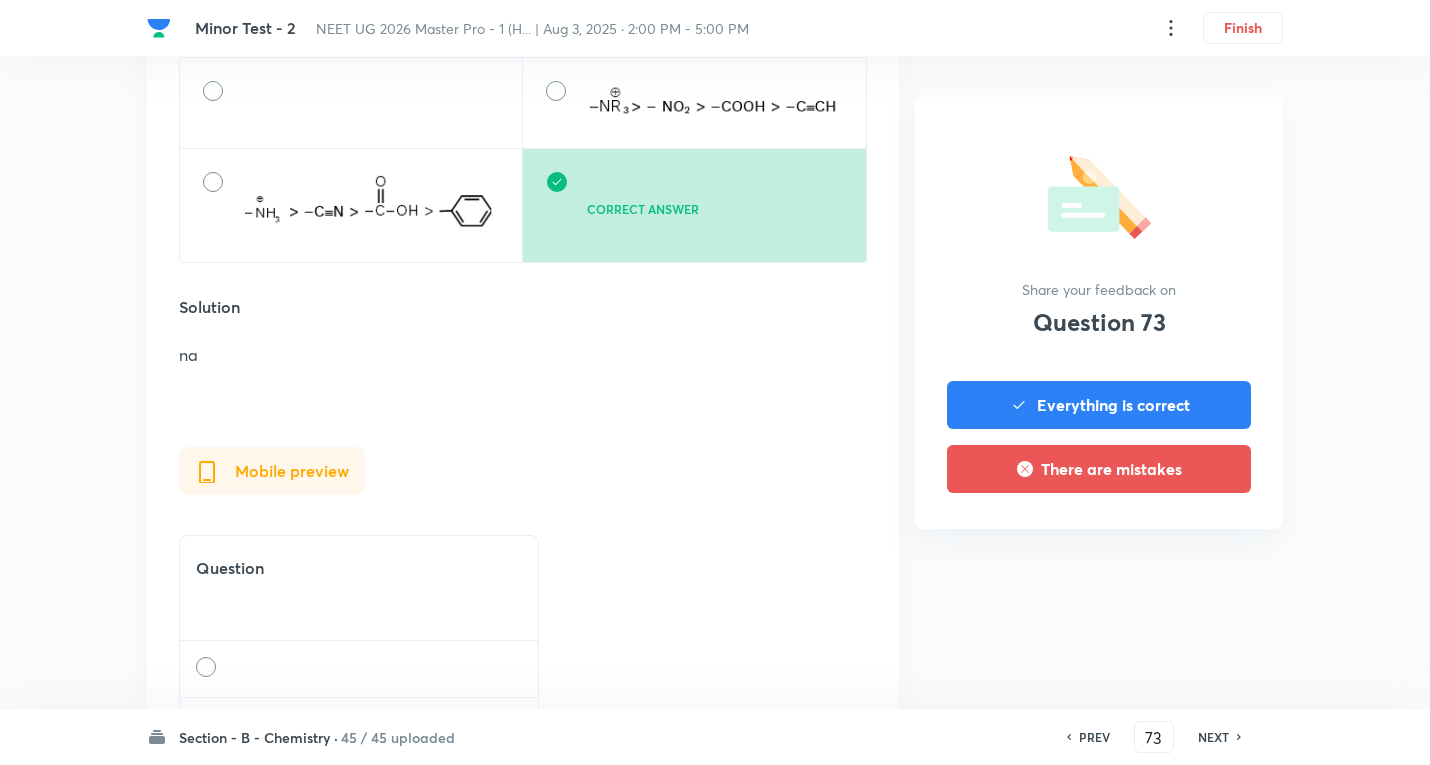 click on "Question 73 Type Single choice correct 4 options + 4 marks - 1 mark Concept Chemistry Organic Chemistry General Organic Chemistry General Organic Chemistry Additional details Moderate Numerical Not from PYQ paper No equation In English Web preview Question The correct-I effect order is:- All of the above Correct answer Solution na Mobile preview Question The correct-I effect order is:- All of the above Correct answer Solution na In Hindi Web preview Question Correct answer Solution na Mobile preview Question Correct answer Solution na Share your feedback on Question 73 Everything is correct There are mistakes" at bounding box center [715, -455] 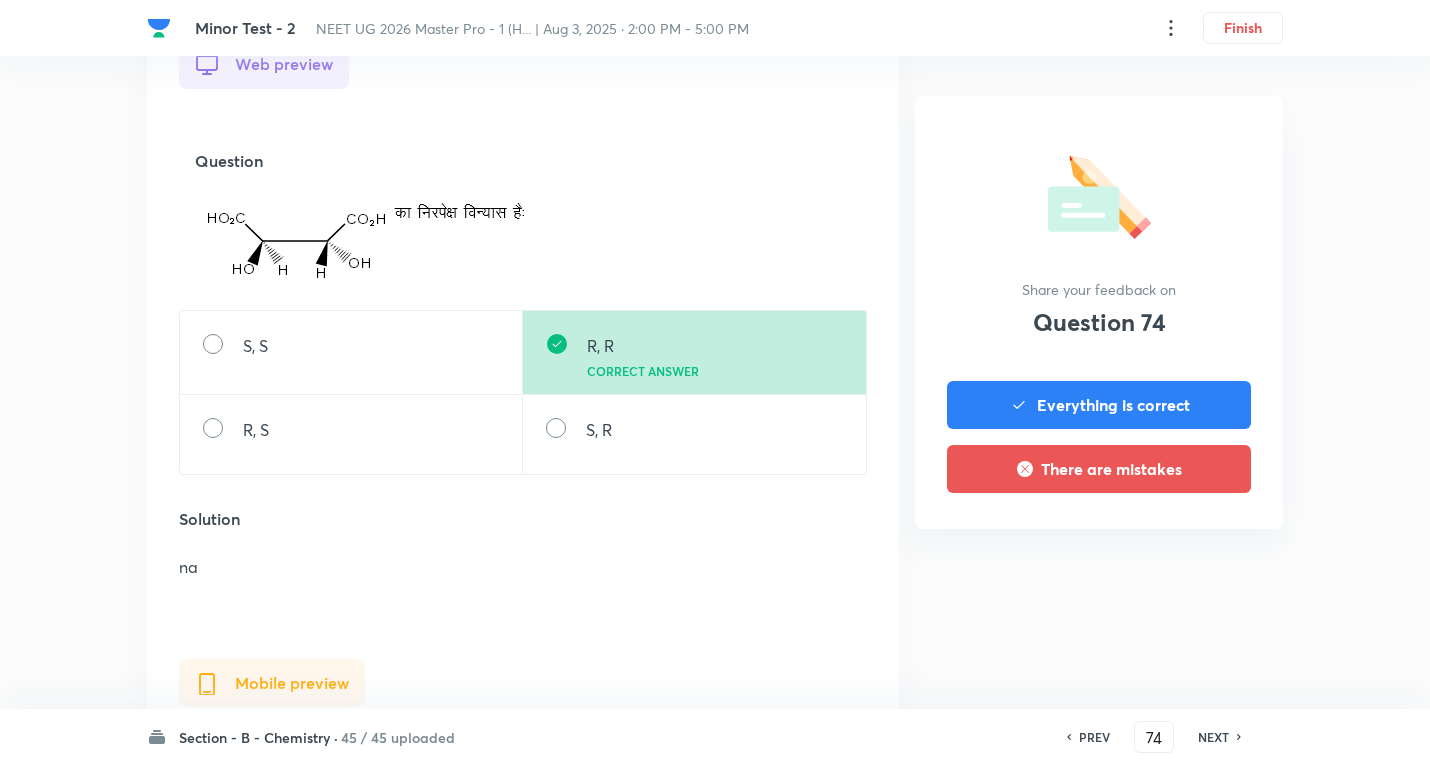 scroll, scrollTop: 2100, scrollLeft: 0, axis: vertical 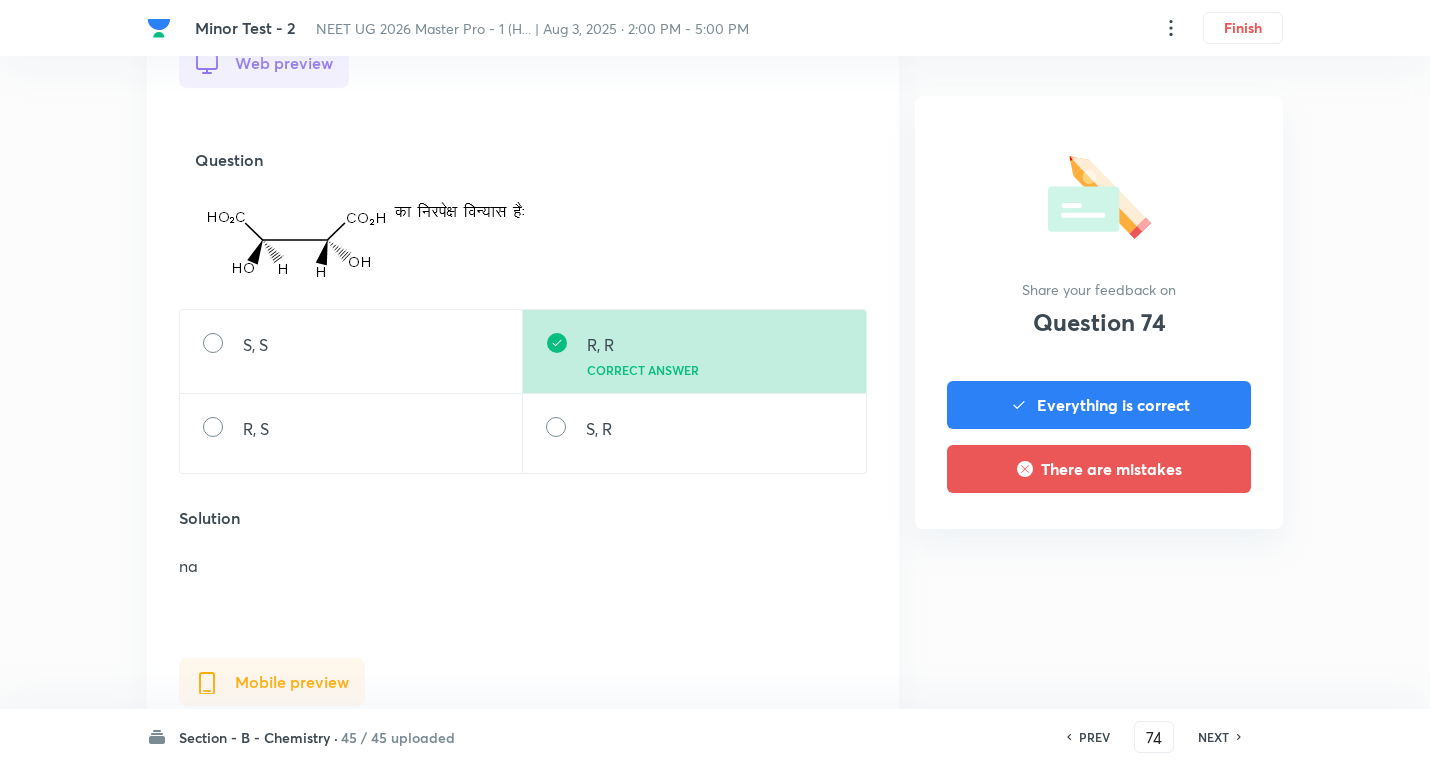 click on "NEXT" at bounding box center (1213, 737) 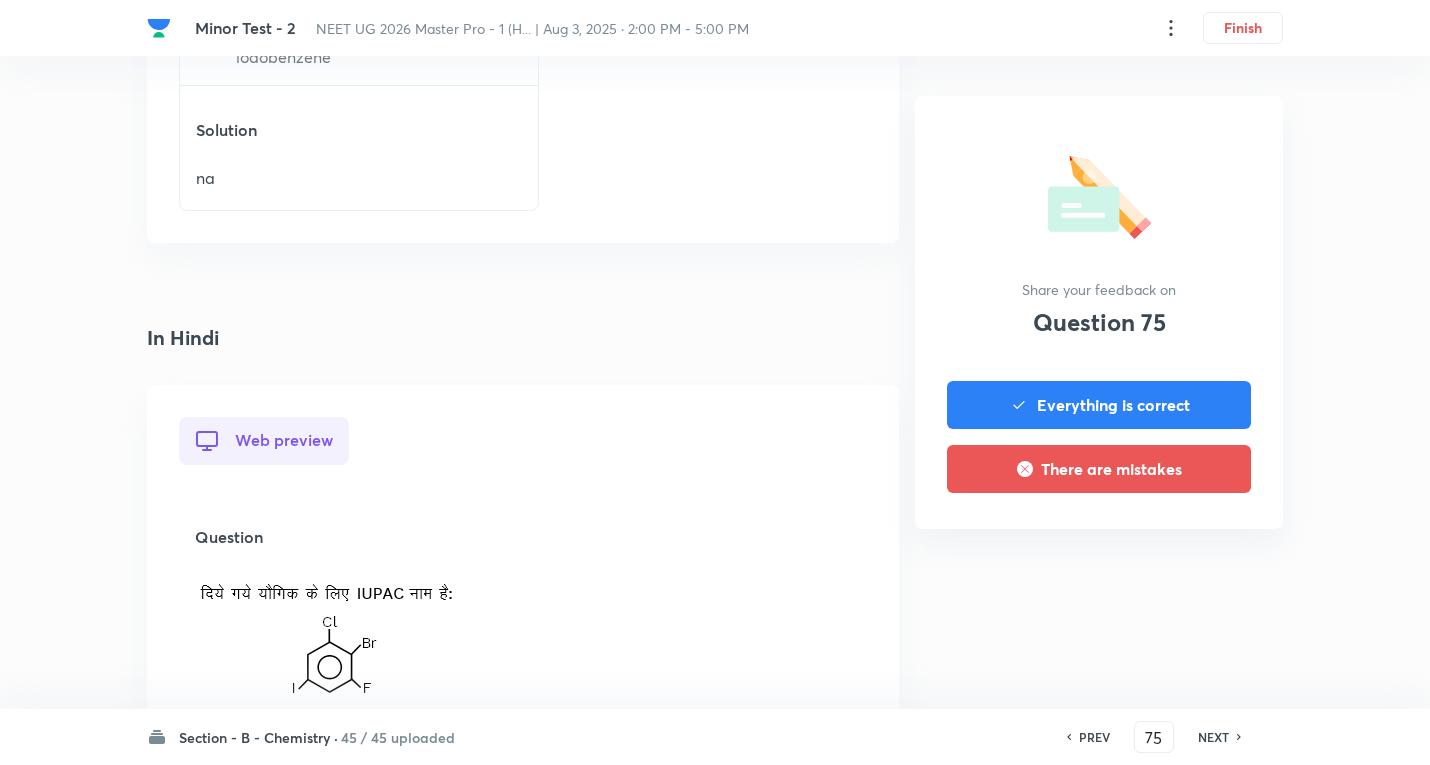 scroll, scrollTop: 2500, scrollLeft: 0, axis: vertical 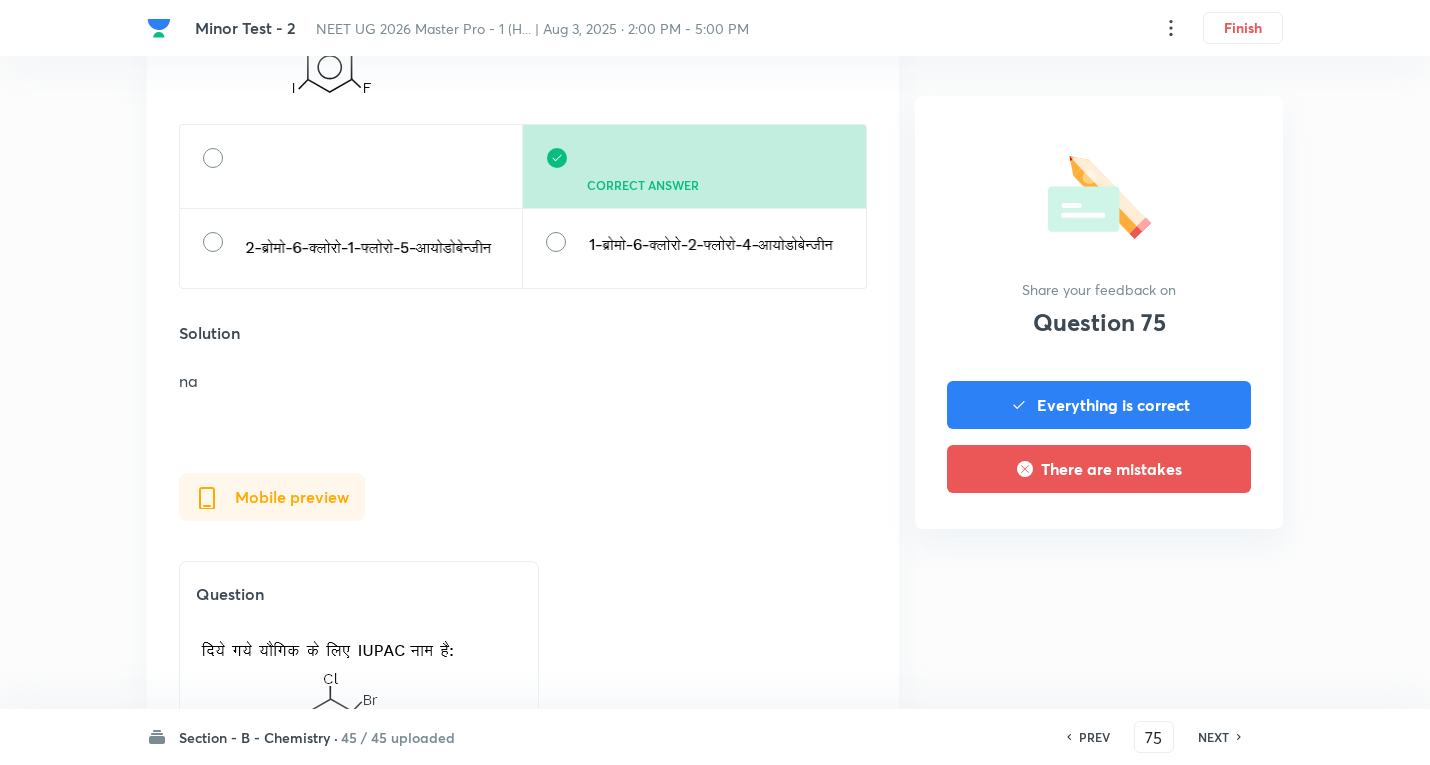 click on "NEXT" at bounding box center (1213, 737) 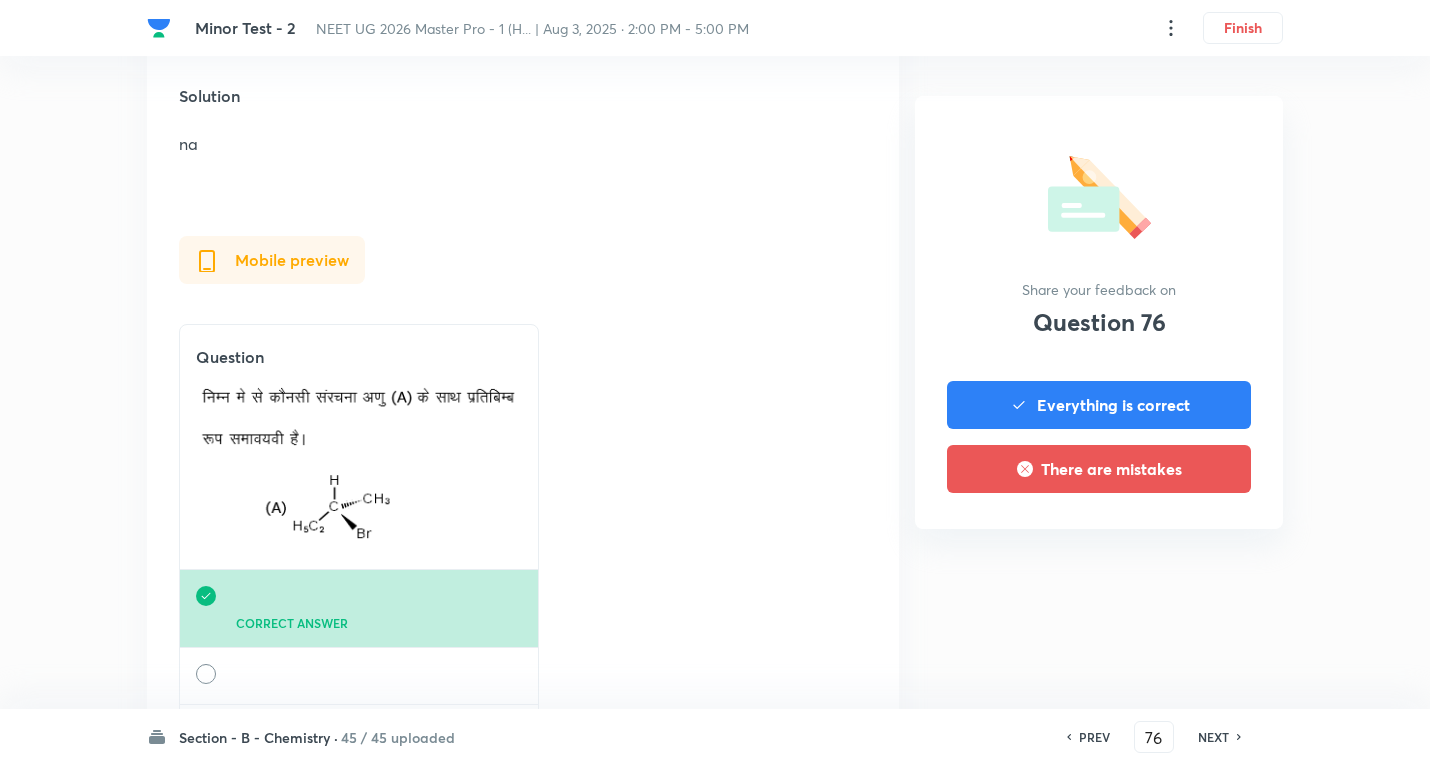 scroll, scrollTop: 2800, scrollLeft: 0, axis: vertical 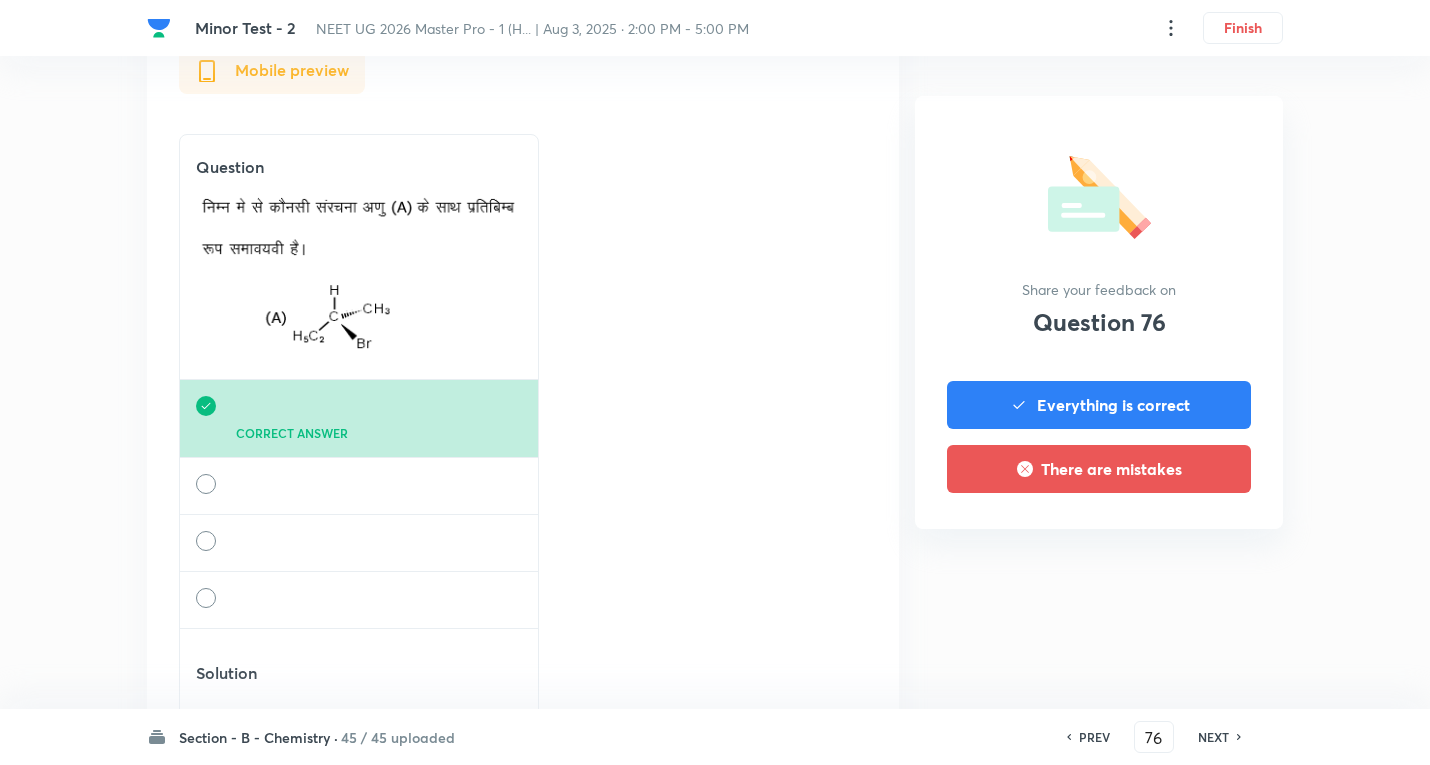 click on "NEXT" at bounding box center (1213, 737) 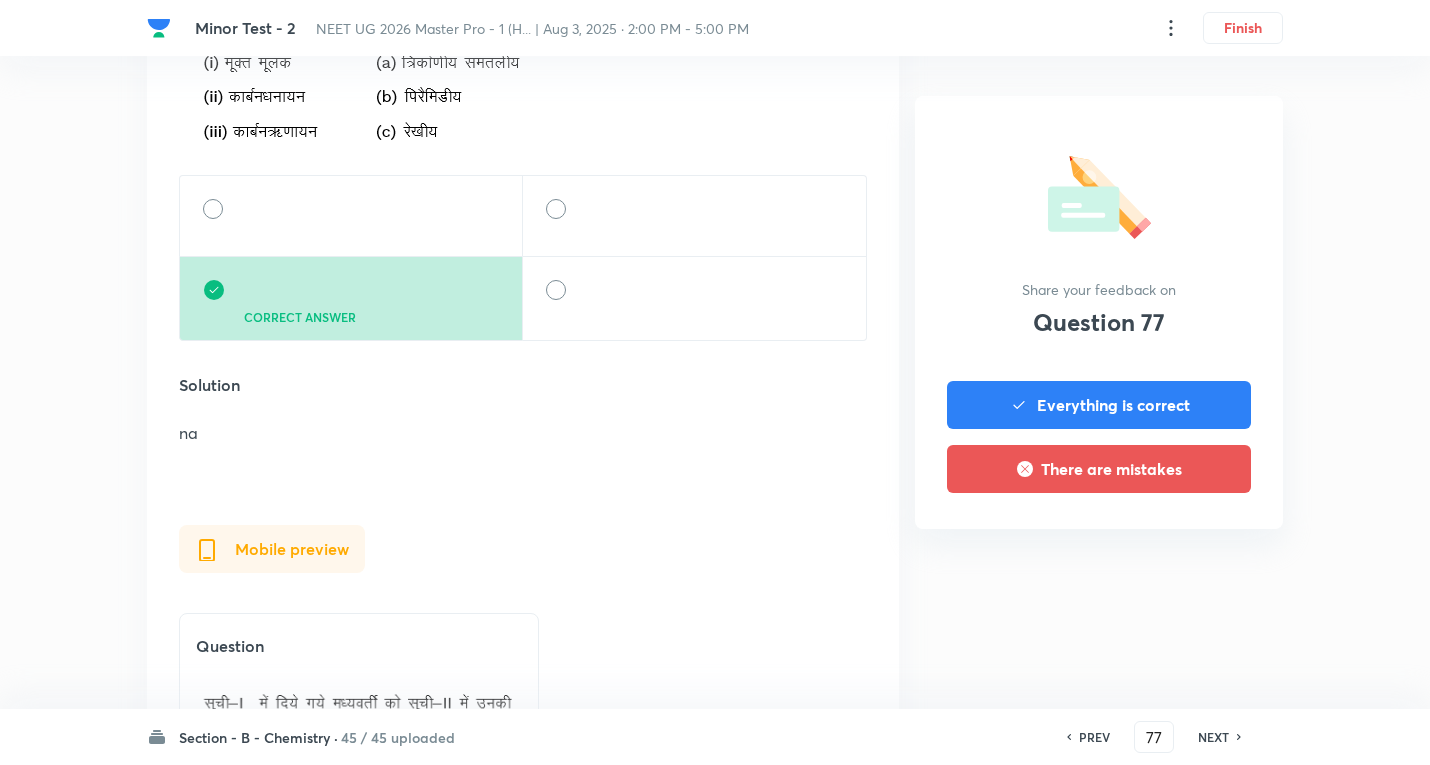 scroll, scrollTop: 2700, scrollLeft: 0, axis: vertical 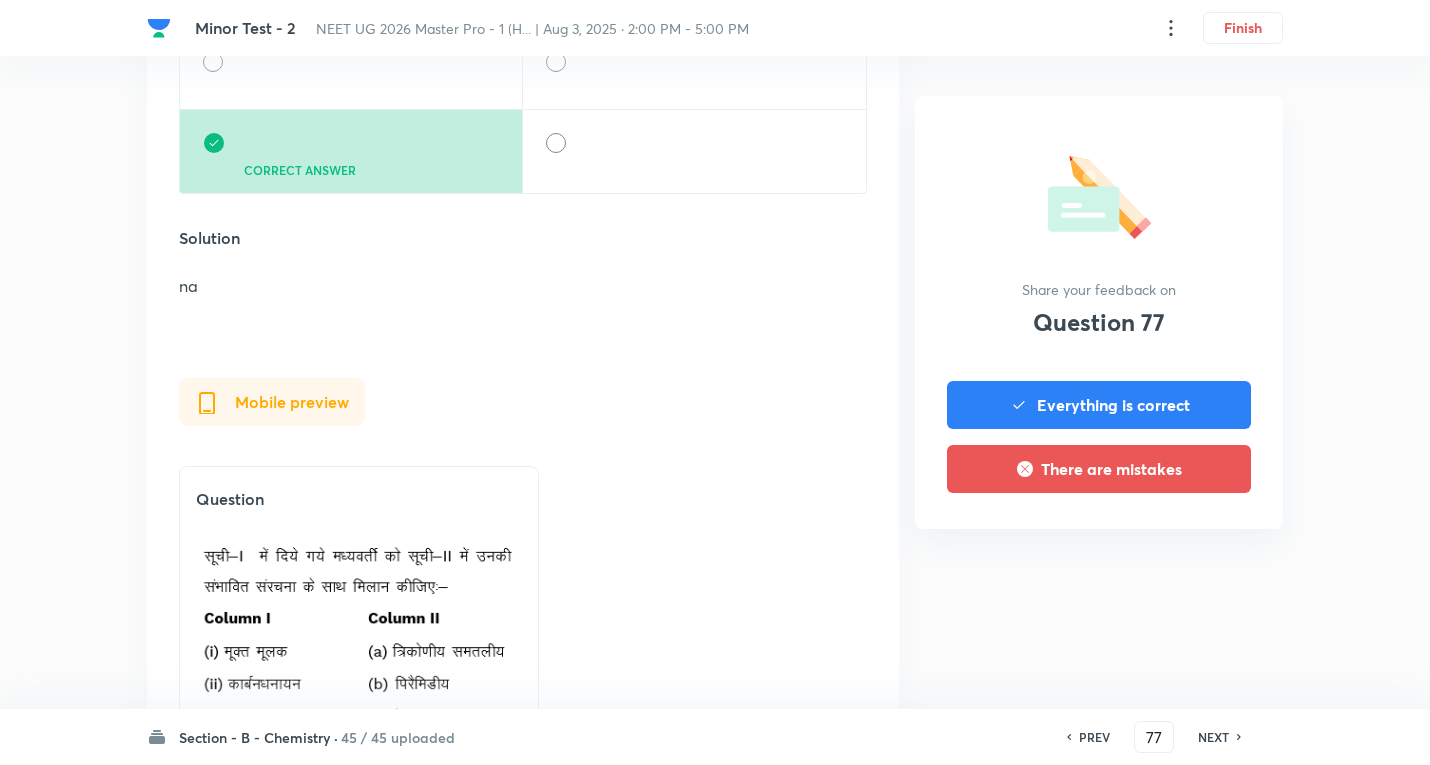 click on "NEXT" at bounding box center [1213, 737] 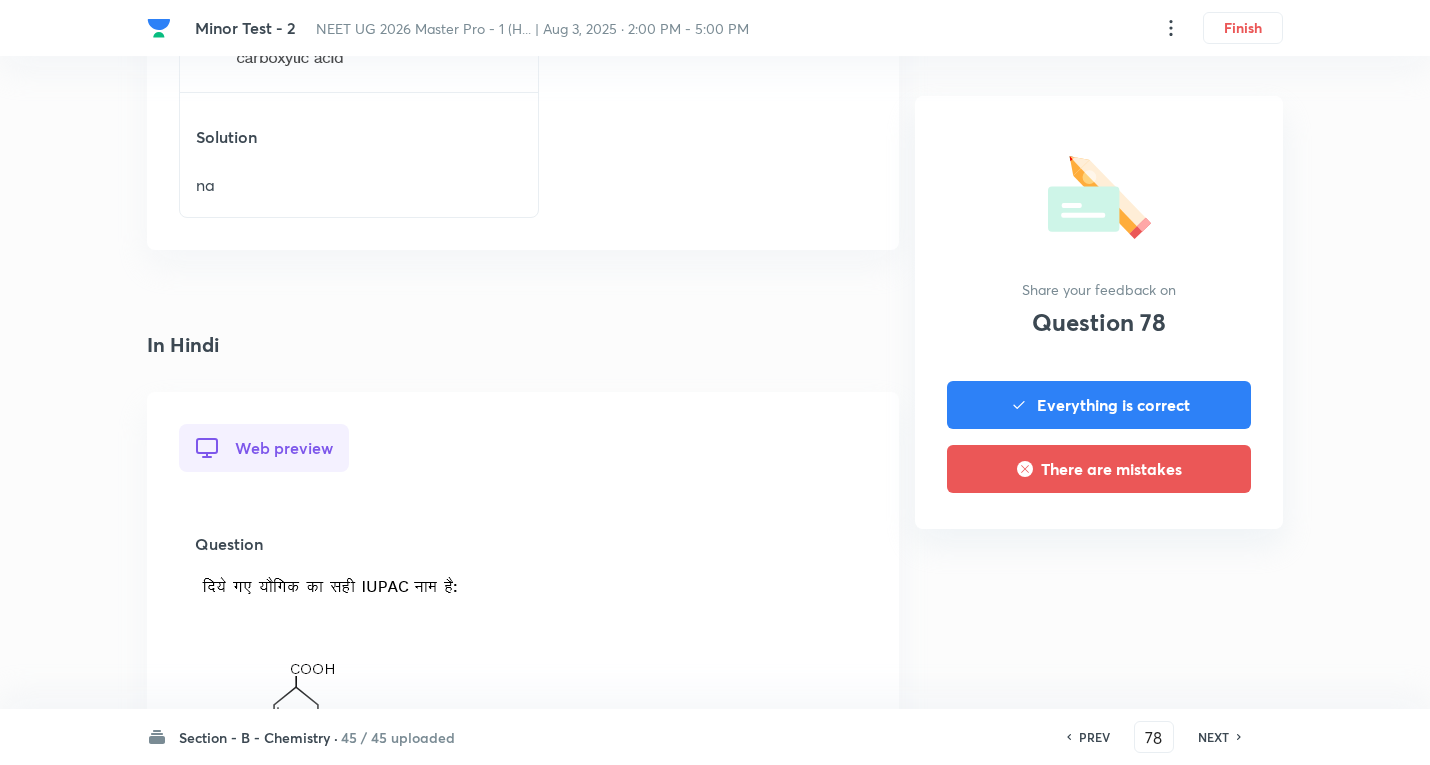scroll, scrollTop: 2800, scrollLeft: 0, axis: vertical 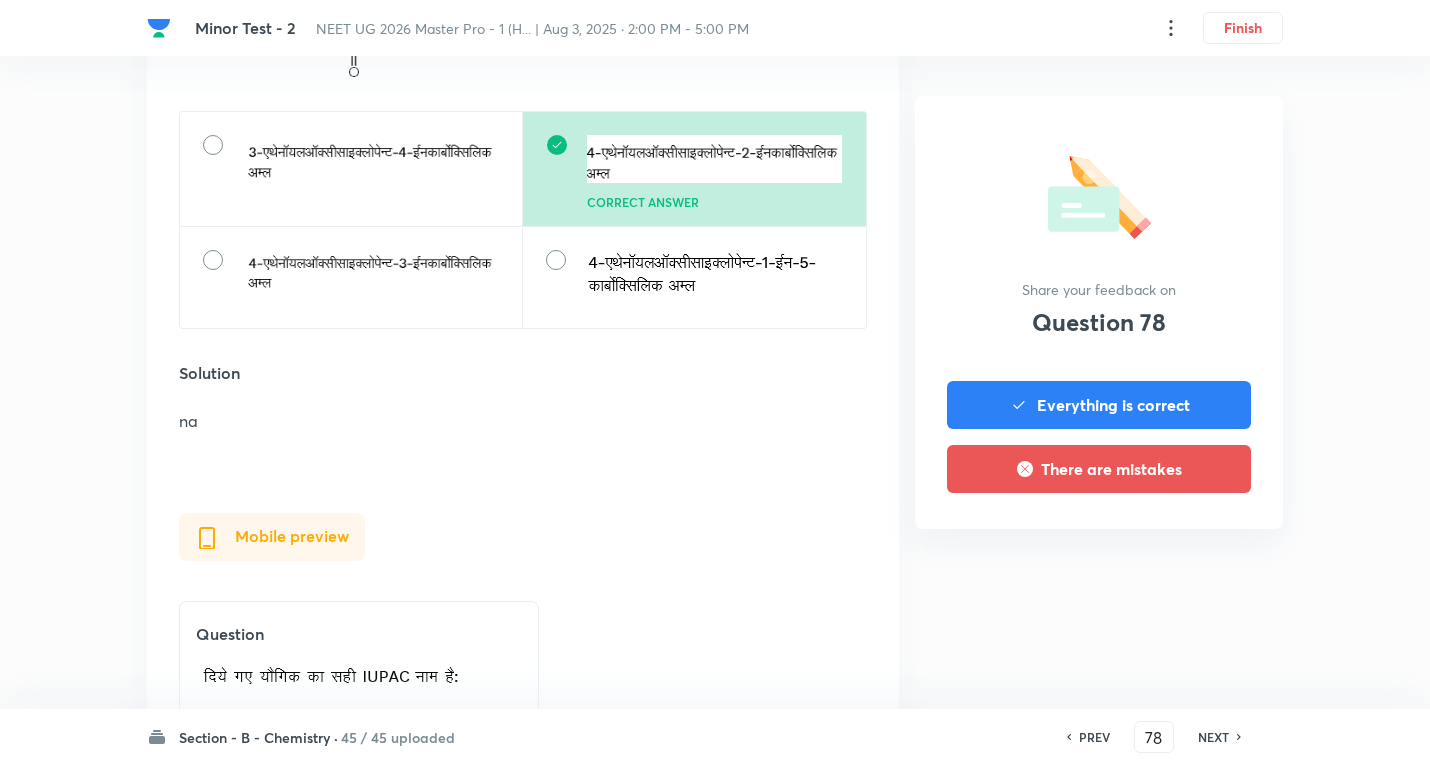 click on "NEXT" at bounding box center [1213, 737] 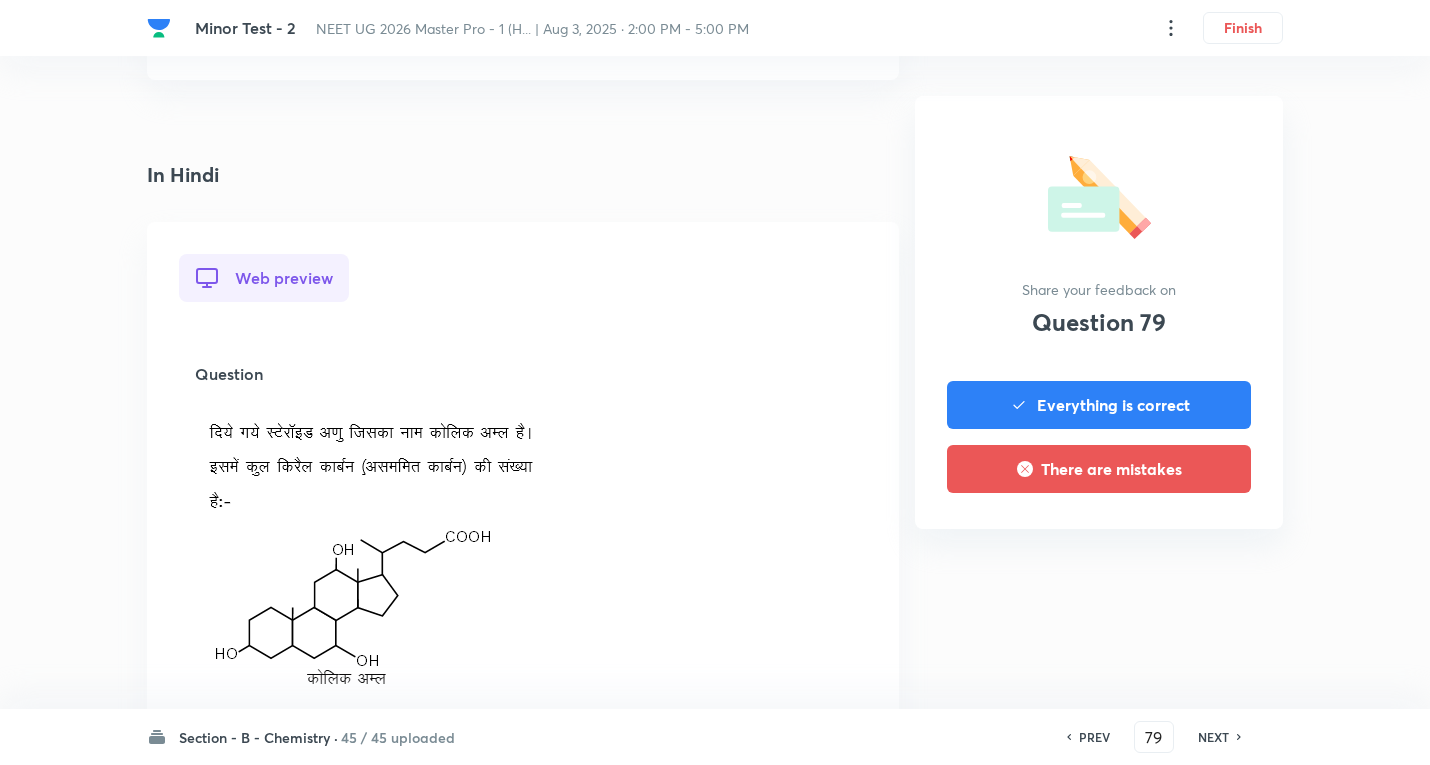 scroll, scrollTop: 2500, scrollLeft: 0, axis: vertical 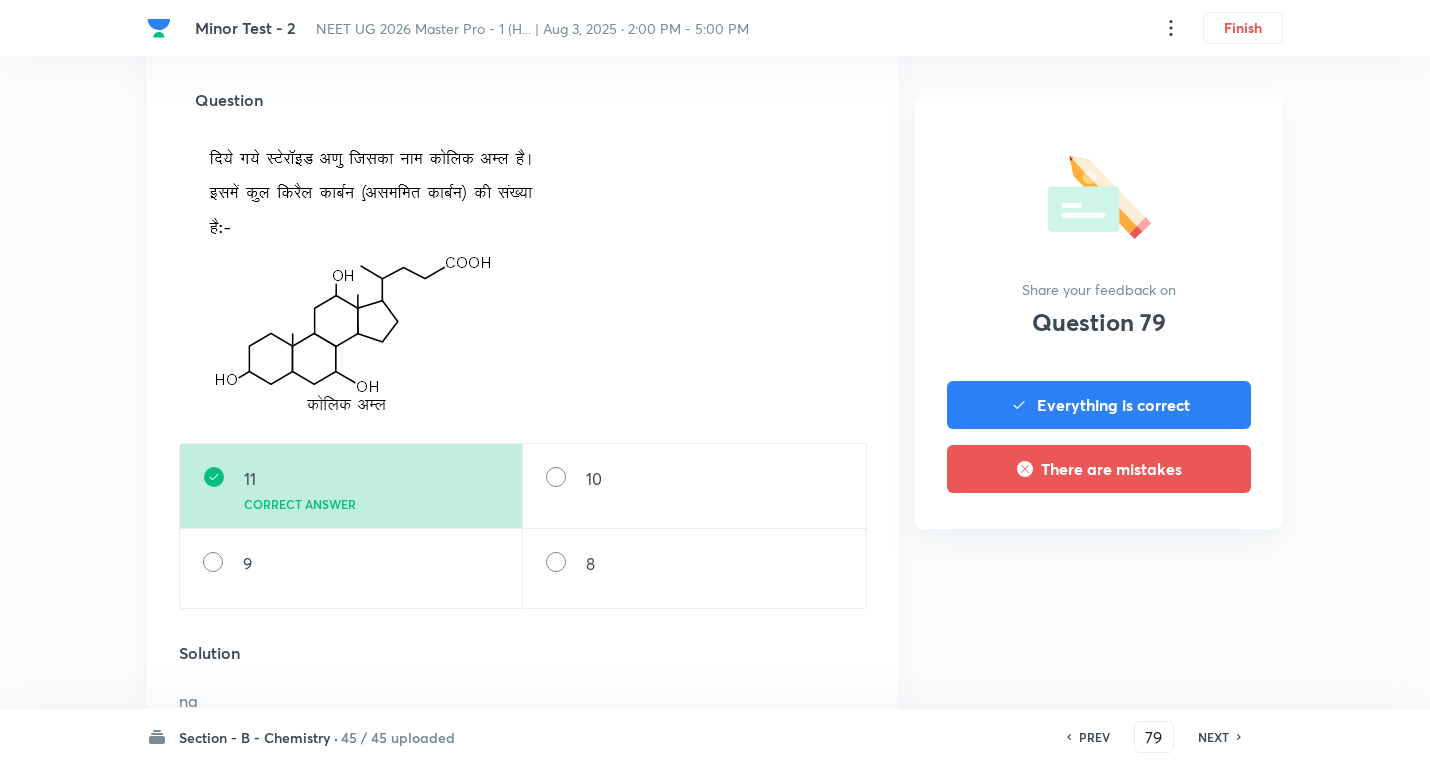 click on "NEXT" at bounding box center (1213, 737) 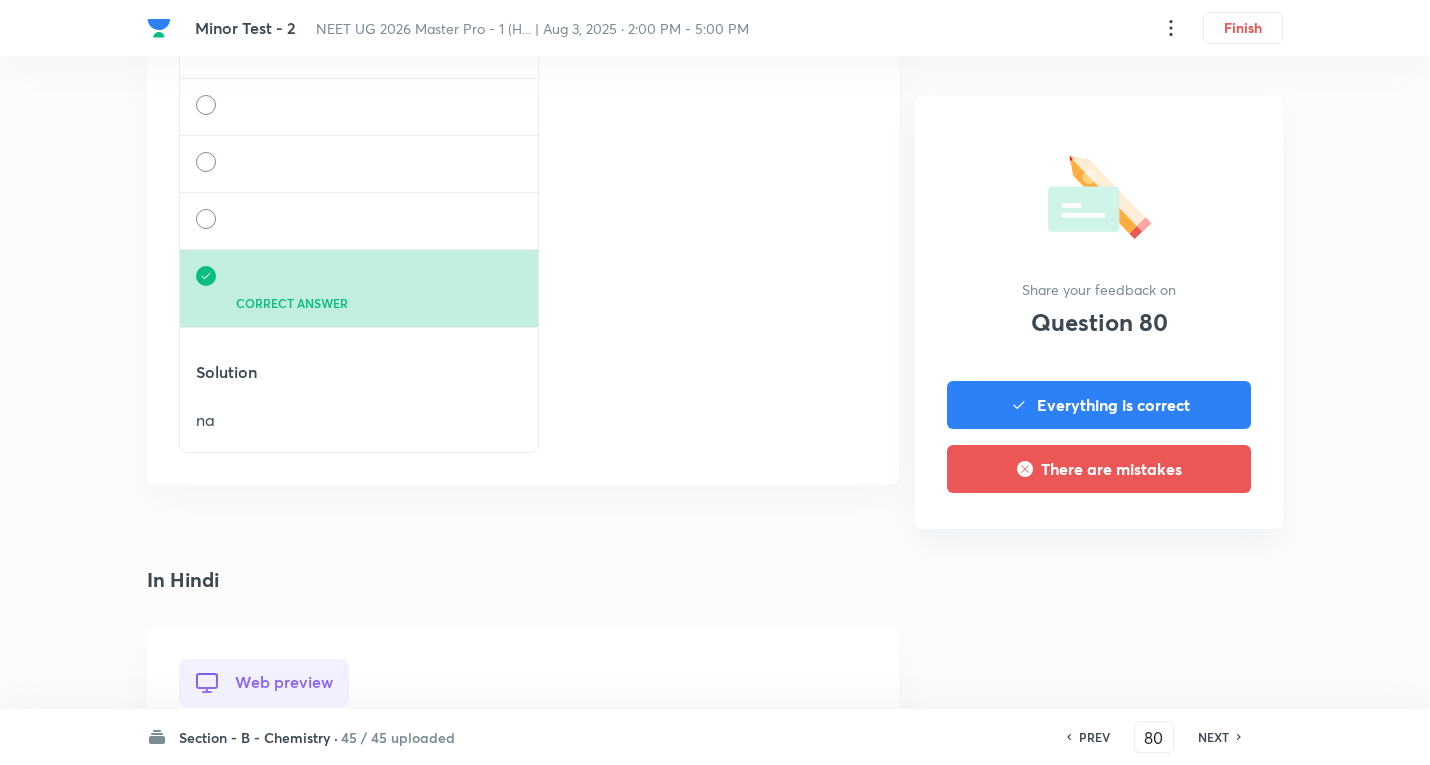 scroll, scrollTop: 2000, scrollLeft: 0, axis: vertical 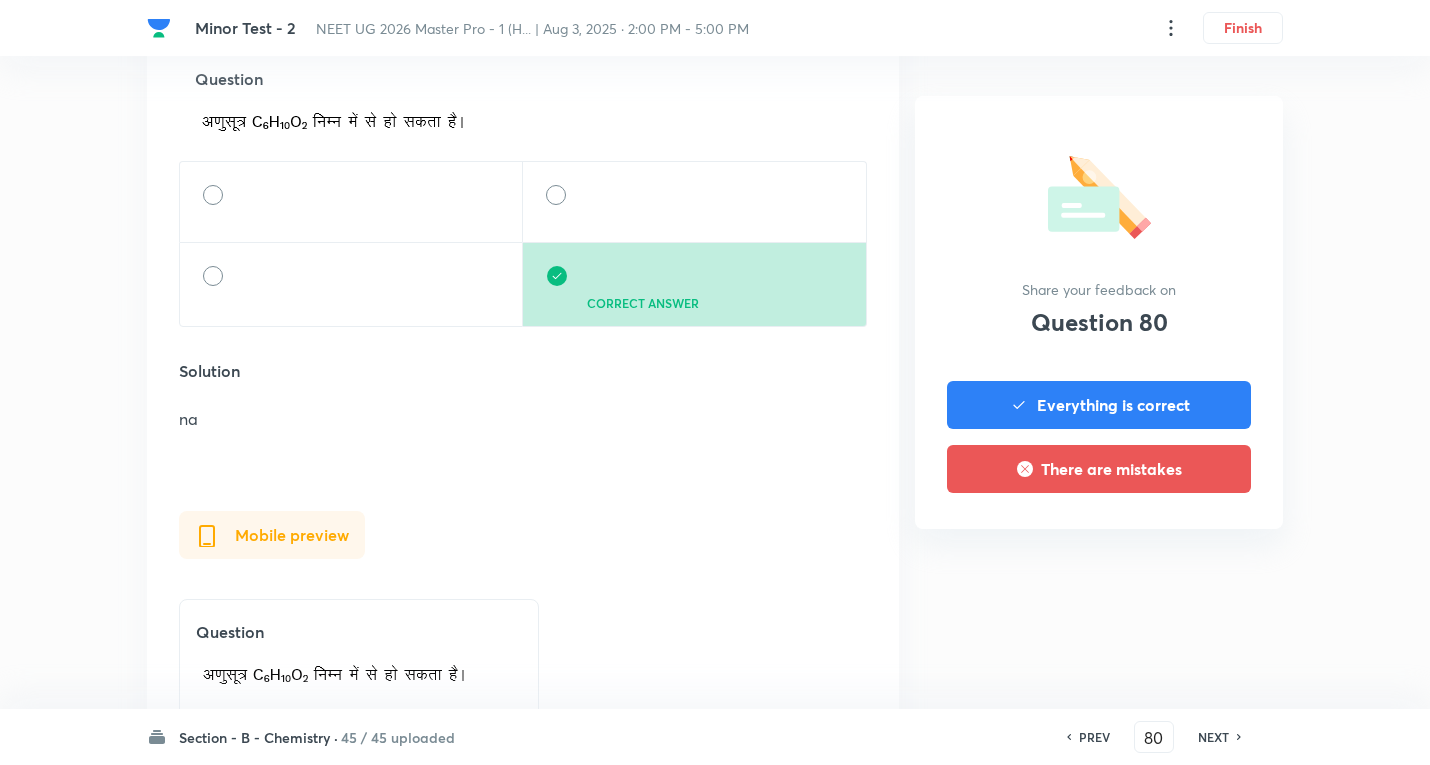 click on "NEXT" at bounding box center (1213, 737) 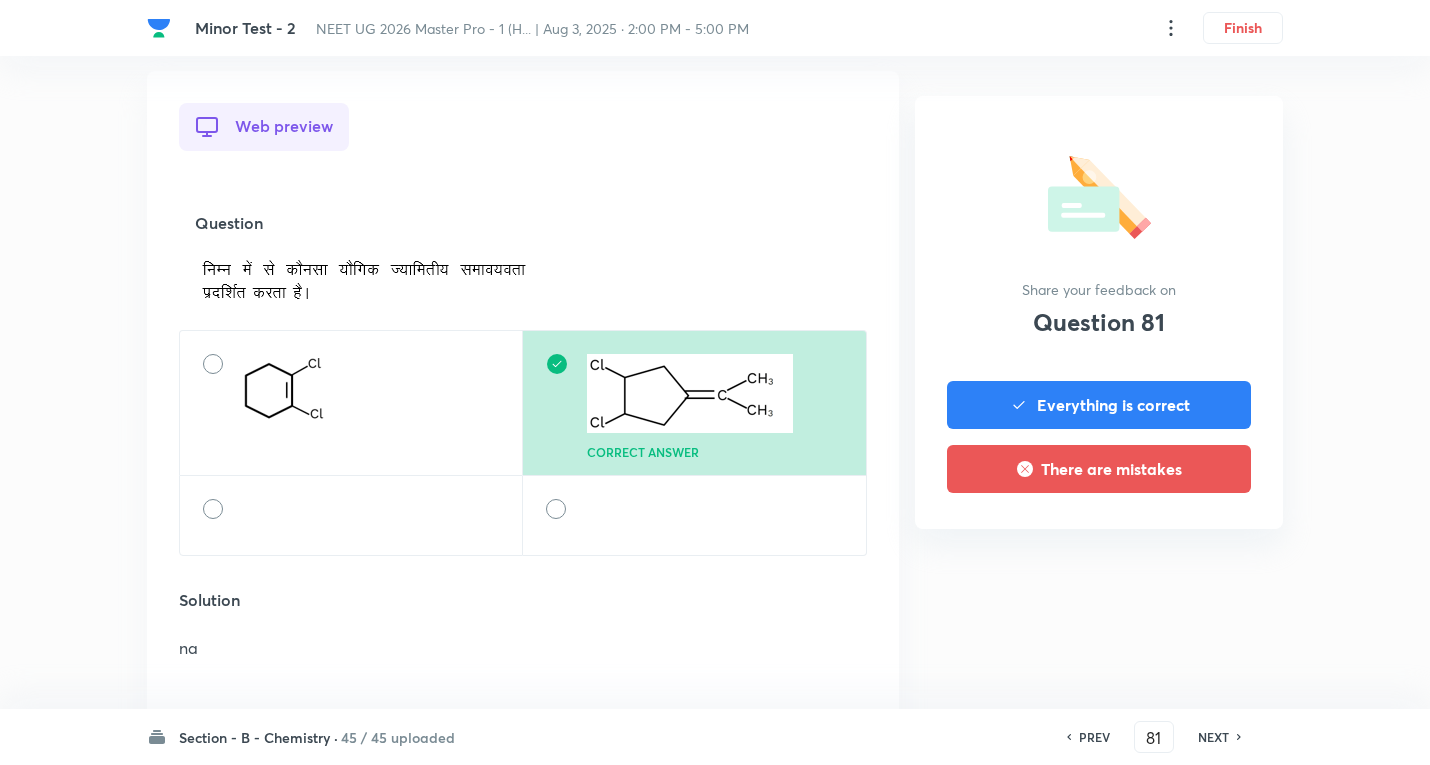 scroll, scrollTop: 2300, scrollLeft: 0, axis: vertical 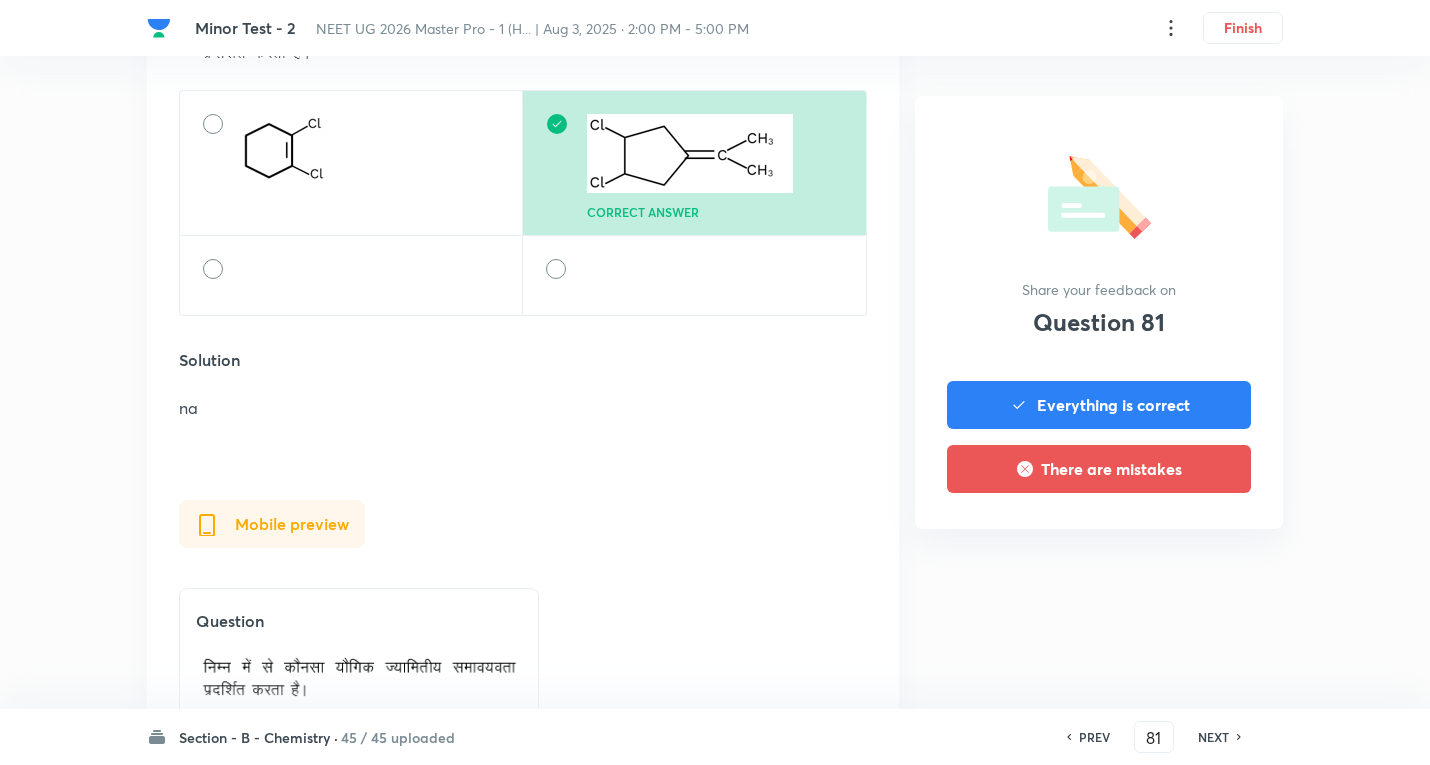 click on "NEXT" at bounding box center (1213, 737) 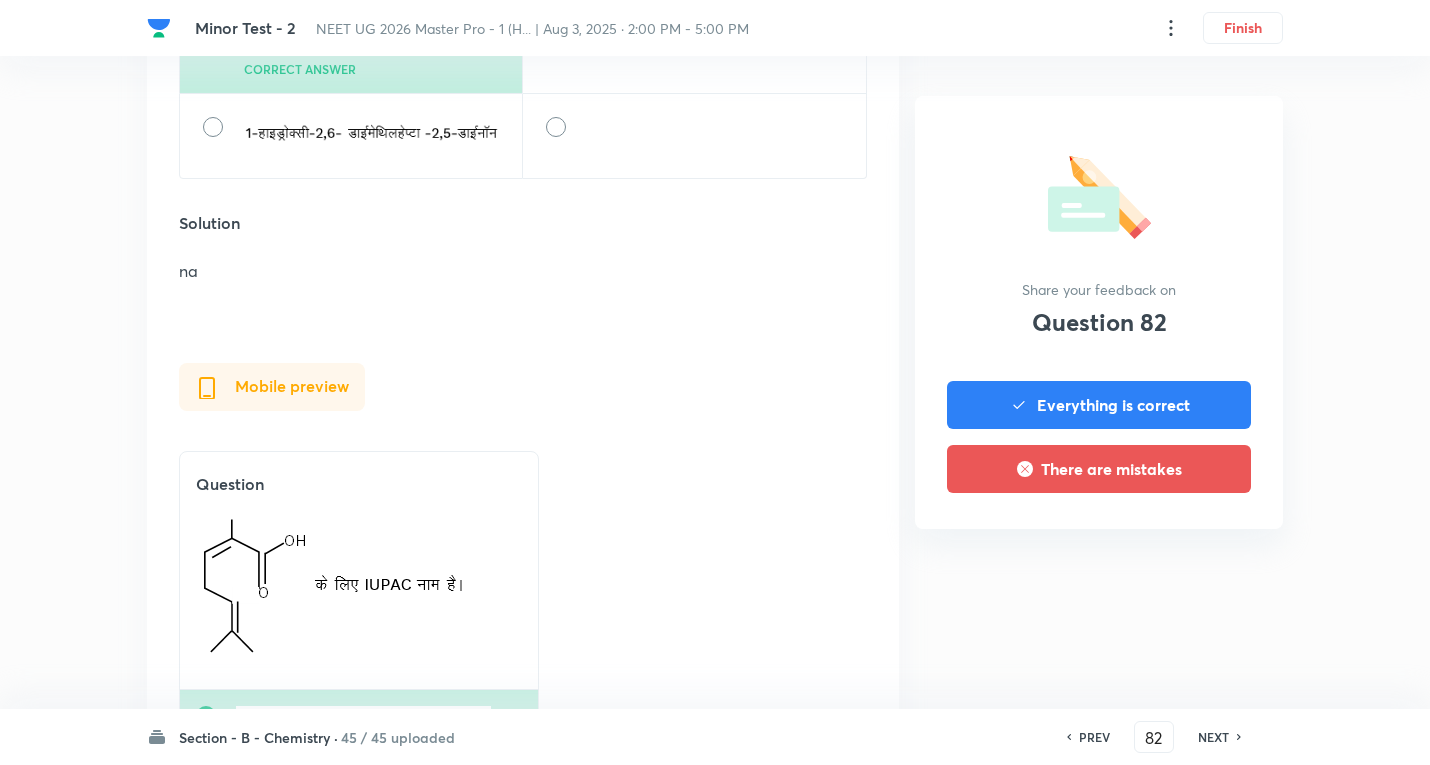 scroll, scrollTop: 2500, scrollLeft: 0, axis: vertical 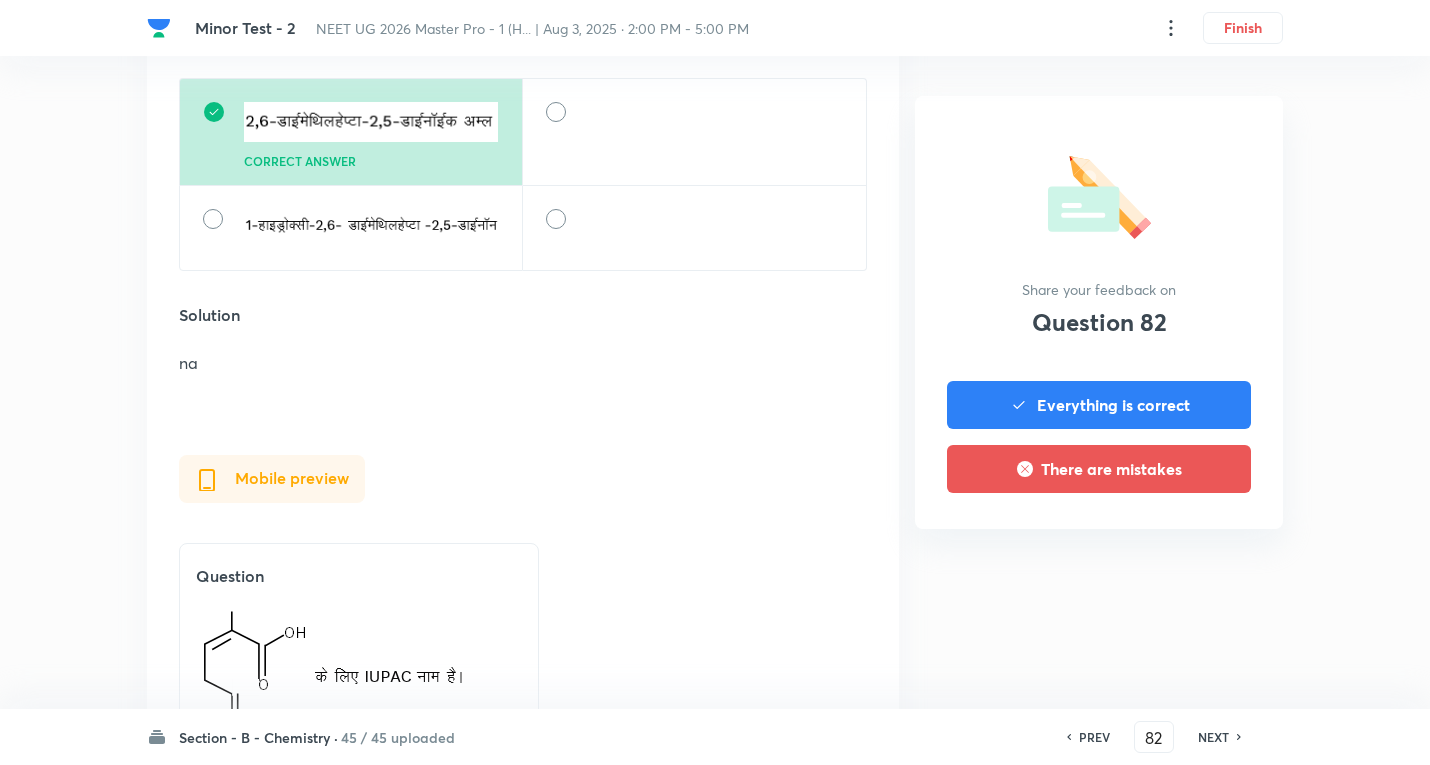 click on "NEXT" at bounding box center [1213, 737] 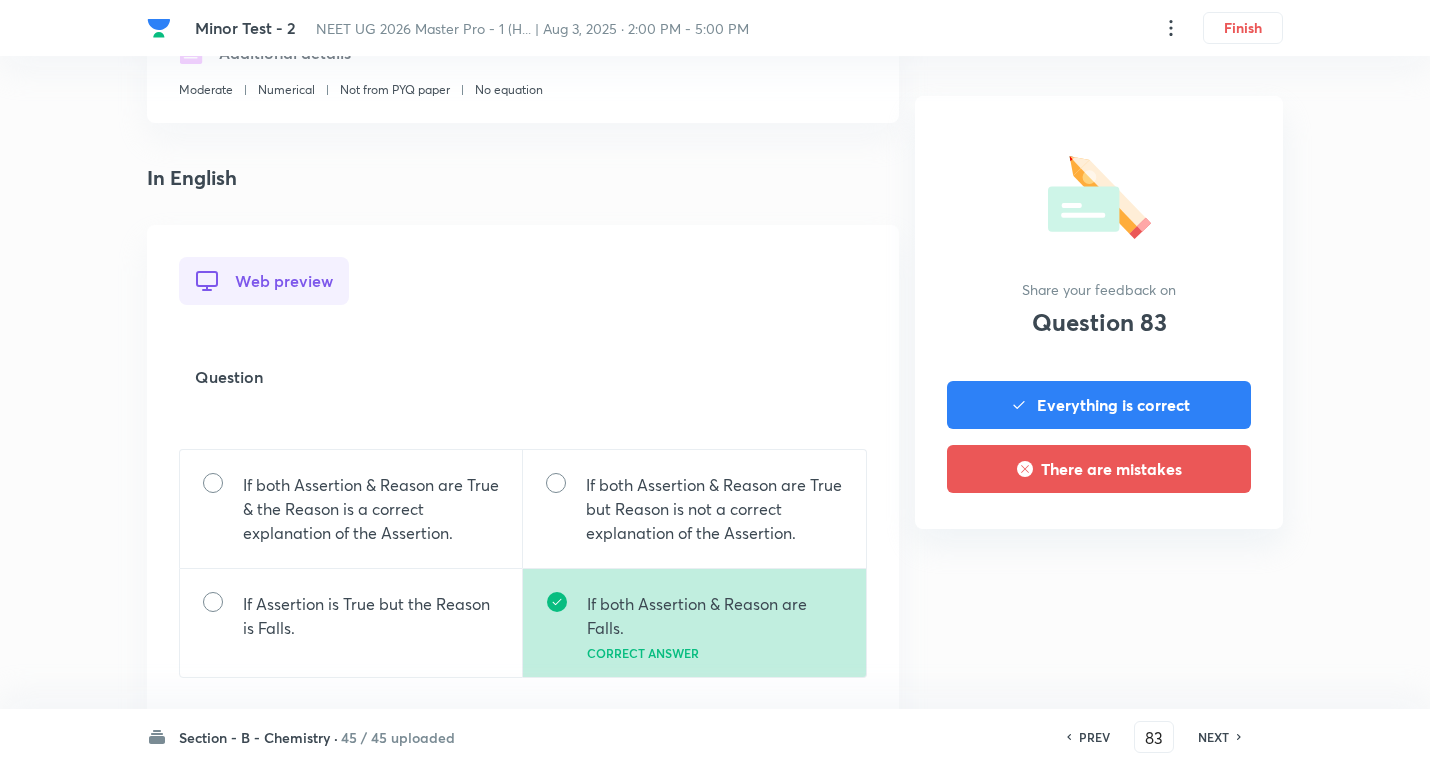 scroll, scrollTop: 700, scrollLeft: 0, axis: vertical 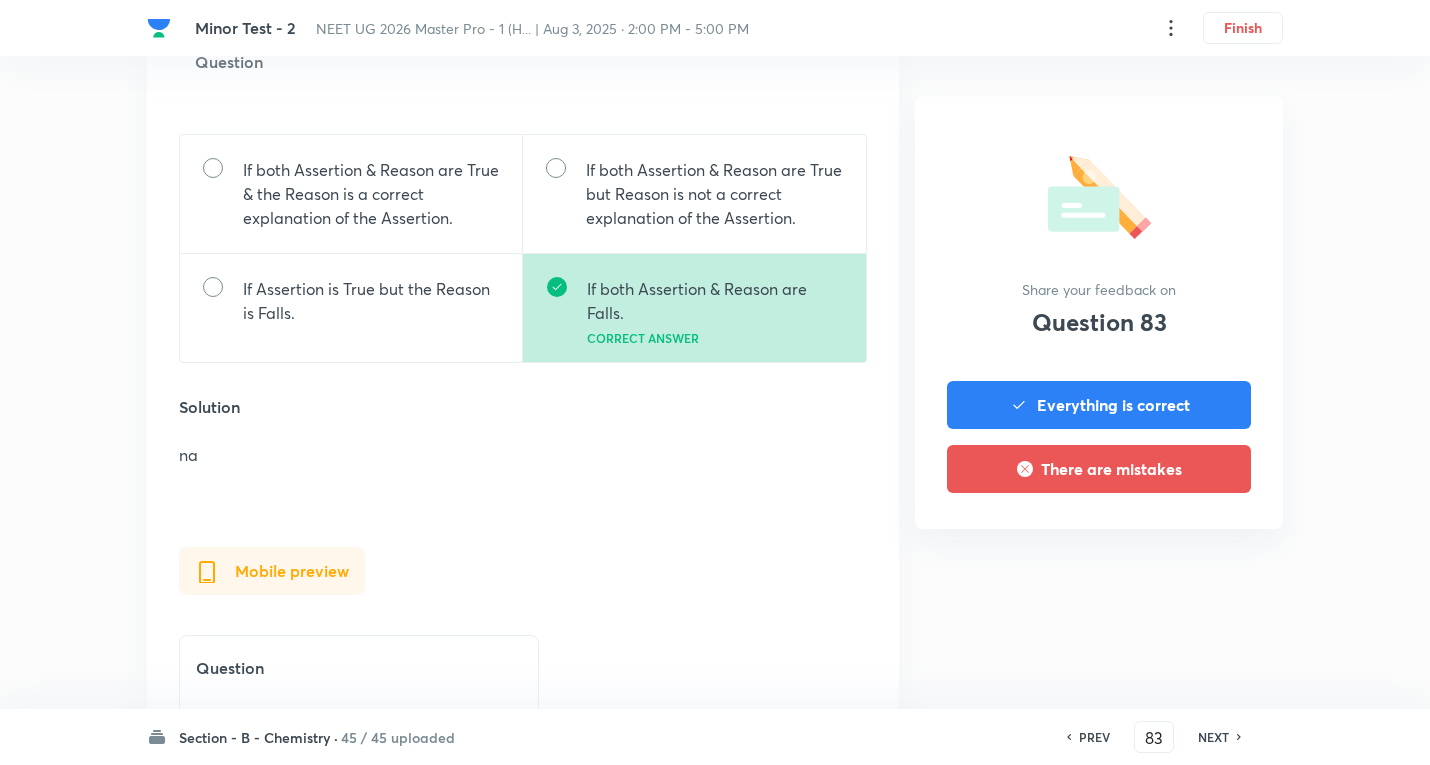 click on "NEXT" at bounding box center [1213, 737] 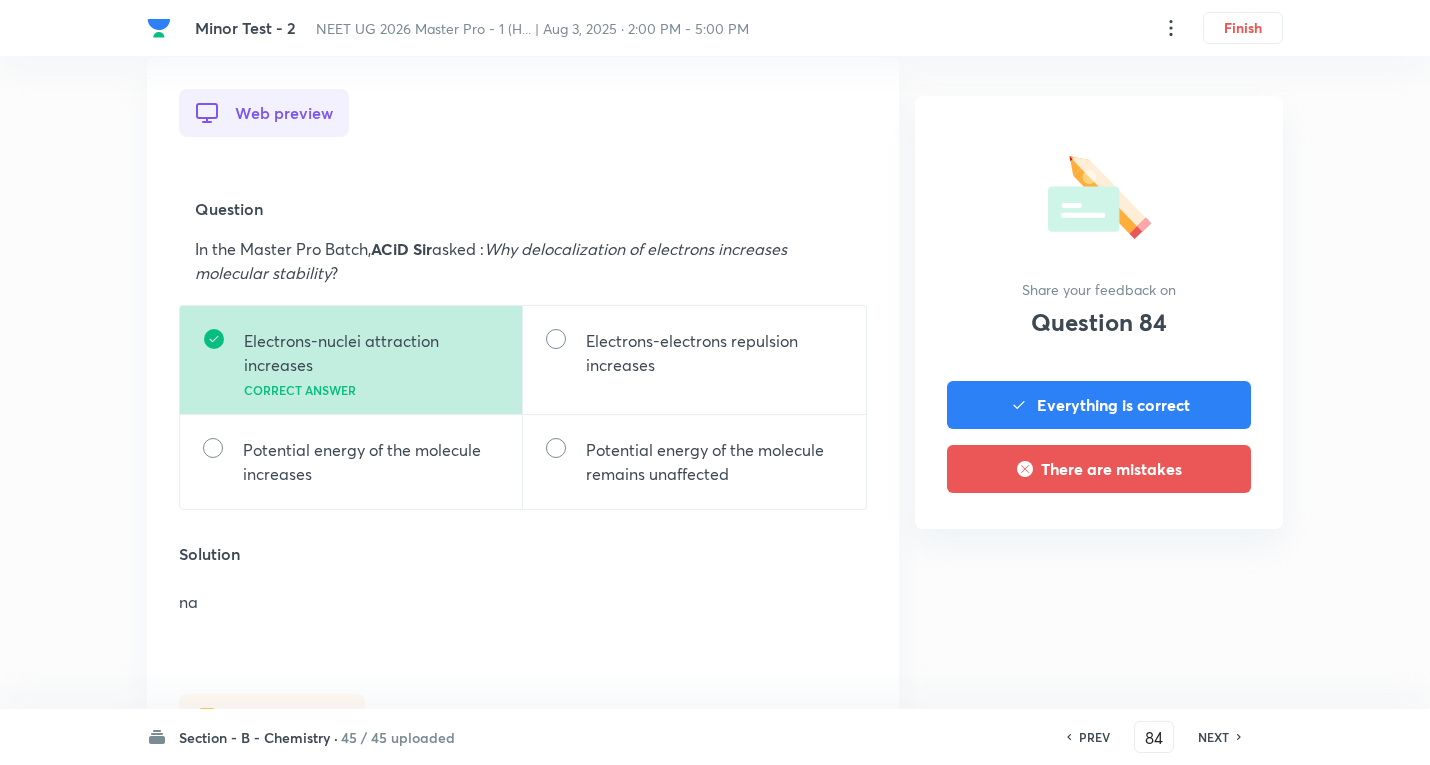 scroll, scrollTop: 543, scrollLeft: 0, axis: vertical 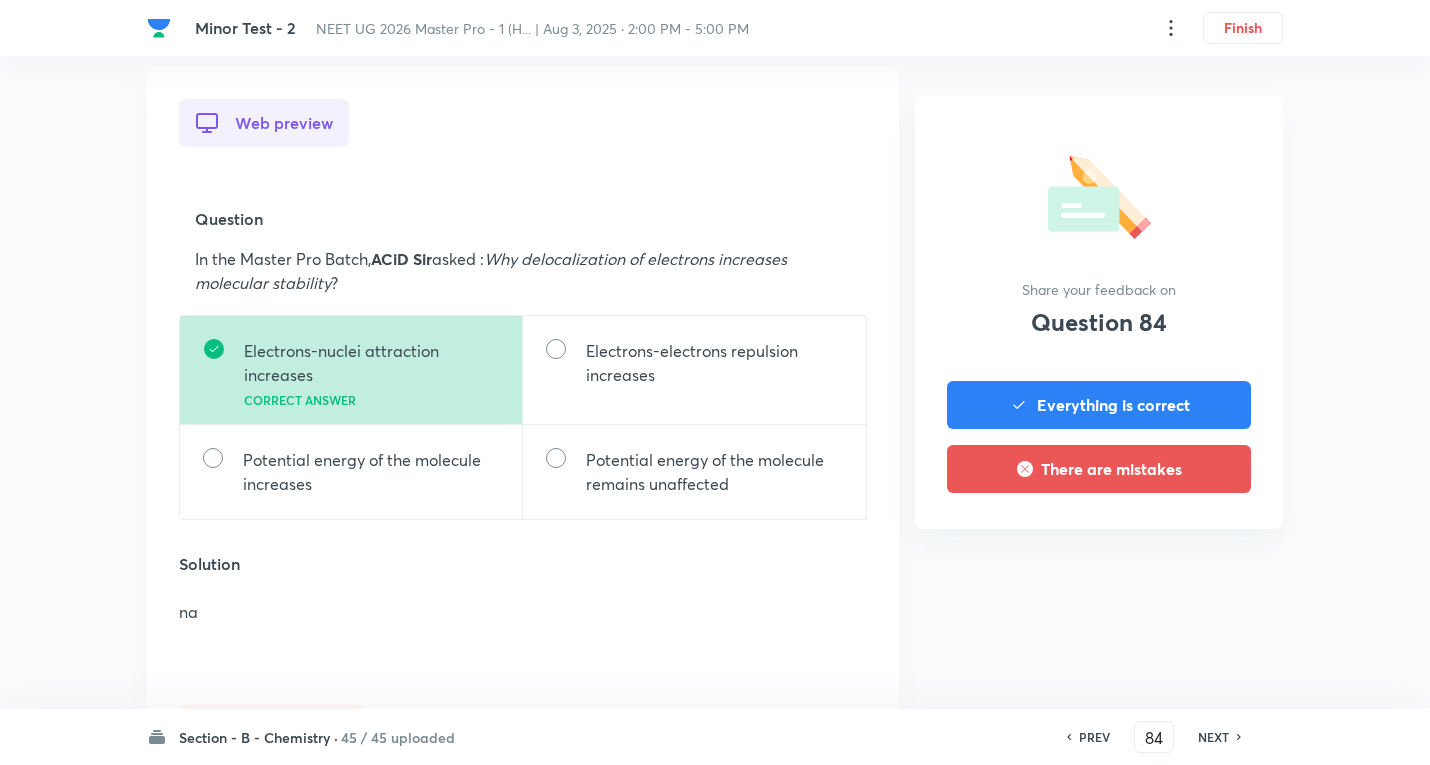 click on "NEXT" at bounding box center (1216, 737) 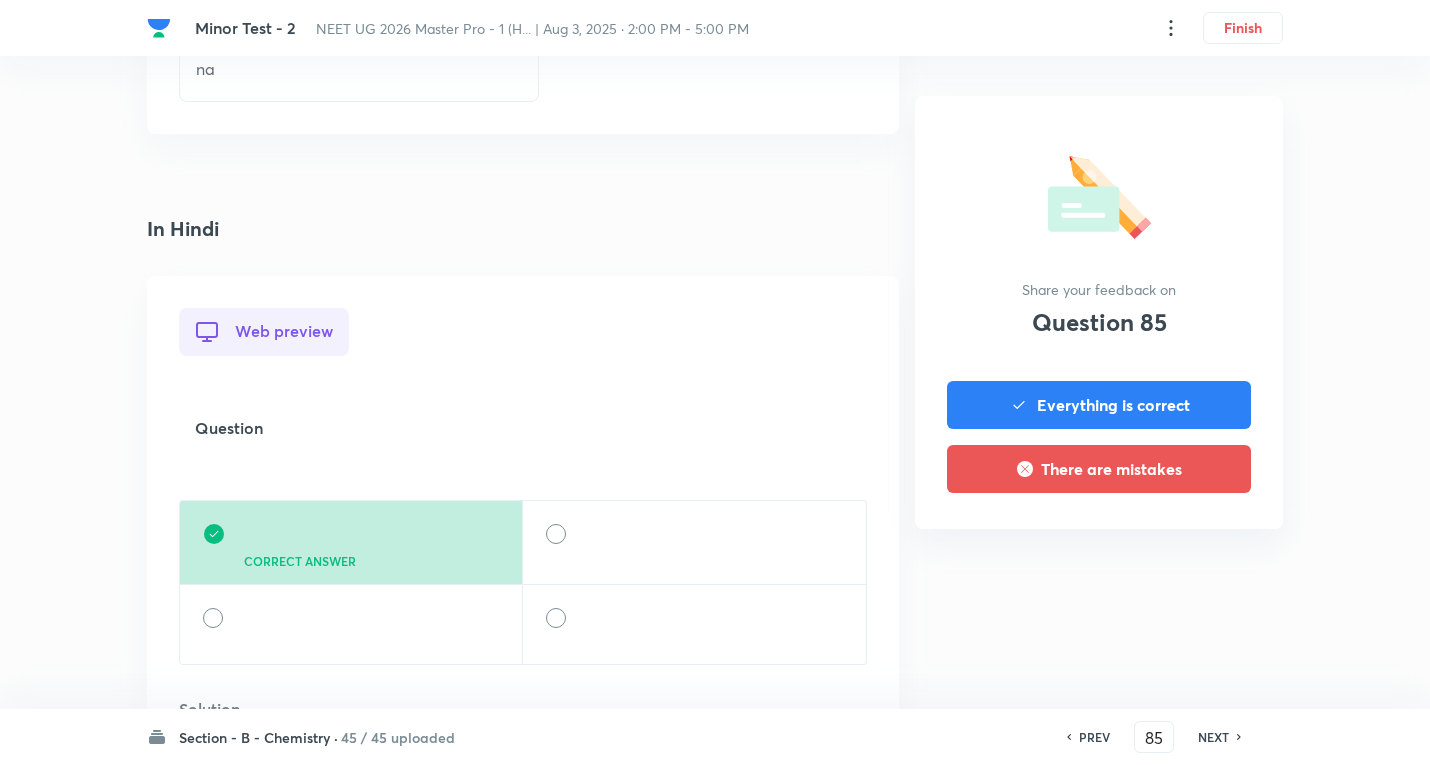 scroll, scrollTop: 1900, scrollLeft: 0, axis: vertical 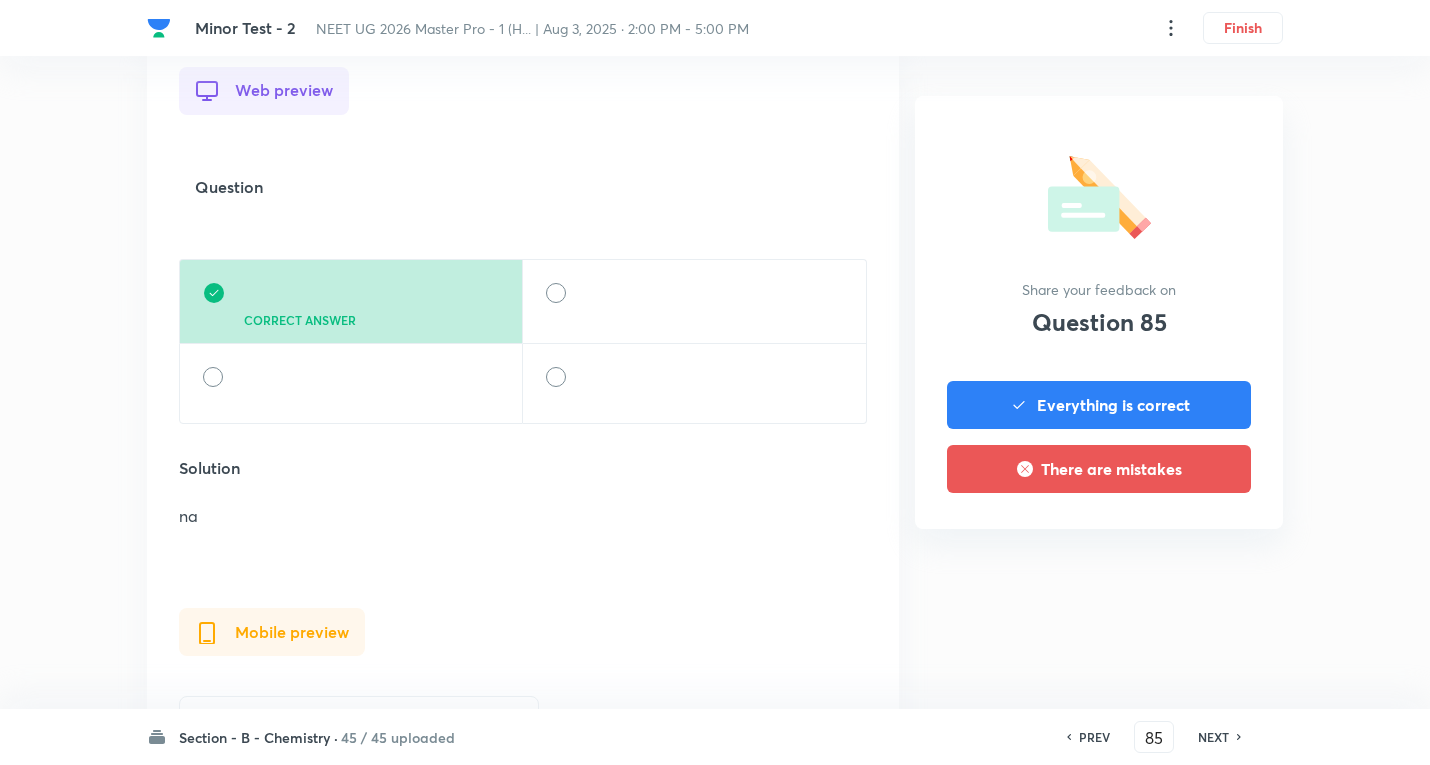 click on "NEXT" at bounding box center (1213, 737) 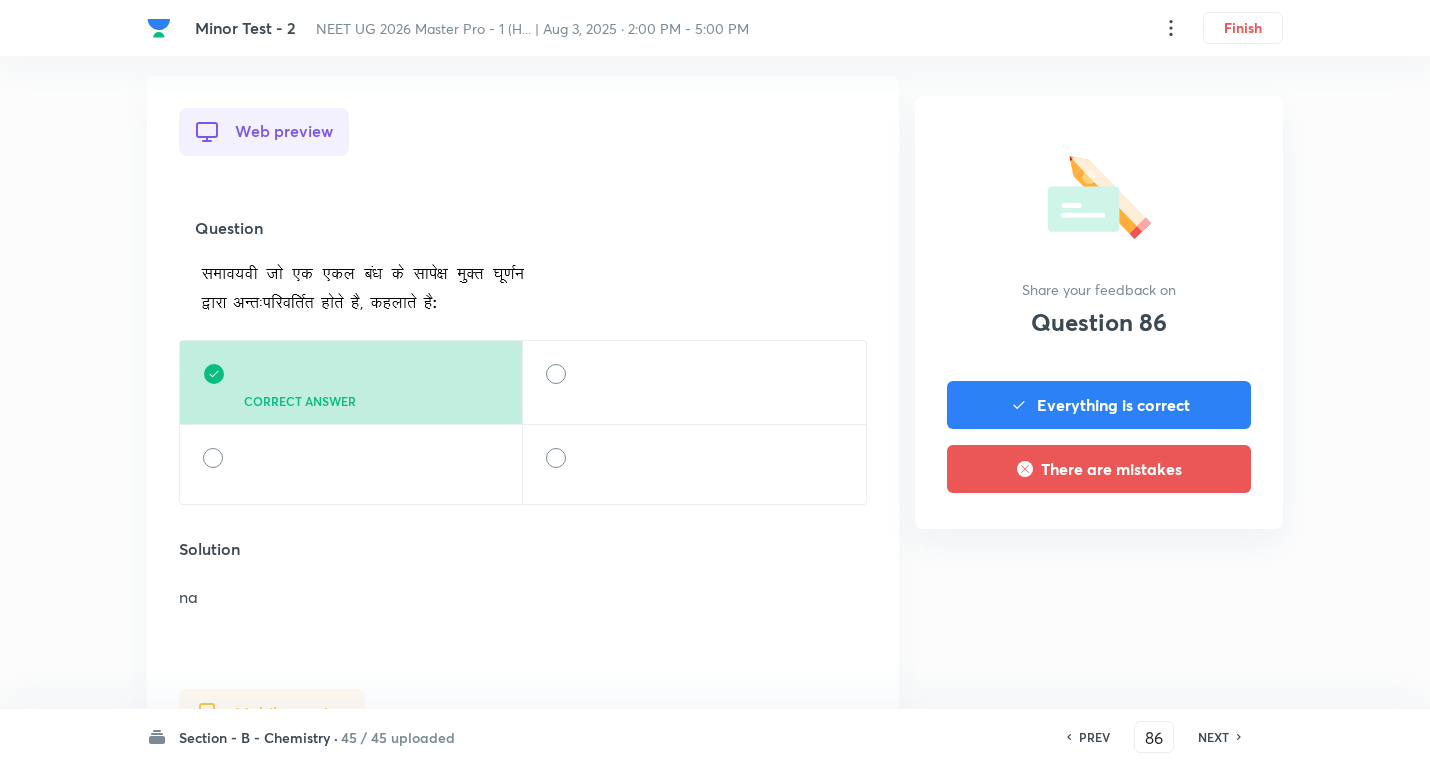 scroll, scrollTop: 2000, scrollLeft: 0, axis: vertical 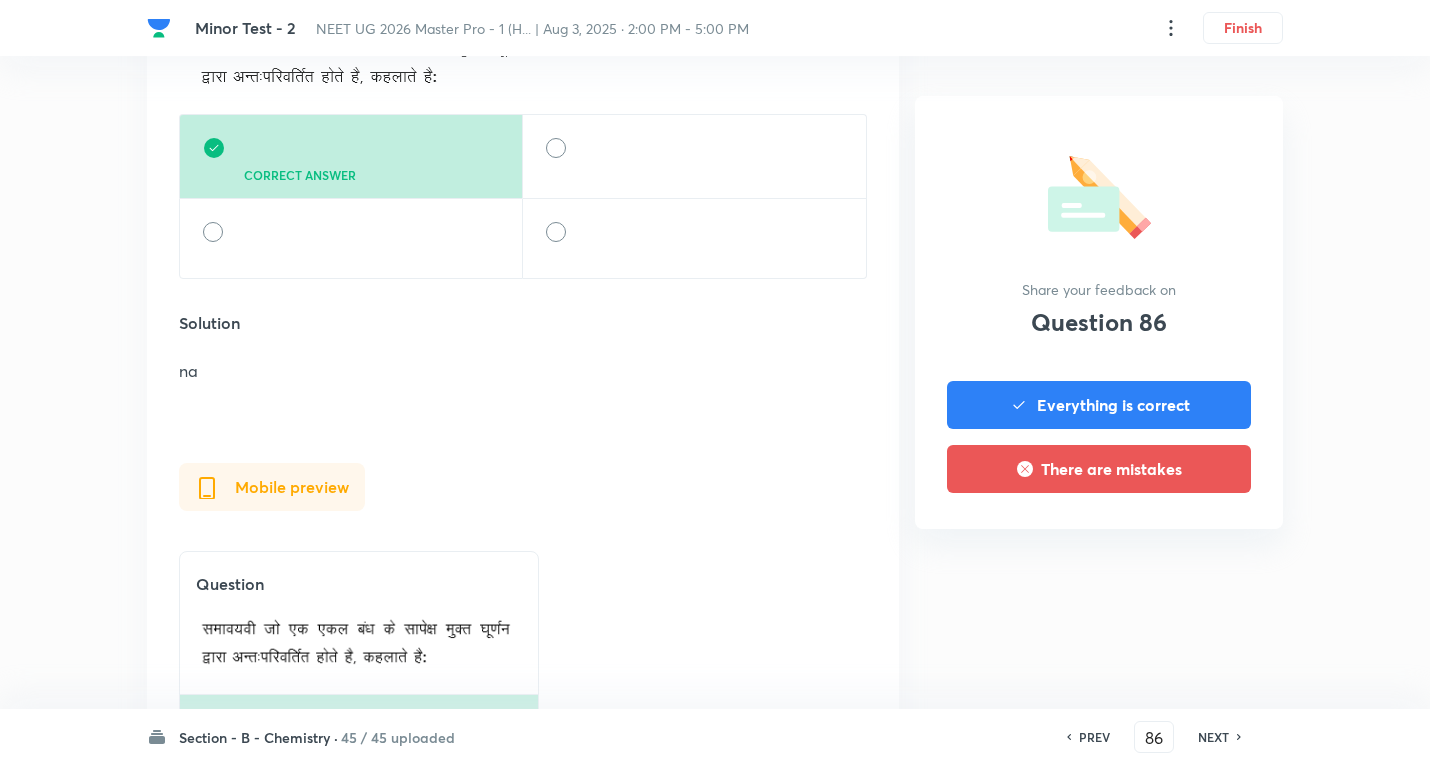 click on "NEXT" at bounding box center (1213, 737) 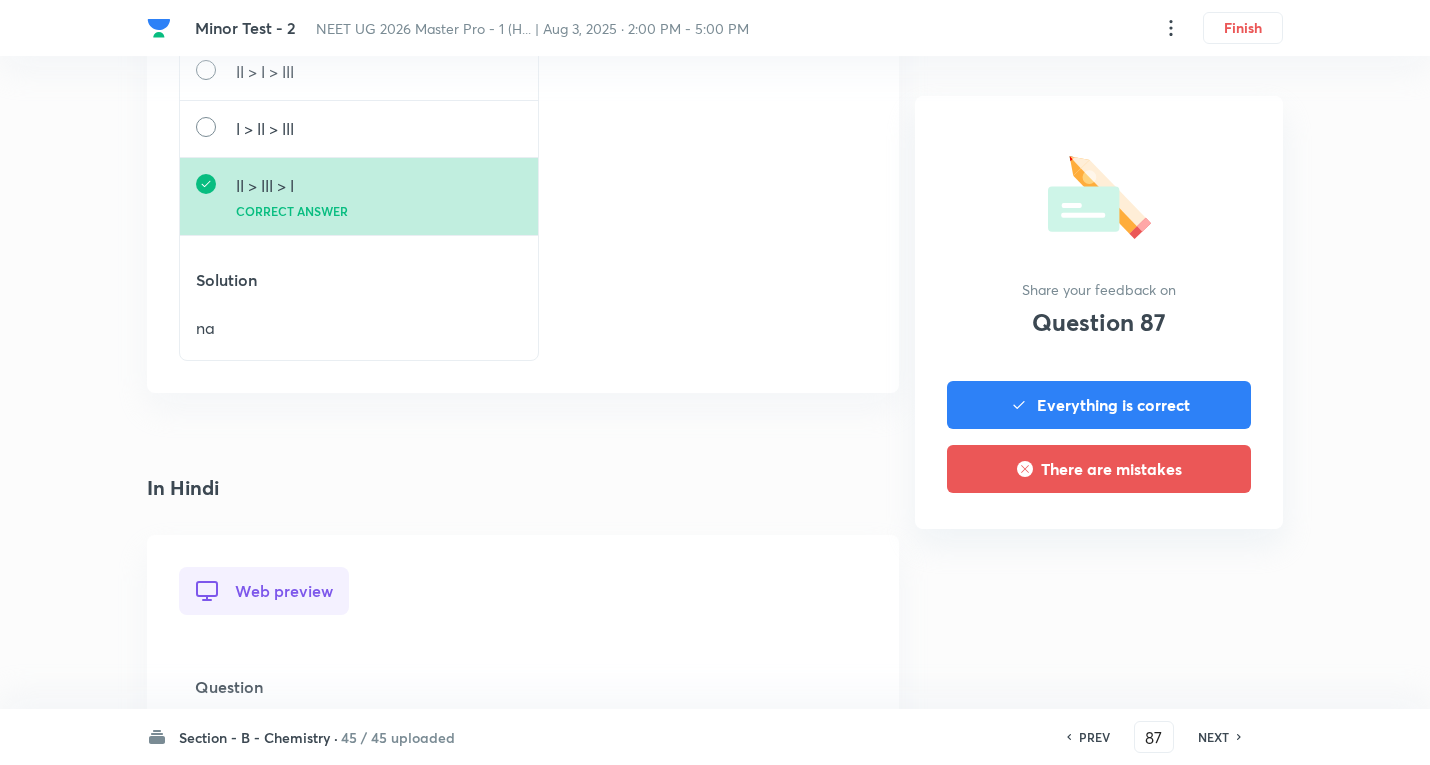 scroll, scrollTop: 2000, scrollLeft: 0, axis: vertical 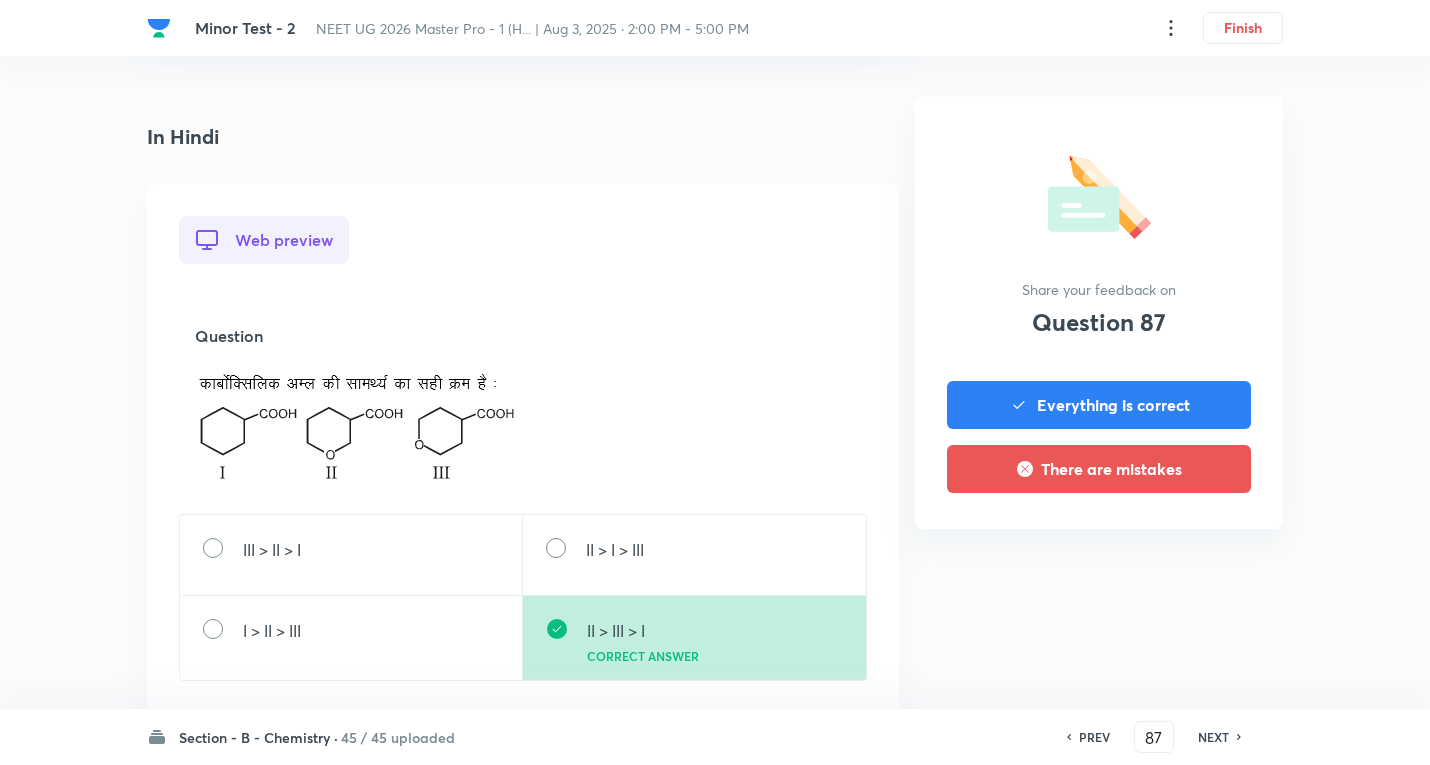 click on "NEXT" at bounding box center [1213, 737] 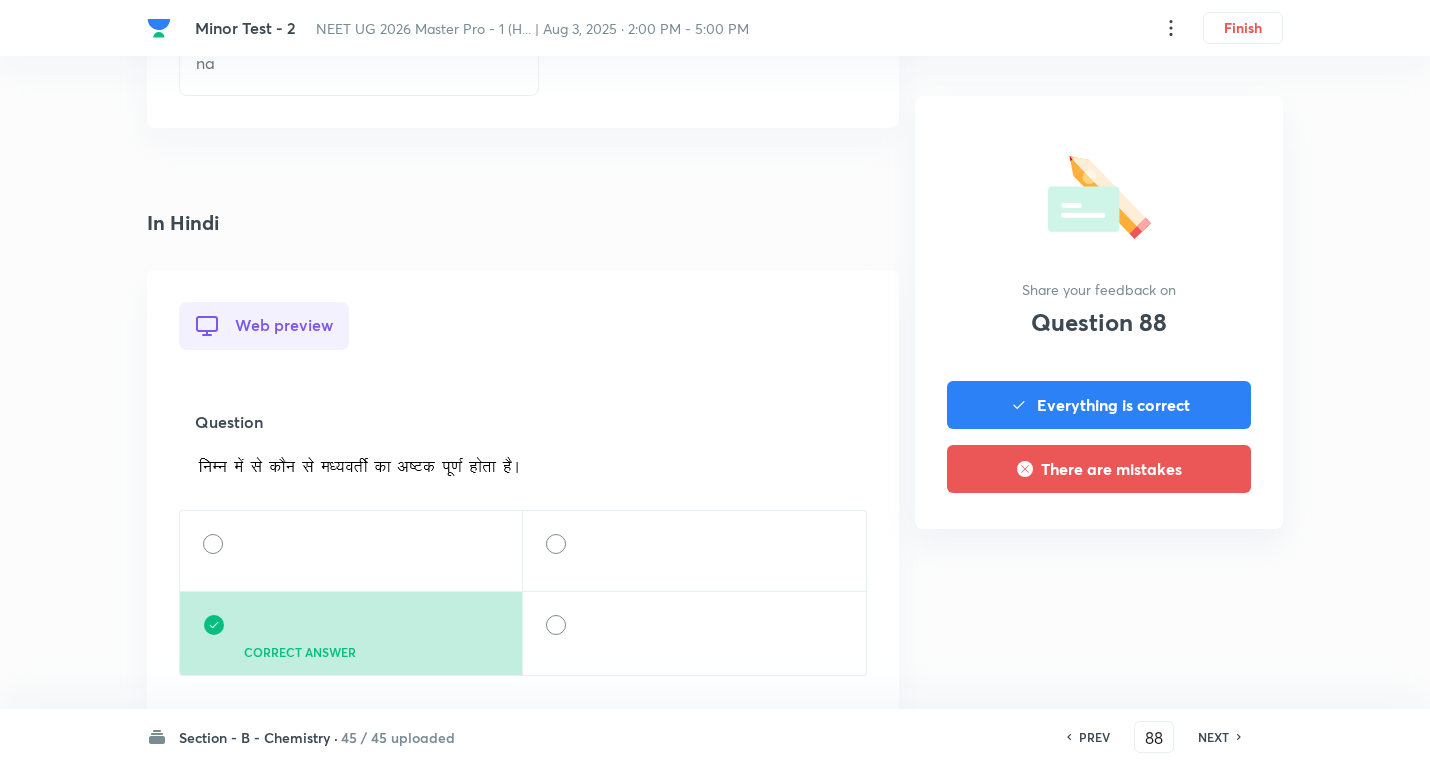 scroll, scrollTop: 1900, scrollLeft: 0, axis: vertical 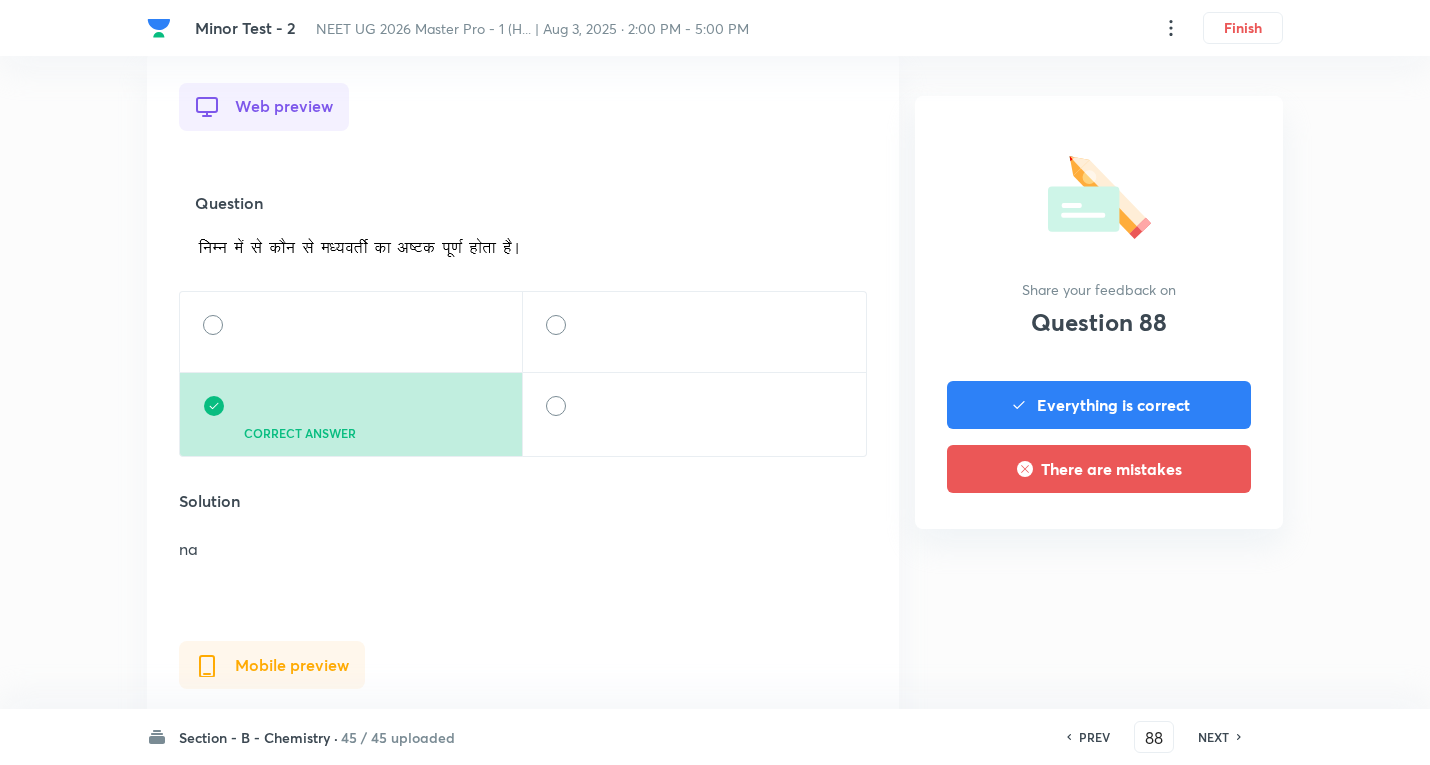 click on "NEXT" at bounding box center (1213, 737) 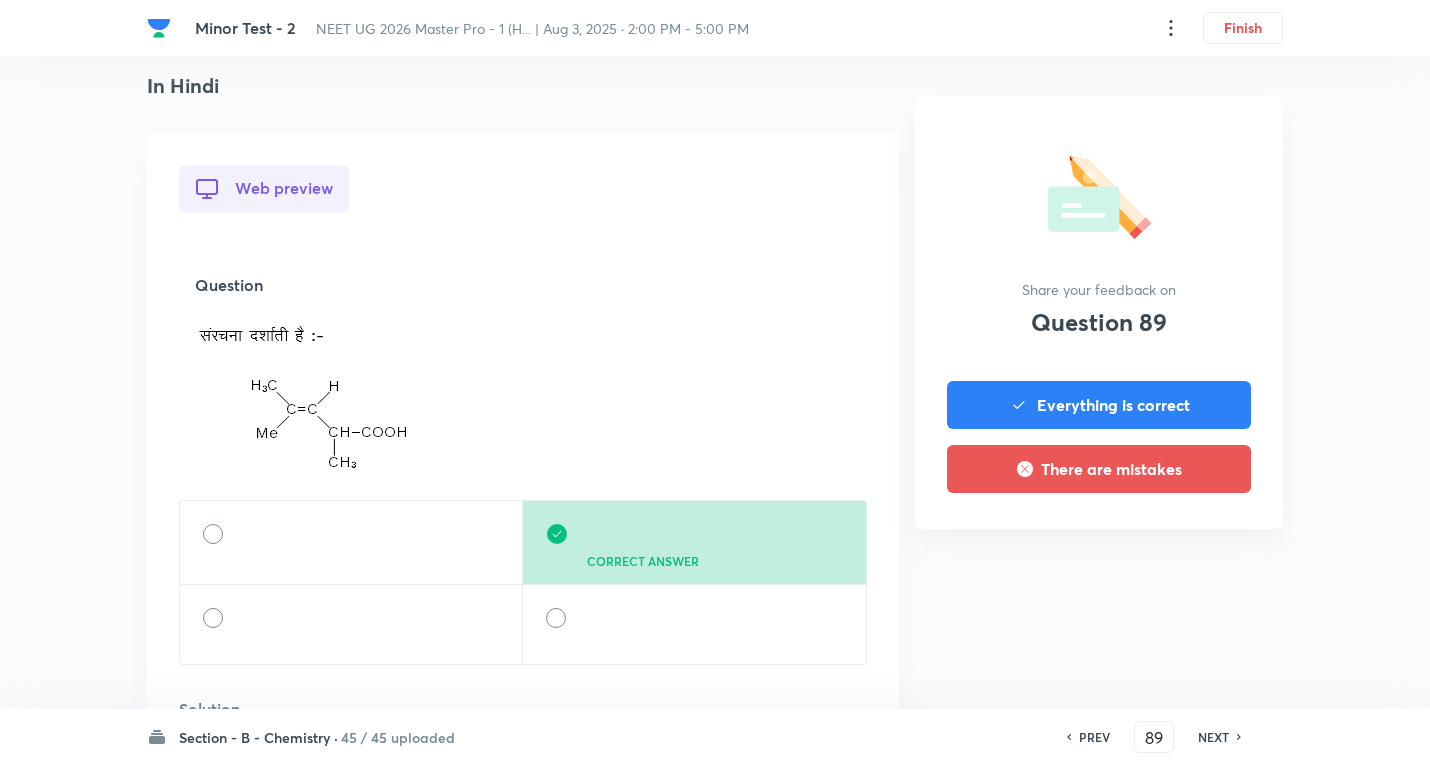 scroll, scrollTop: 2200, scrollLeft: 0, axis: vertical 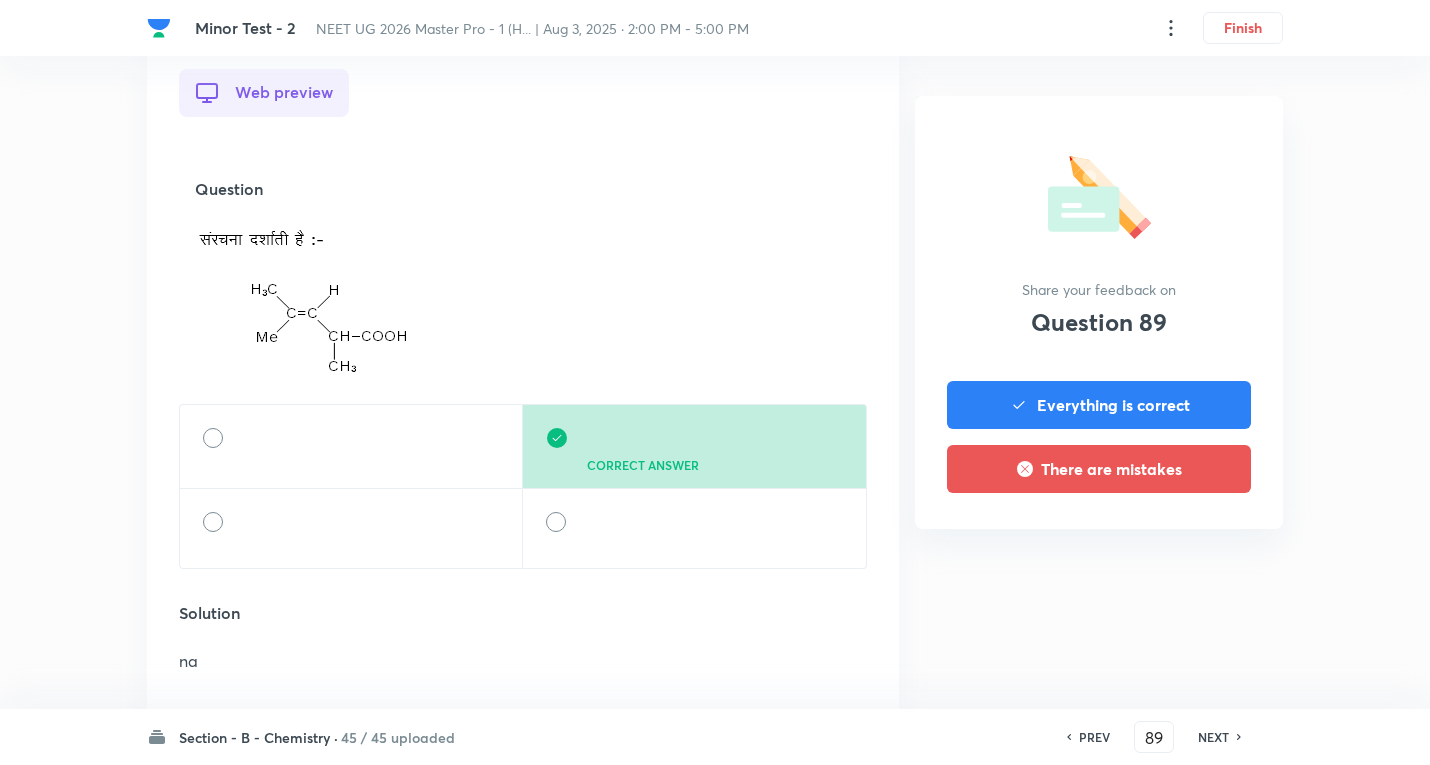 click on "NEXT" at bounding box center (1213, 737) 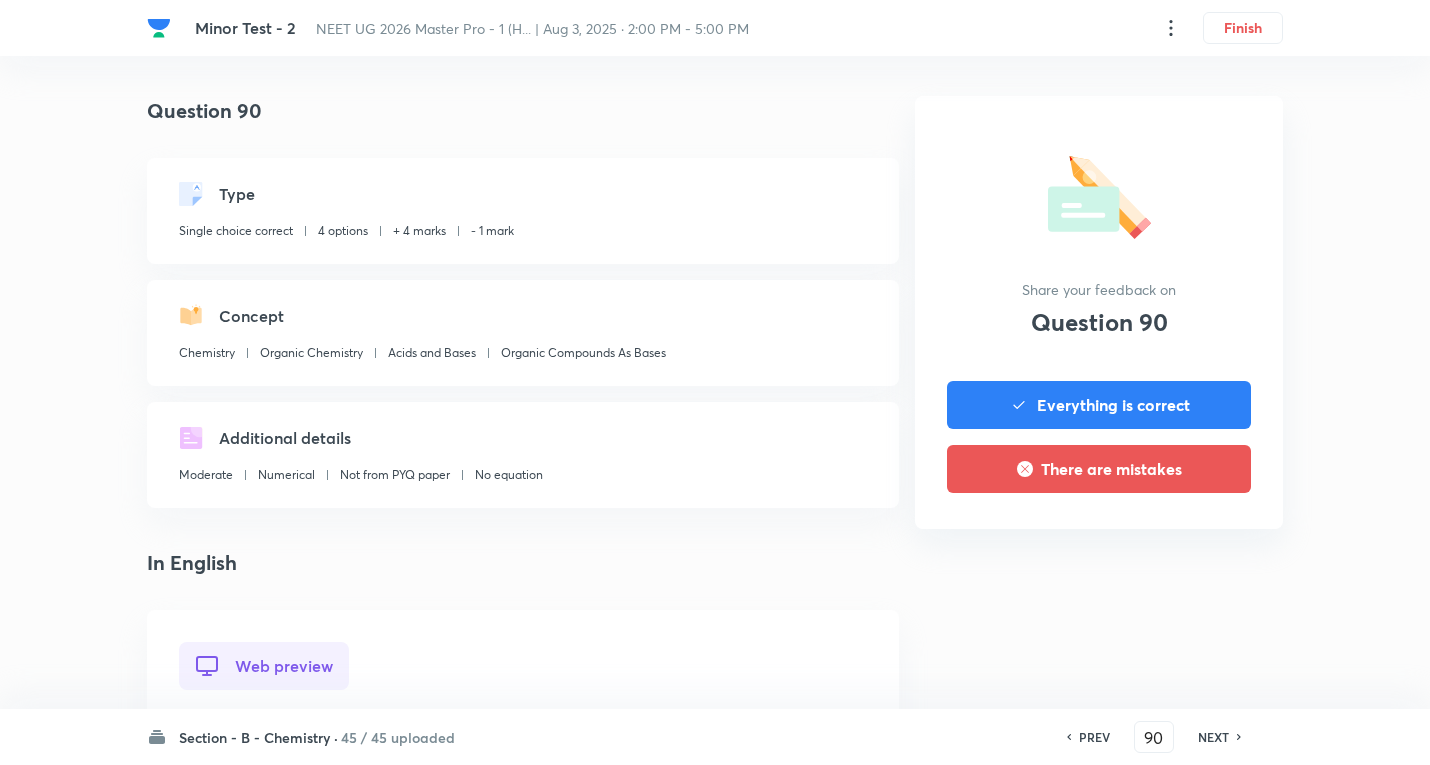 scroll, scrollTop: 700, scrollLeft: 0, axis: vertical 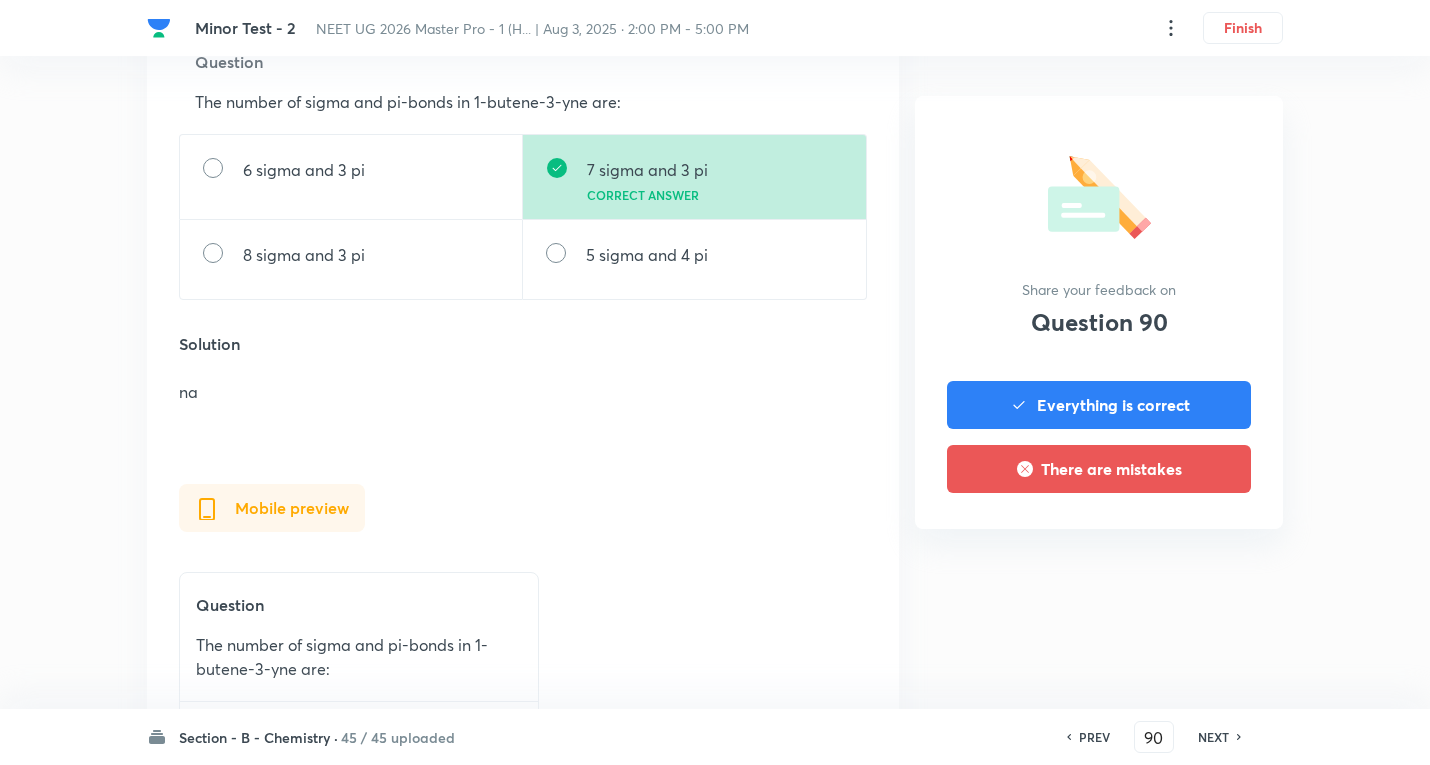 click on "NEXT" at bounding box center (1213, 737) 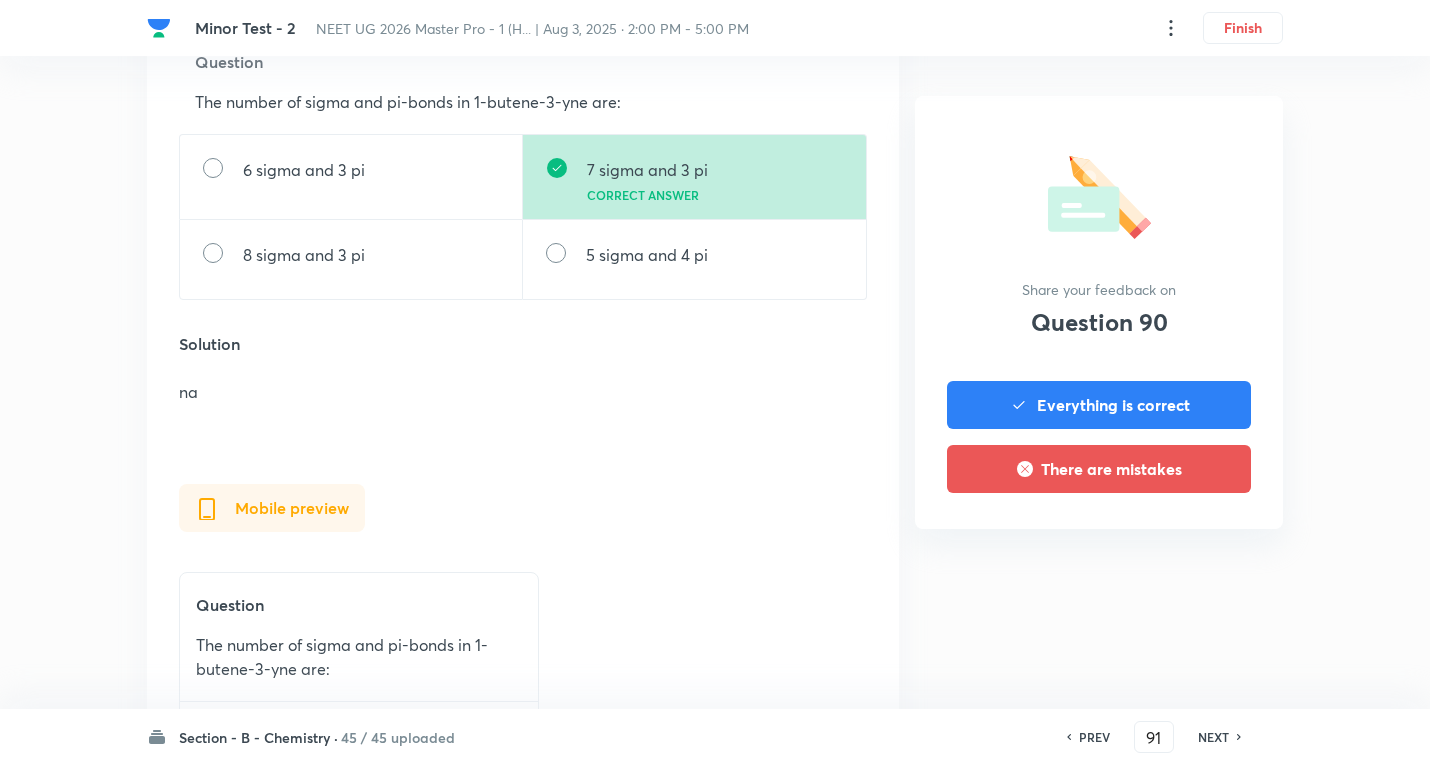 scroll, scrollTop: 0, scrollLeft: 0, axis: both 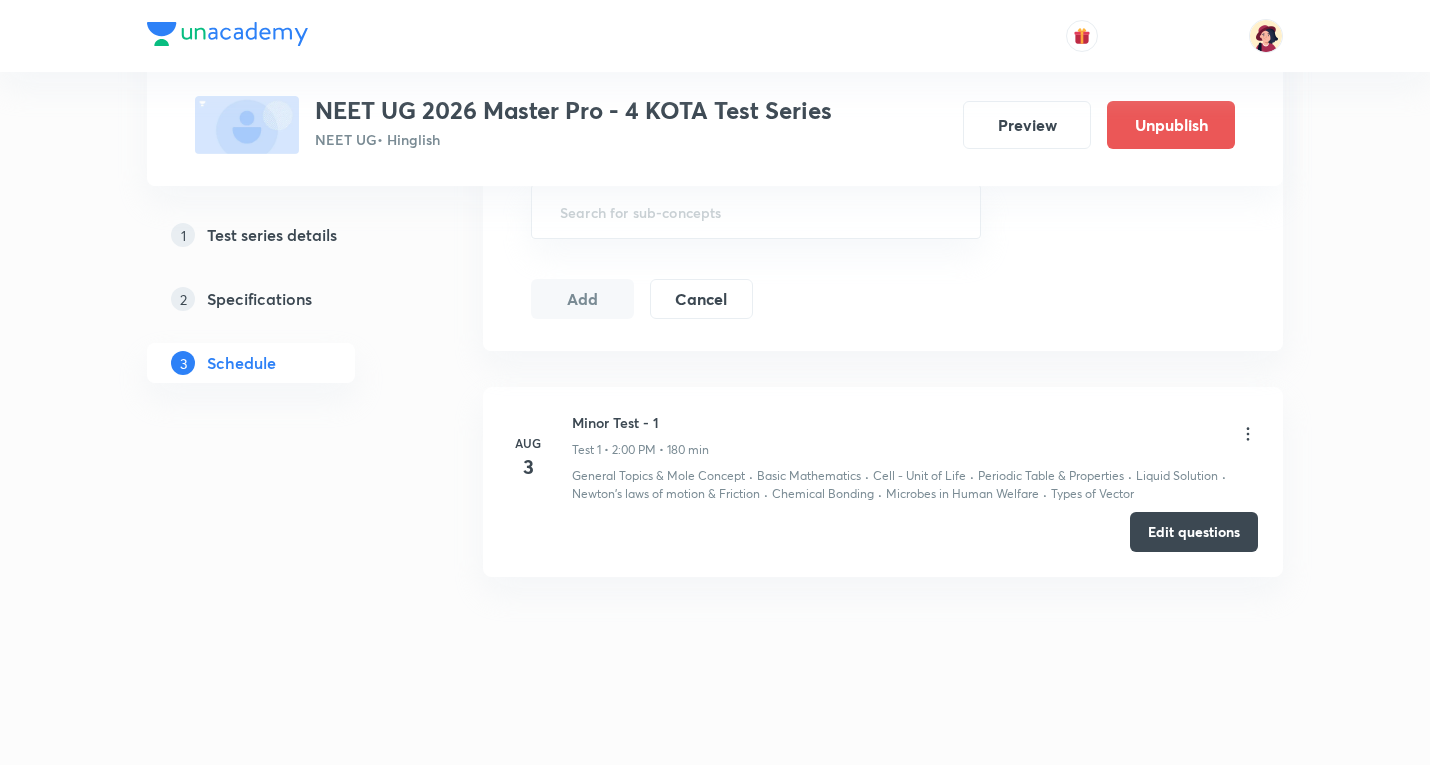 click 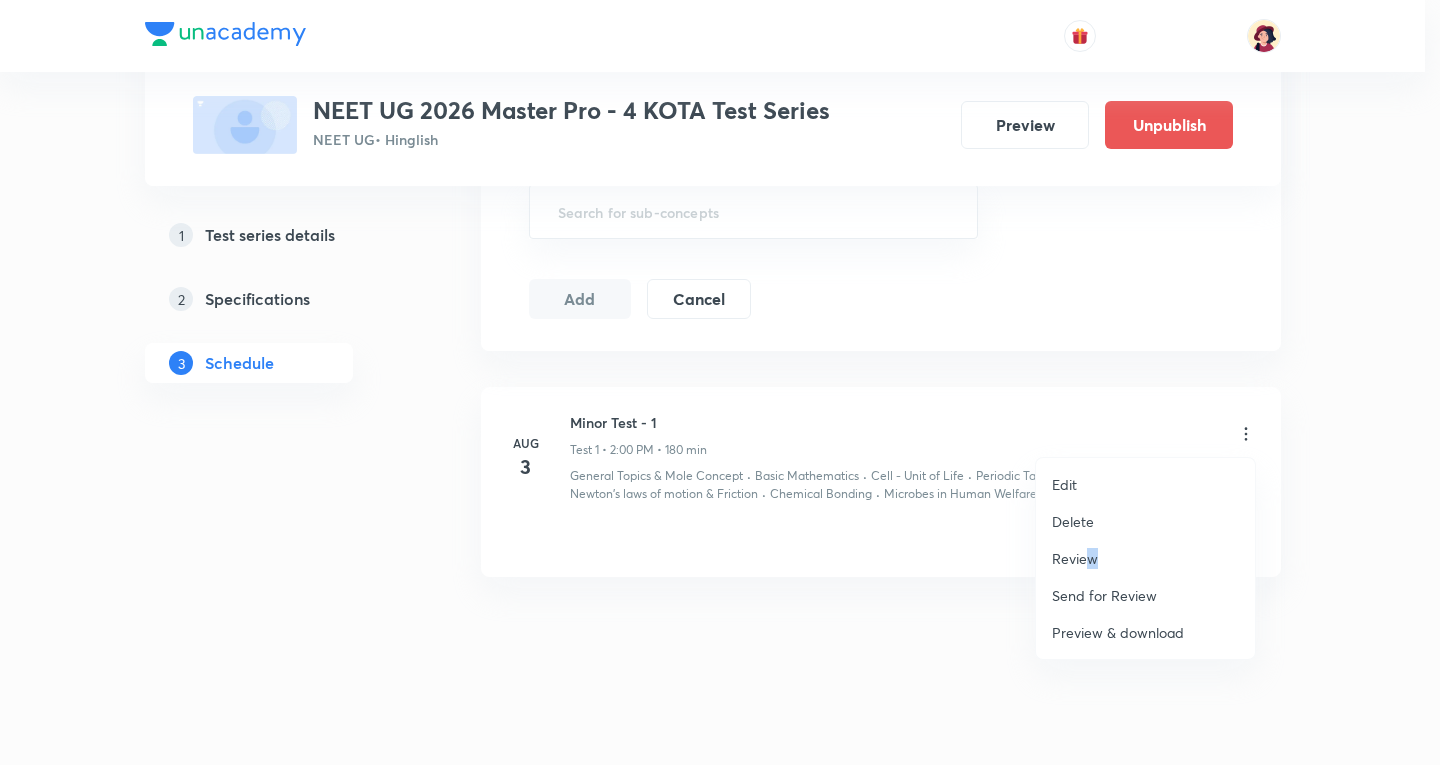 click on "Review" at bounding box center [1075, 558] 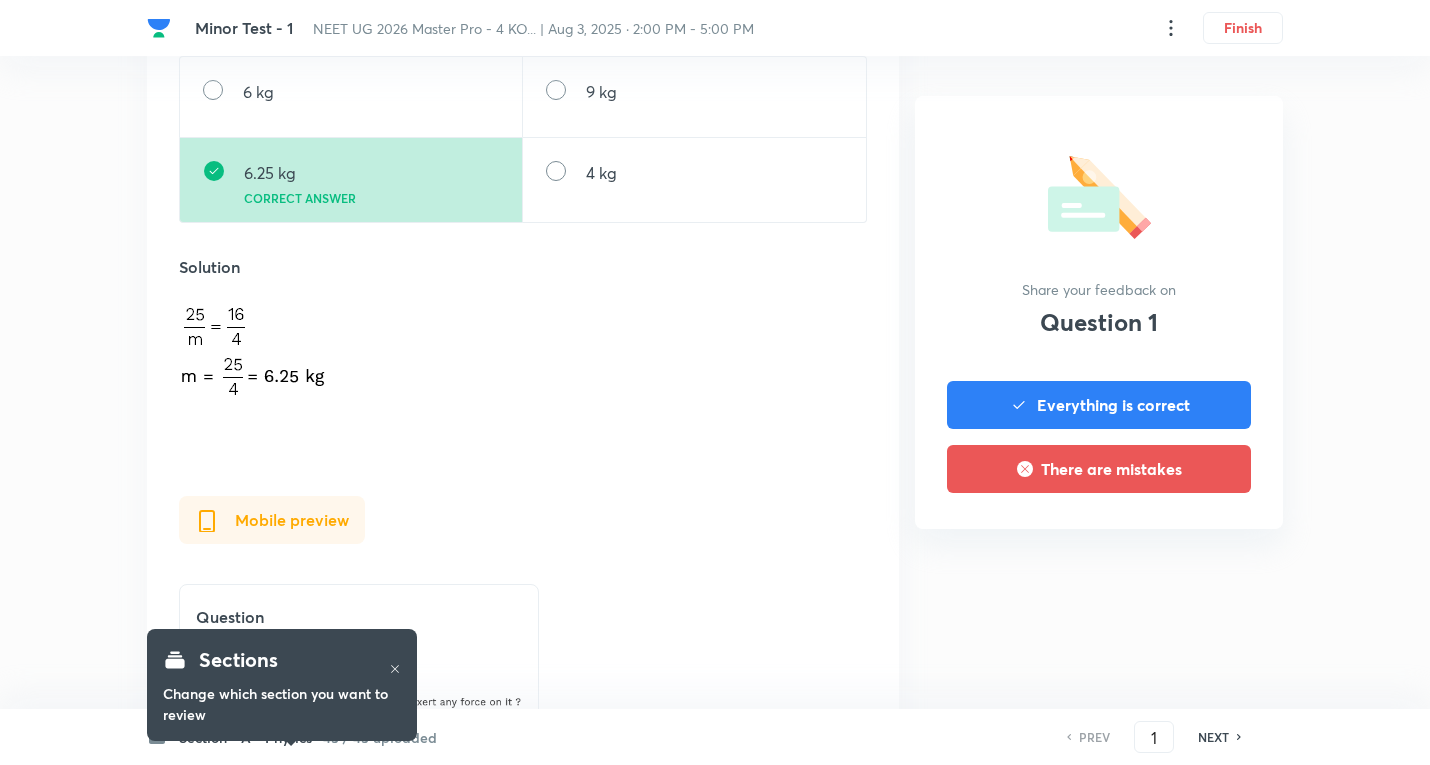 scroll, scrollTop: 900, scrollLeft: 0, axis: vertical 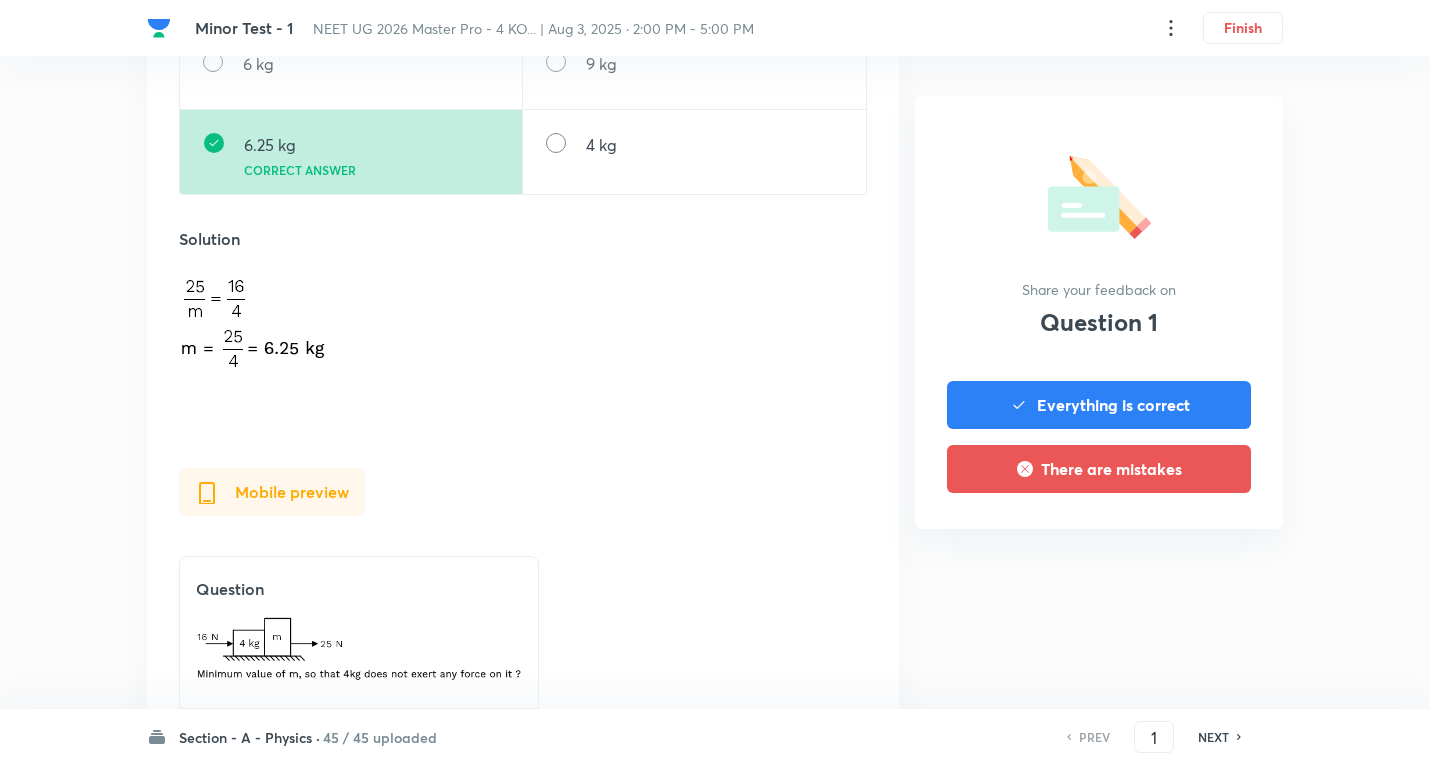 click on "Section - A - Physics ·
45 / 45 uploaded
PREV 1 ​ NEXT" at bounding box center (715, 737) 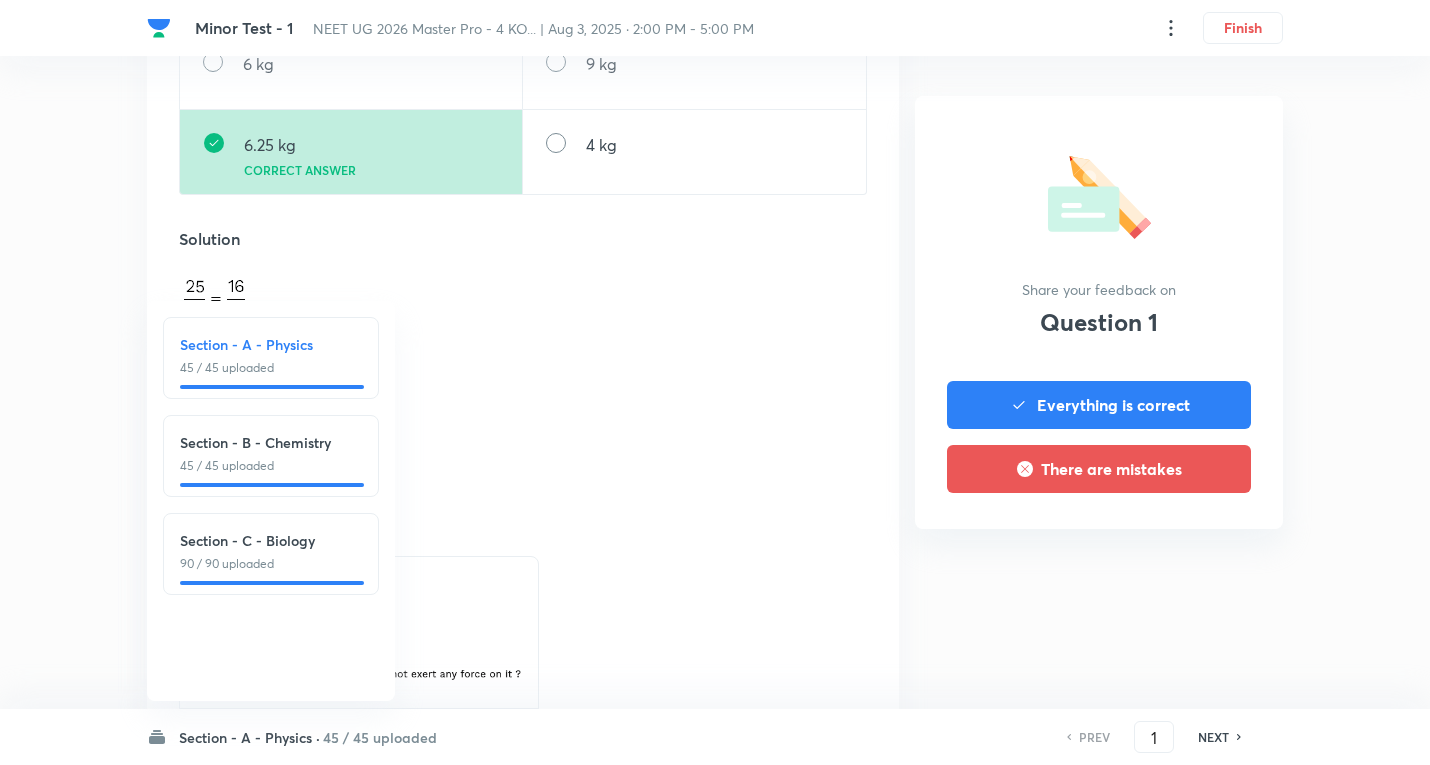 click on "45 / 45 uploaded" at bounding box center [271, 466] 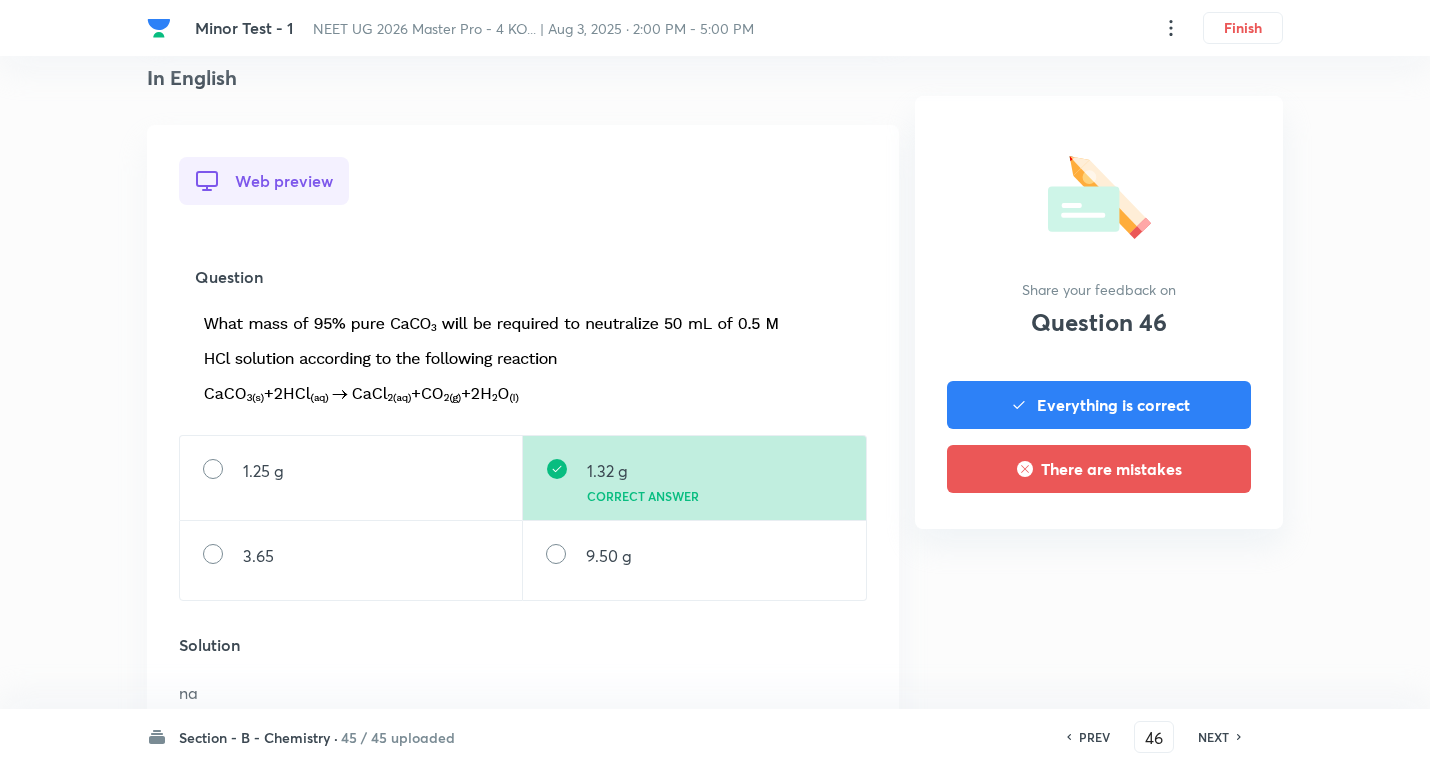 scroll, scrollTop: 600, scrollLeft: 0, axis: vertical 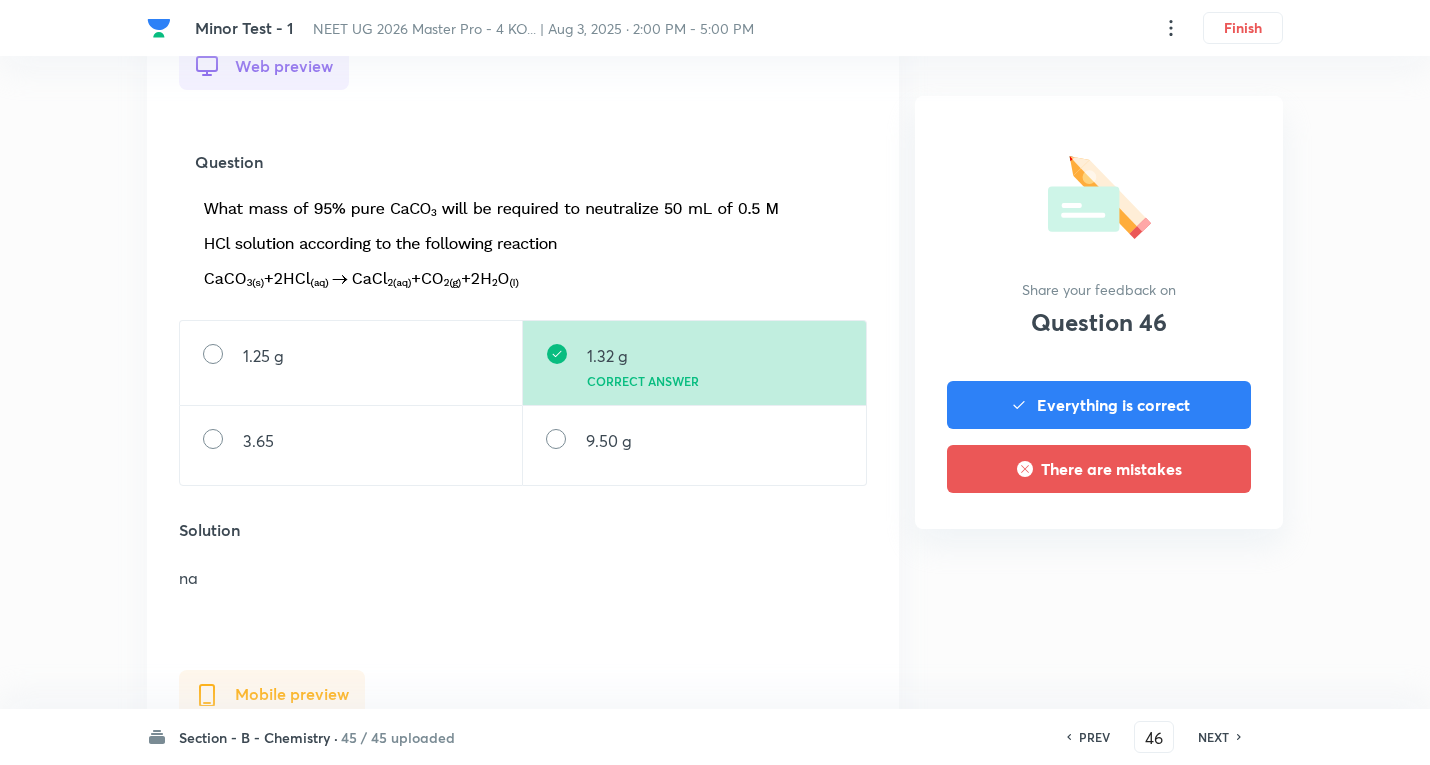 click on "NEXT" at bounding box center (1213, 737) 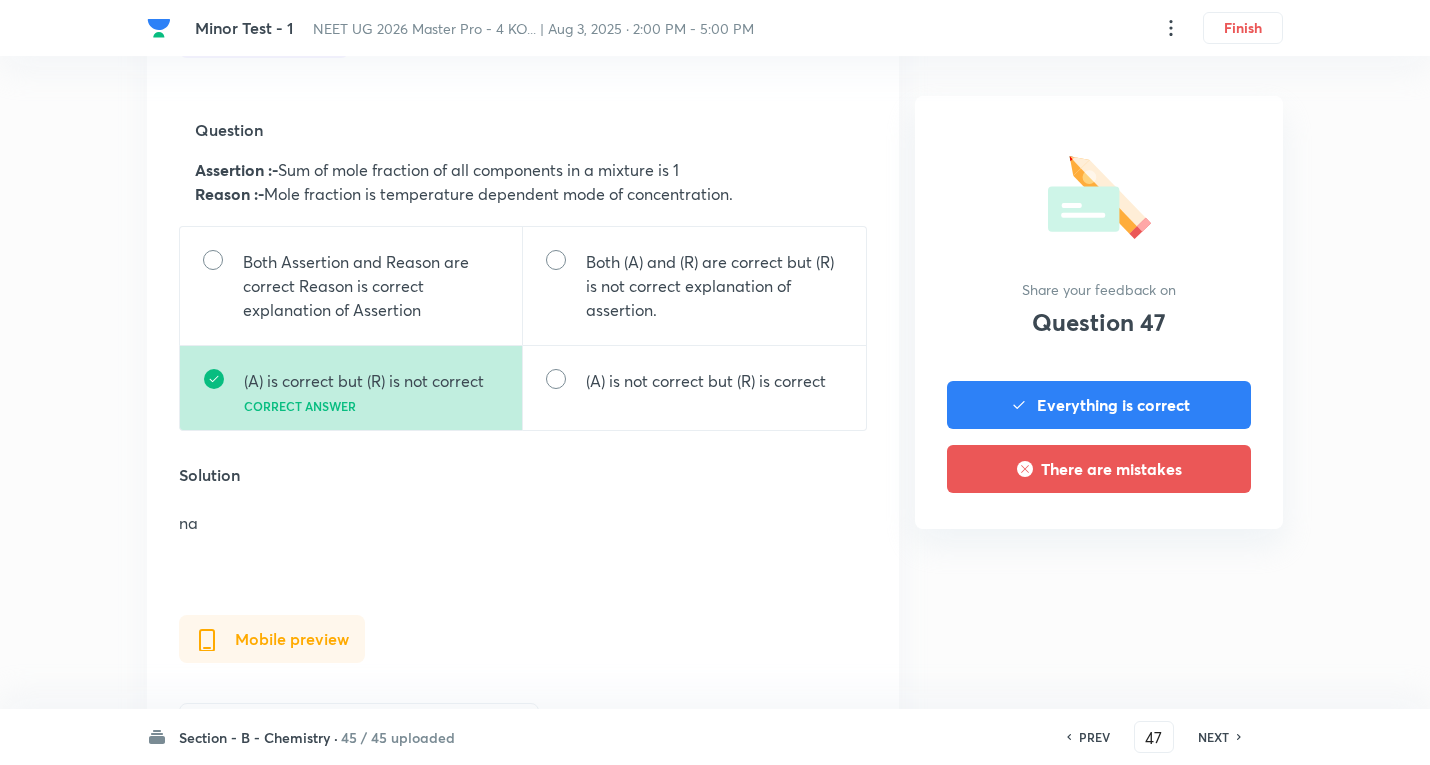scroll, scrollTop: 700, scrollLeft: 0, axis: vertical 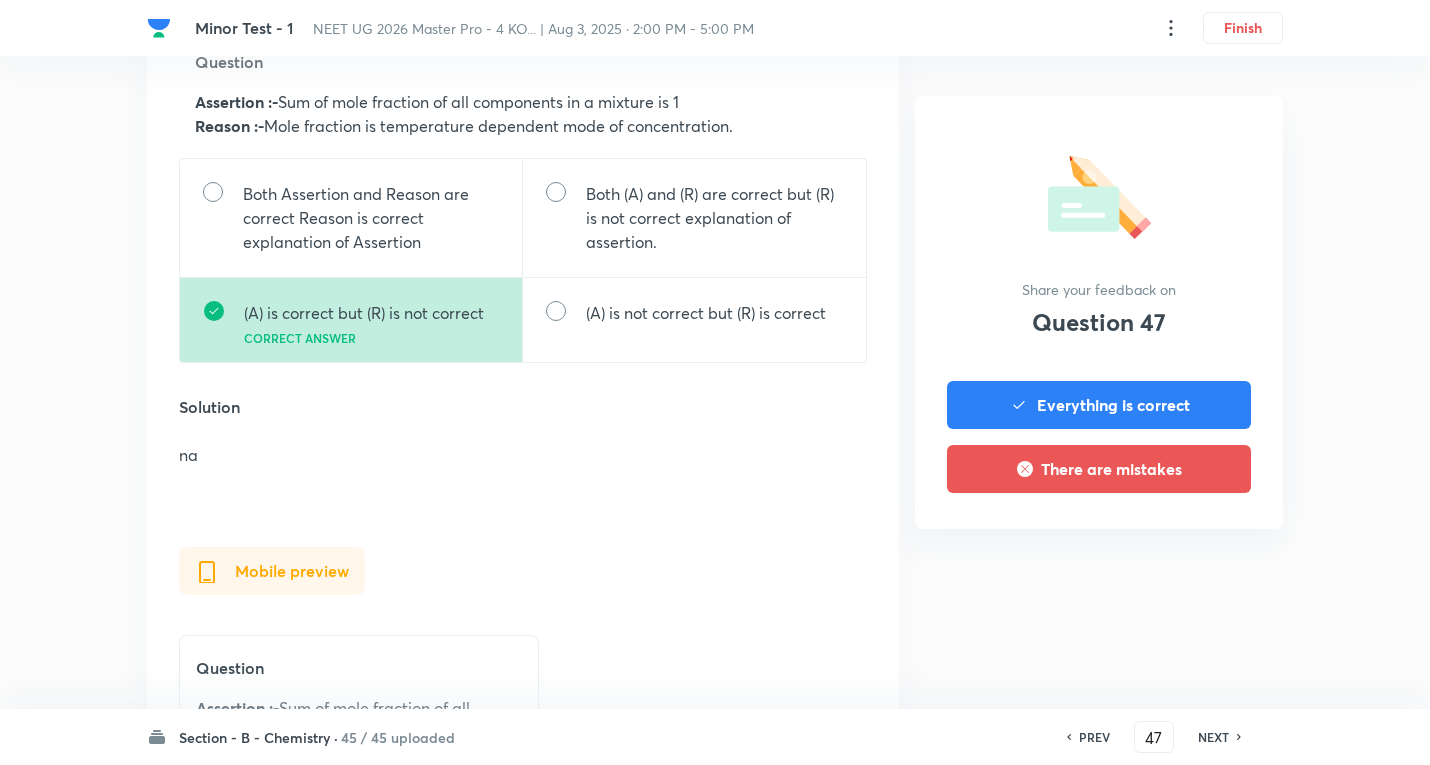 click on "NEXT" at bounding box center (1213, 737) 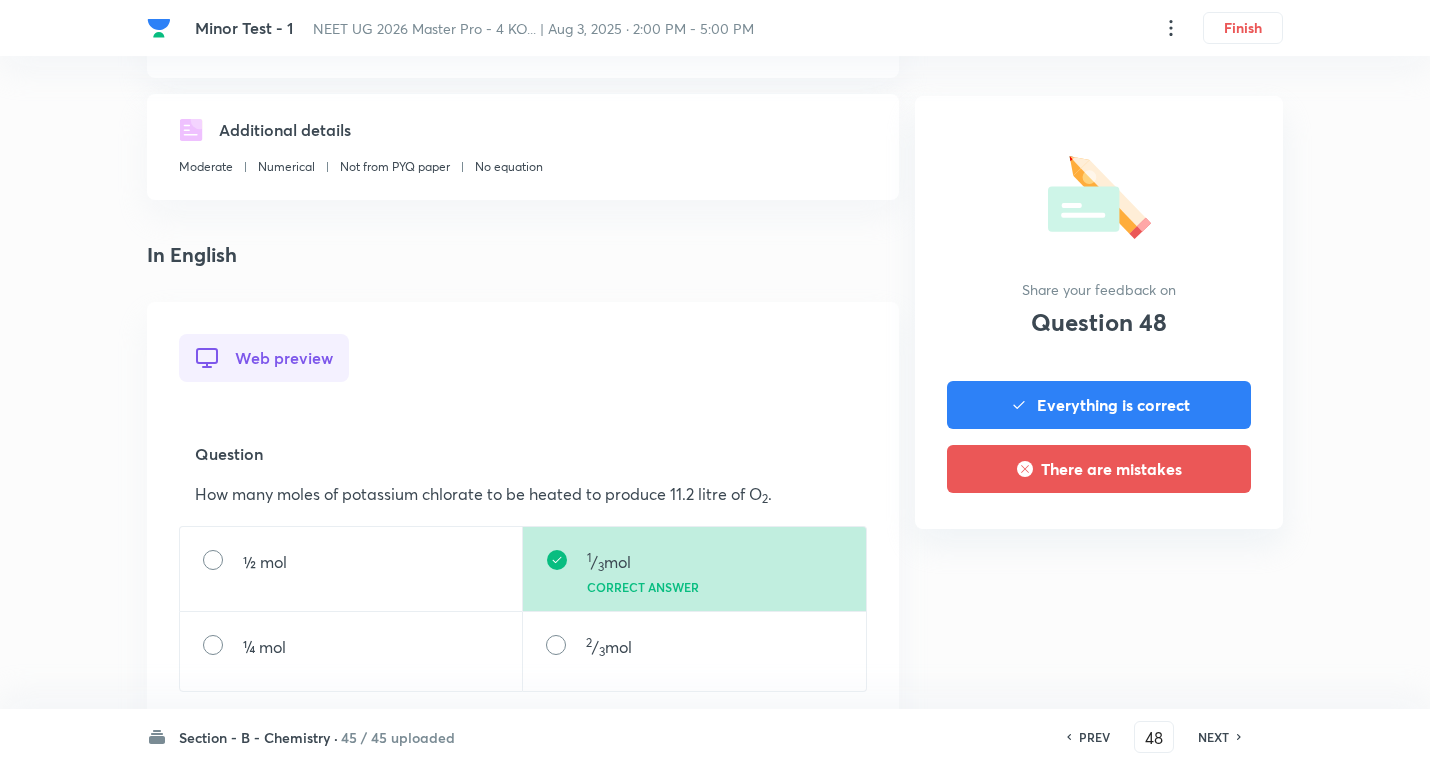 scroll, scrollTop: 700, scrollLeft: 0, axis: vertical 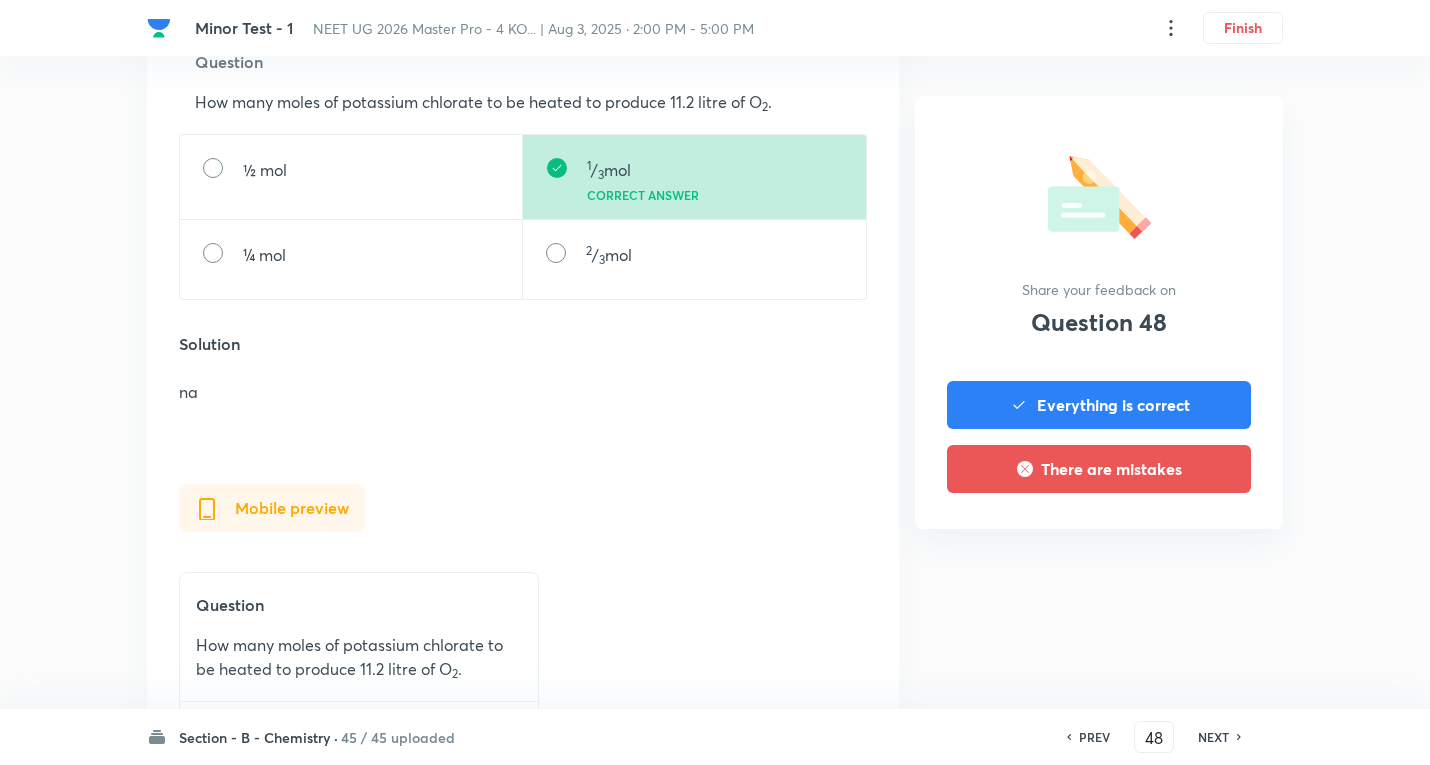 click on "NEXT" at bounding box center [1213, 737] 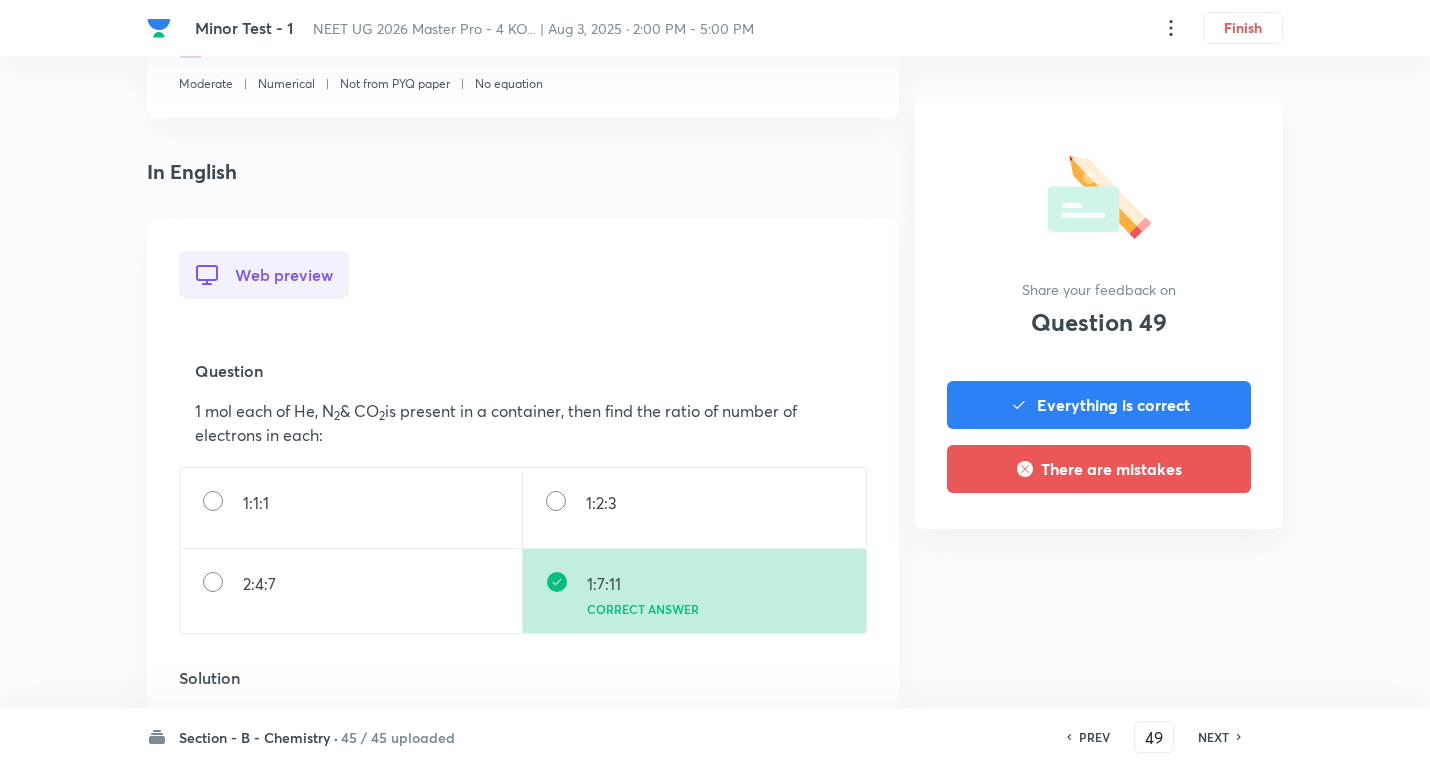 scroll, scrollTop: 700, scrollLeft: 0, axis: vertical 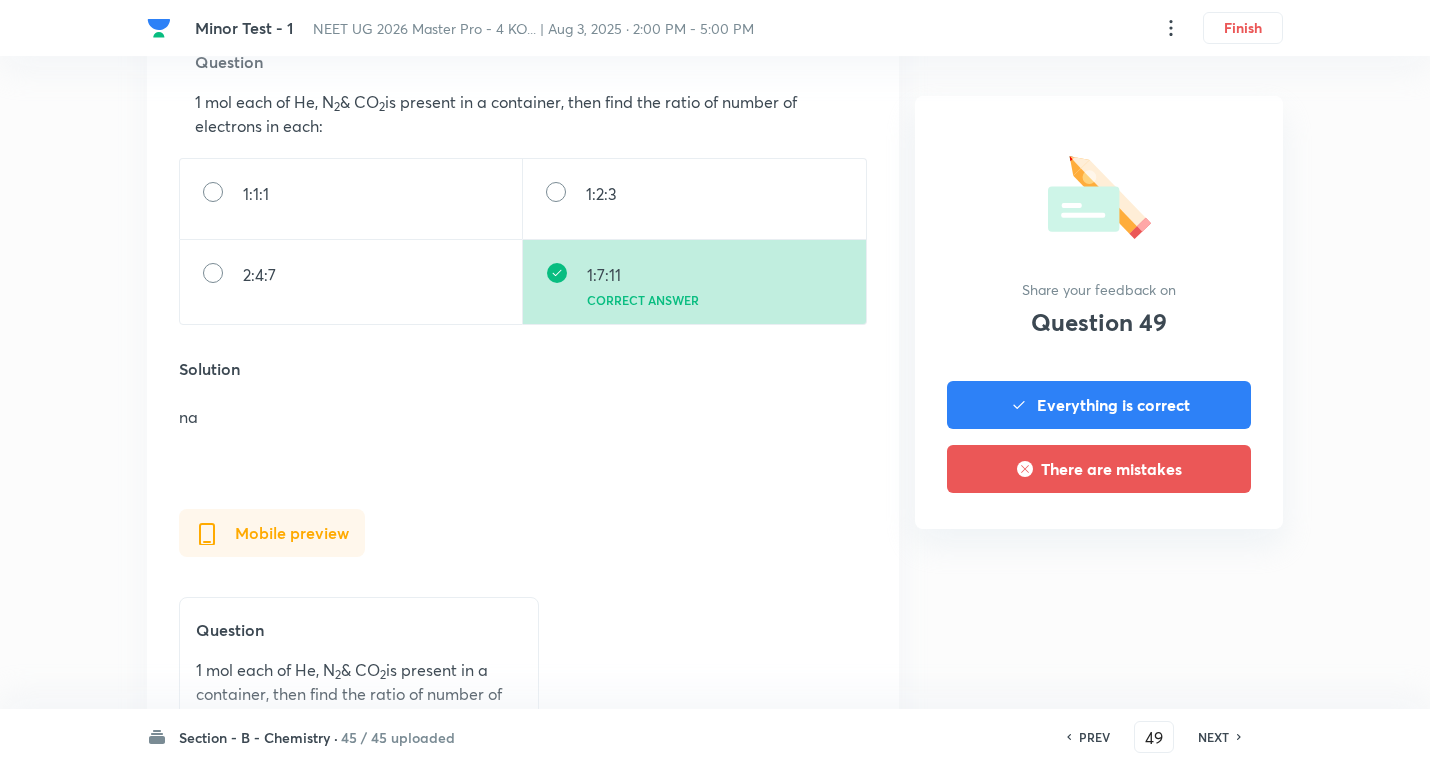 click on "NEXT" at bounding box center [1213, 737] 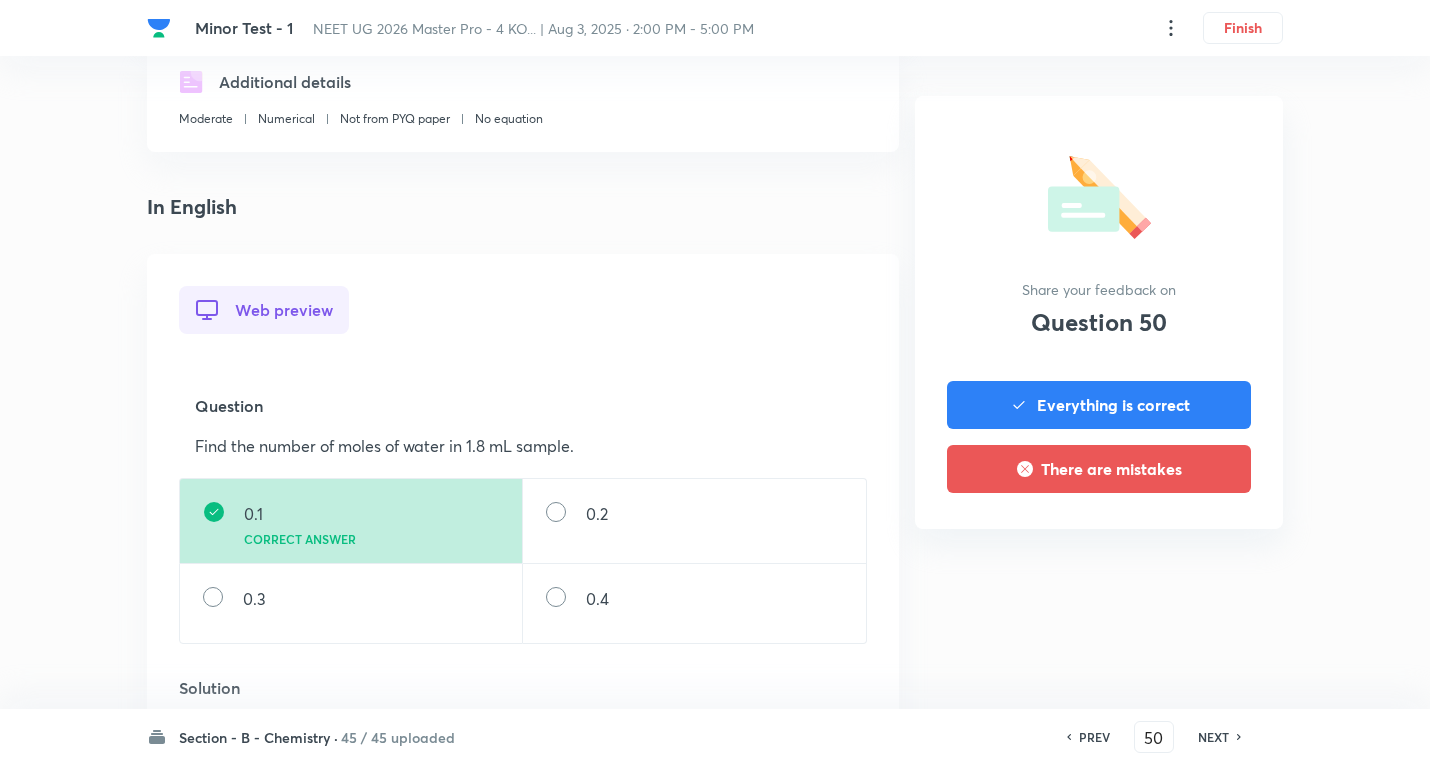 scroll, scrollTop: 700, scrollLeft: 0, axis: vertical 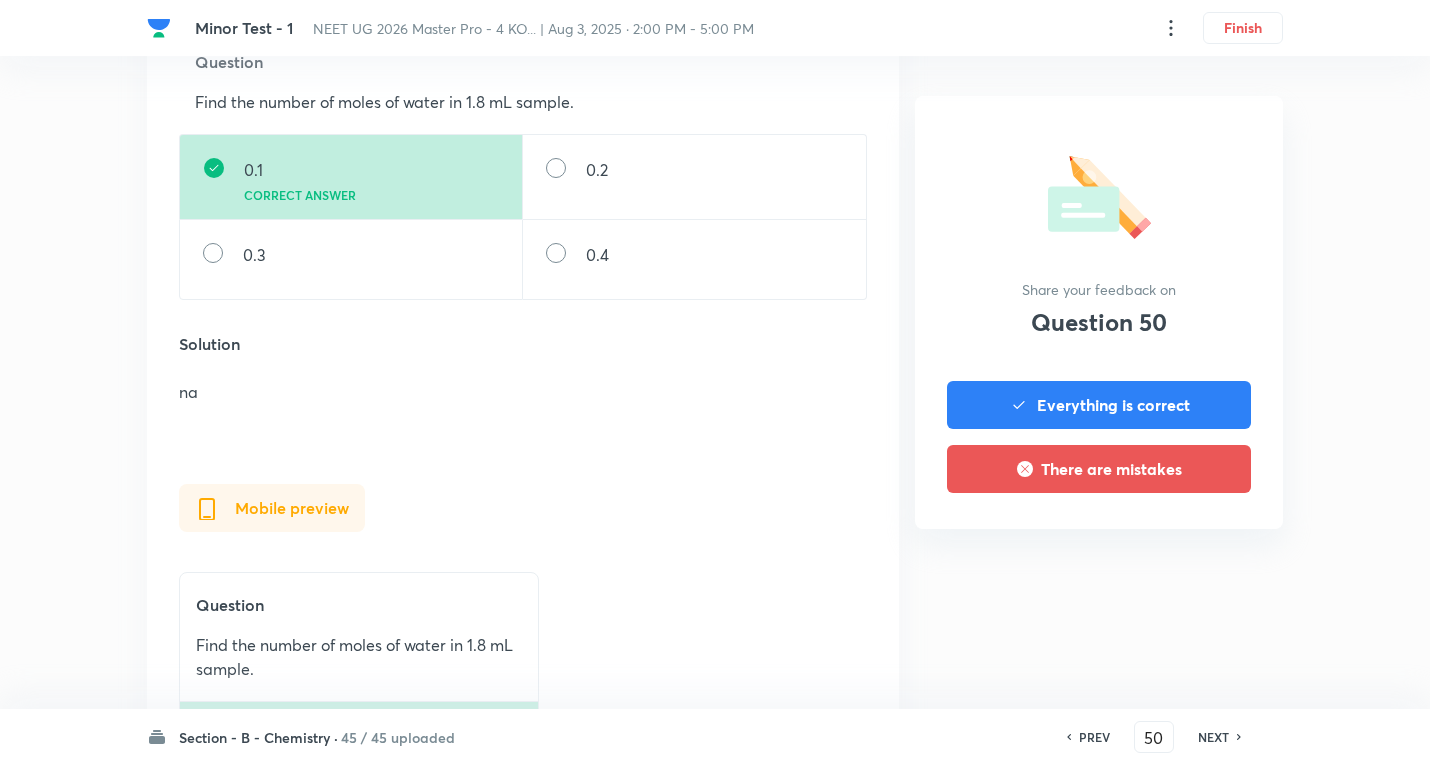 click on "NEXT" at bounding box center [1213, 737] 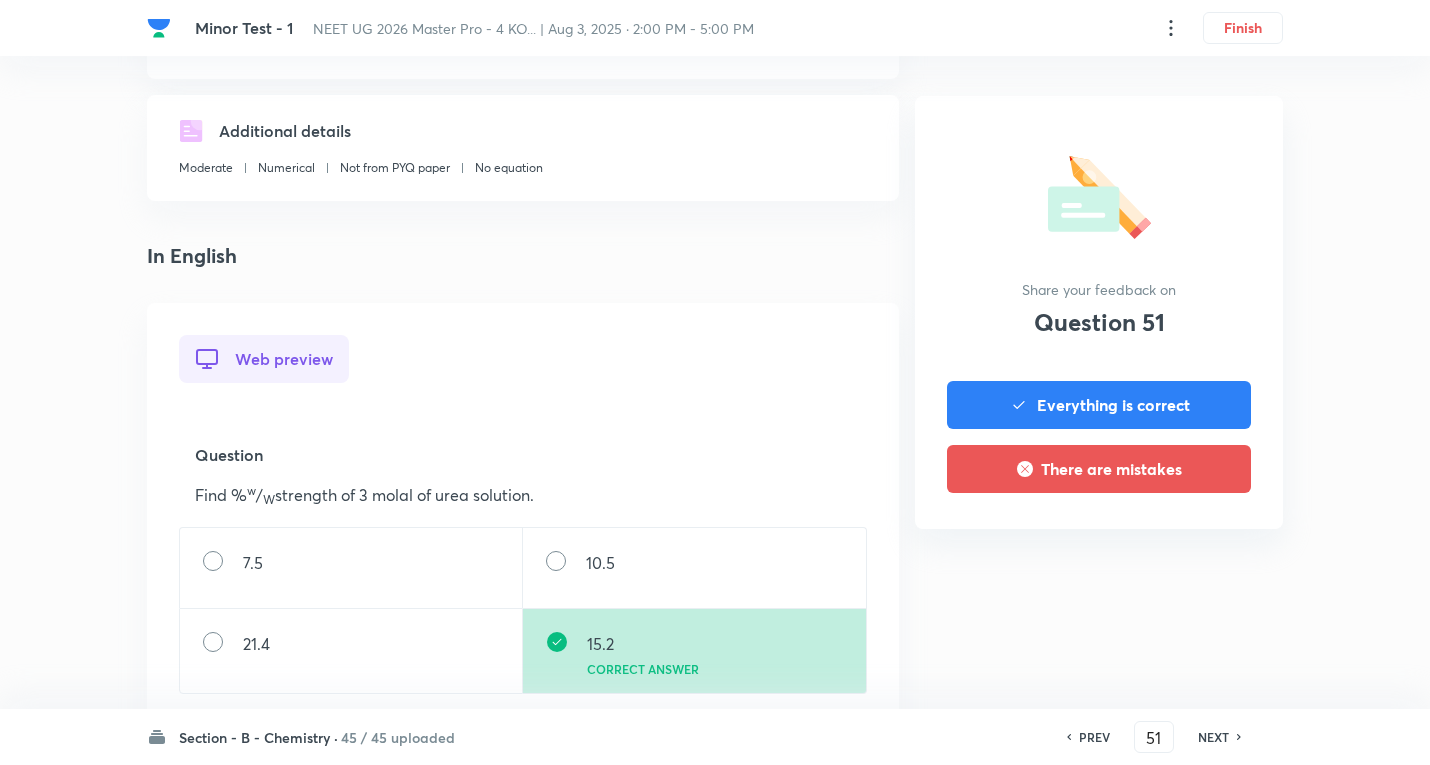 scroll, scrollTop: 700, scrollLeft: 0, axis: vertical 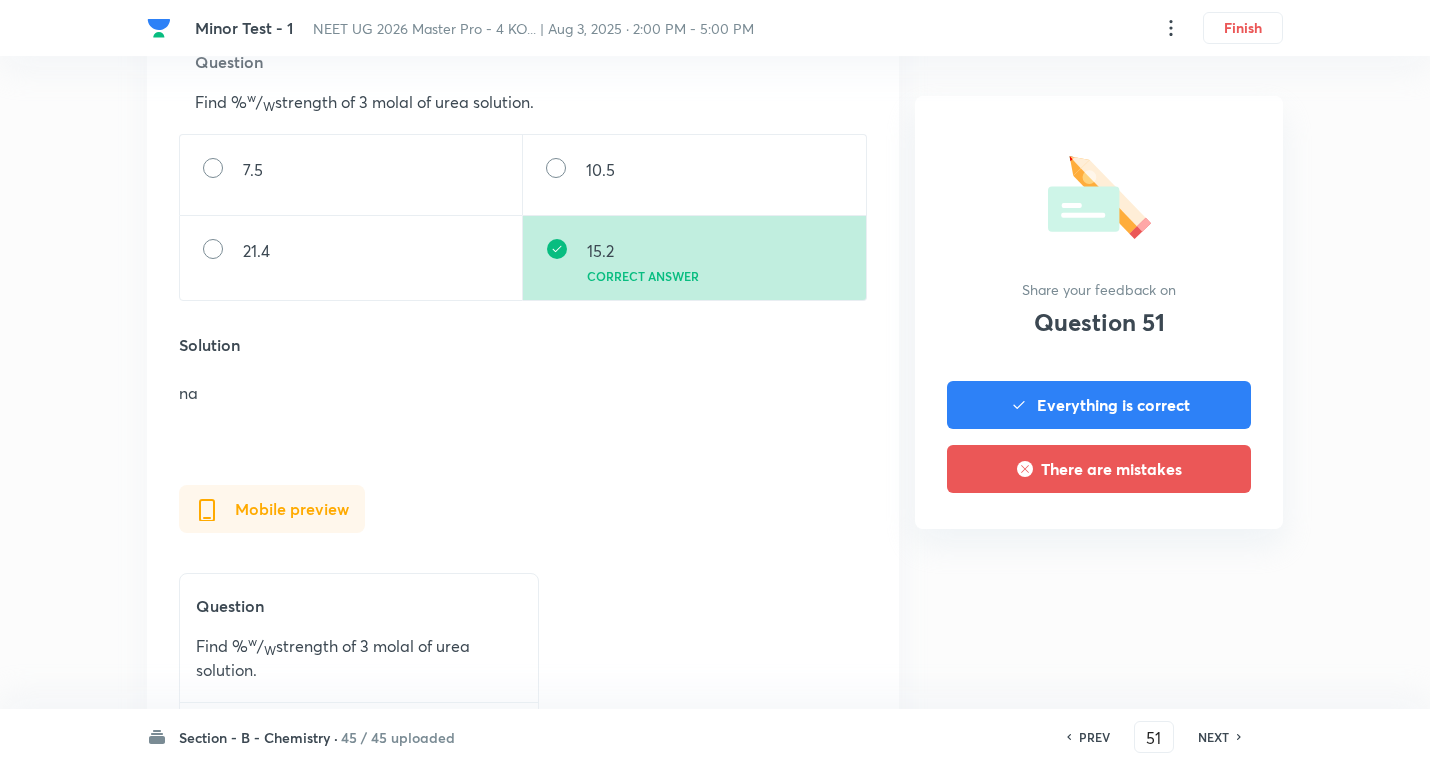 click on "NEXT" at bounding box center [1213, 737] 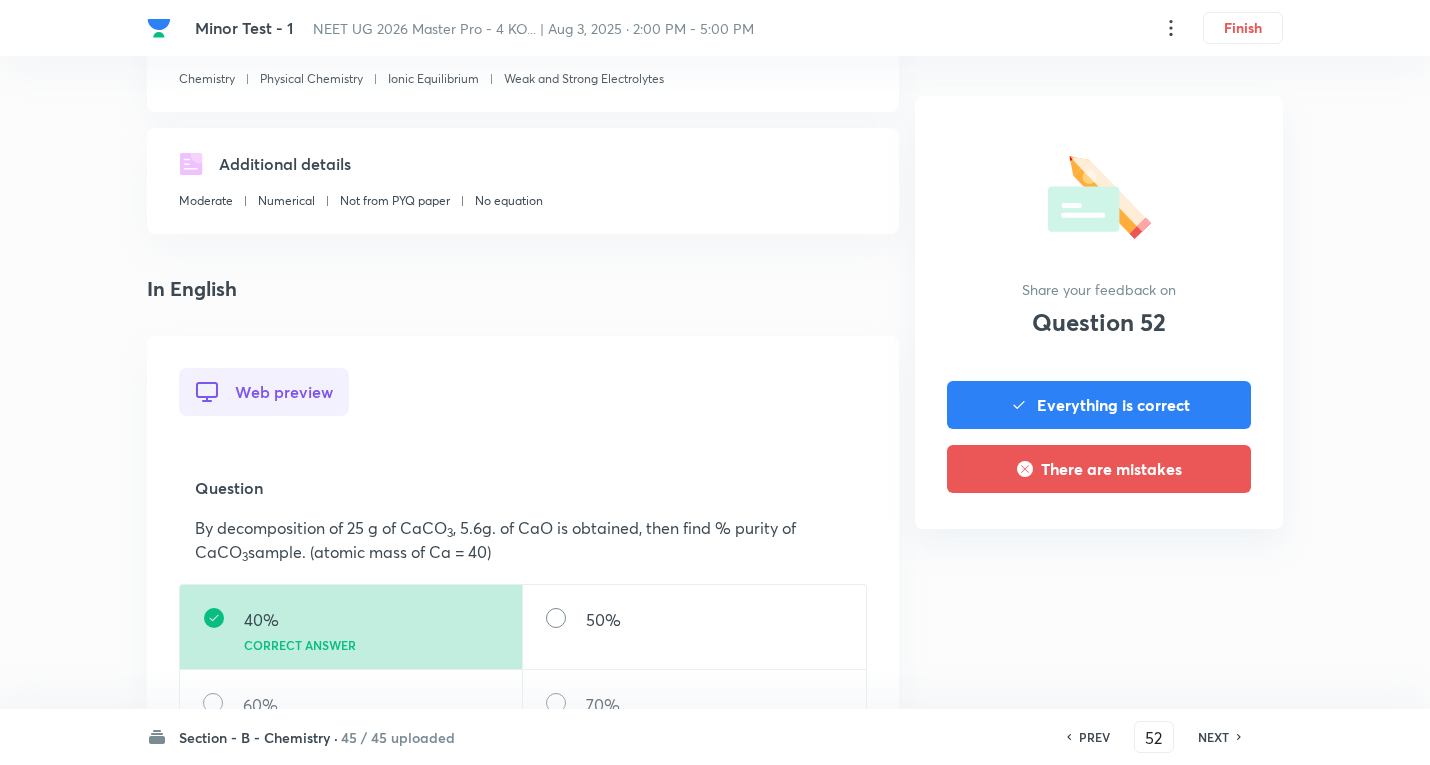 scroll, scrollTop: 700, scrollLeft: 0, axis: vertical 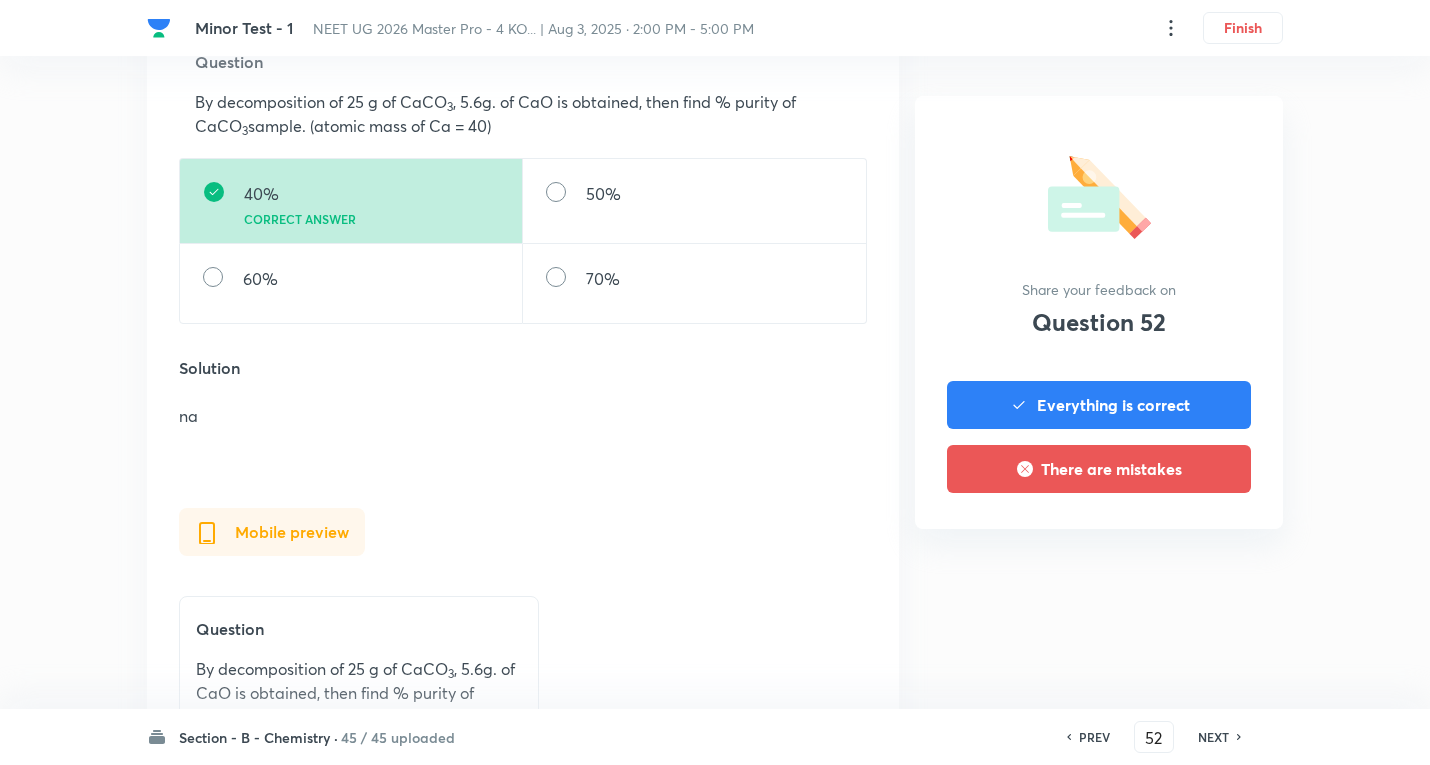 click on "NEXT" at bounding box center [1213, 737] 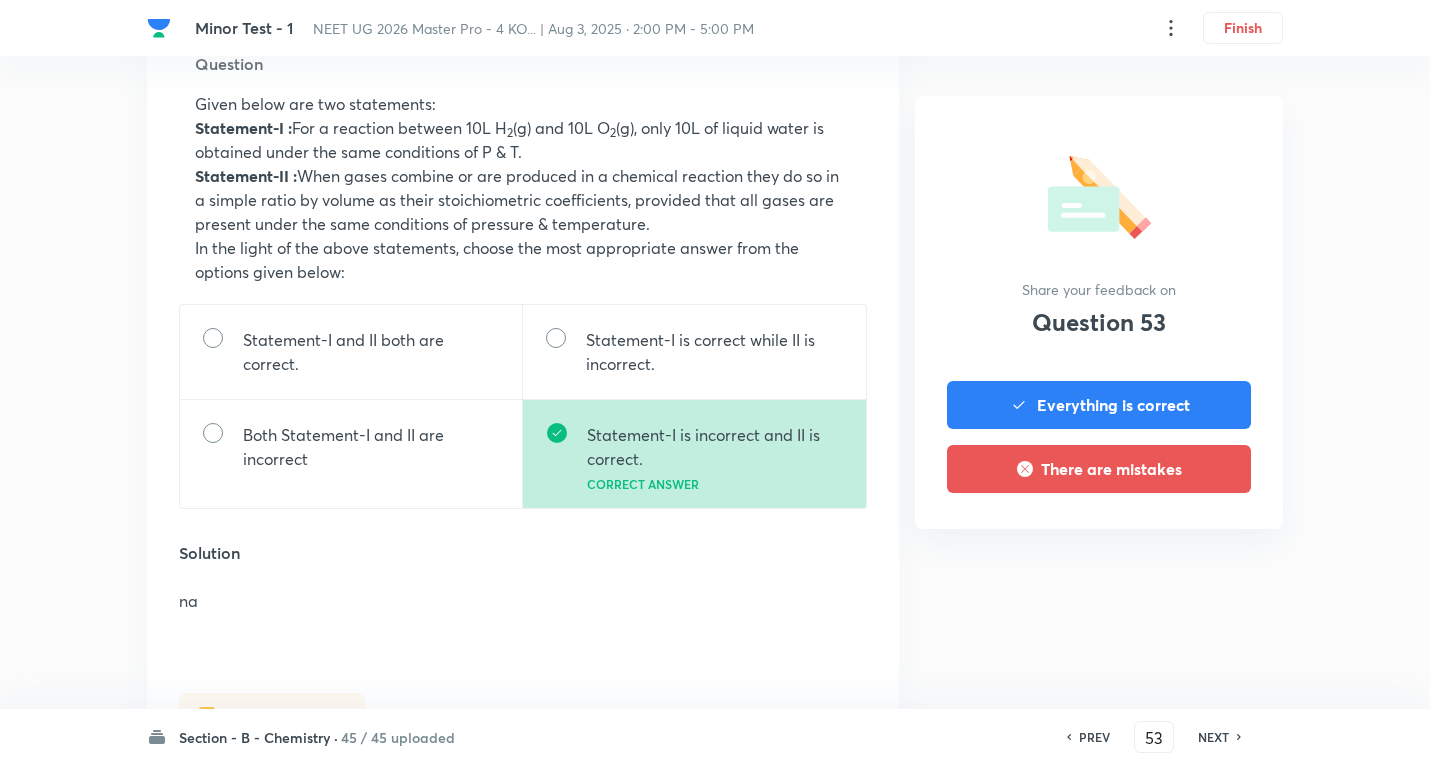 scroll, scrollTop: 700, scrollLeft: 0, axis: vertical 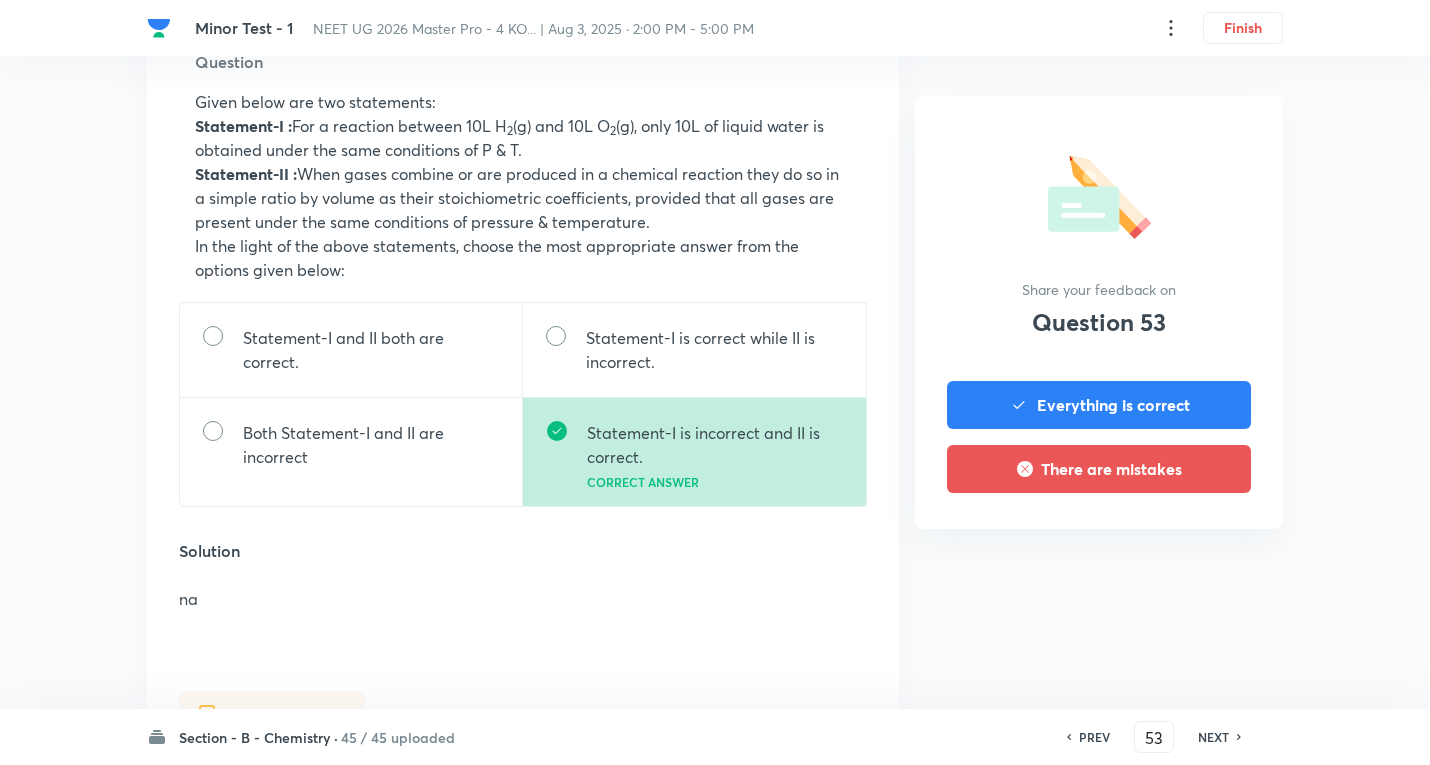 click on "NEXT" at bounding box center (1213, 737) 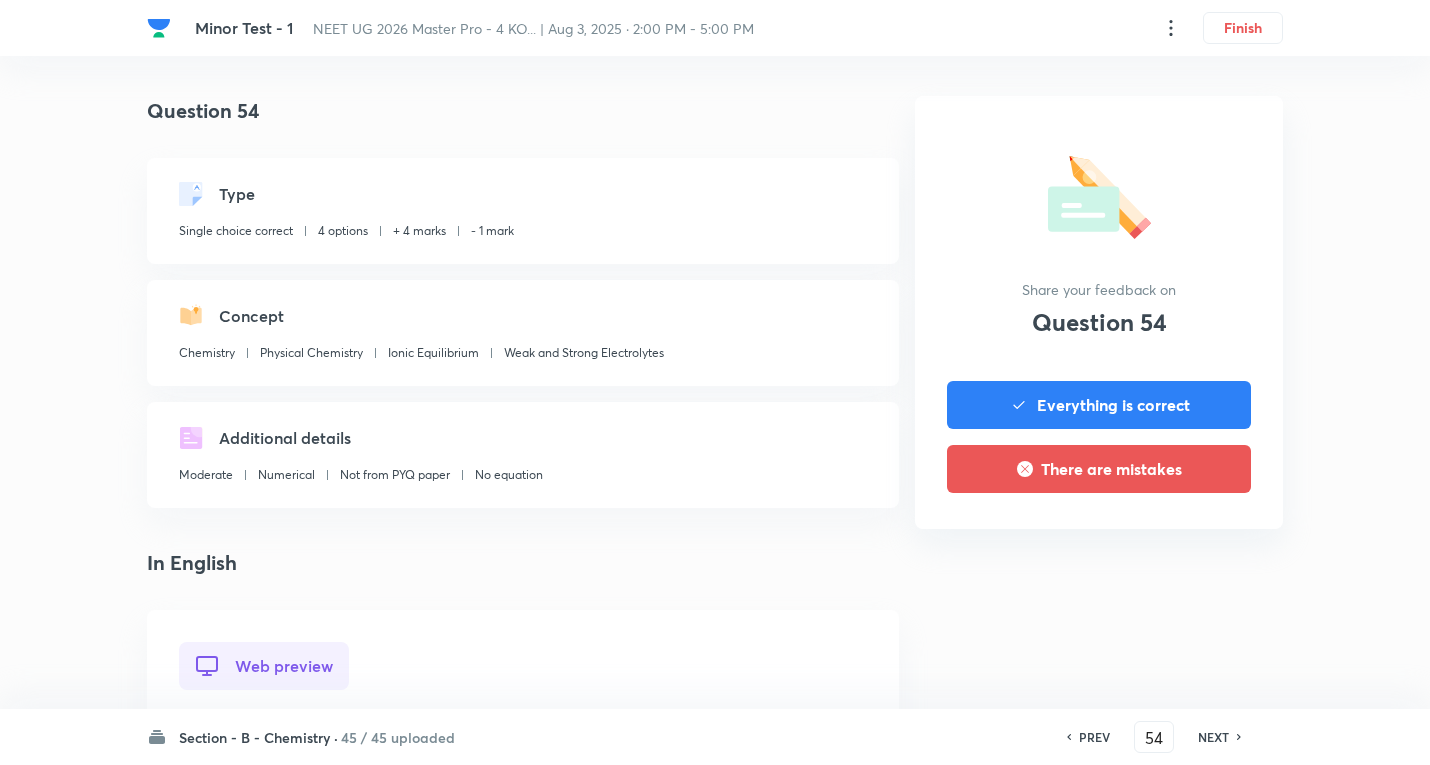 scroll, scrollTop: 700, scrollLeft: 0, axis: vertical 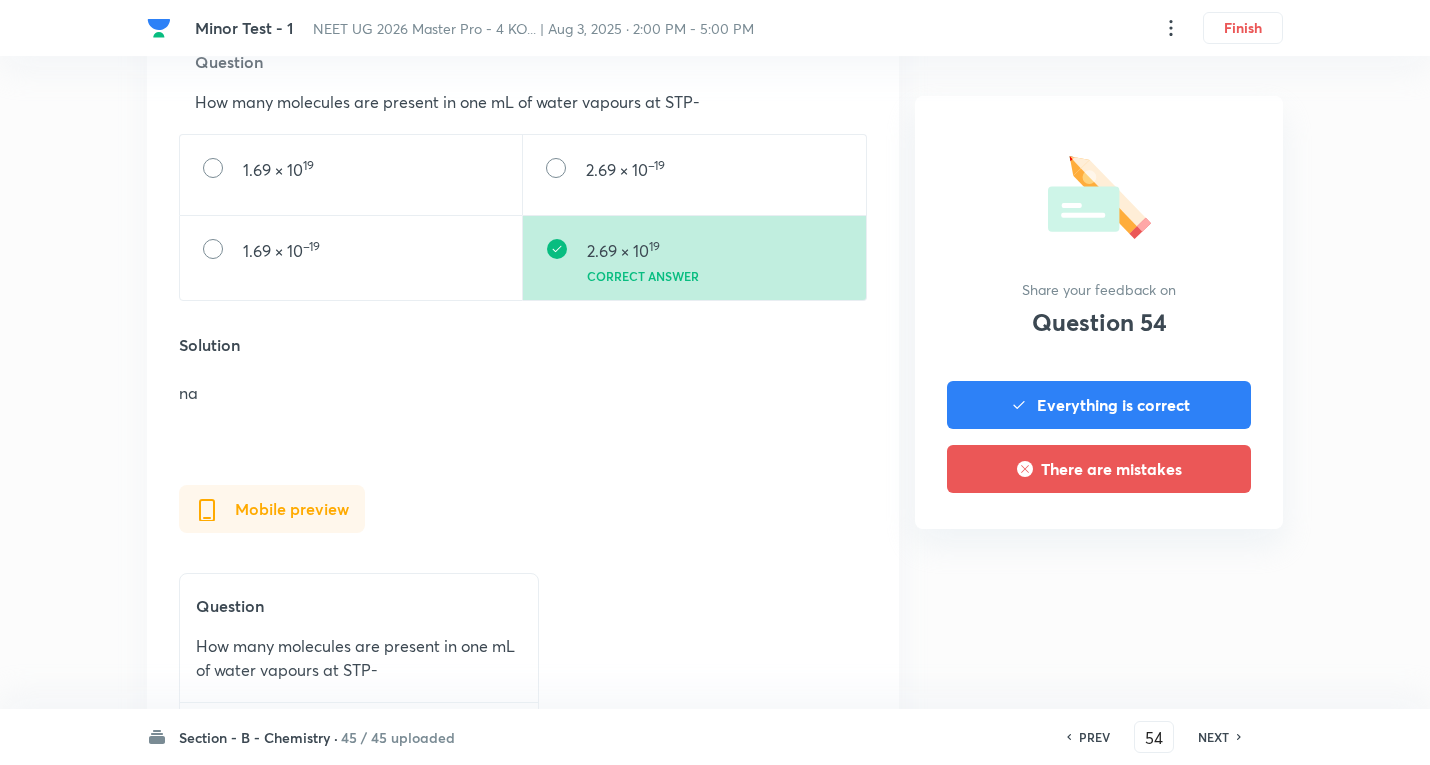 click on "PREV" at bounding box center (1094, 737) 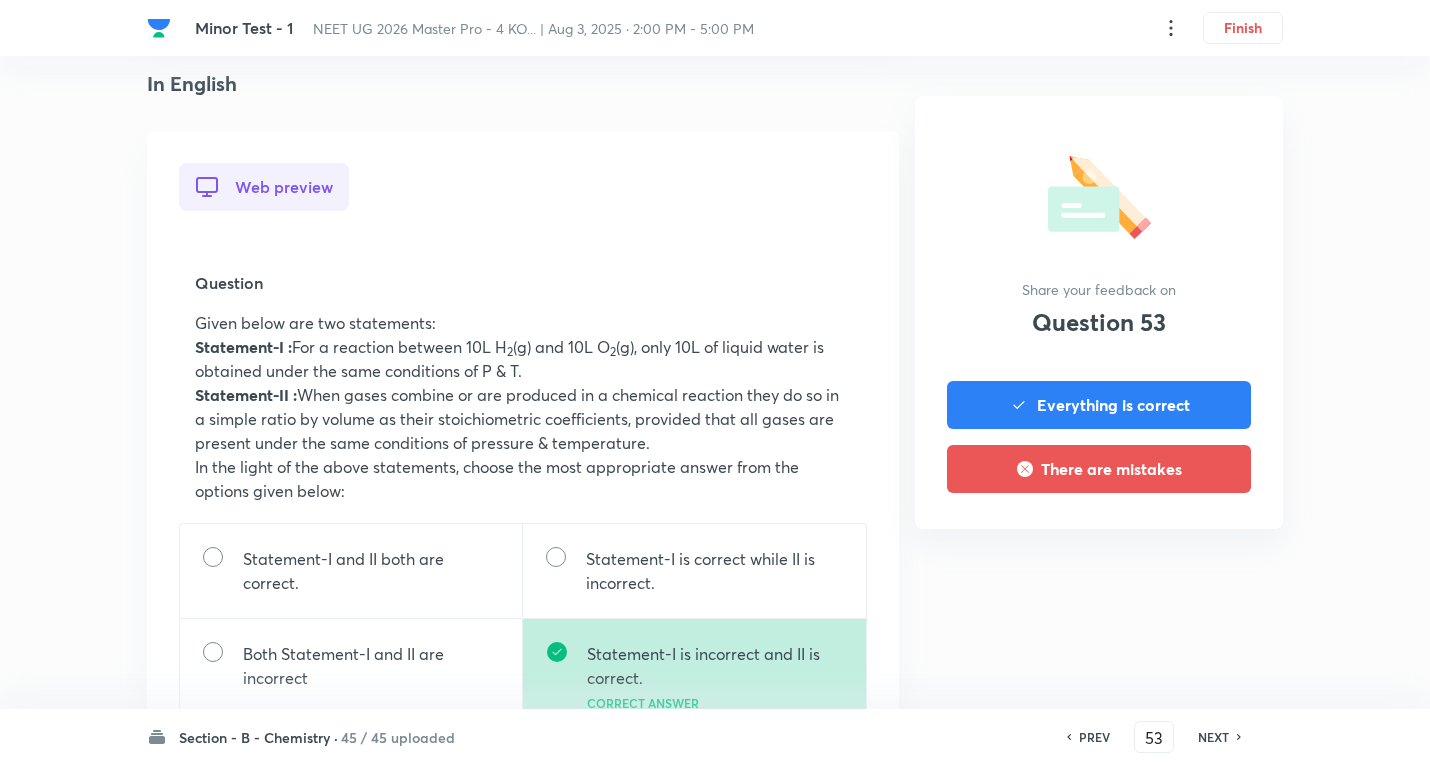 scroll, scrollTop: 500, scrollLeft: 0, axis: vertical 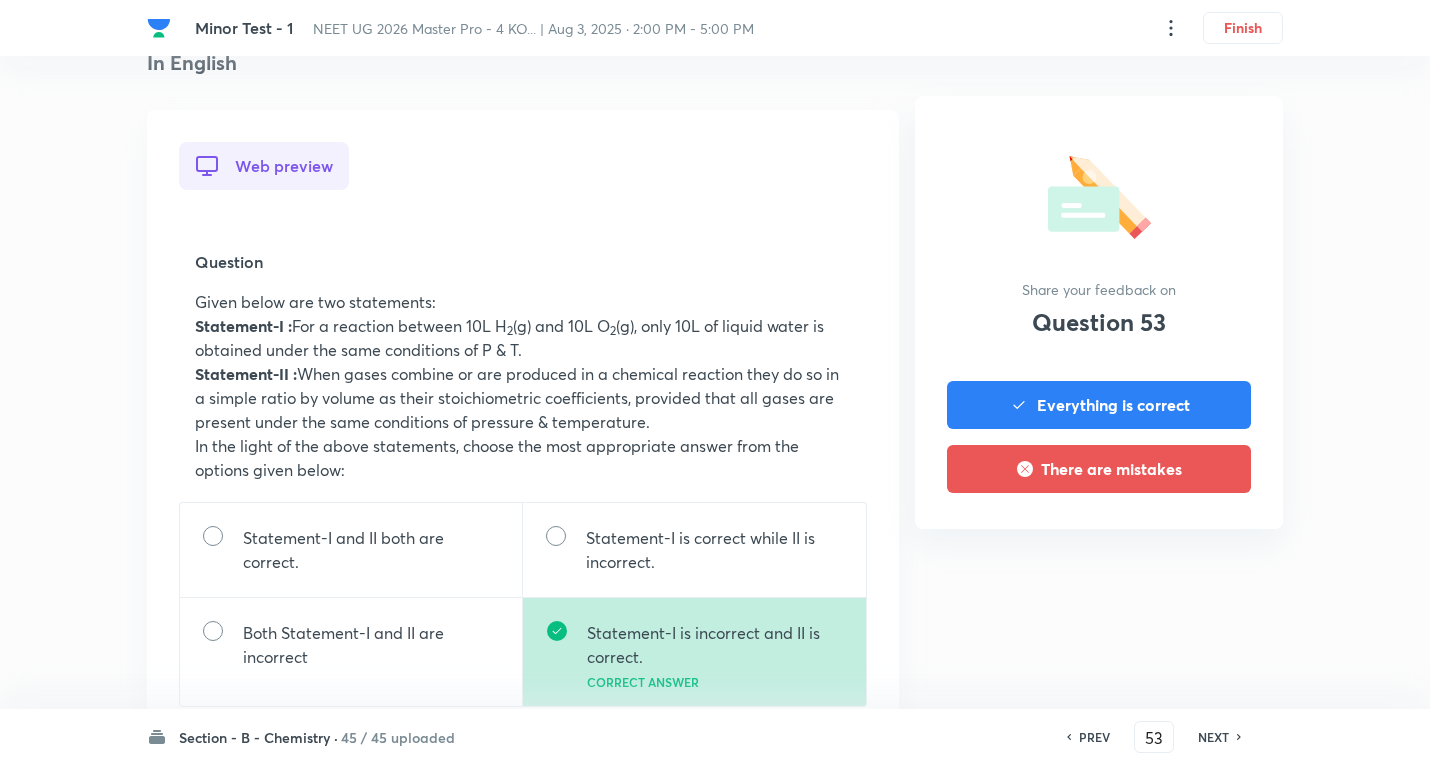 click on "NEXT" at bounding box center [1213, 737] 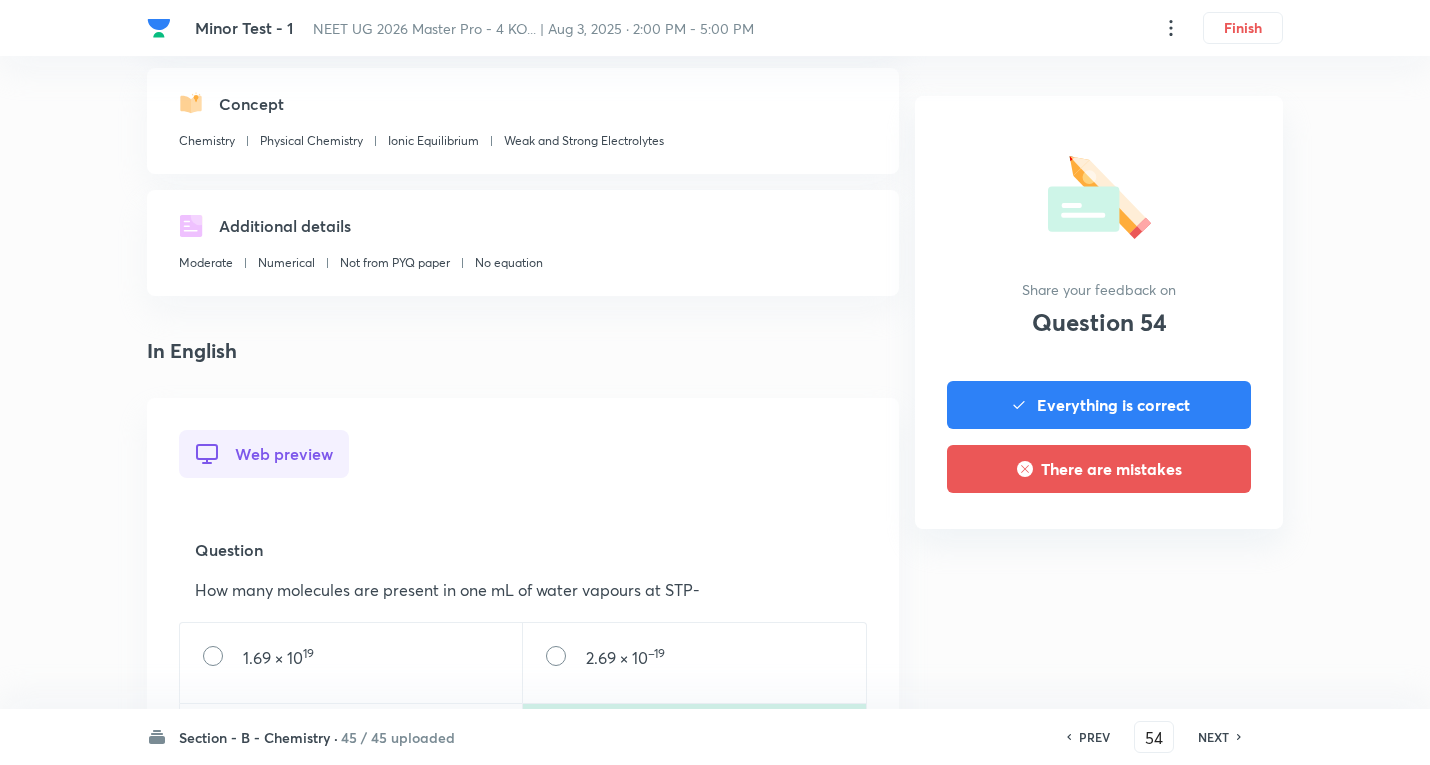 scroll, scrollTop: 600, scrollLeft: 0, axis: vertical 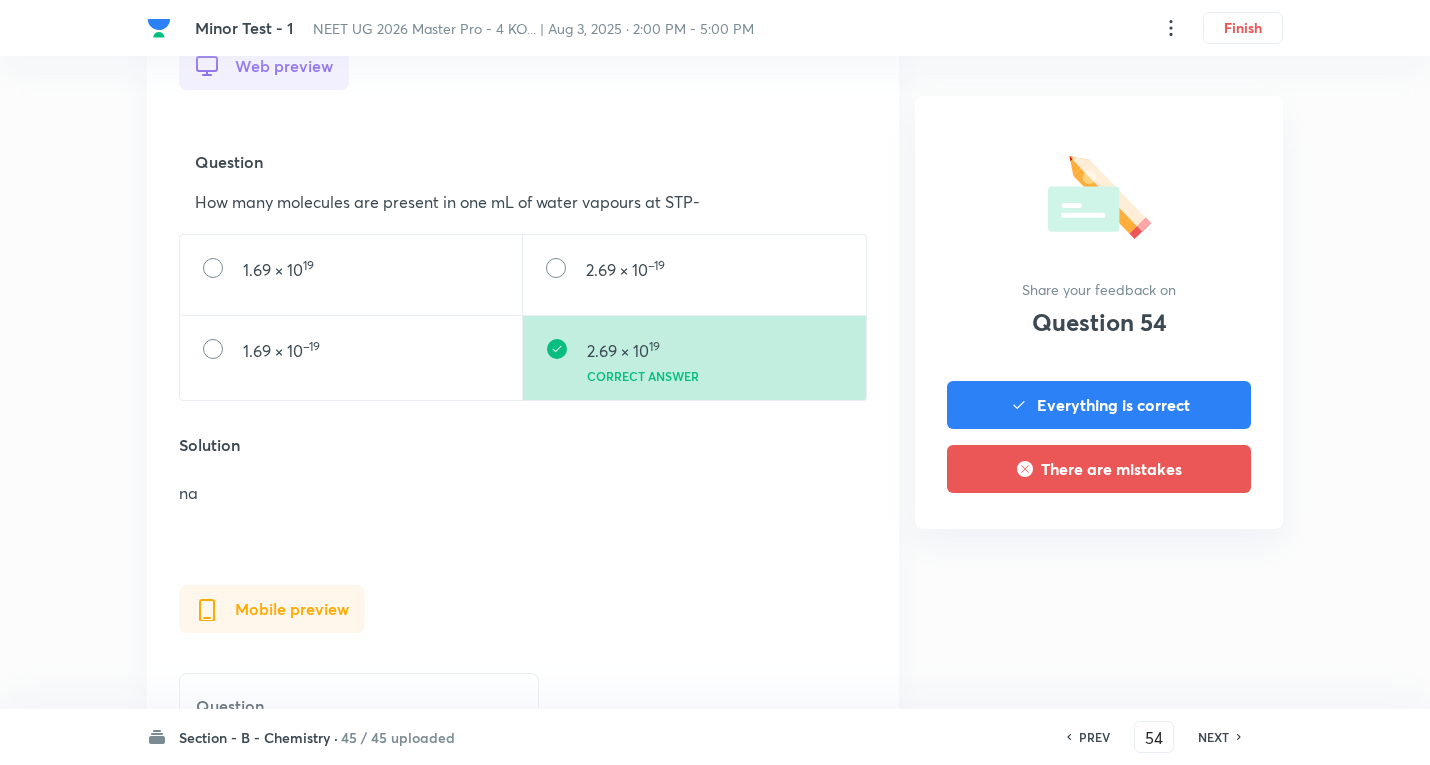 click on "NEXT" at bounding box center [1213, 737] 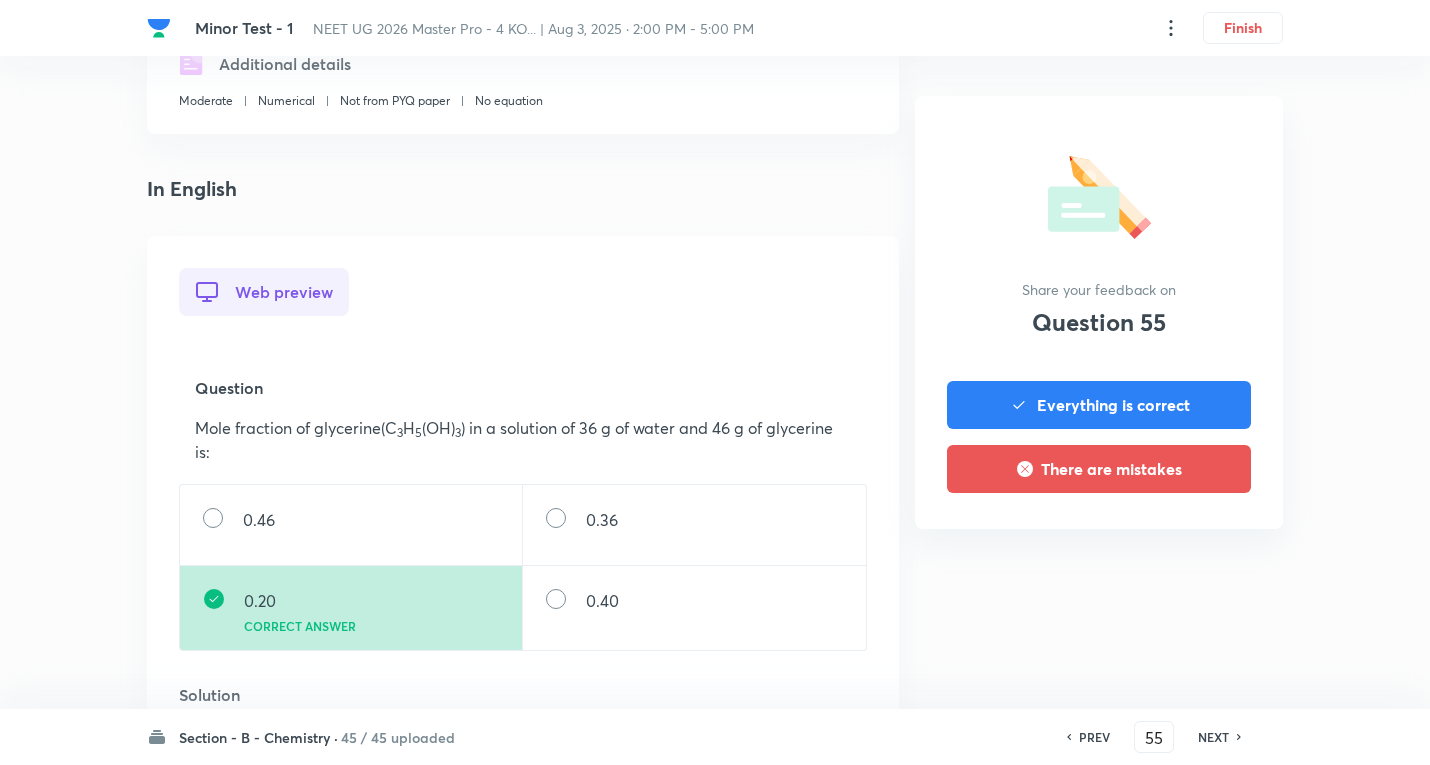 scroll, scrollTop: 600, scrollLeft: 0, axis: vertical 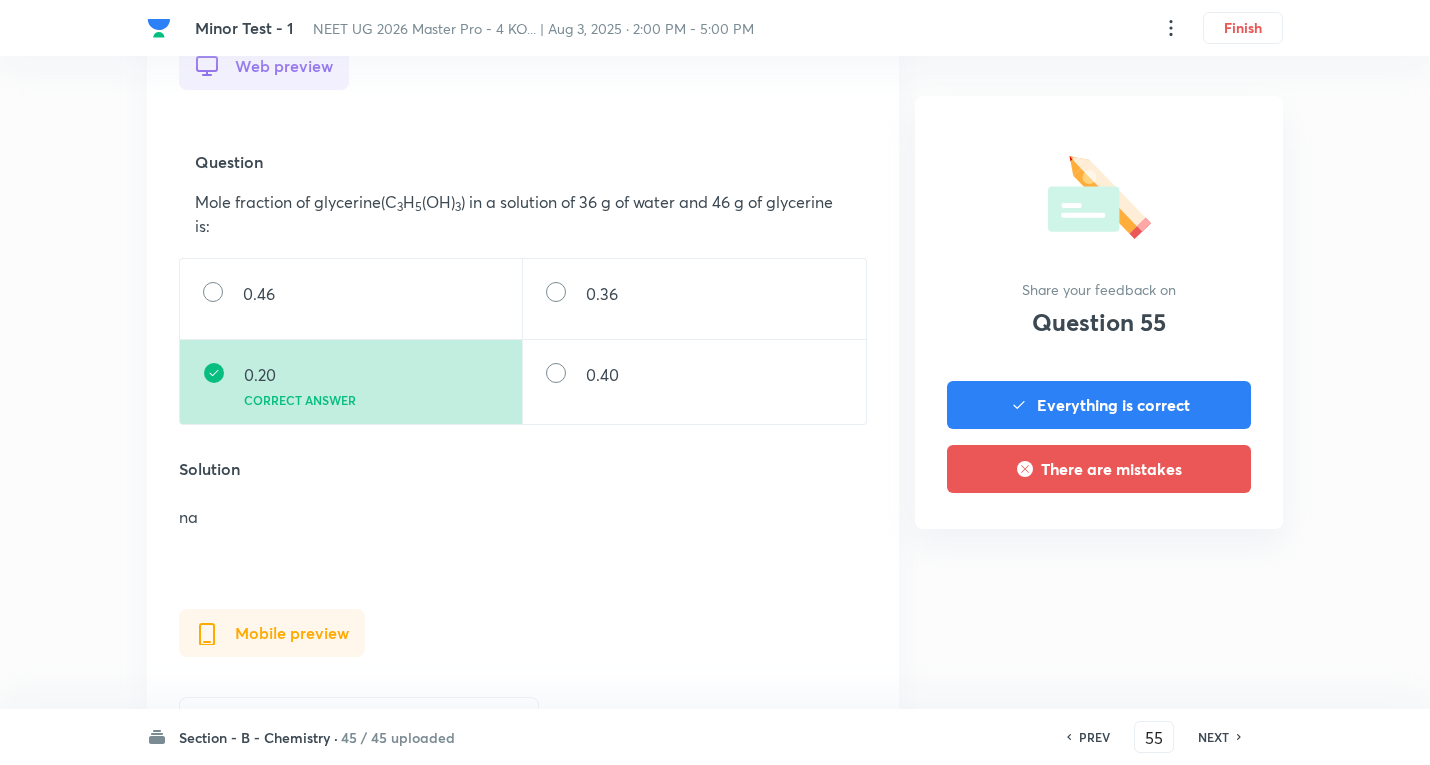 click on "NEXT" at bounding box center [1213, 737] 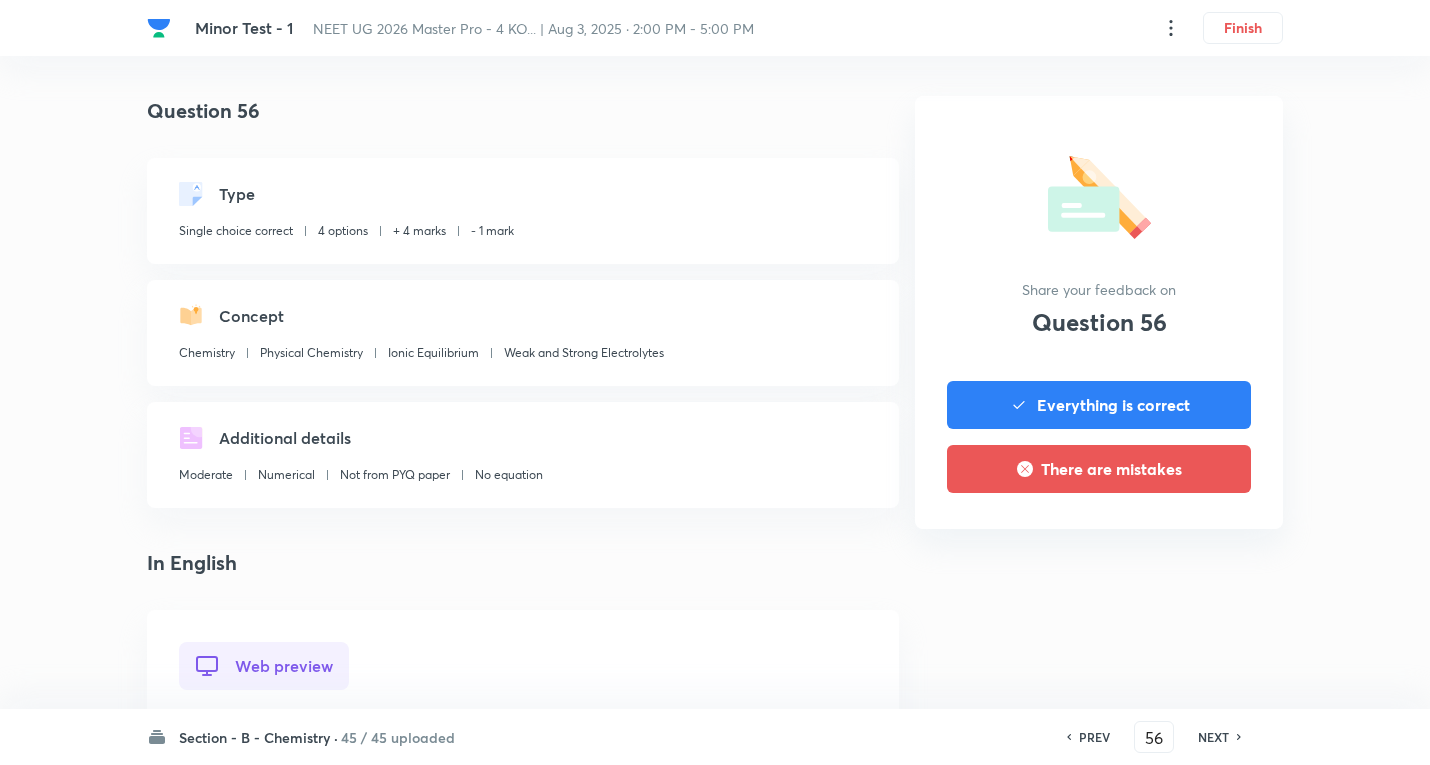 scroll, scrollTop: 700, scrollLeft: 0, axis: vertical 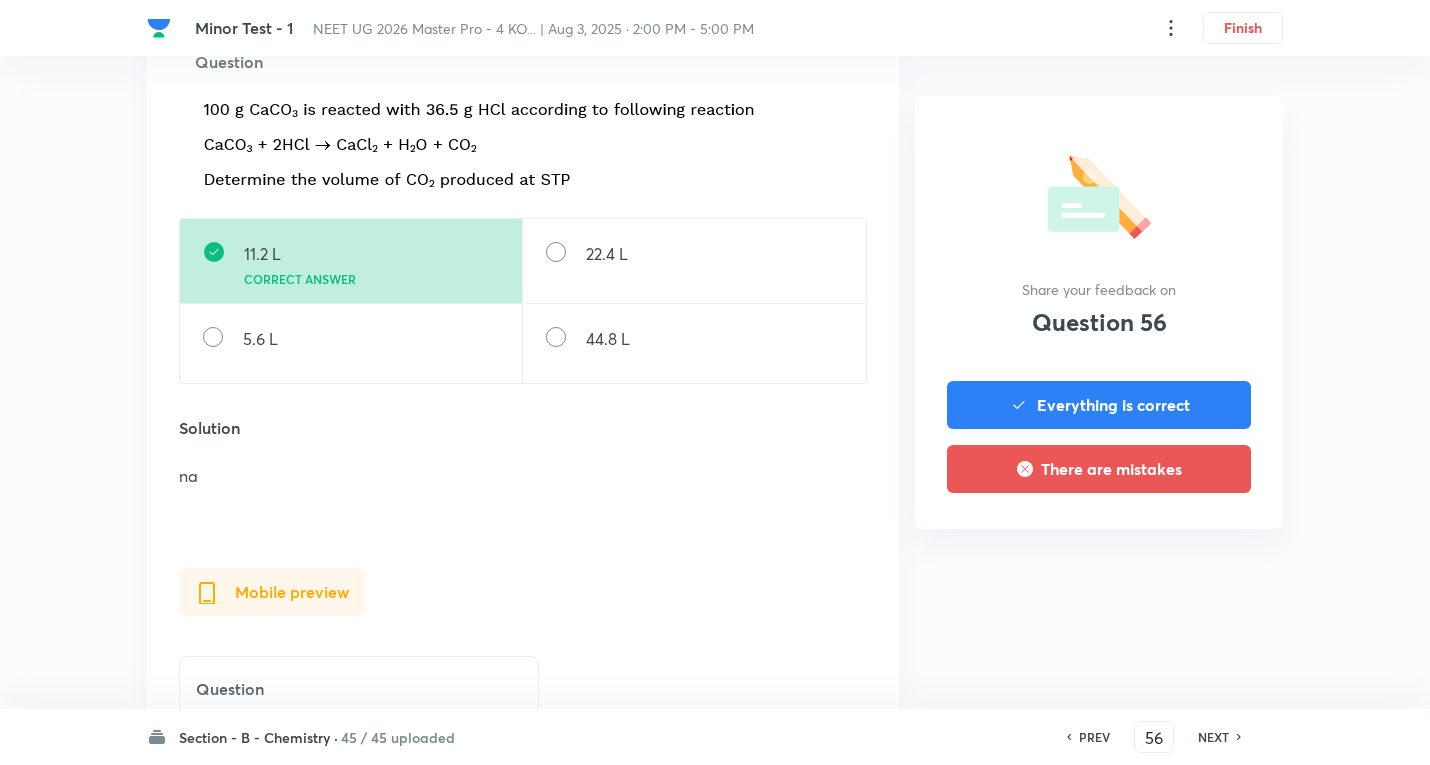 click on "NEXT" at bounding box center [1213, 737] 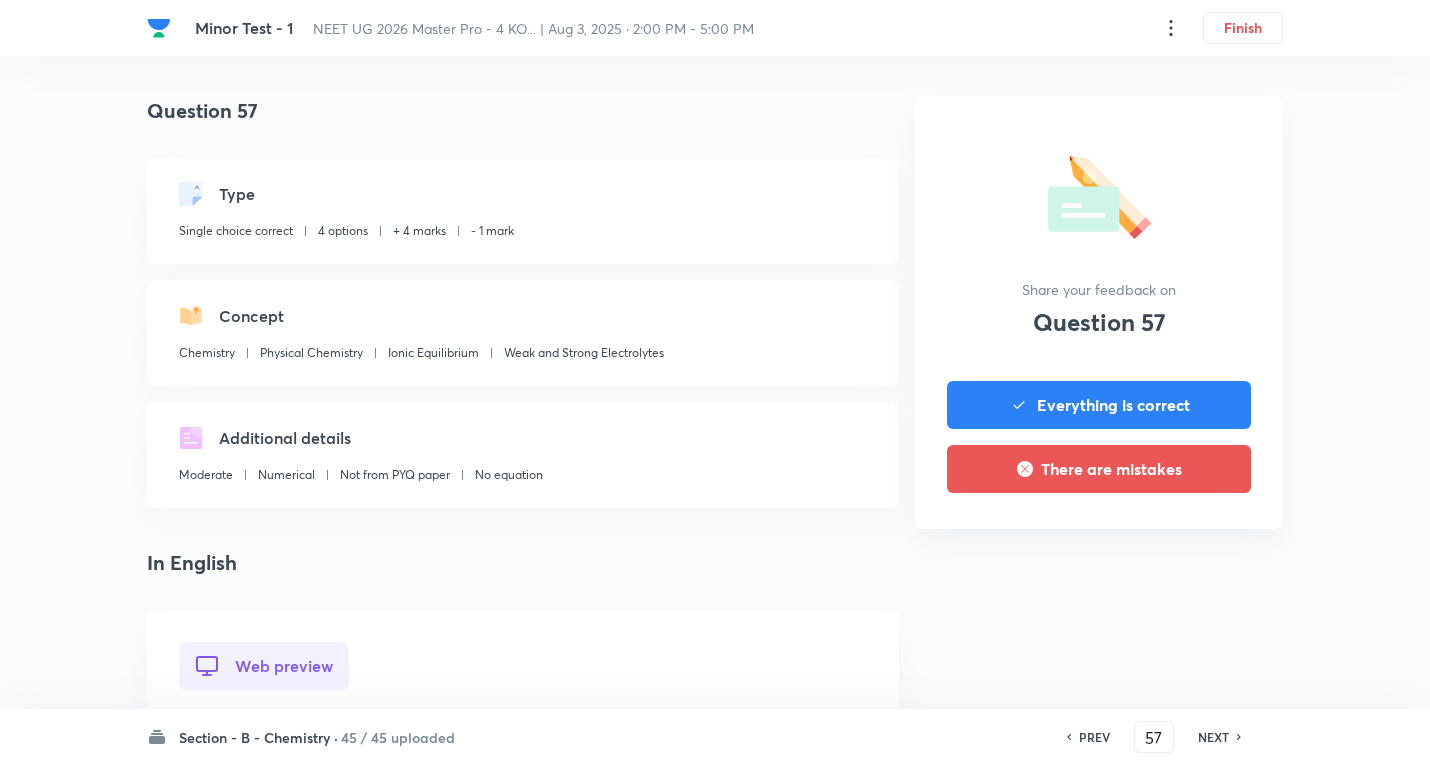 scroll, scrollTop: 800, scrollLeft: 0, axis: vertical 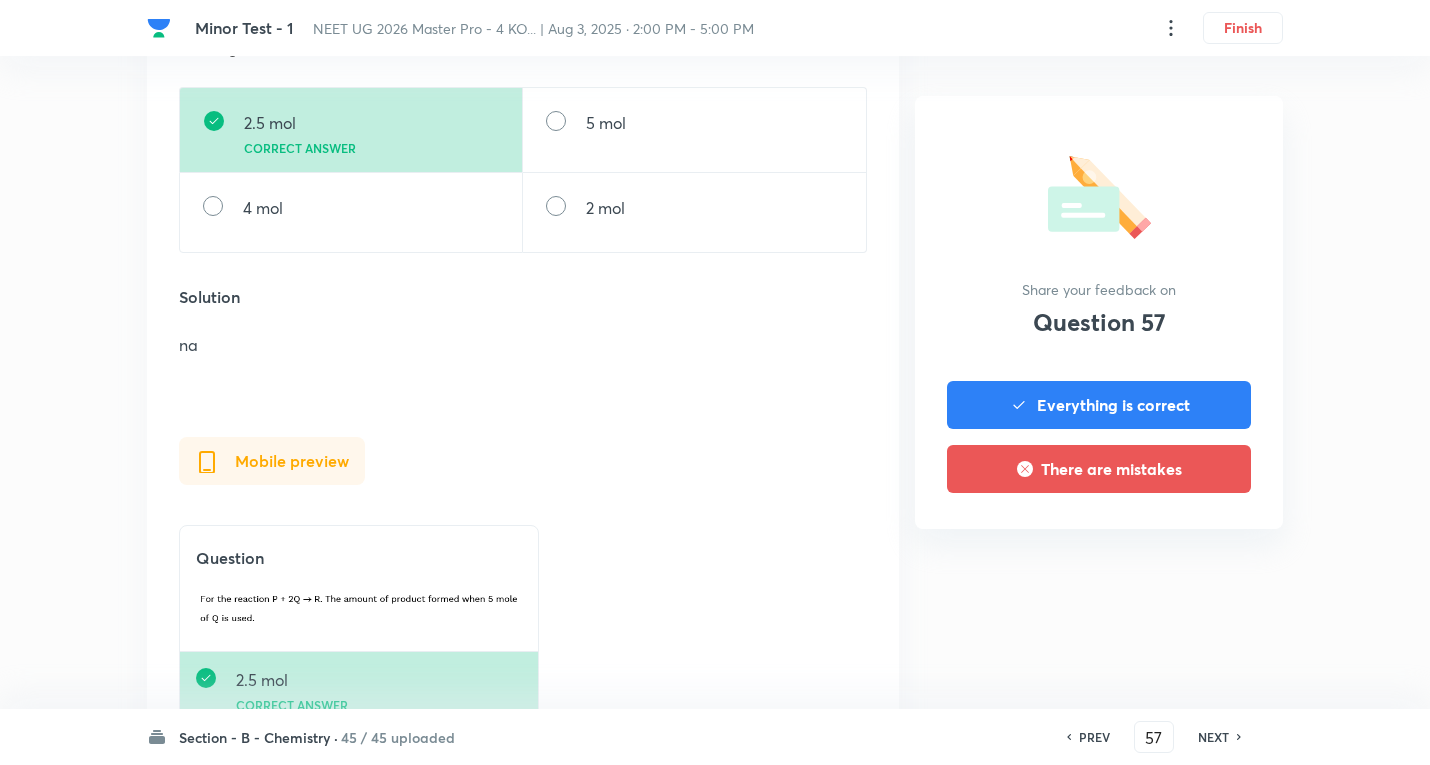 click on "NEXT" at bounding box center (1213, 737) 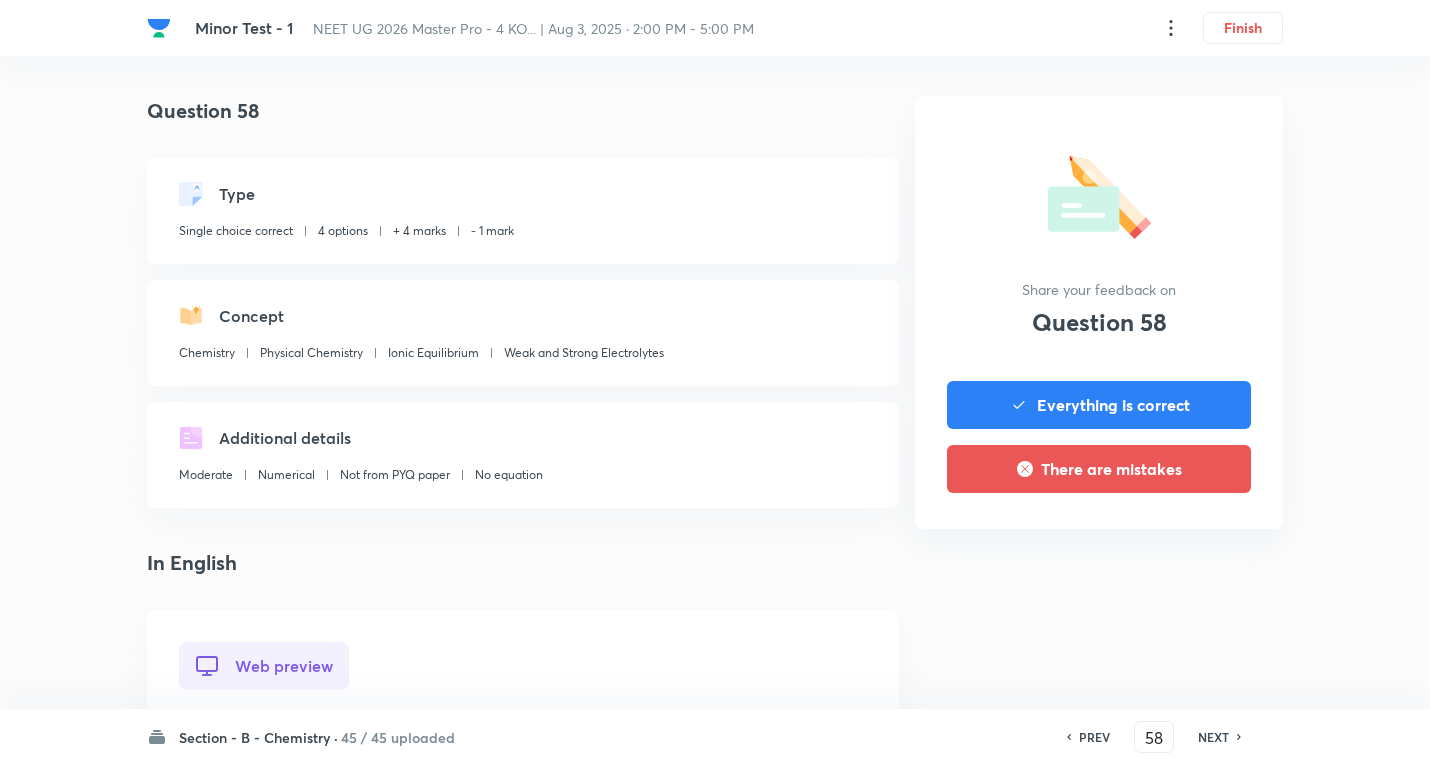 scroll, scrollTop: 700, scrollLeft: 0, axis: vertical 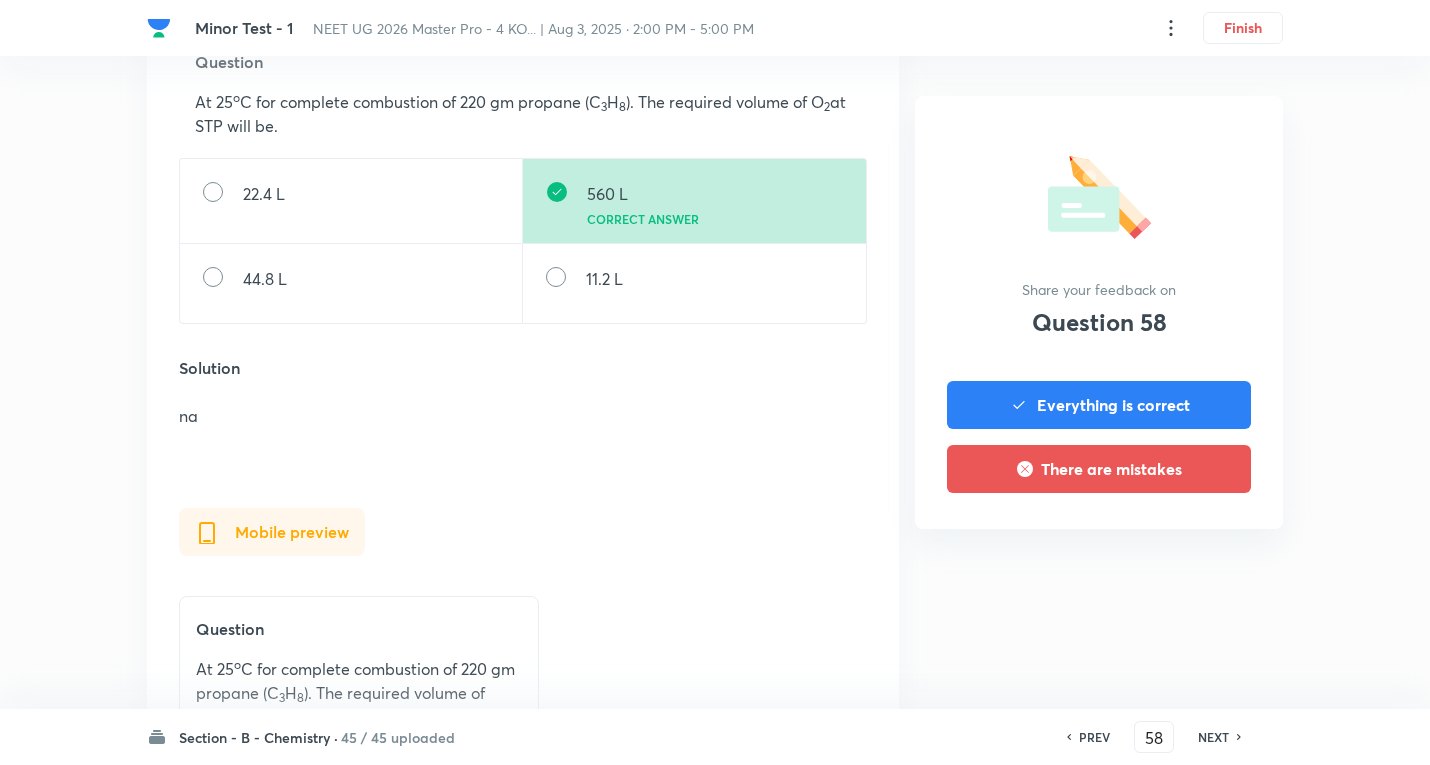 click on "NEXT" at bounding box center (1213, 737) 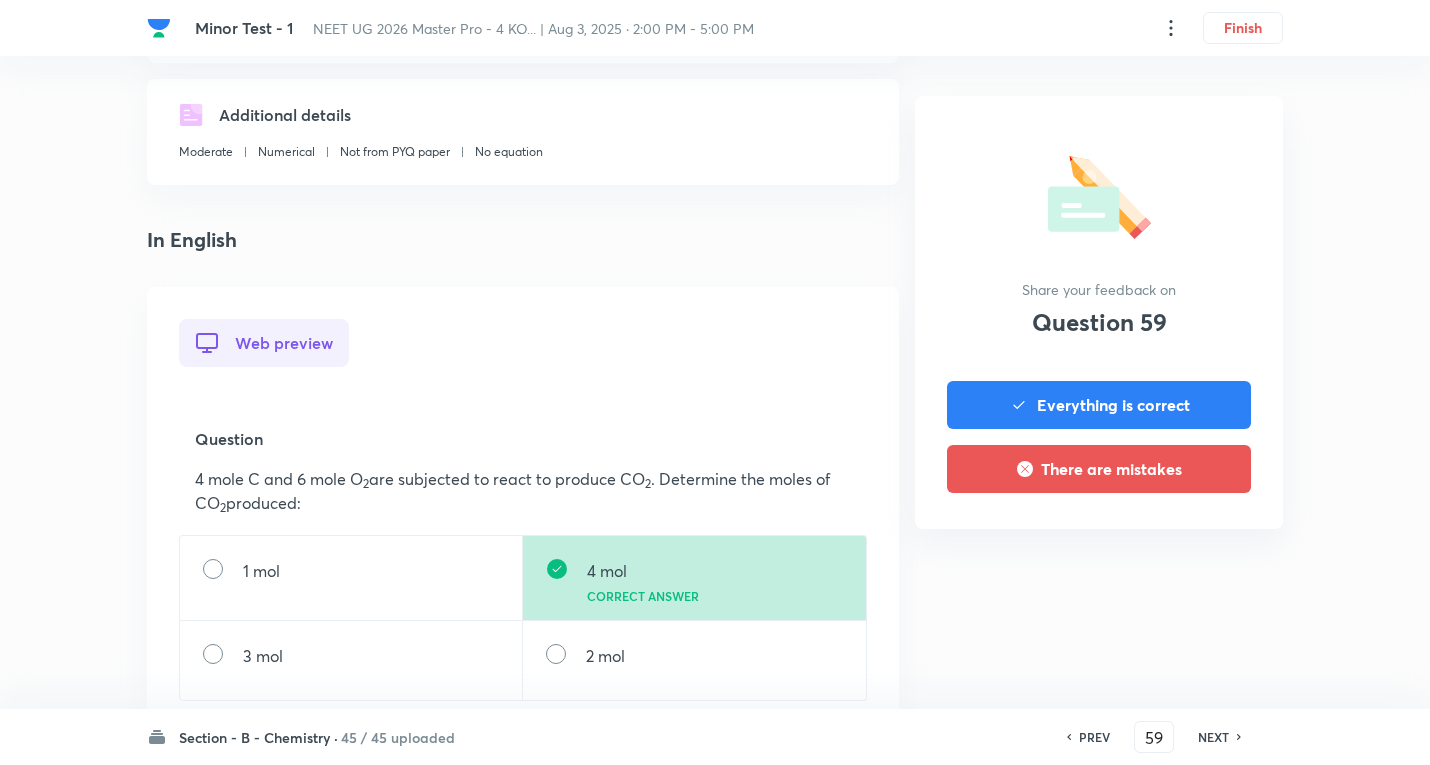 scroll, scrollTop: 600, scrollLeft: 0, axis: vertical 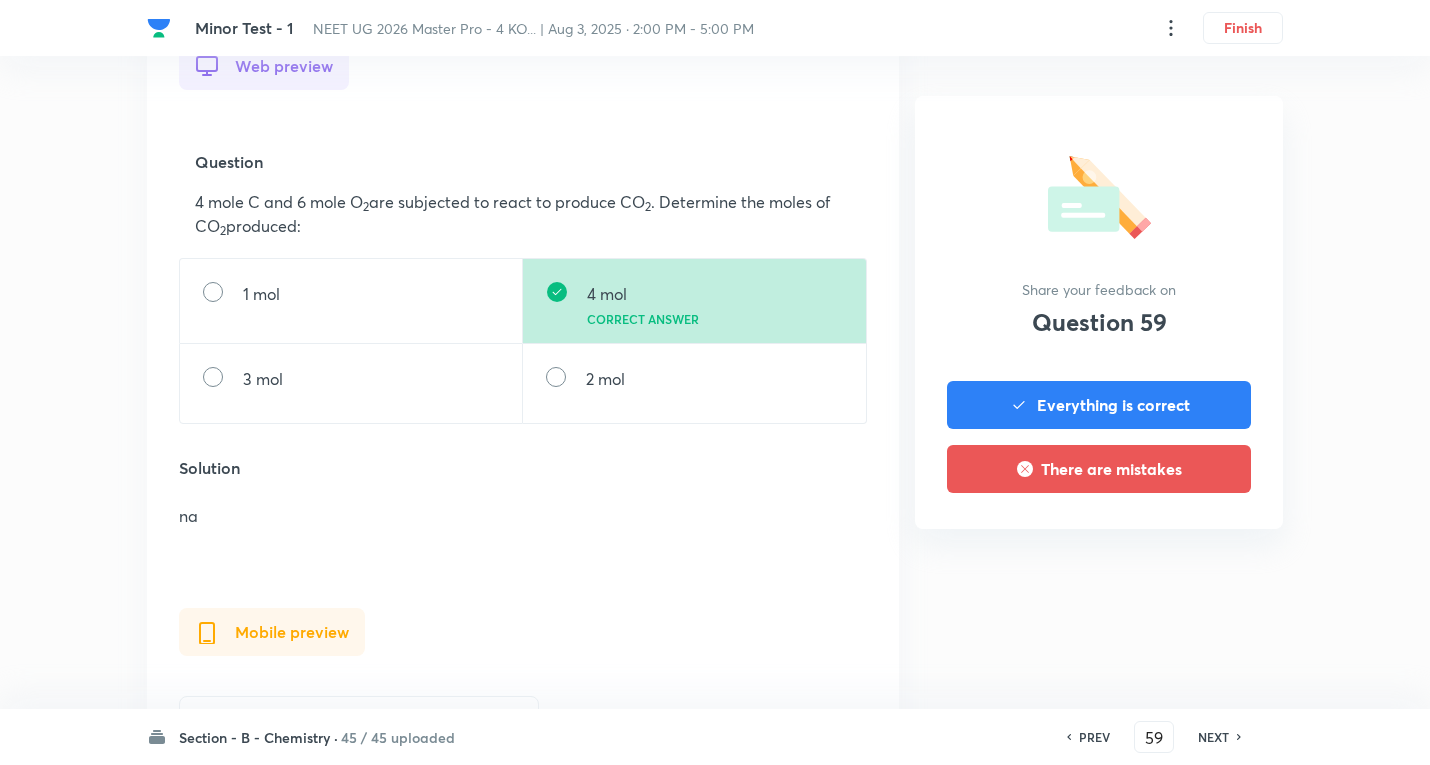 click on "NEXT" at bounding box center (1213, 737) 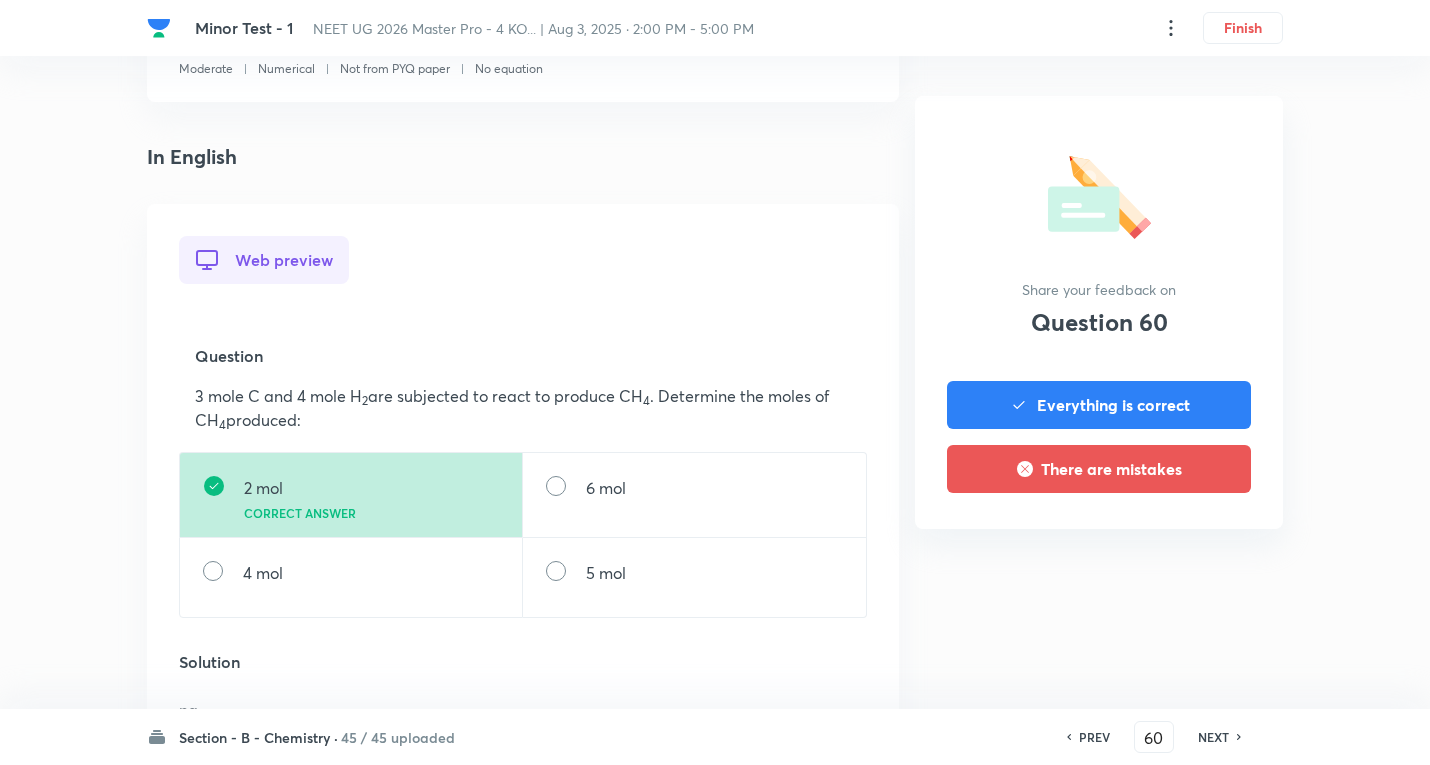 scroll, scrollTop: 700, scrollLeft: 0, axis: vertical 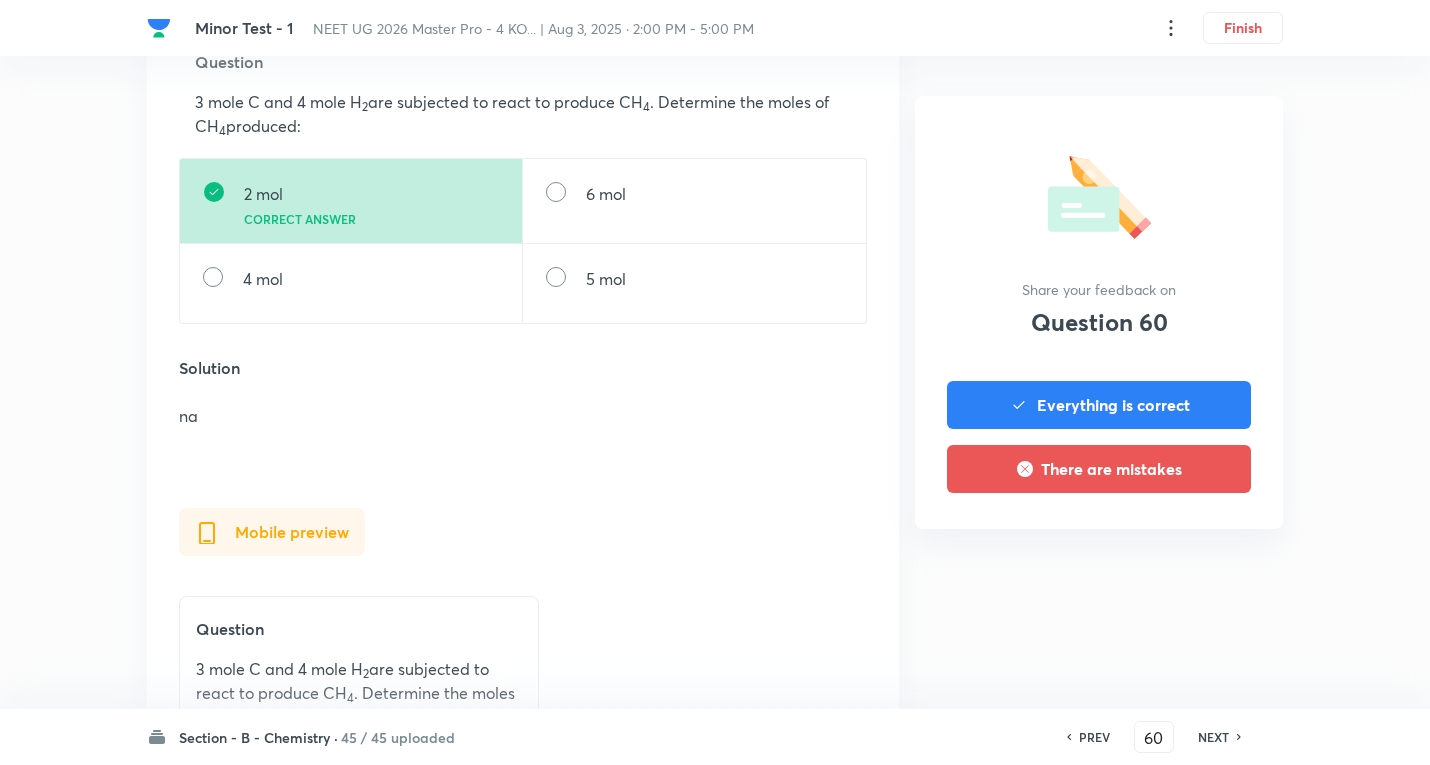 click on "NEXT" at bounding box center [1213, 737] 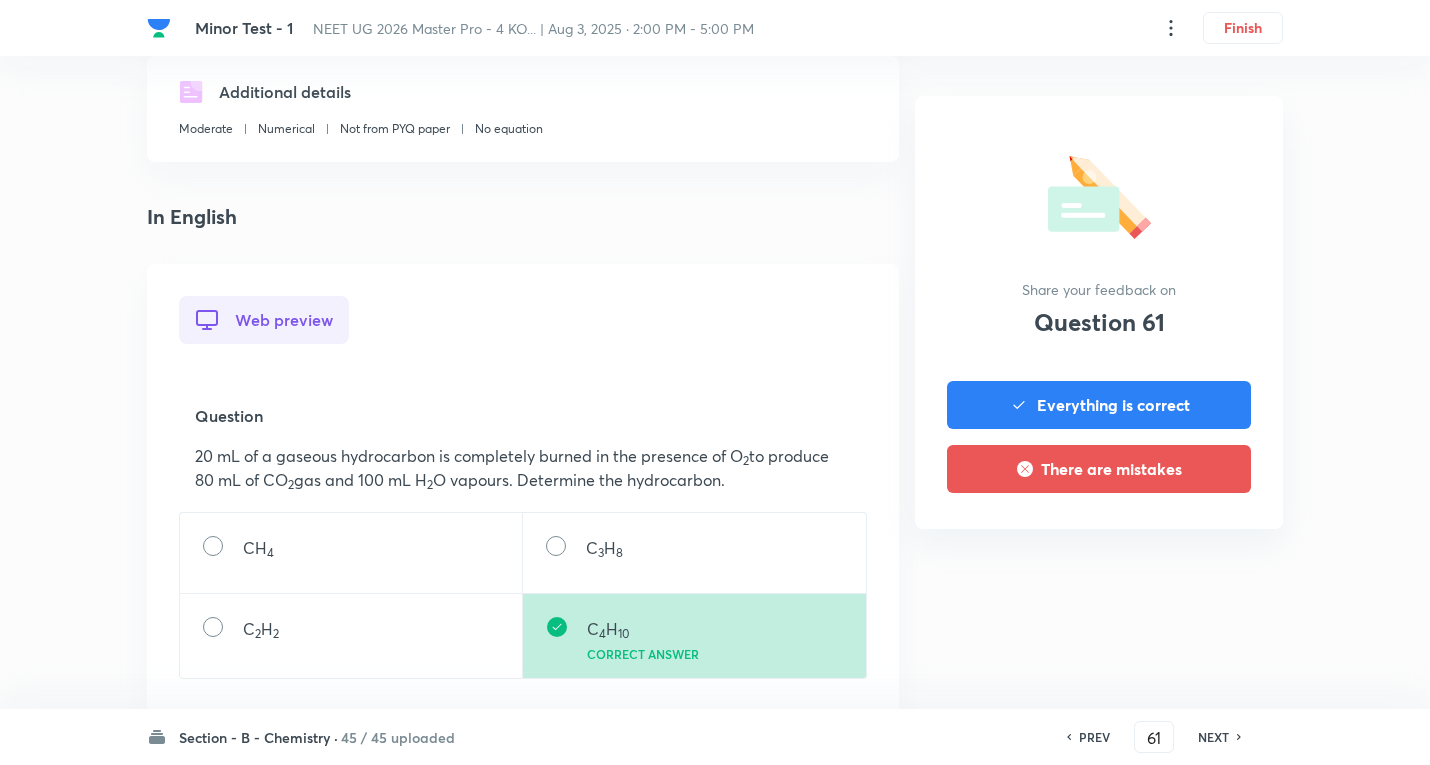 scroll, scrollTop: 700, scrollLeft: 0, axis: vertical 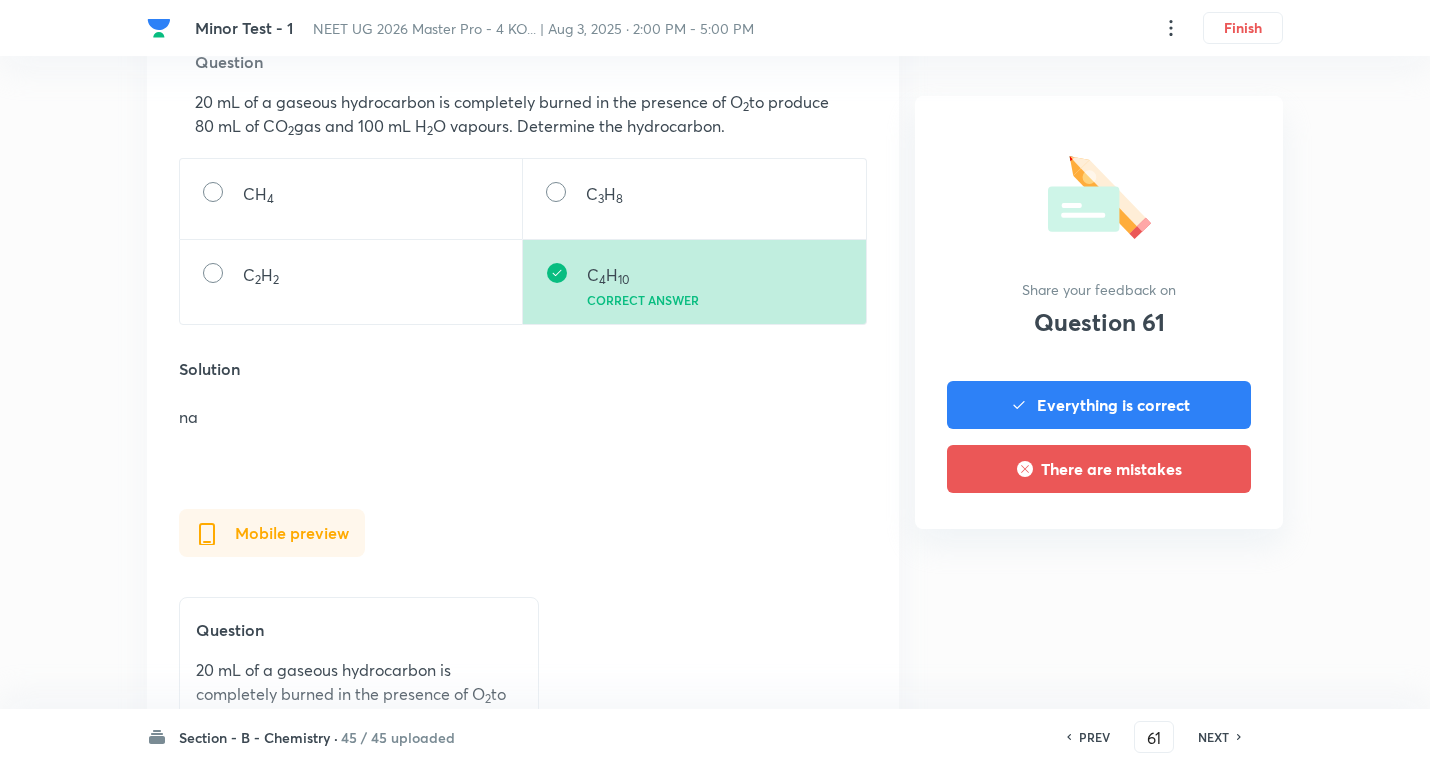 click on "PREV 61 ​ NEXT" at bounding box center (1154, 737) 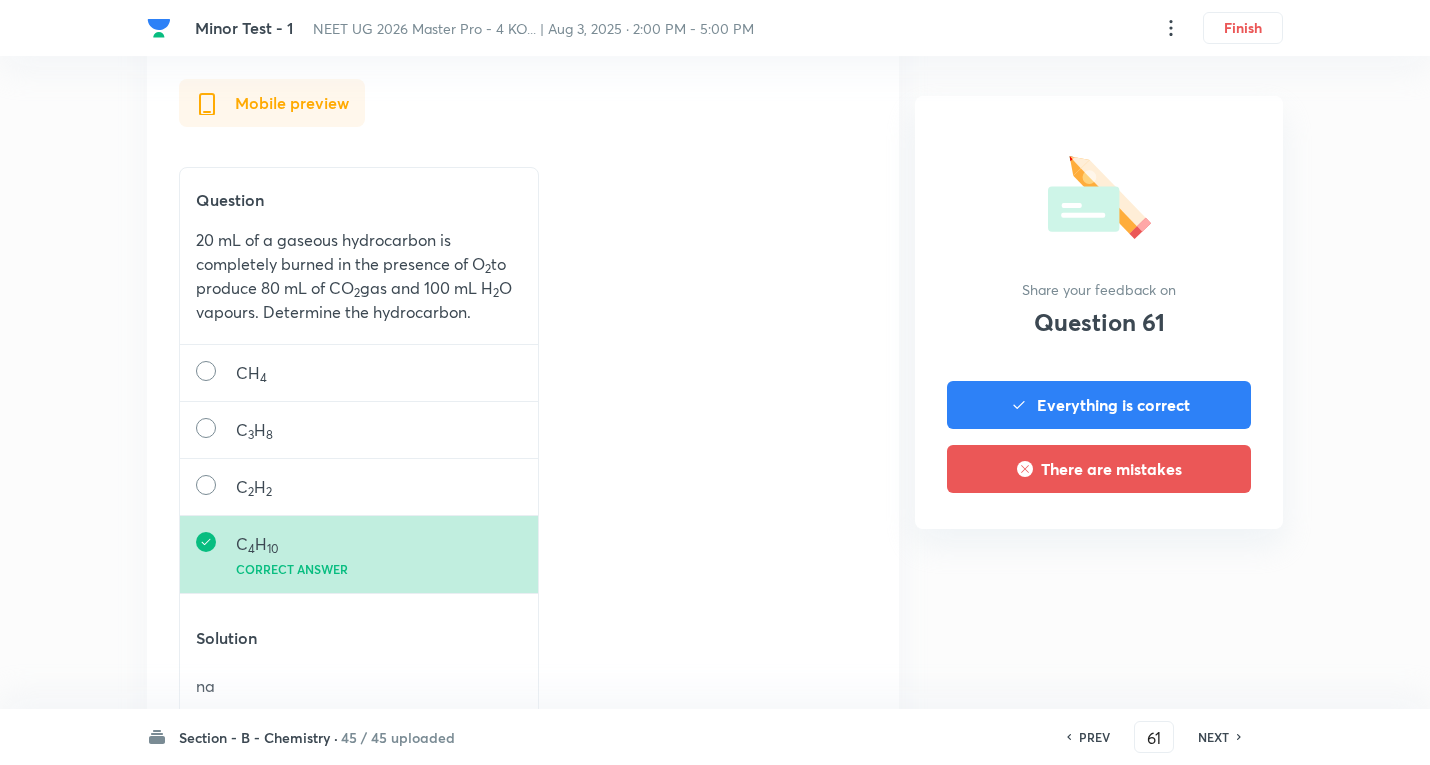 scroll, scrollTop: 1292, scrollLeft: 0, axis: vertical 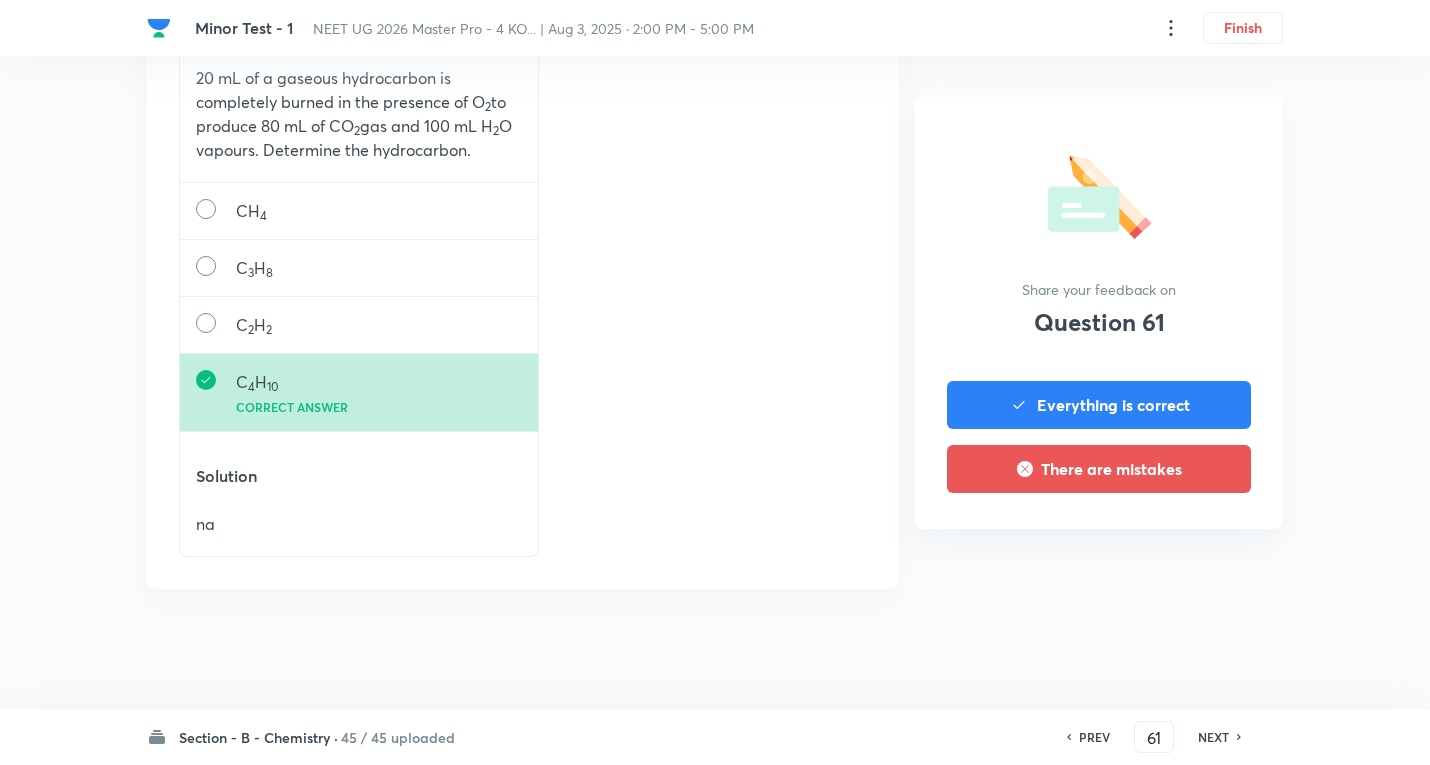 click on "NEXT" at bounding box center [1213, 737] 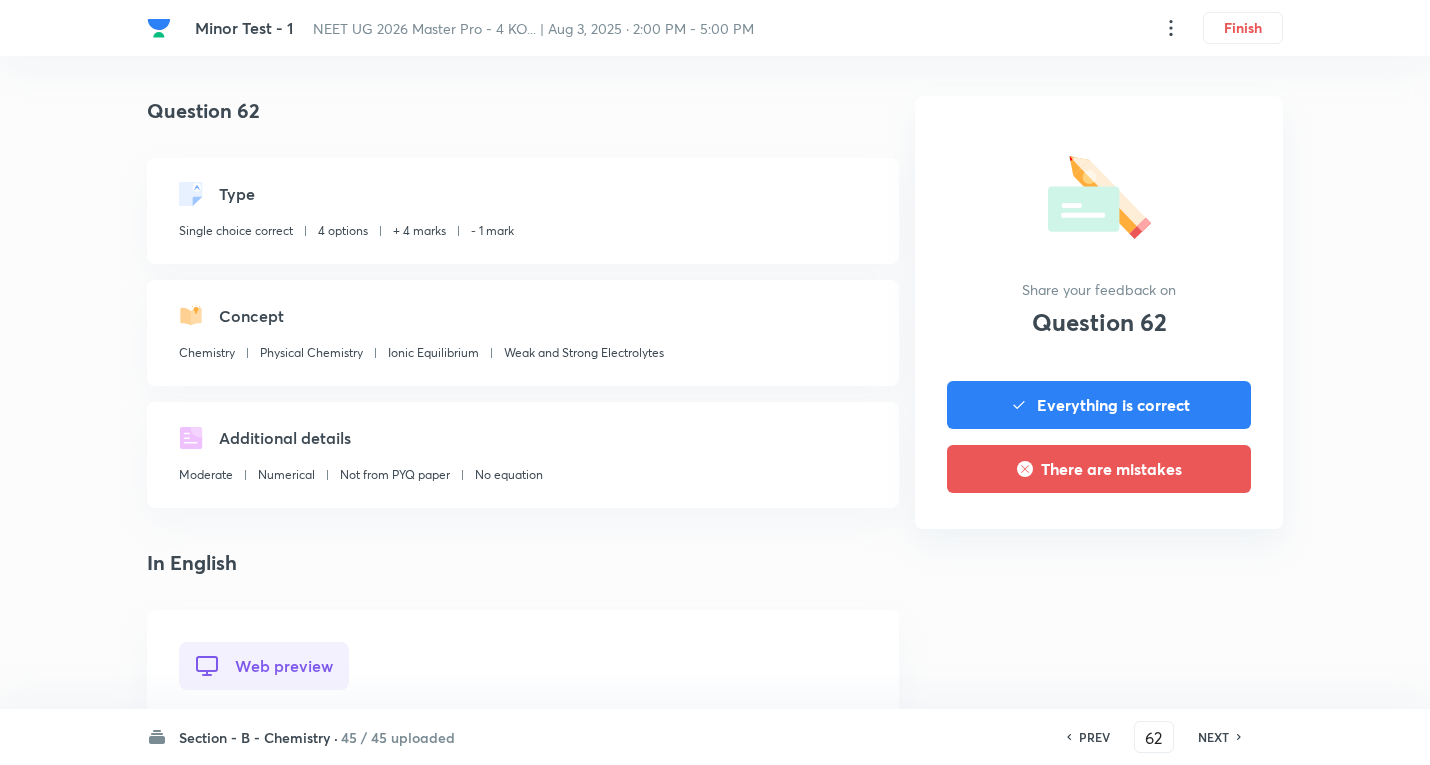 scroll, scrollTop: 600, scrollLeft: 0, axis: vertical 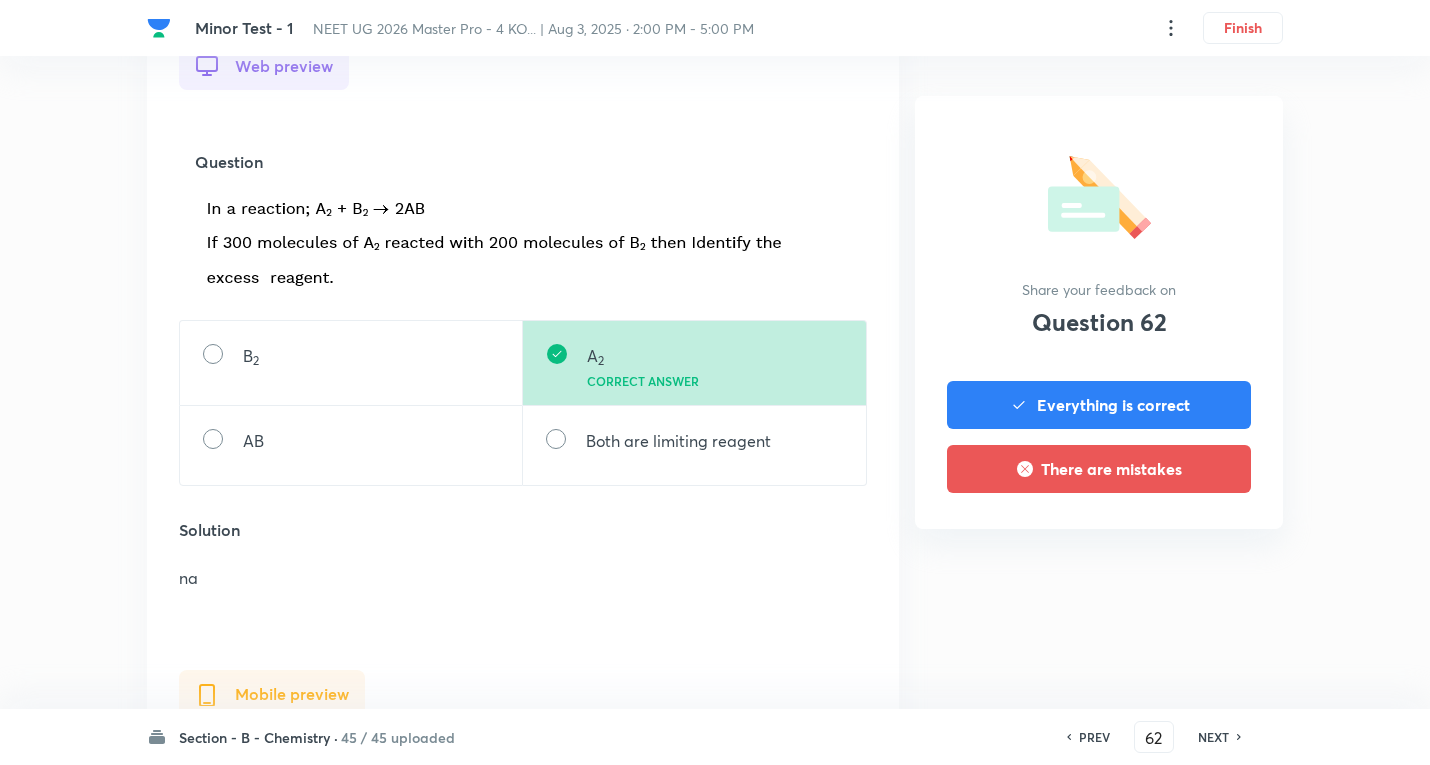 click on "NEXT" at bounding box center [1213, 737] 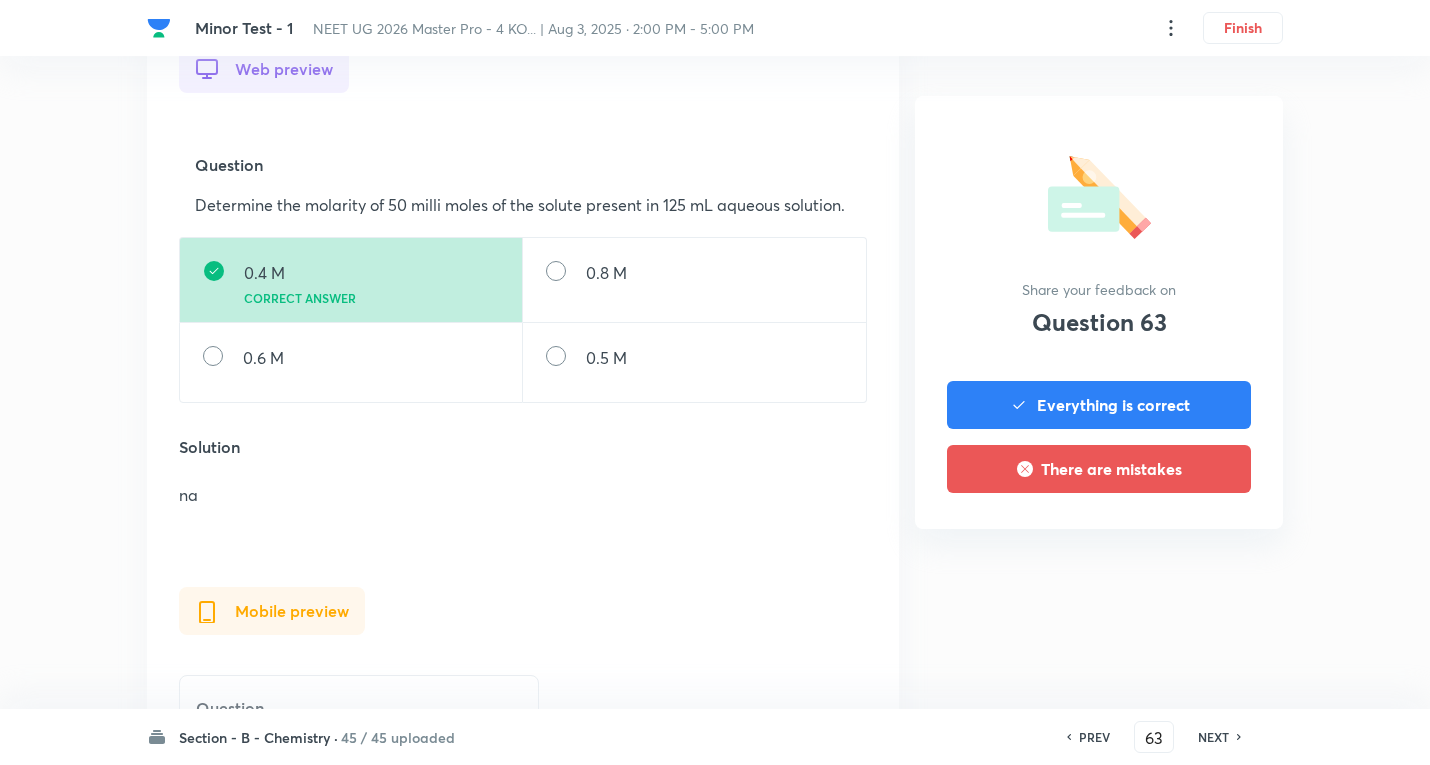 scroll, scrollTop: 600, scrollLeft: 0, axis: vertical 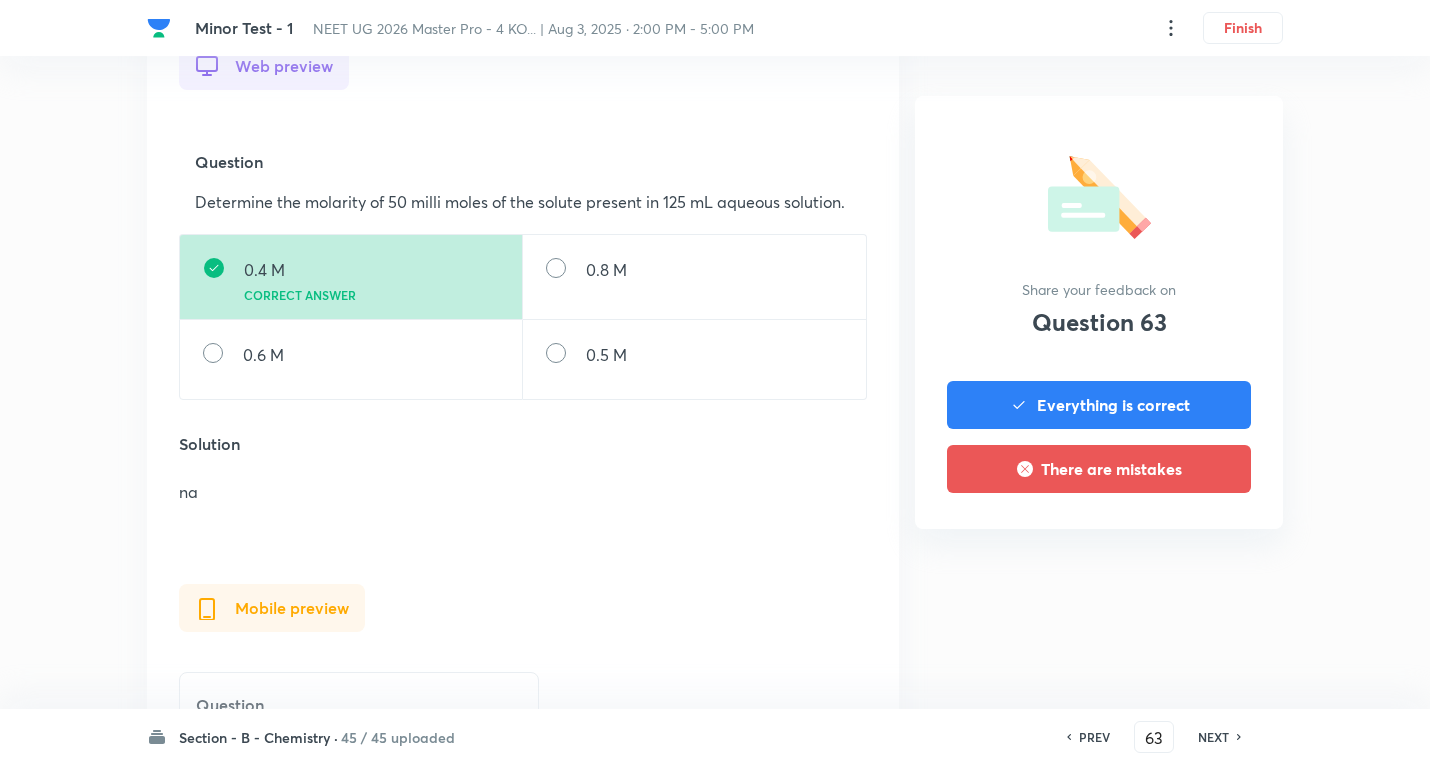 click on "NEXT" at bounding box center (1213, 737) 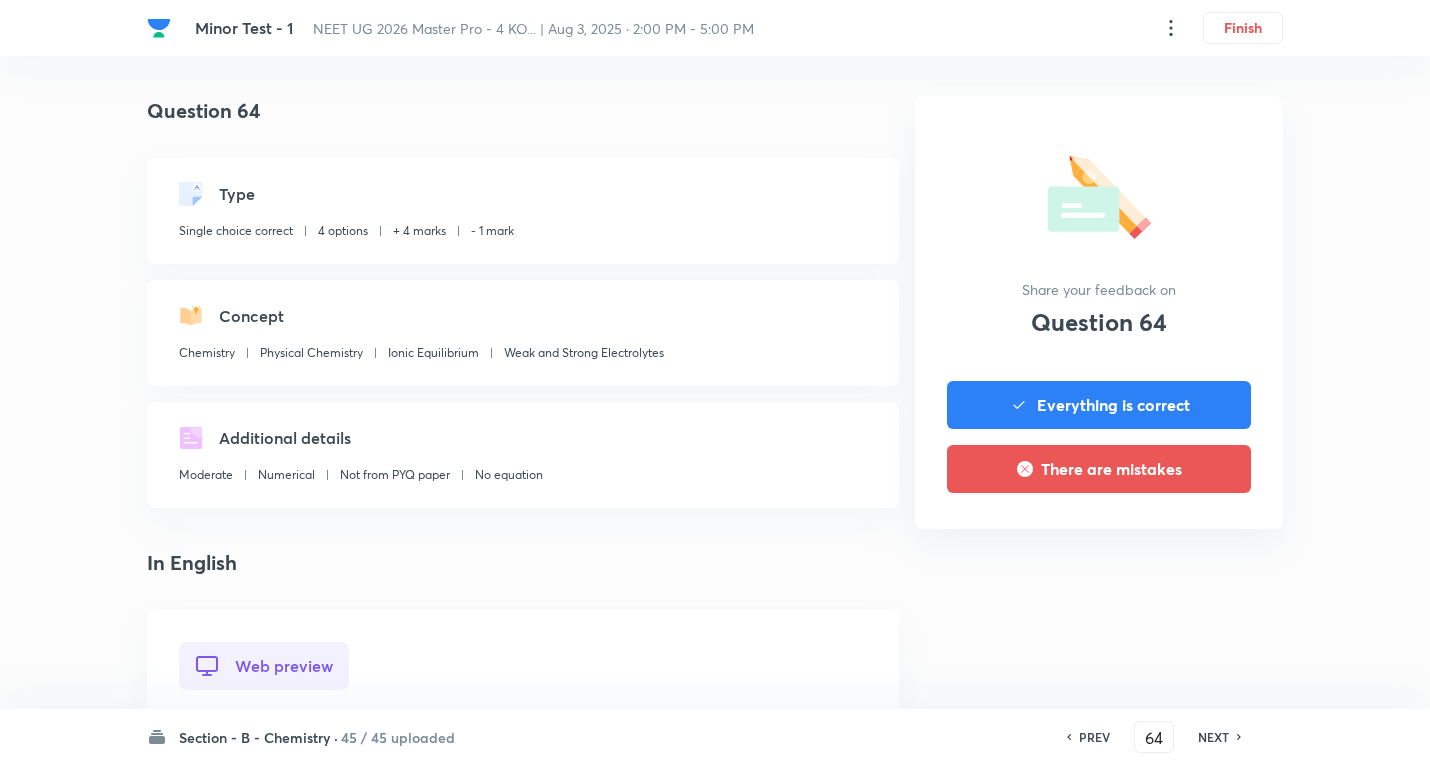 scroll, scrollTop: 700, scrollLeft: 0, axis: vertical 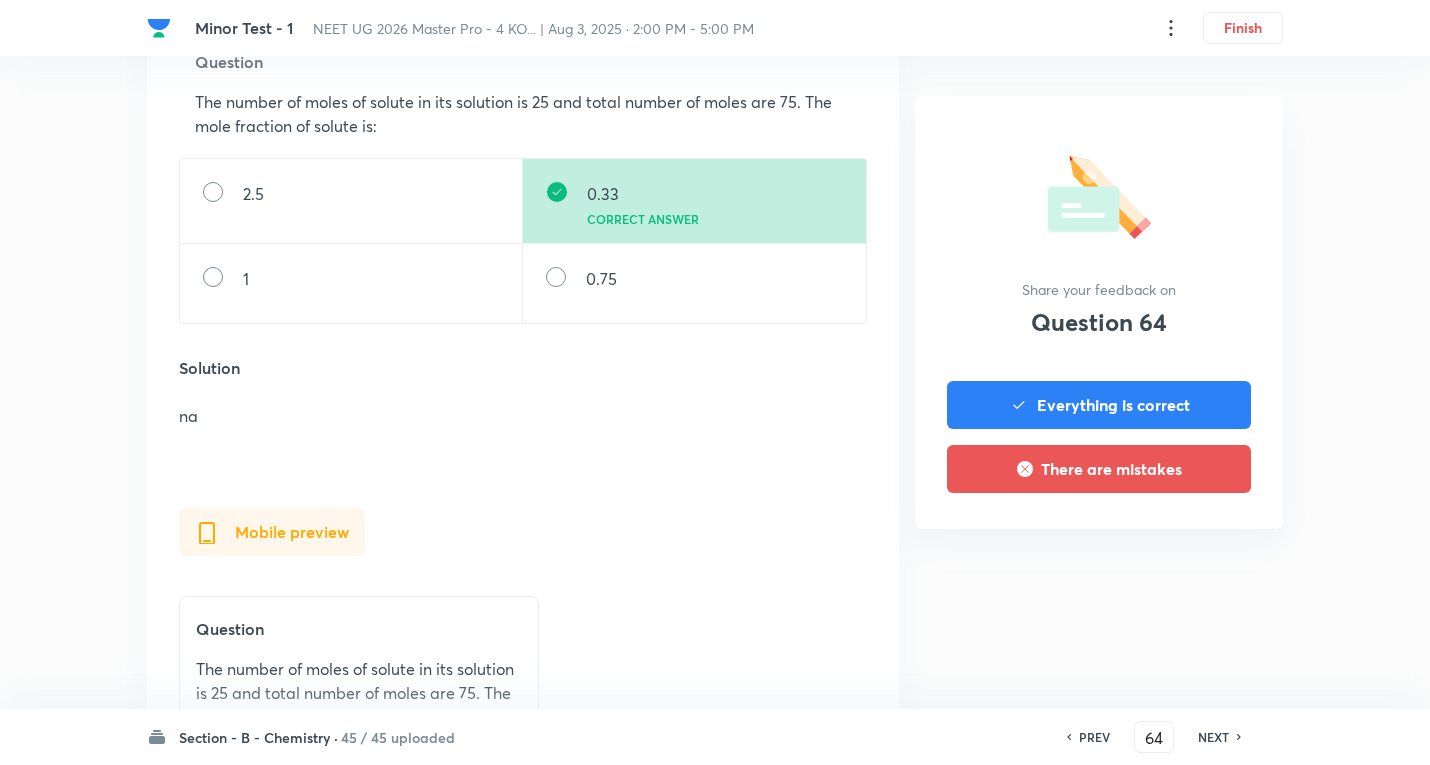 click on "NEXT" at bounding box center [1213, 737] 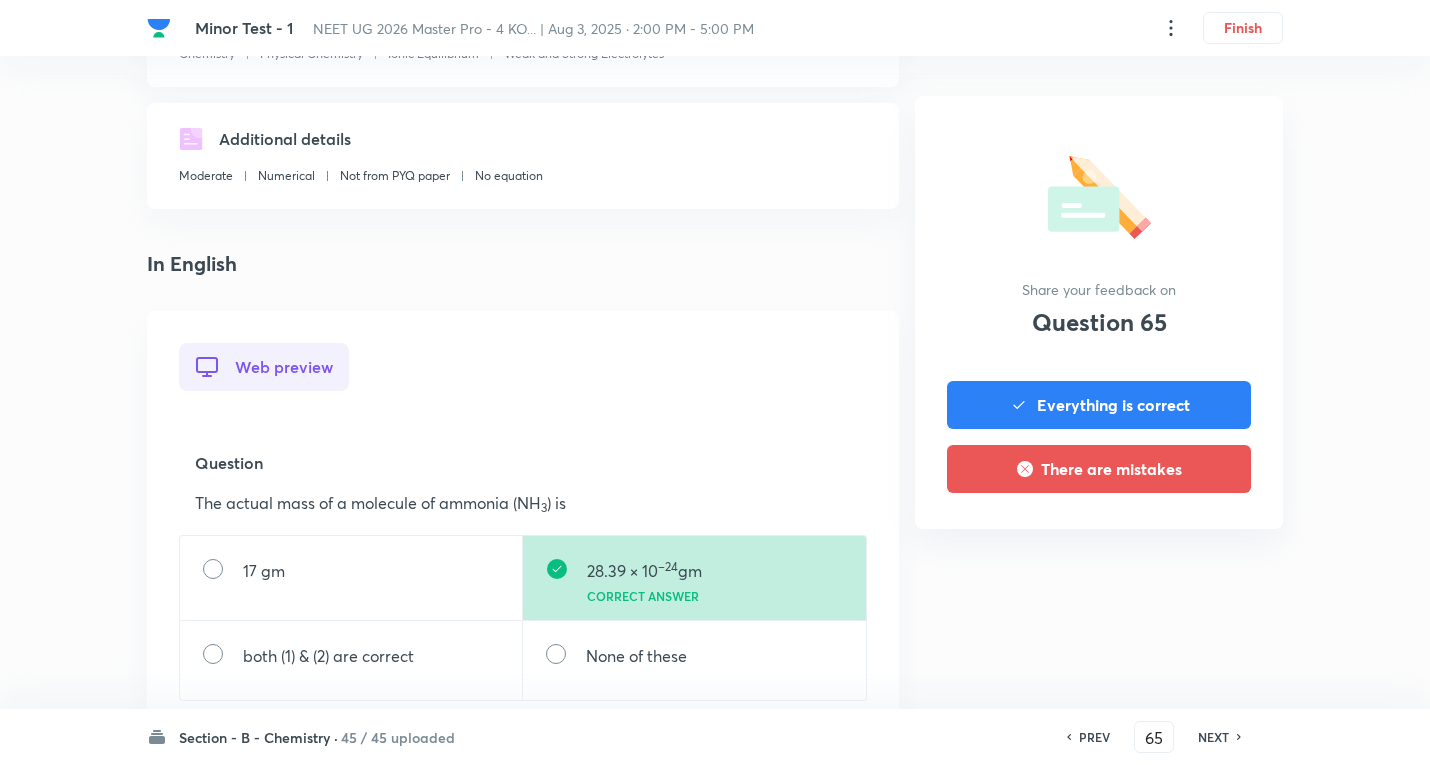 scroll, scrollTop: 600, scrollLeft: 0, axis: vertical 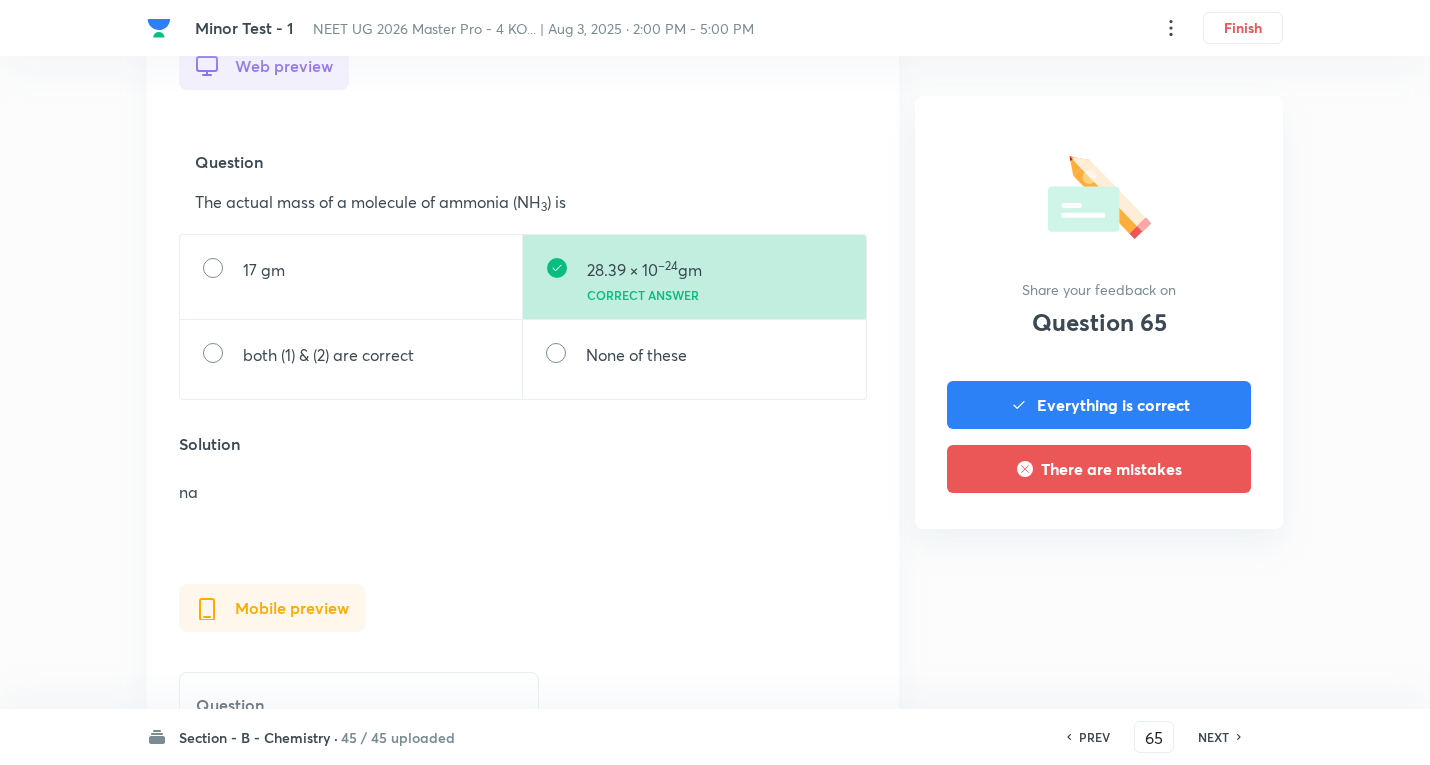 click on "NEXT" at bounding box center (1213, 737) 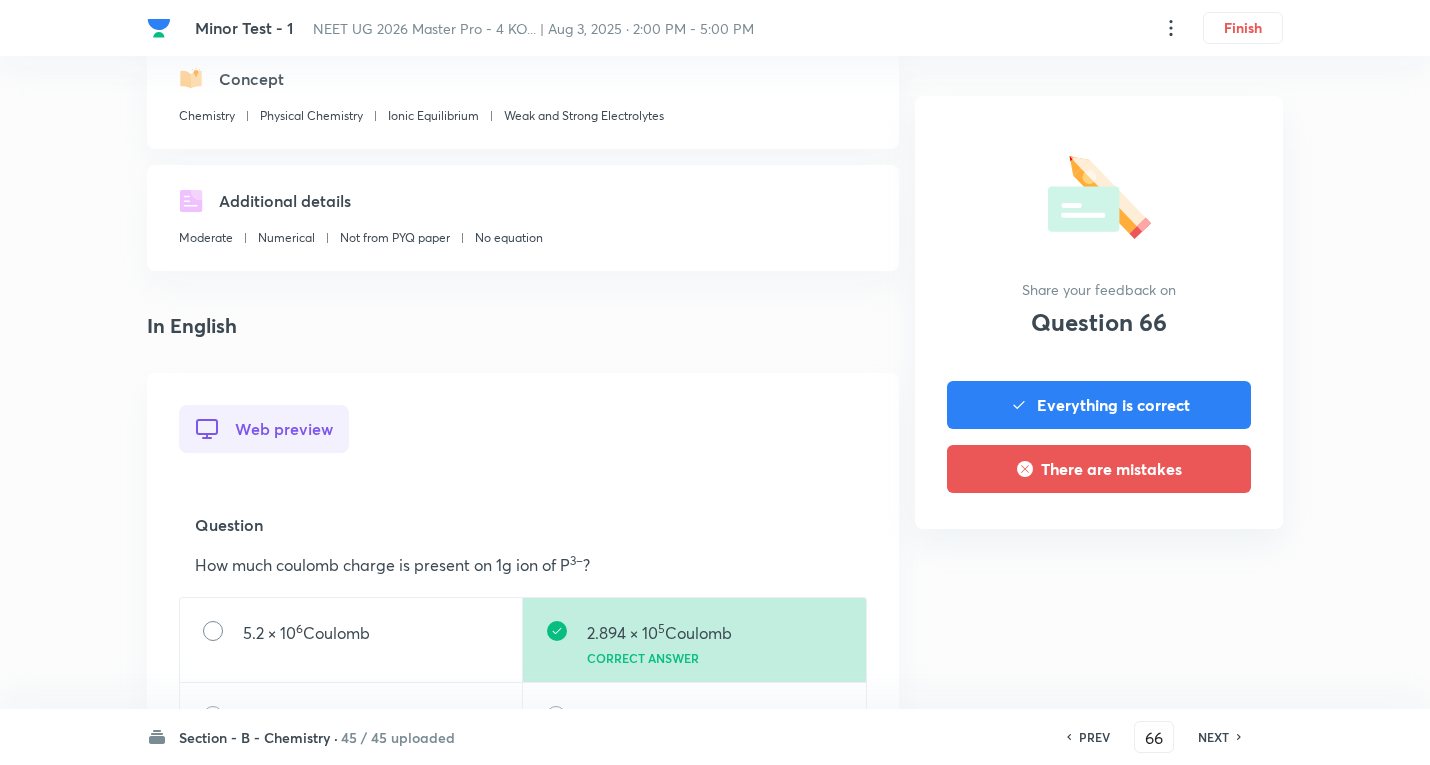scroll, scrollTop: 600, scrollLeft: 0, axis: vertical 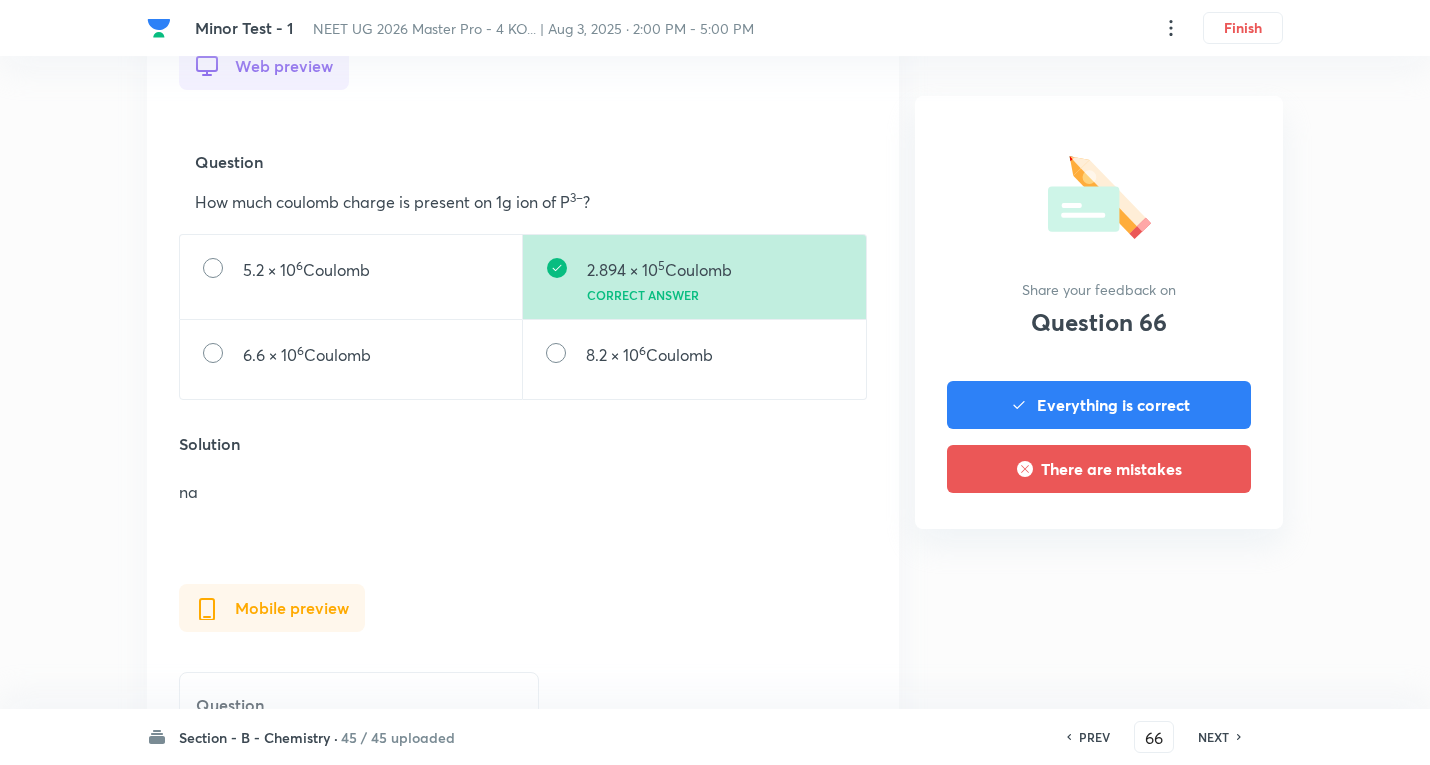 click on "NEXT" at bounding box center (1213, 737) 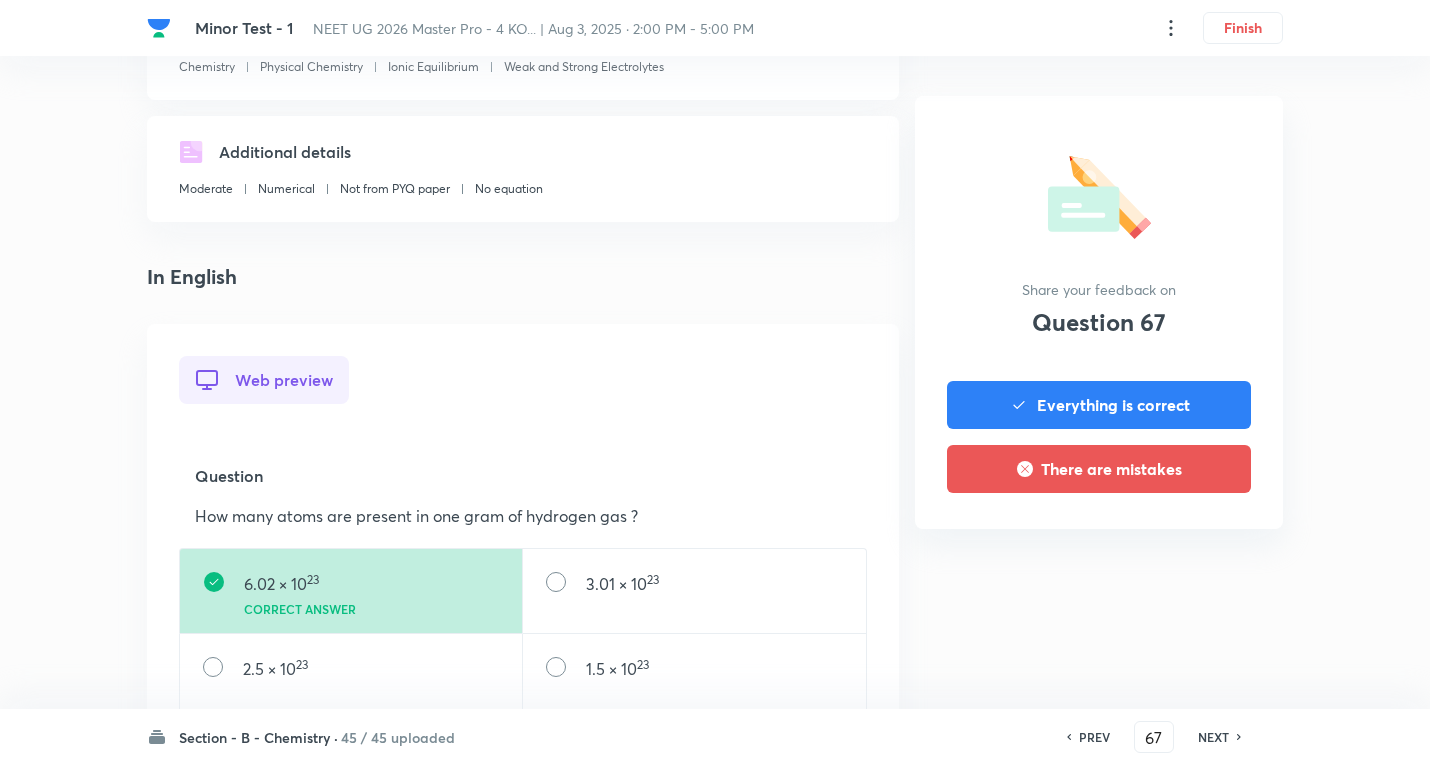 scroll, scrollTop: 700, scrollLeft: 0, axis: vertical 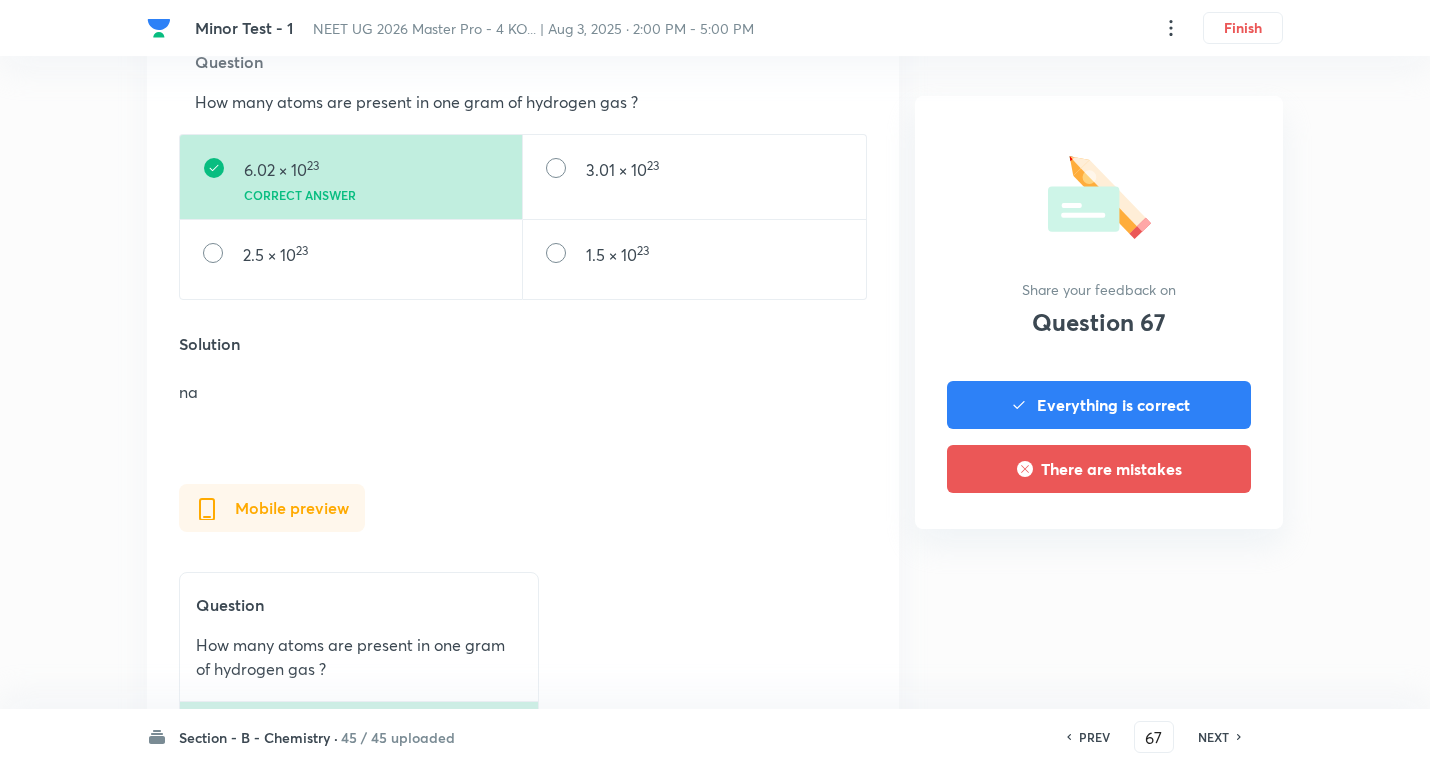 click on "NEXT" at bounding box center [1213, 737] 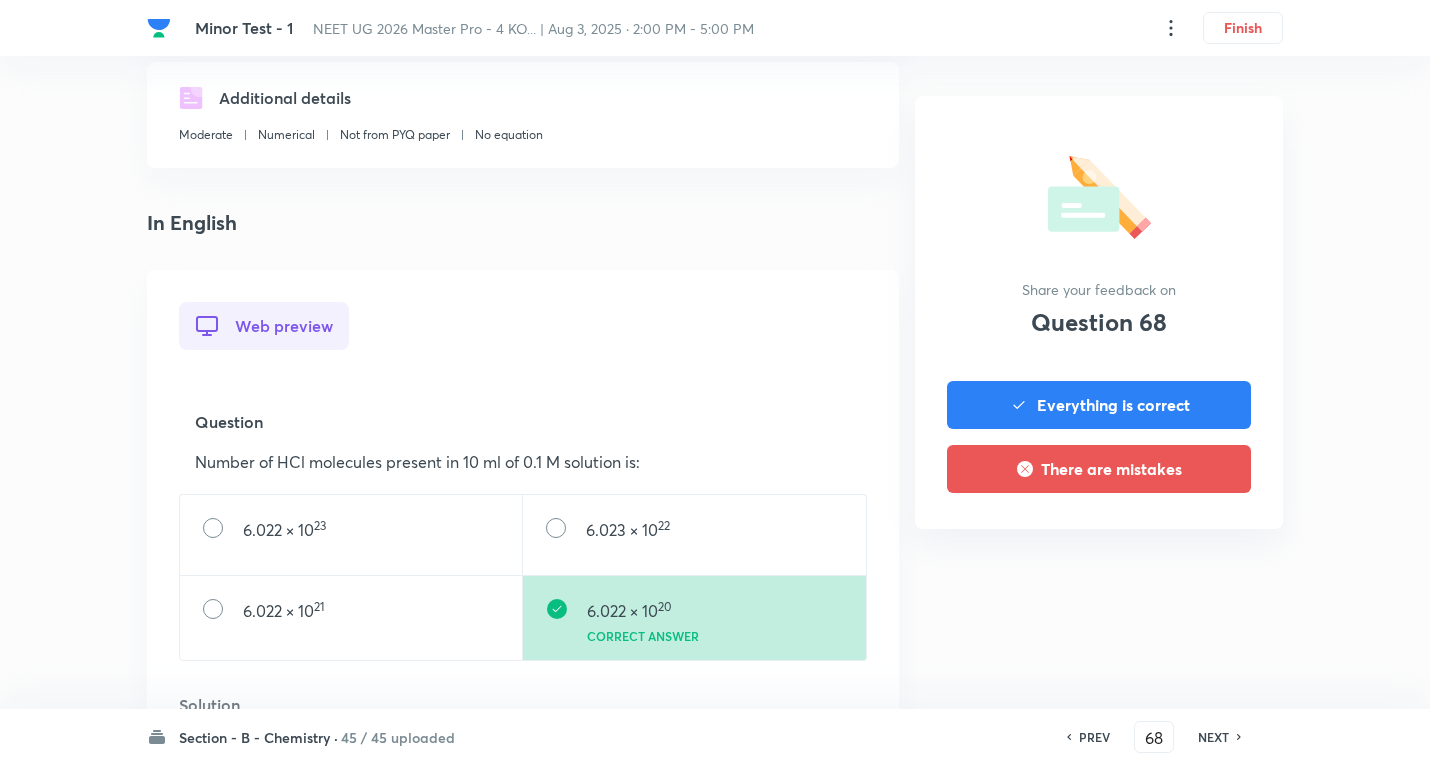 scroll, scrollTop: 700, scrollLeft: 0, axis: vertical 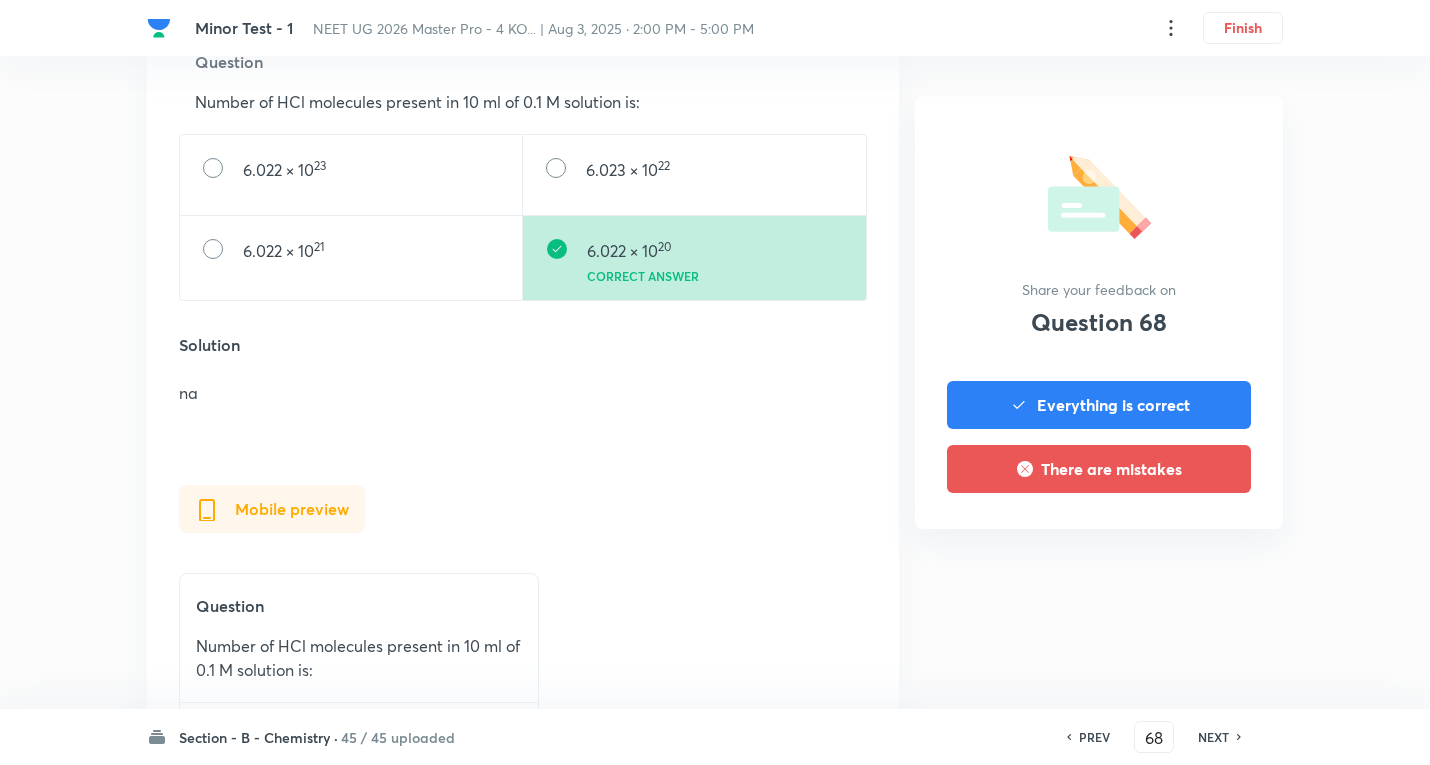 click on "PREV 68 ​ NEXT" at bounding box center (1154, 737) 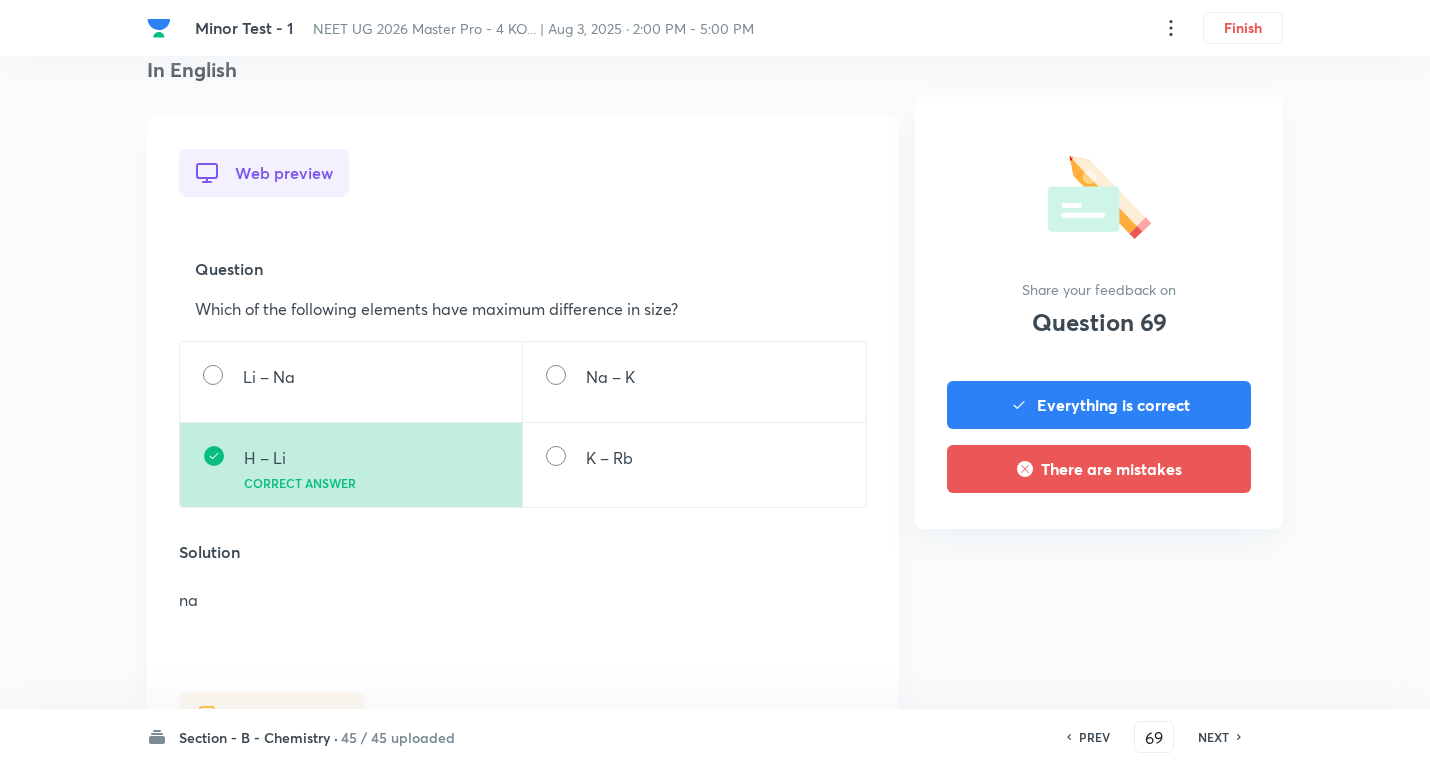 scroll, scrollTop: 800, scrollLeft: 0, axis: vertical 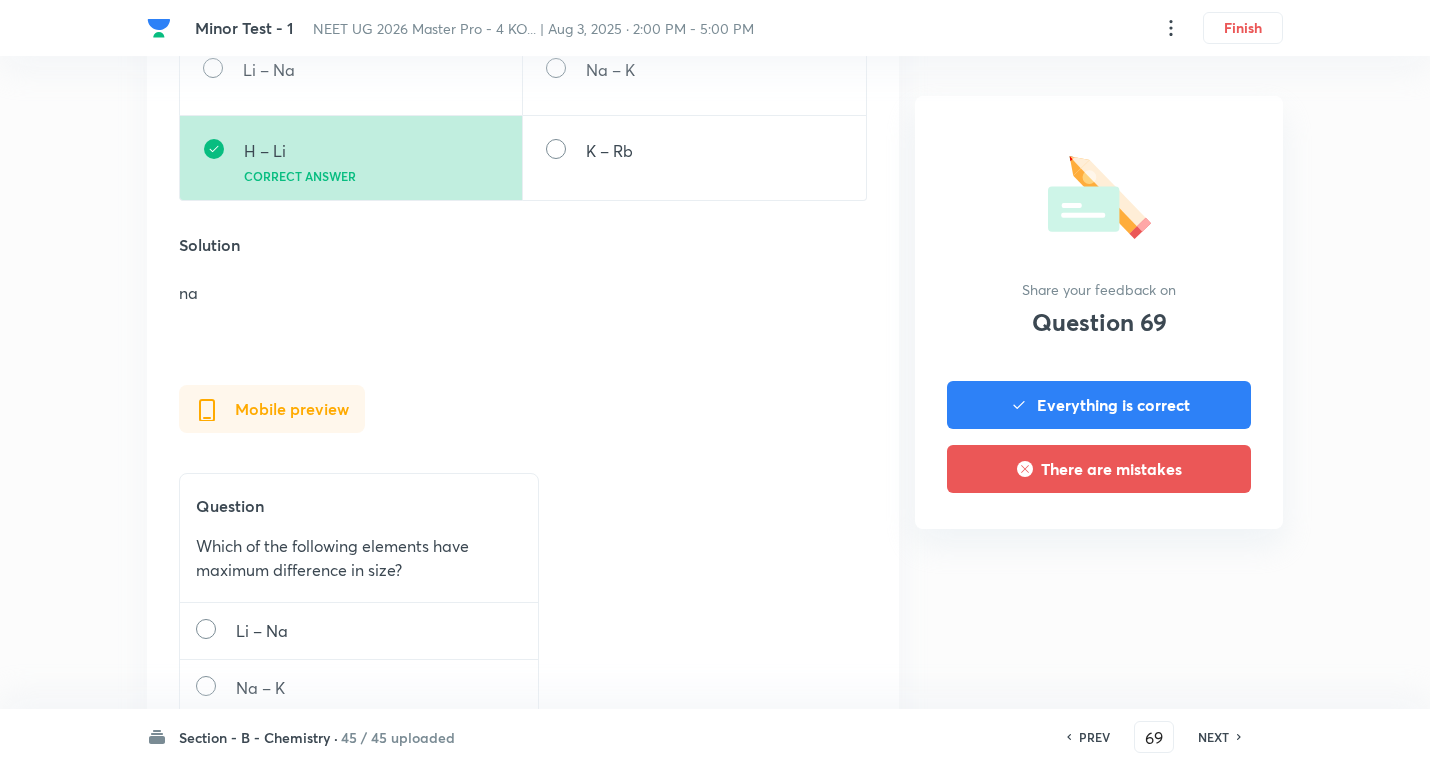 click on "NEXT" at bounding box center [1213, 737] 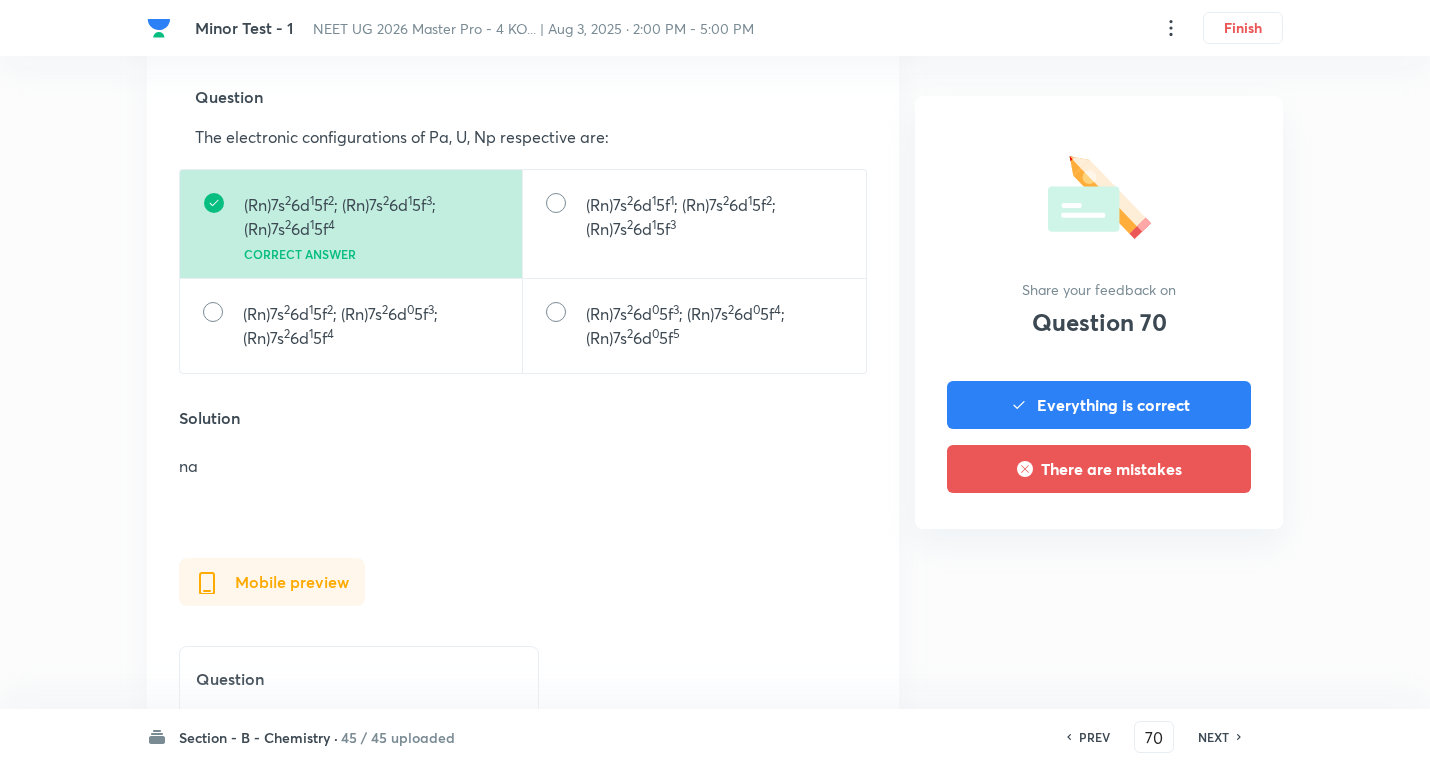 scroll, scrollTop: 700, scrollLeft: 0, axis: vertical 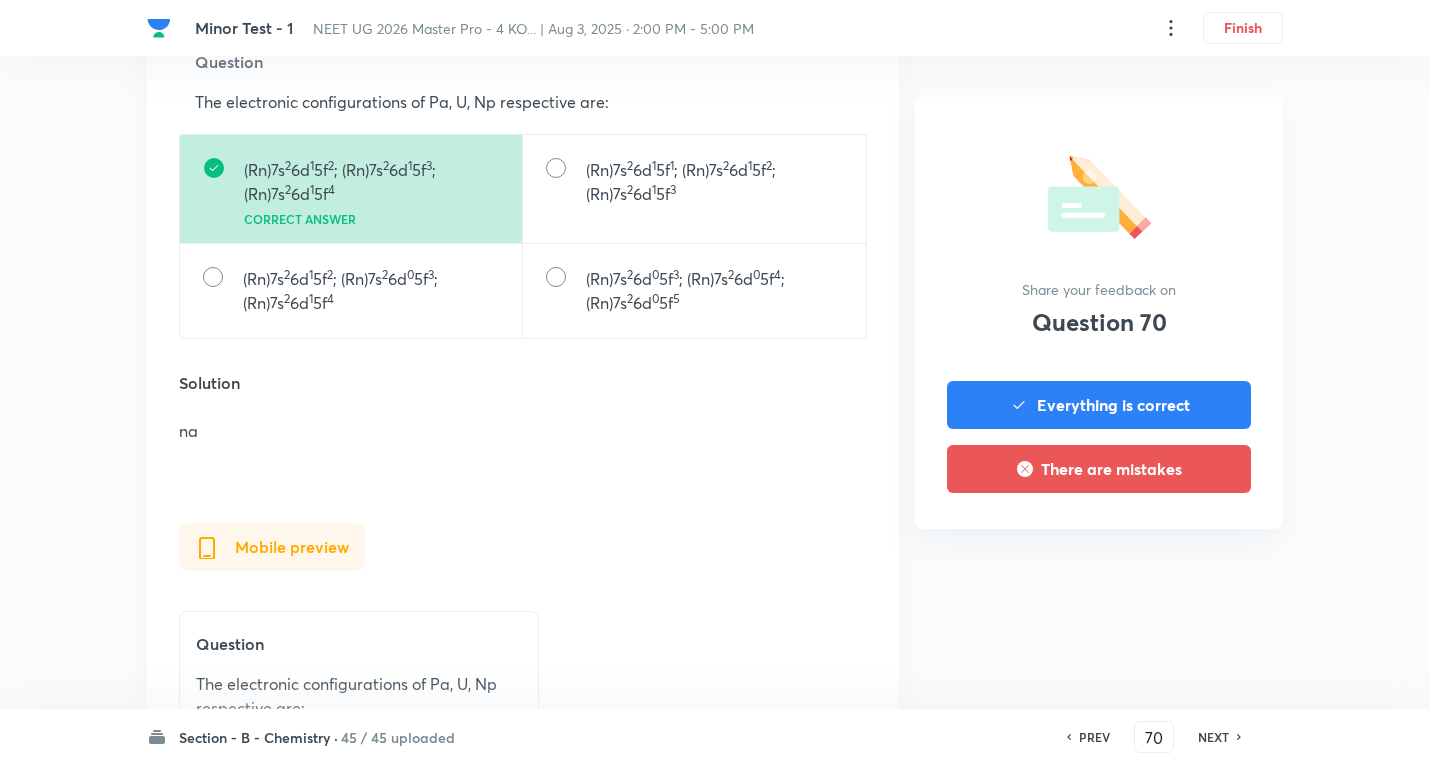 click on "NEXT" at bounding box center [1216, 737] 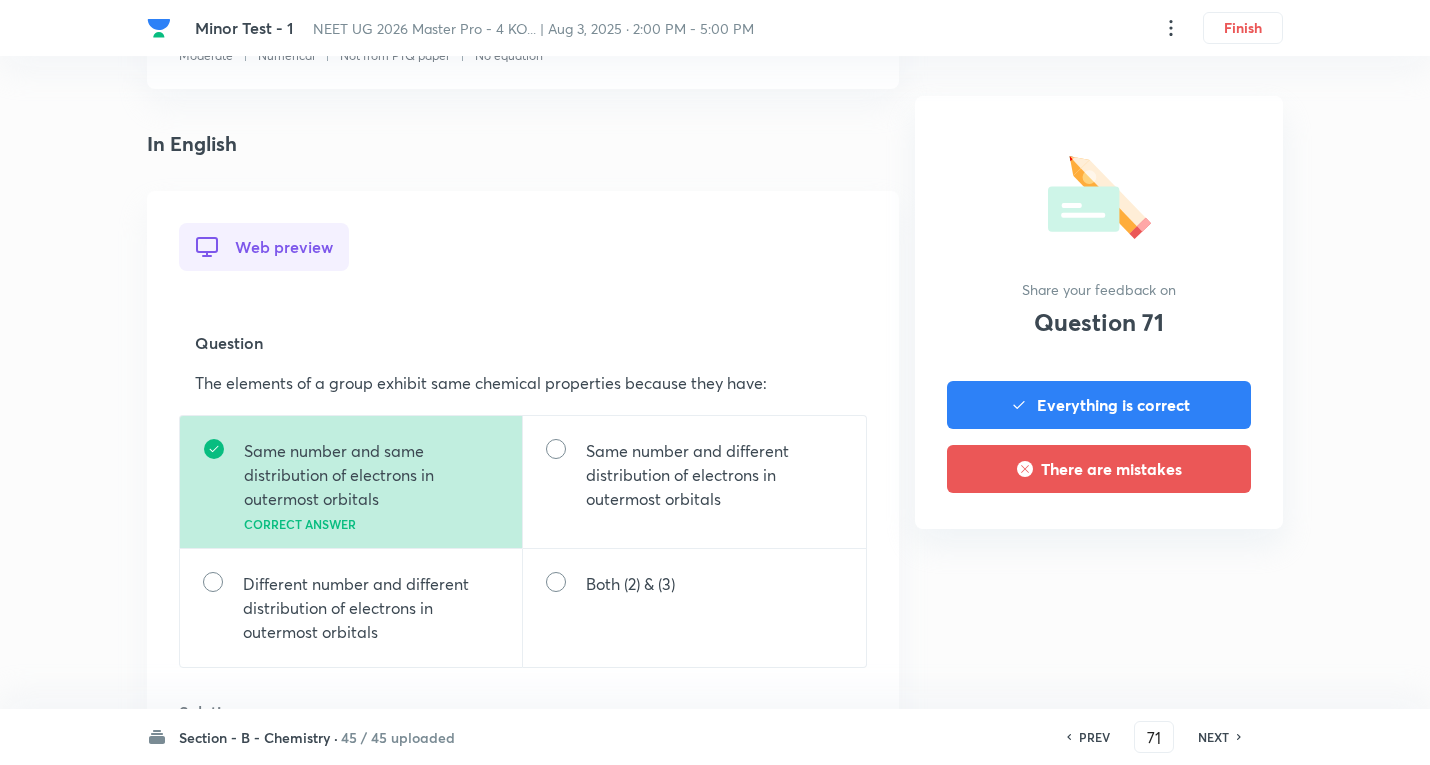 scroll, scrollTop: 600, scrollLeft: 0, axis: vertical 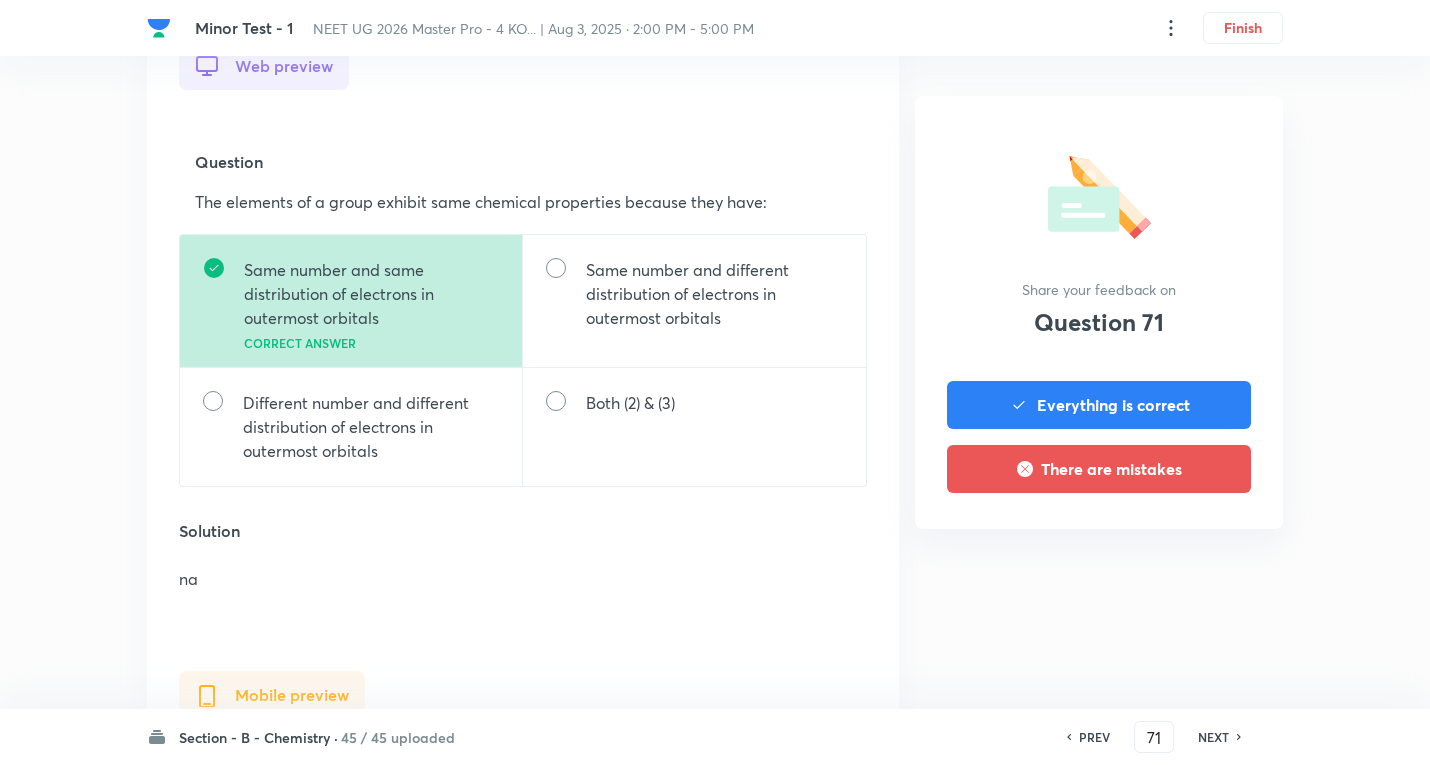 click on "PREV 71 ​ NEXT" at bounding box center [1154, 737] 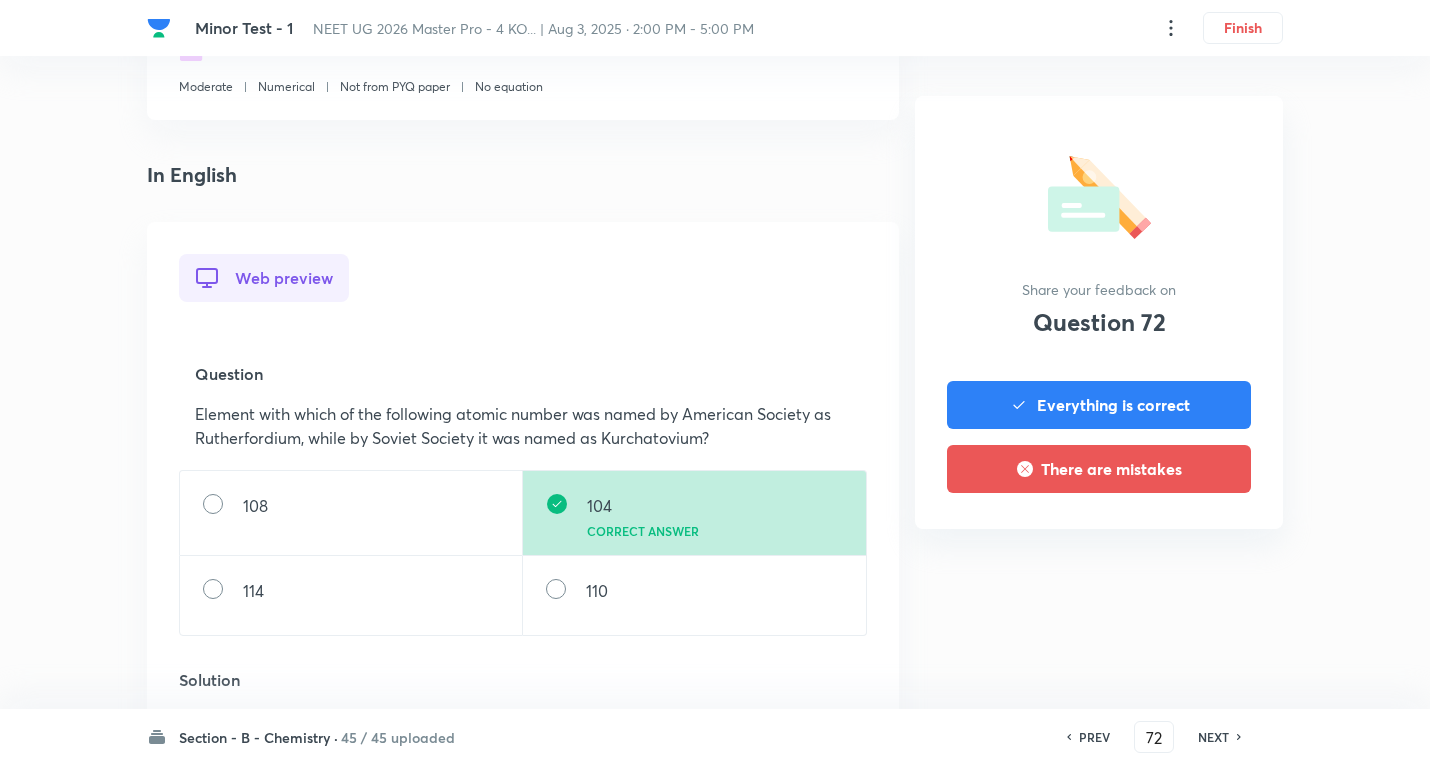 scroll, scrollTop: 700, scrollLeft: 0, axis: vertical 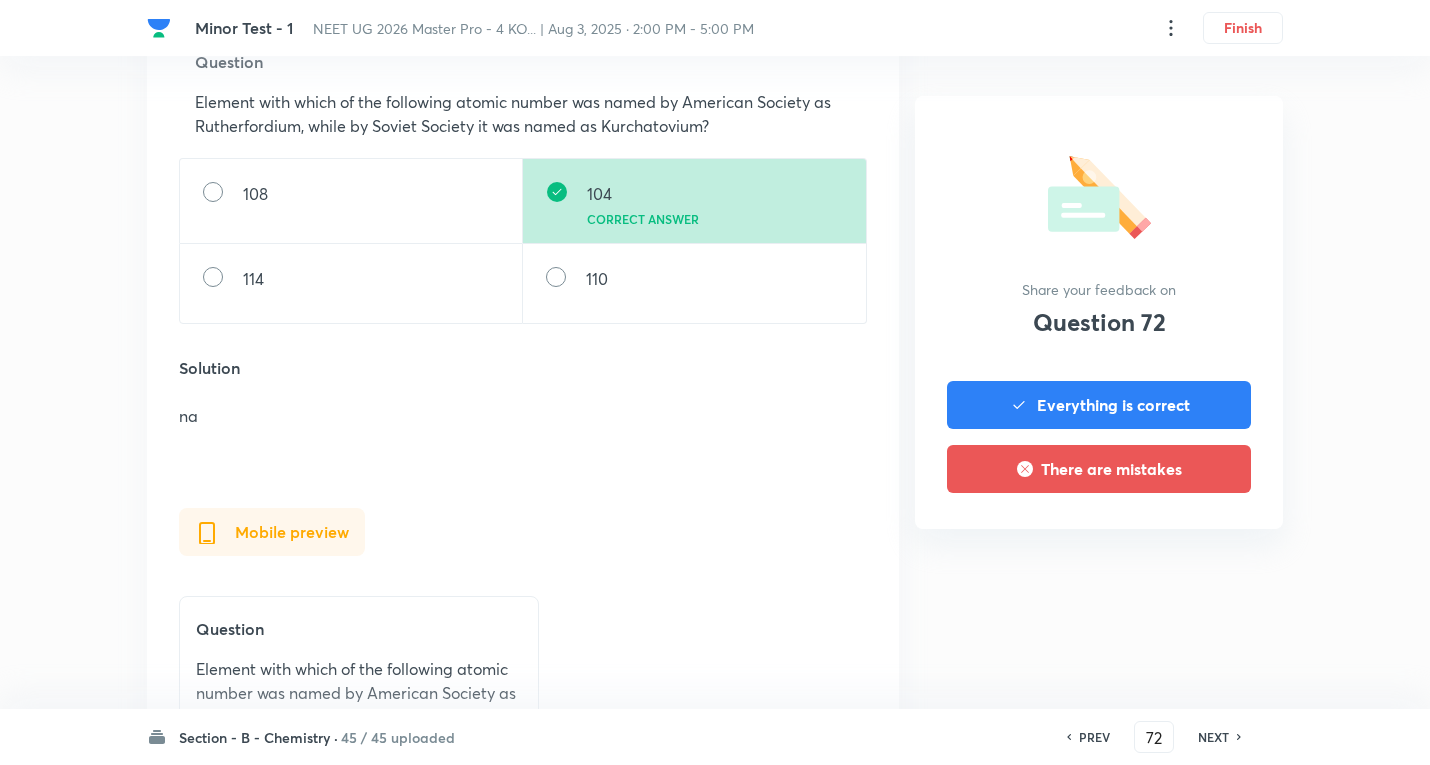 click on "PREV 72 ​ NEXT" at bounding box center [1154, 737] 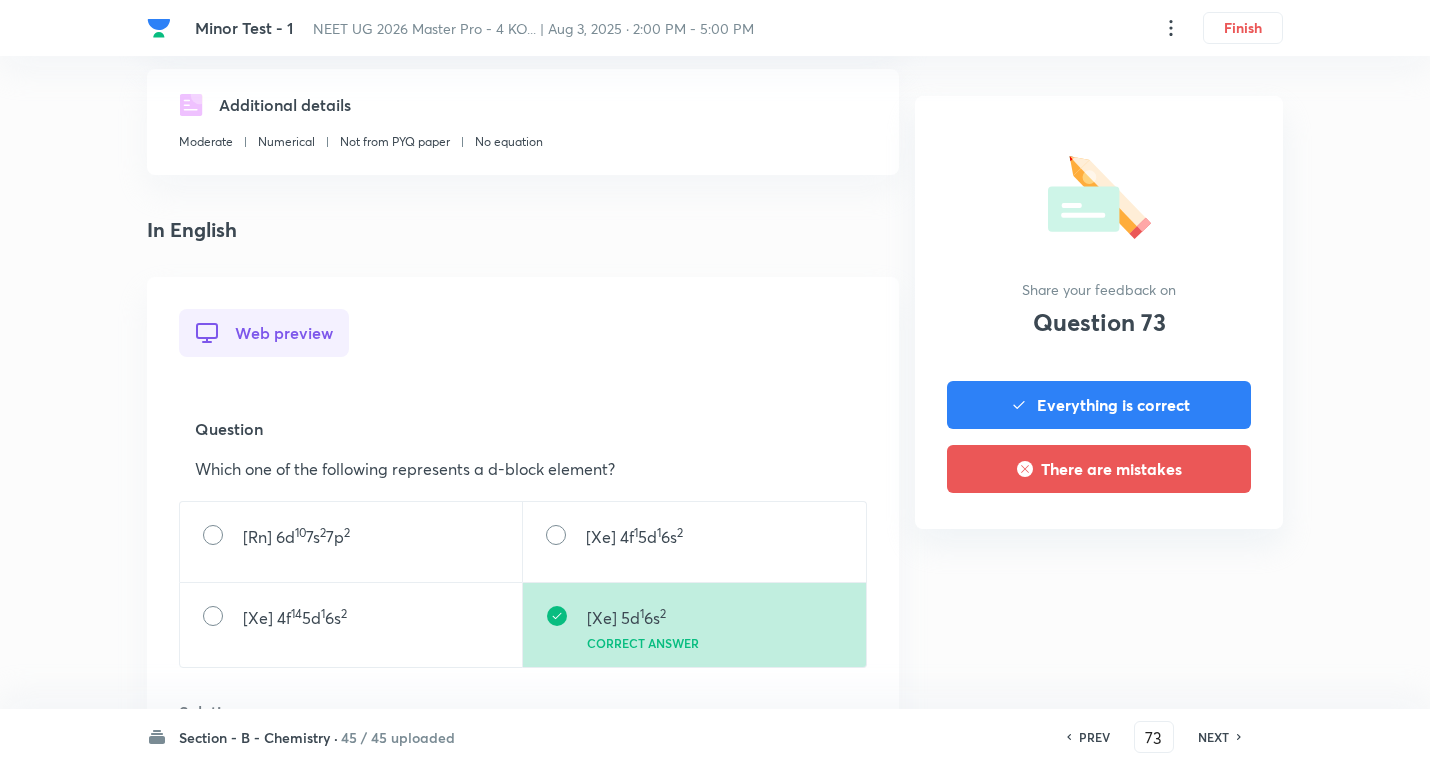 scroll, scrollTop: 700, scrollLeft: 0, axis: vertical 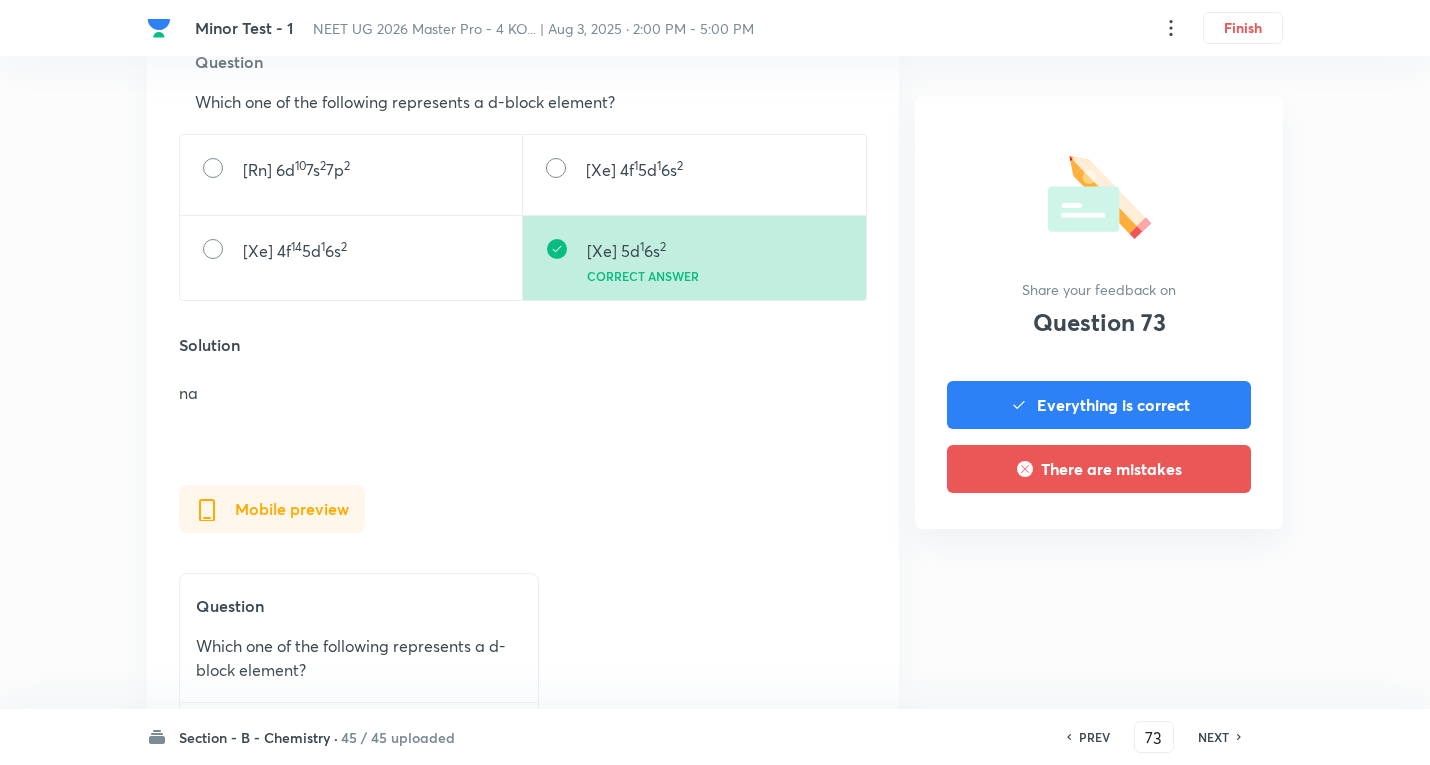 click on "NEXT" at bounding box center [1213, 737] 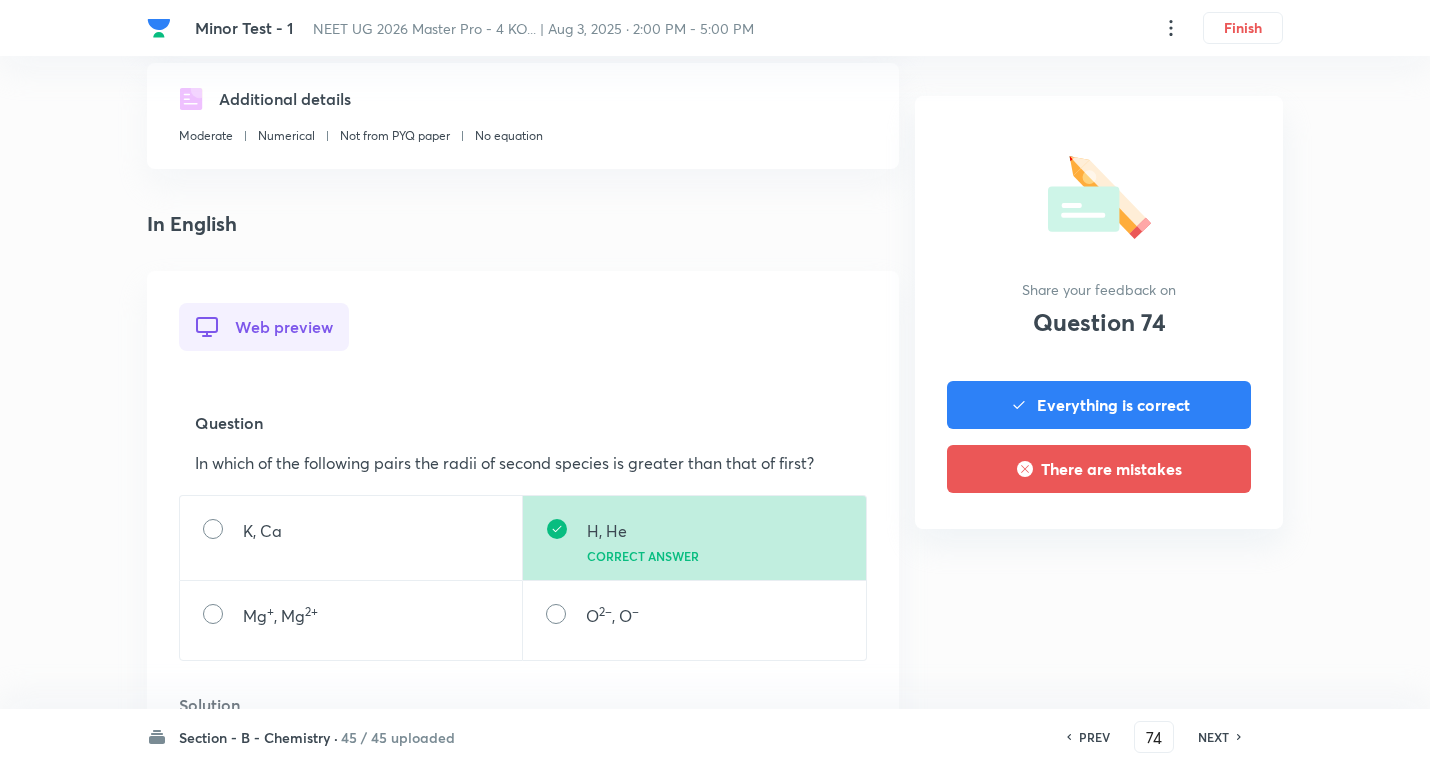 scroll, scrollTop: 700, scrollLeft: 0, axis: vertical 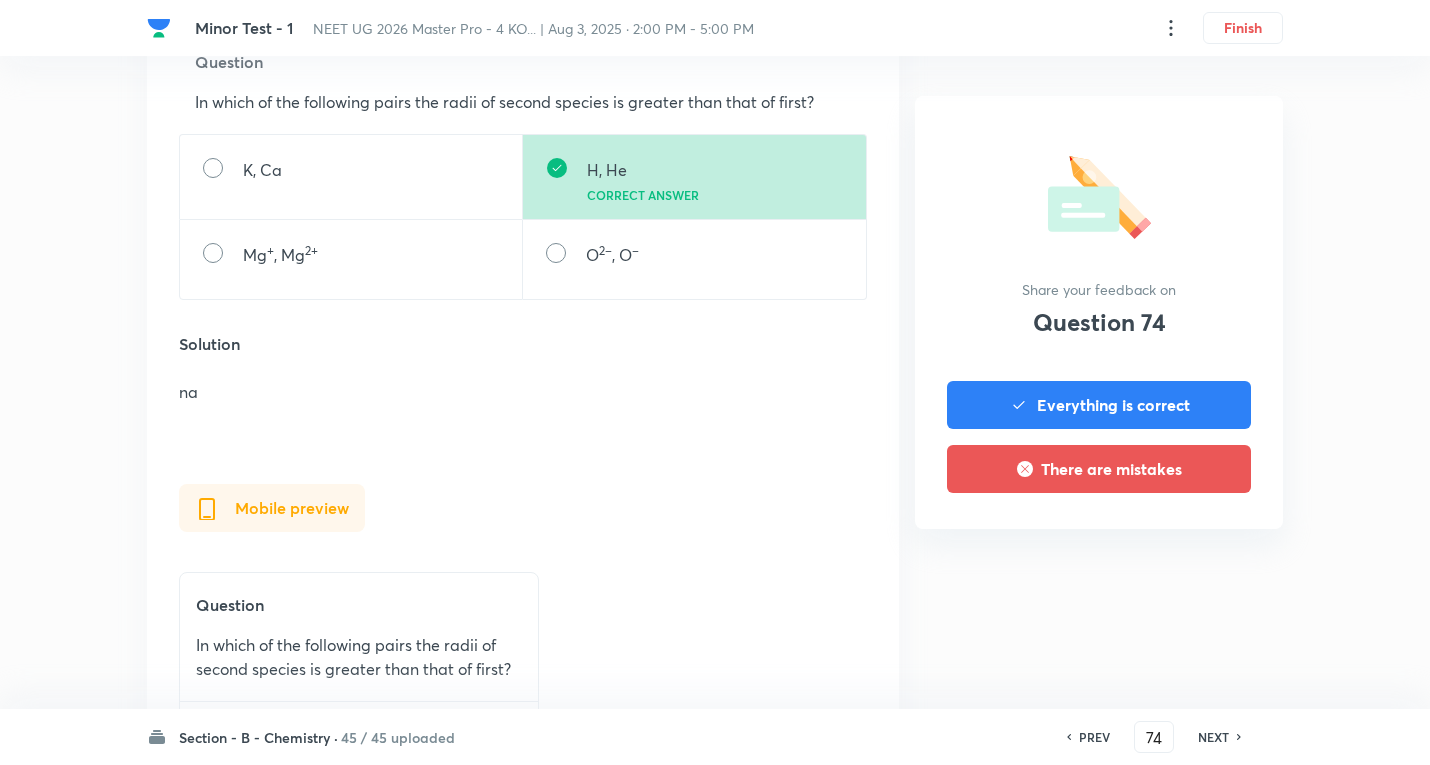 click on "NEXT" at bounding box center (1213, 737) 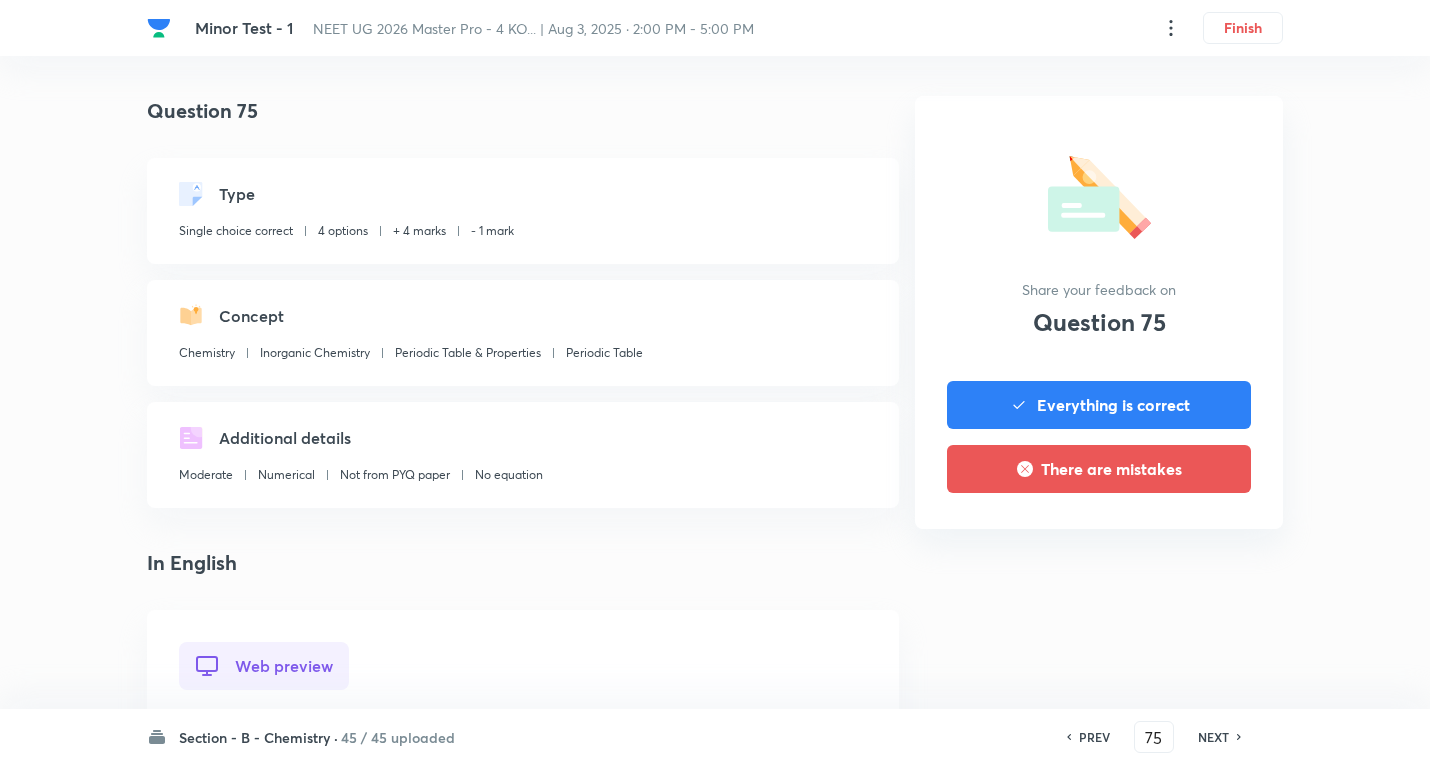 scroll, scrollTop: 700, scrollLeft: 0, axis: vertical 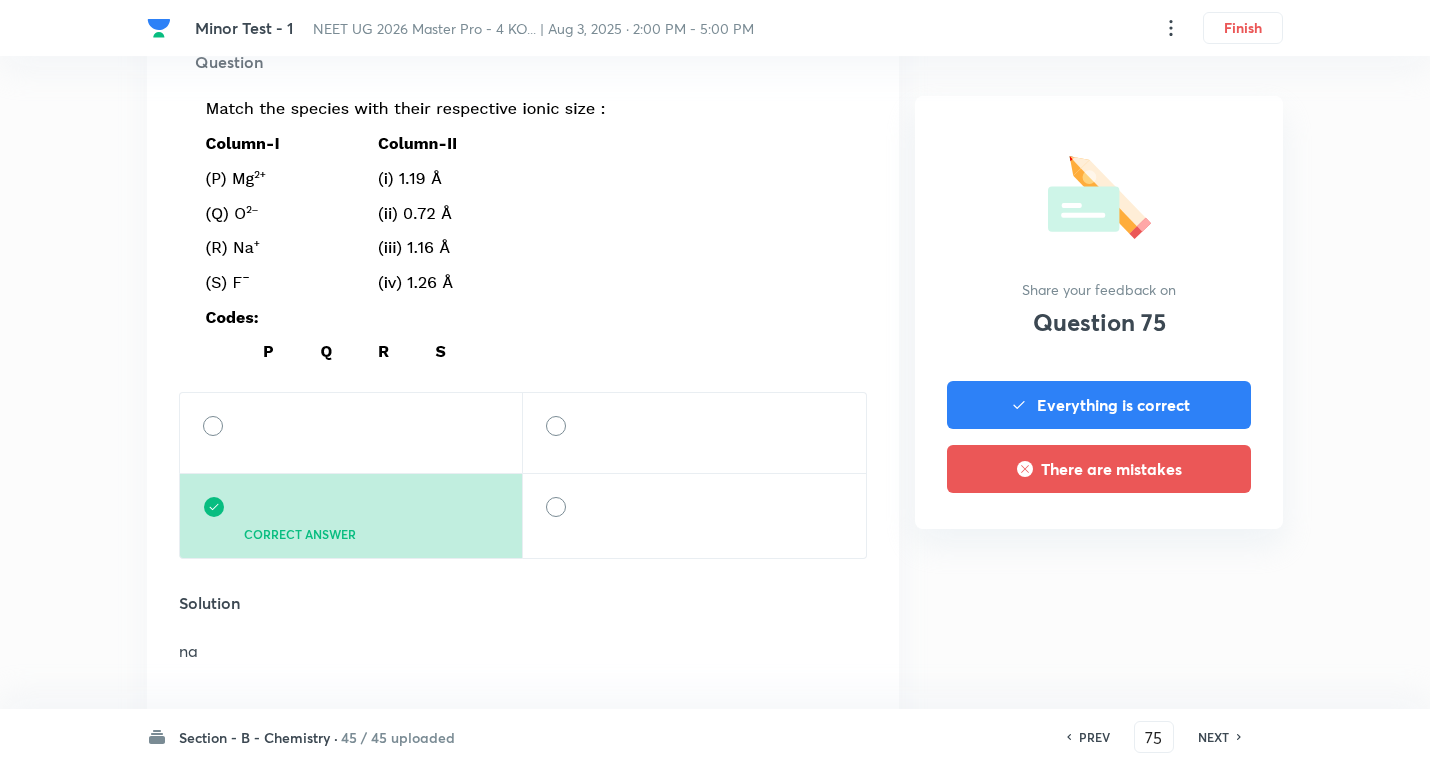 click on "NEXT" at bounding box center (1213, 737) 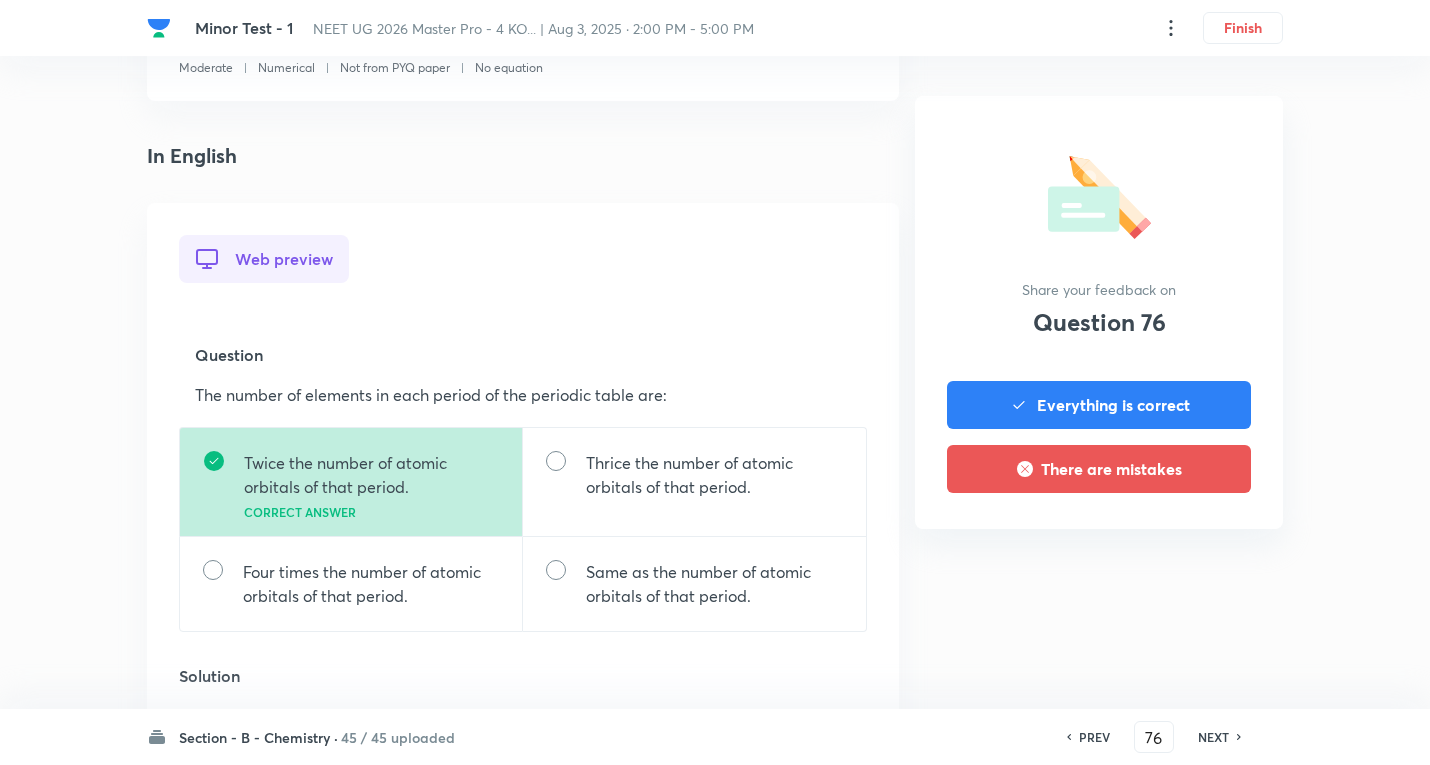 scroll, scrollTop: 600, scrollLeft: 0, axis: vertical 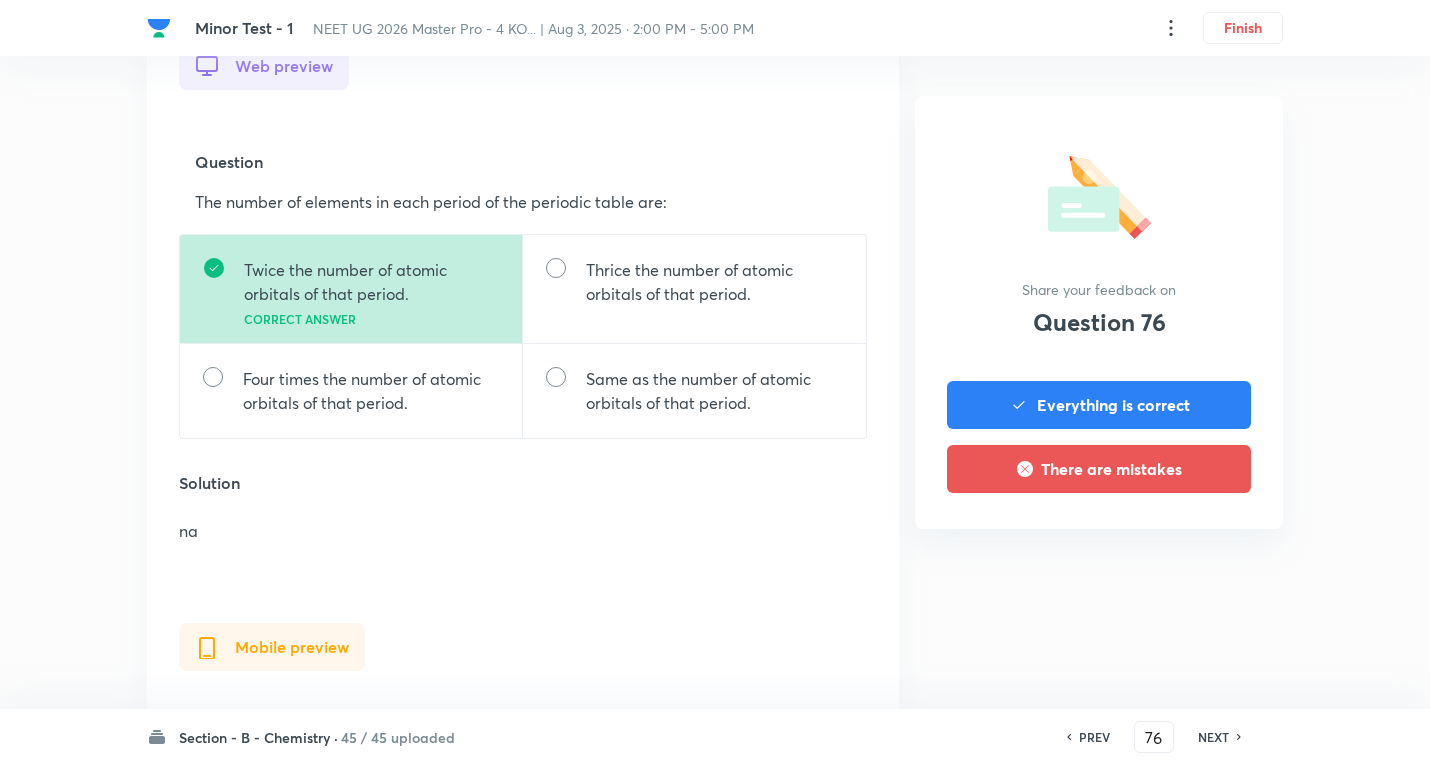 click on "PREV 76 ​ NEXT" at bounding box center [1154, 737] 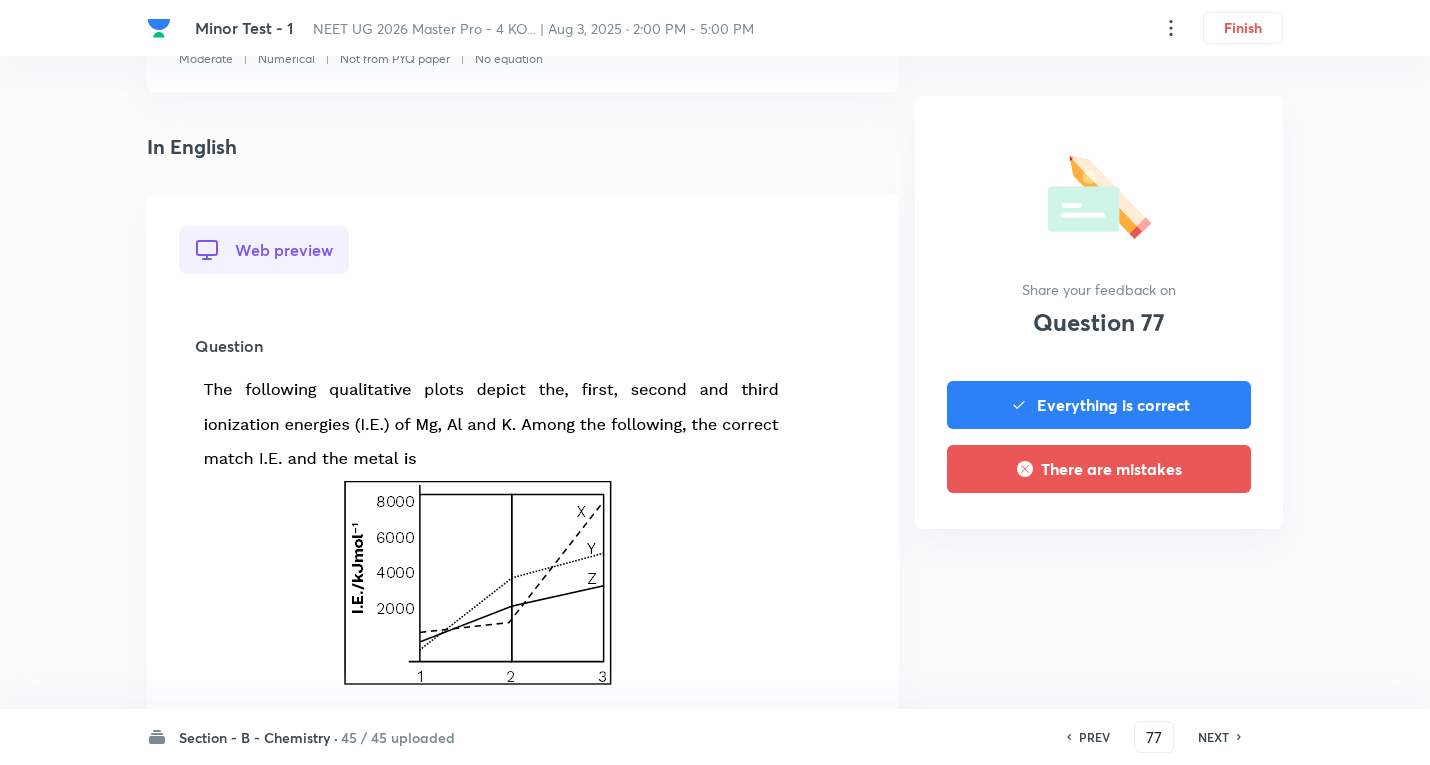 scroll, scrollTop: 700, scrollLeft: 0, axis: vertical 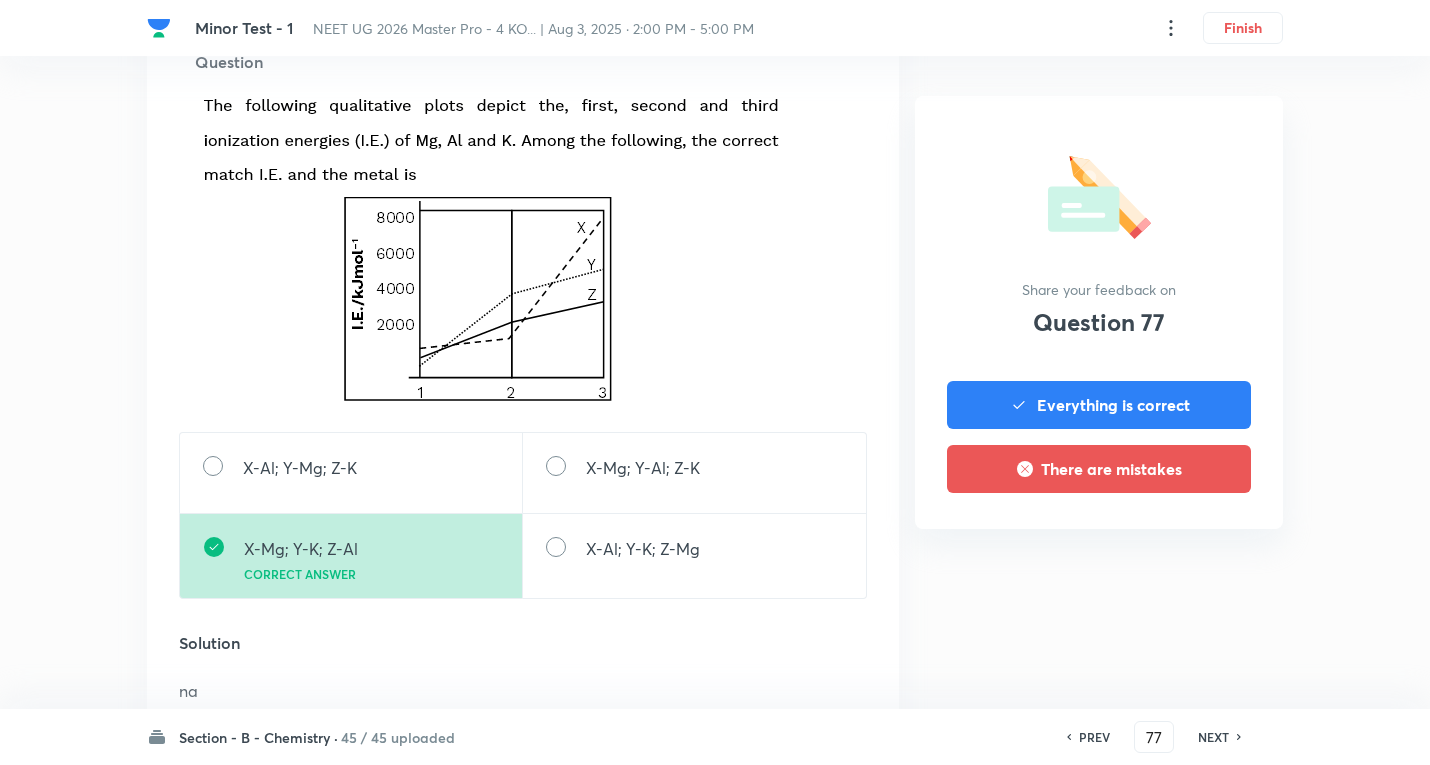 click on "NEXT" at bounding box center [1213, 737] 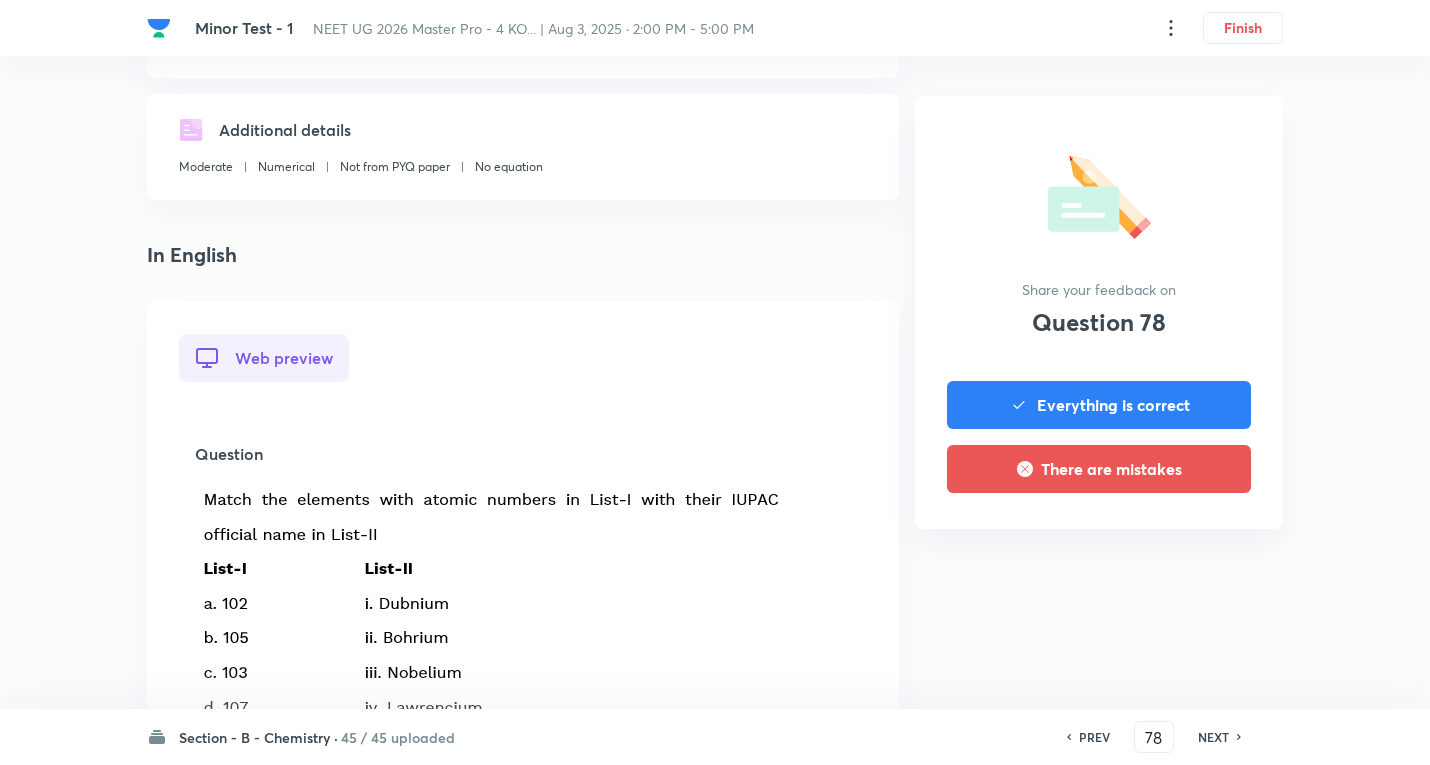 scroll, scrollTop: 600, scrollLeft: 0, axis: vertical 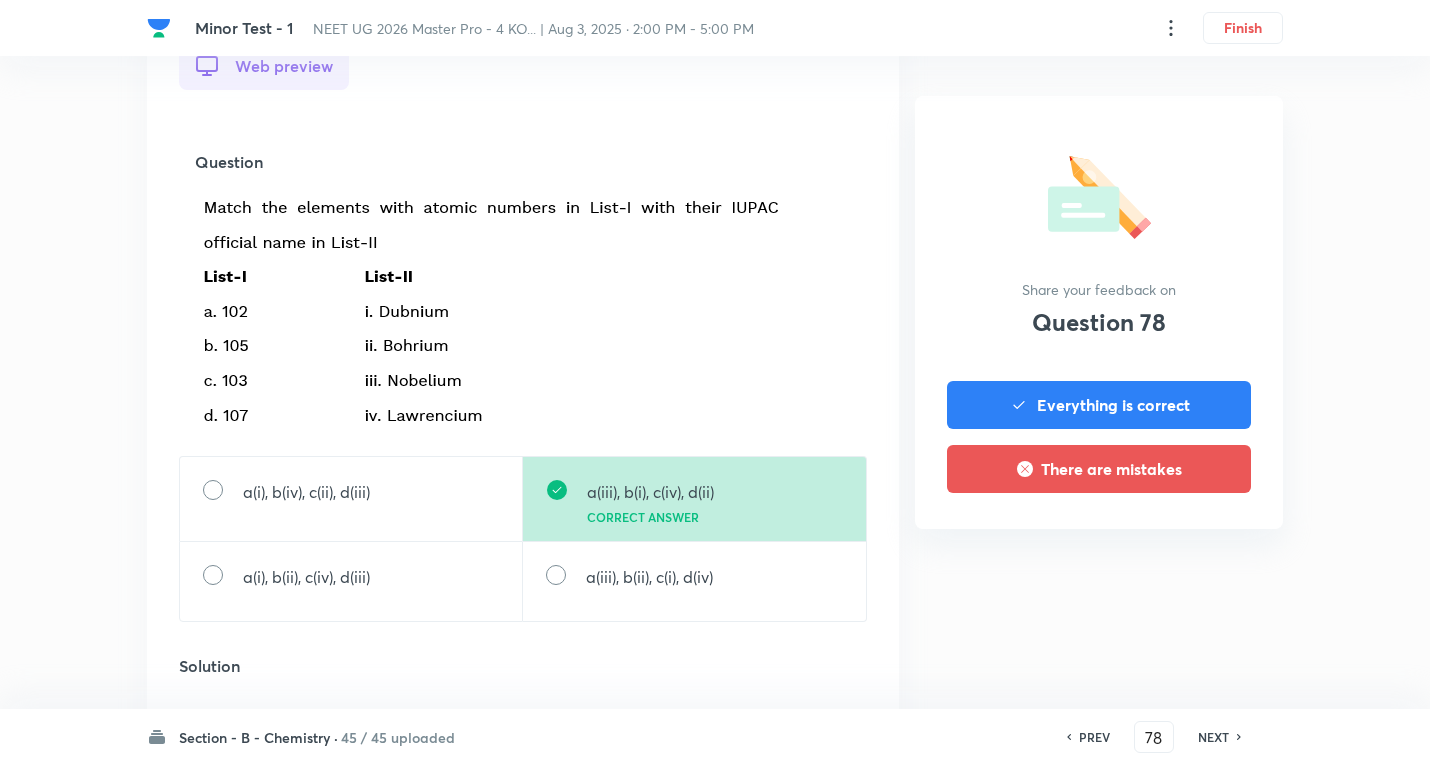 click on "NEXT" at bounding box center [1213, 737] 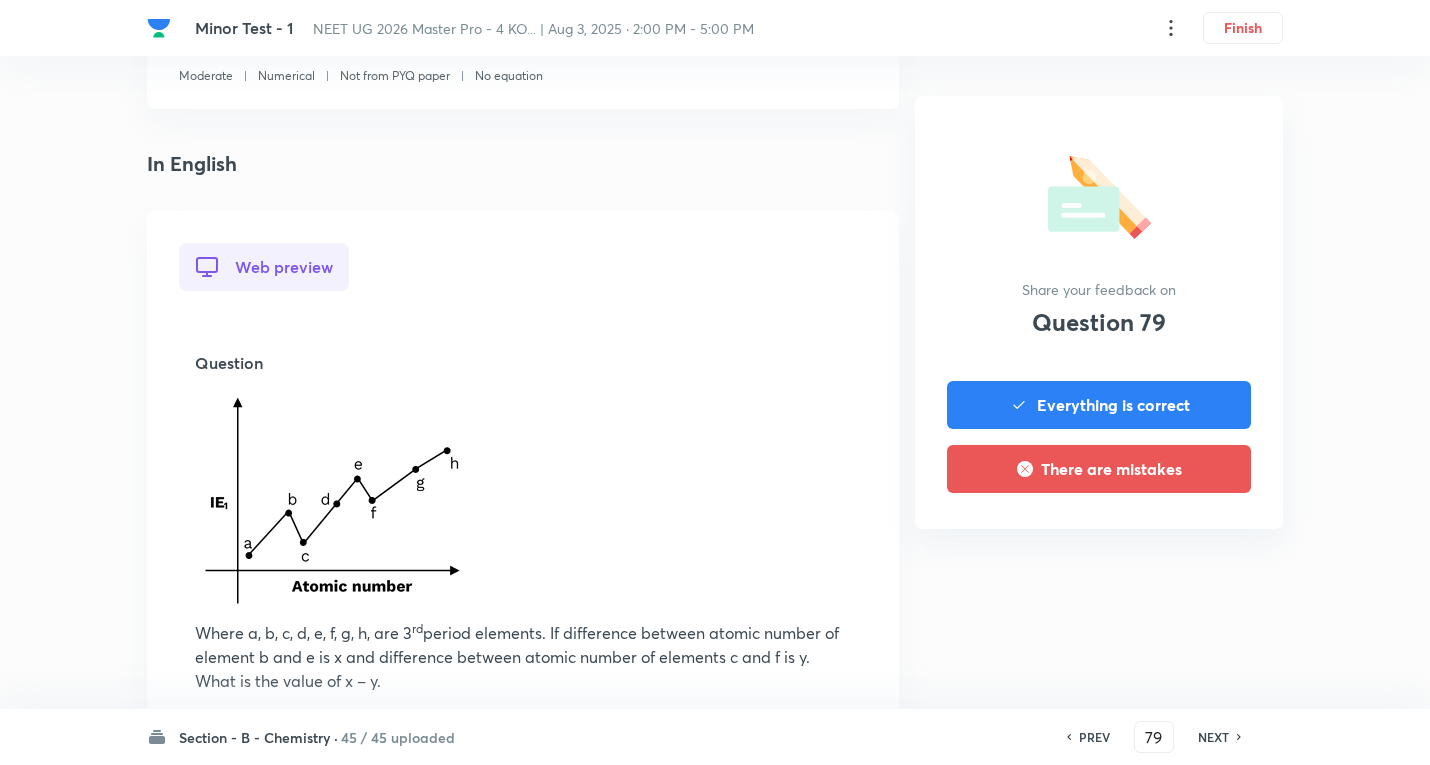 scroll, scrollTop: 700, scrollLeft: 0, axis: vertical 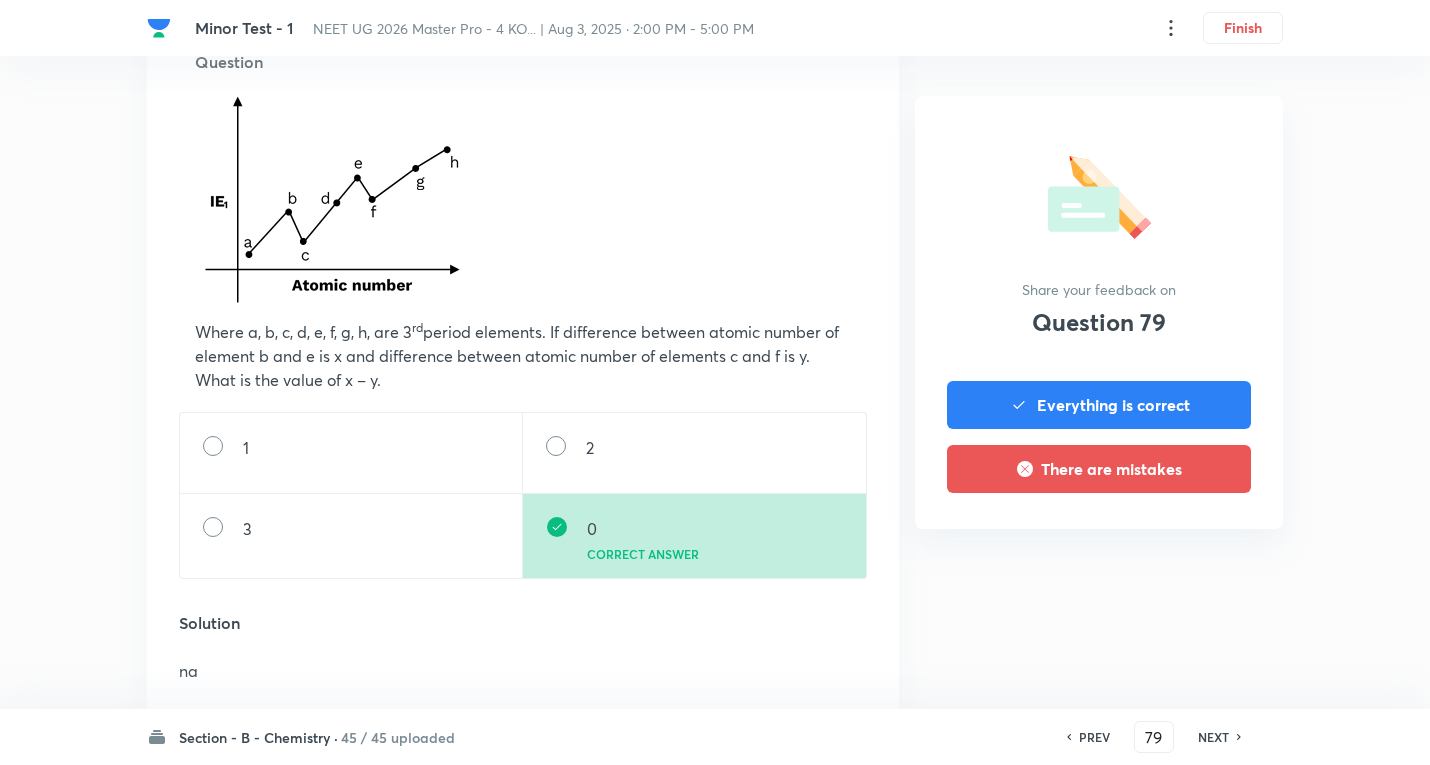 click on "NEXT" at bounding box center (1216, 737) 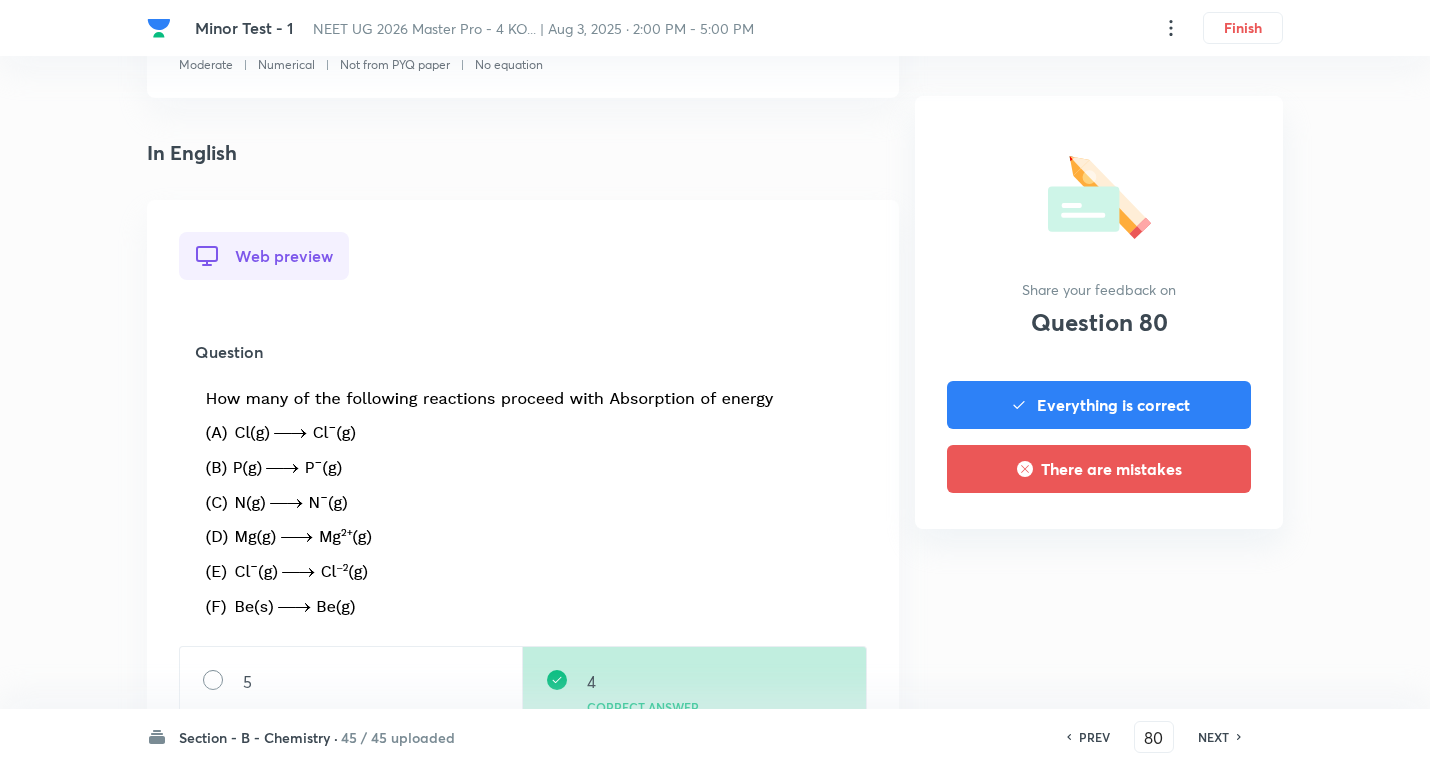 scroll, scrollTop: 600, scrollLeft: 0, axis: vertical 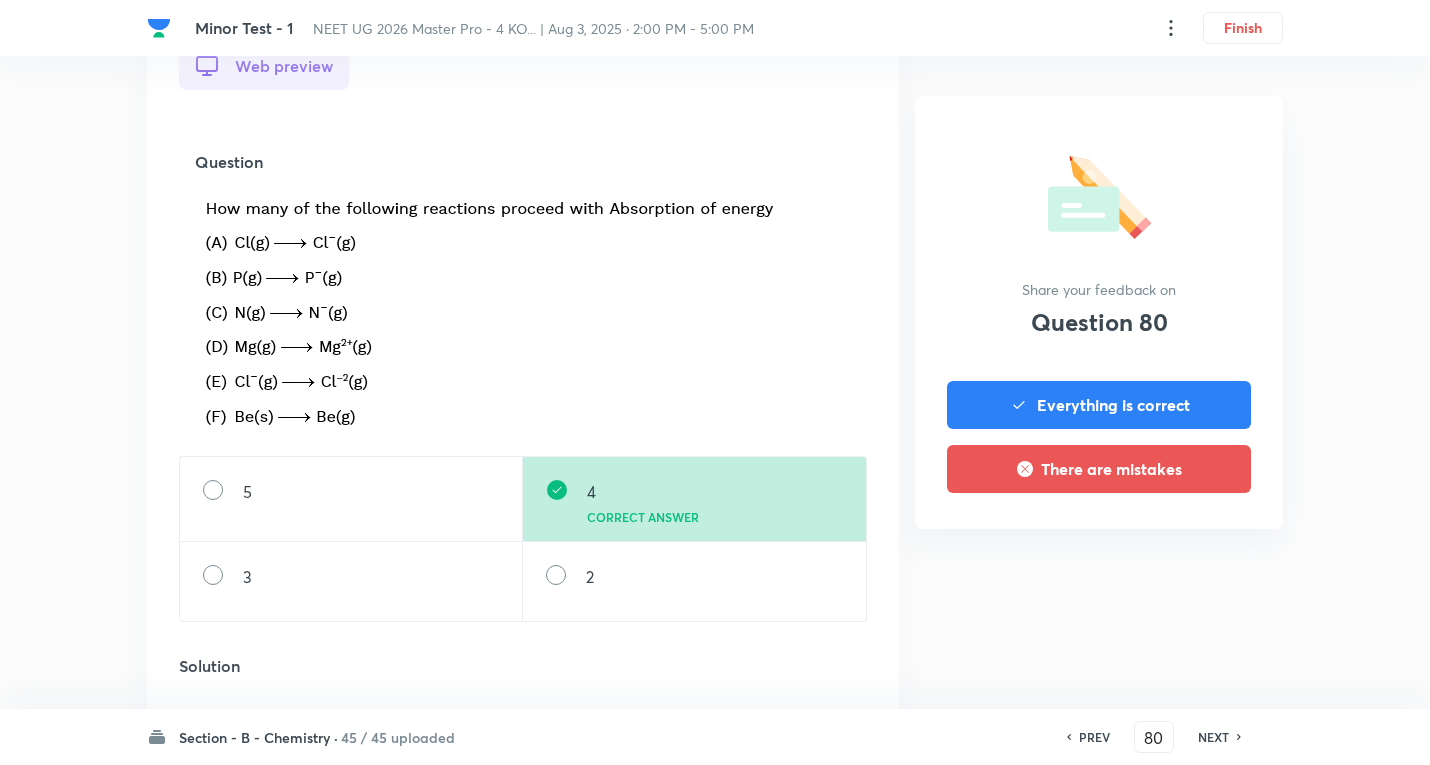 click on "NEXT" at bounding box center (1213, 737) 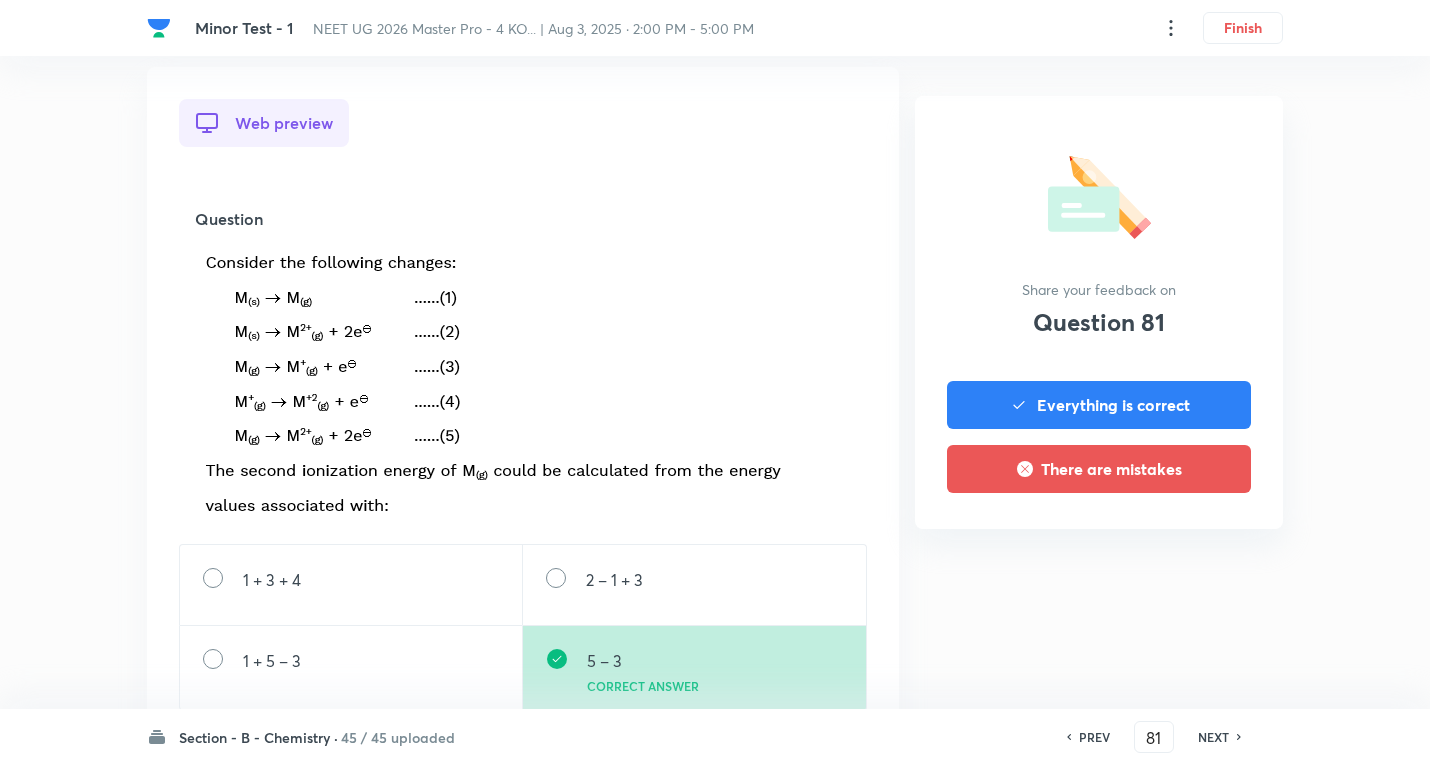 scroll, scrollTop: 800, scrollLeft: 0, axis: vertical 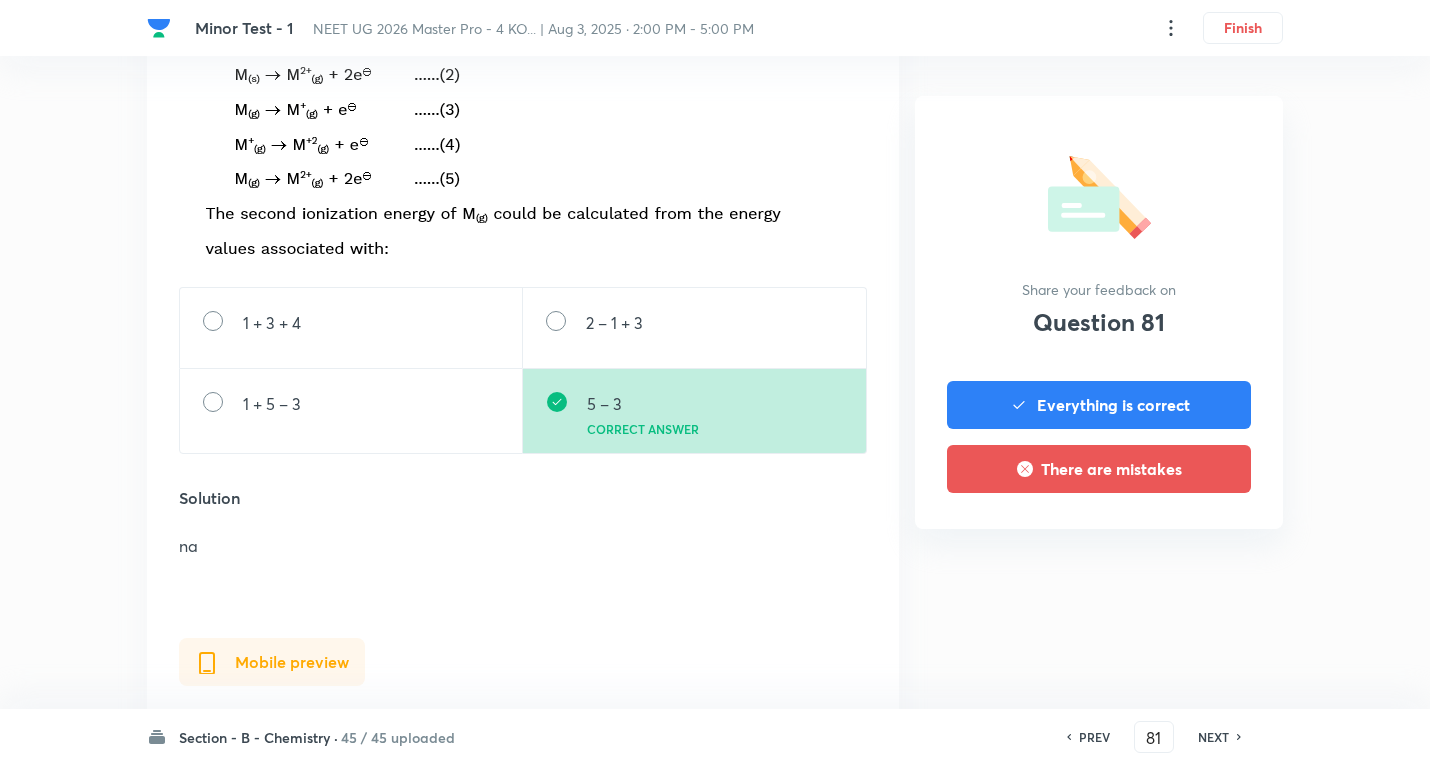 click on "NEXT" at bounding box center [1213, 737] 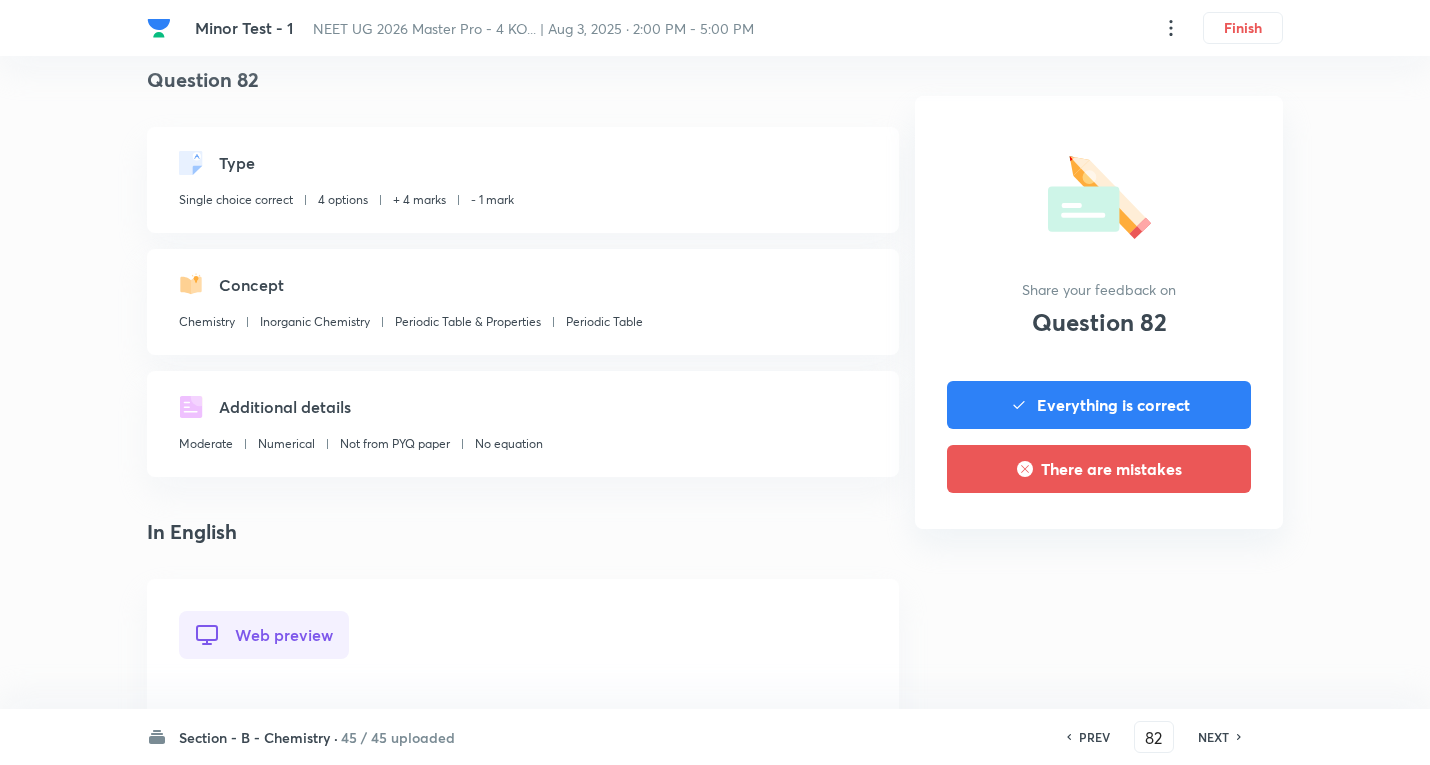 scroll, scrollTop: 700, scrollLeft: 0, axis: vertical 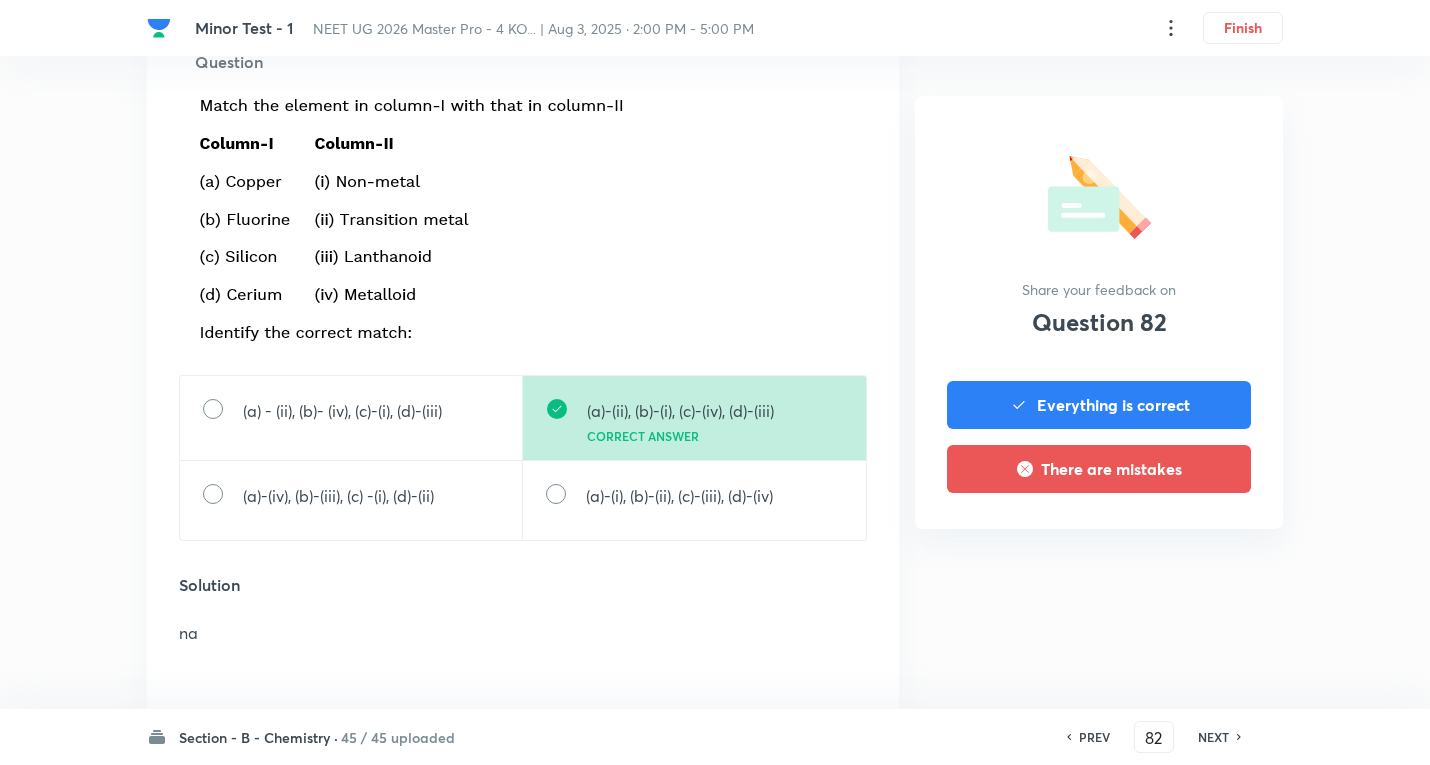 click on "NEXT" at bounding box center [1216, 737] 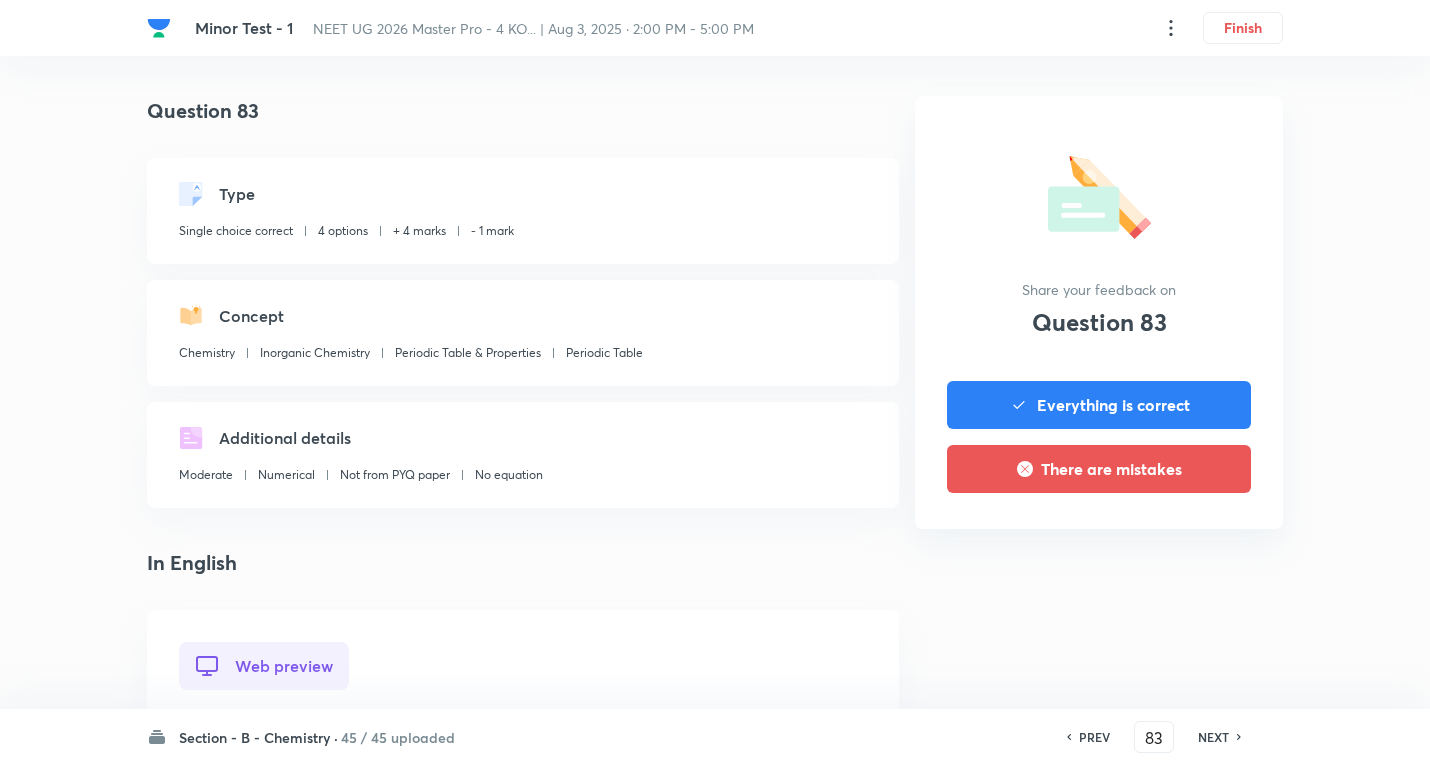 scroll, scrollTop: 600, scrollLeft: 0, axis: vertical 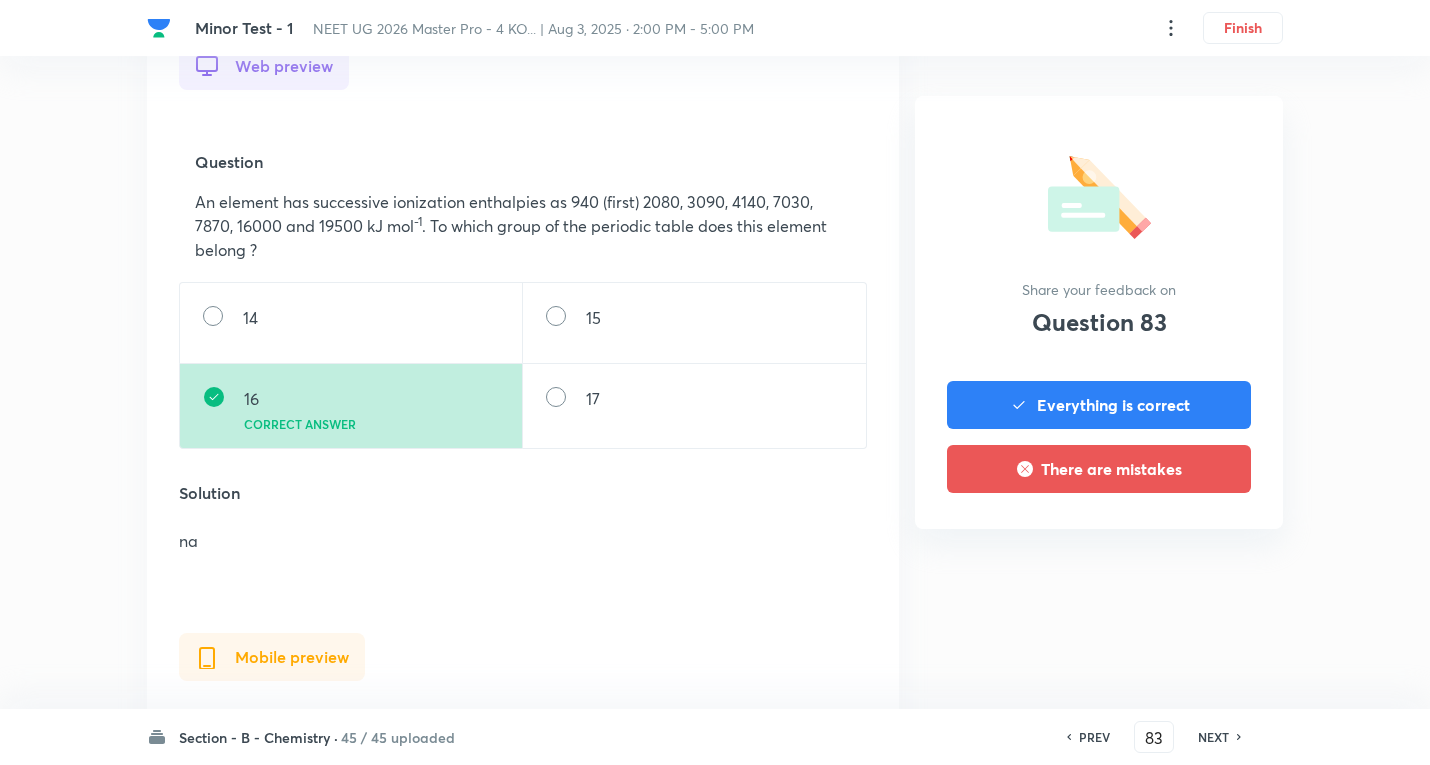 click on "NEXT" at bounding box center (1213, 737) 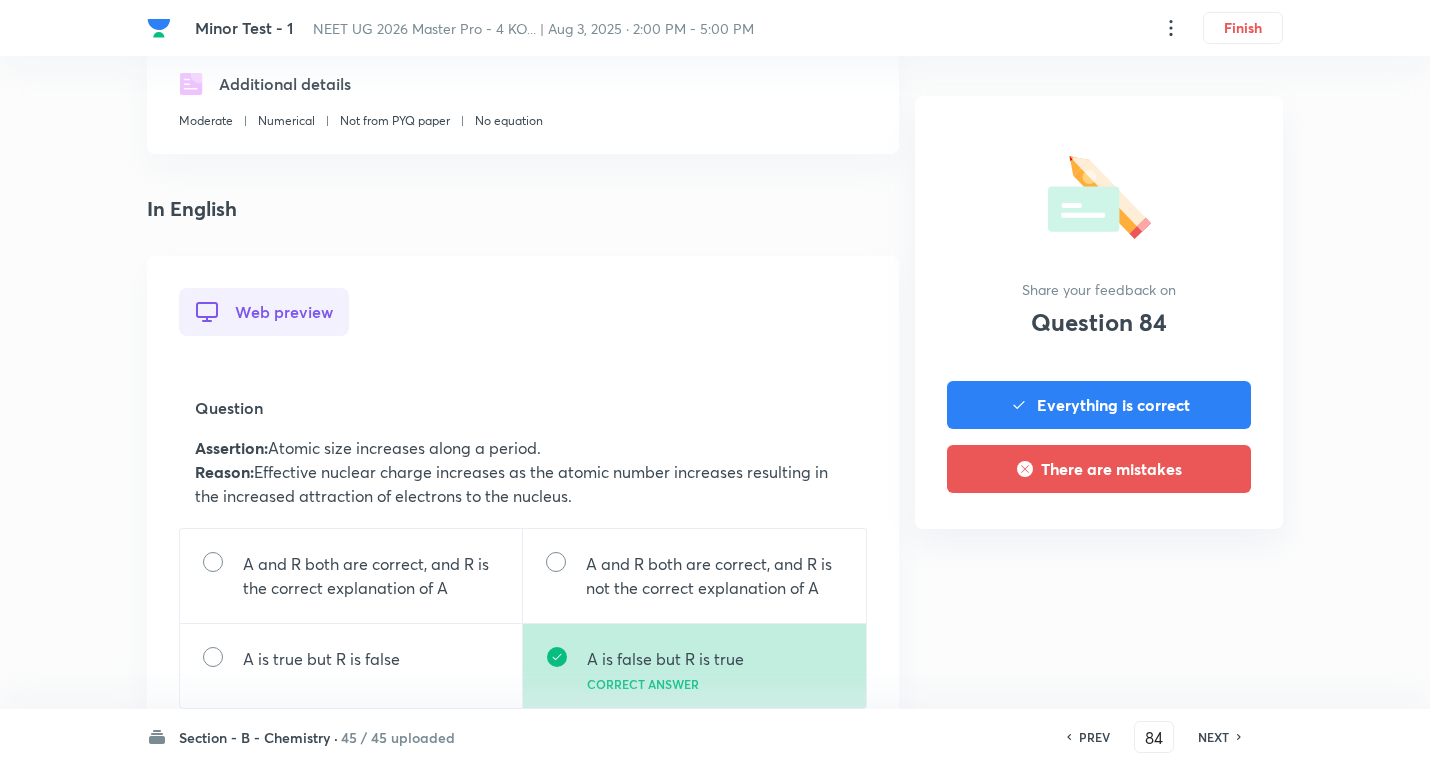scroll, scrollTop: 700, scrollLeft: 0, axis: vertical 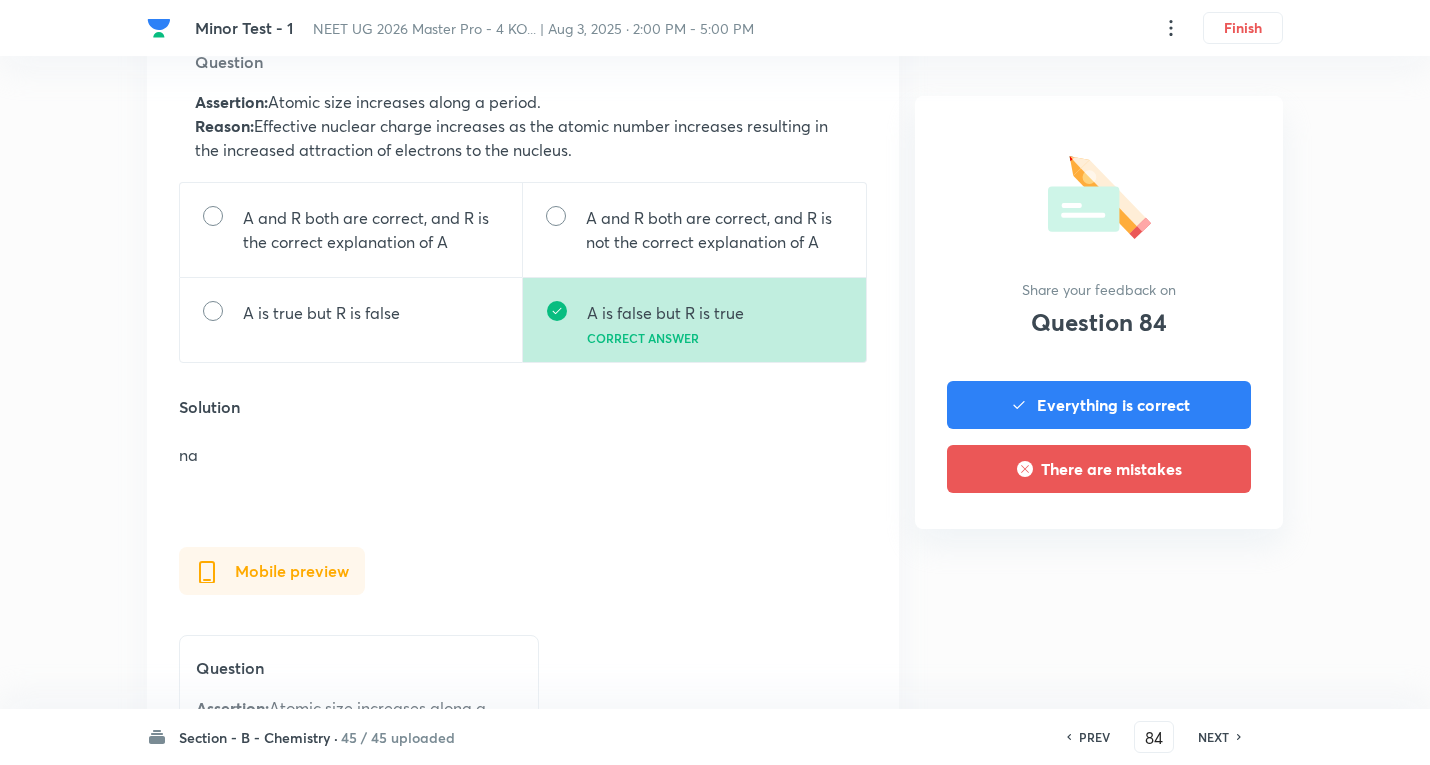 click on "PREV 84 ​ NEXT" at bounding box center (1154, 737) 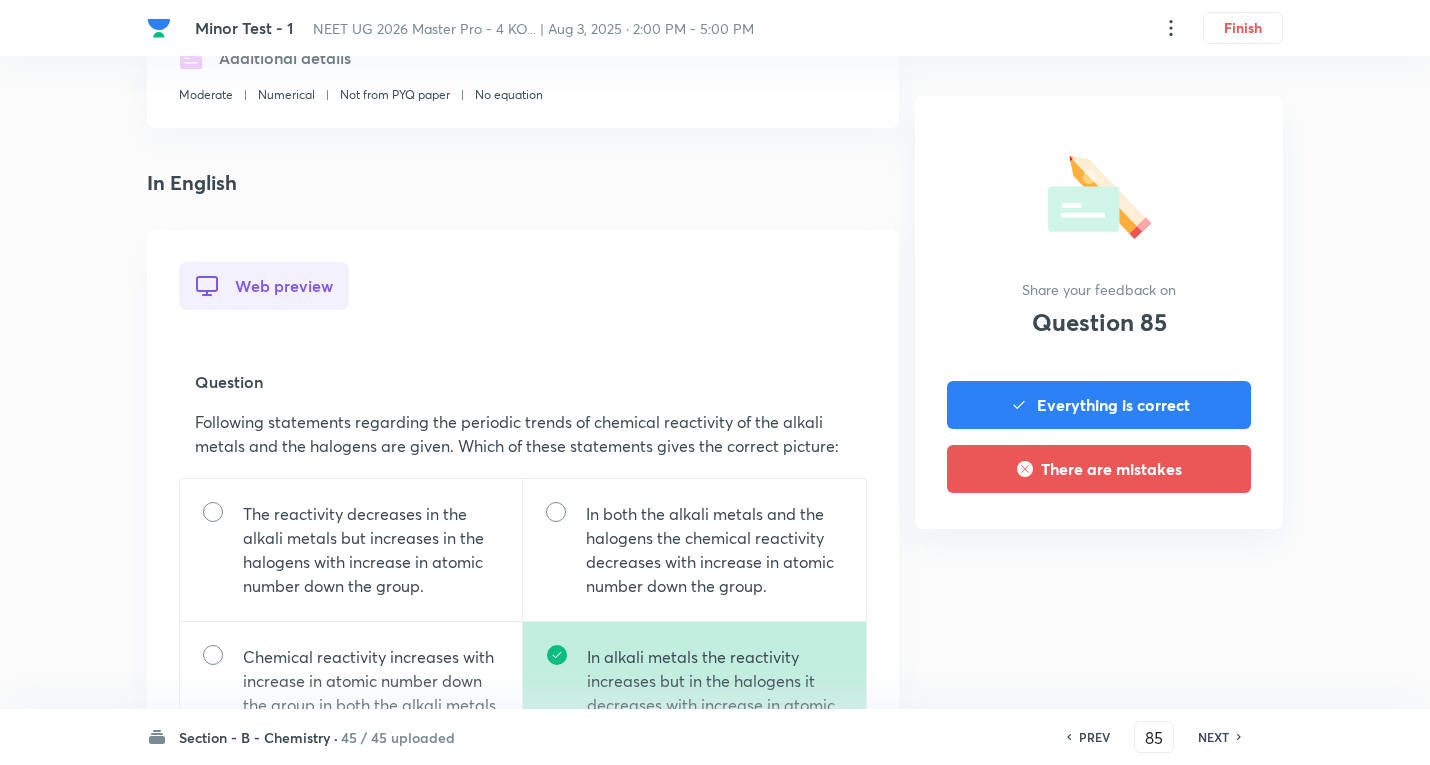 scroll, scrollTop: 600, scrollLeft: 0, axis: vertical 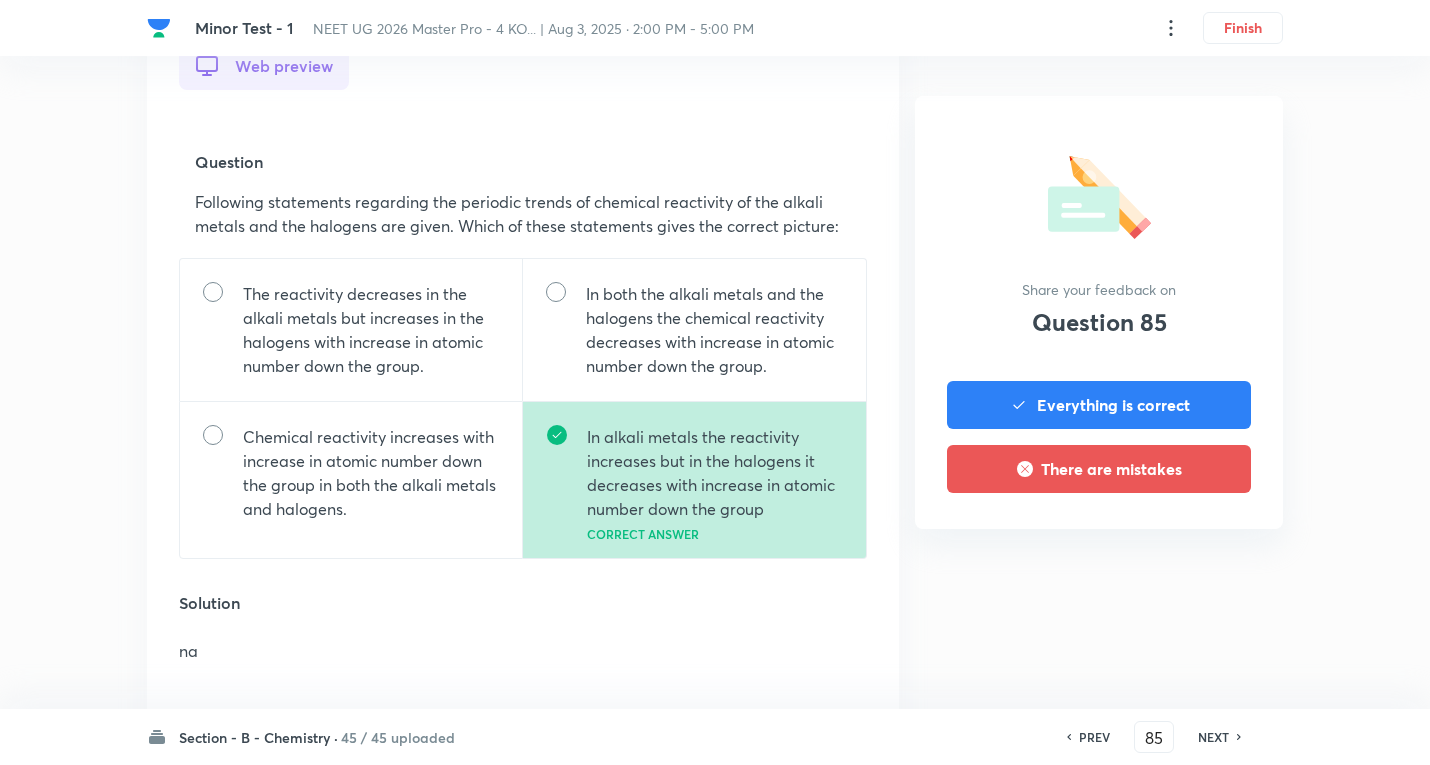click on "NEXT" at bounding box center [1213, 737] 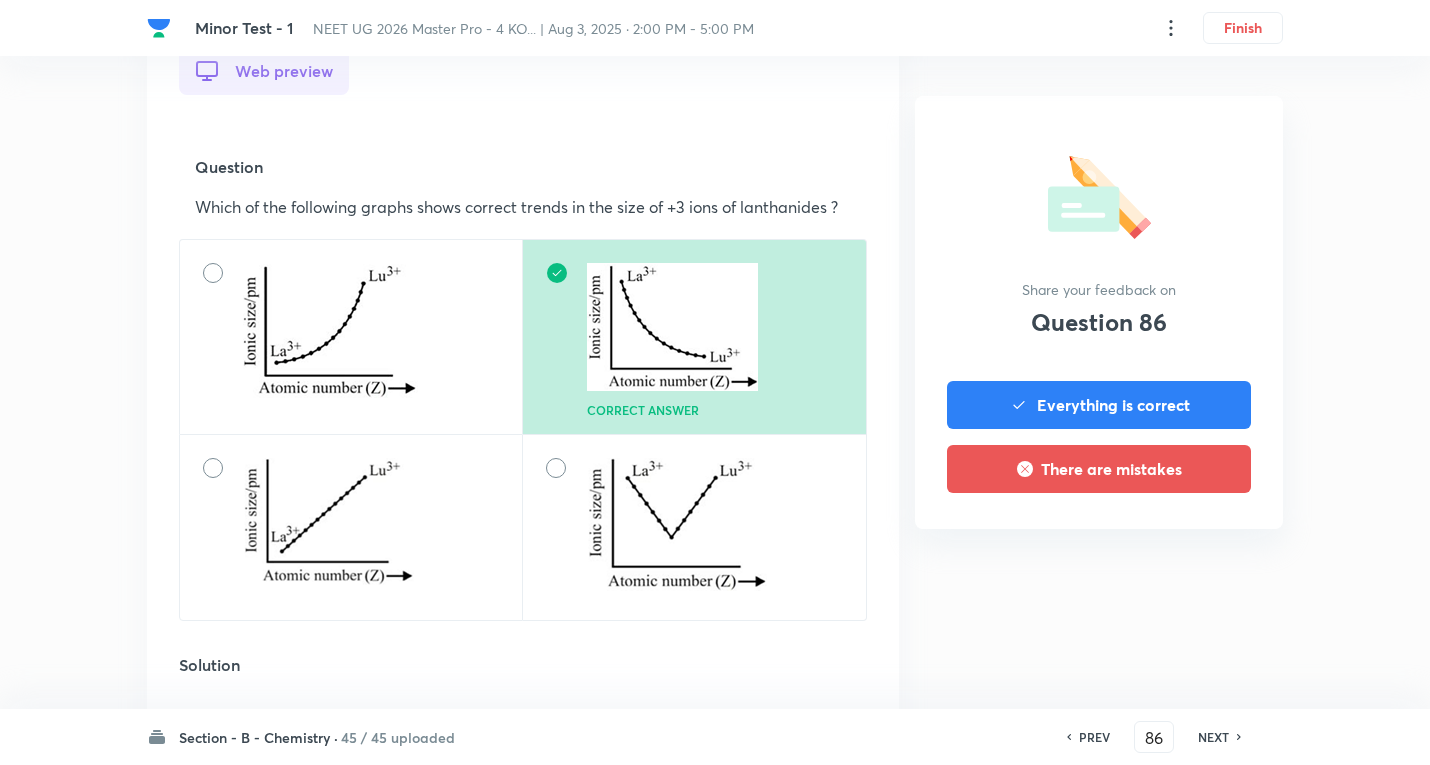 scroll, scrollTop: 600, scrollLeft: 0, axis: vertical 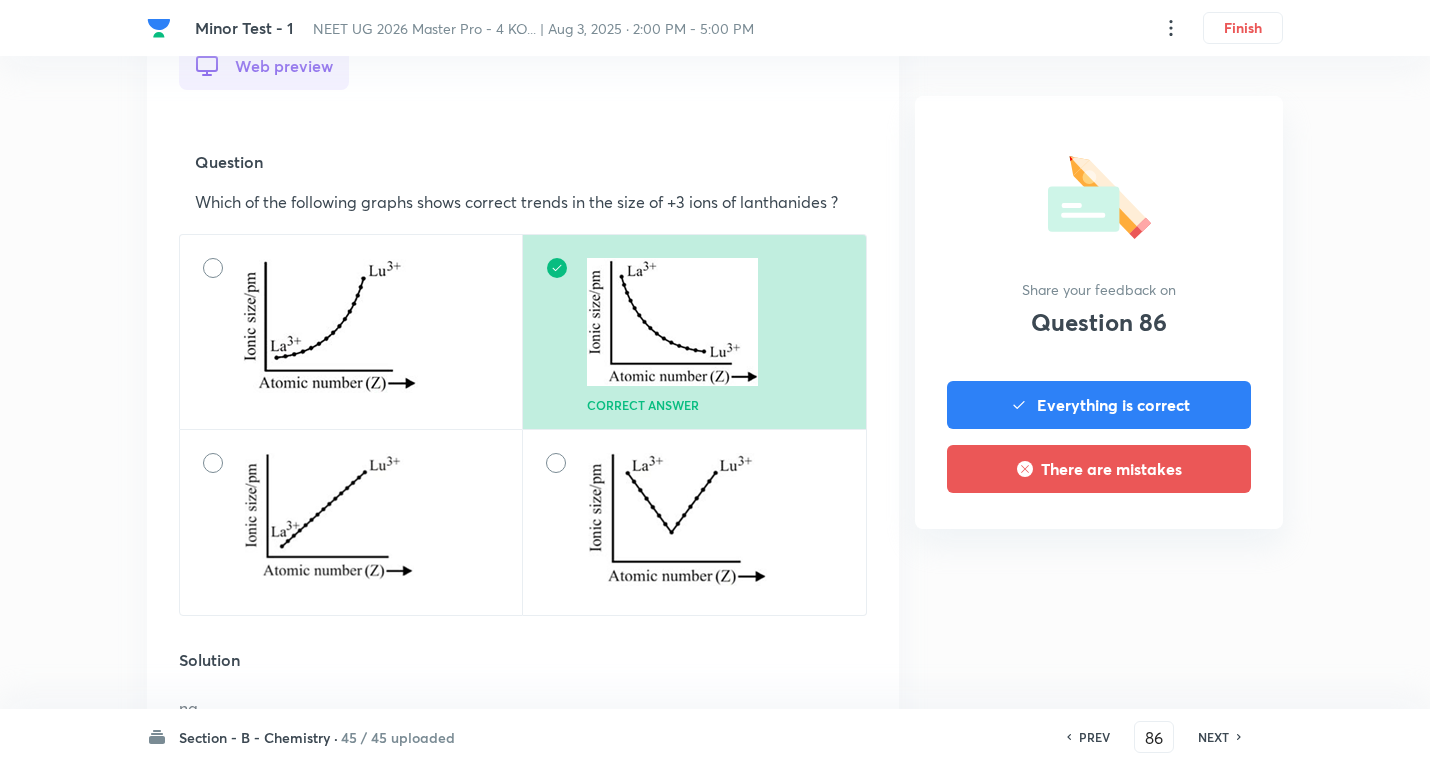click on "NEXT" at bounding box center [1213, 737] 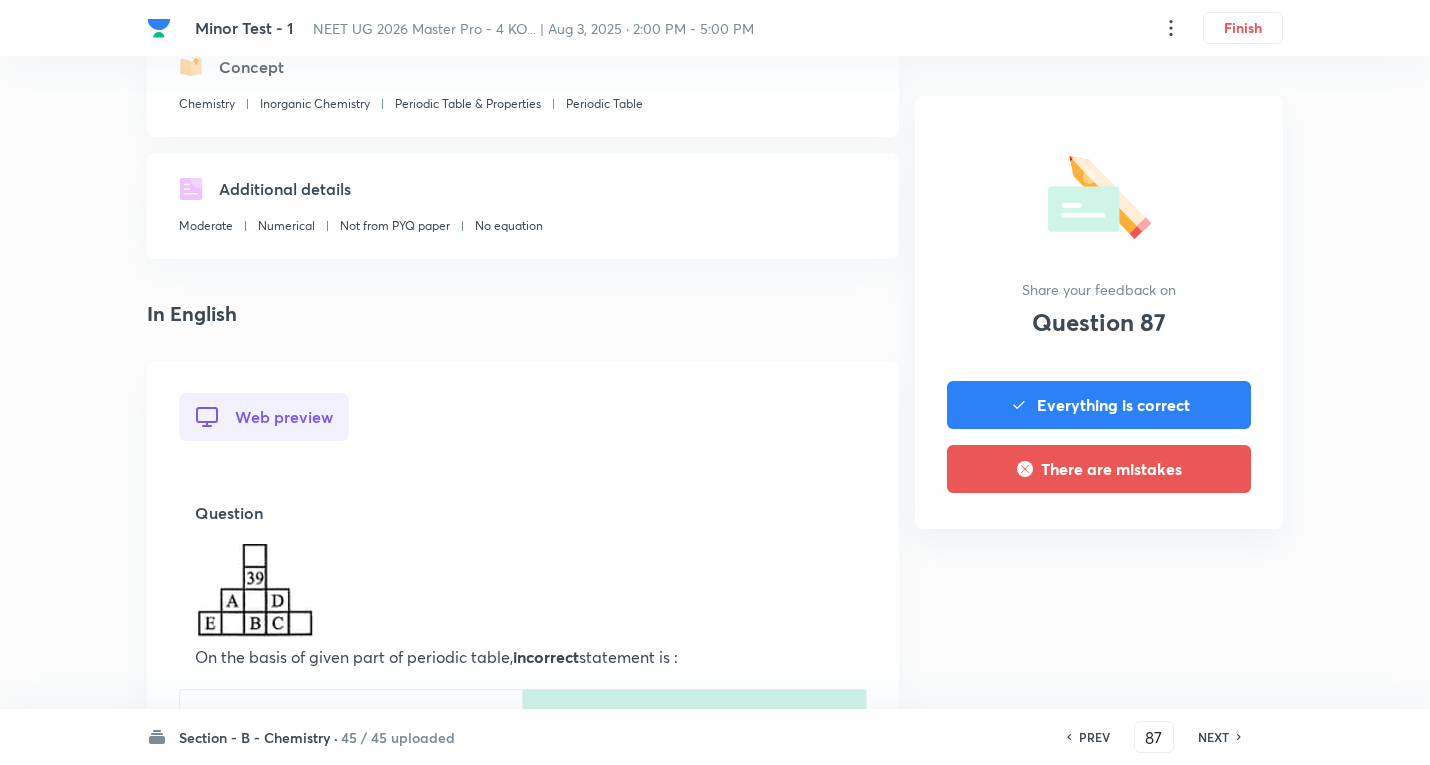 scroll, scrollTop: 500, scrollLeft: 0, axis: vertical 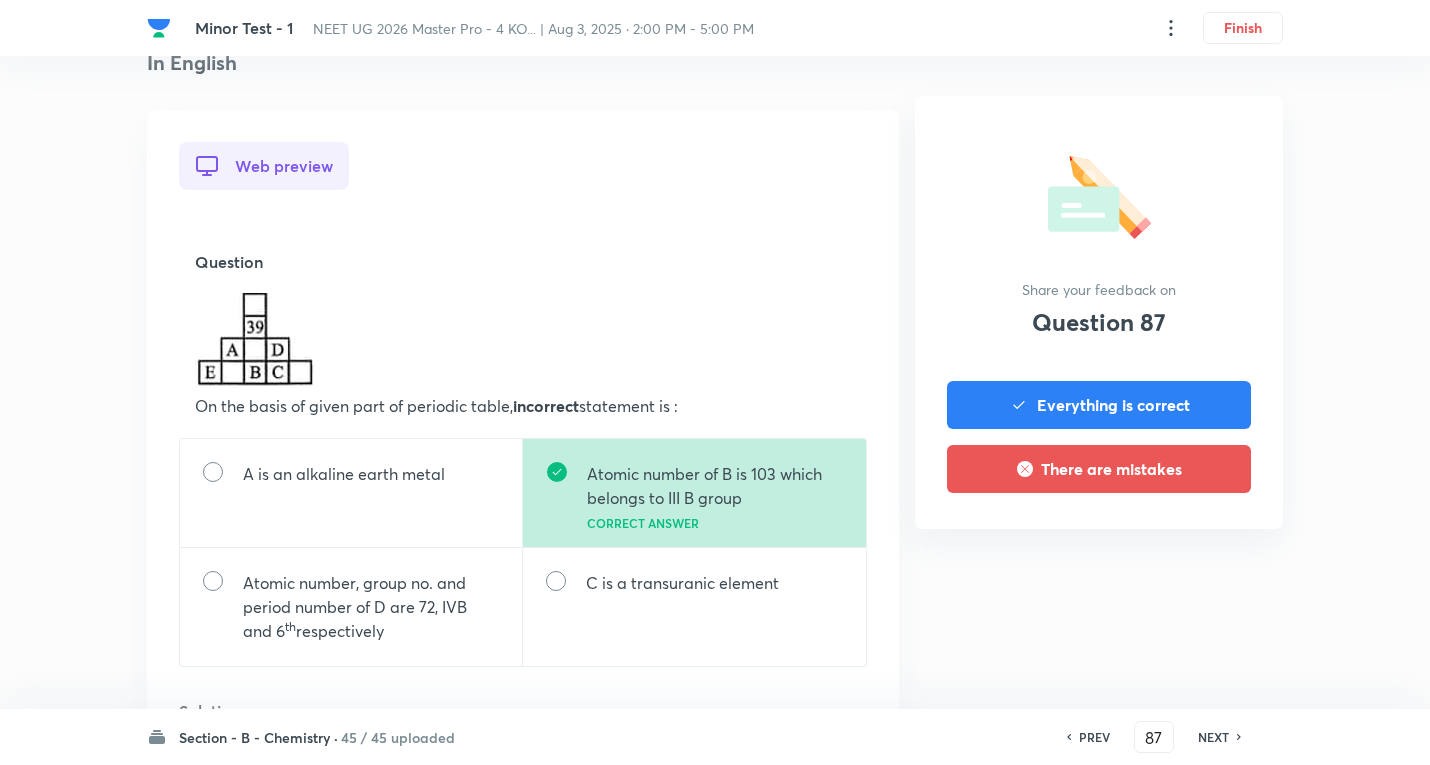click on "NEXT" at bounding box center [1213, 737] 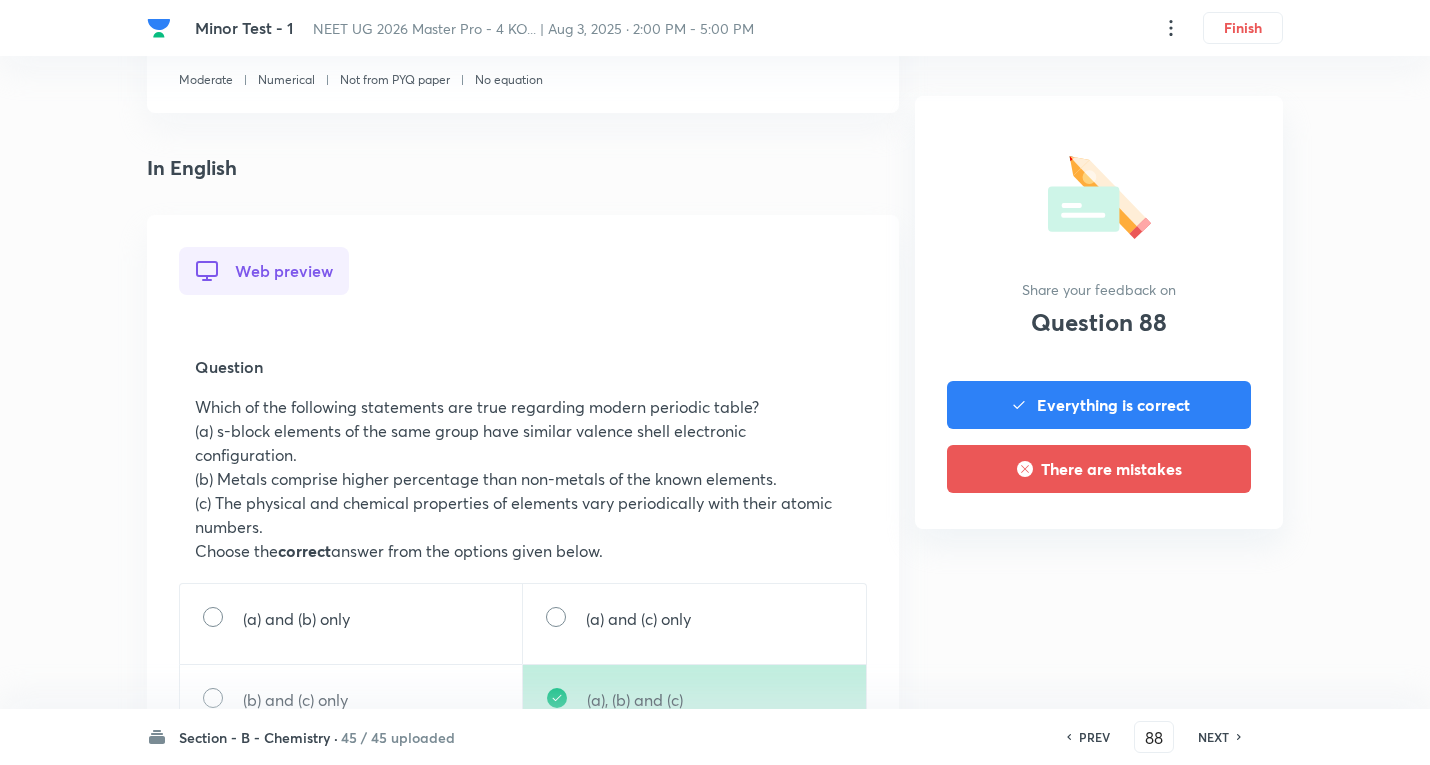 scroll, scrollTop: 600, scrollLeft: 0, axis: vertical 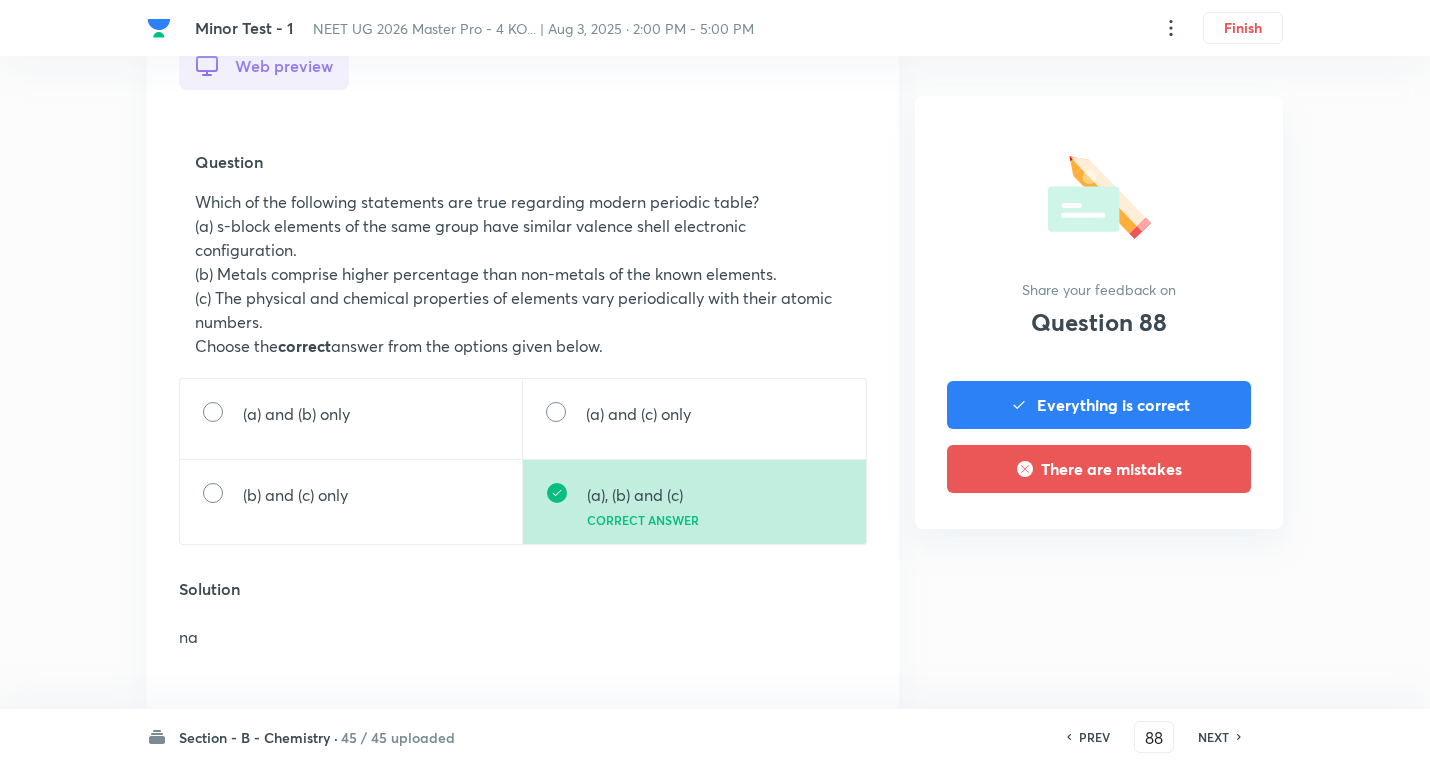 click on "NEXT" at bounding box center [1213, 737] 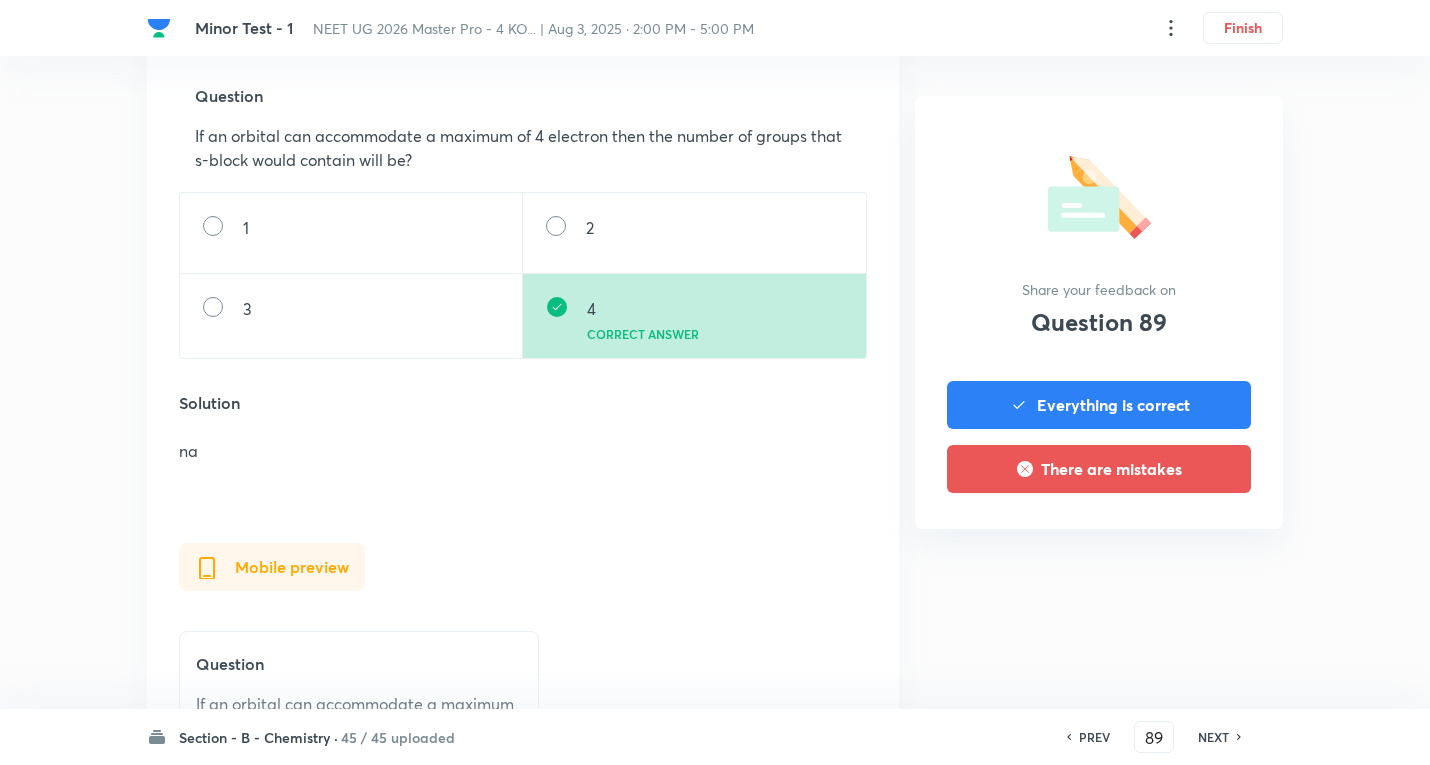 scroll, scrollTop: 600, scrollLeft: 0, axis: vertical 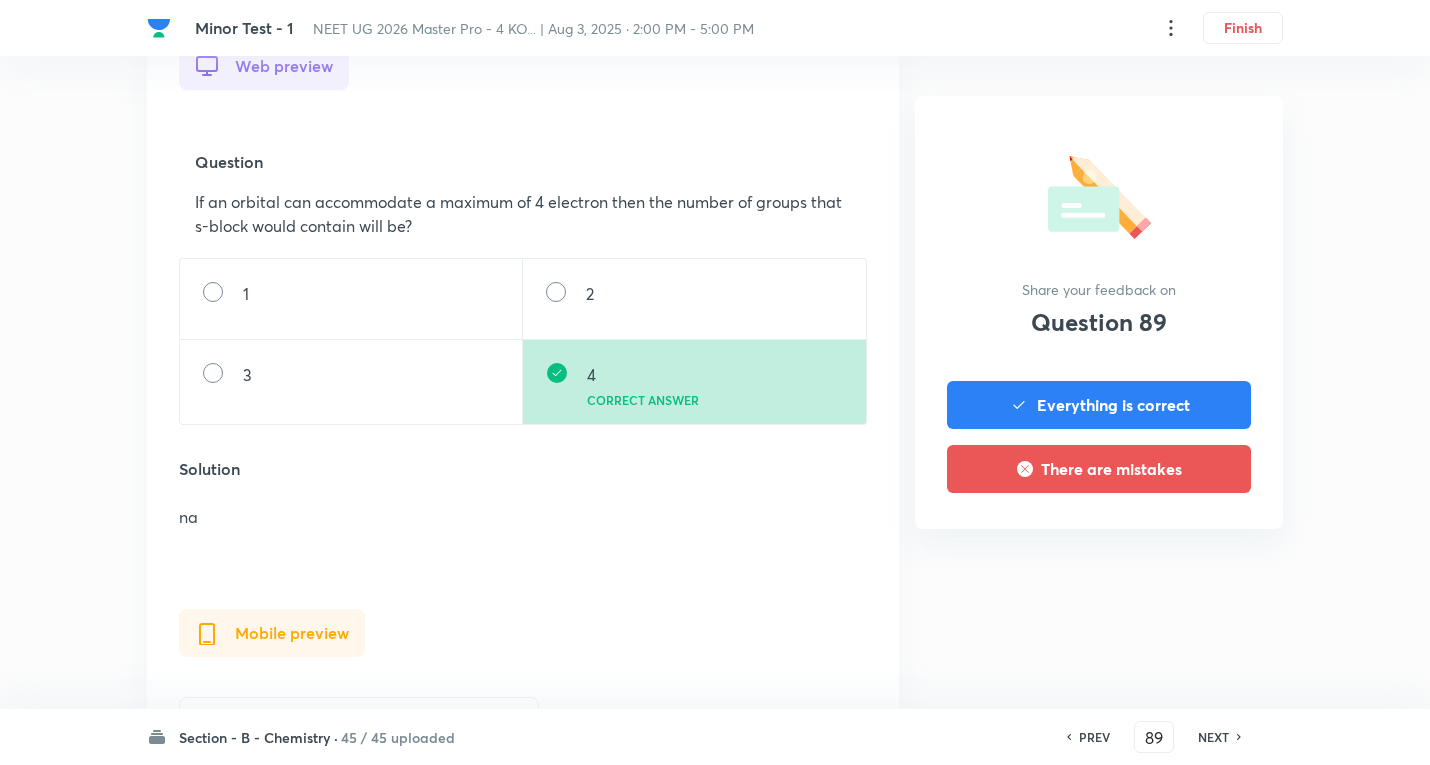 click on "NEXT" at bounding box center [1213, 737] 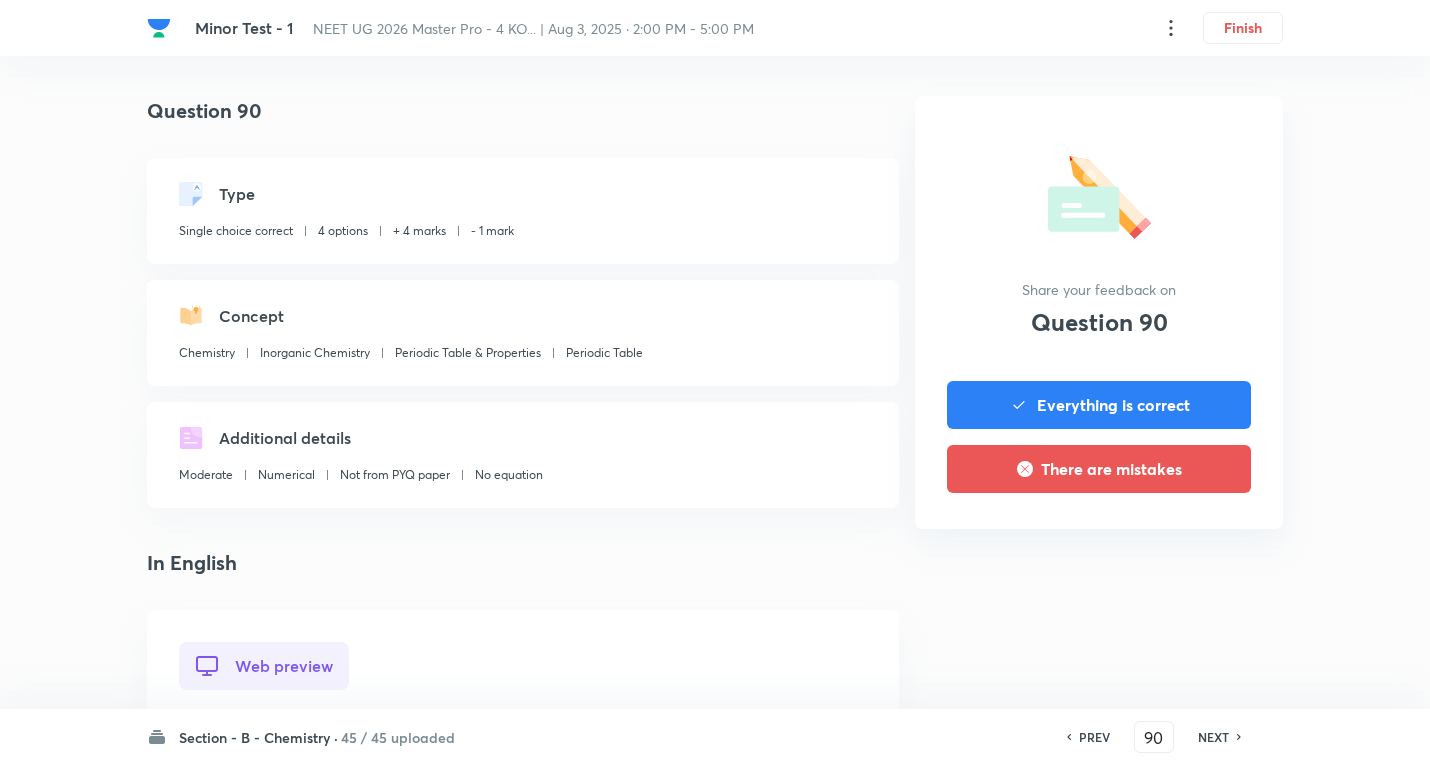 scroll, scrollTop: 600, scrollLeft: 0, axis: vertical 